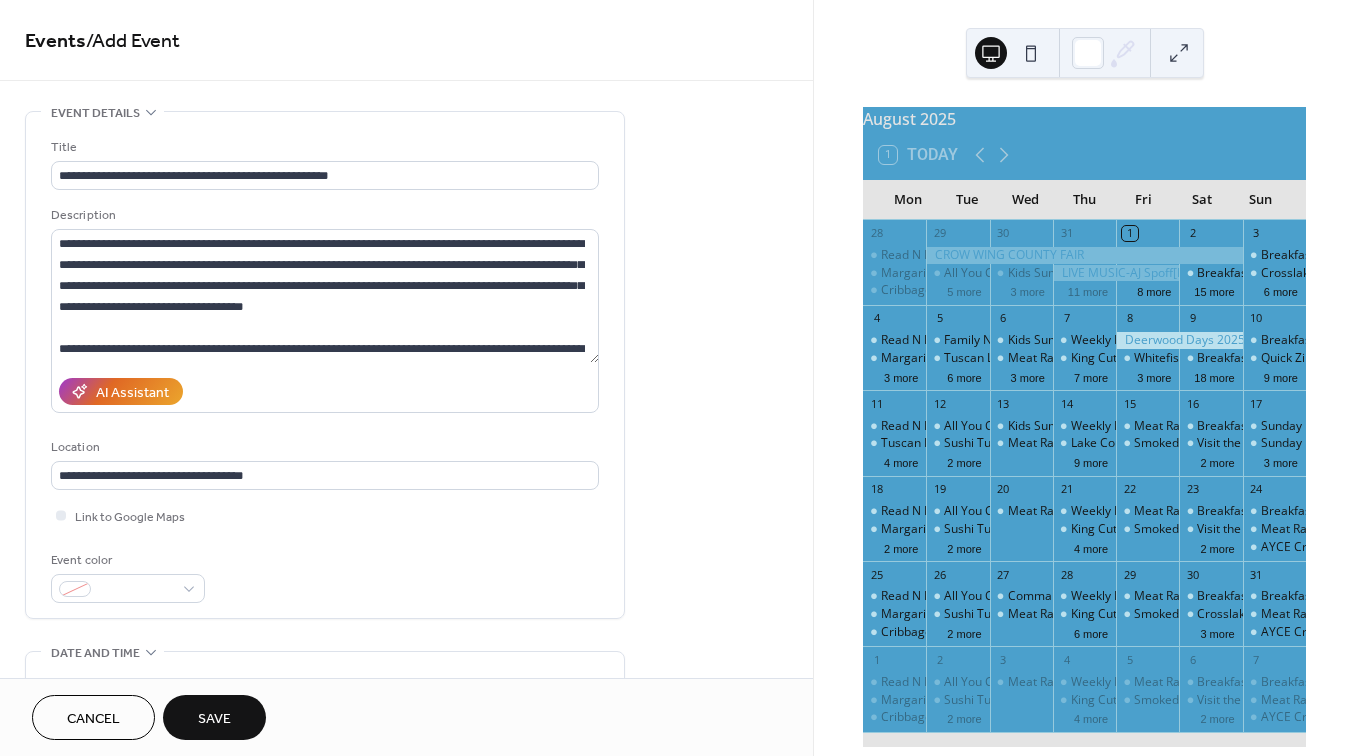 scroll, scrollTop: 0, scrollLeft: 0, axis: both 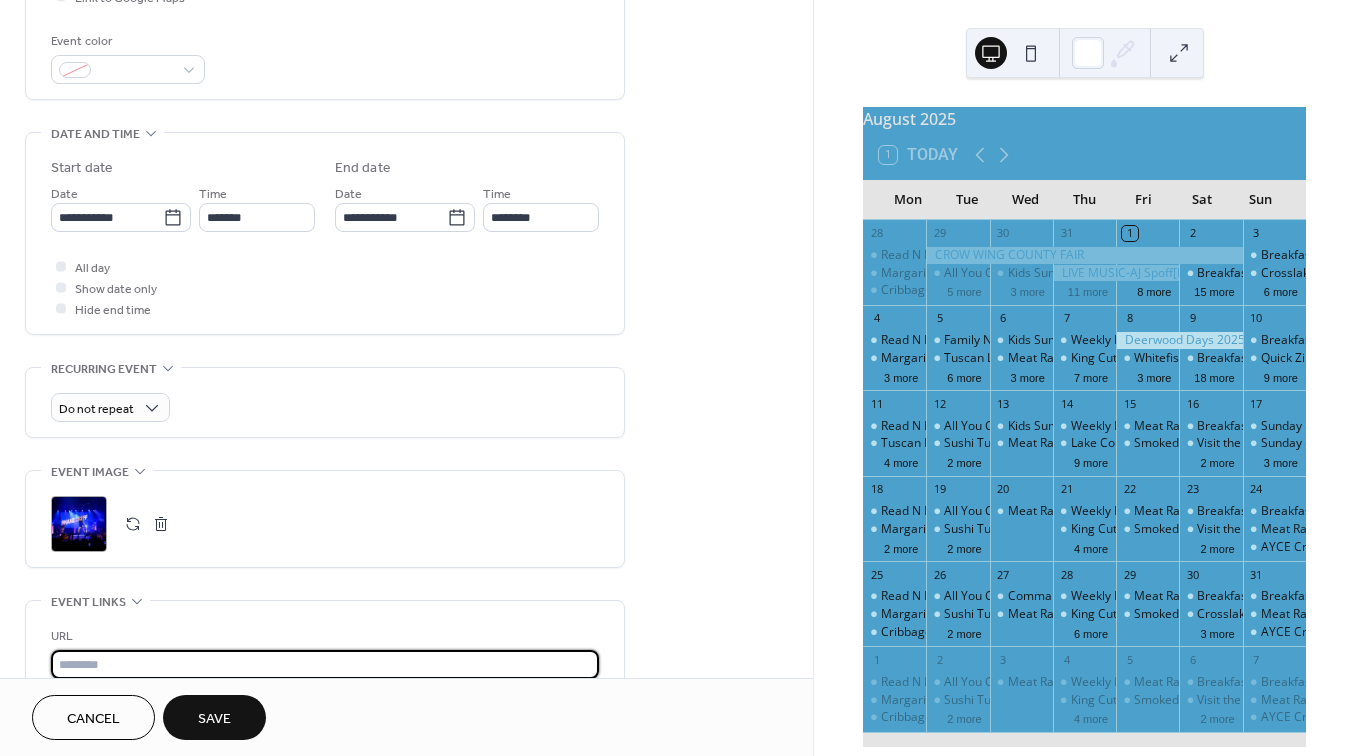 click at bounding box center (325, 664) 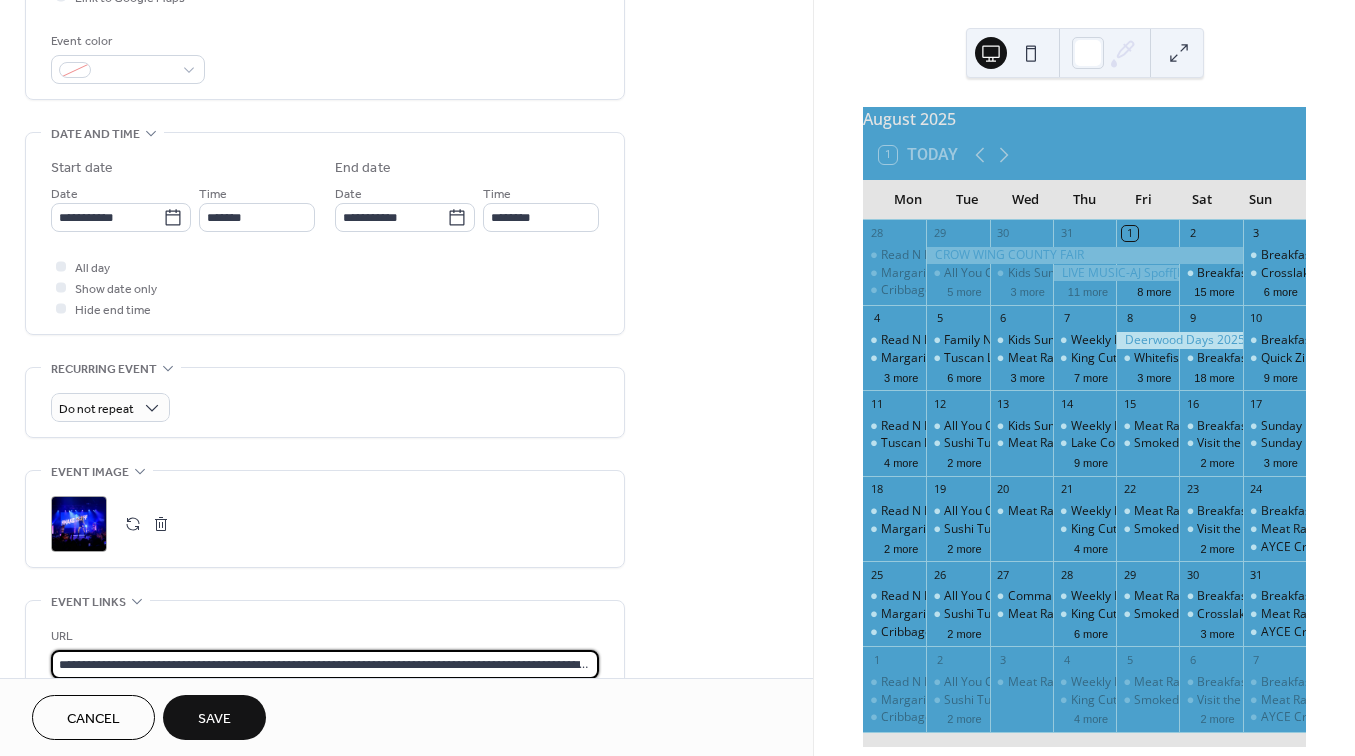 scroll, scrollTop: 524, scrollLeft: 0, axis: vertical 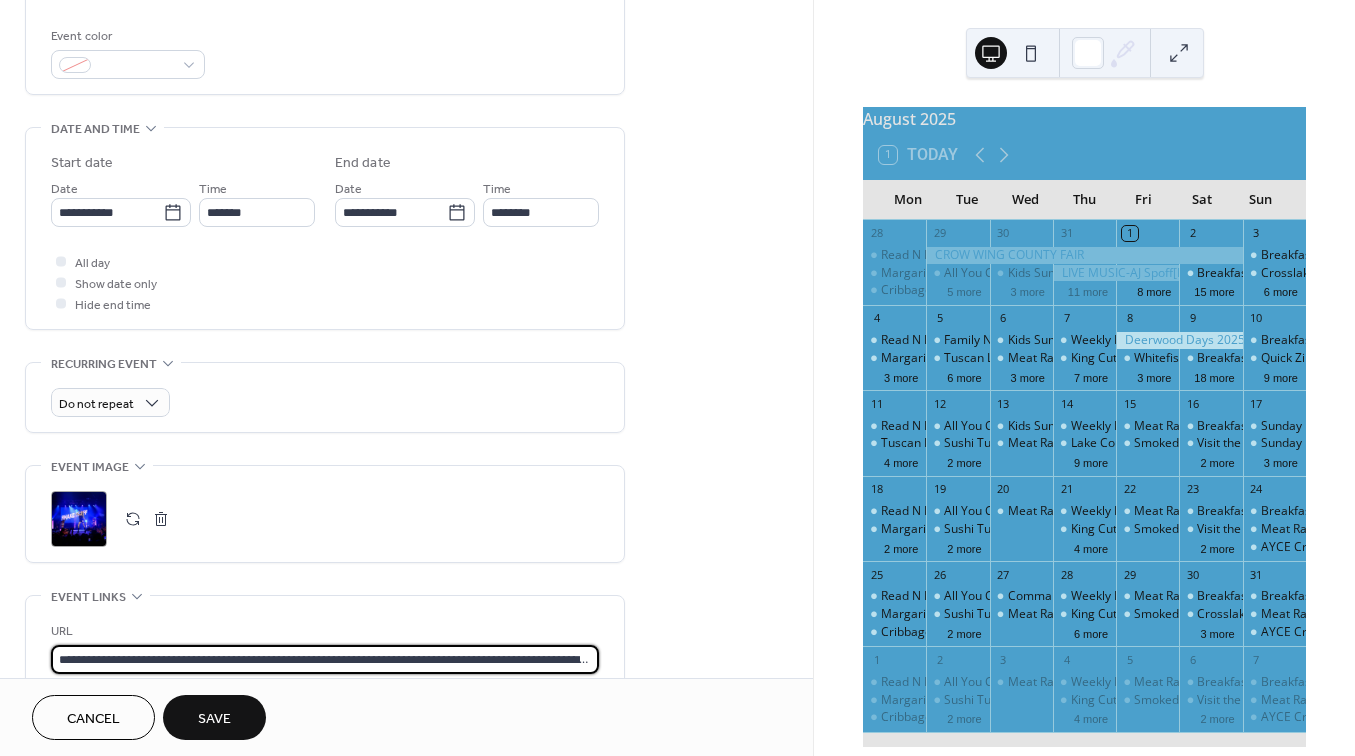 type on "**********" 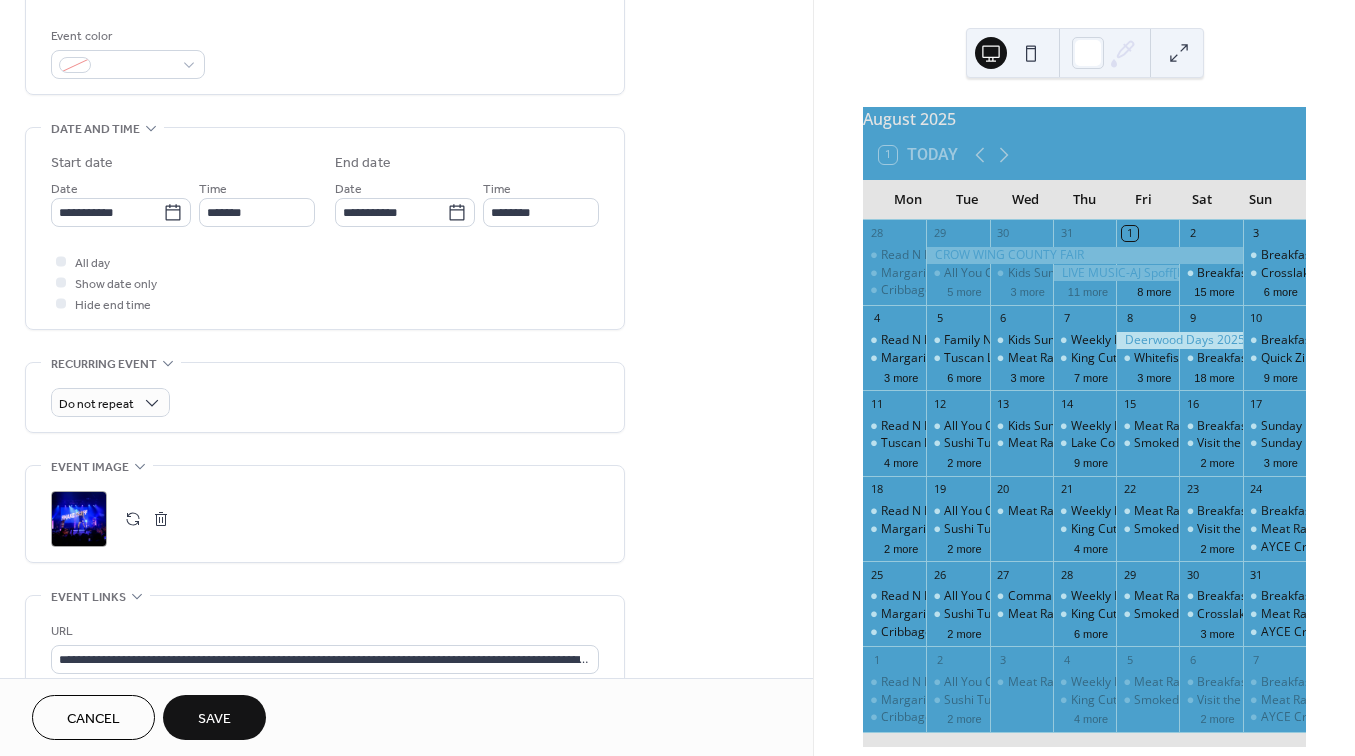 click on "Save" at bounding box center [214, 719] 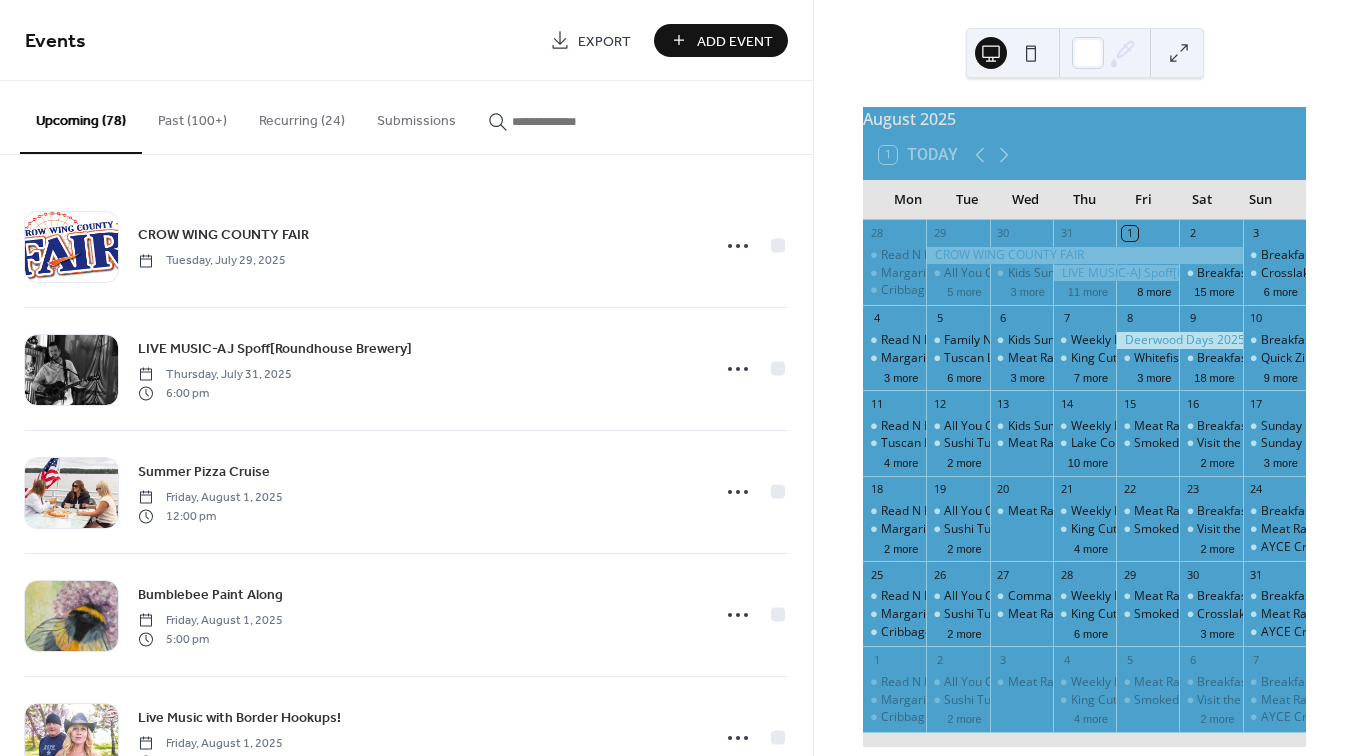 click on "Add Event" at bounding box center (735, 41) 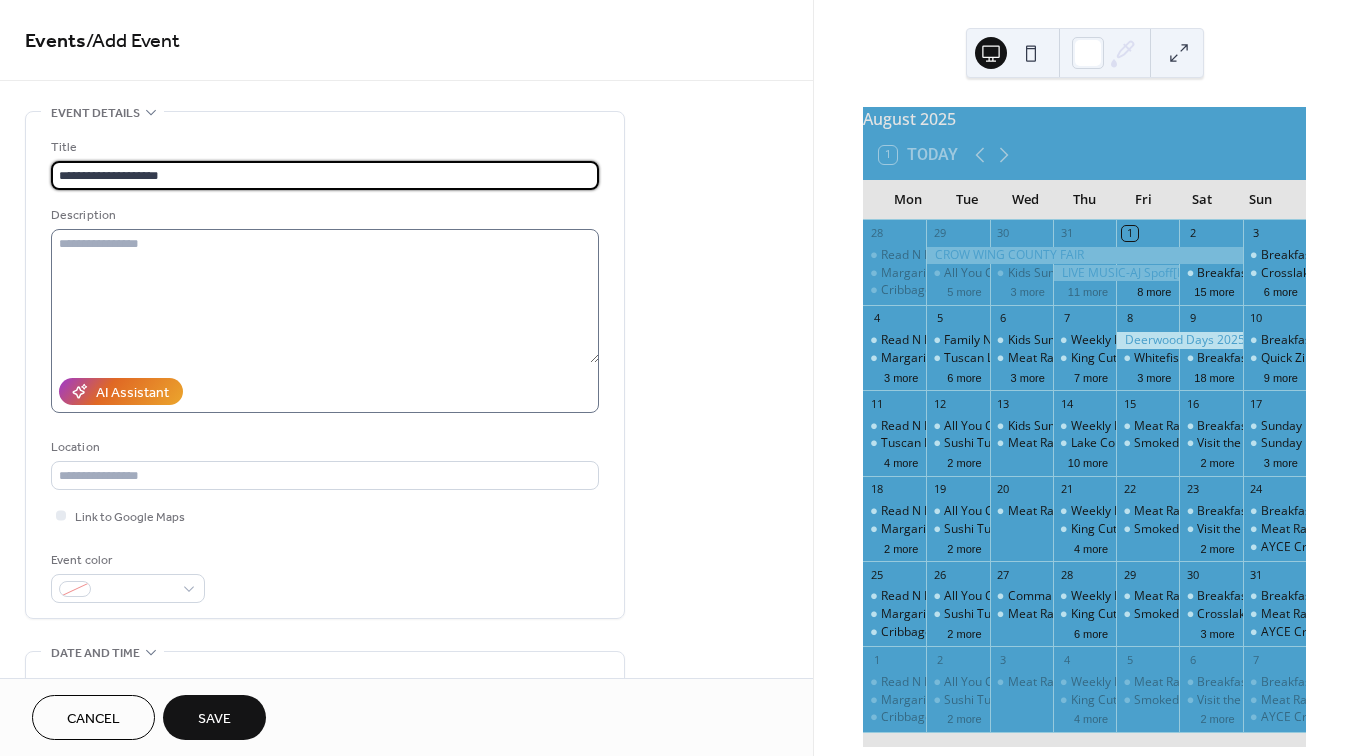 type on "**********" 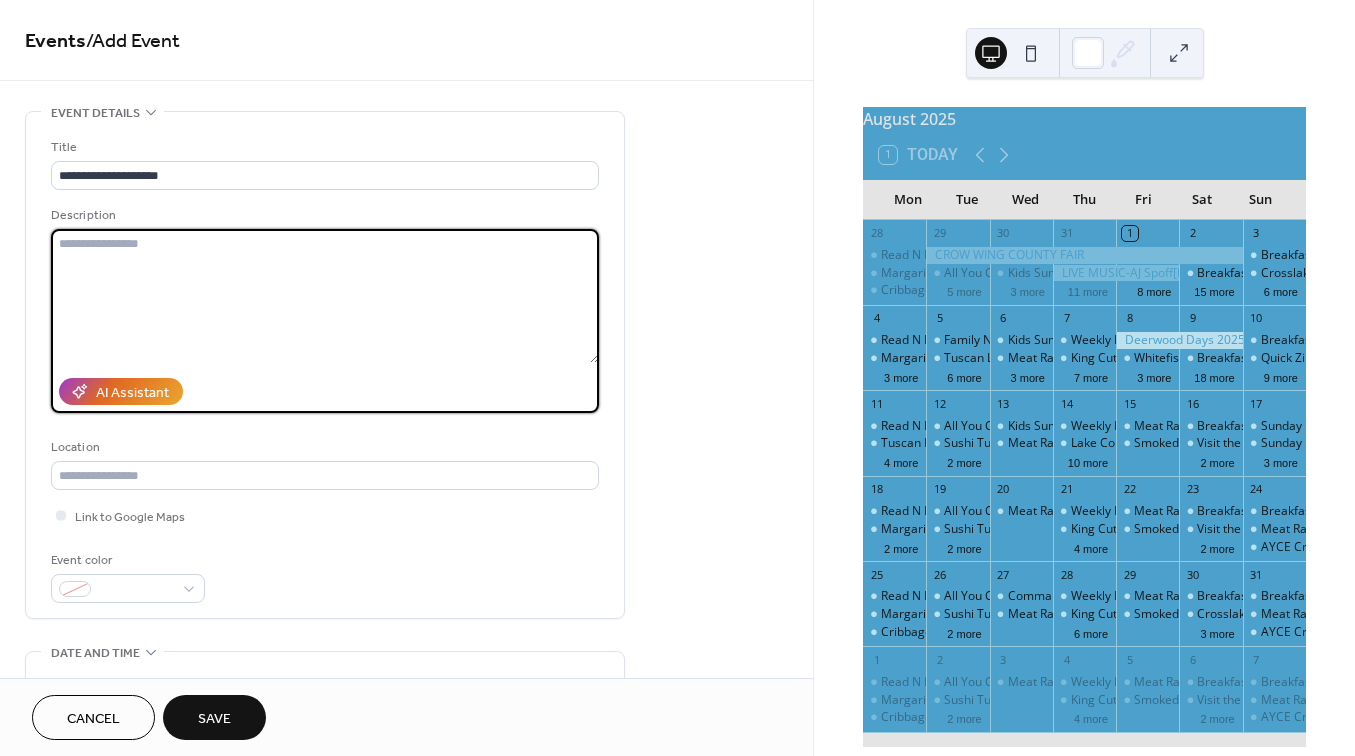 click at bounding box center [325, 296] 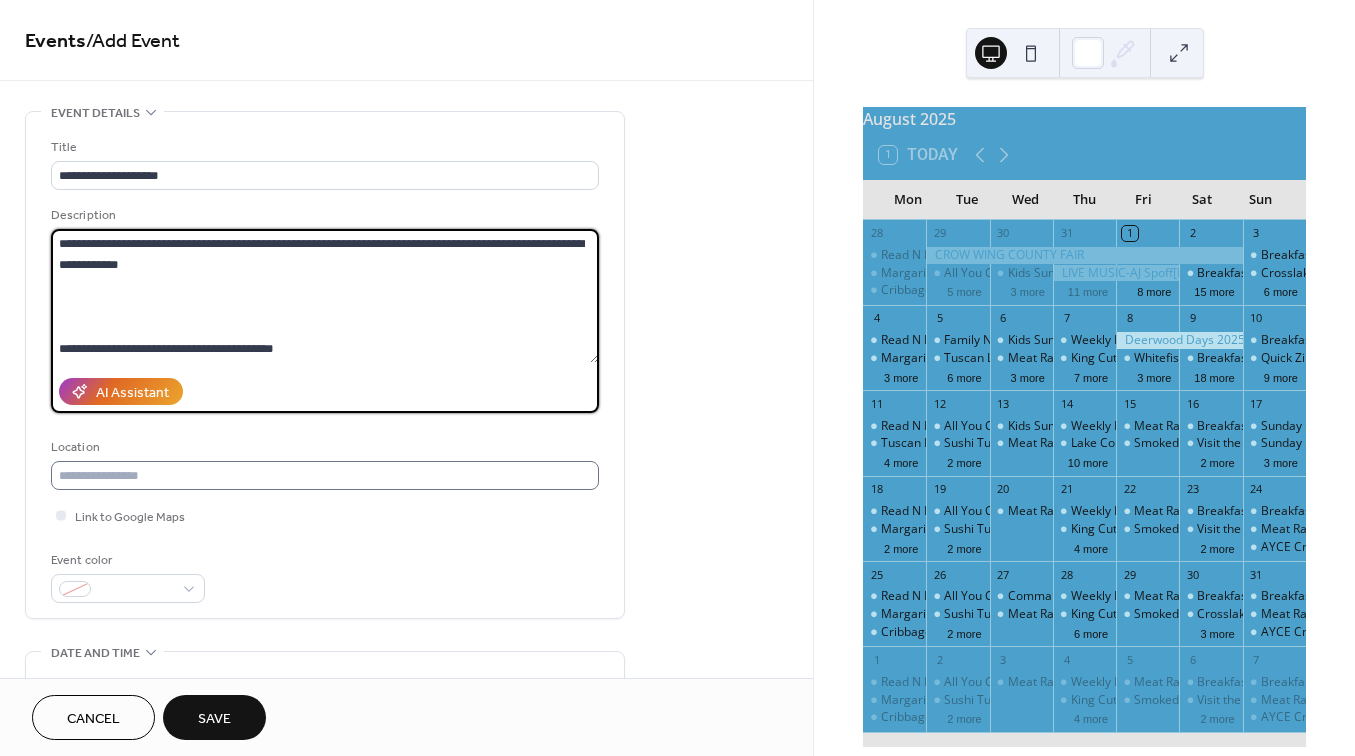 type on "**********" 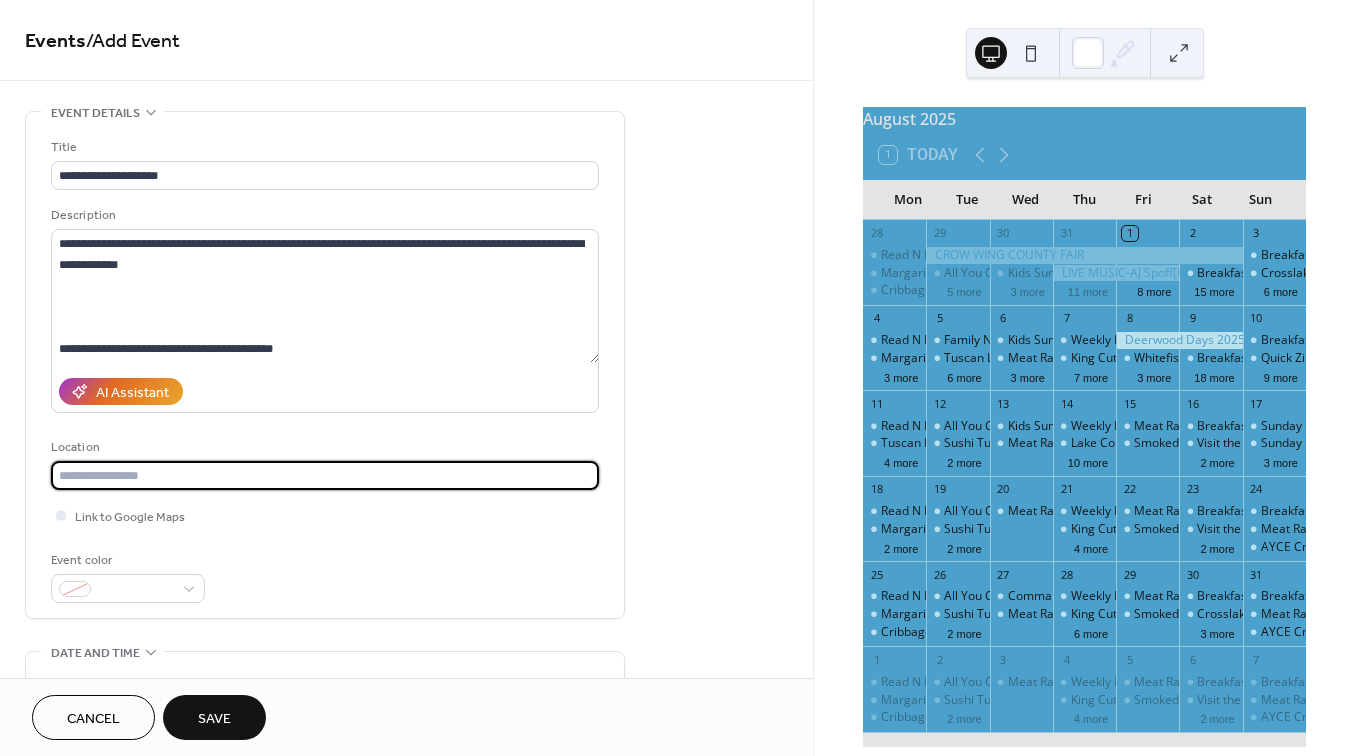 click at bounding box center (325, 475) 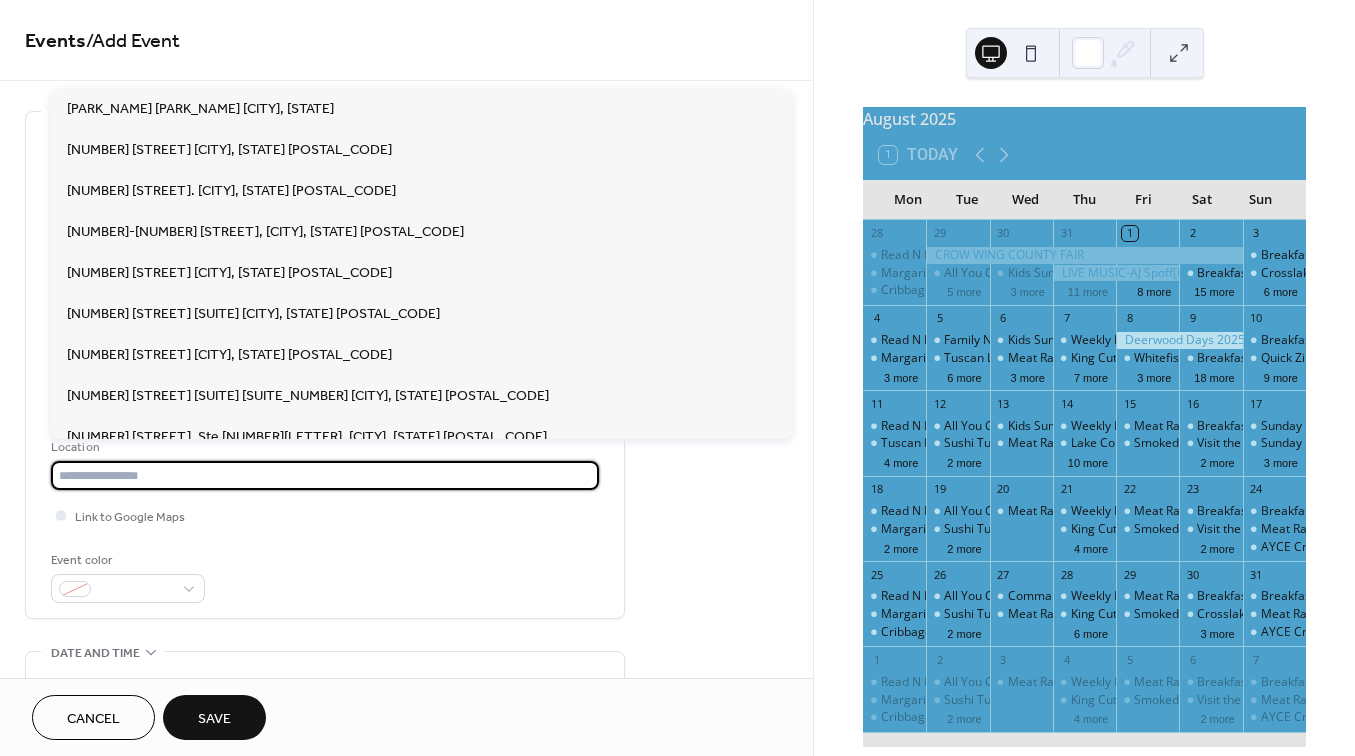 paste on "**********" 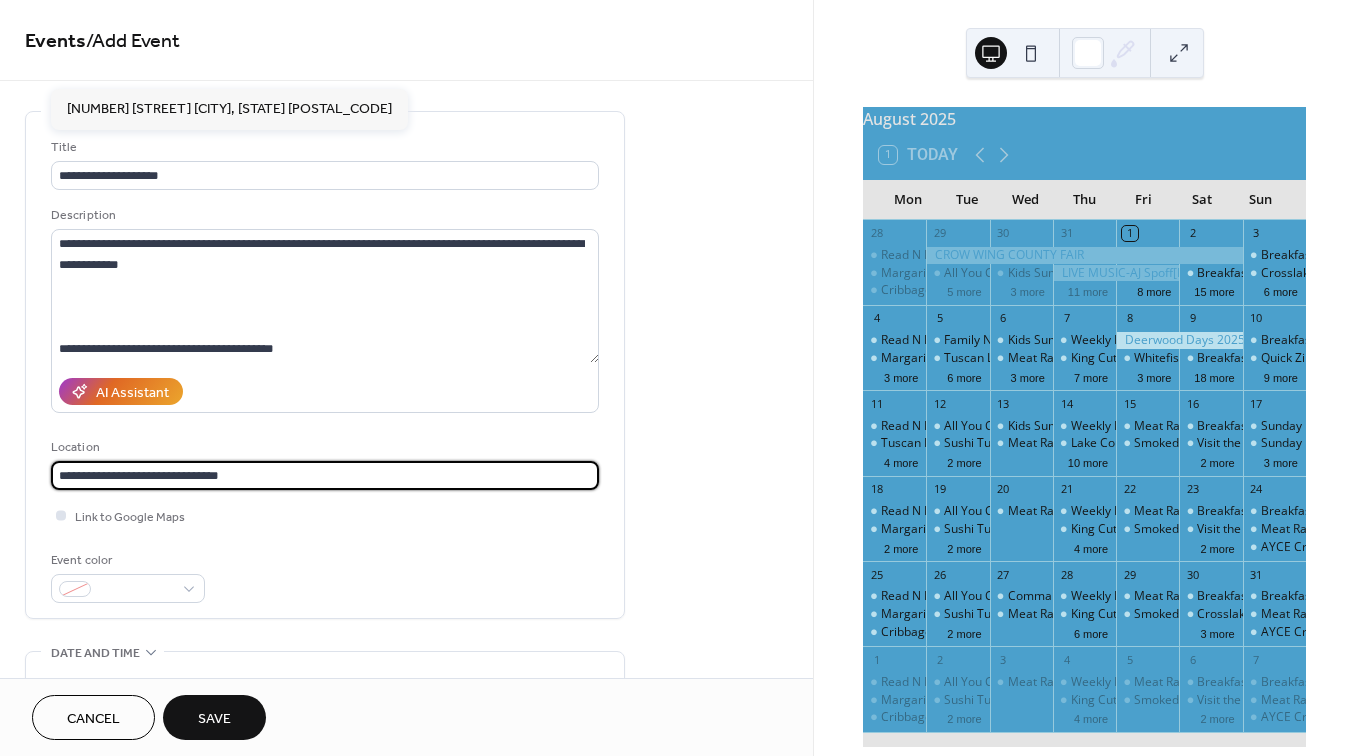 type on "**********" 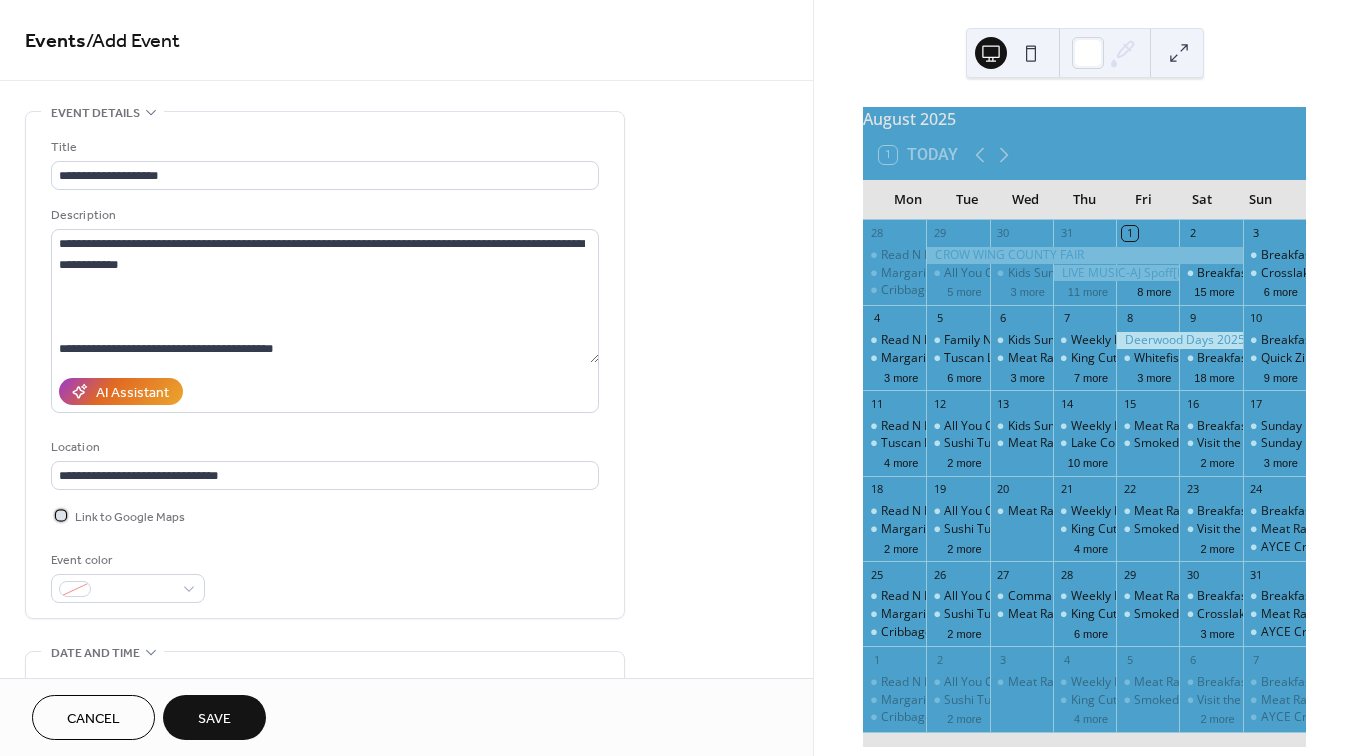 click at bounding box center [61, 515] 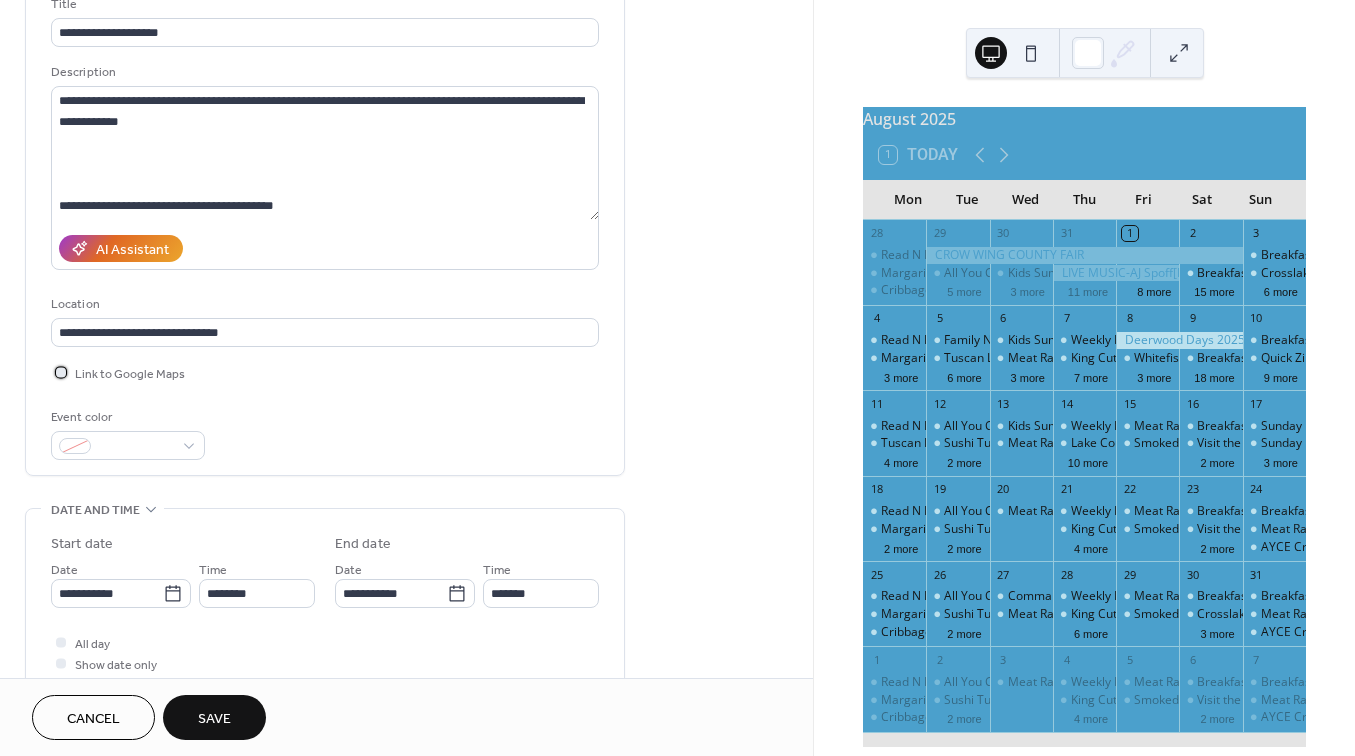 scroll, scrollTop: 155, scrollLeft: 0, axis: vertical 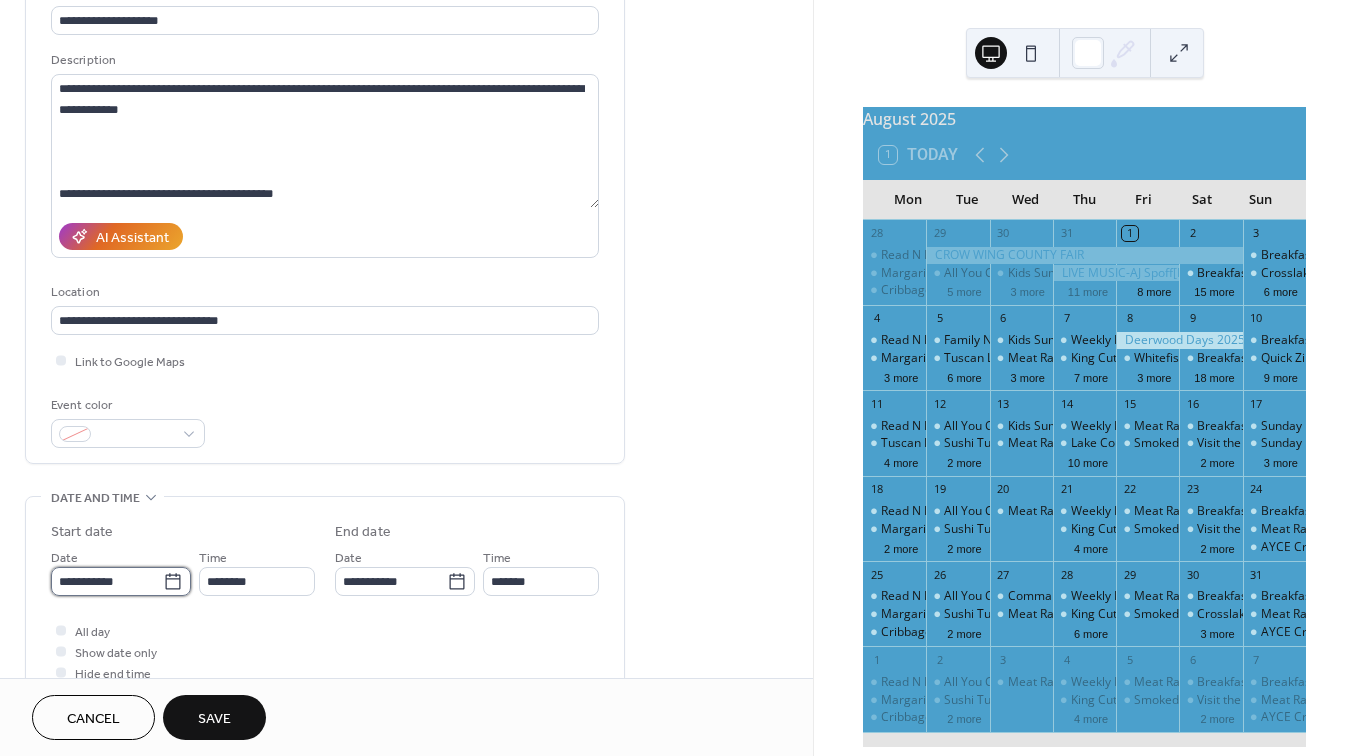 click on "**********" at bounding box center (107, 581) 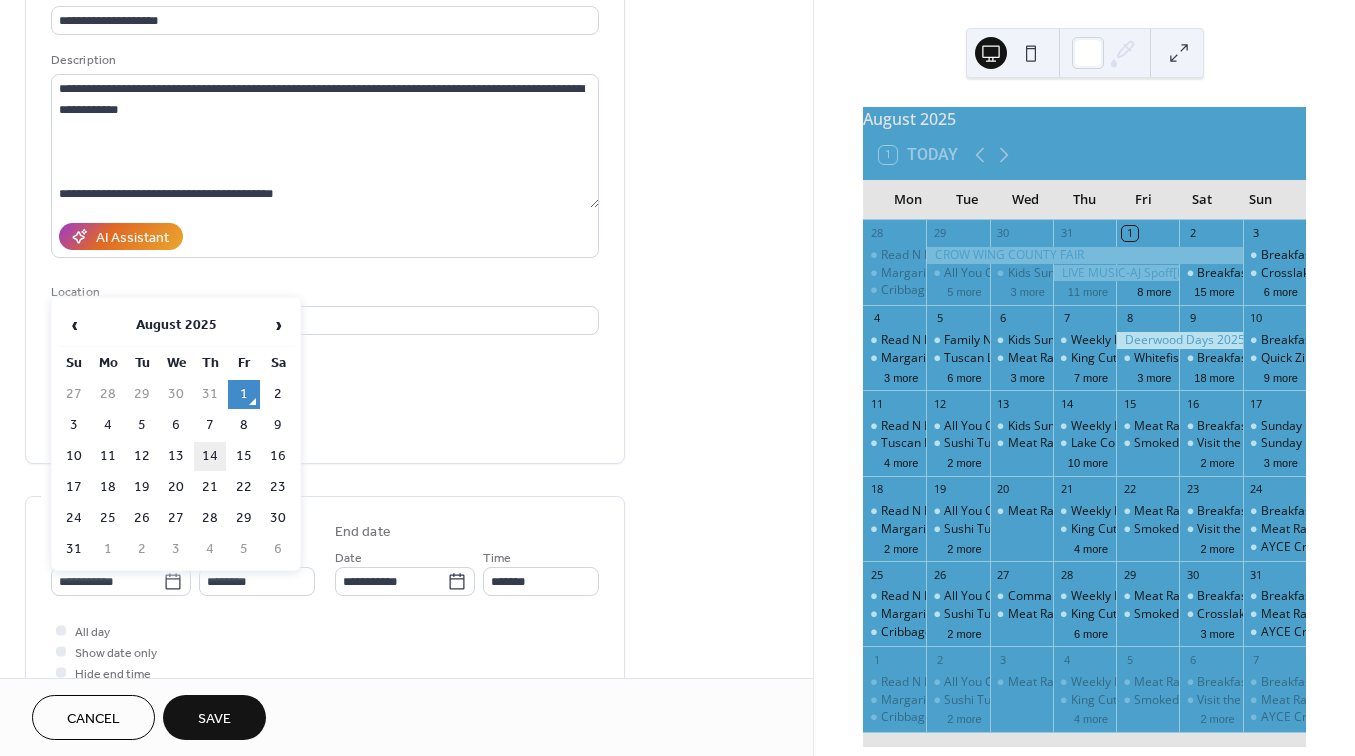 click on "14" at bounding box center (210, 456) 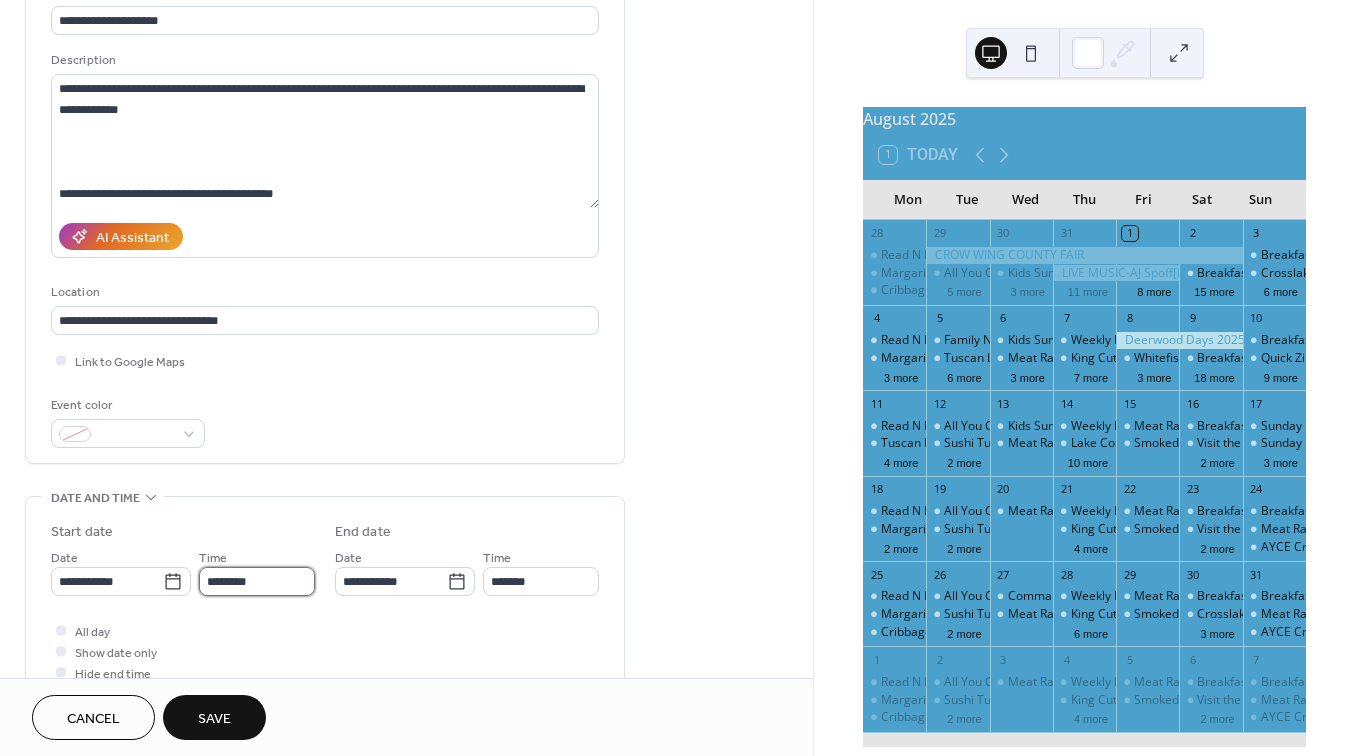 click on "********" at bounding box center (257, 581) 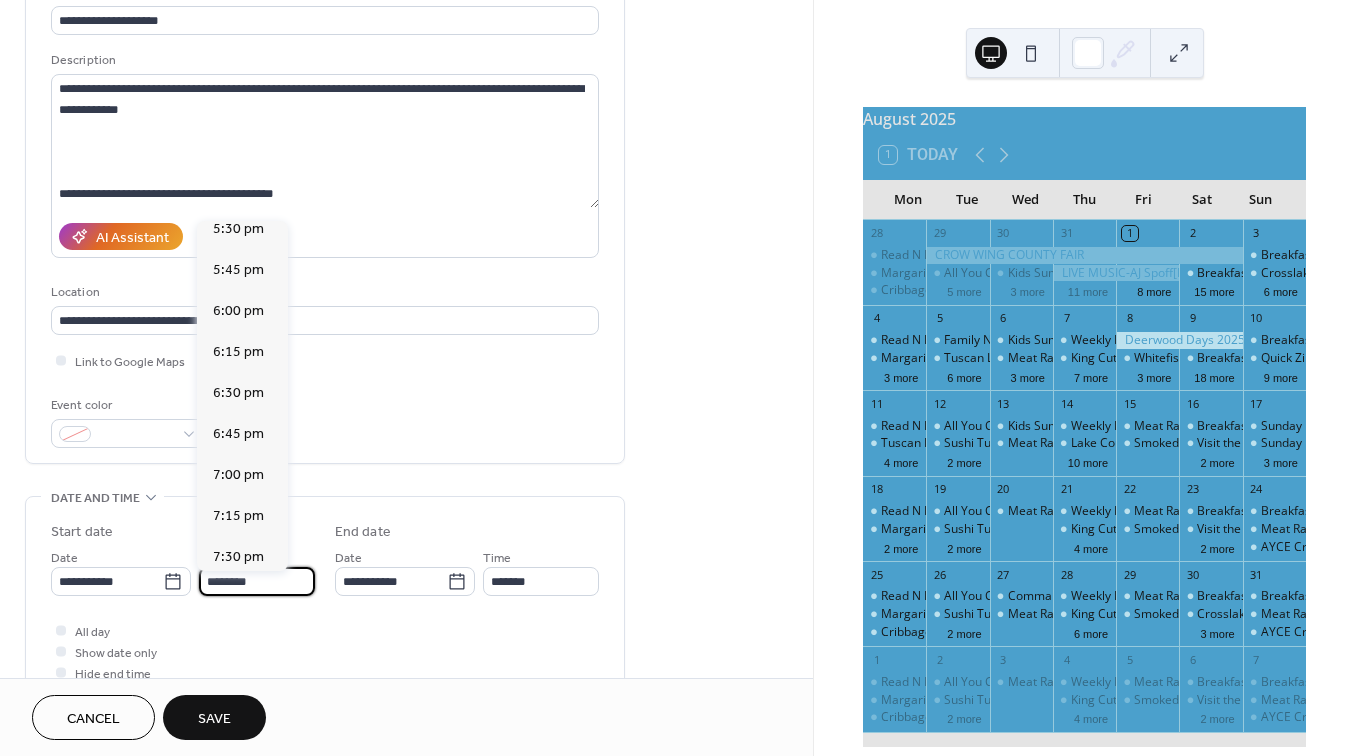 scroll, scrollTop: 2895, scrollLeft: 0, axis: vertical 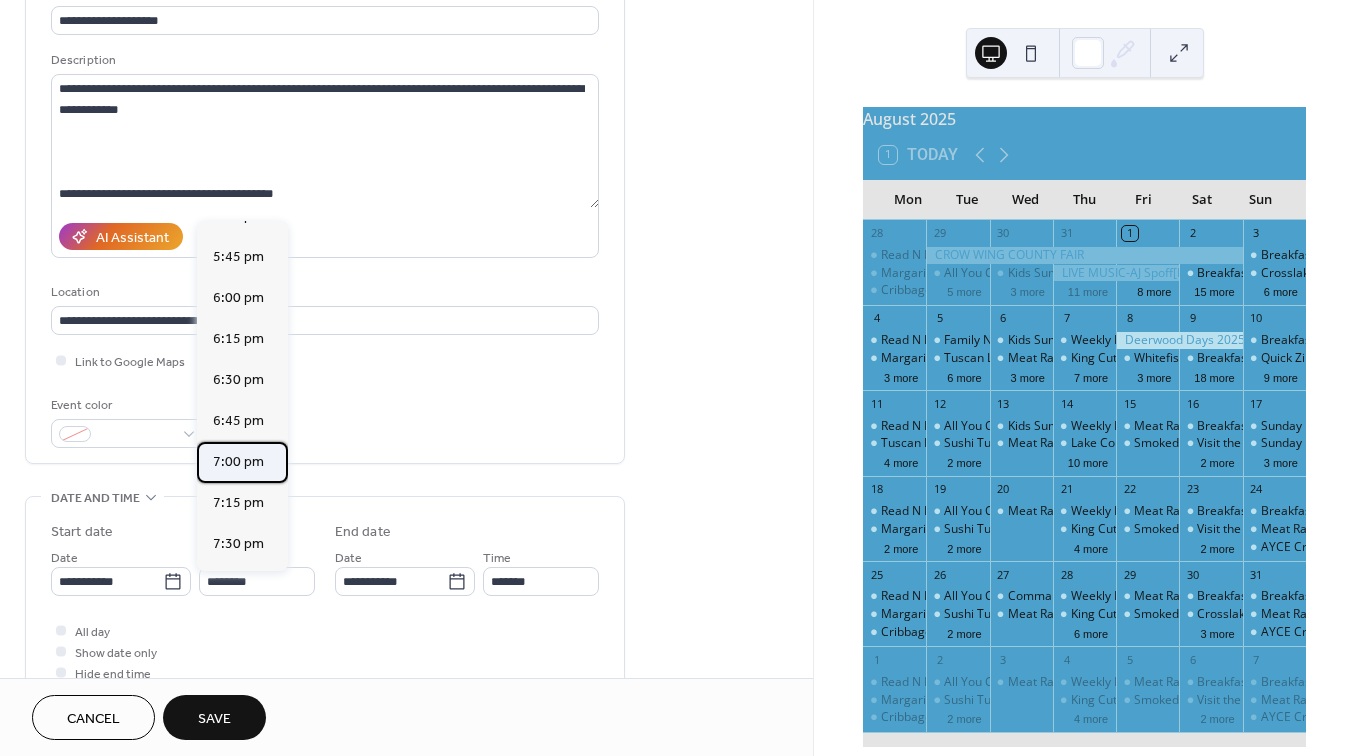 click on "7:00 pm" at bounding box center (238, 462) 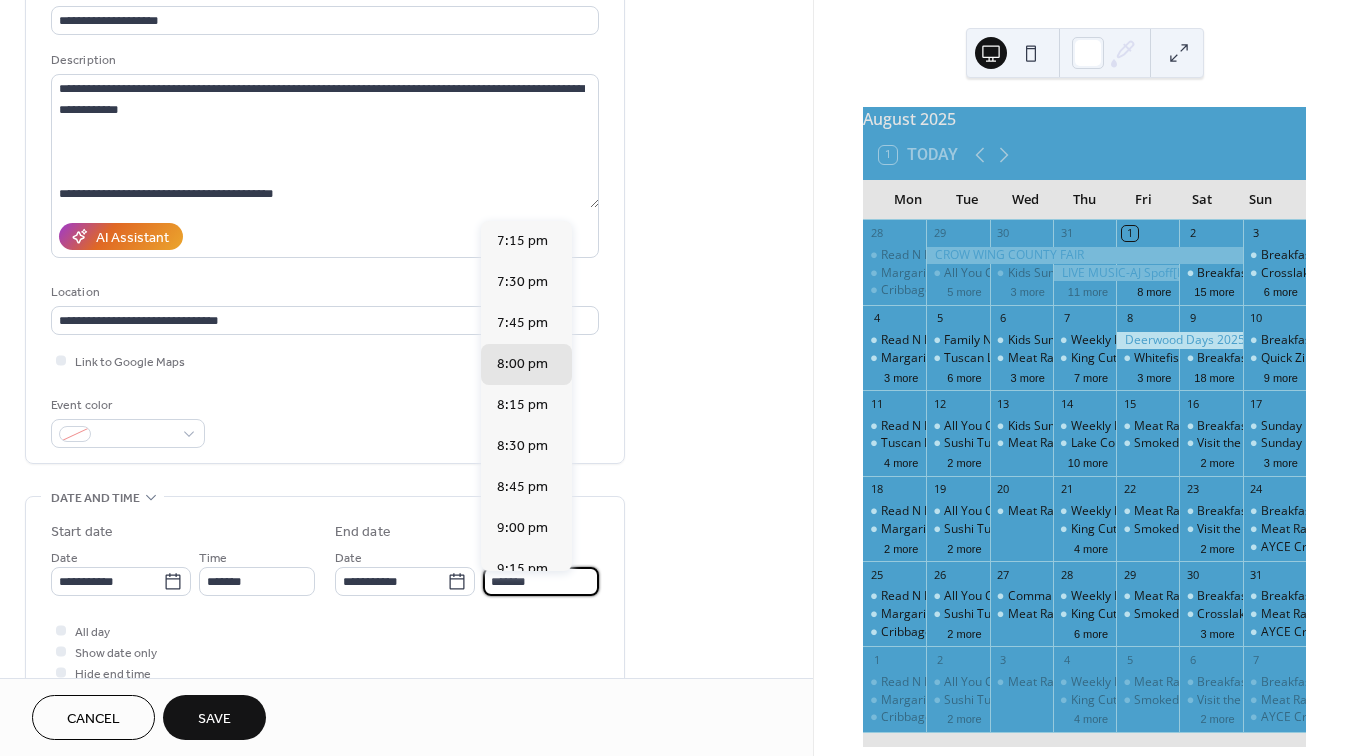 click on "*******" at bounding box center [541, 581] 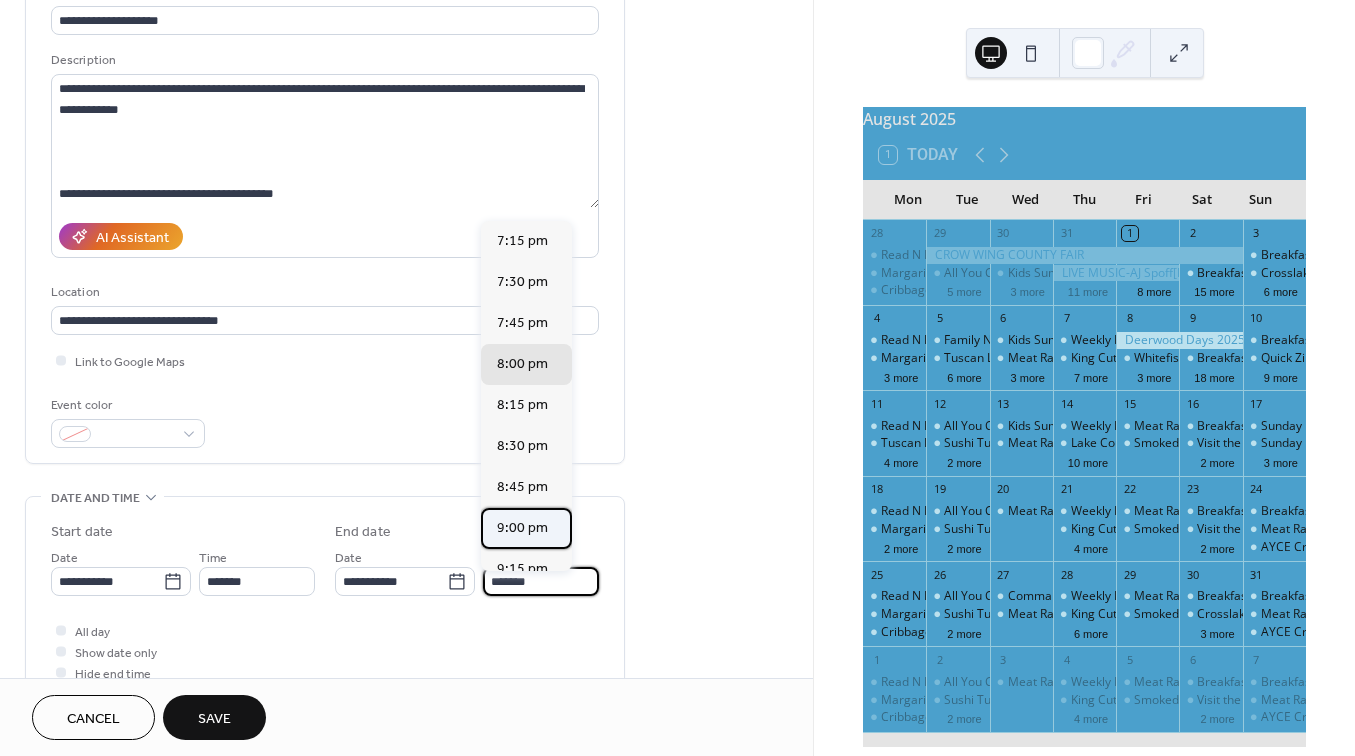 click on "9:00 pm" at bounding box center (522, 528) 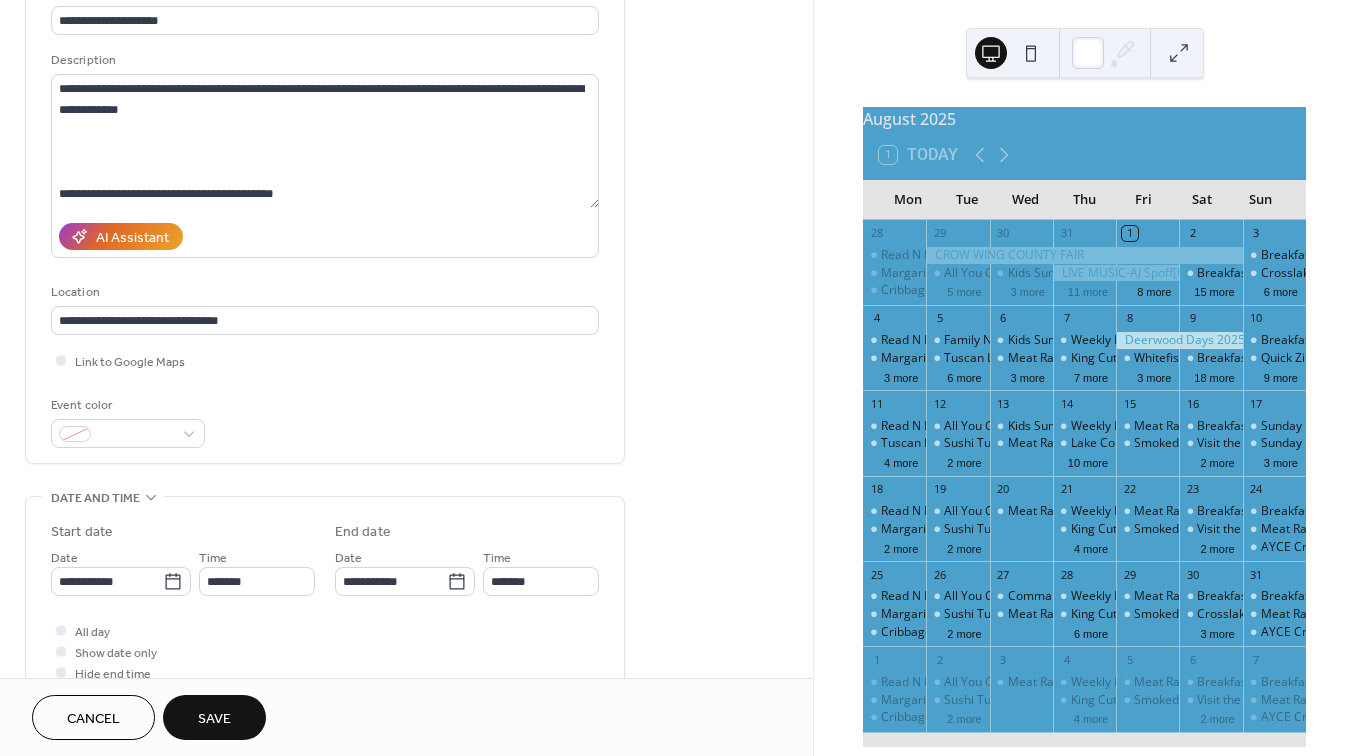type on "*******" 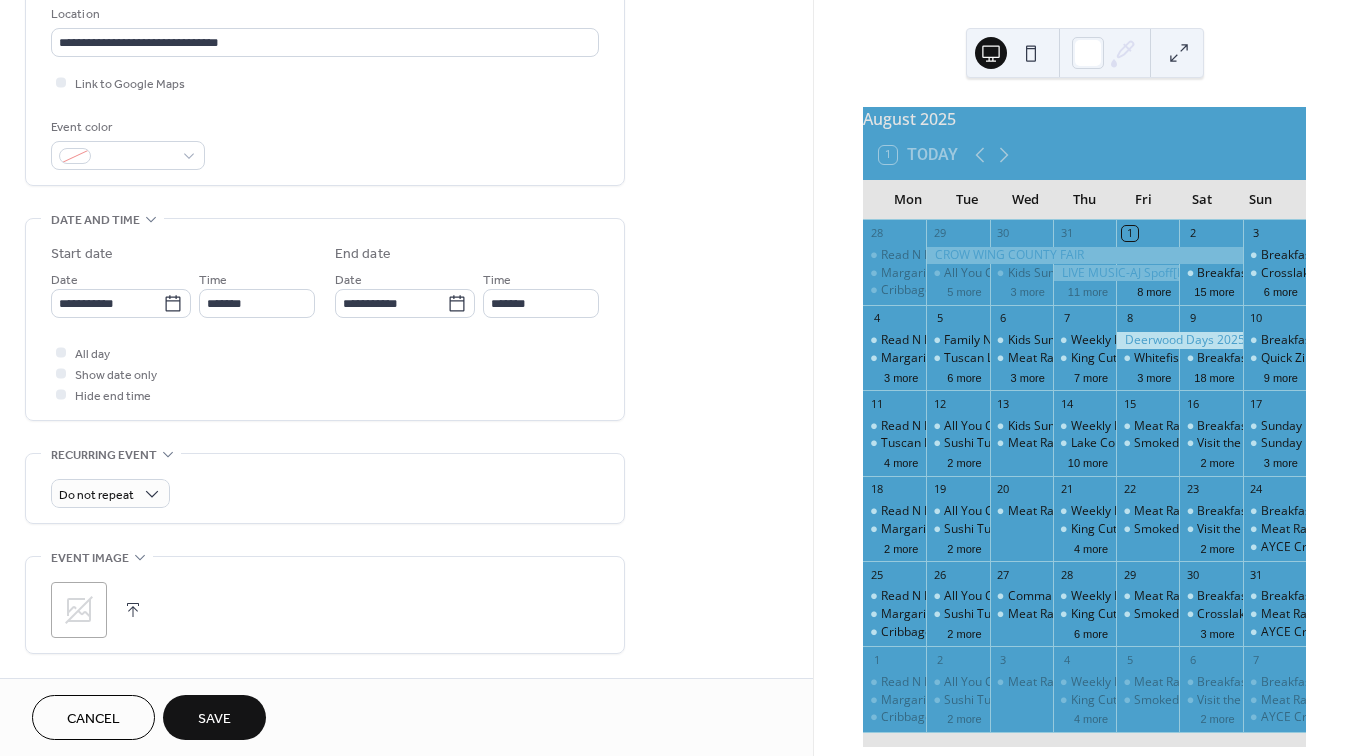 scroll, scrollTop: 461, scrollLeft: 0, axis: vertical 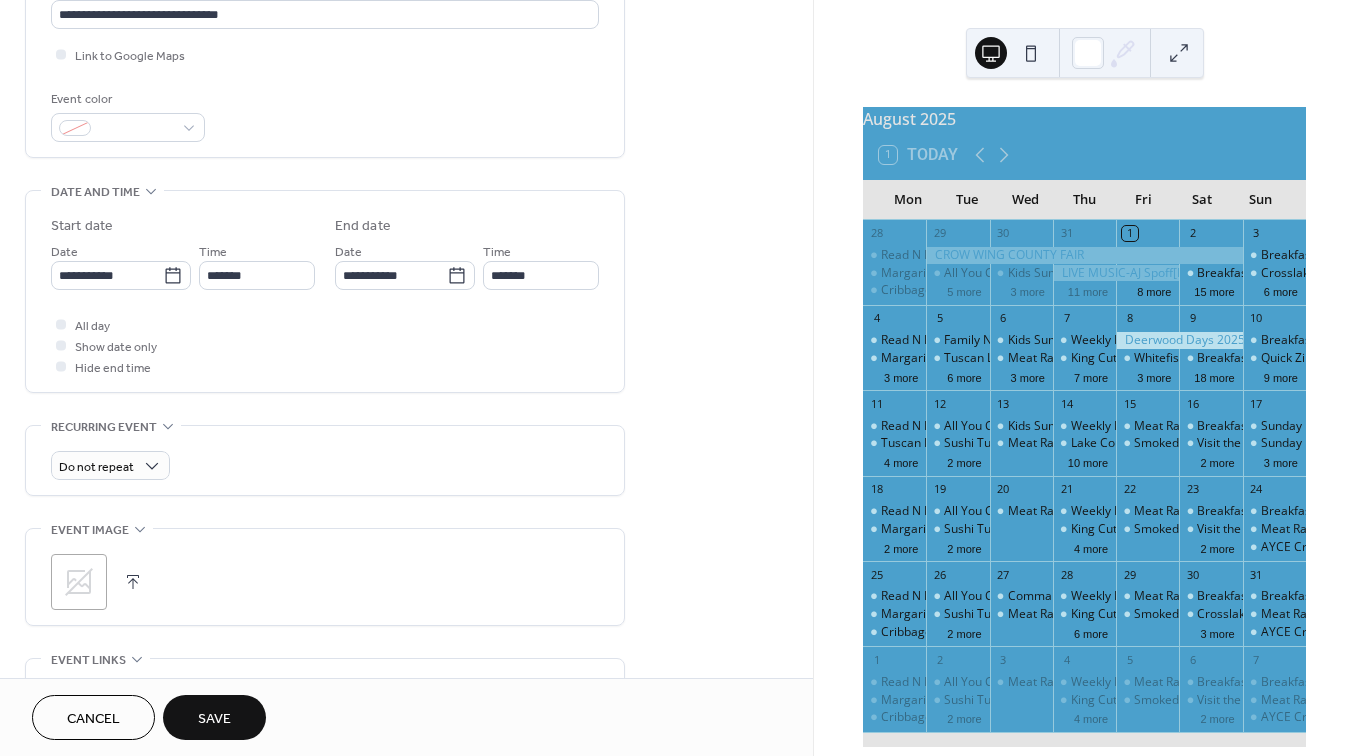 click at bounding box center (133, 582) 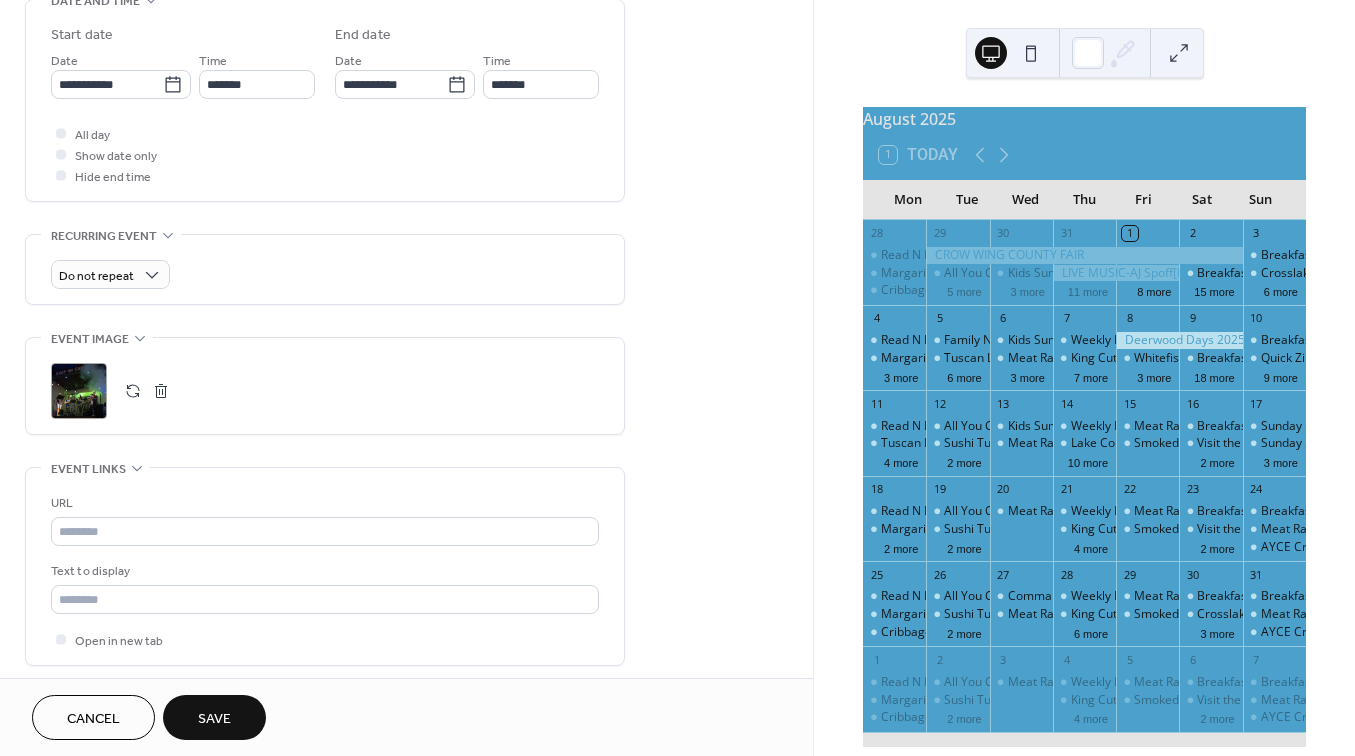 scroll, scrollTop: 666, scrollLeft: 0, axis: vertical 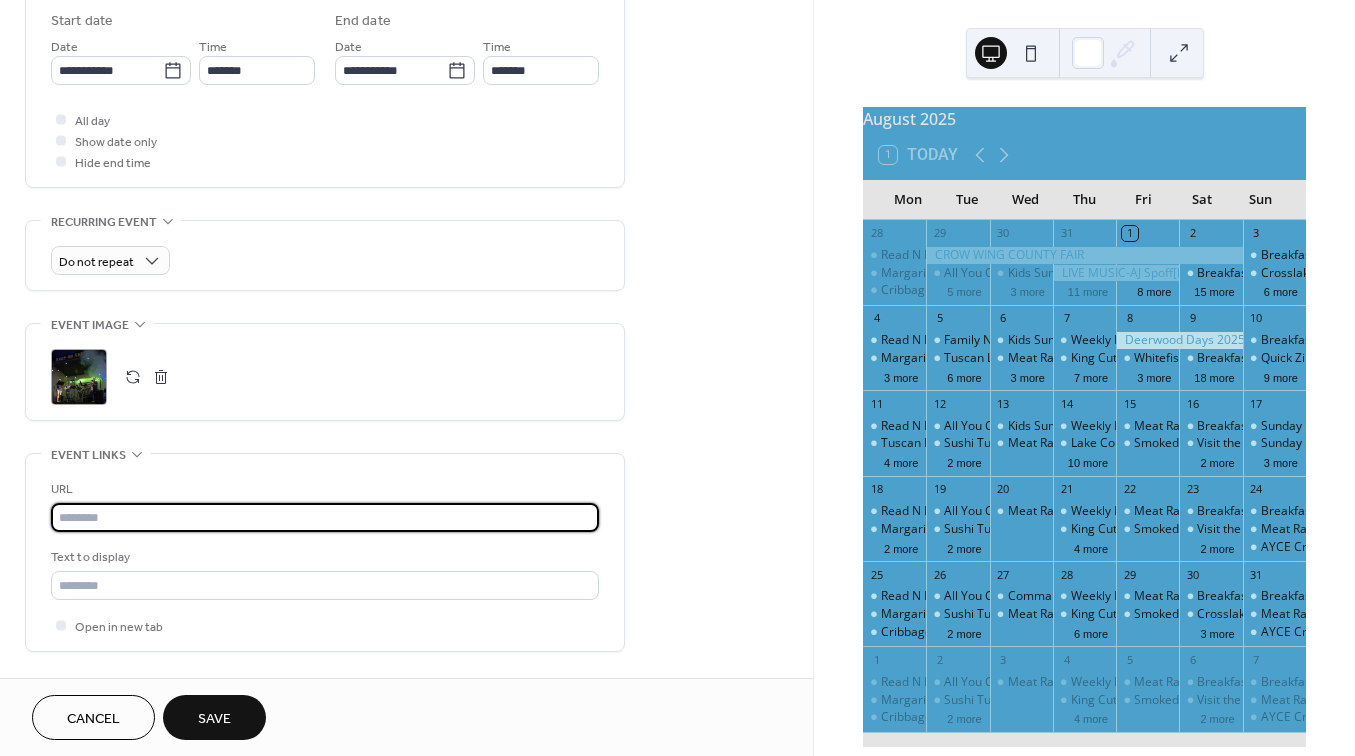 click at bounding box center [325, 517] 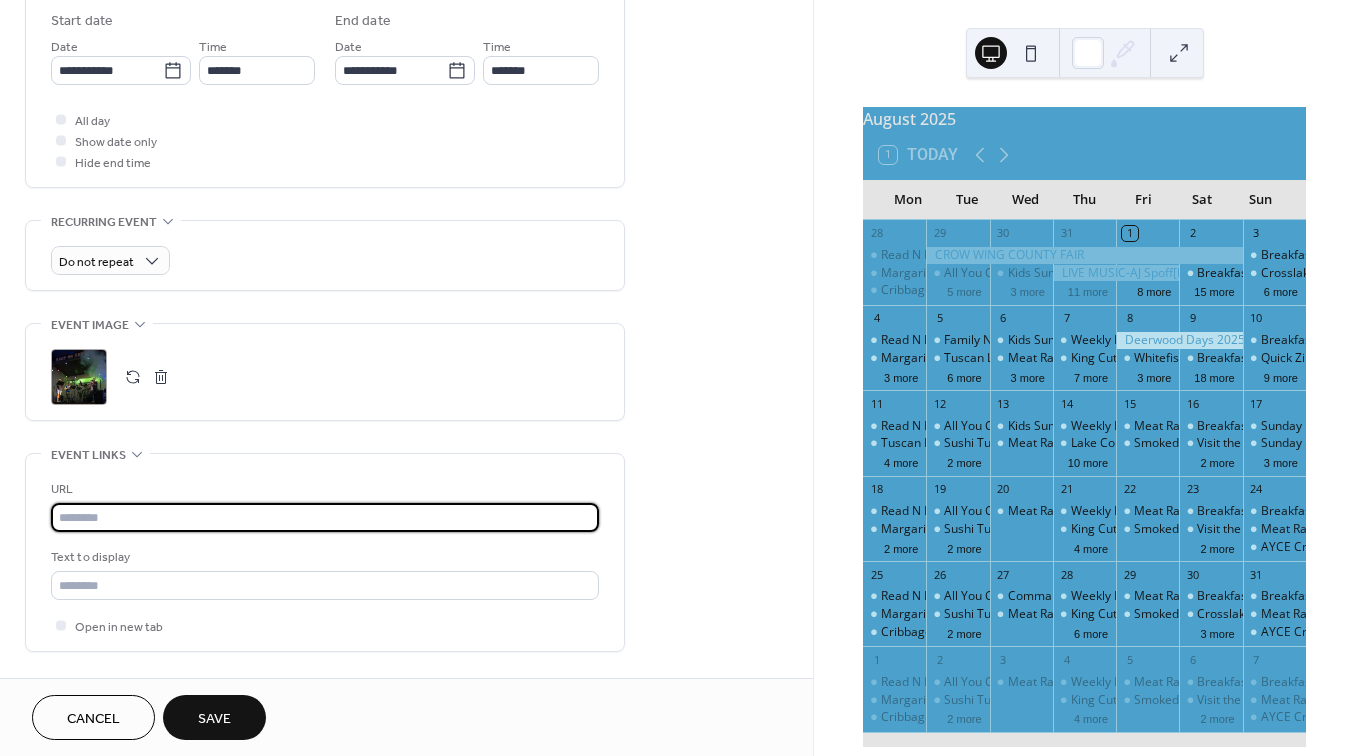 paste on "**********" 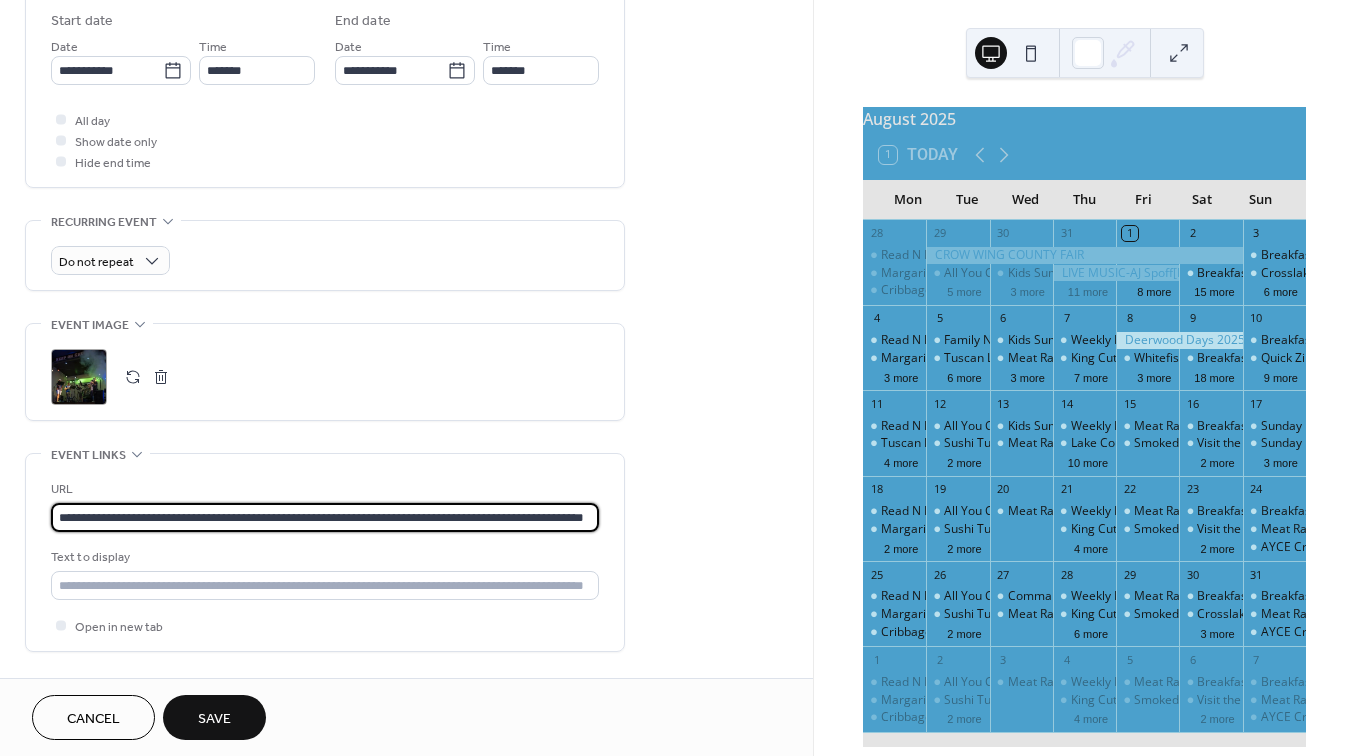 type on "**********" 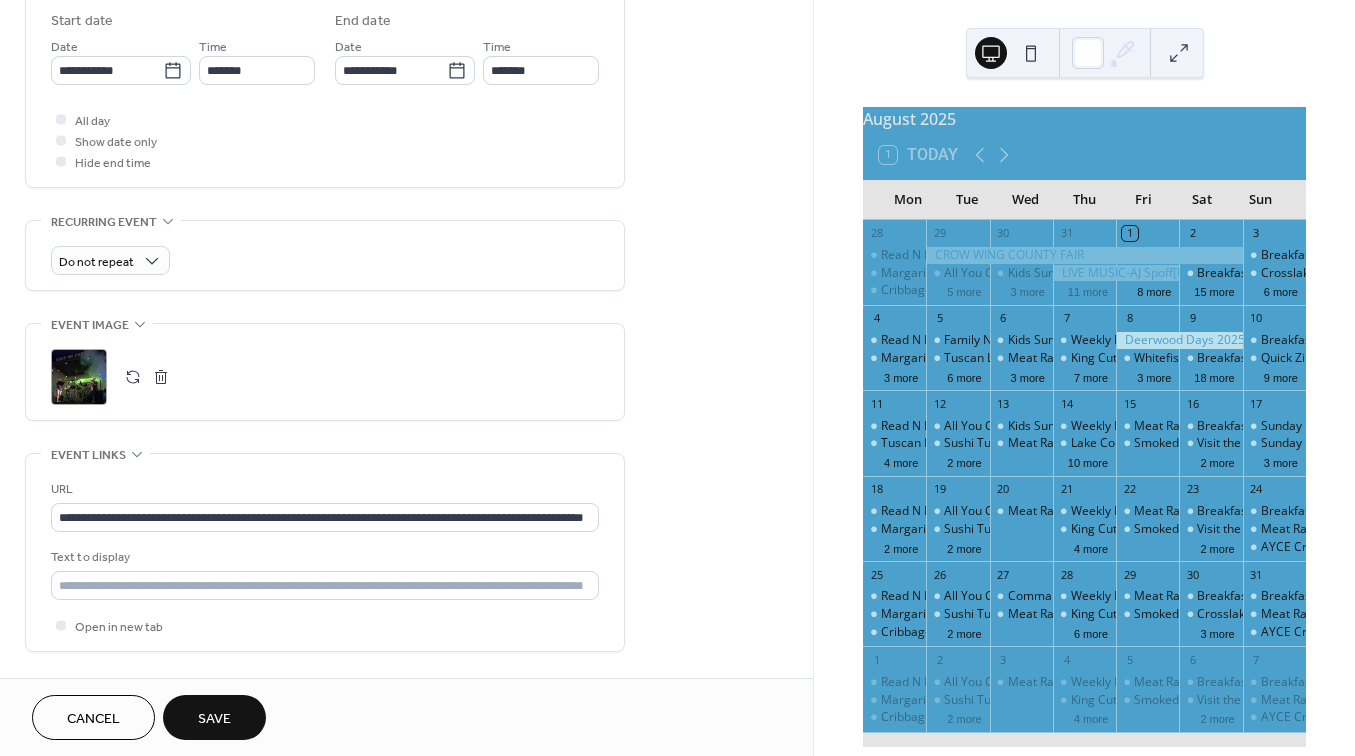 click on "Save" at bounding box center (214, 719) 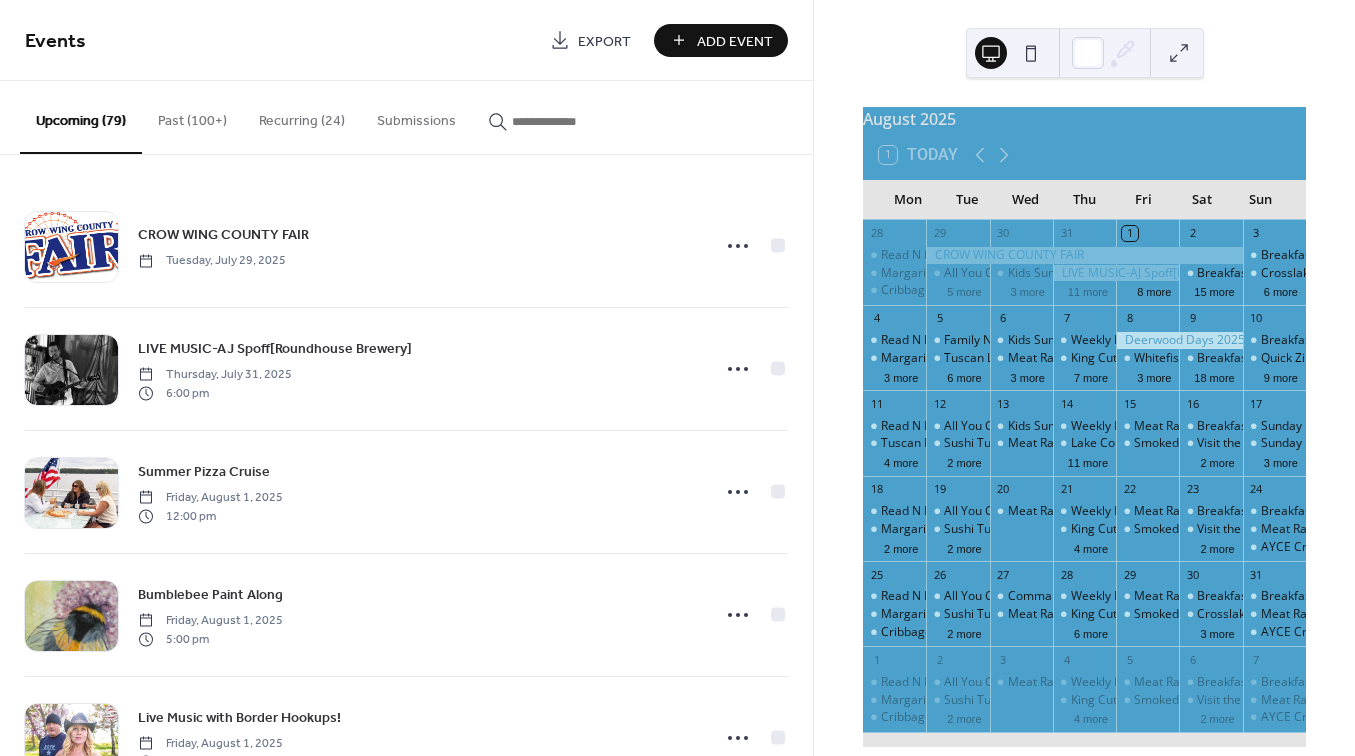 click on "Add Event" at bounding box center [735, 41] 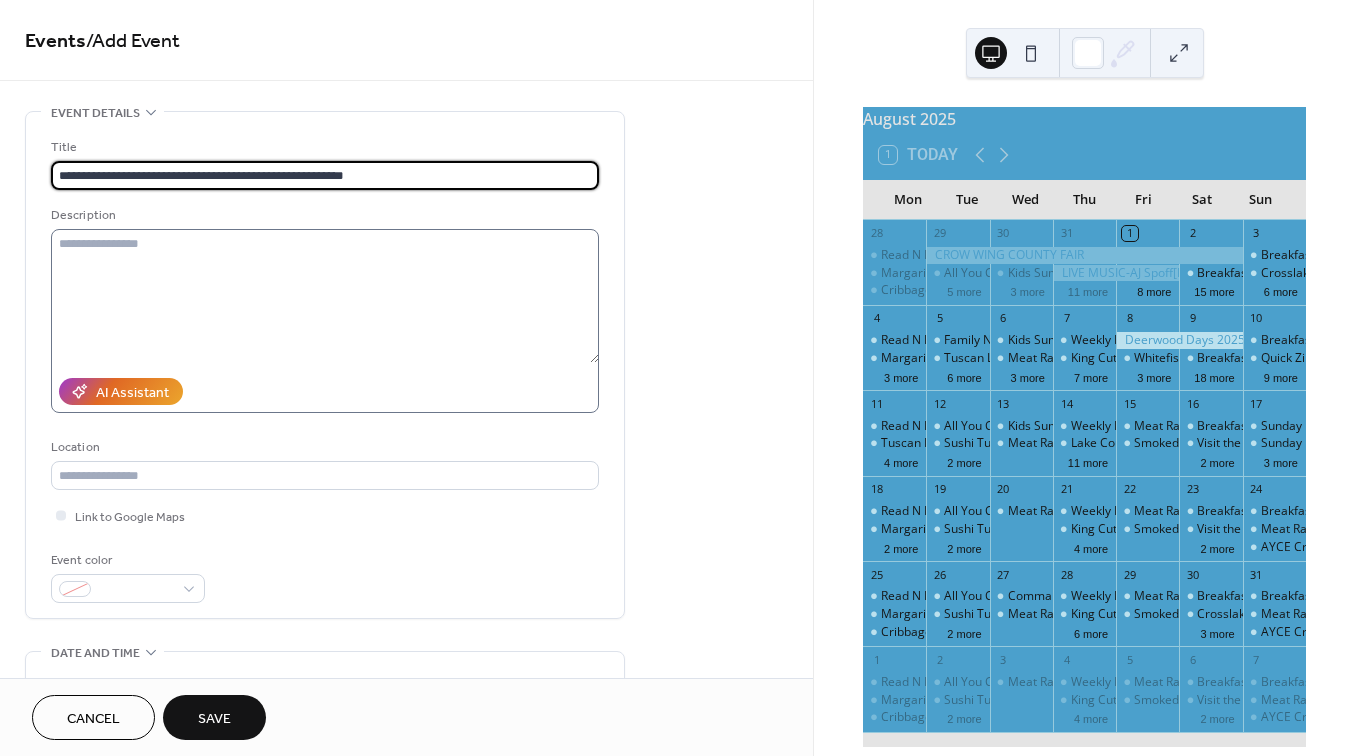 type on "**********" 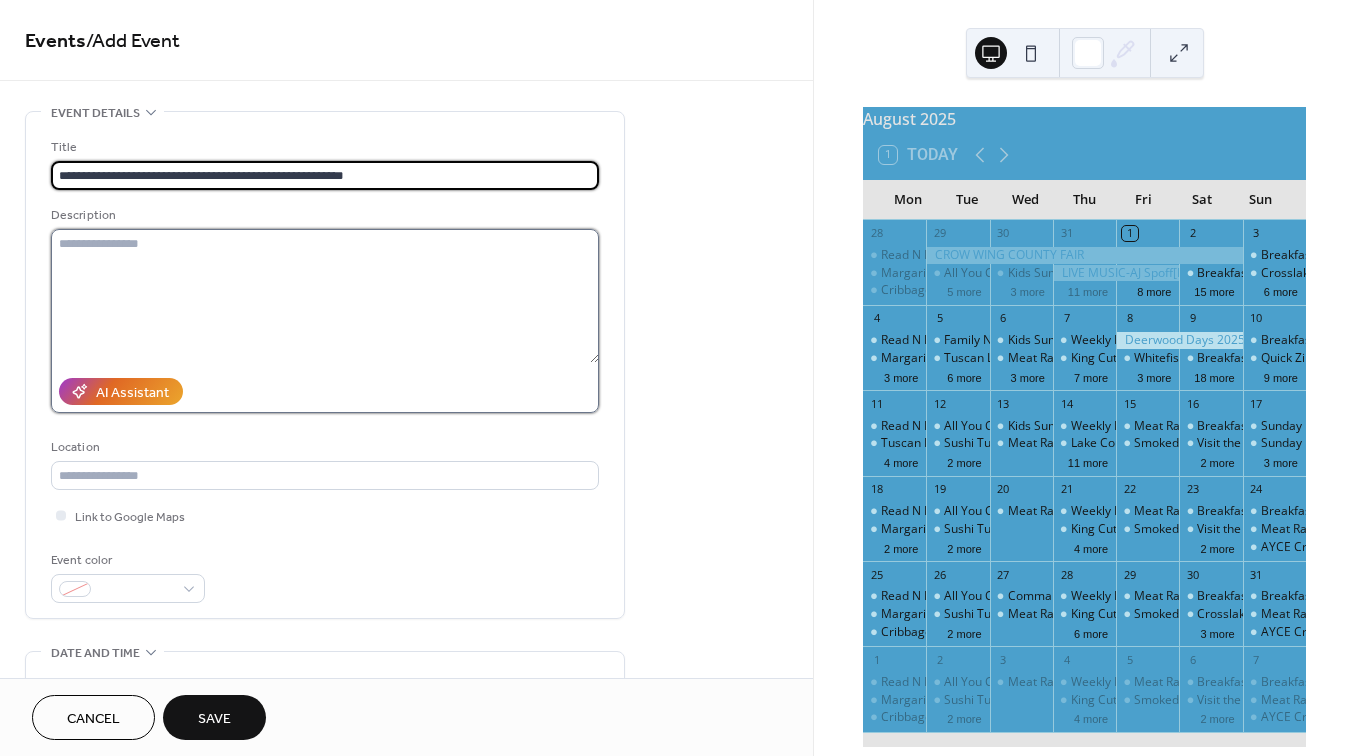 click at bounding box center [325, 296] 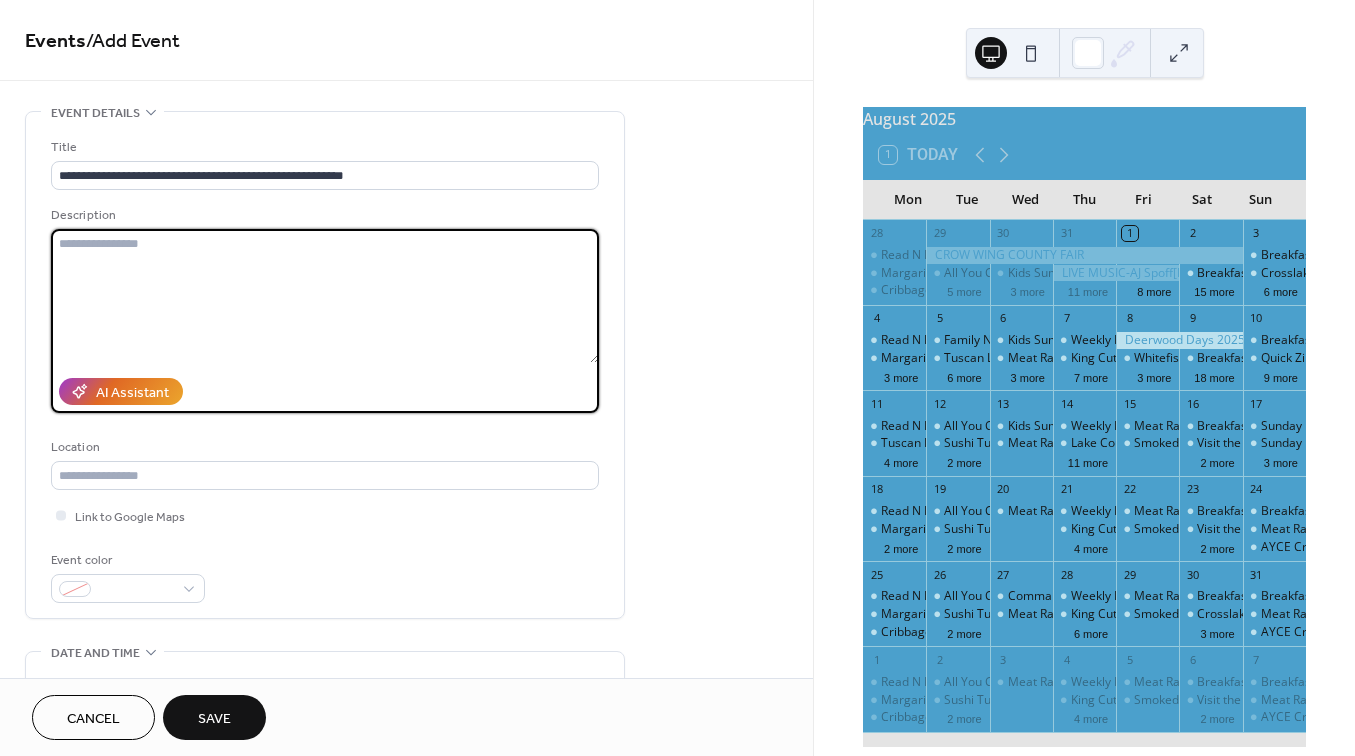 paste on "**********" 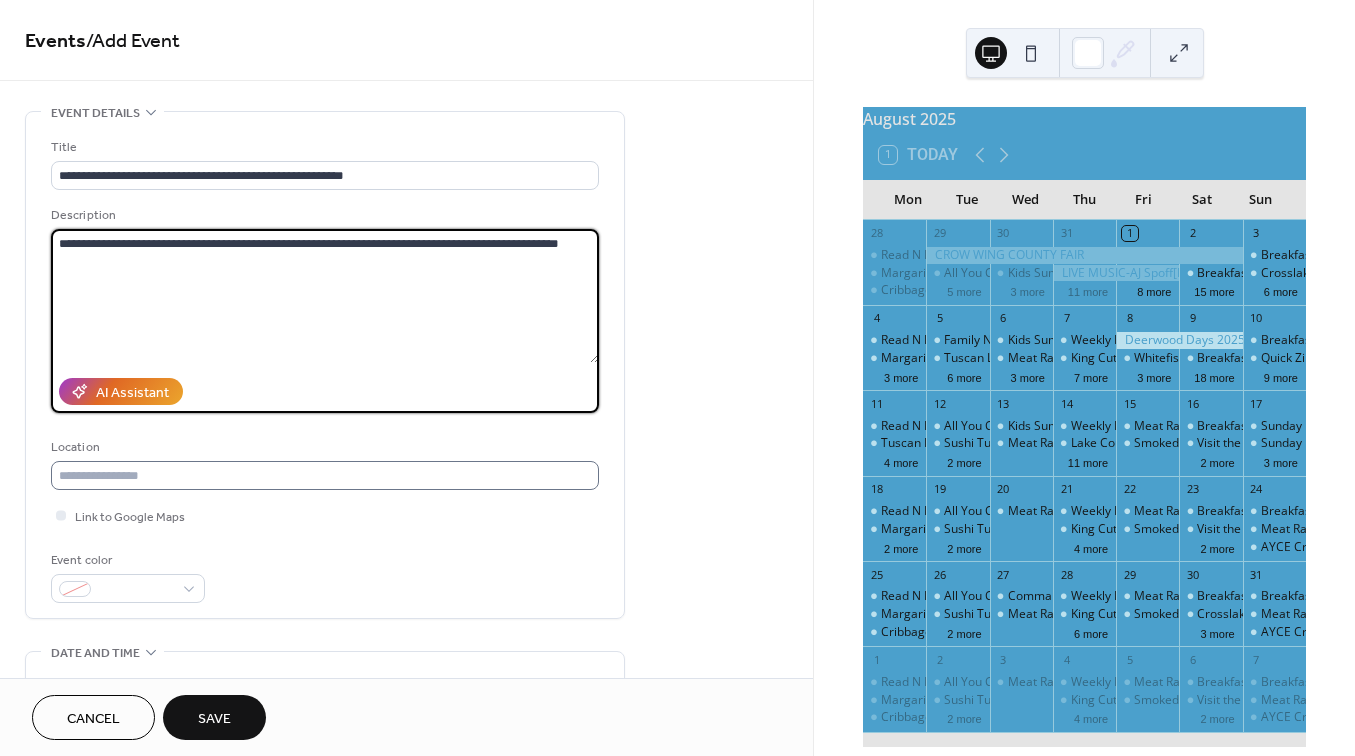 type on "**********" 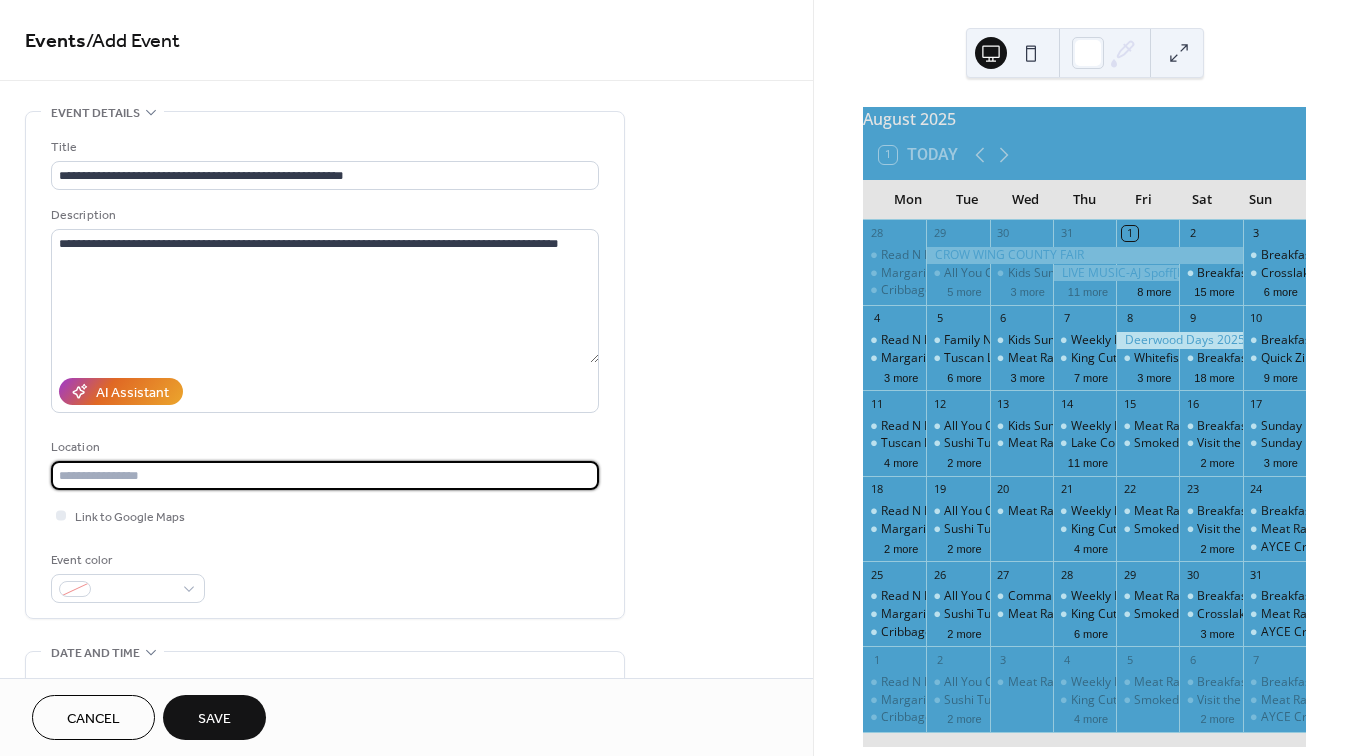 click at bounding box center (325, 475) 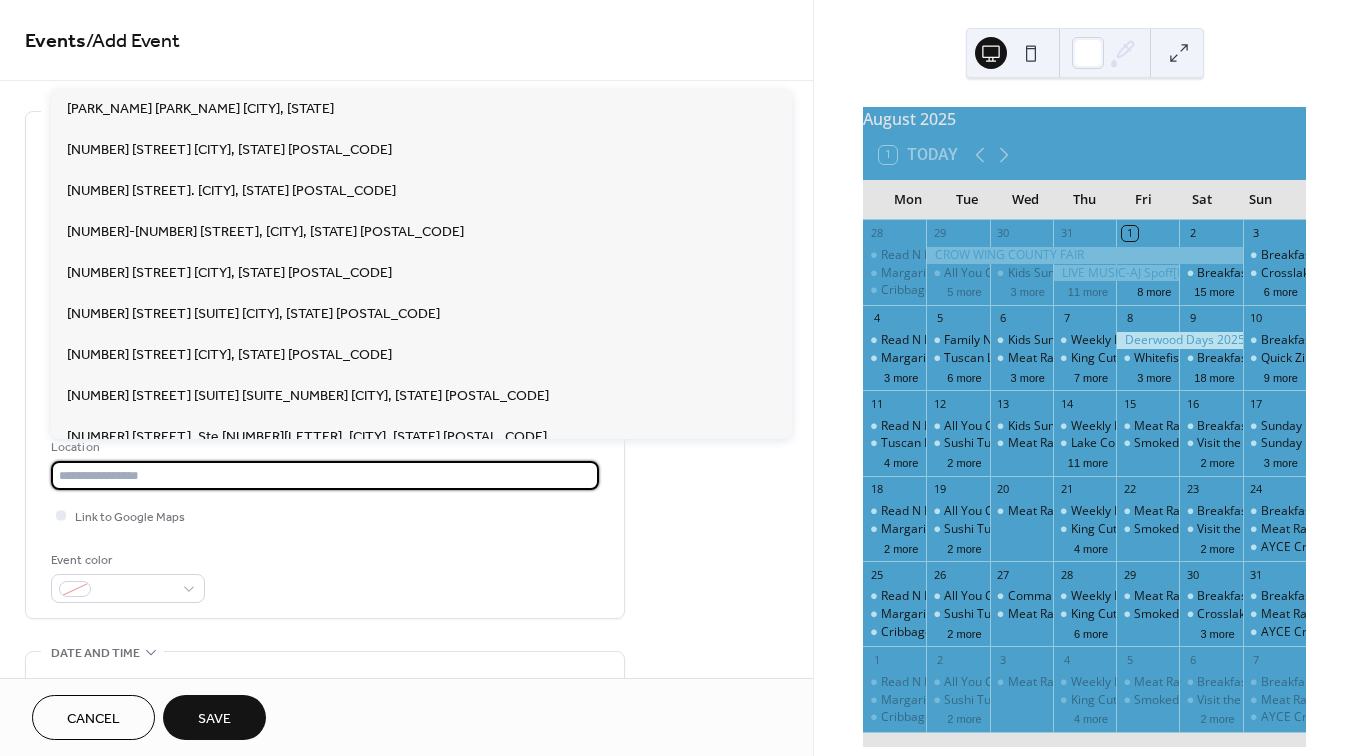 paste on "**********" 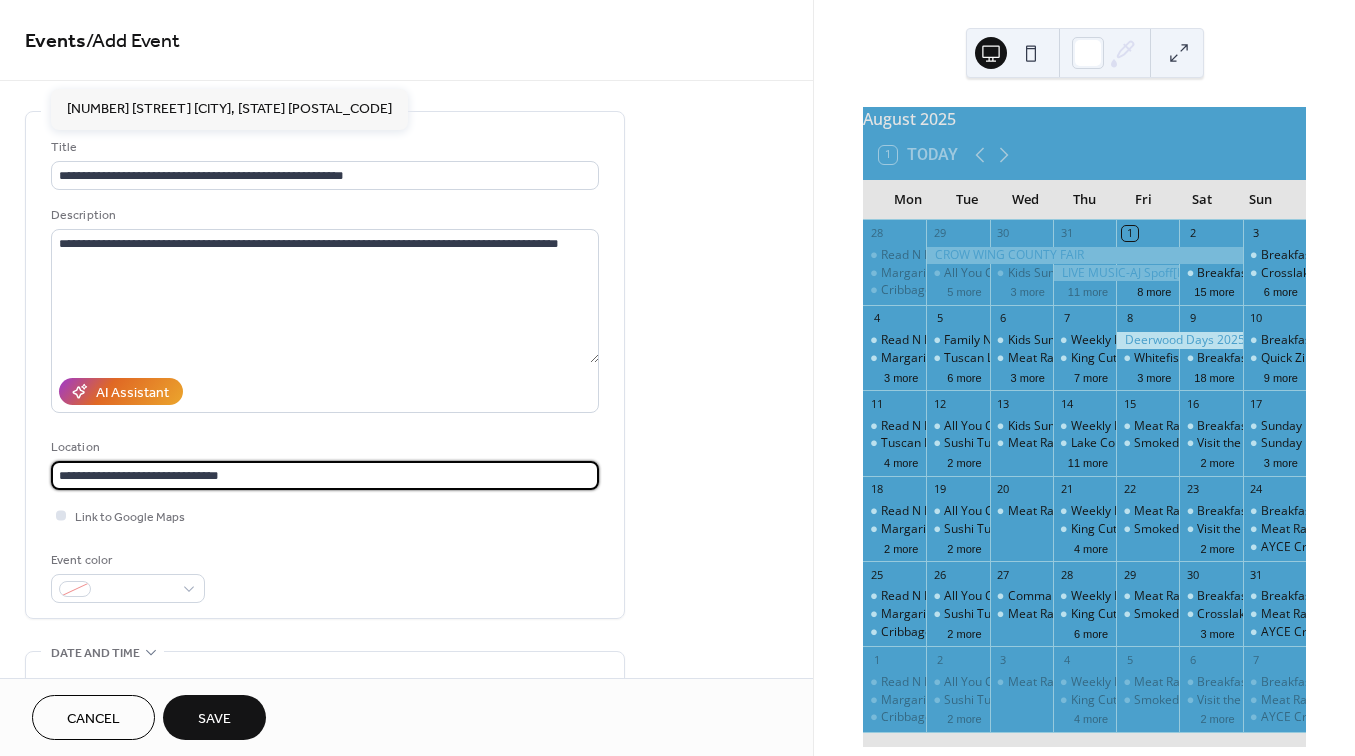 type on "**********" 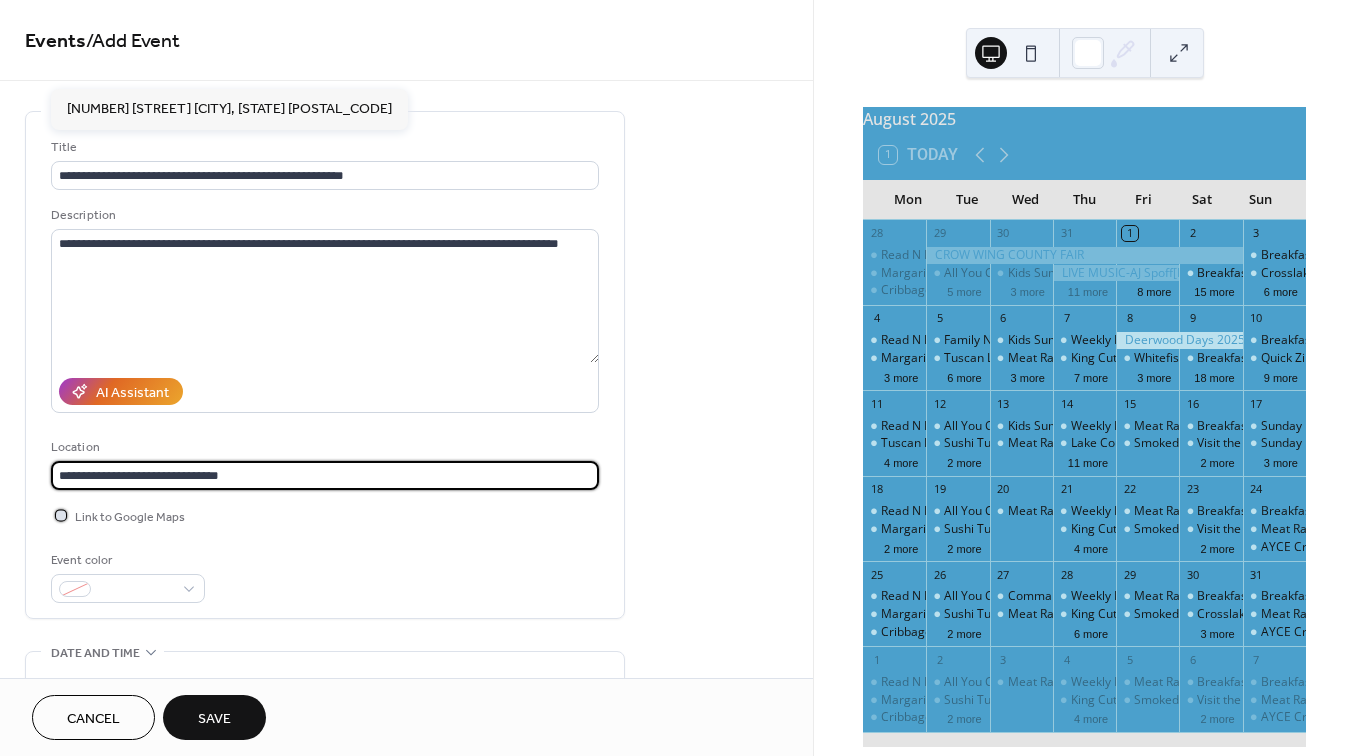 click at bounding box center (61, 515) 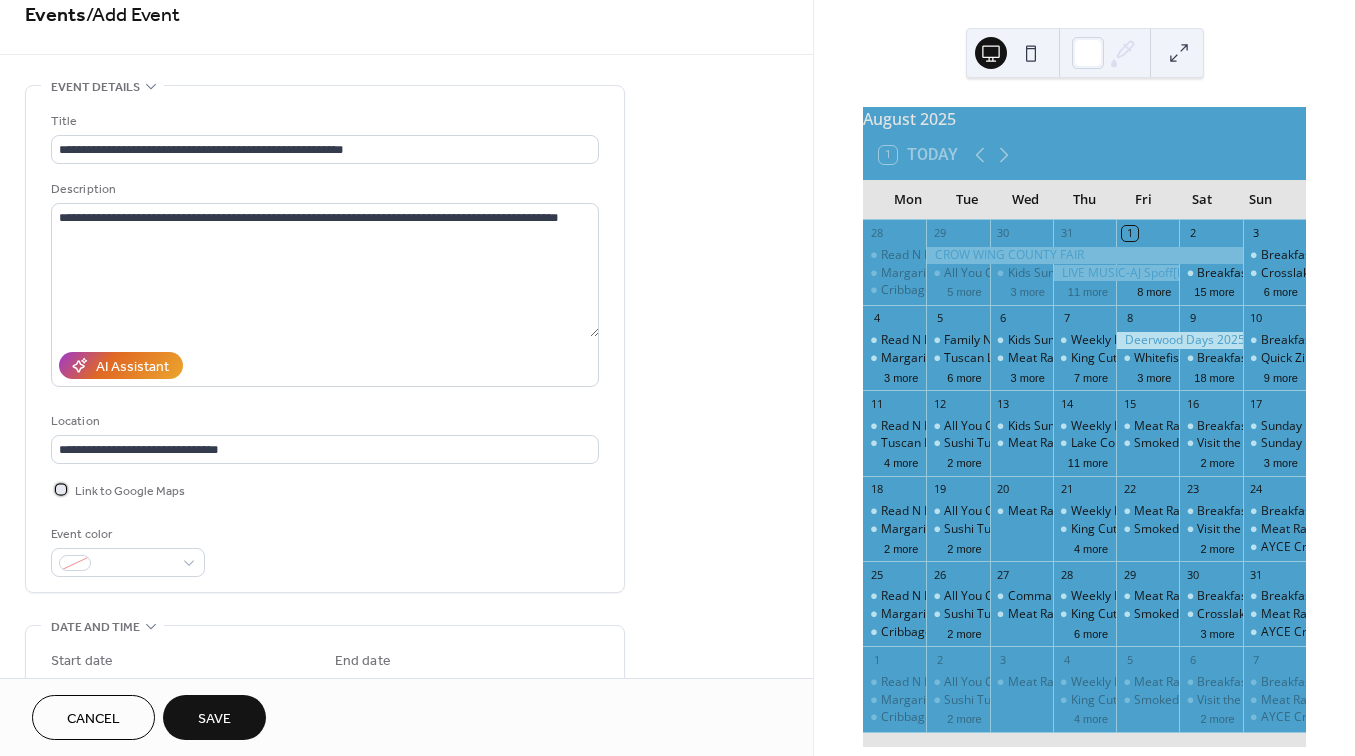 scroll, scrollTop: 114, scrollLeft: 0, axis: vertical 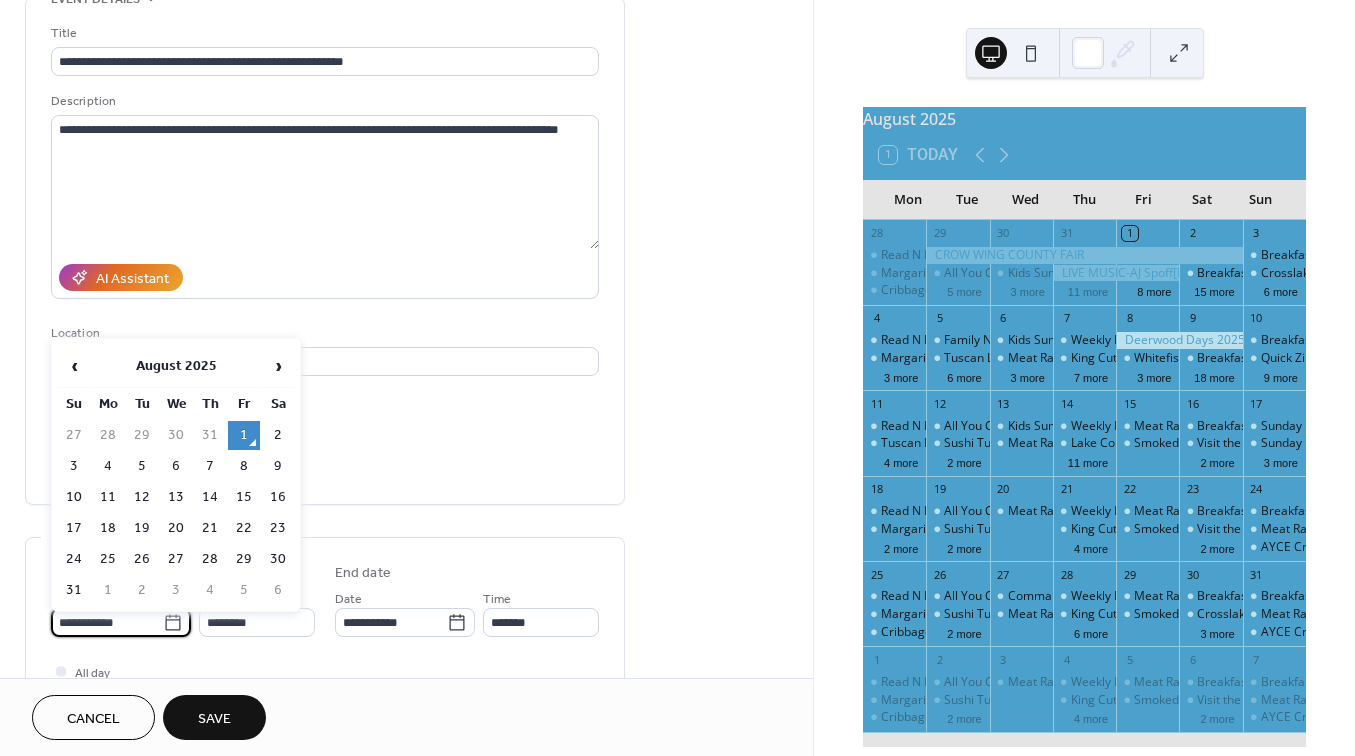 click on "**********" at bounding box center (107, 622) 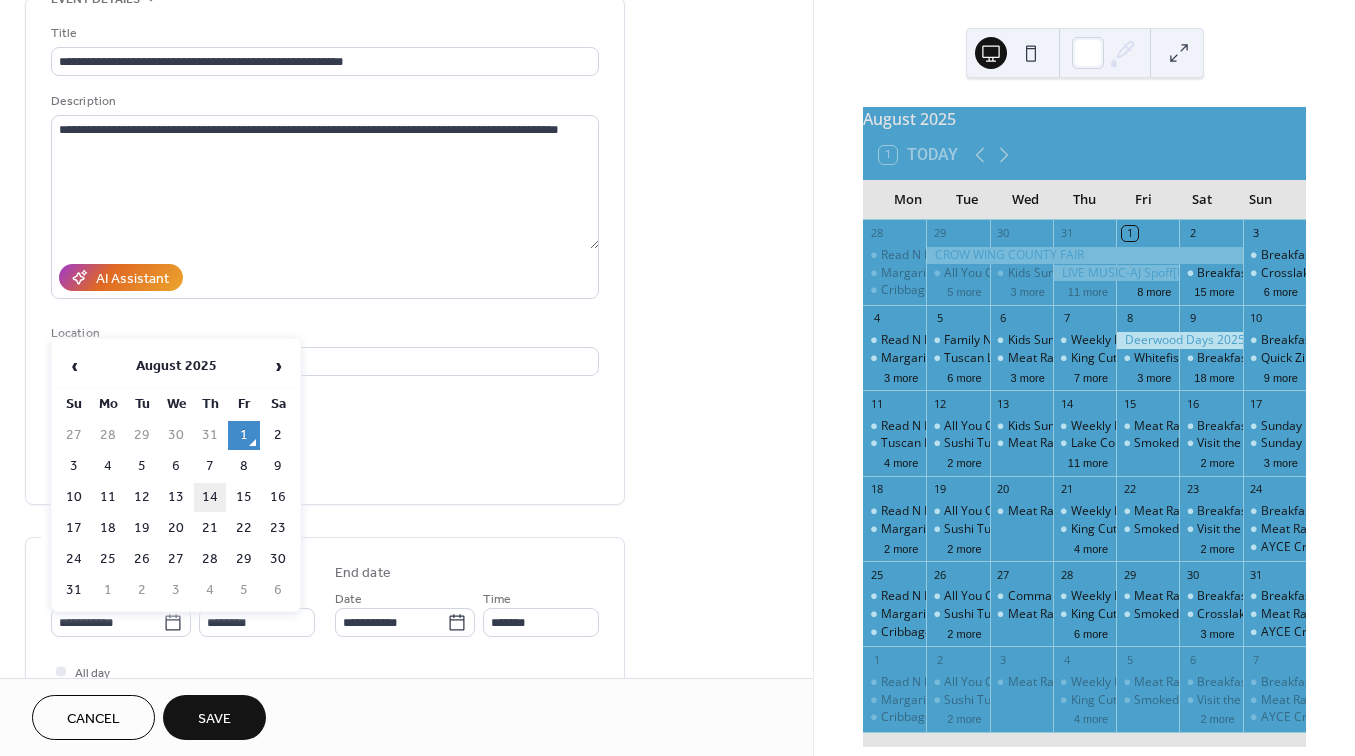 click on "14" at bounding box center [210, 497] 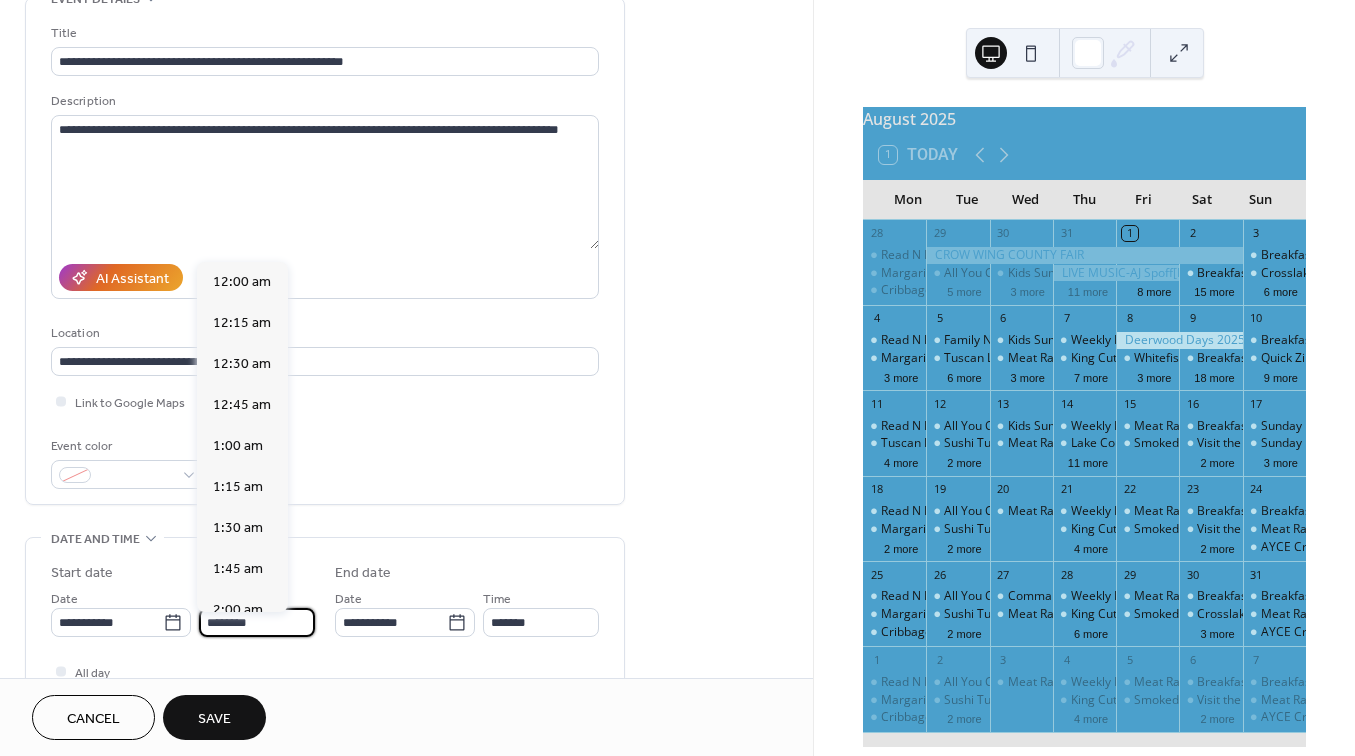 scroll, scrollTop: 1968, scrollLeft: 0, axis: vertical 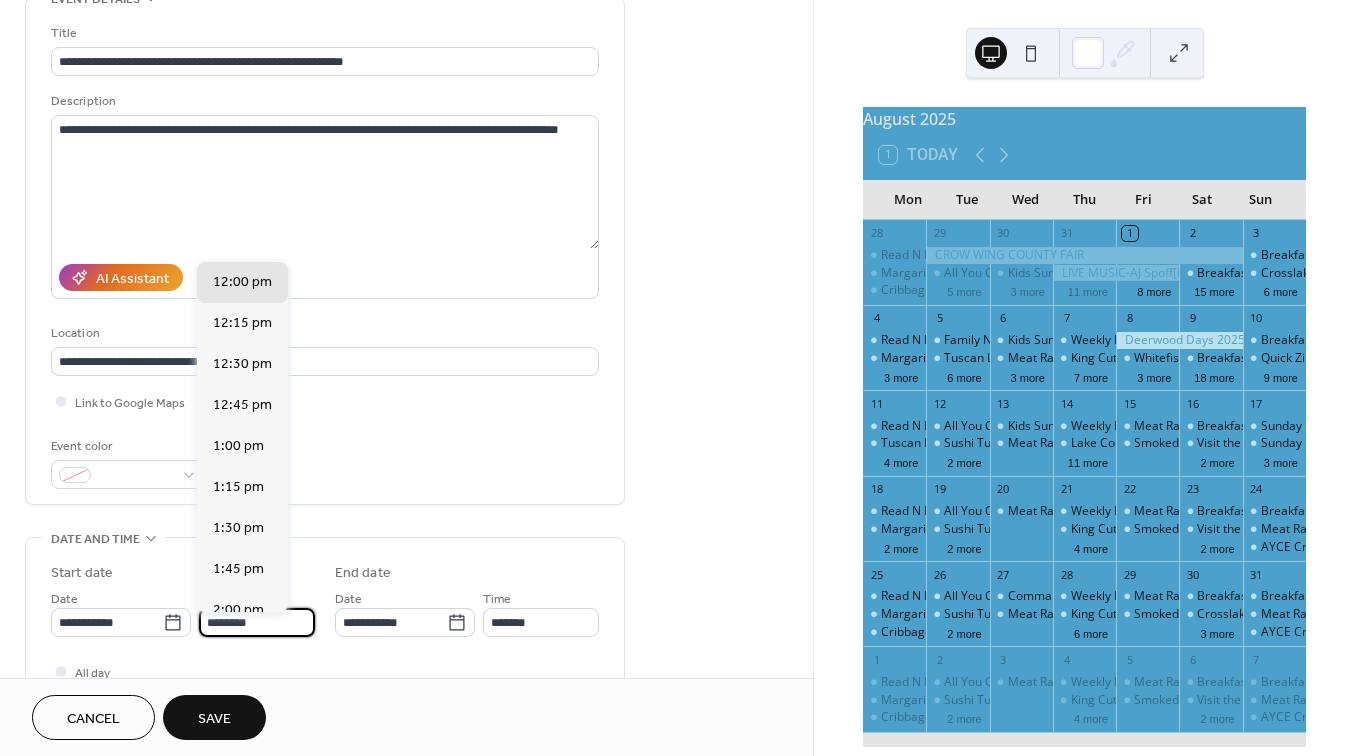 click on "********" at bounding box center (257, 622) 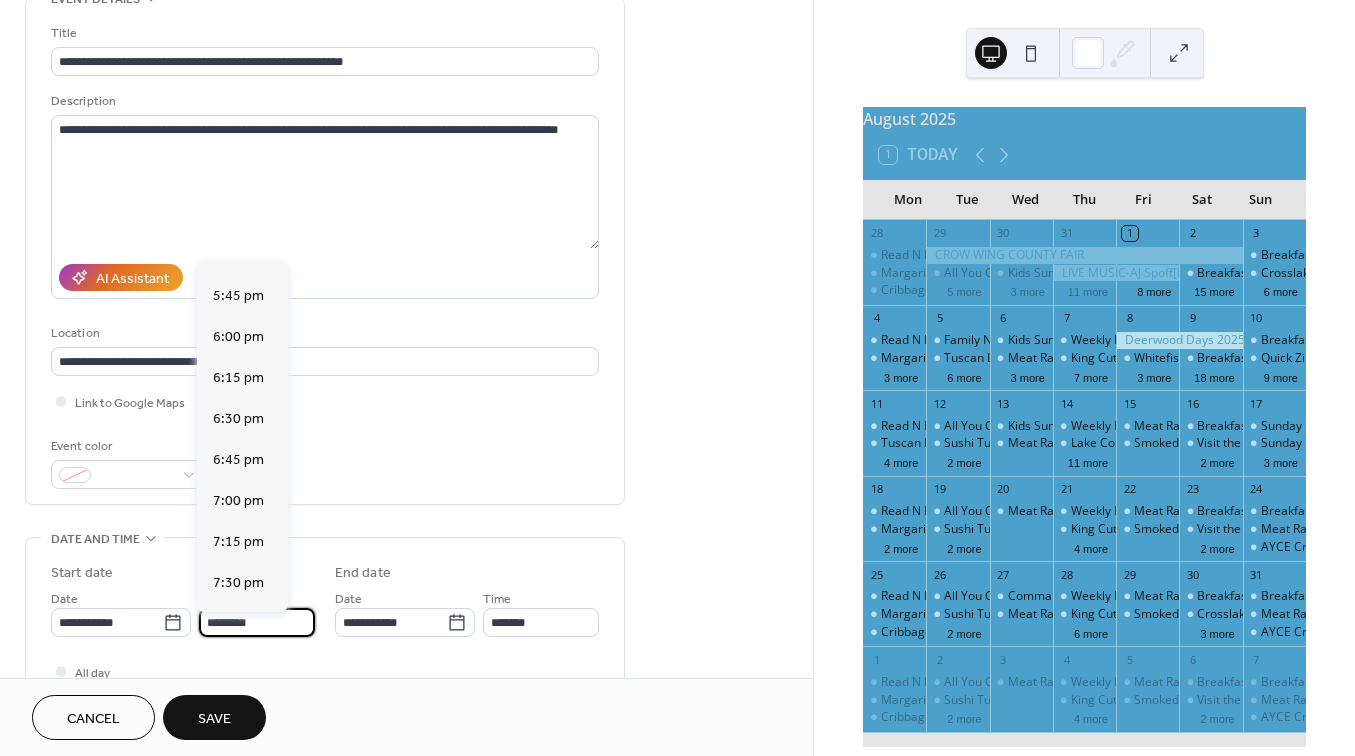 scroll, scrollTop: 2898, scrollLeft: 0, axis: vertical 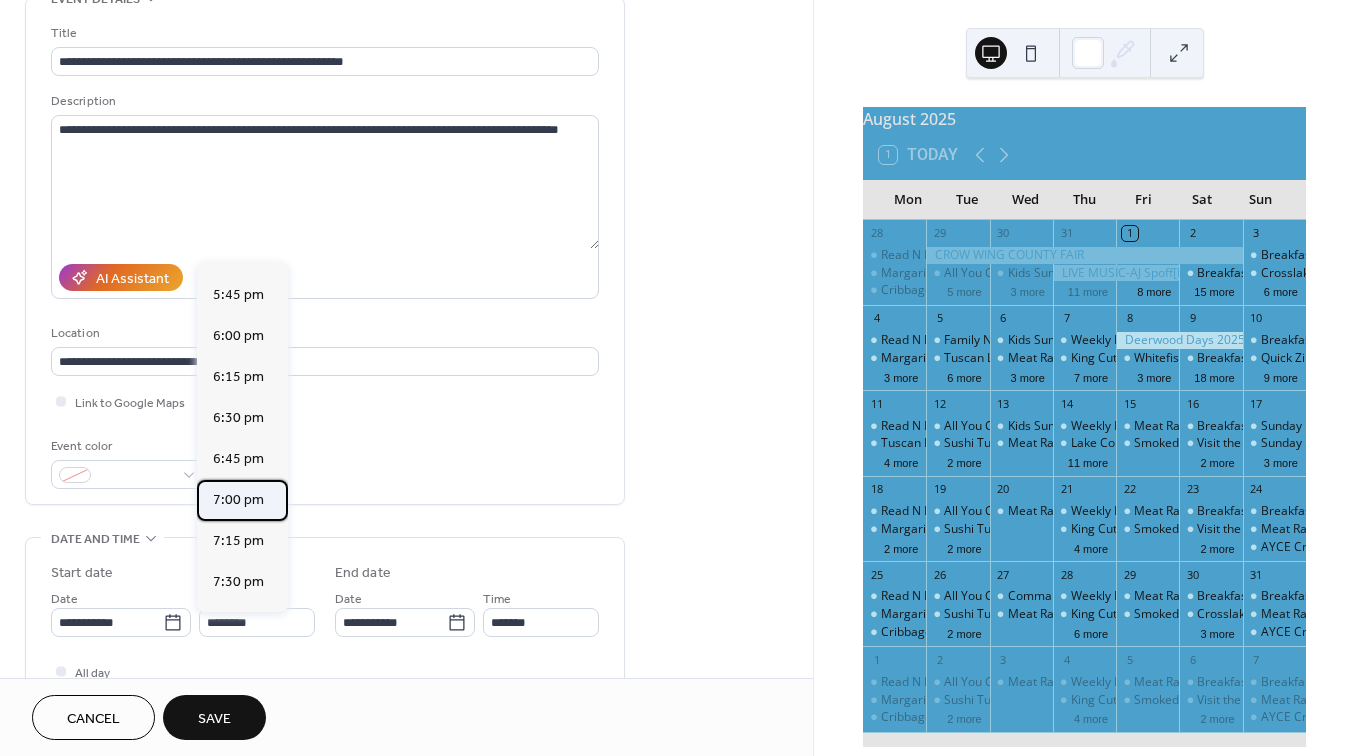 click on "7:00 pm" at bounding box center [238, 500] 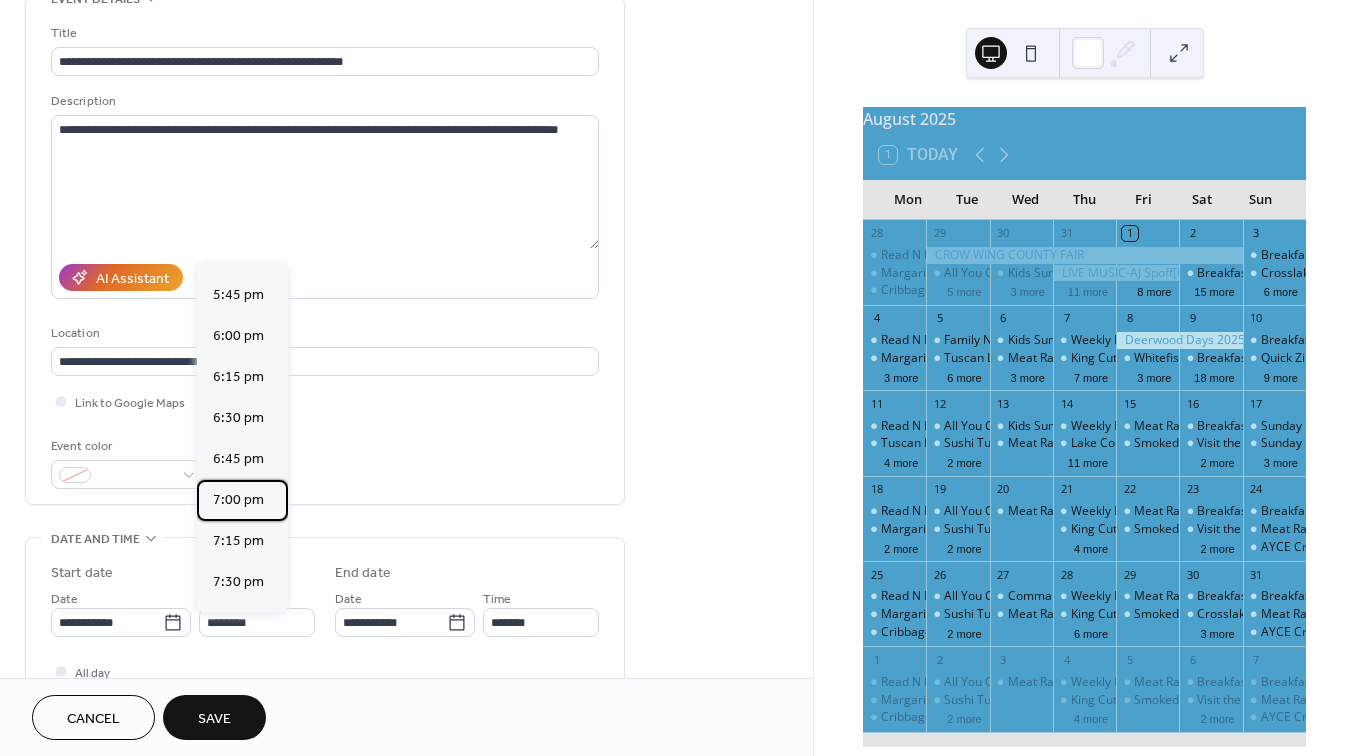 type on "*******" 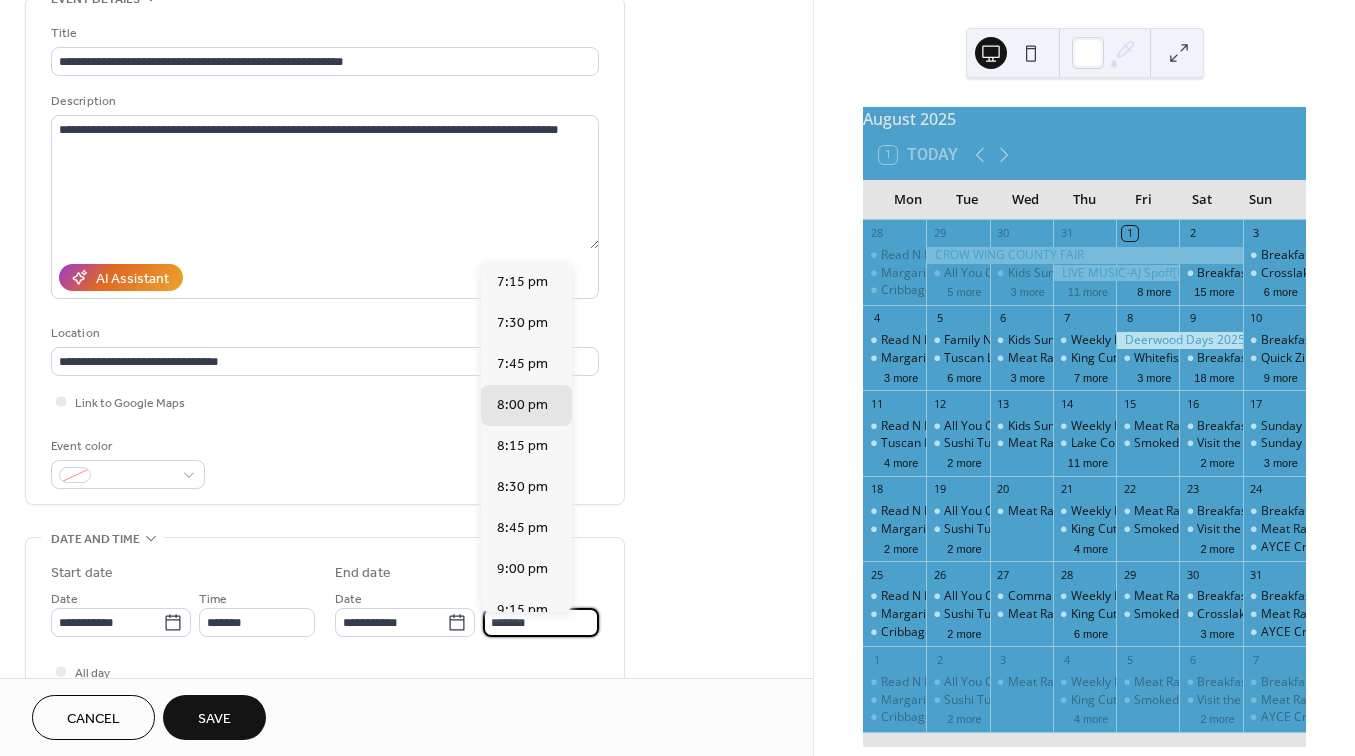 click on "*******" at bounding box center [541, 622] 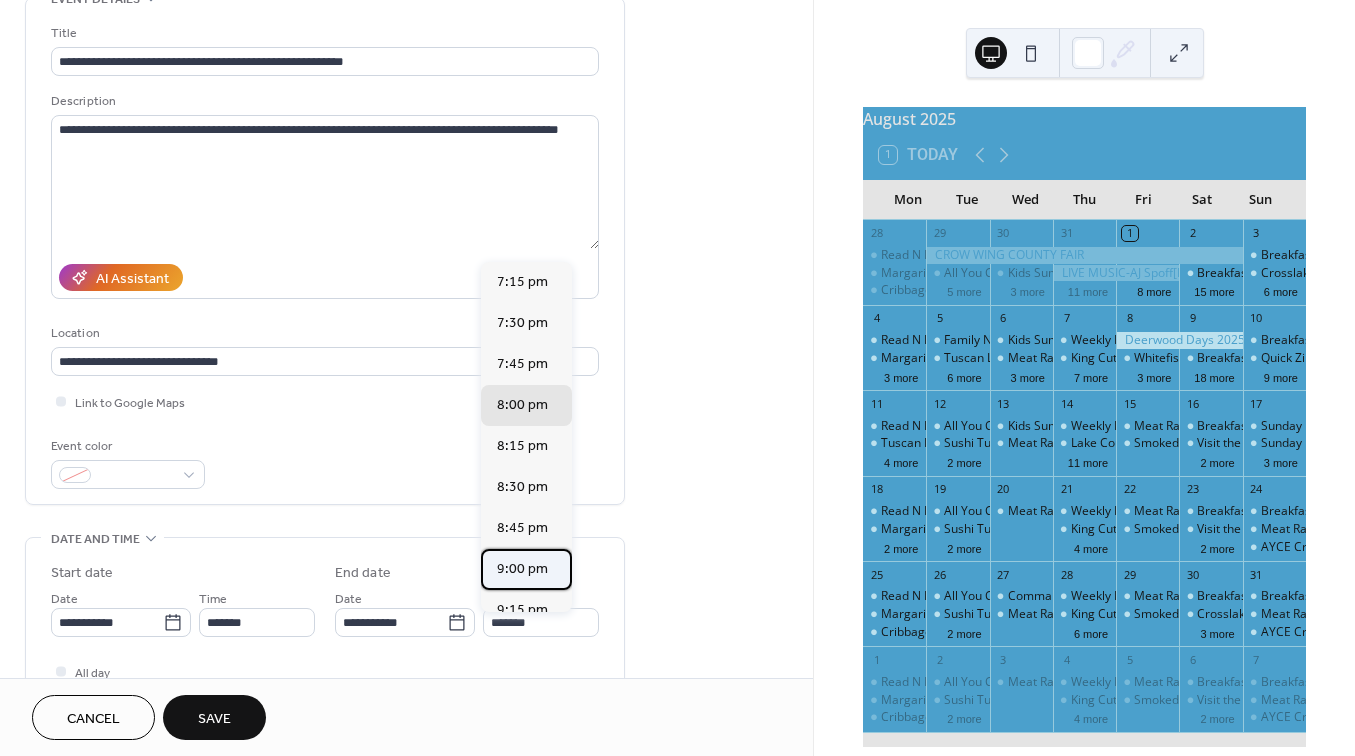 click on "9:00 pm" at bounding box center [522, 569] 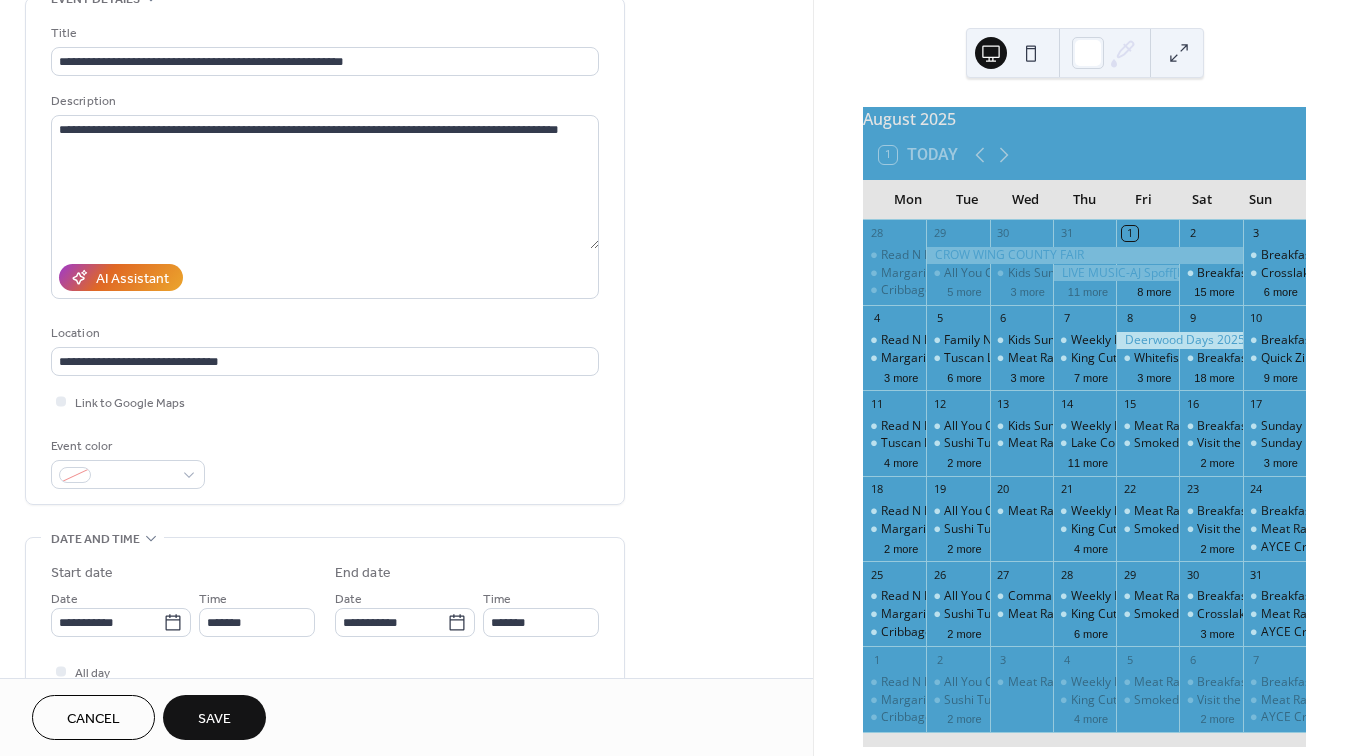 type on "*******" 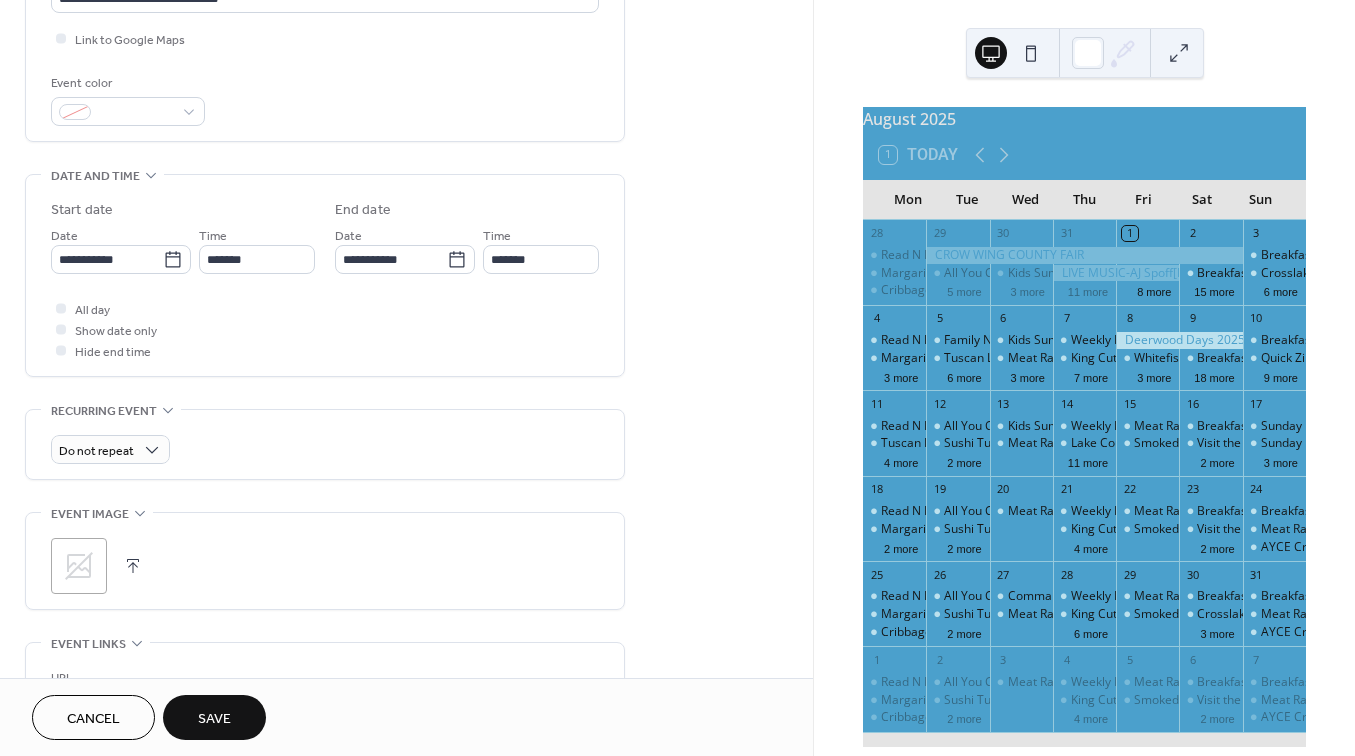scroll, scrollTop: 481, scrollLeft: 0, axis: vertical 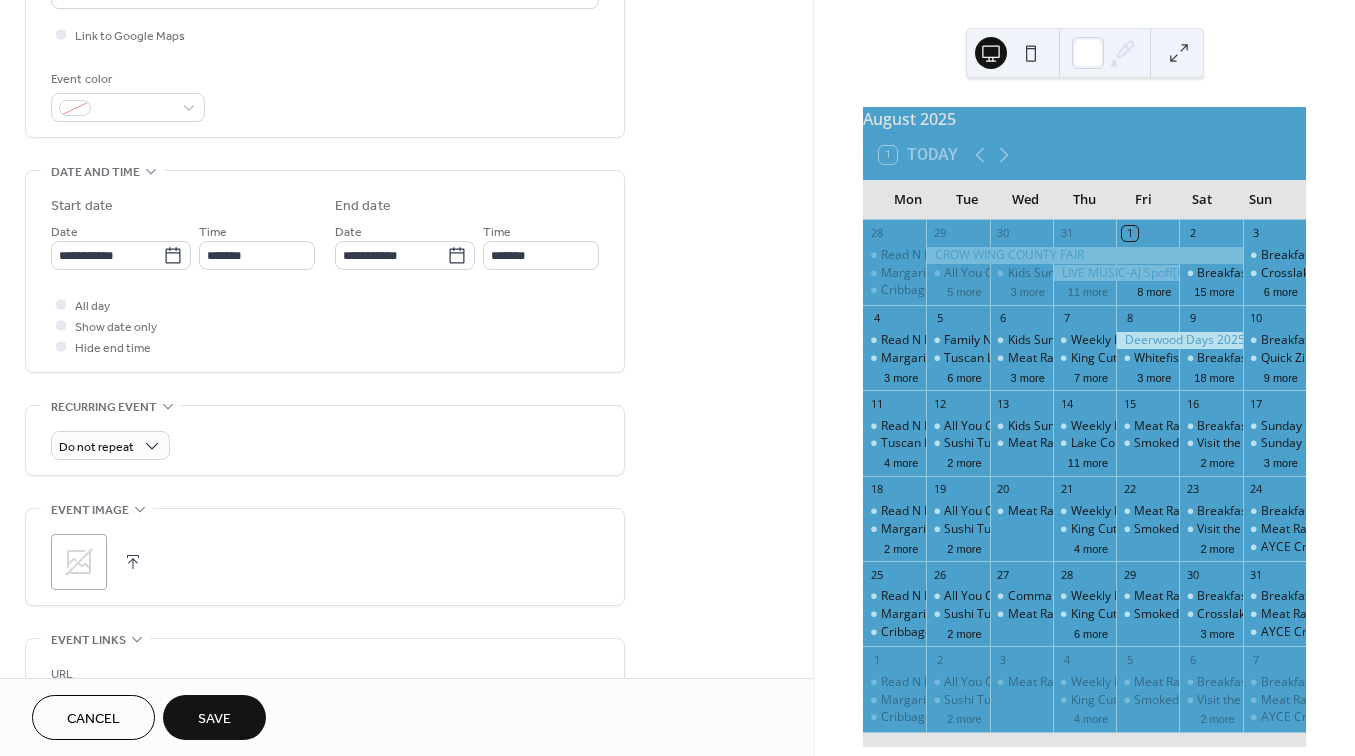 click at bounding box center [133, 562] 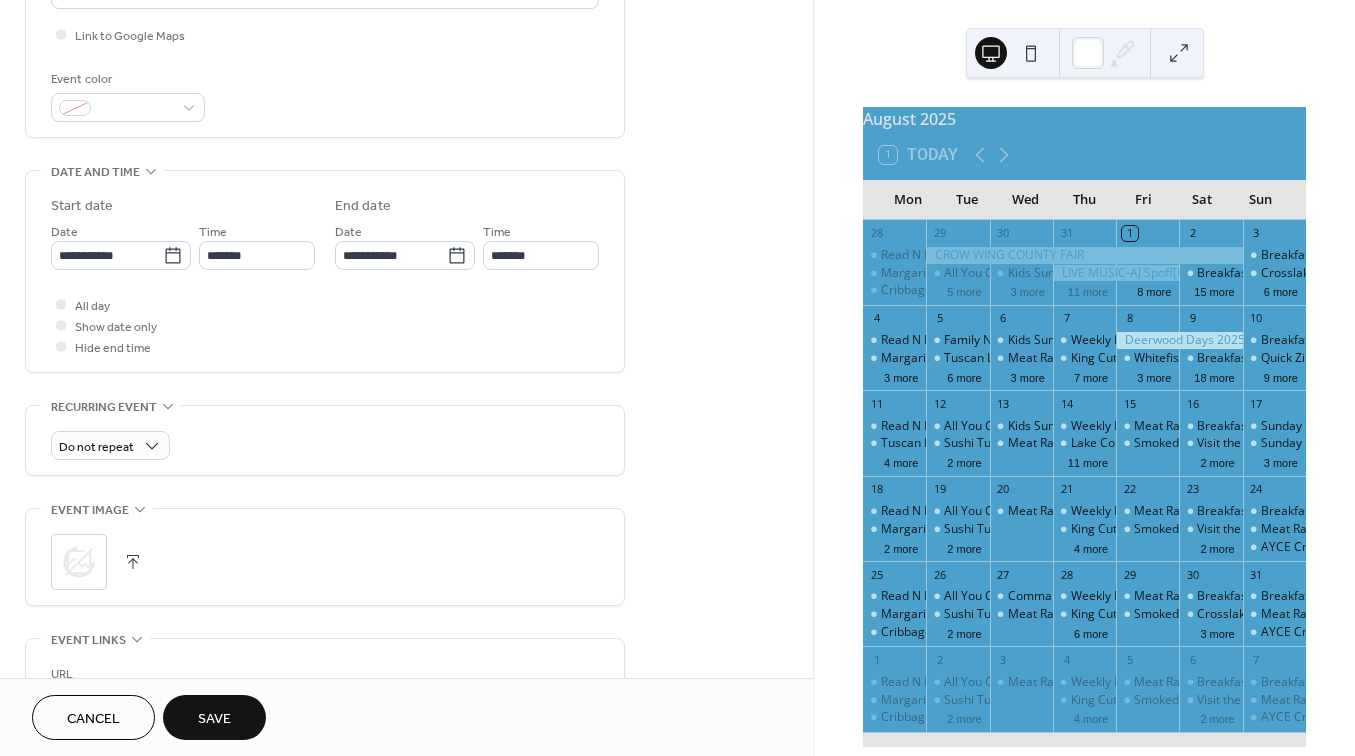 scroll, scrollTop: 559, scrollLeft: 0, axis: vertical 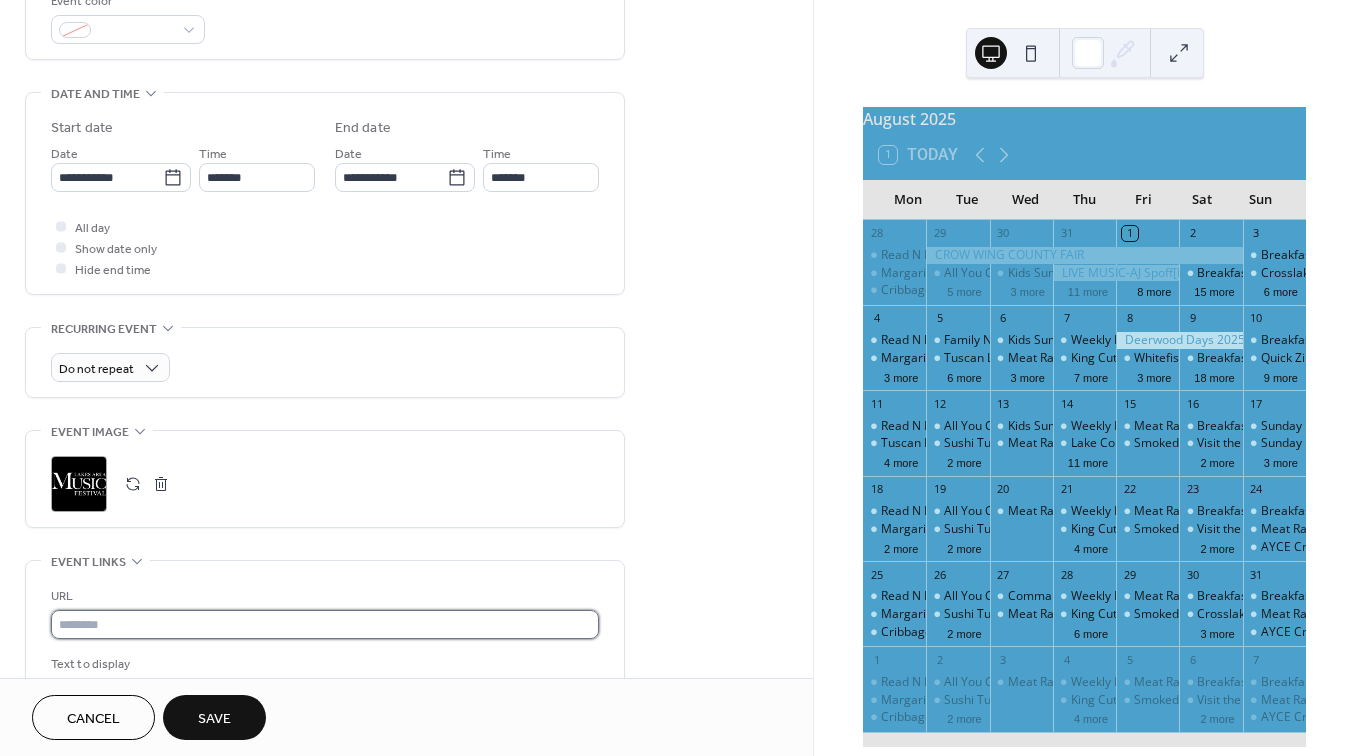 click at bounding box center (325, 624) 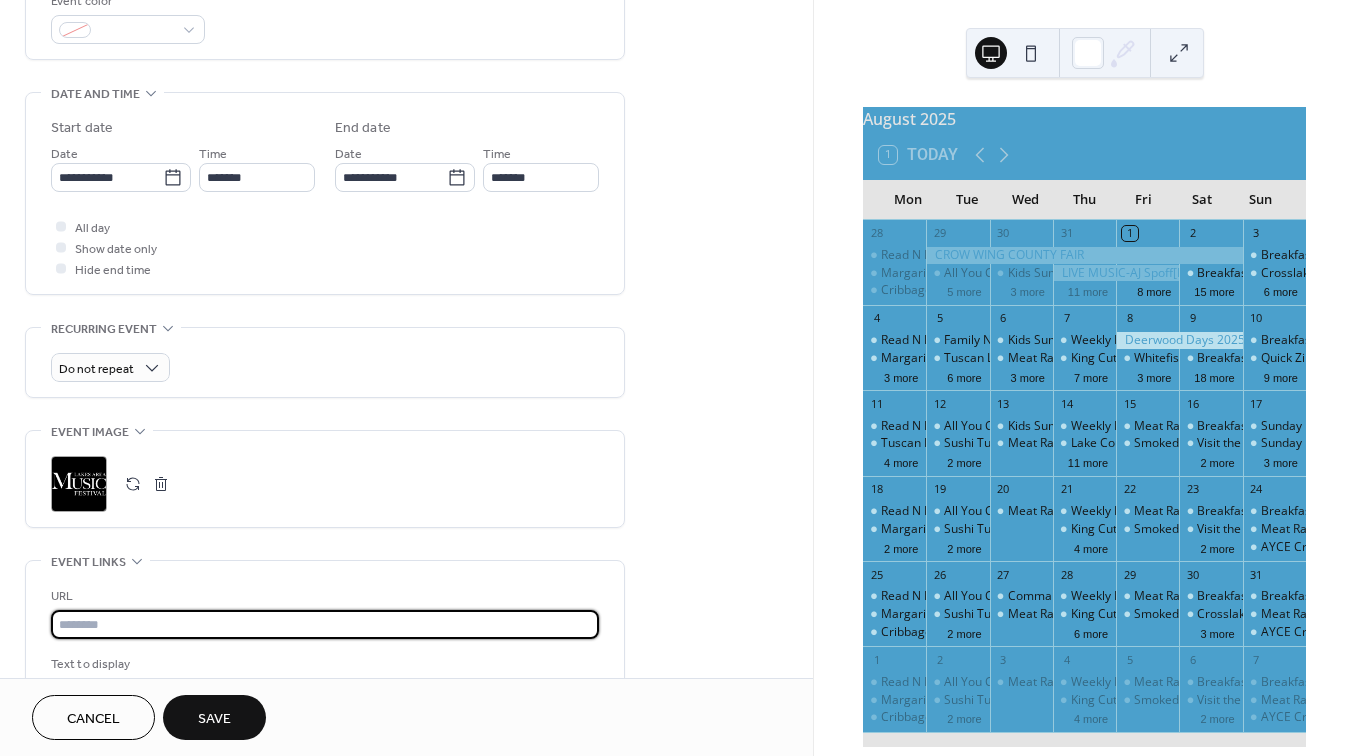 paste on "**********" 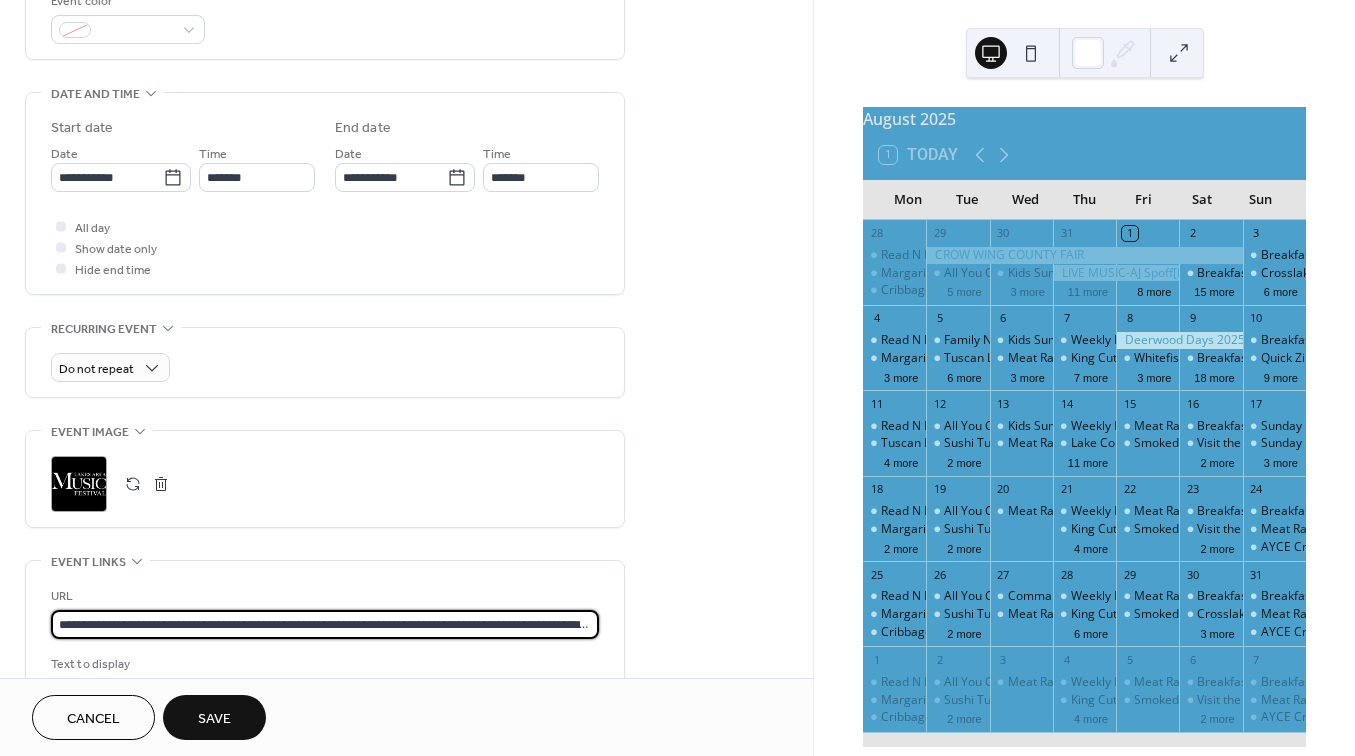 type on "**********" 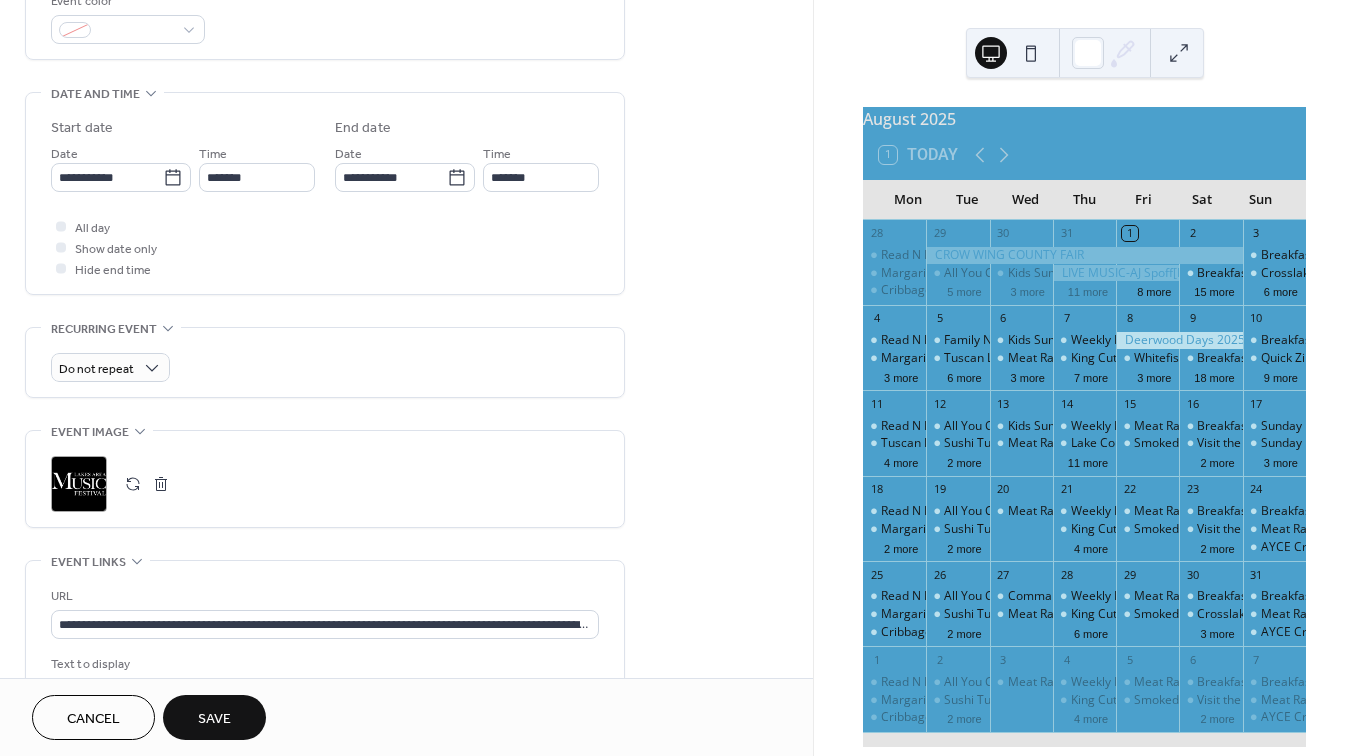 click on "Save" at bounding box center (214, 719) 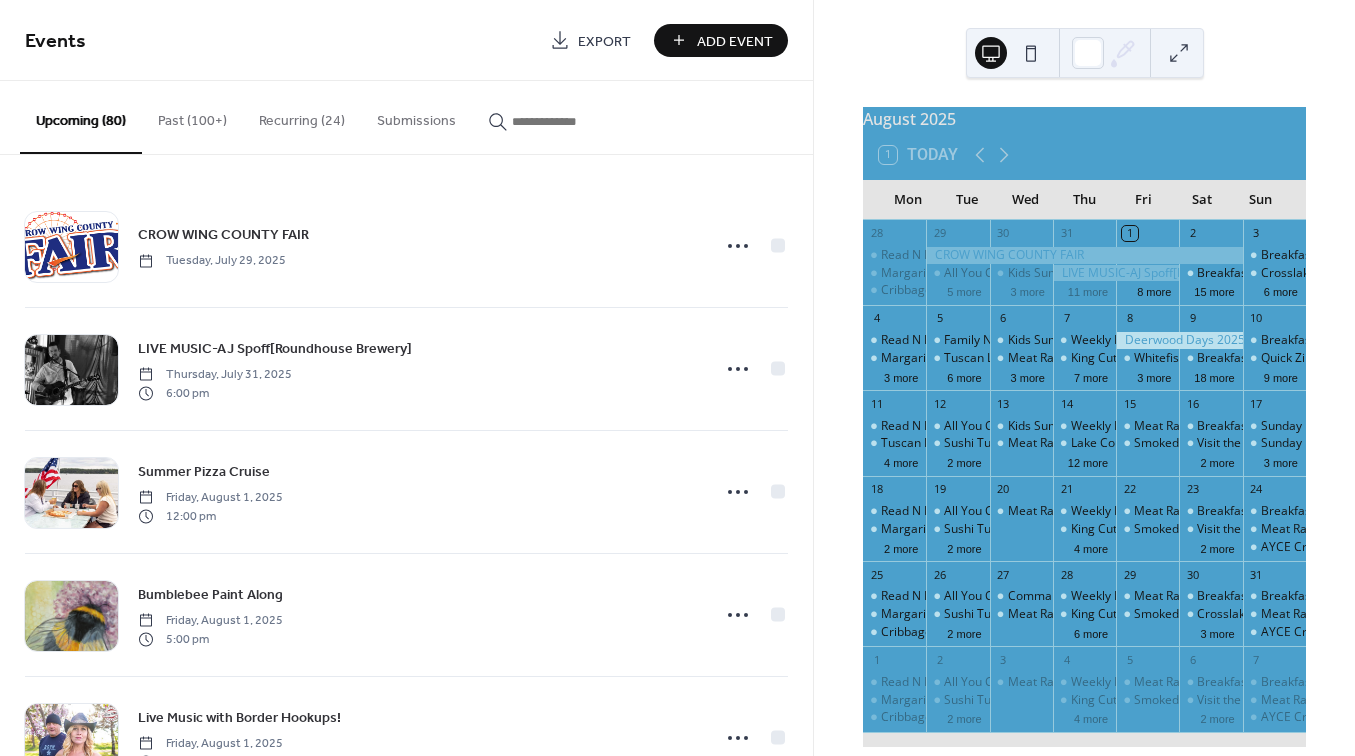 click on "Add Event" at bounding box center [735, 41] 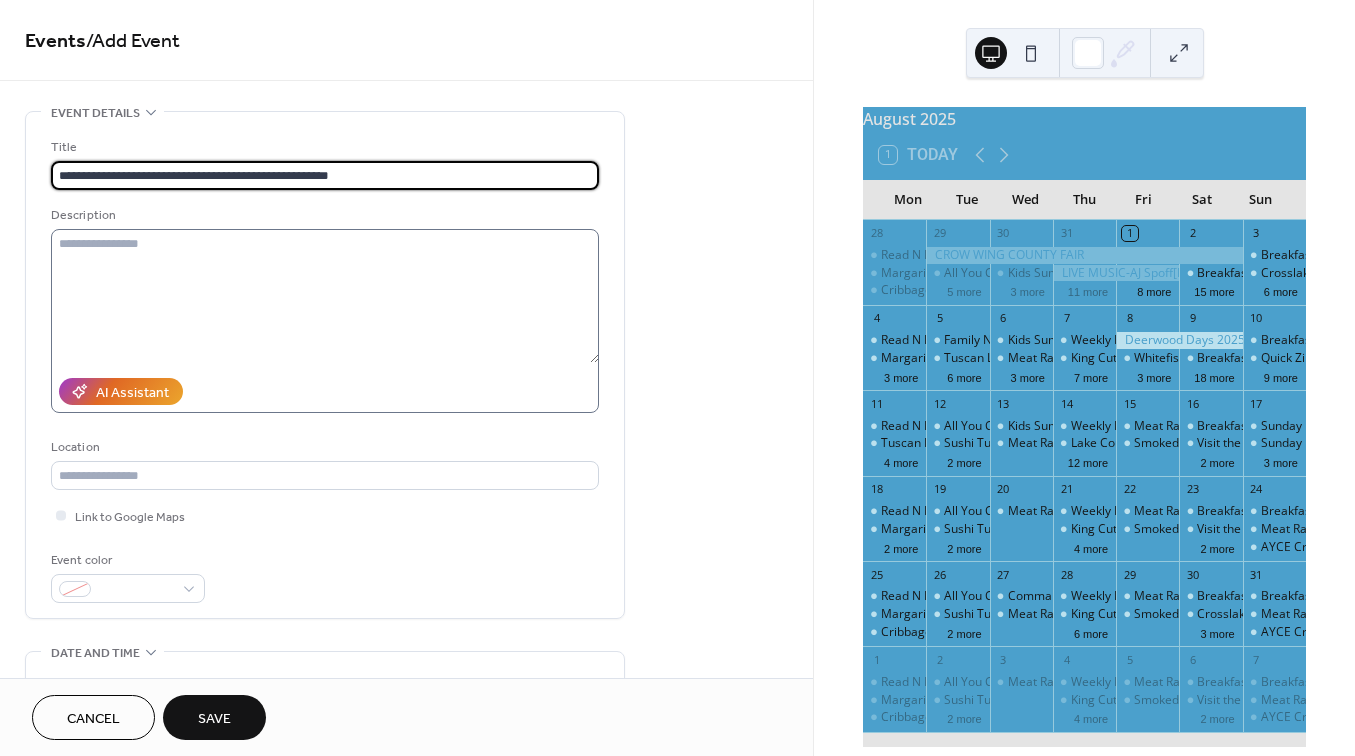 type on "**********" 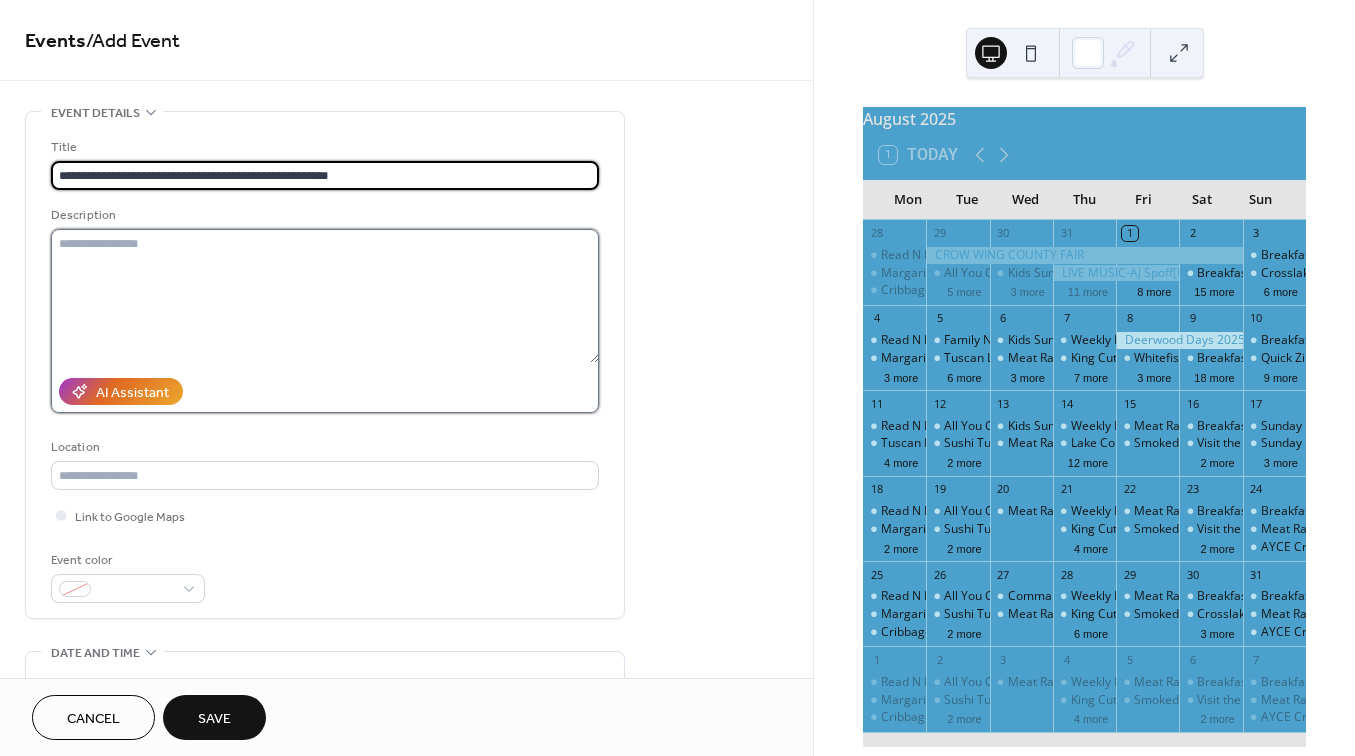 click at bounding box center (325, 296) 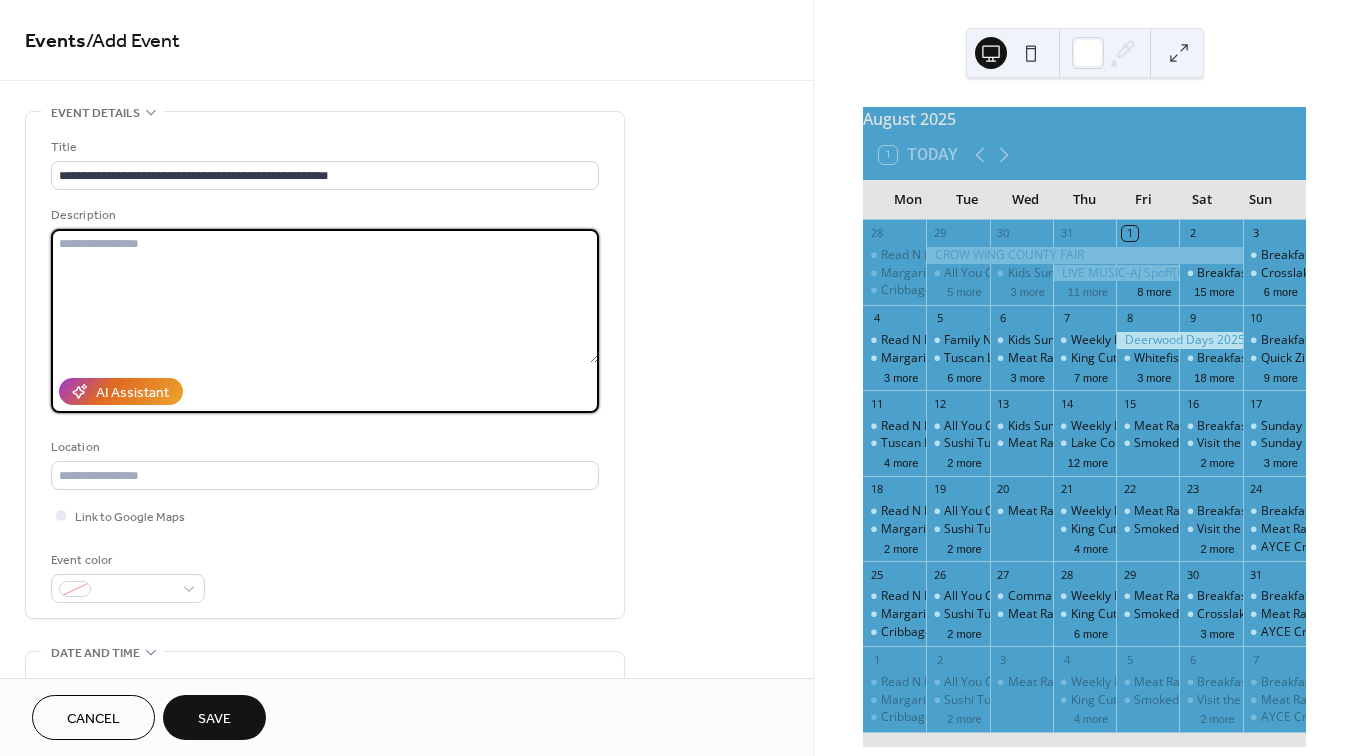 paste on "**********" 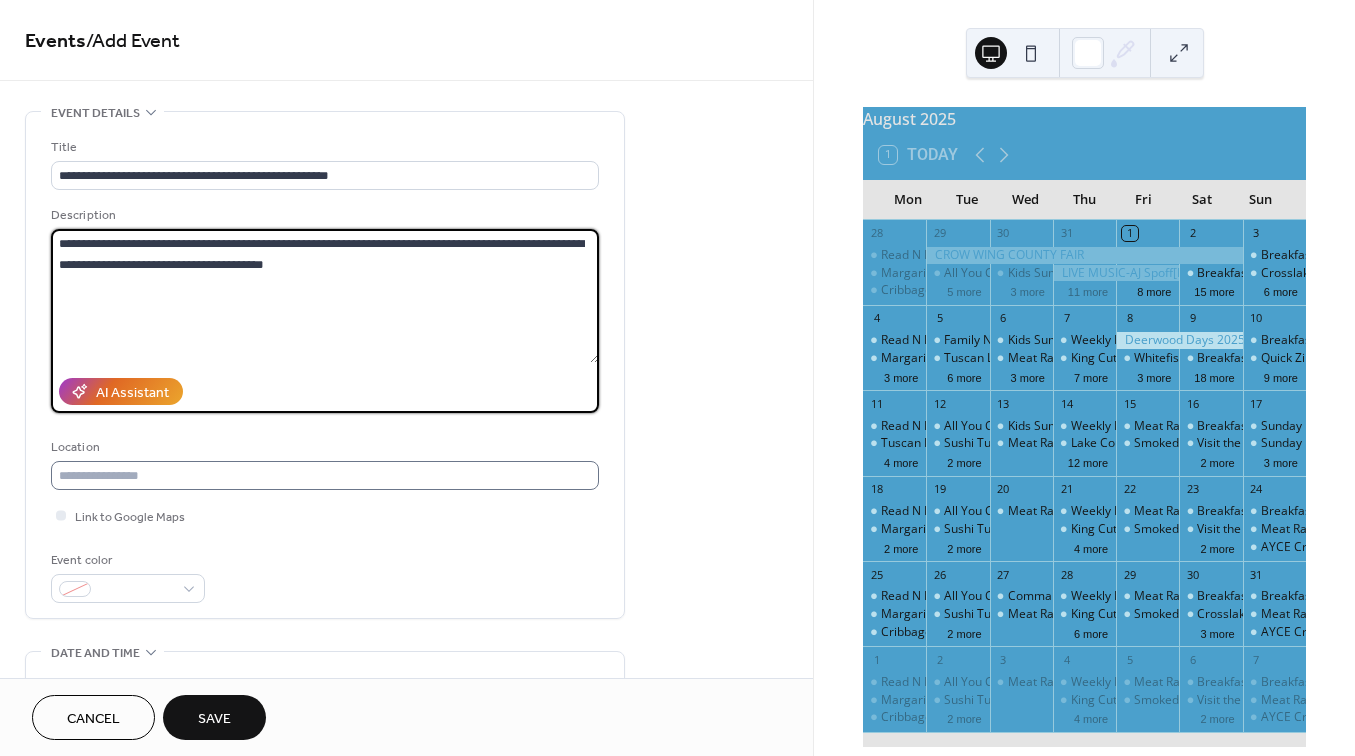 type on "**********" 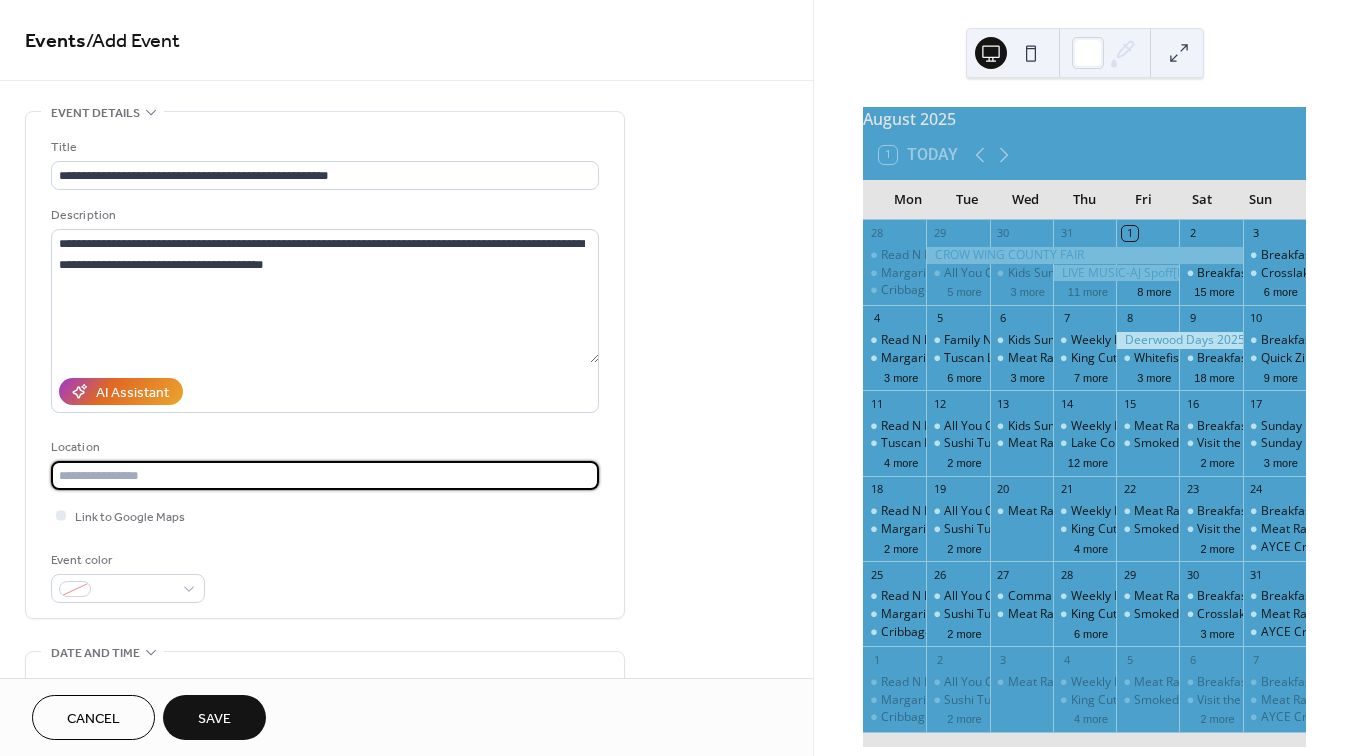 click at bounding box center (325, 475) 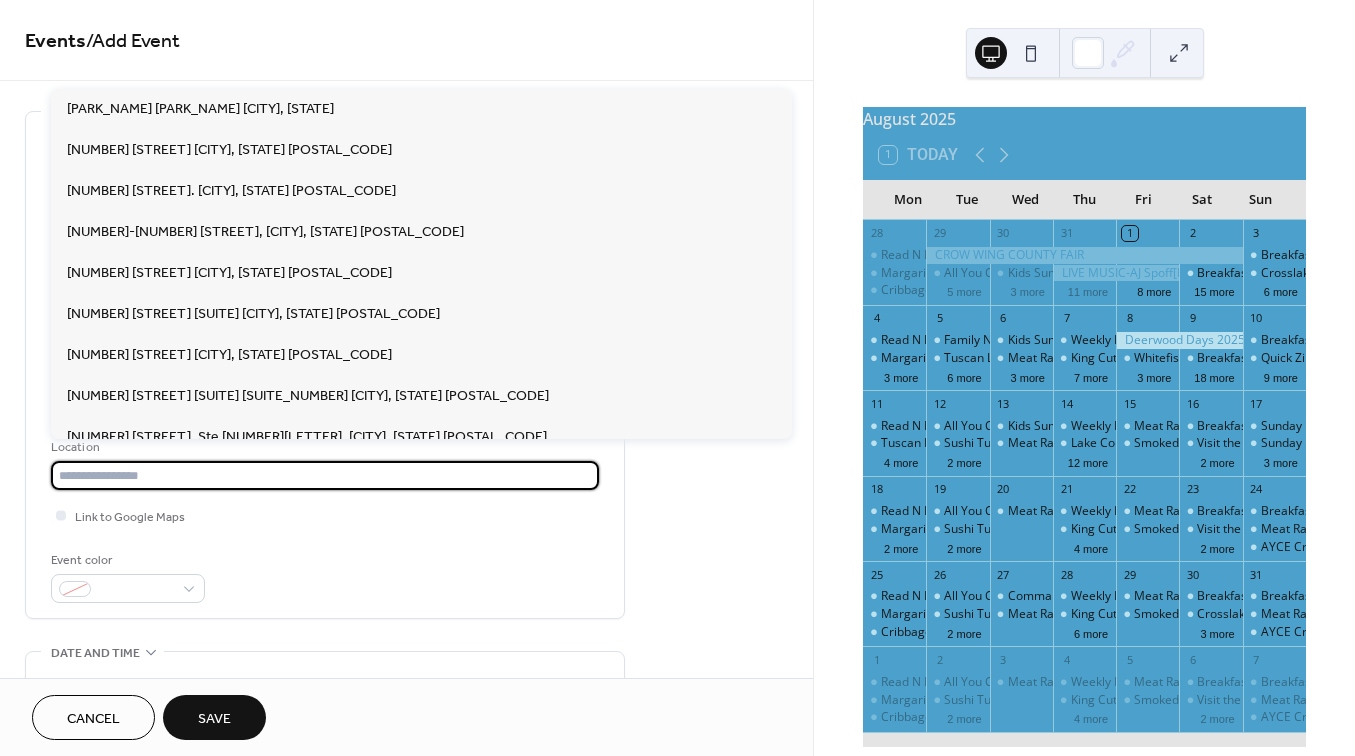 paste on "**********" 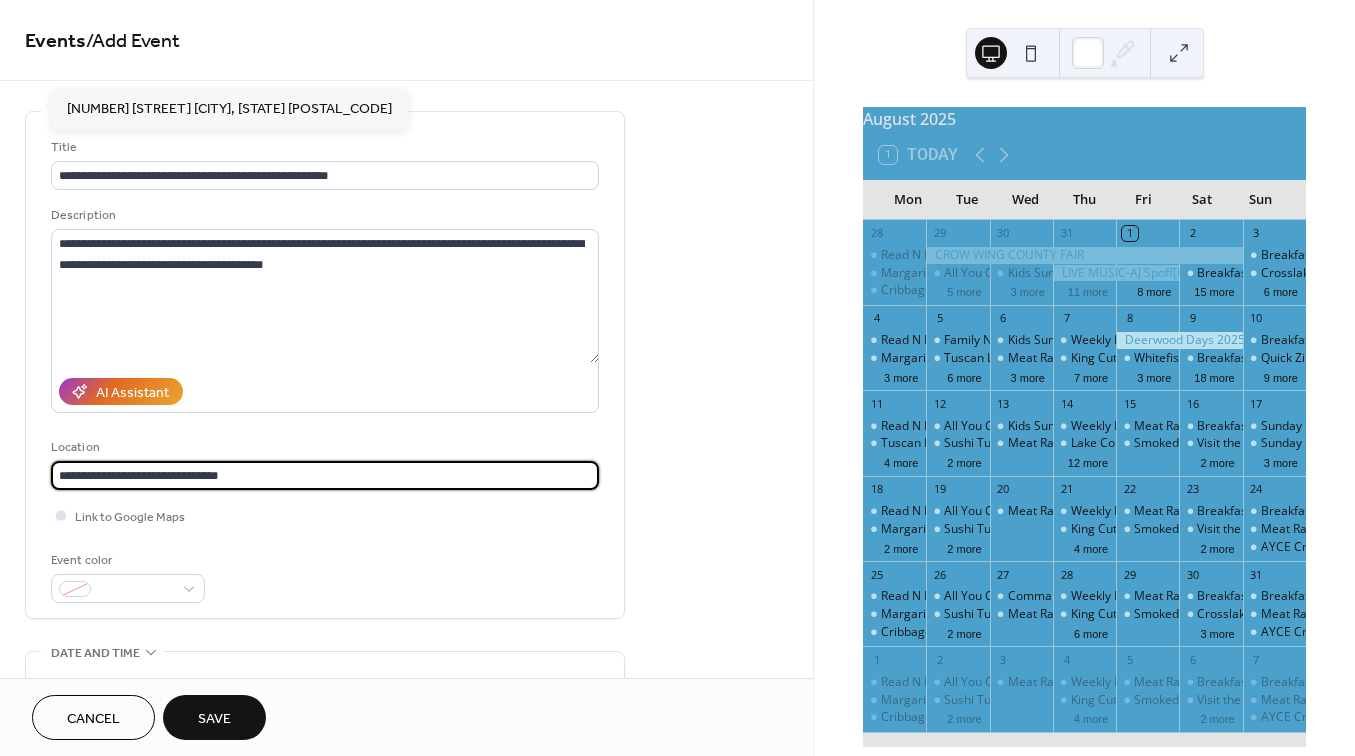 type on "**********" 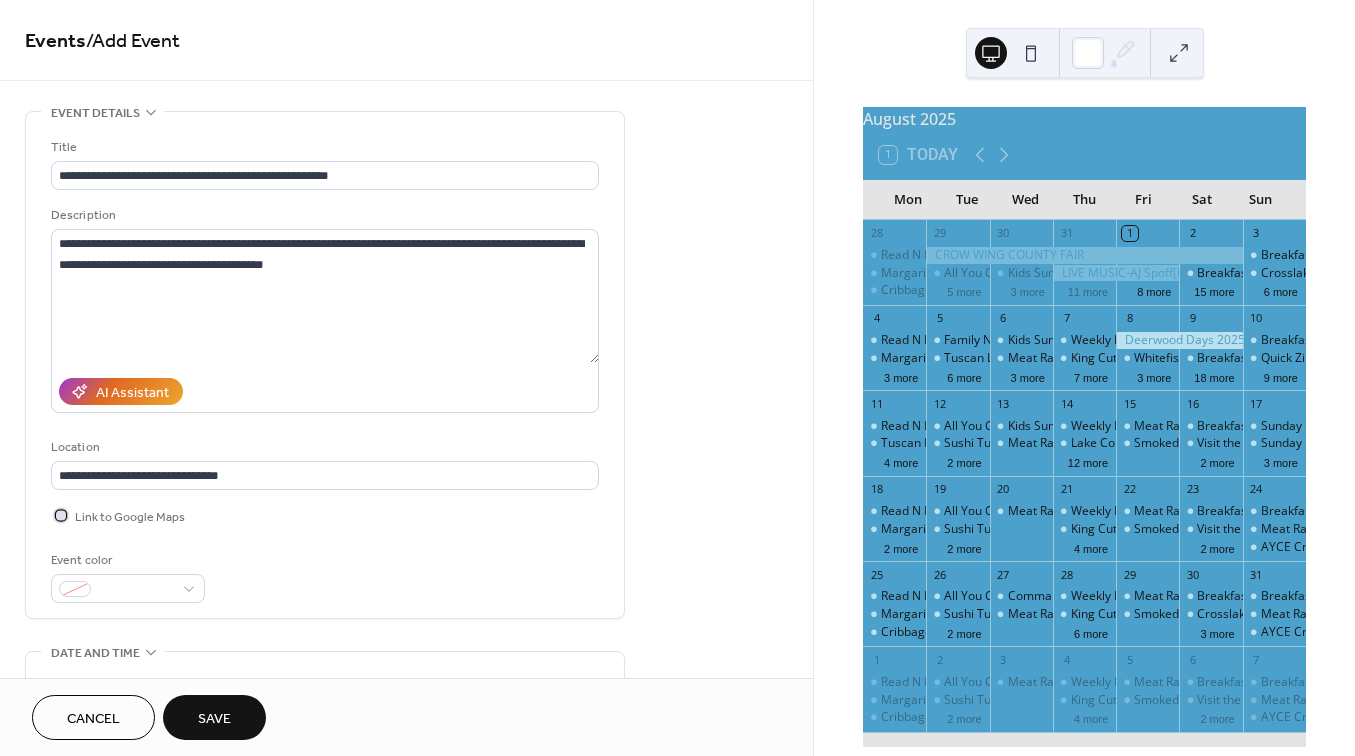 click at bounding box center (61, 515) 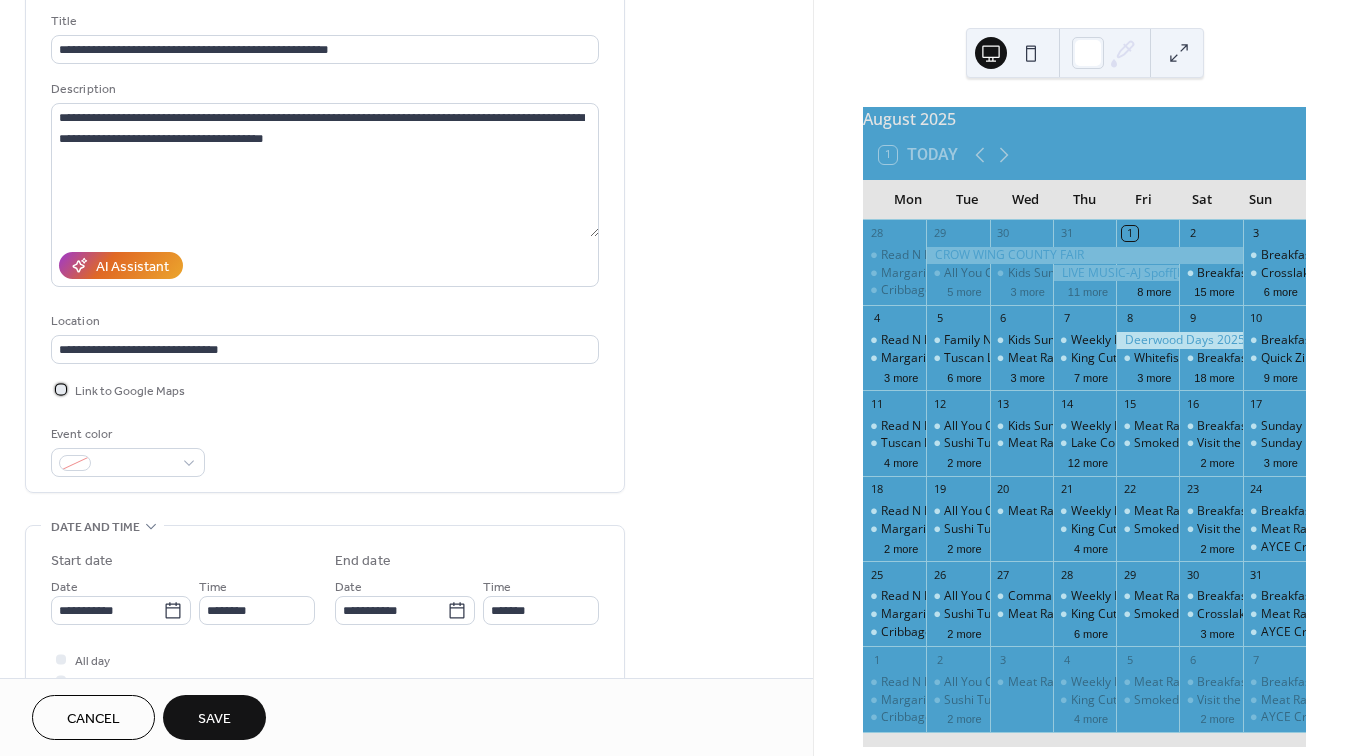 scroll, scrollTop: 140, scrollLeft: 0, axis: vertical 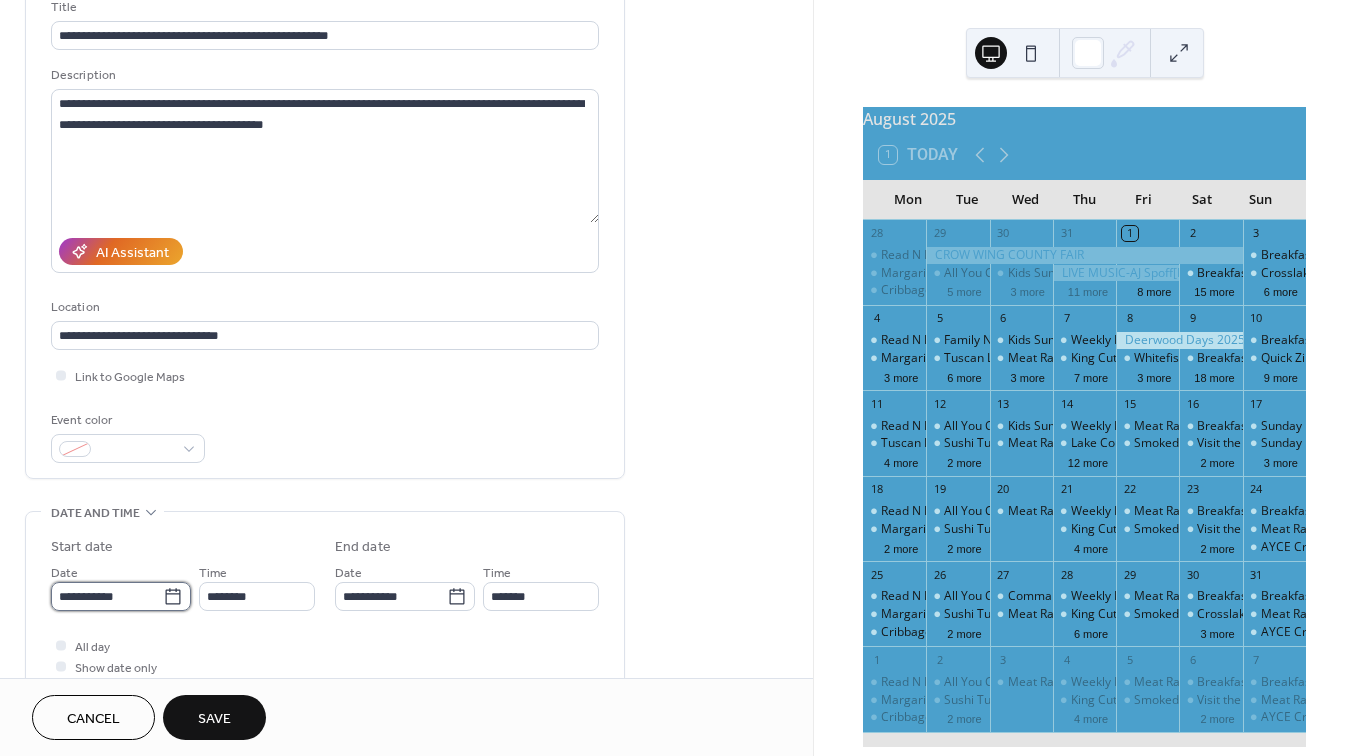 click on "**********" at bounding box center [107, 596] 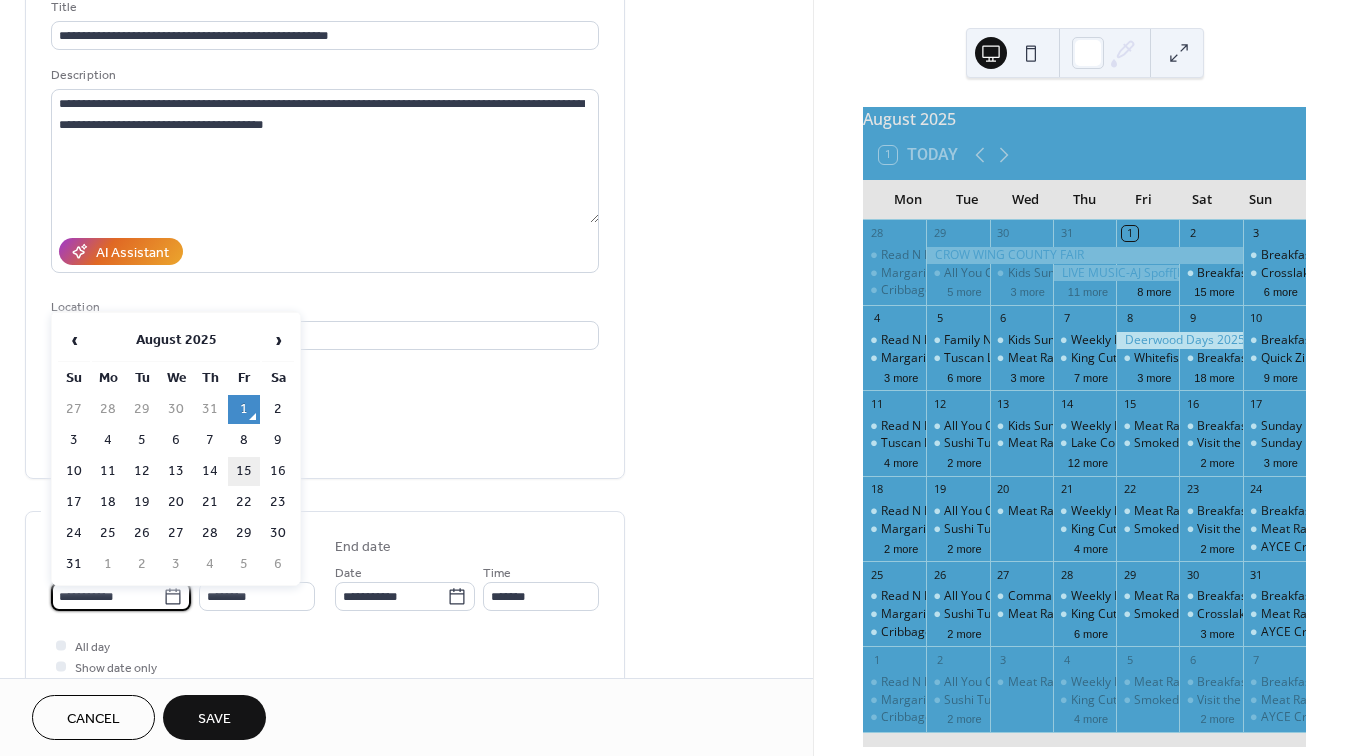 click on "15" at bounding box center [244, 471] 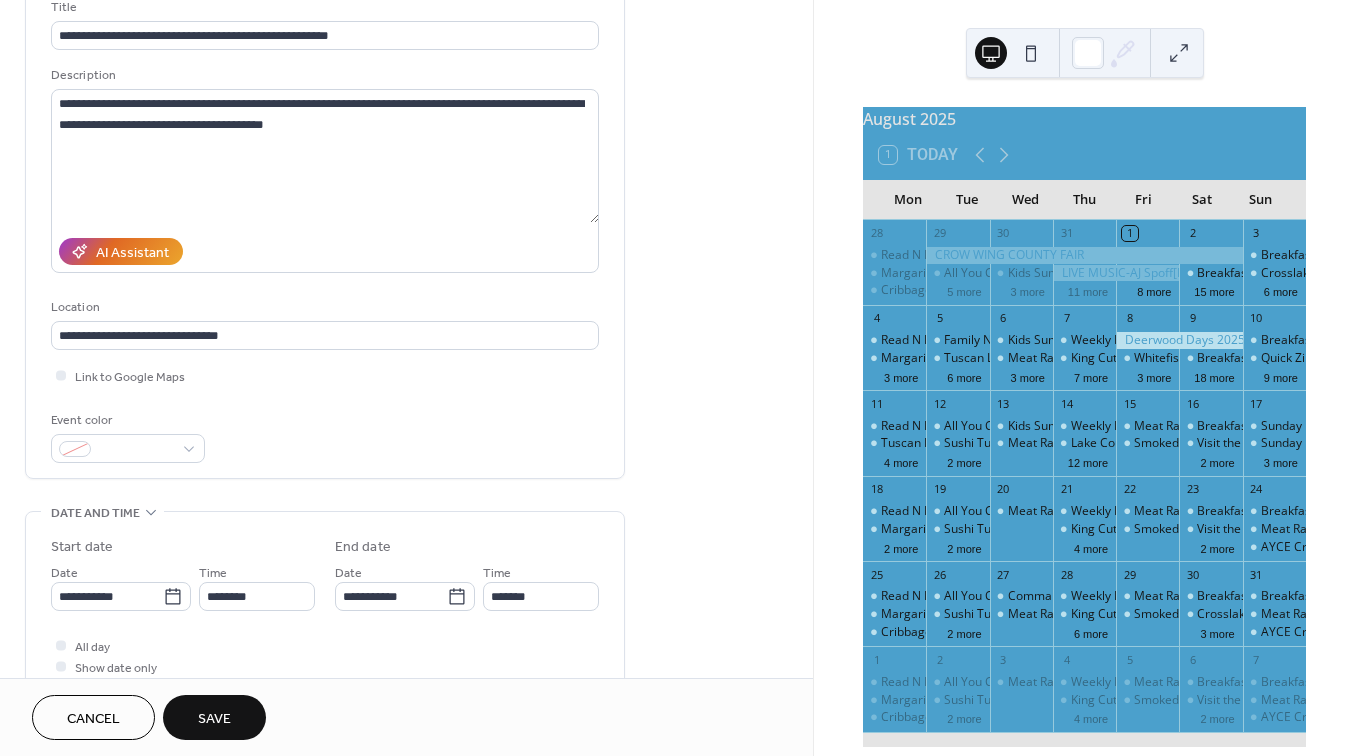 type on "**********" 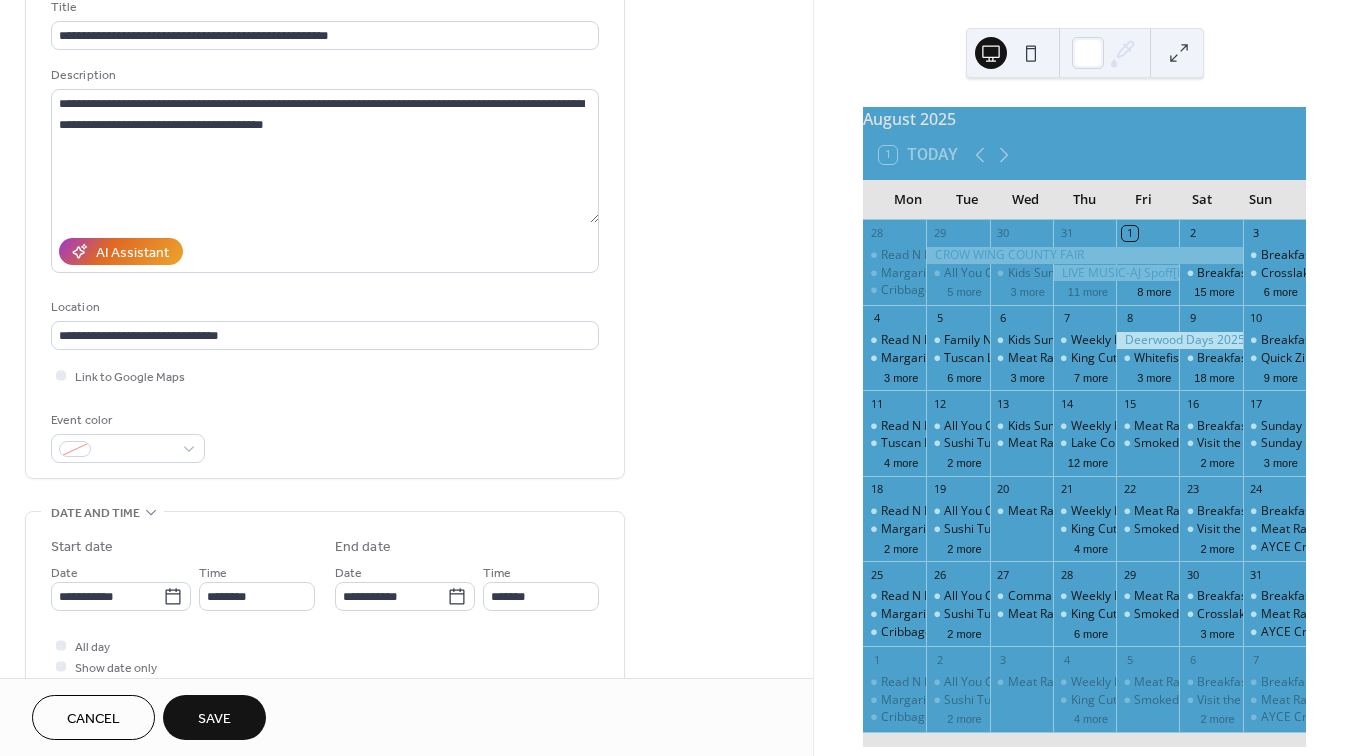 type on "**********" 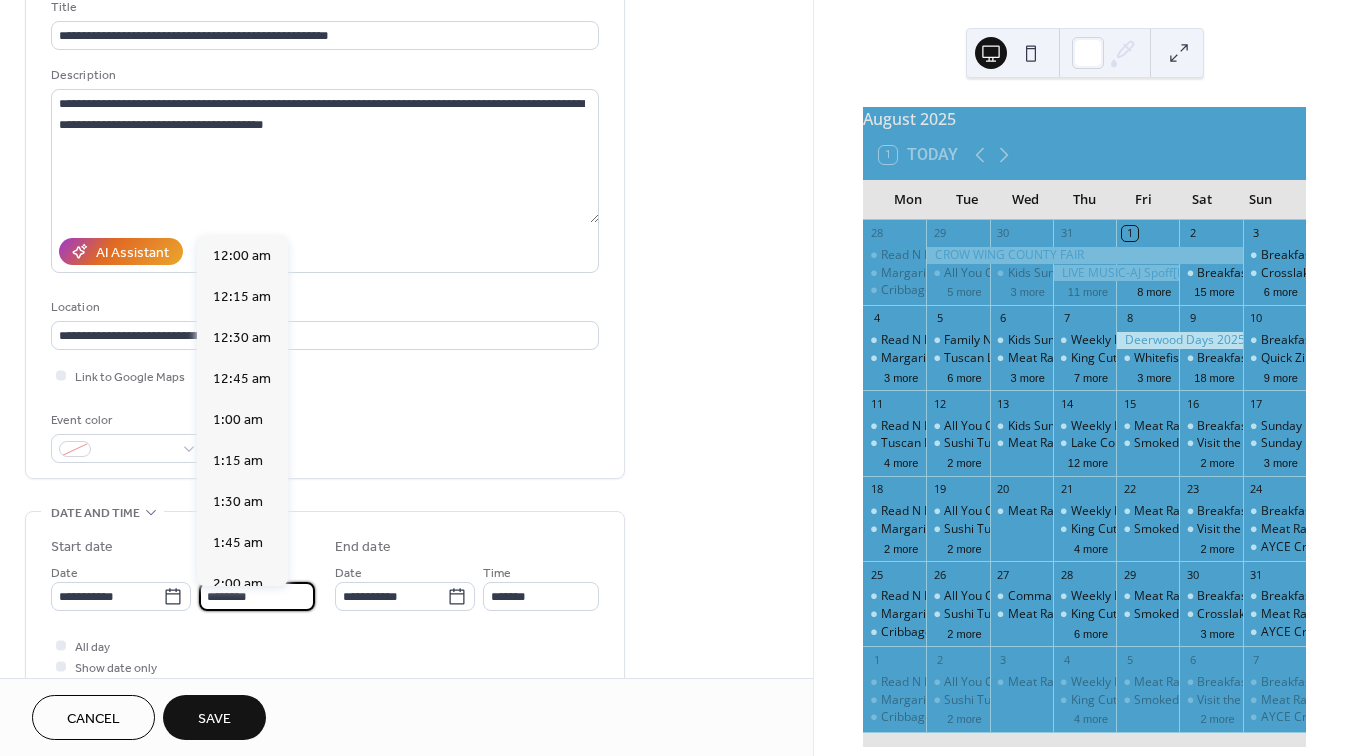 click on "********" at bounding box center (257, 596) 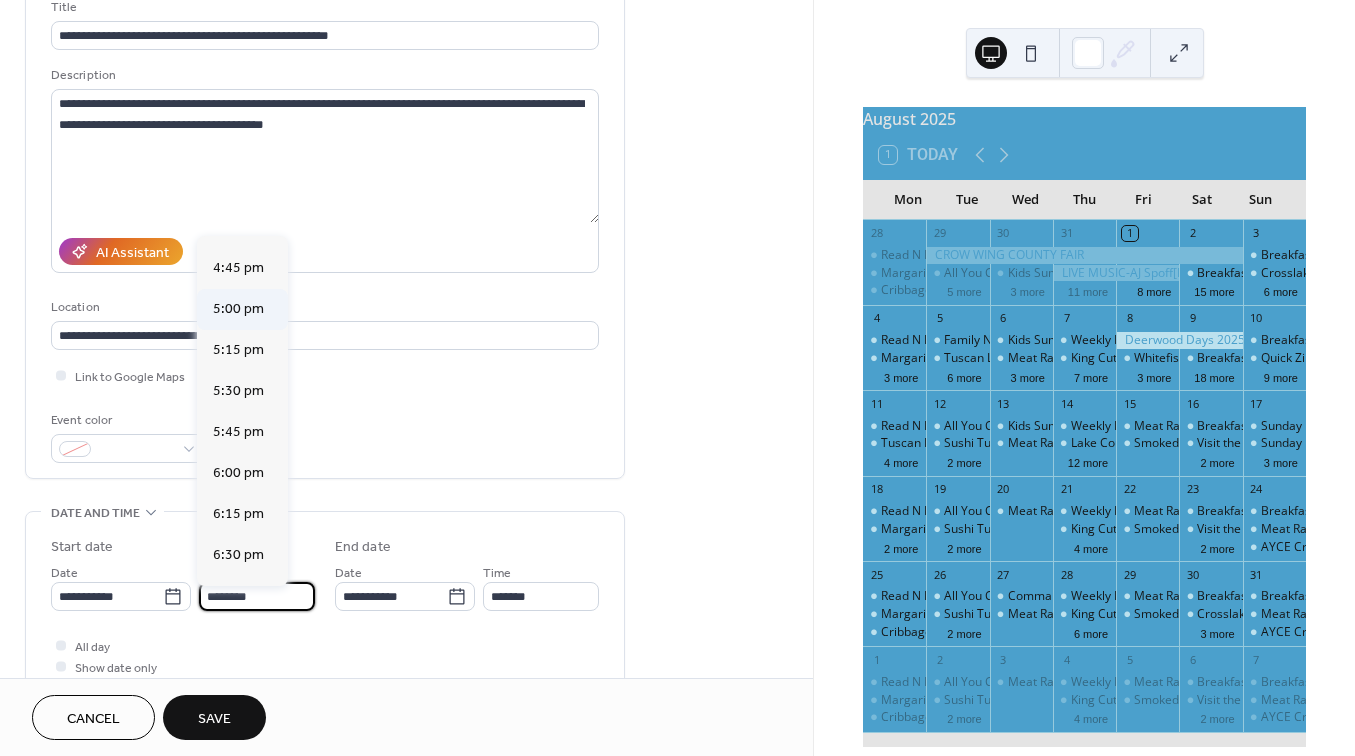 scroll, scrollTop: 2743, scrollLeft: 0, axis: vertical 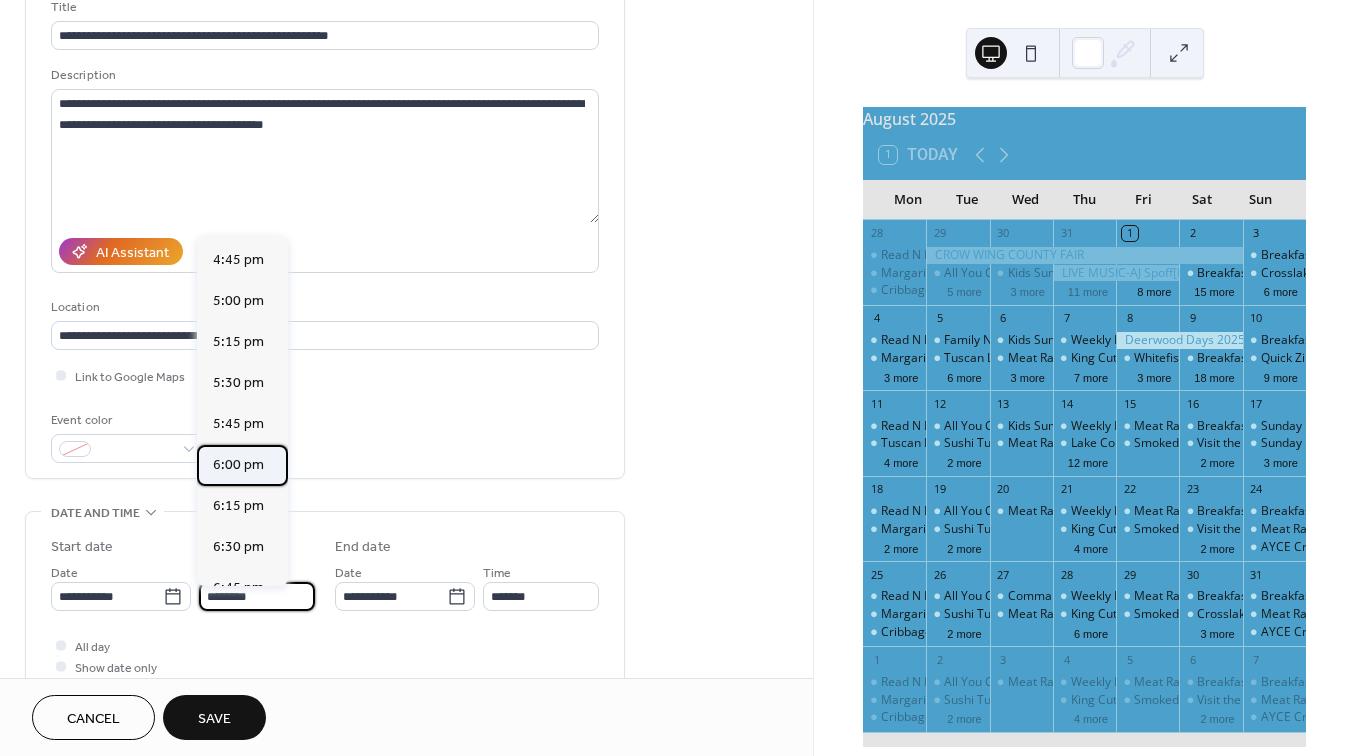 click on "6:00 pm" at bounding box center [238, 465] 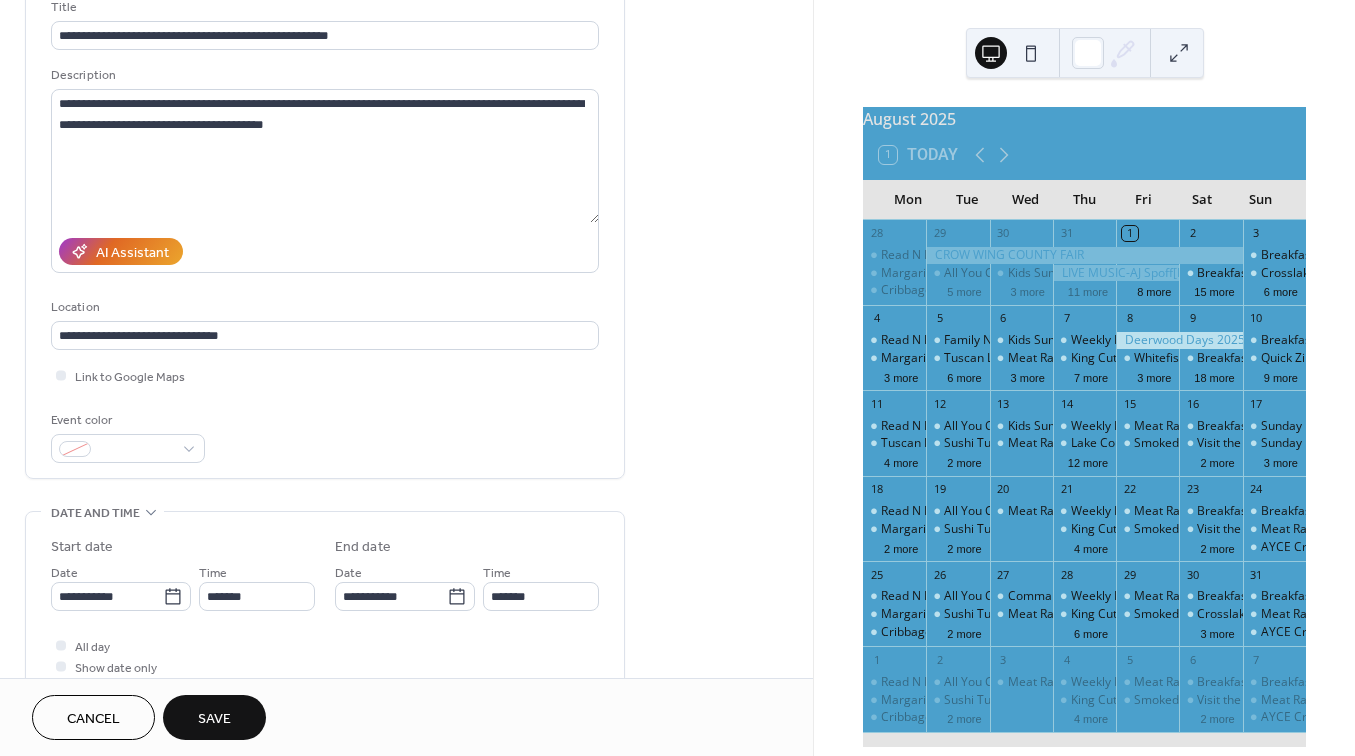 type on "*******" 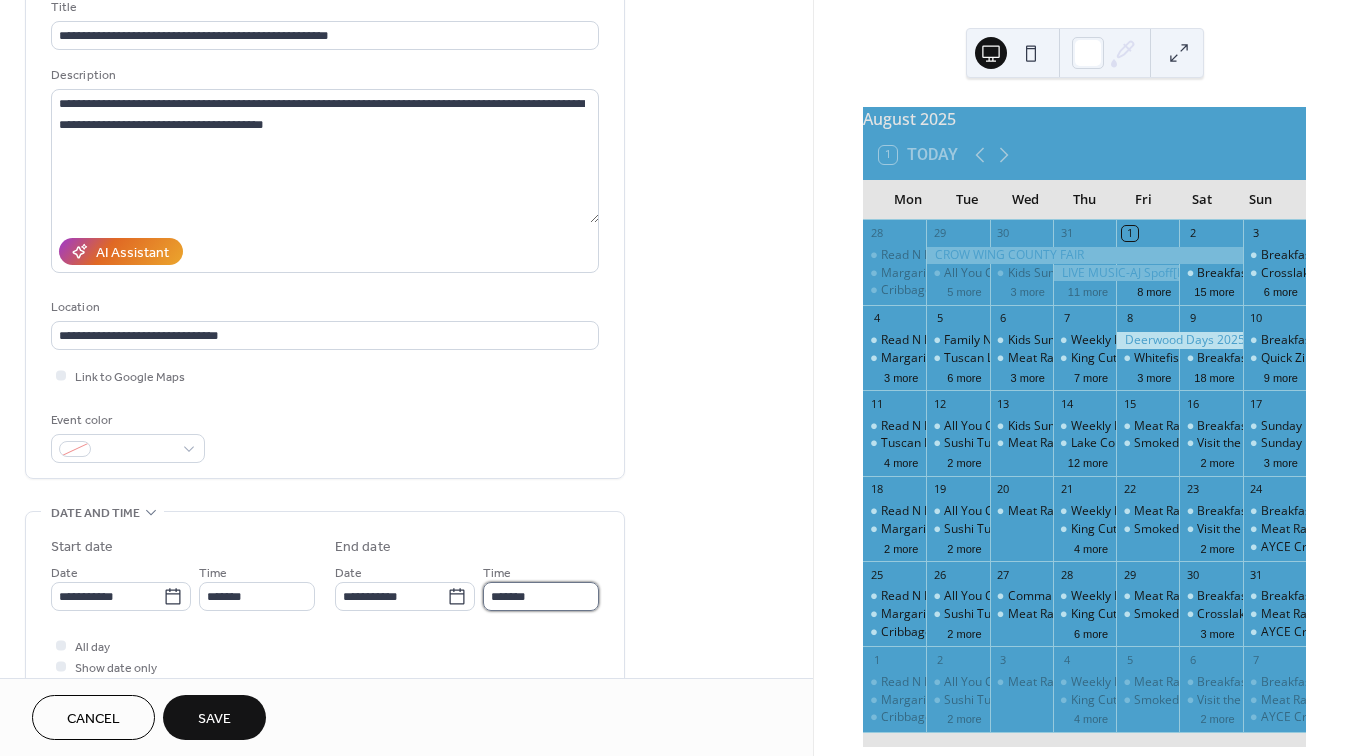 click on "*******" at bounding box center (541, 596) 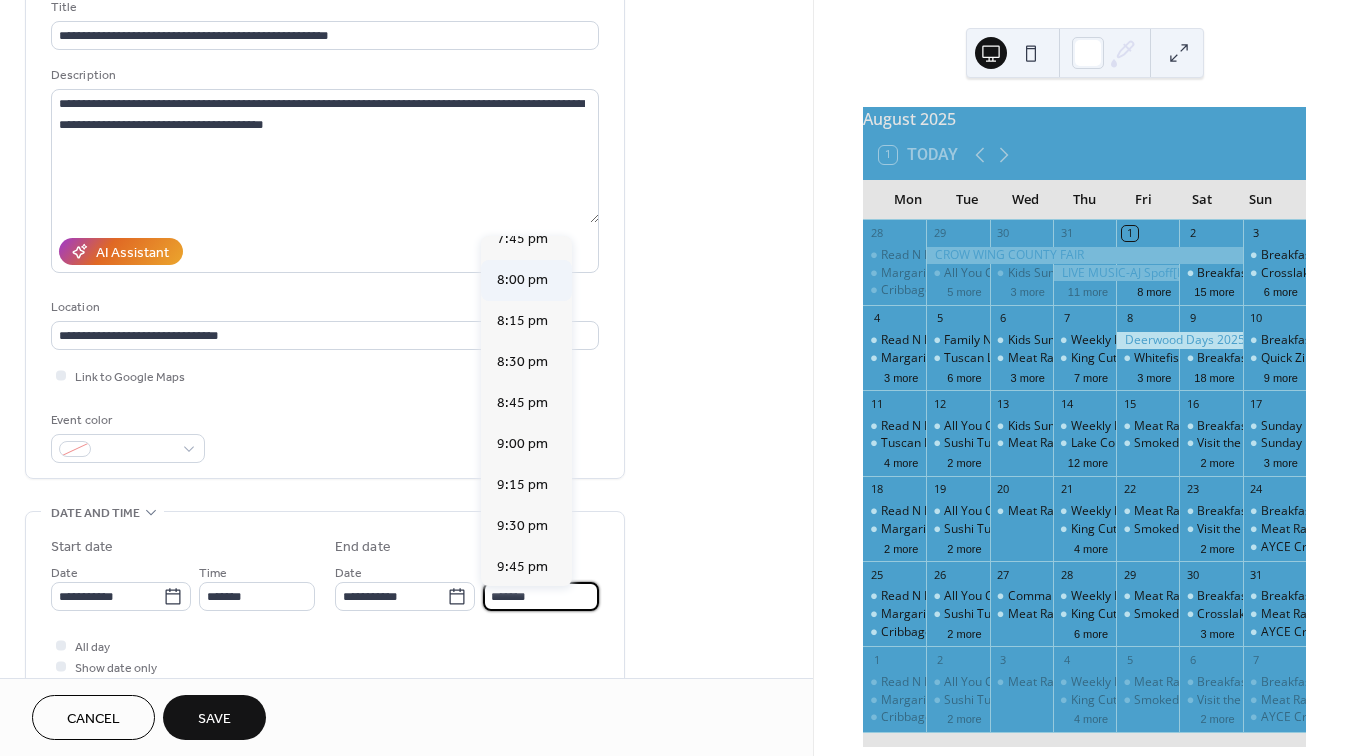 scroll, scrollTop: 265, scrollLeft: 0, axis: vertical 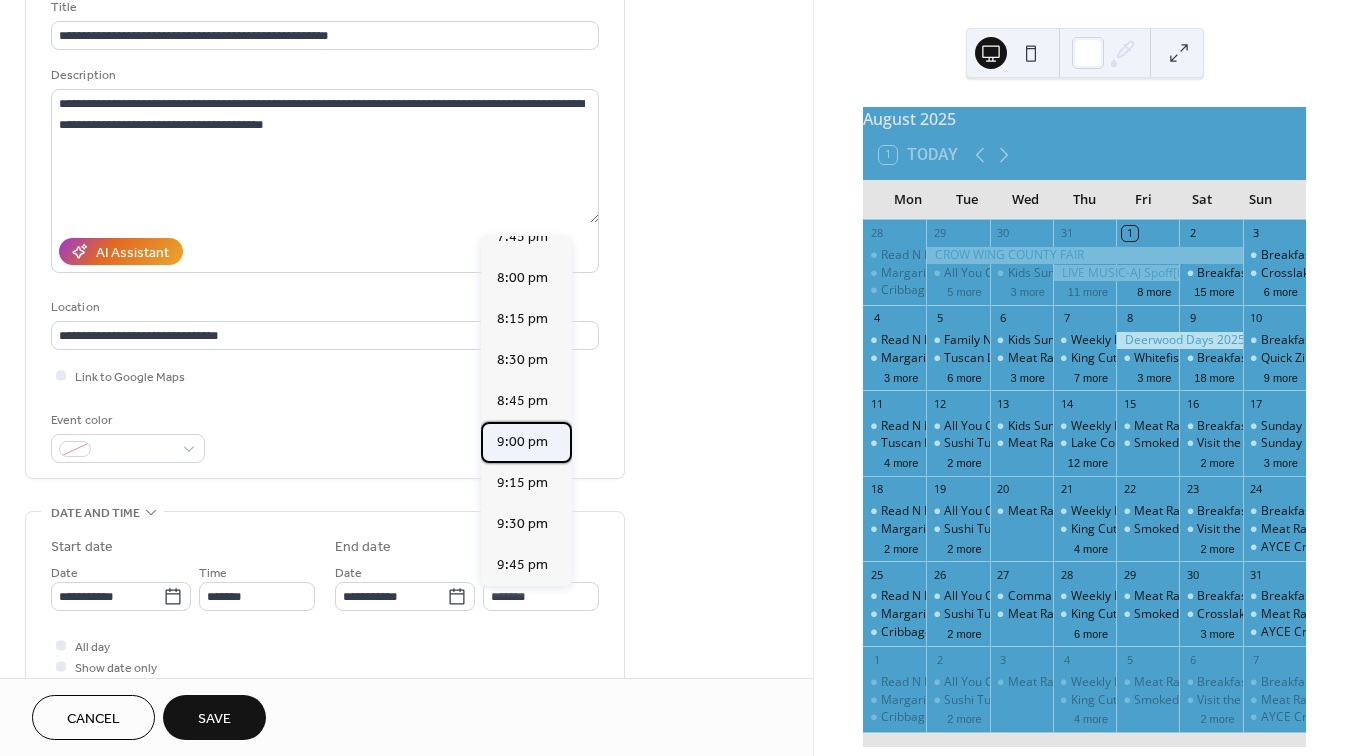 click on "9:00 pm" at bounding box center (522, 442) 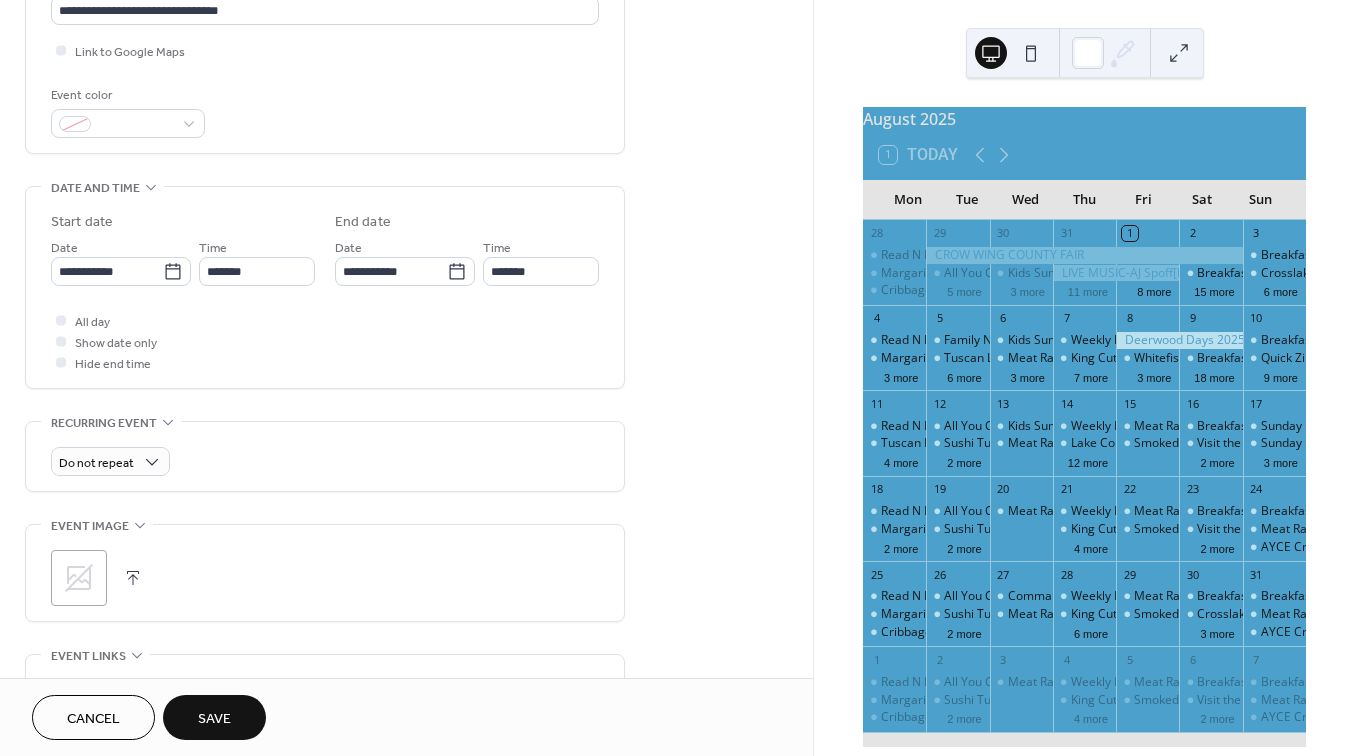 scroll, scrollTop: 478, scrollLeft: 0, axis: vertical 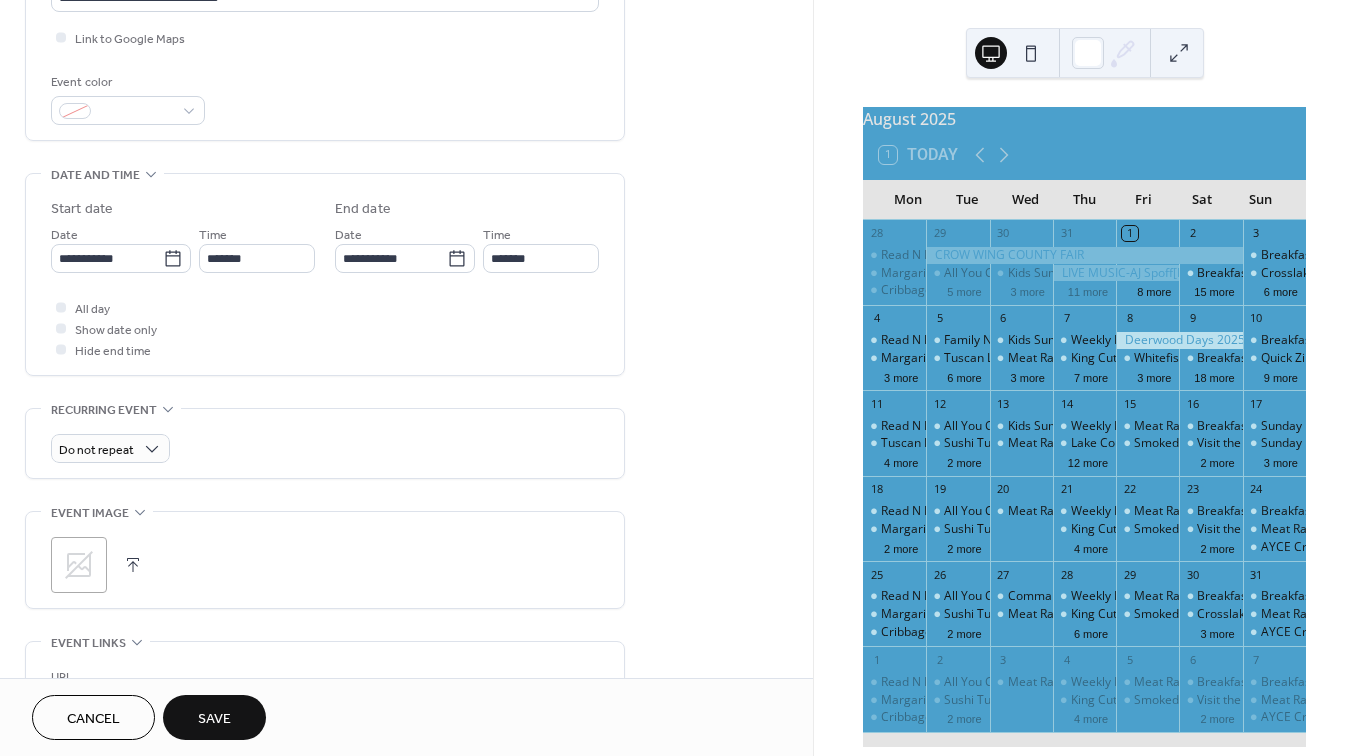 click at bounding box center (133, 565) 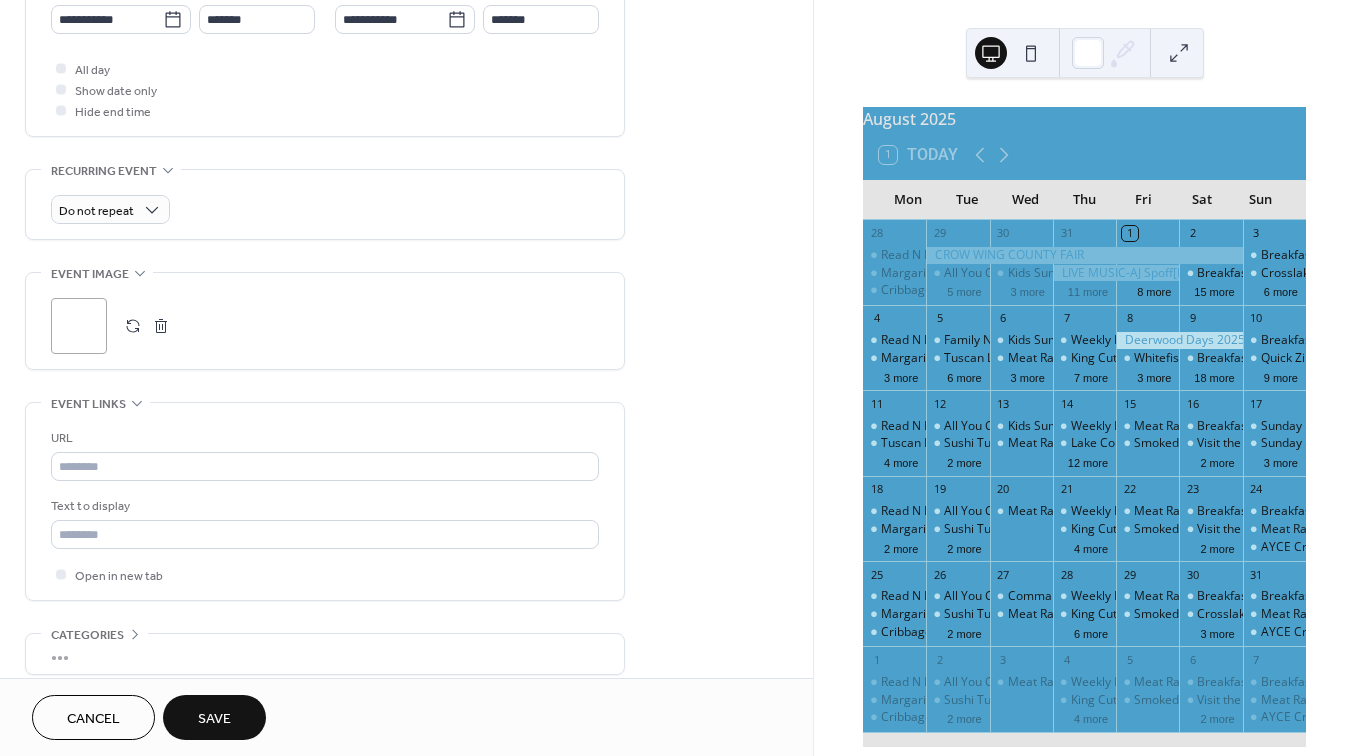scroll, scrollTop: 719, scrollLeft: 0, axis: vertical 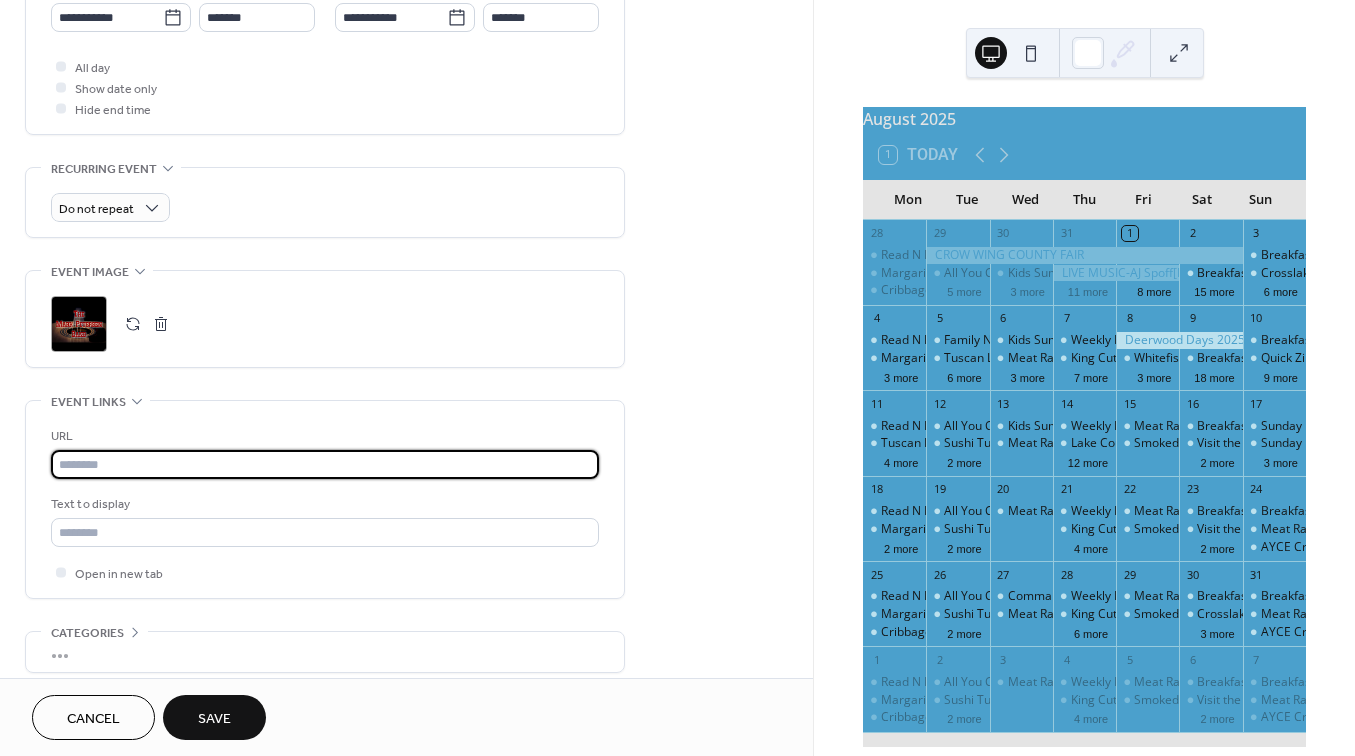 click at bounding box center [325, 464] 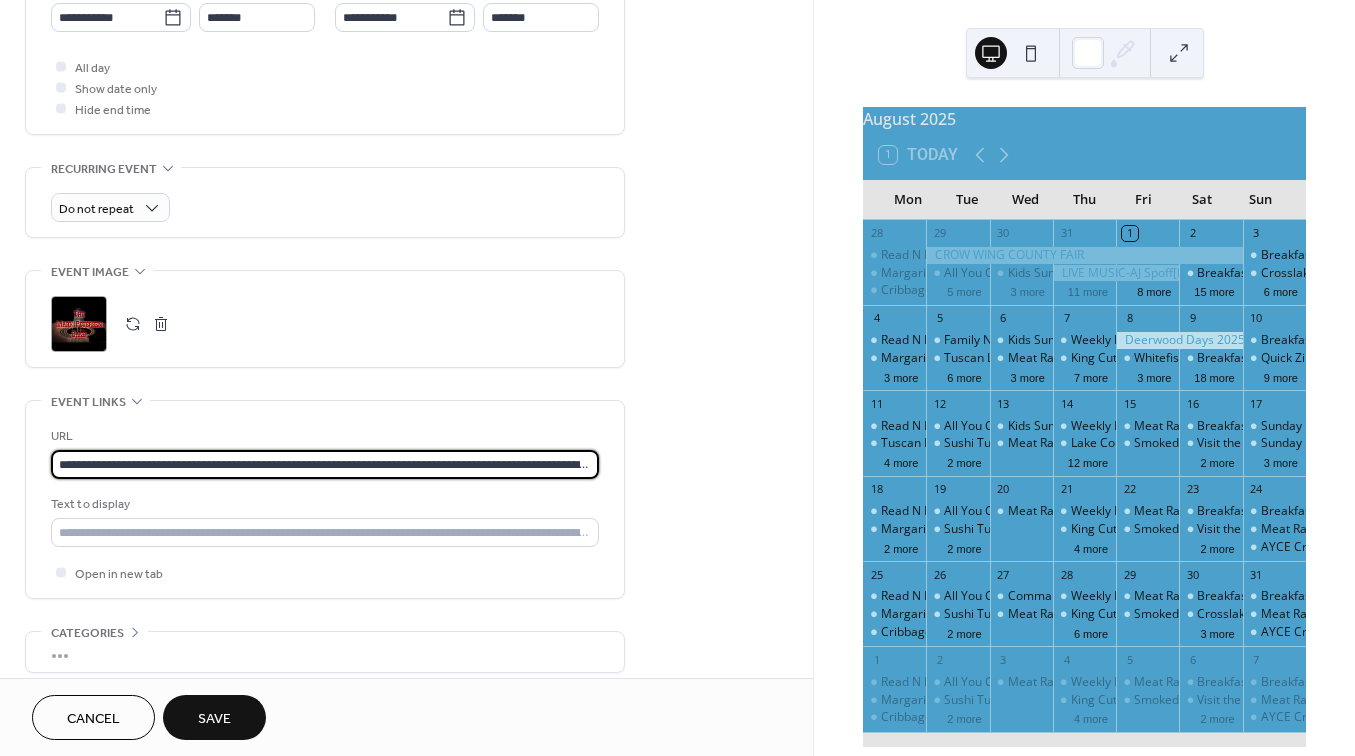 type on "**********" 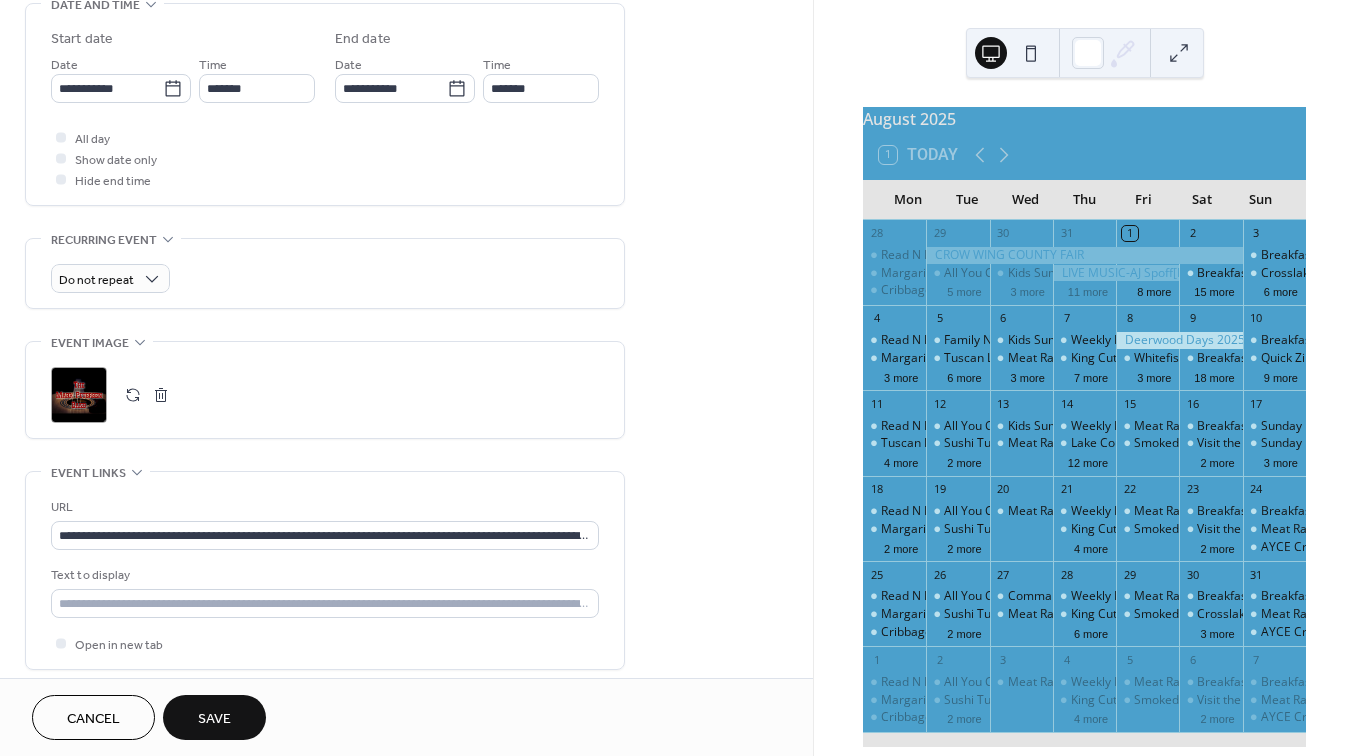 click on "Save" at bounding box center (214, 719) 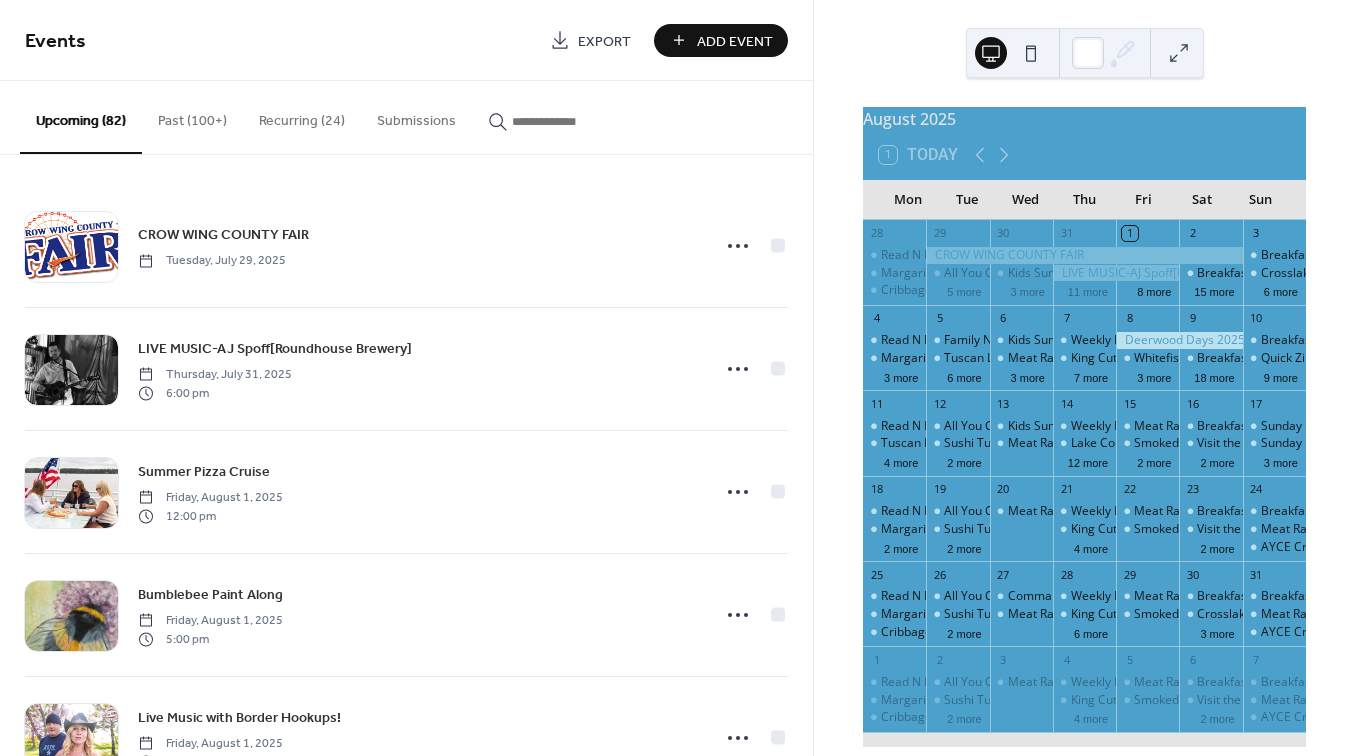 click on "Add Event" at bounding box center [735, 41] 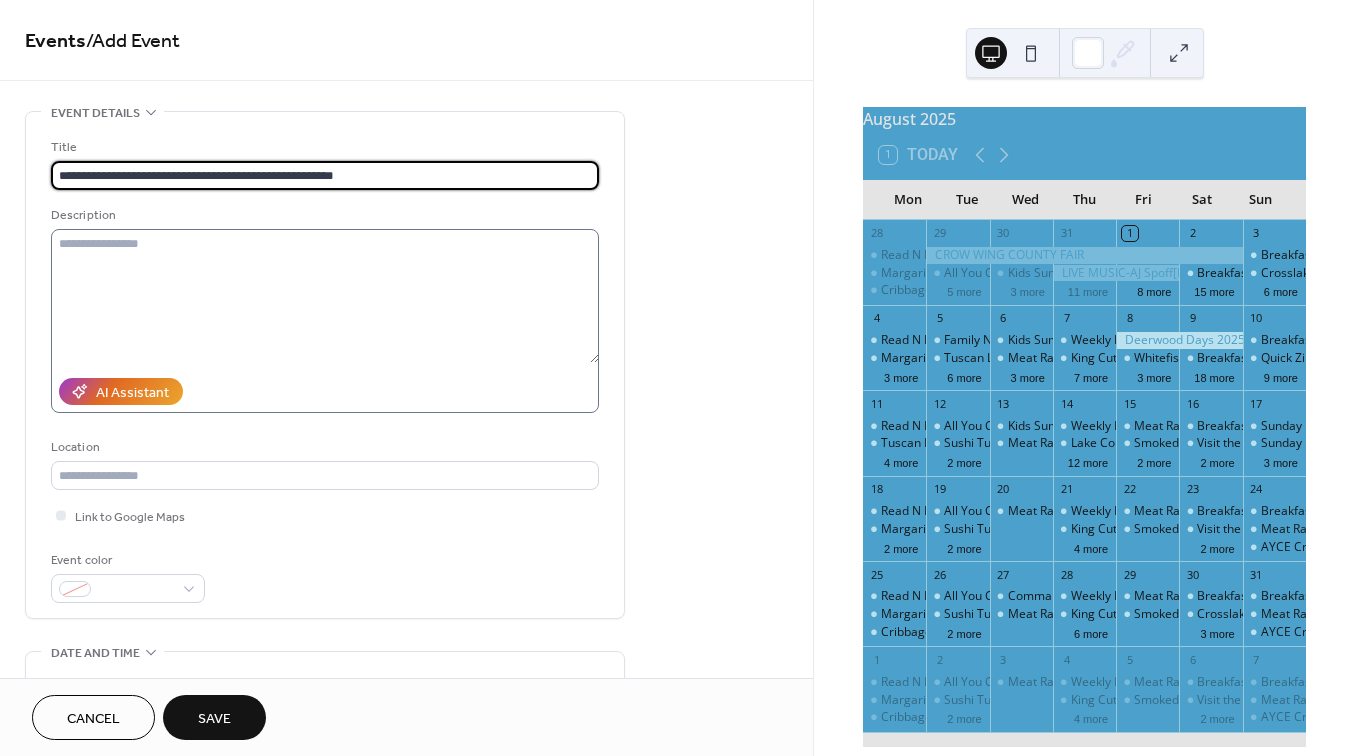 type on "**********" 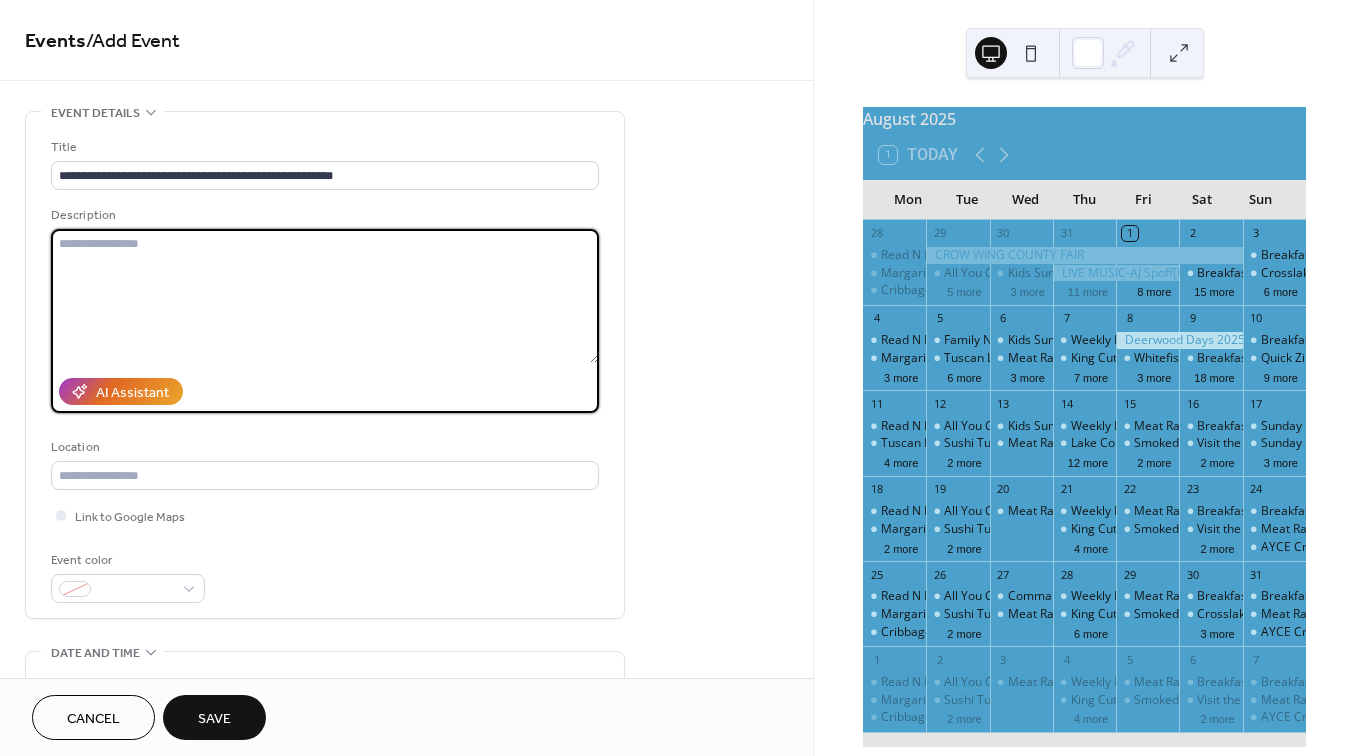 click at bounding box center (325, 296) 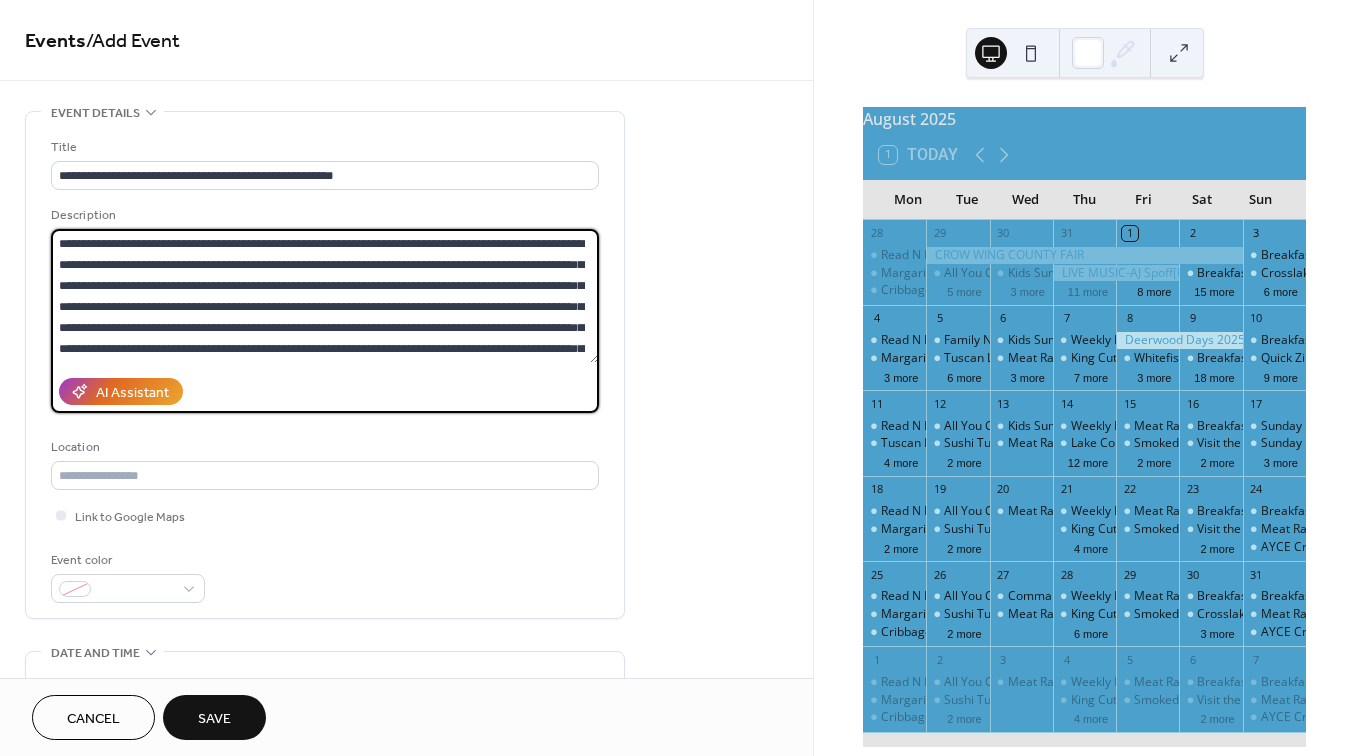 scroll, scrollTop: 630, scrollLeft: 0, axis: vertical 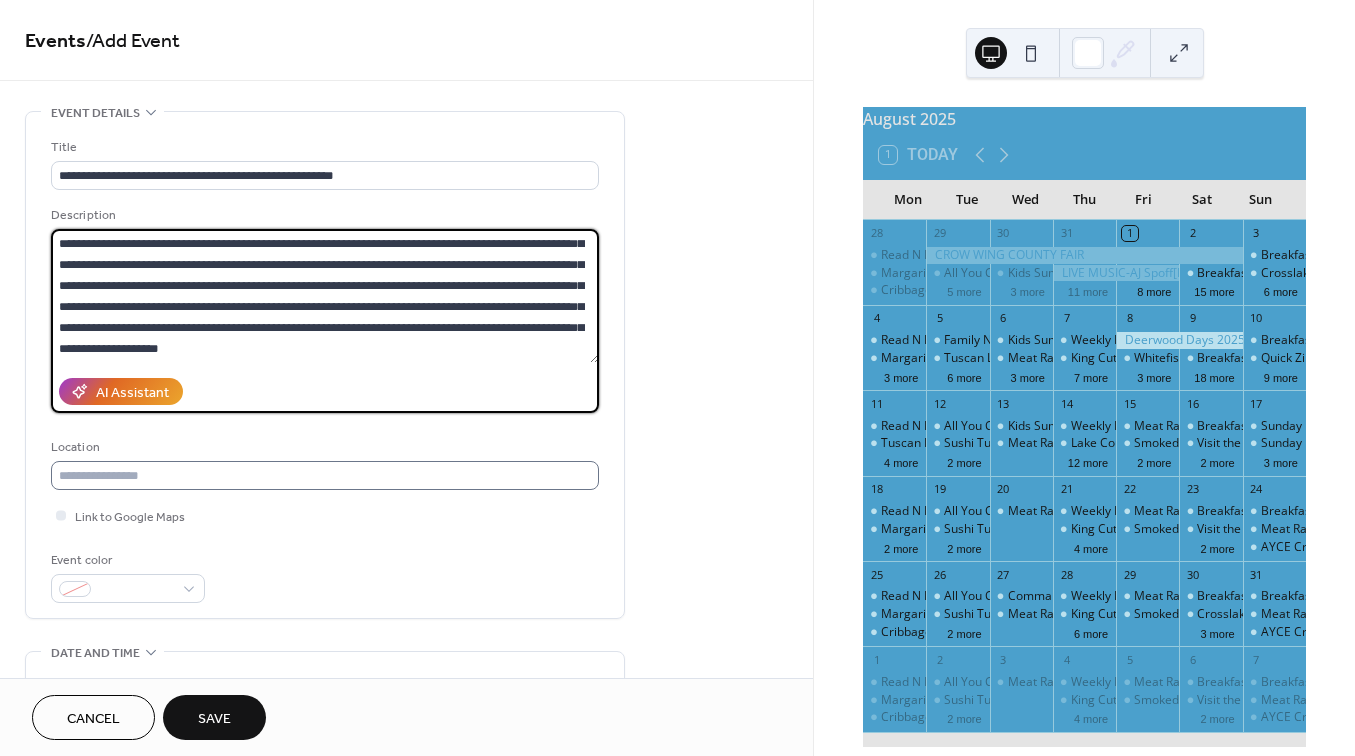 type on "**********" 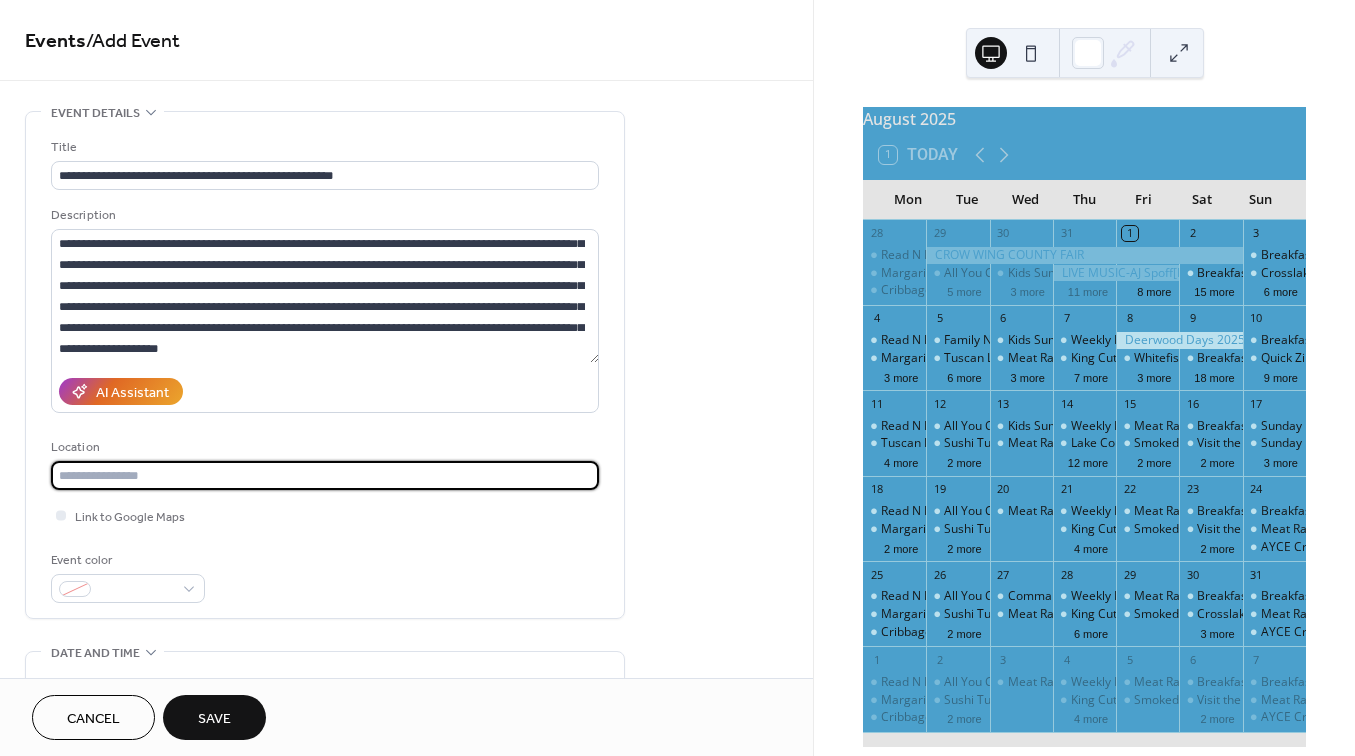 click at bounding box center [325, 475] 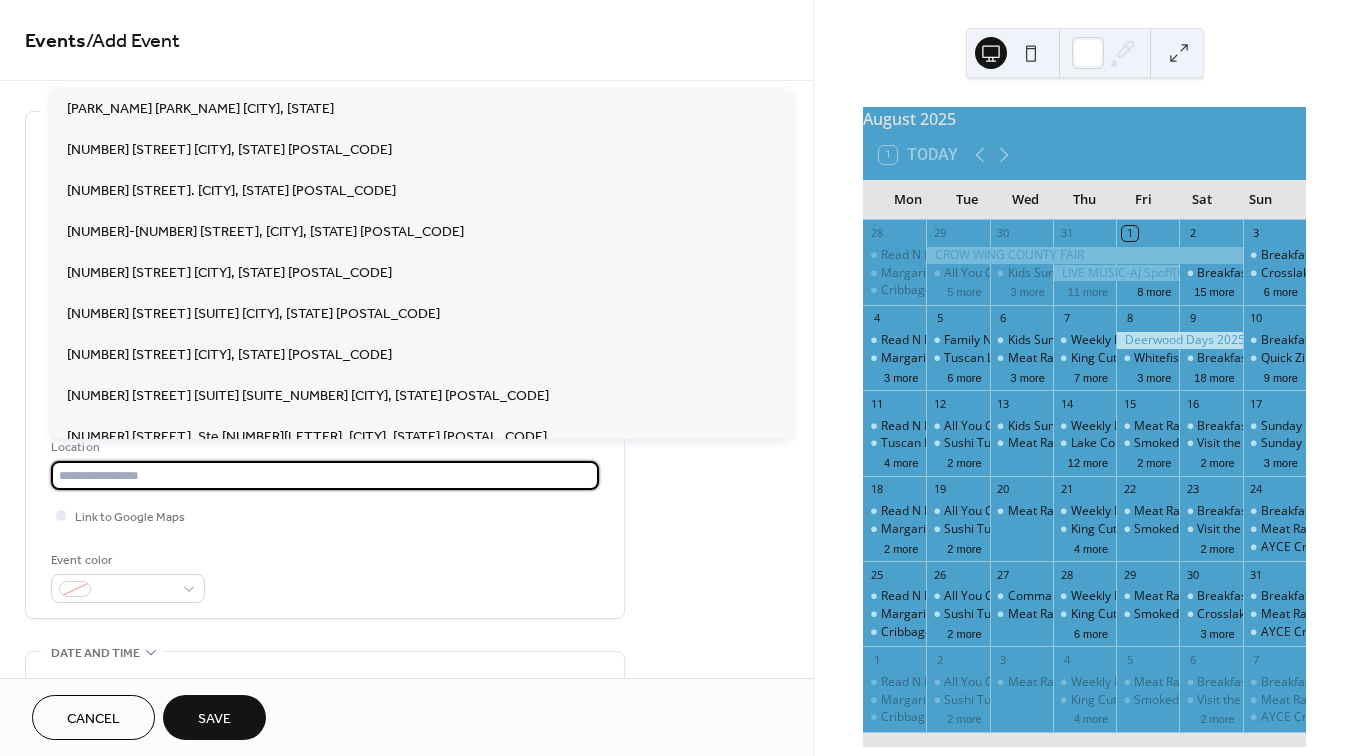 paste on "**********" 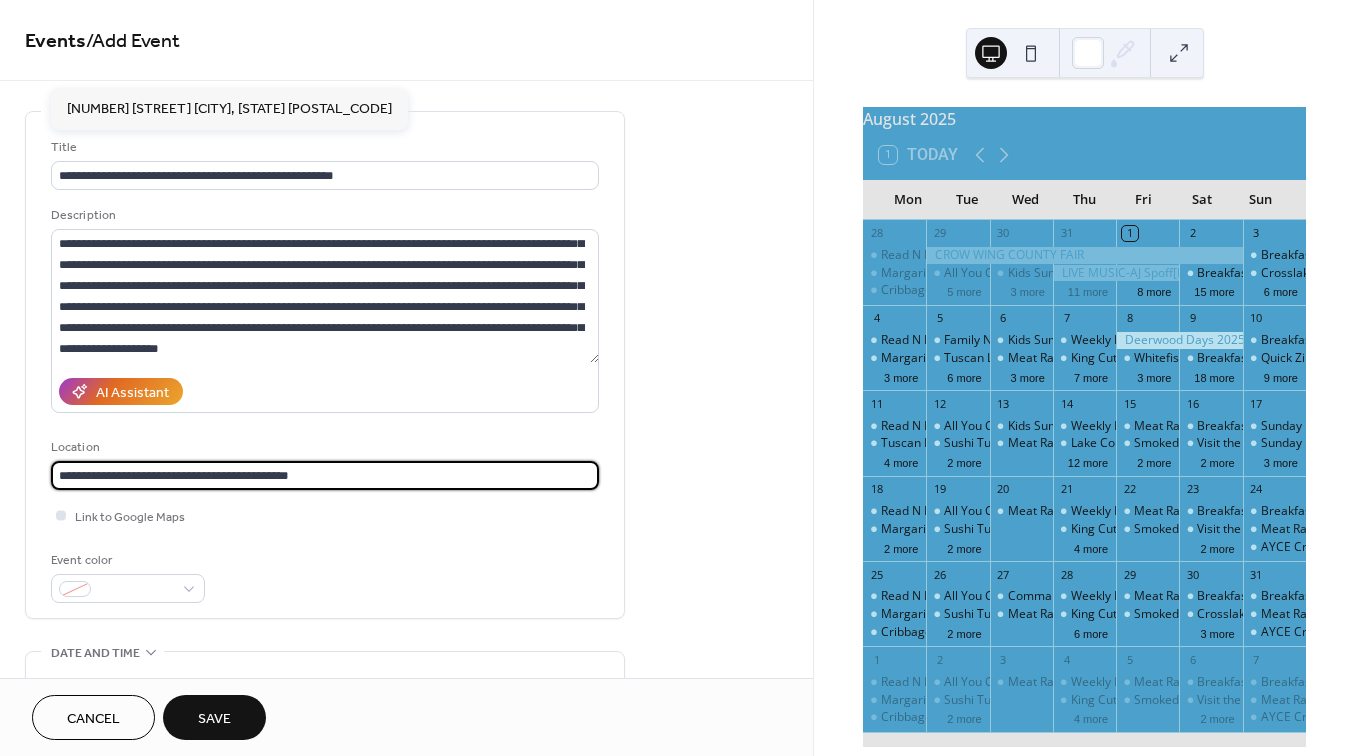 type on "**********" 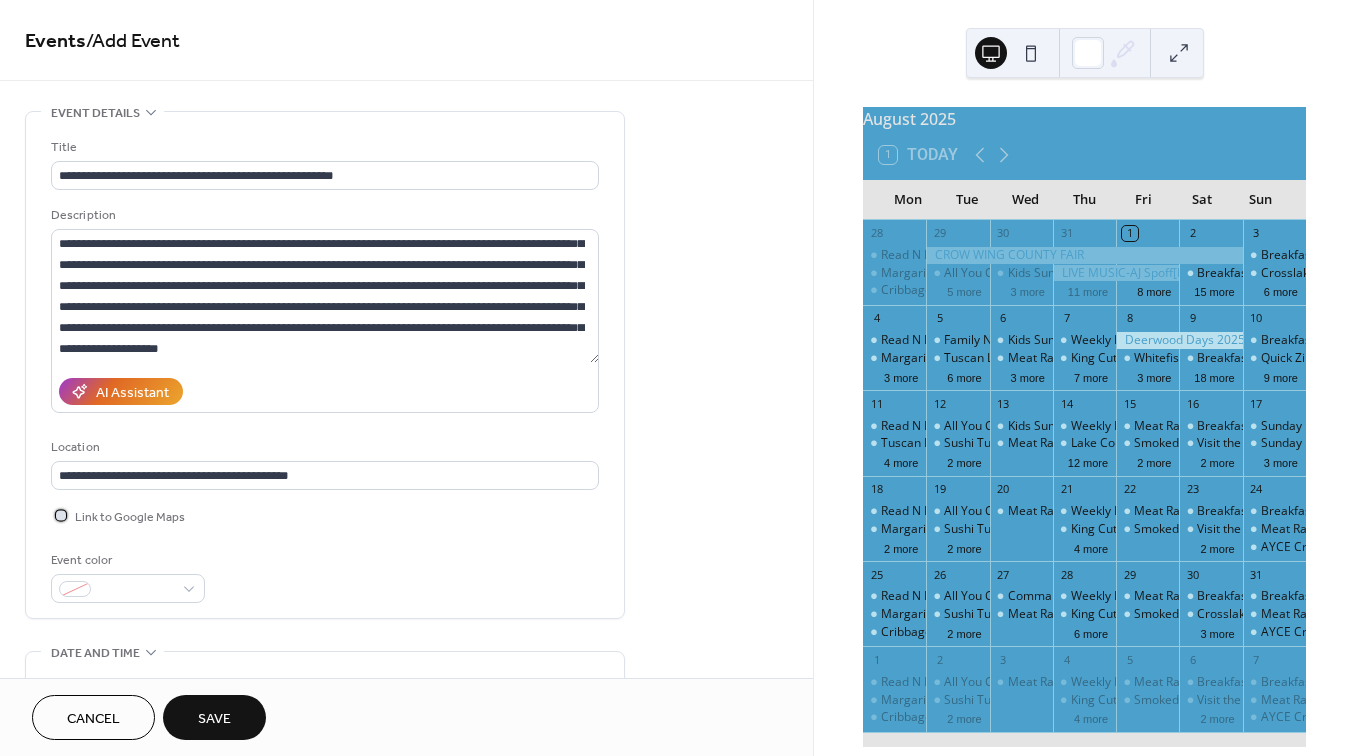 click at bounding box center (61, 515) 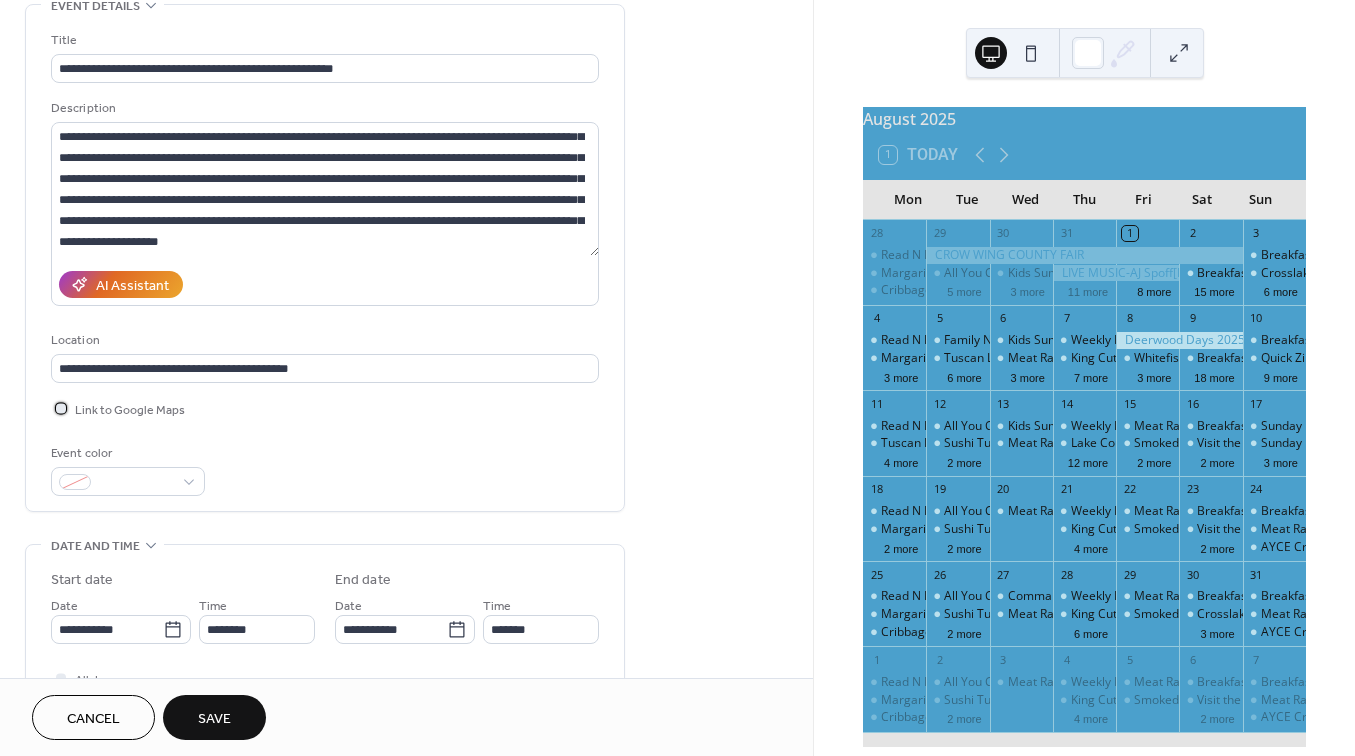 scroll, scrollTop: 124, scrollLeft: 0, axis: vertical 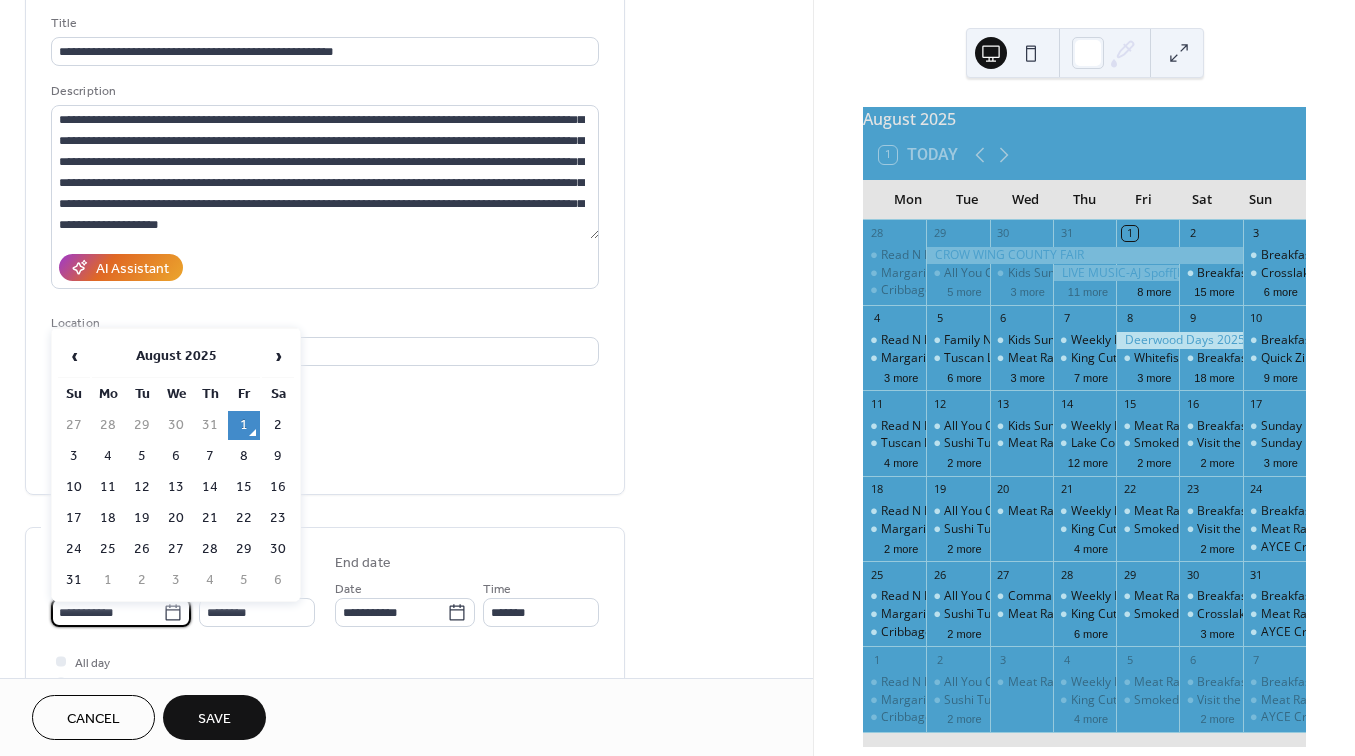 click on "**********" at bounding box center (107, 612) 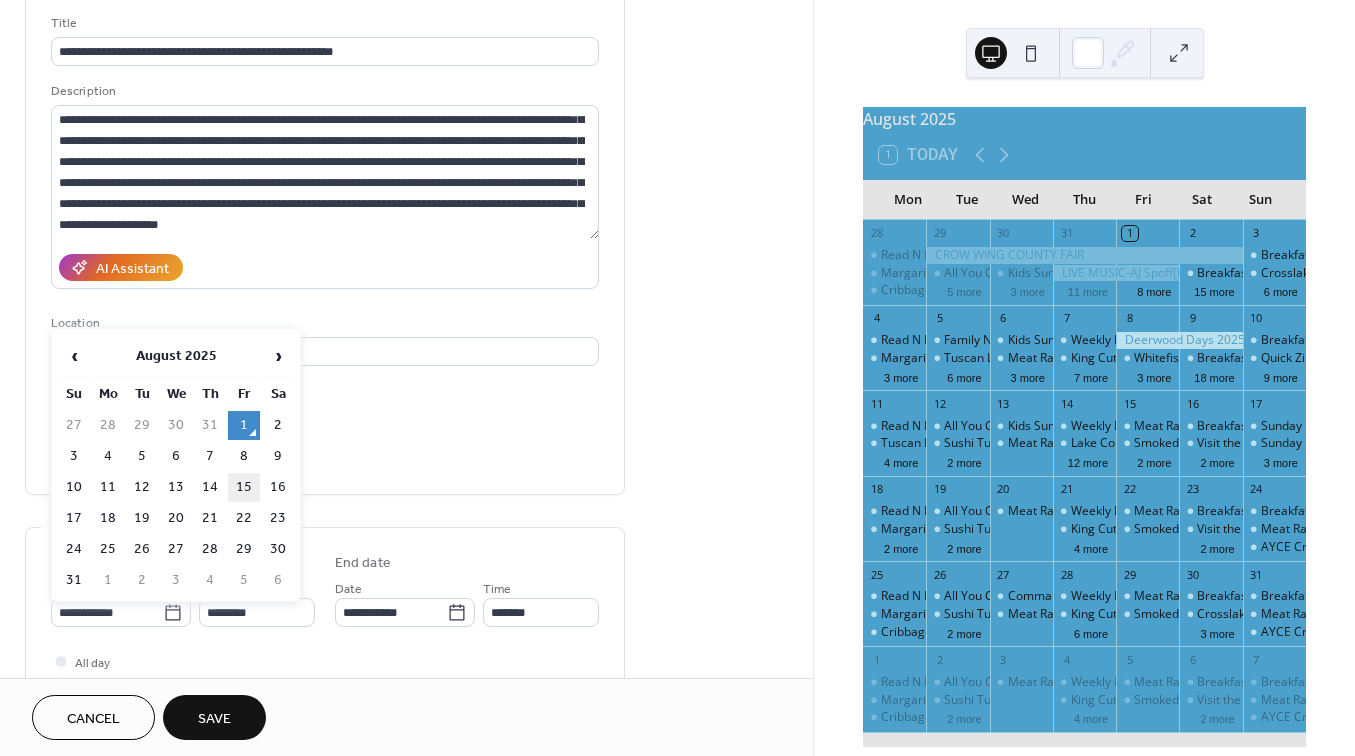 click on "15" at bounding box center (244, 487) 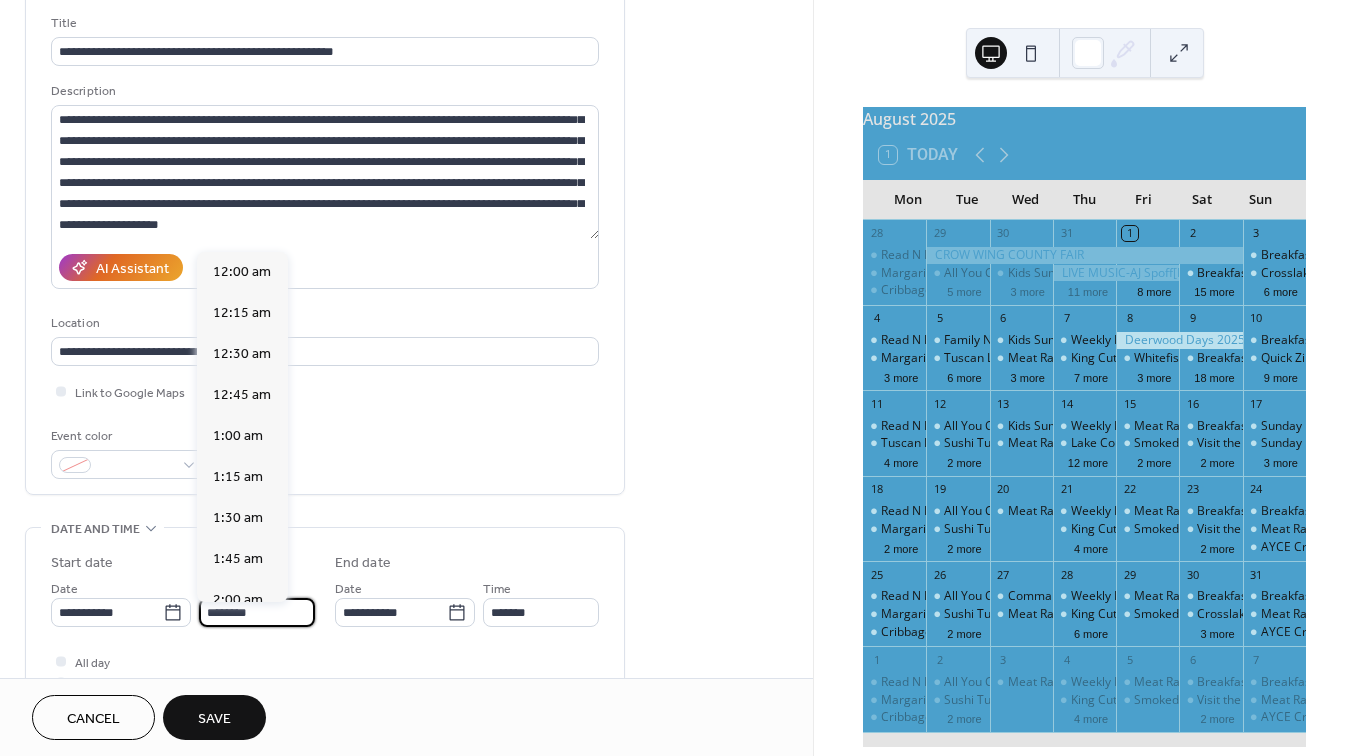 click on "********" at bounding box center [257, 612] 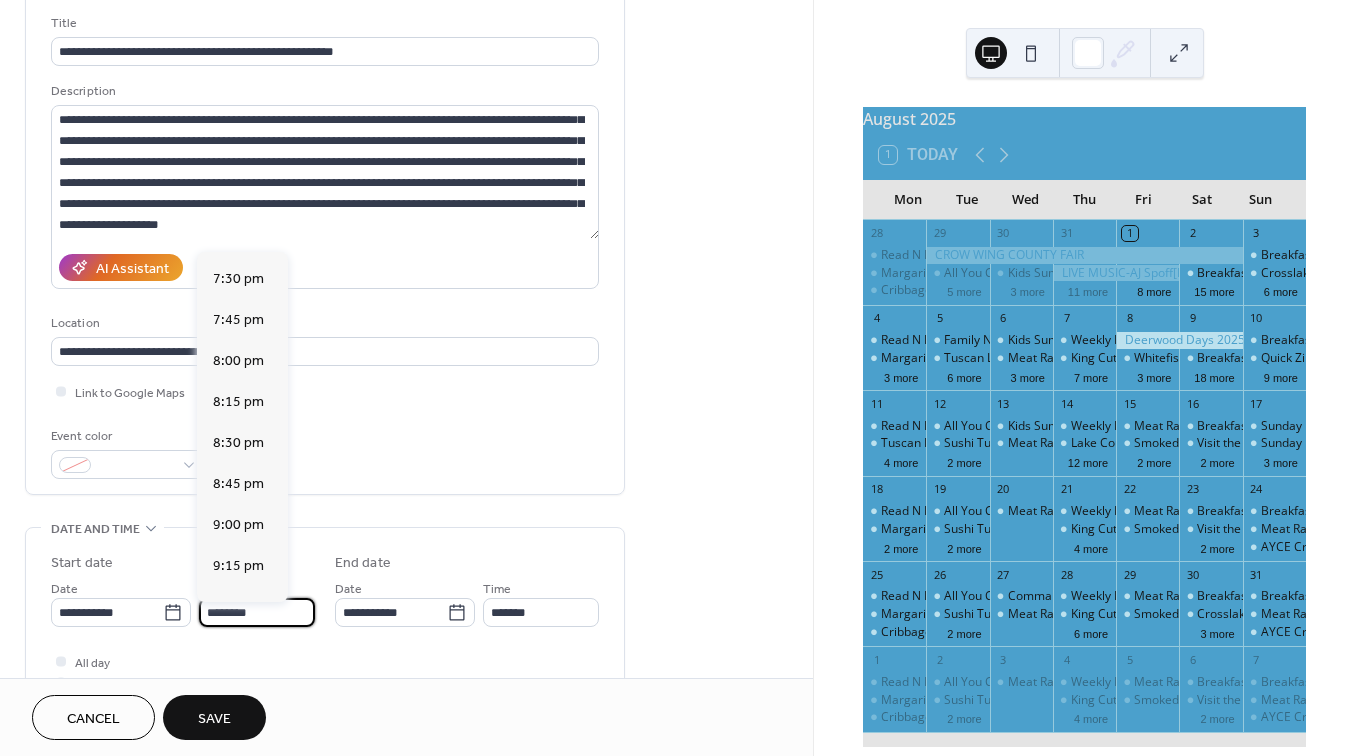 scroll, scrollTop: 3196, scrollLeft: 0, axis: vertical 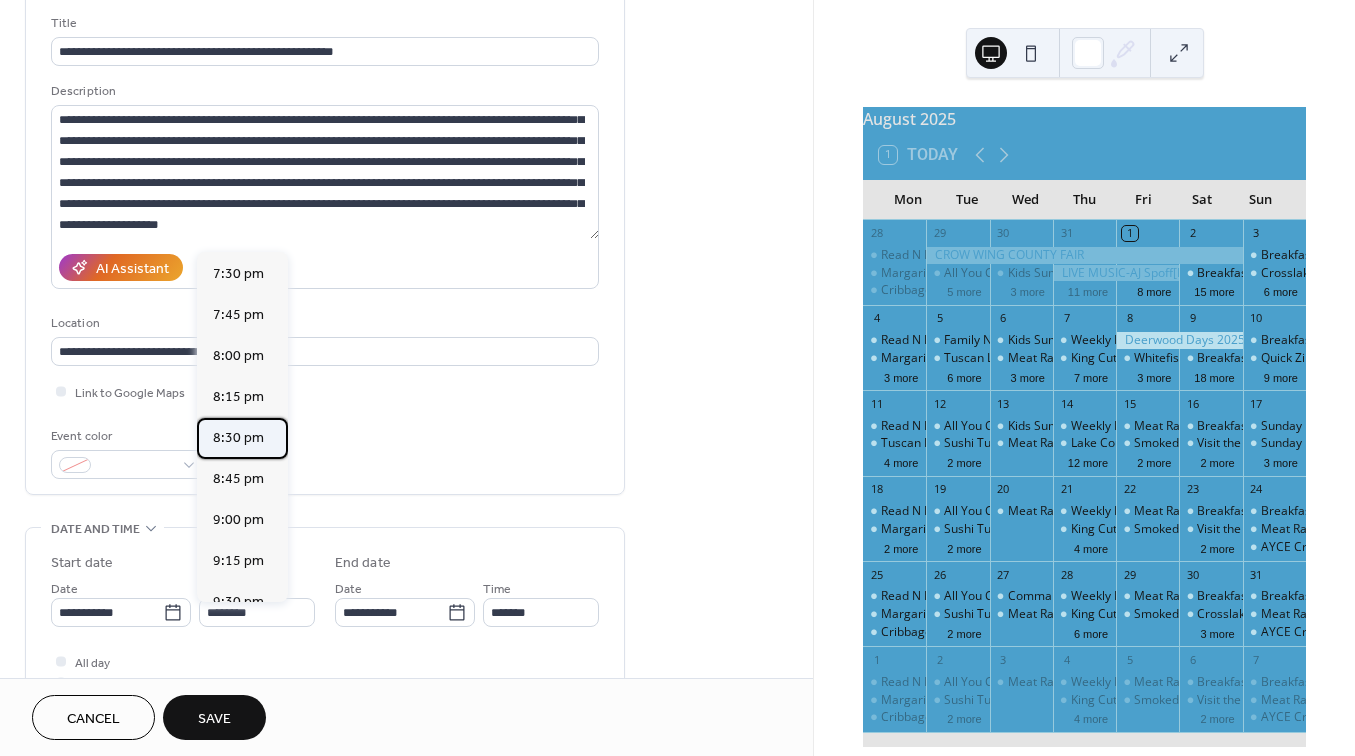click on "8:30 pm" at bounding box center [238, 438] 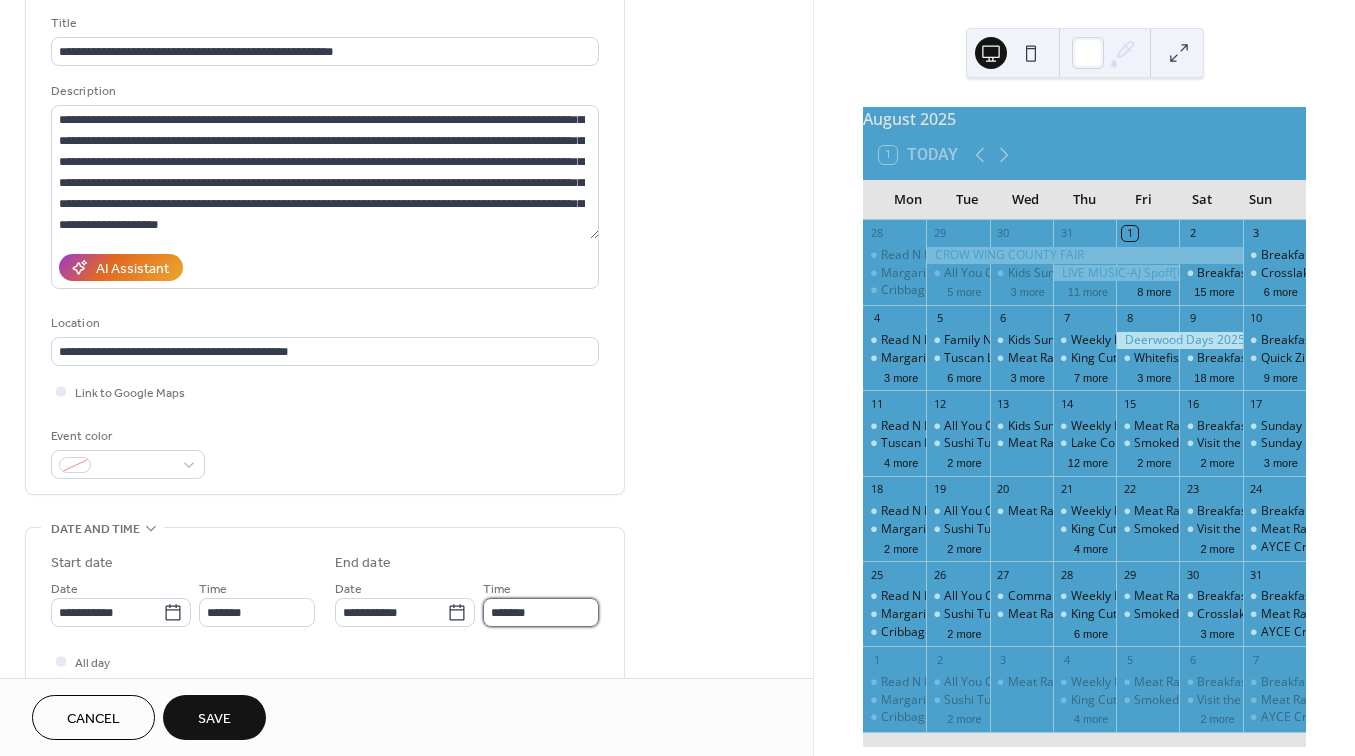 click on "*******" at bounding box center (541, 612) 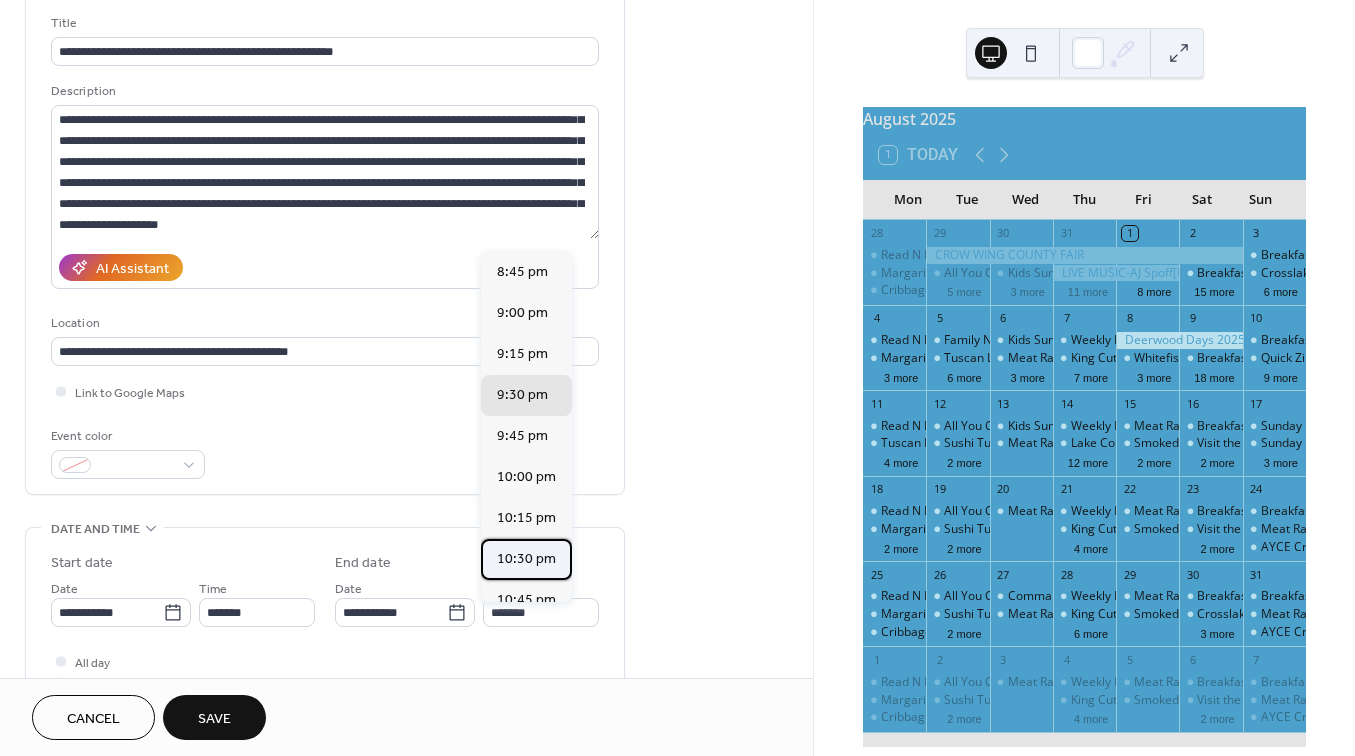 click on "10:30 pm" at bounding box center (526, 559) 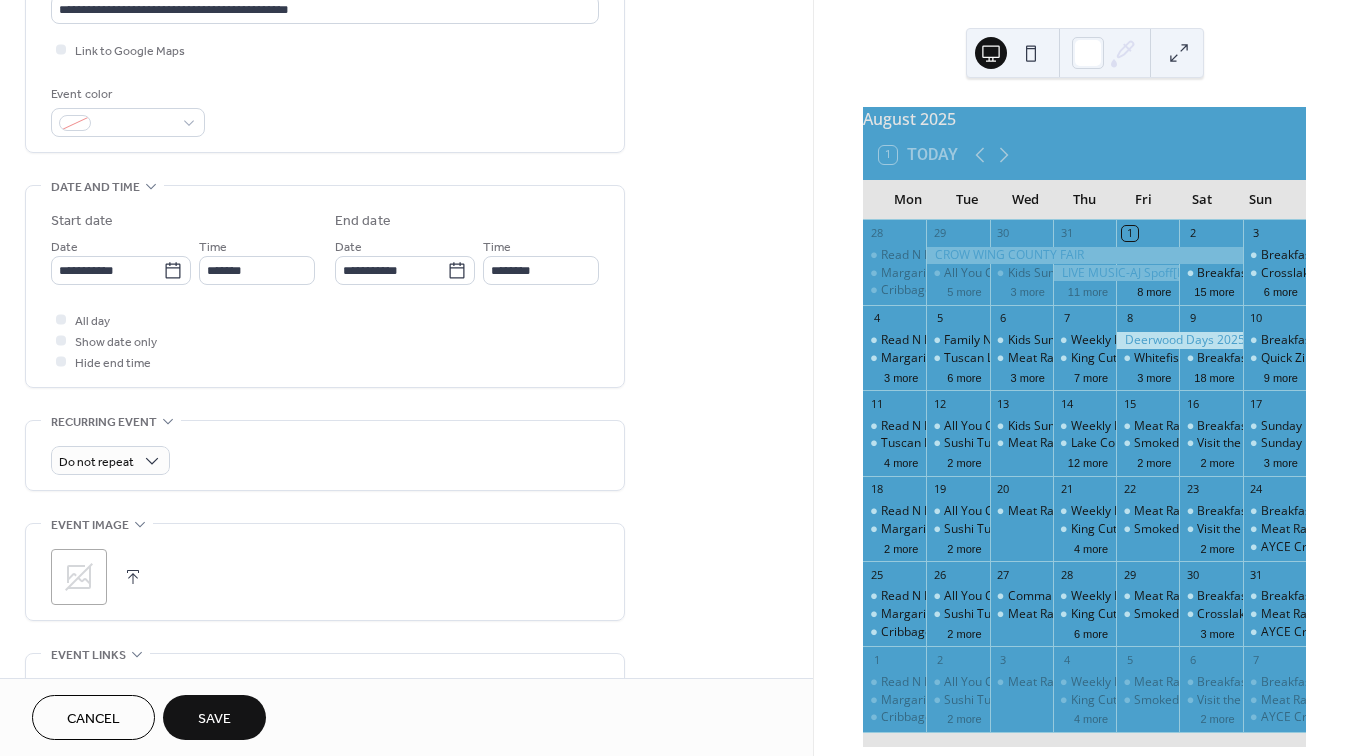 scroll, scrollTop: 522, scrollLeft: 0, axis: vertical 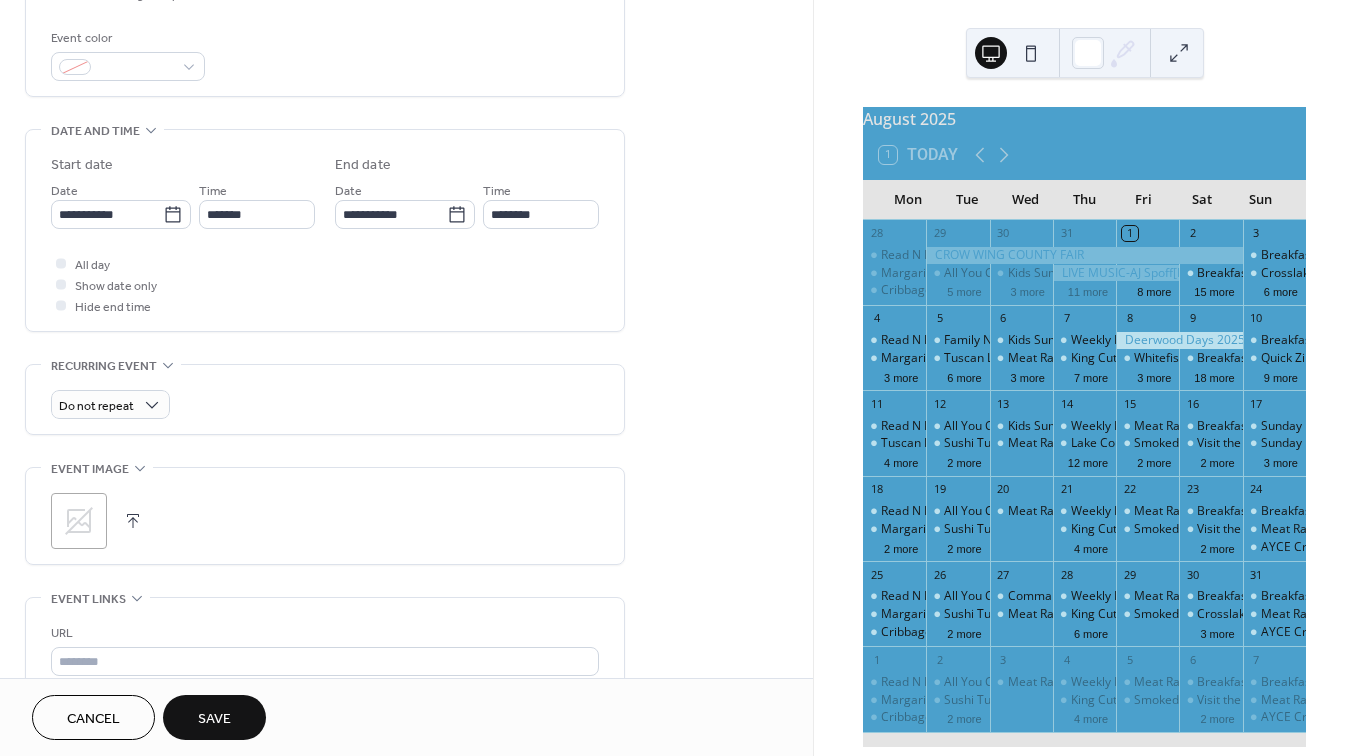 click at bounding box center (133, 521) 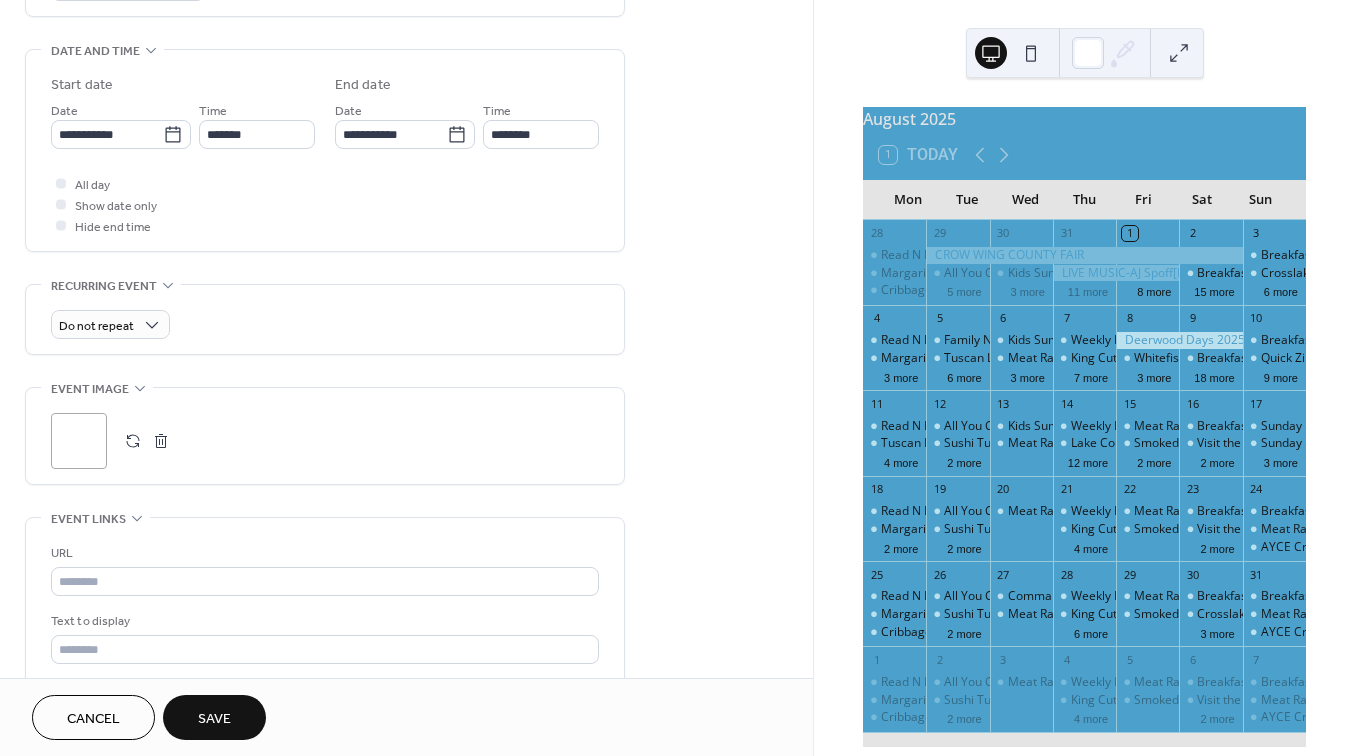 scroll, scrollTop: 621, scrollLeft: 0, axis: vertical 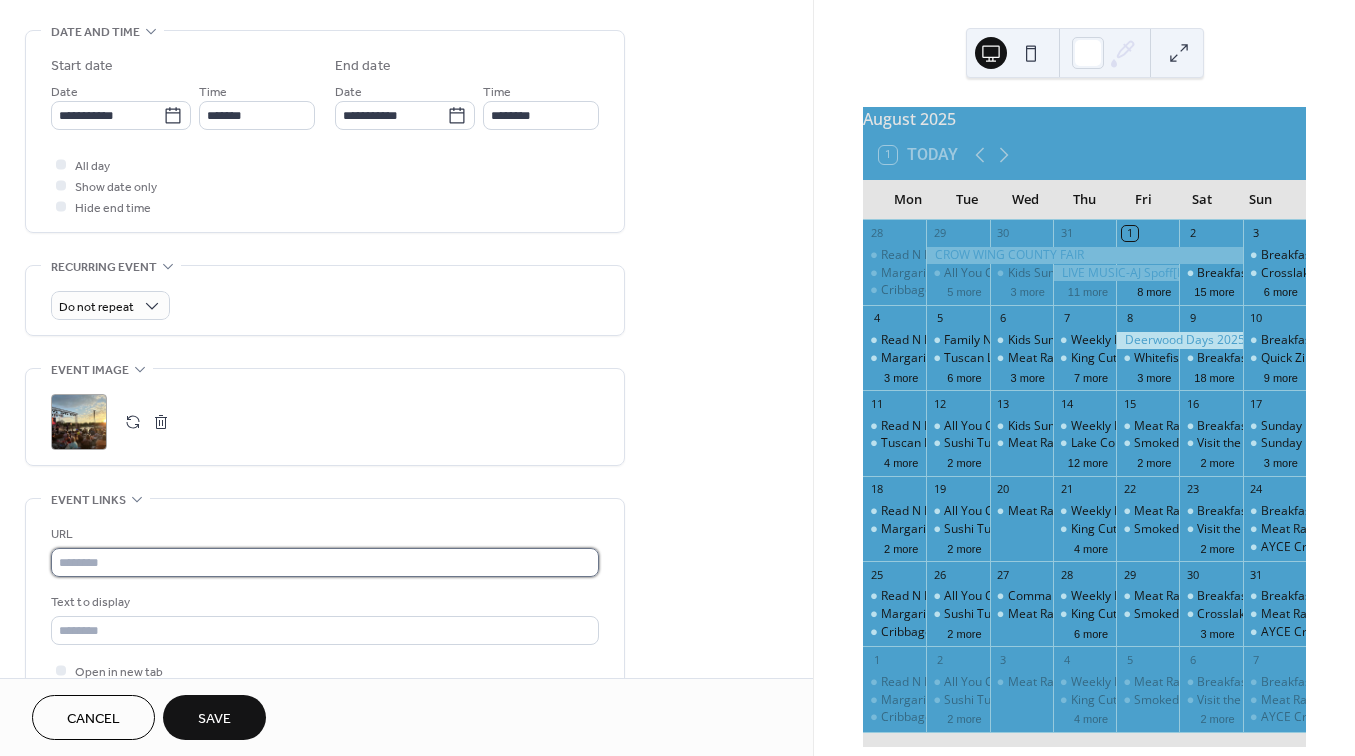 click at bounding box center (325, 562) 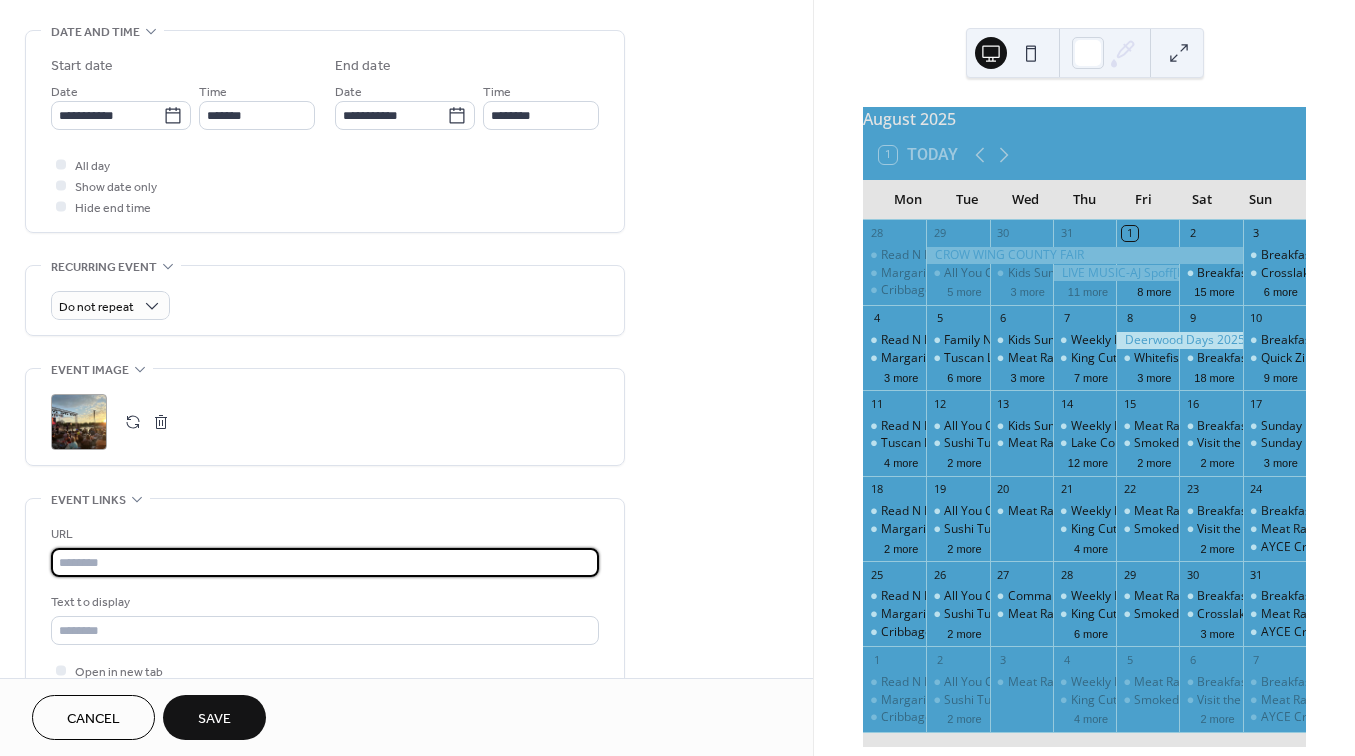 paste on "**********" 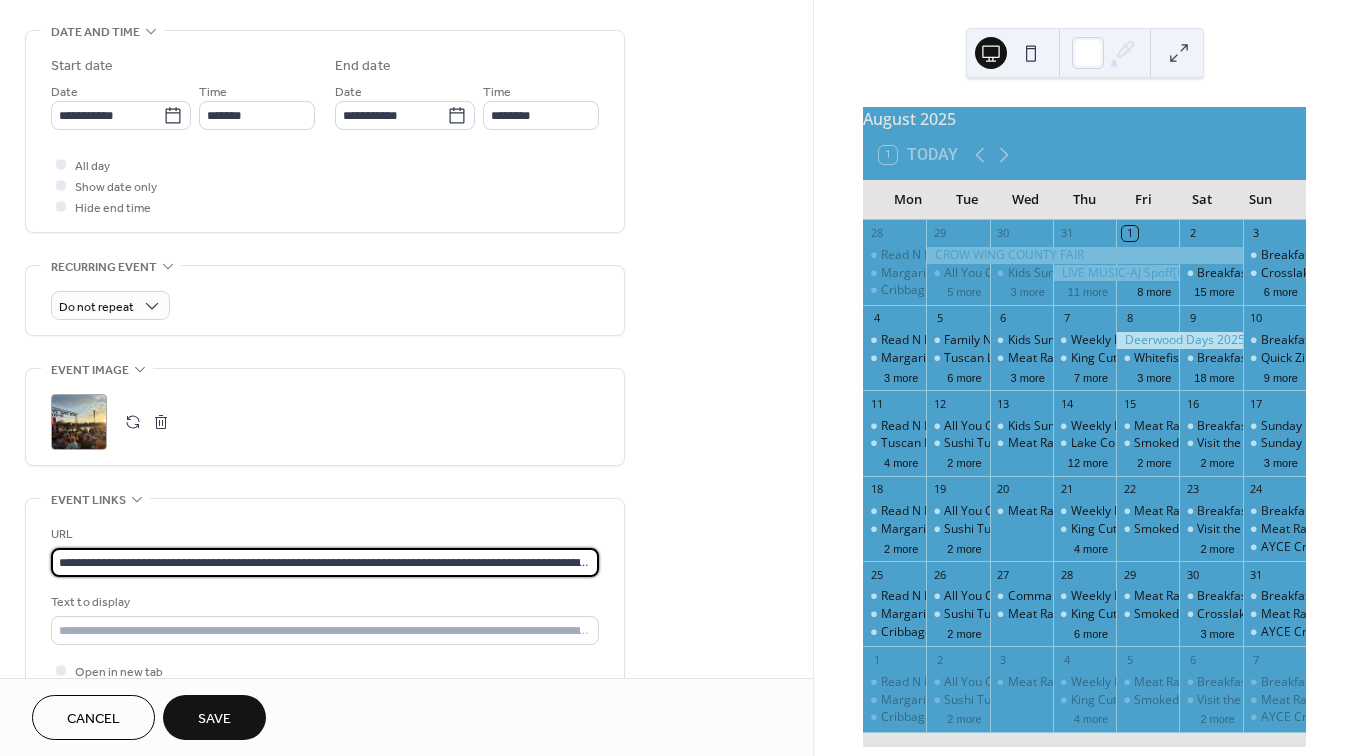 type on "**********" 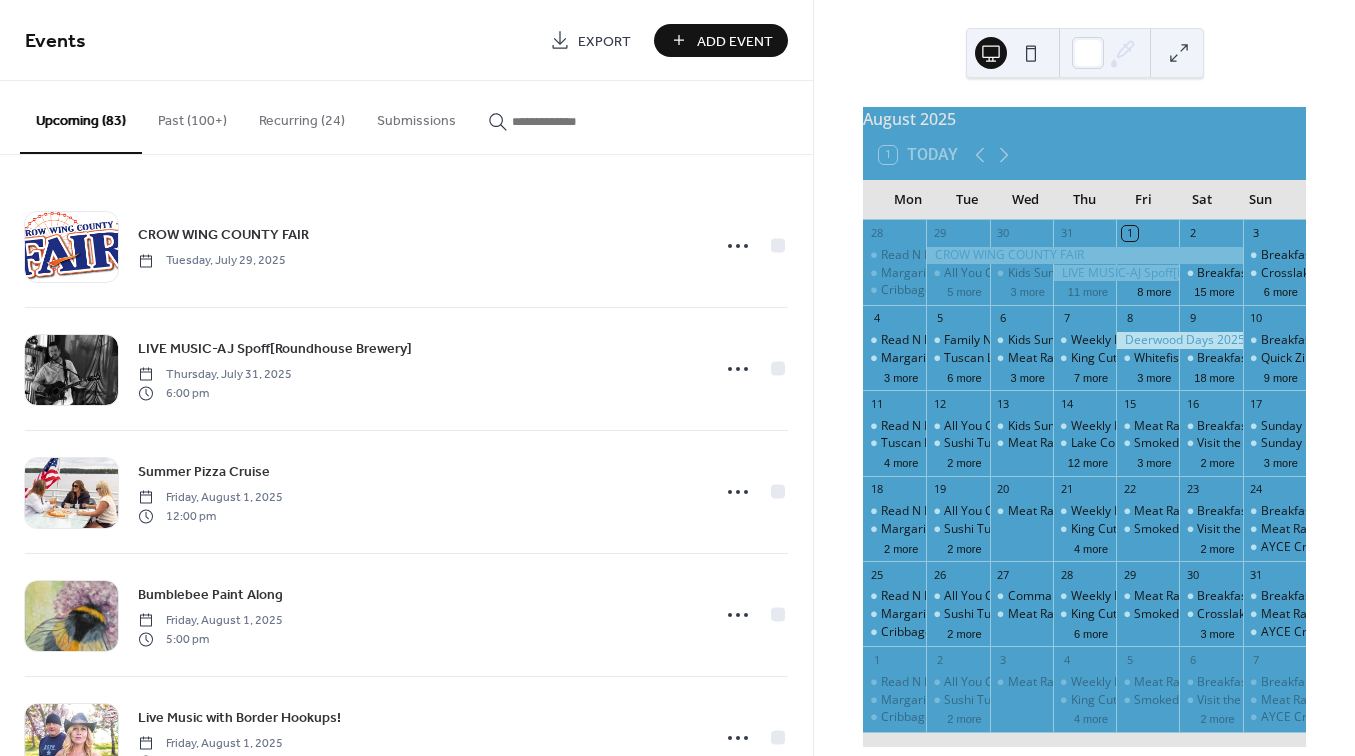 click at bounding box center (572, 121) 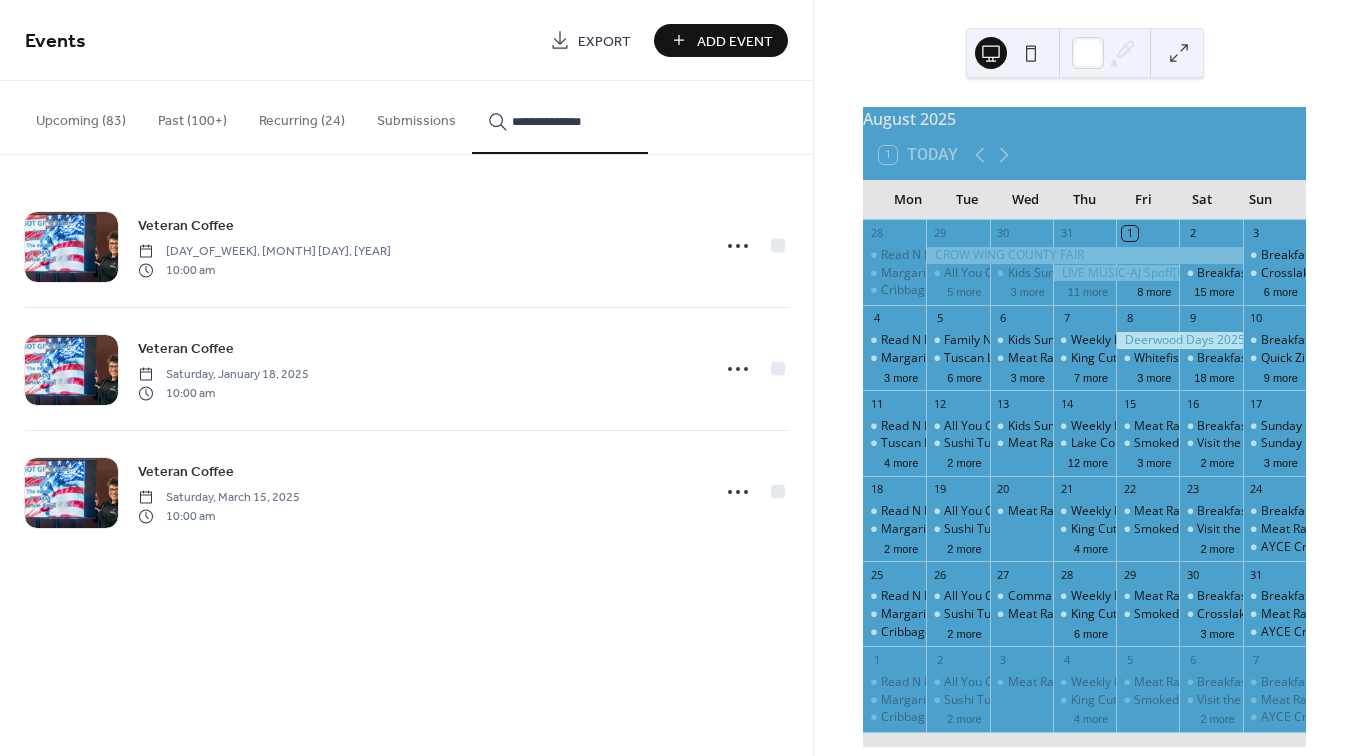 type on "**********" 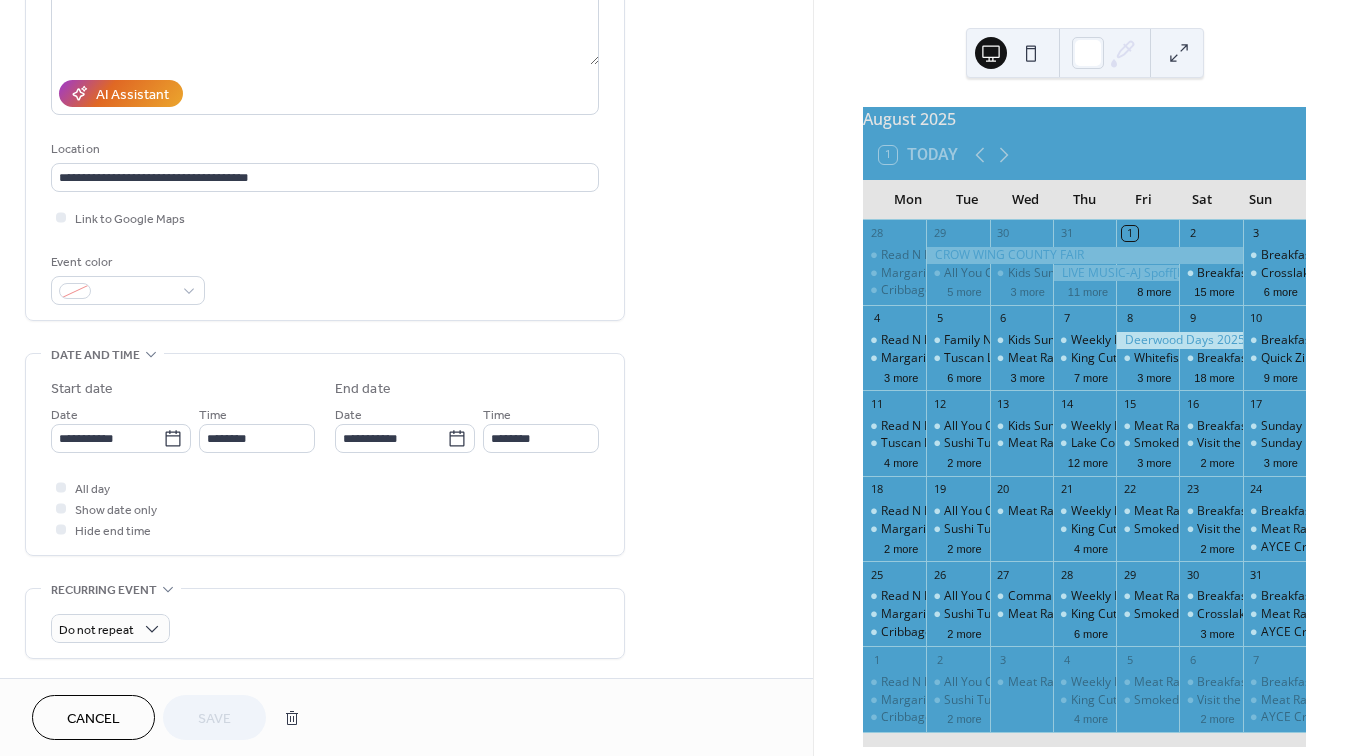 scroll, scrollTop: 303, scrollLeft: 0, axis: vertical 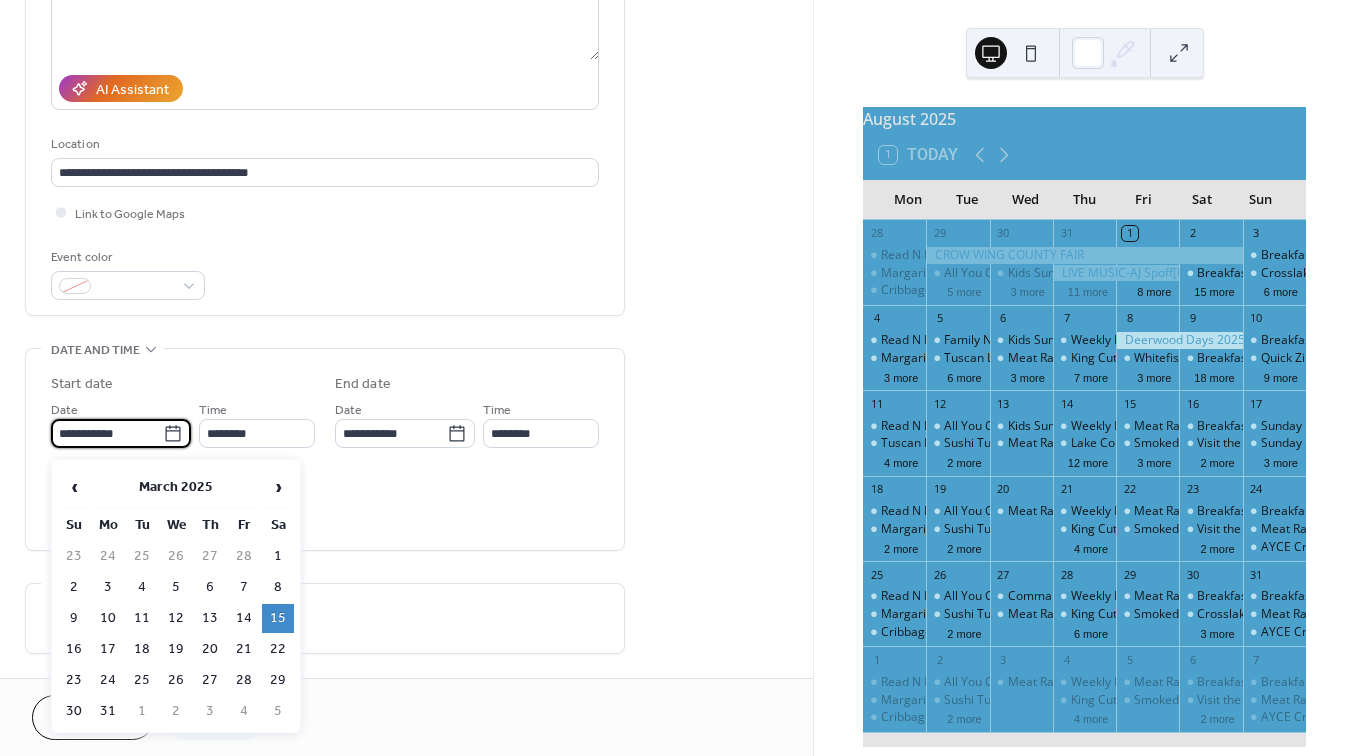 click on "**********" at bounding box center [107, 433] 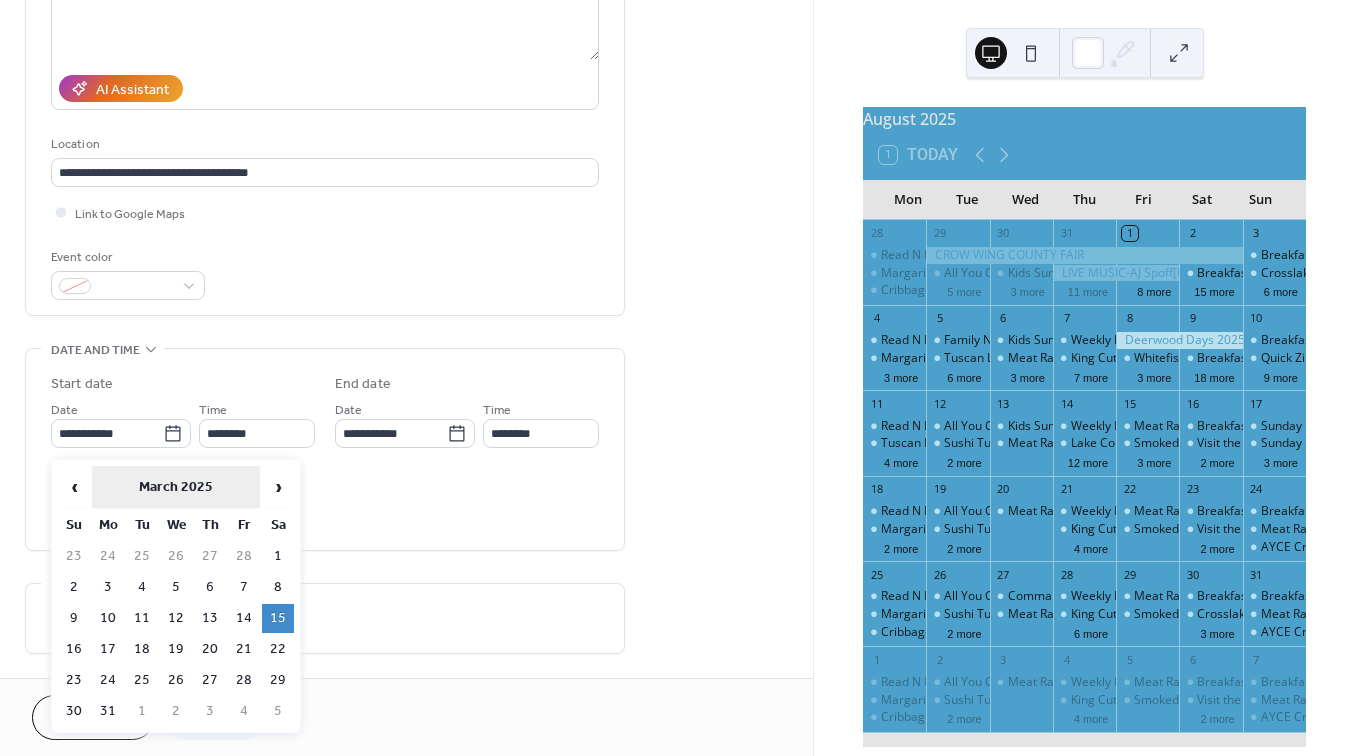 click on "March 2025" at bounding box center [176, 487] 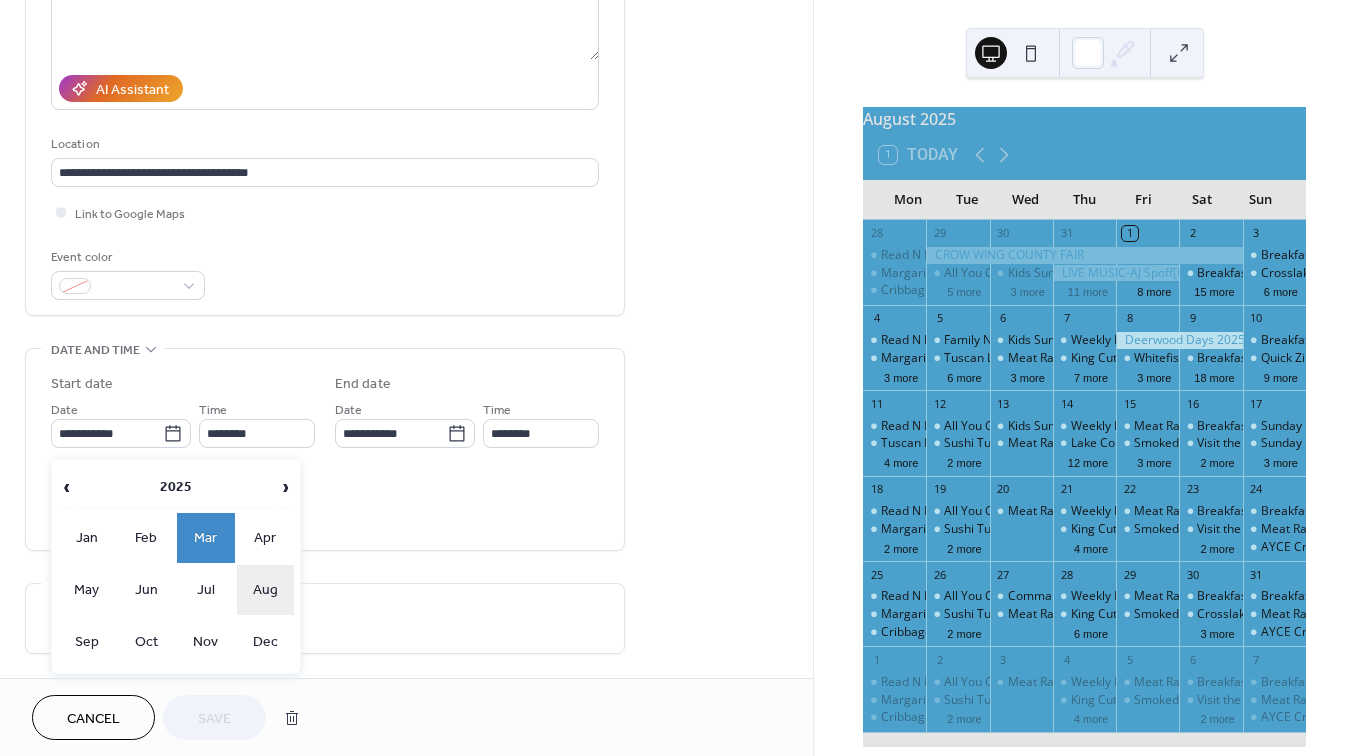 click on "Aug" at bounding box center [266, 590] 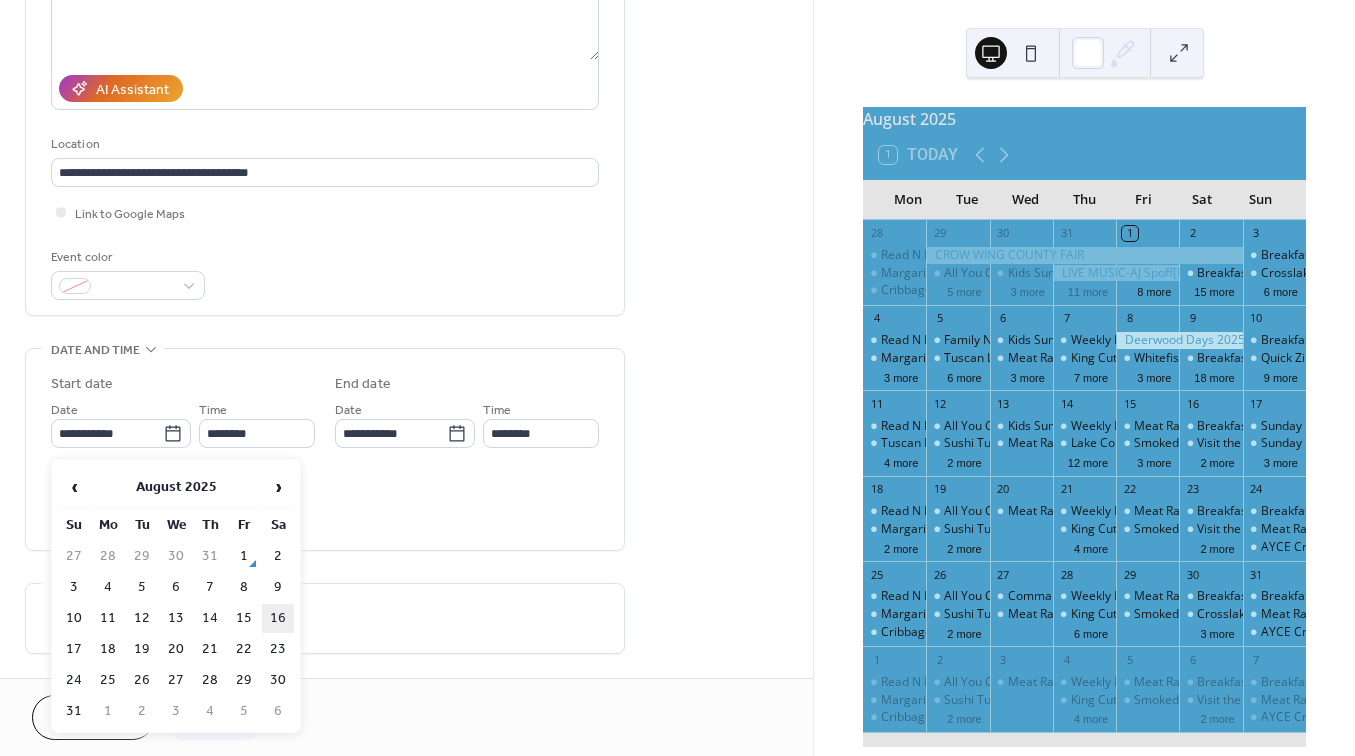 click on "16" at bounding box center [278, 618] 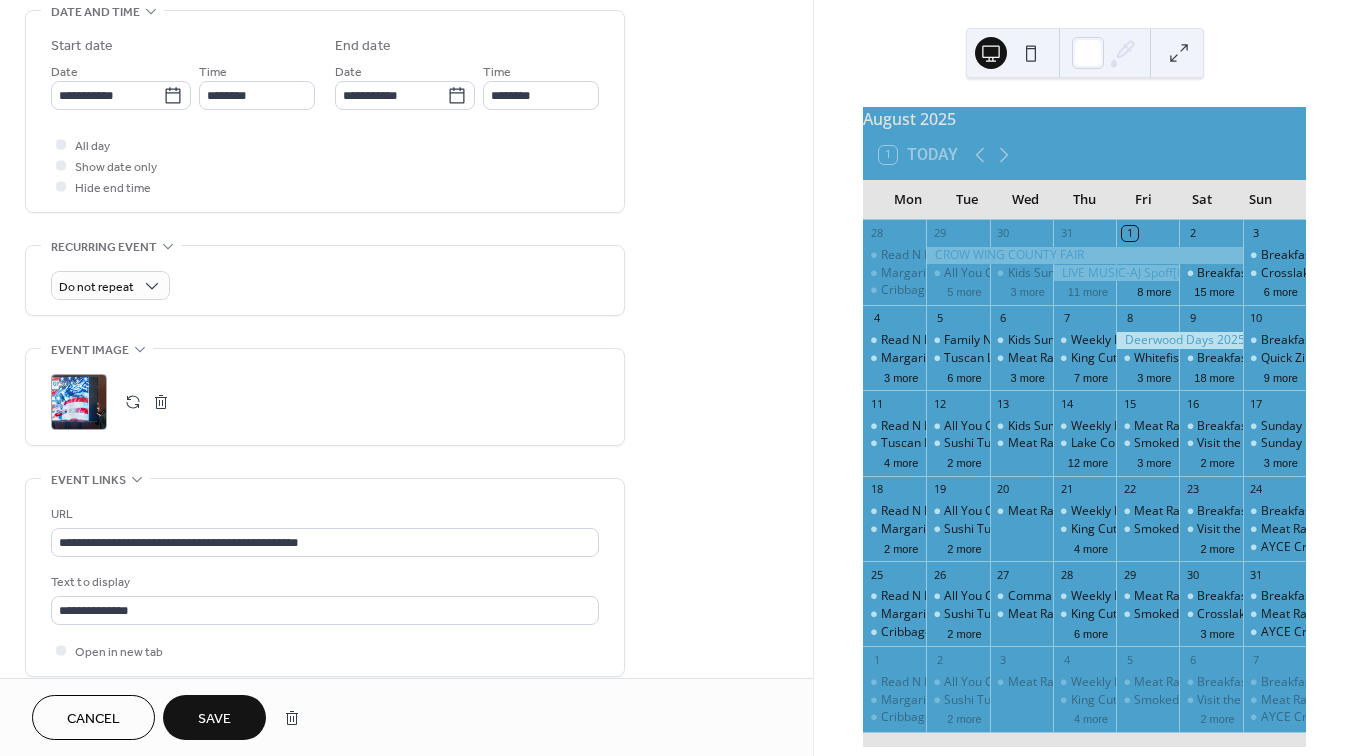 scroll, scrollTop: 658, scrollLeft: 0, axis: vertical 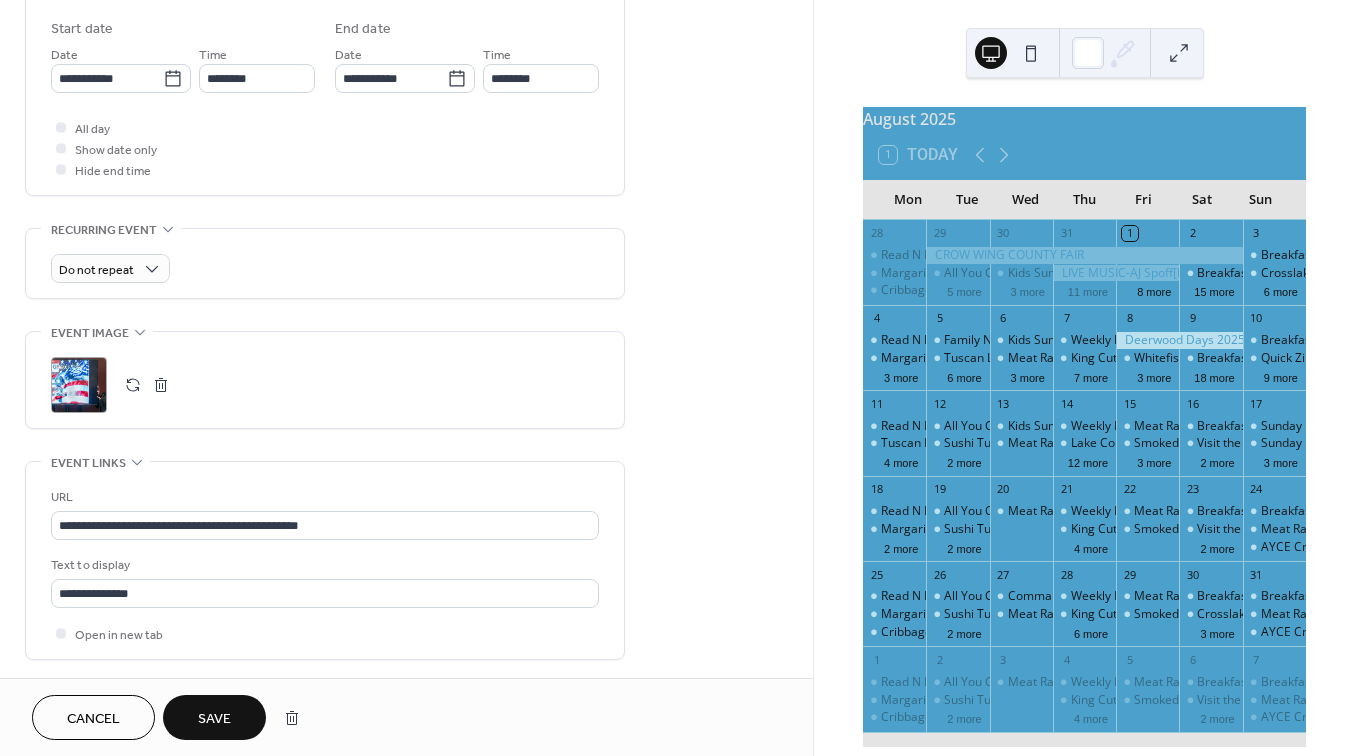 click on "Save" at bounding box center [214, 717] 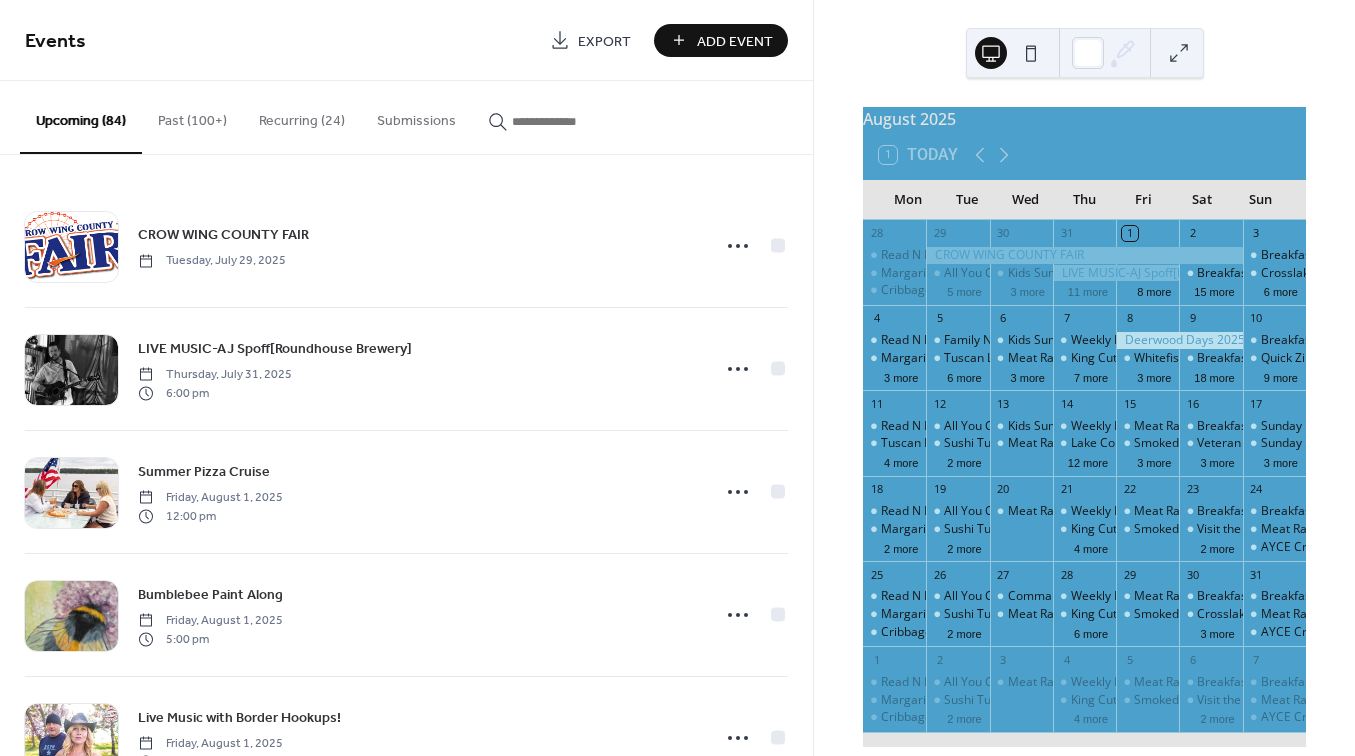 click on "Add Event" at bounding box center [735, 41] 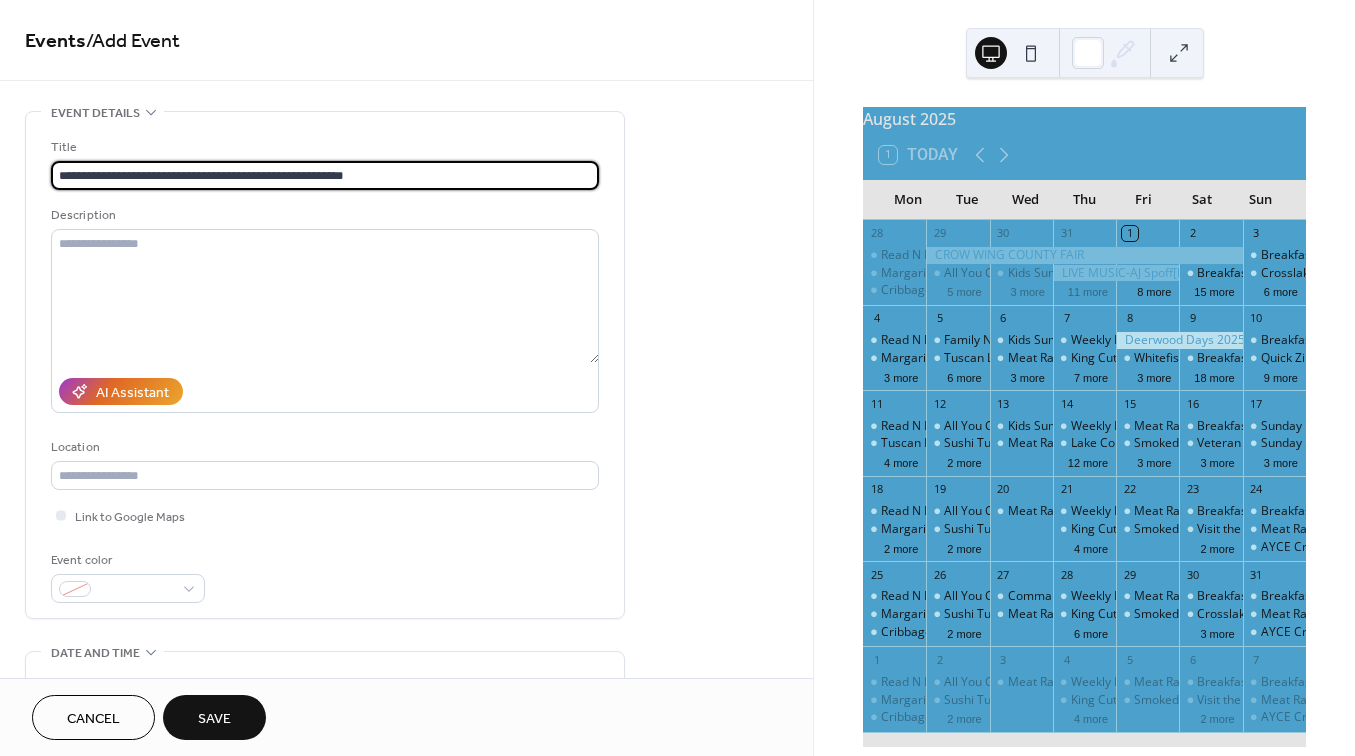 type on "**********" 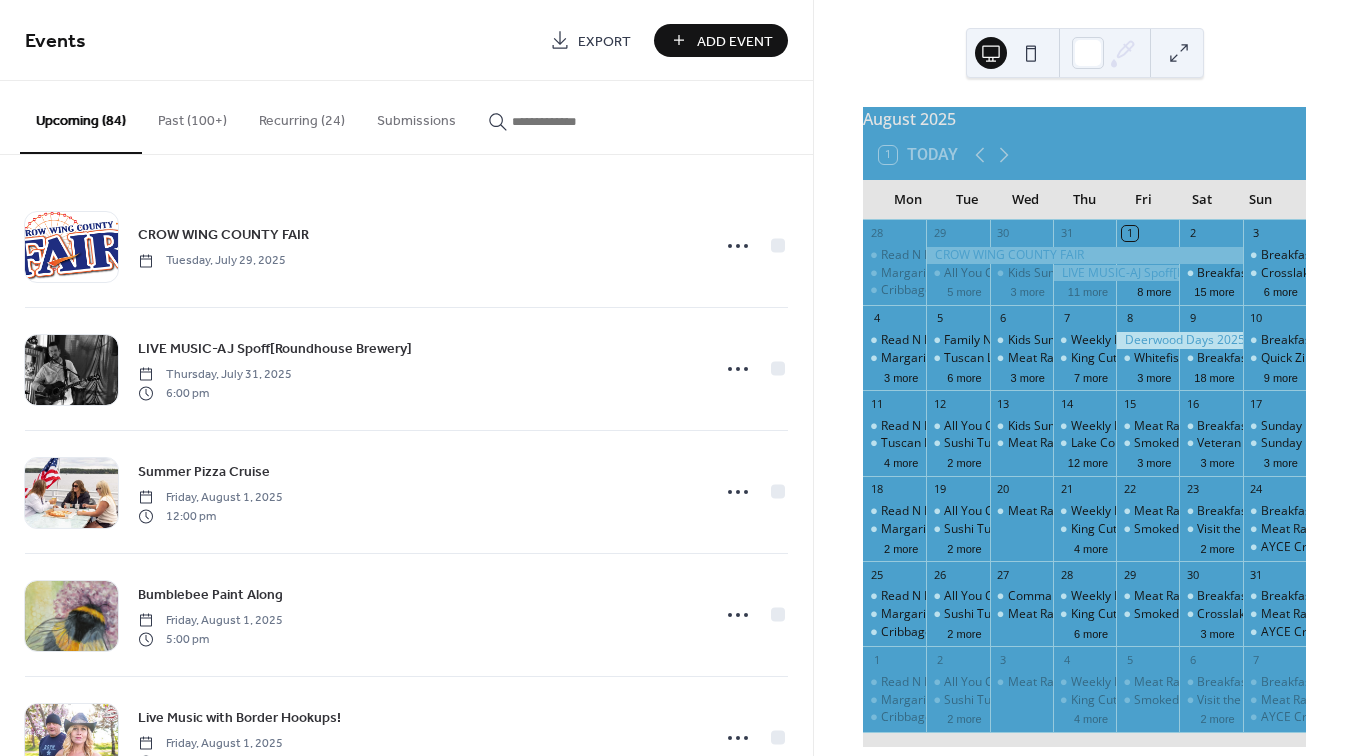 click at bounding box center [572, 121] 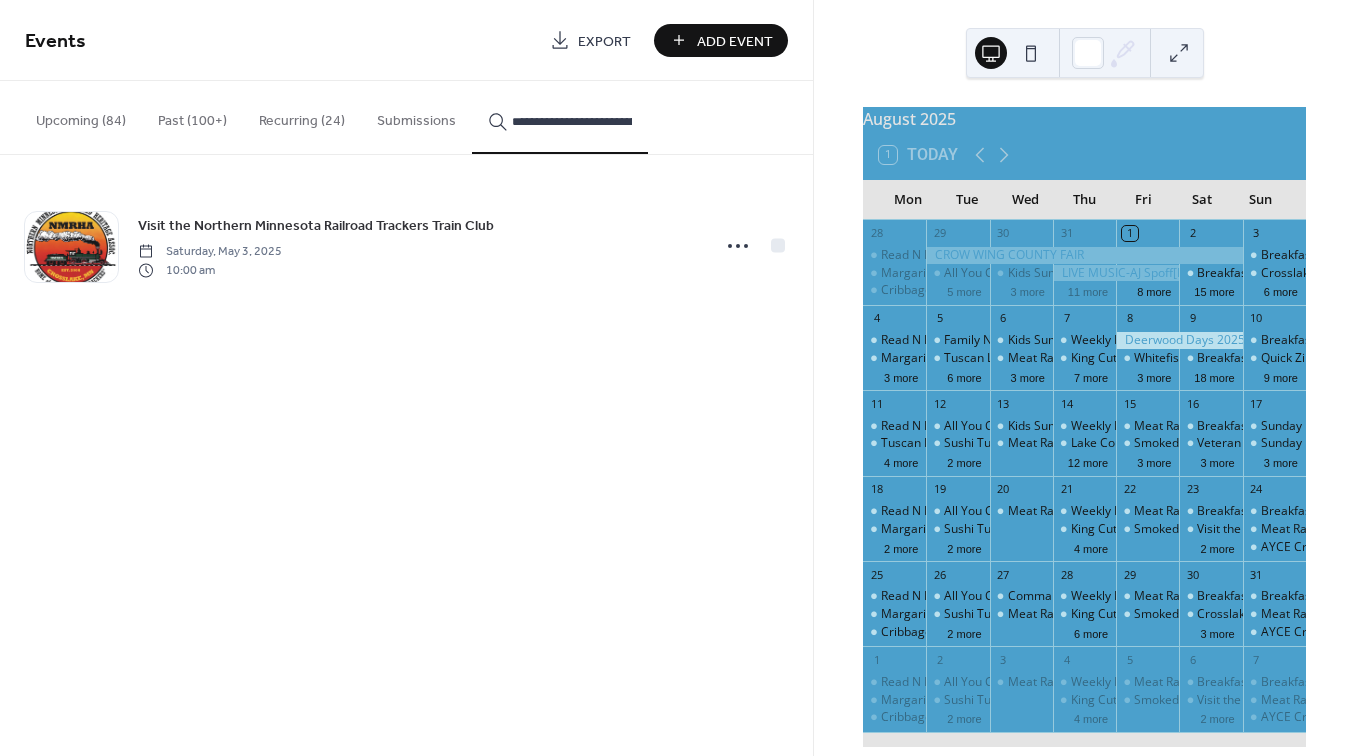 type on "**********" 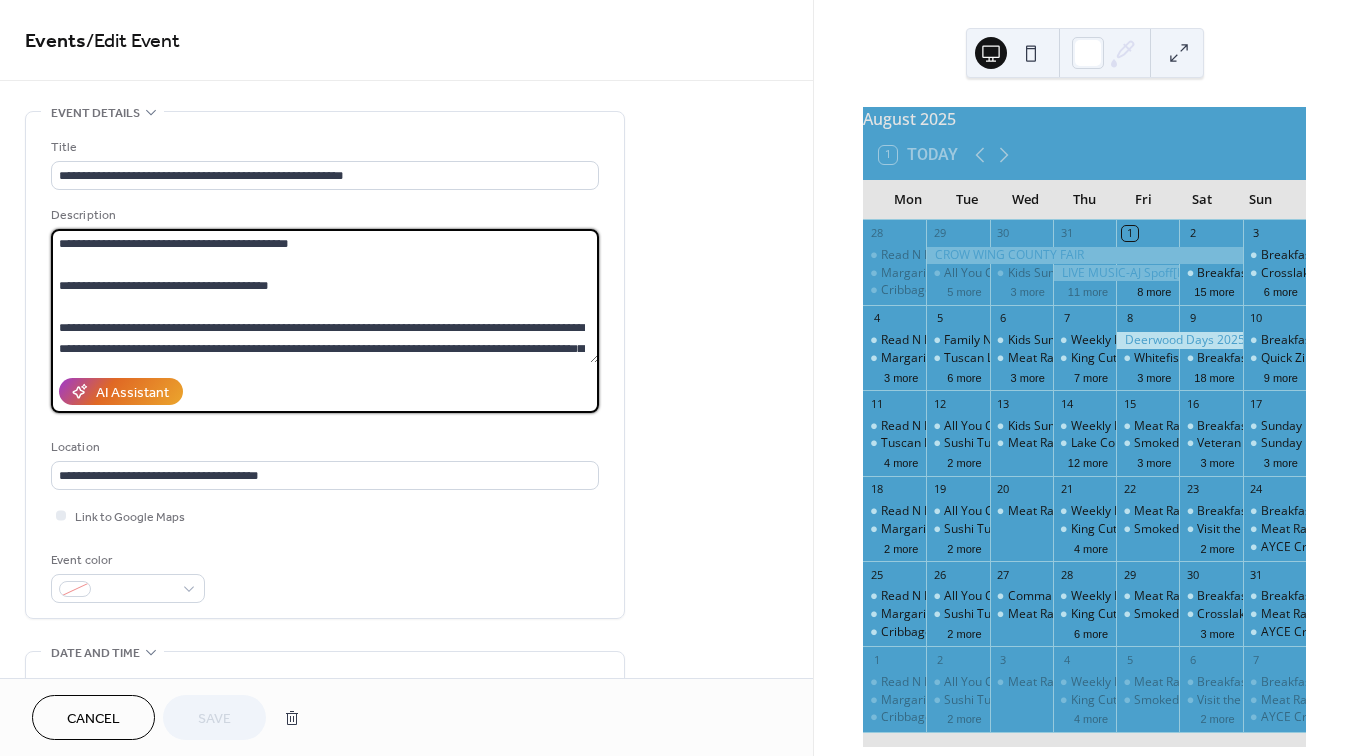 scroll, scrollTop: 462, scrollLeft: 0, axis: vertical 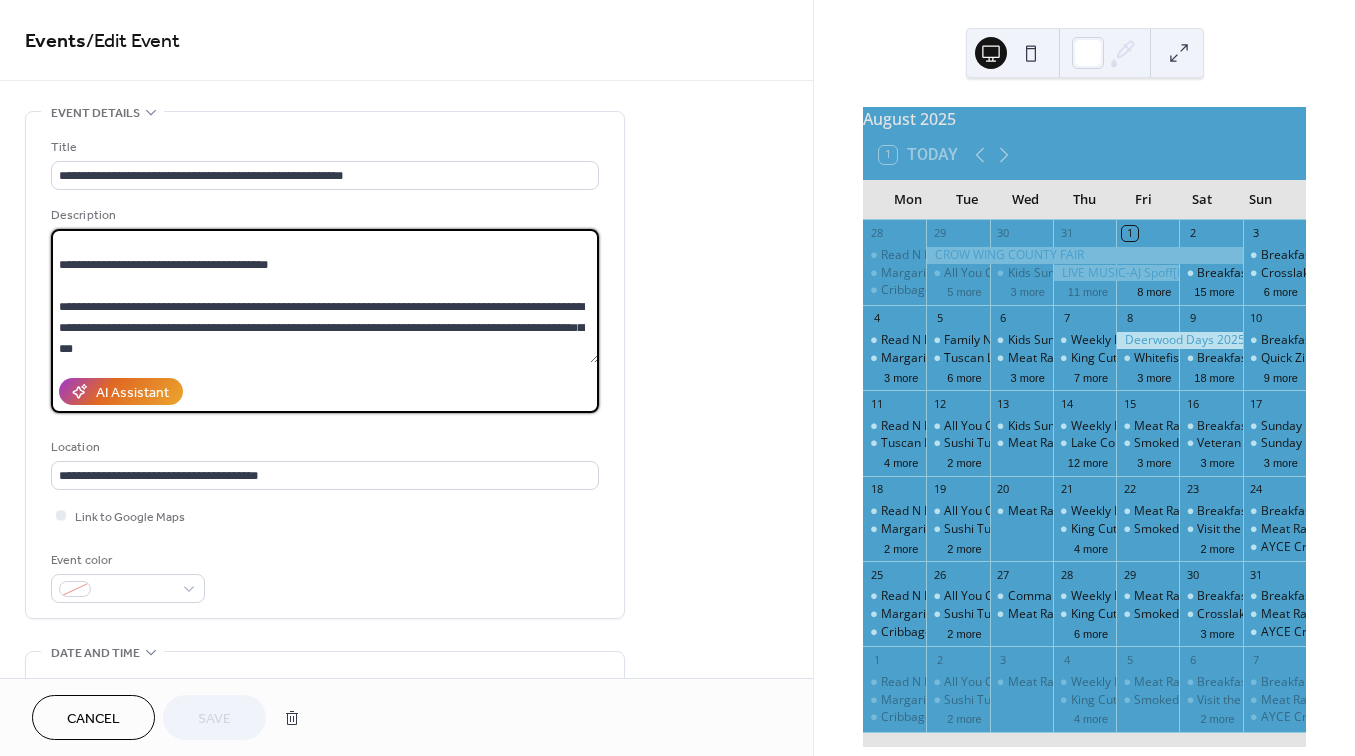 drag, startPoint x: 58, startPoint y: 239, endPoint x: 415, endPoint y: 446, distance: 412.67178 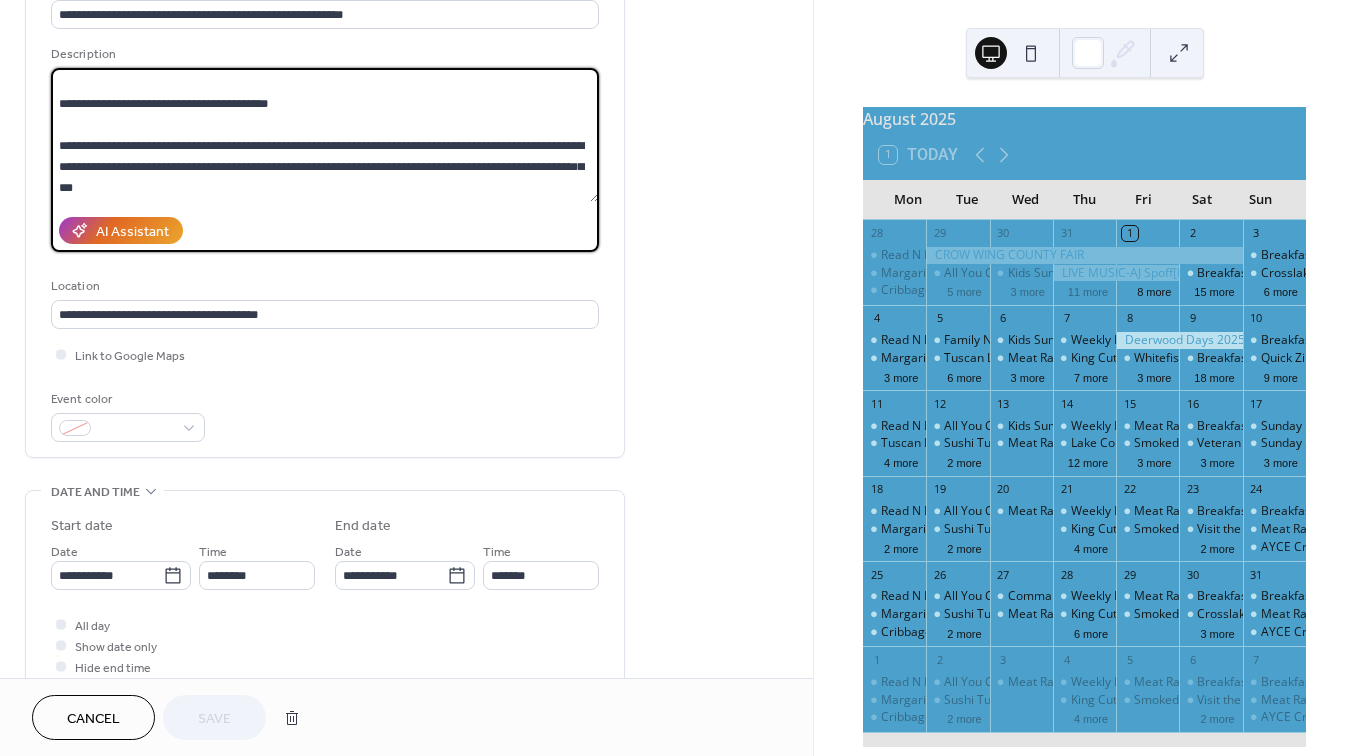 scroll, scrollTop: 174, scrollLeft: 0, axis: vertical 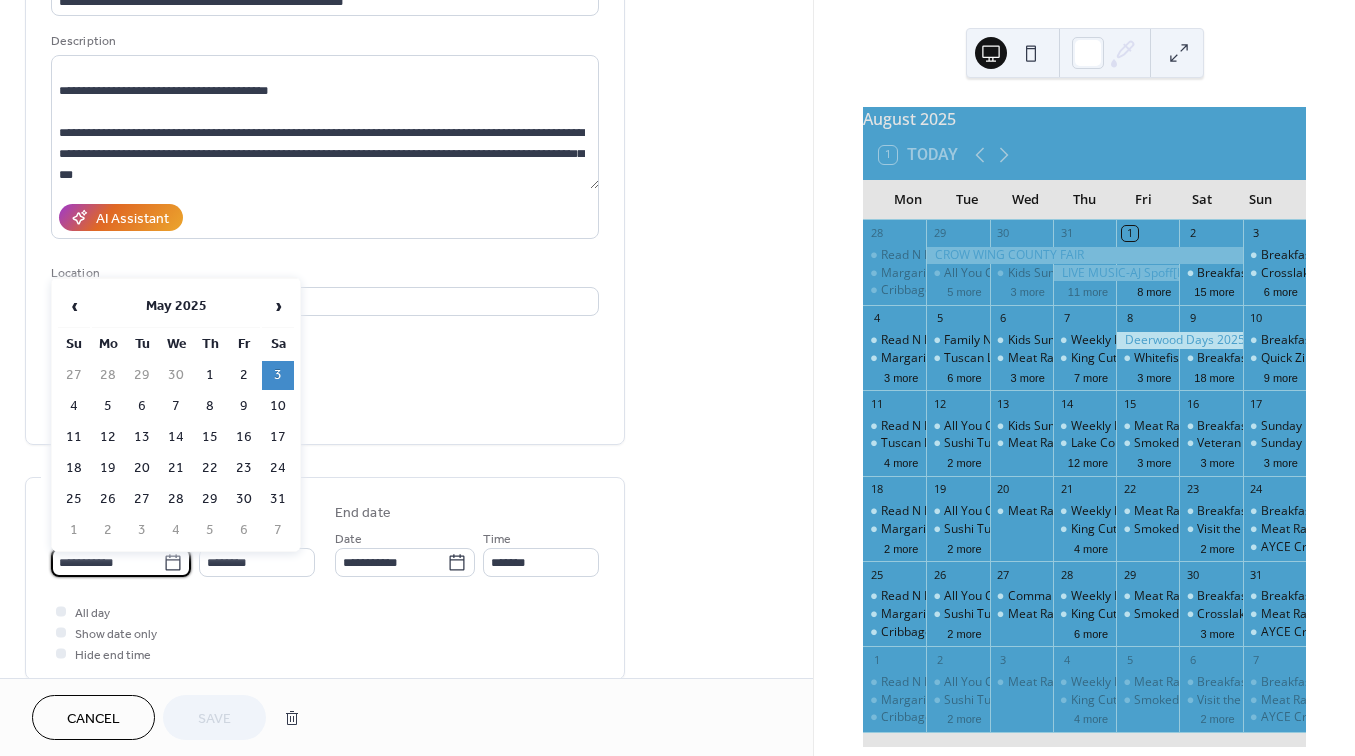 click on "**********" at bounding box center [107, 562] 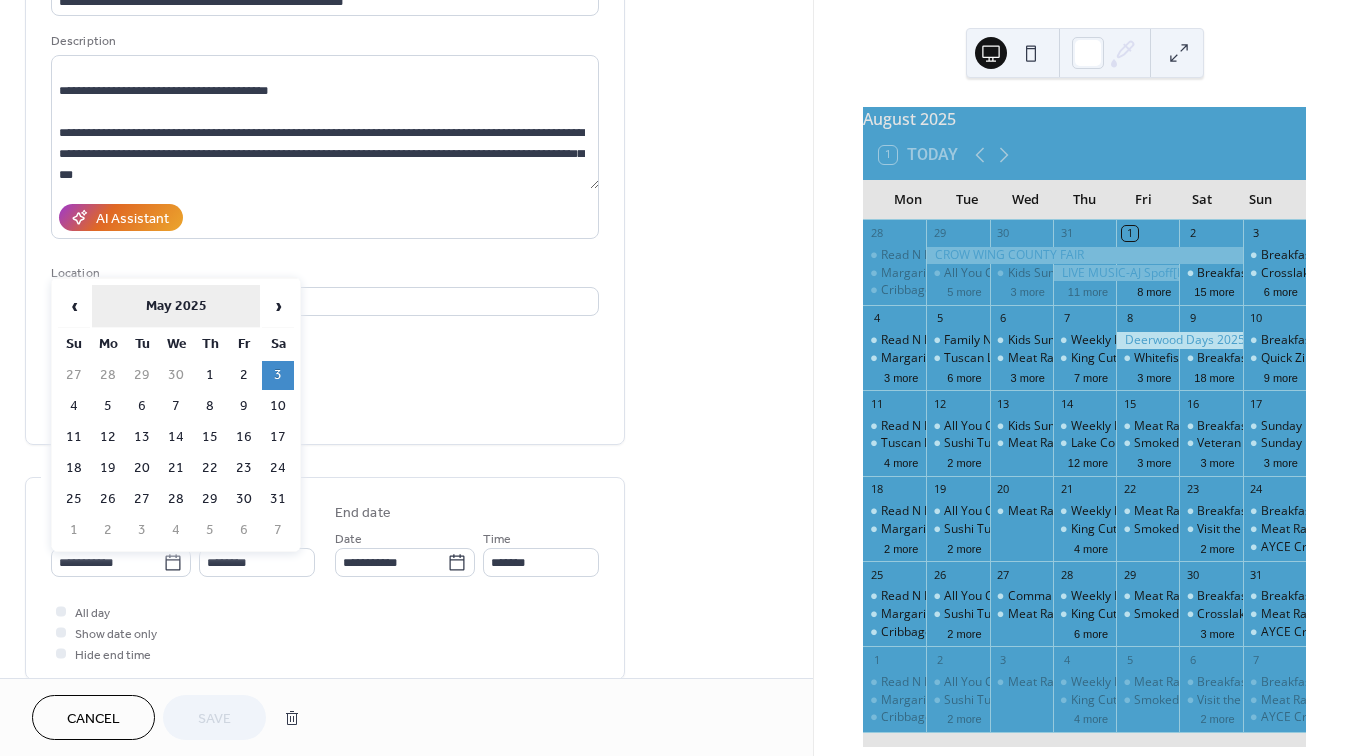click on "May 2025" at bounding box center (176, 306) 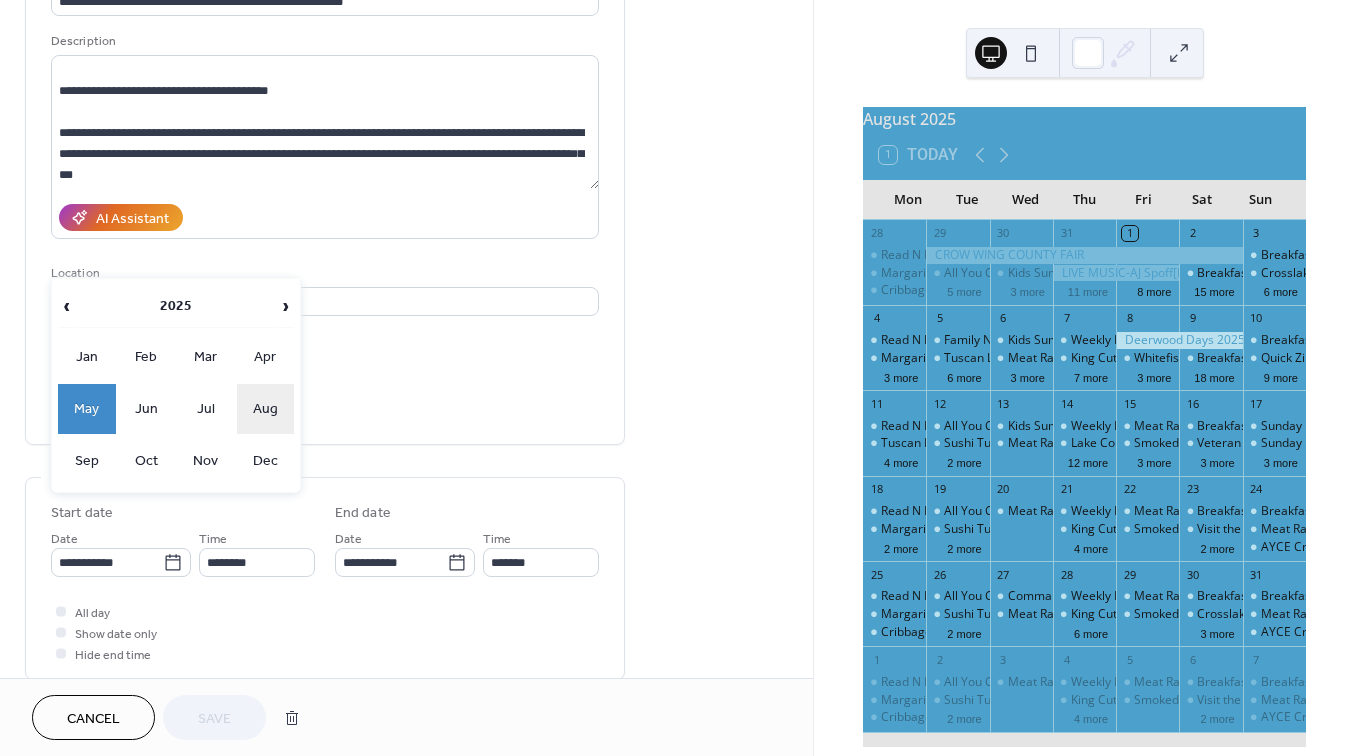 click on "Aug" at bounding box center [266, 409] 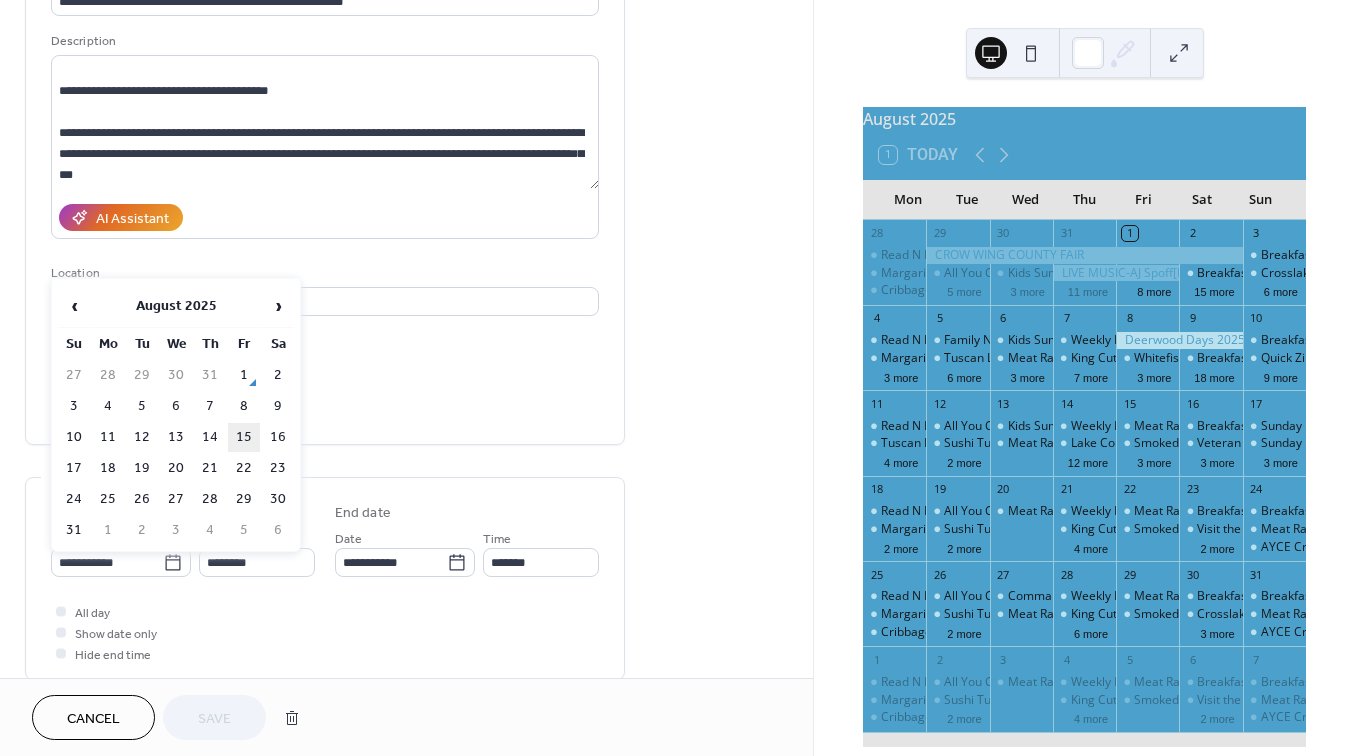 click on "15" at bounding box center [244, 437] 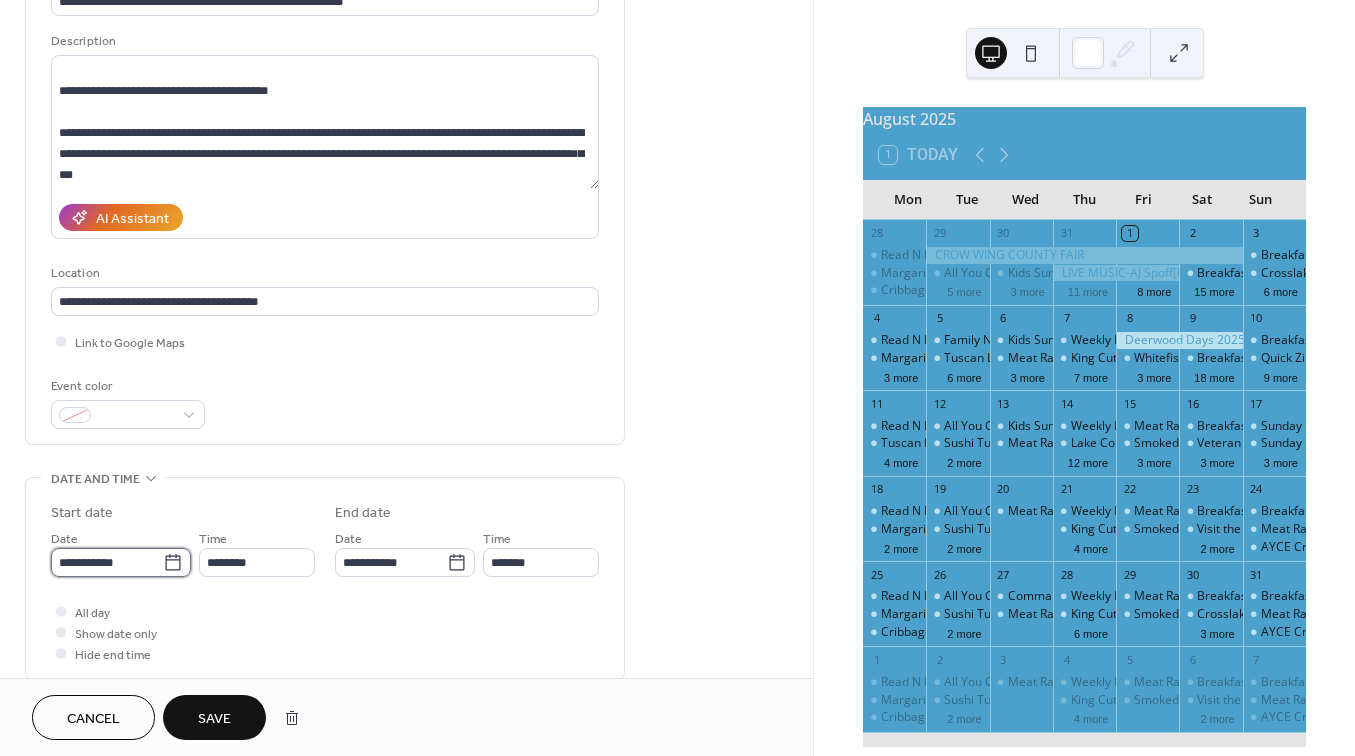 click on "**********" at bounding box center (107, 562) 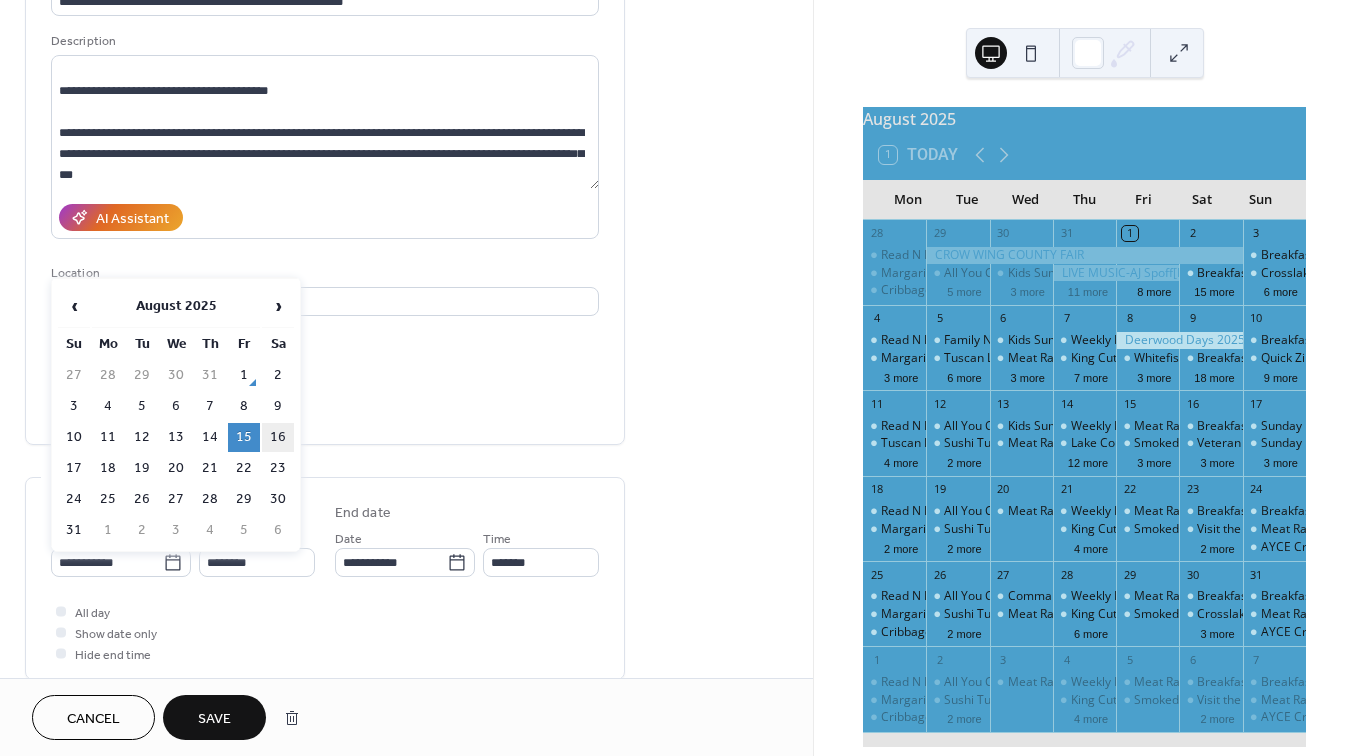 click on "16" at bounding box center (278, 437) 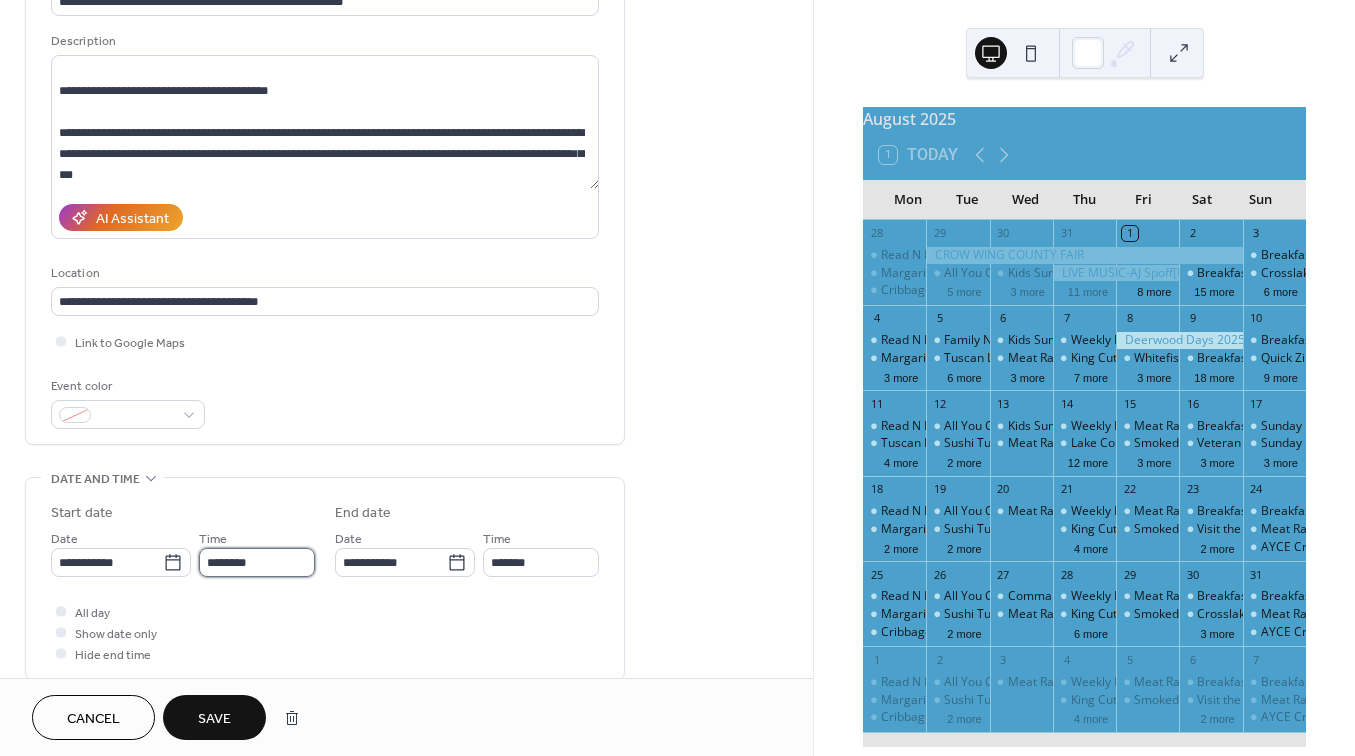 click on "********" at bounding box center (257, 562) 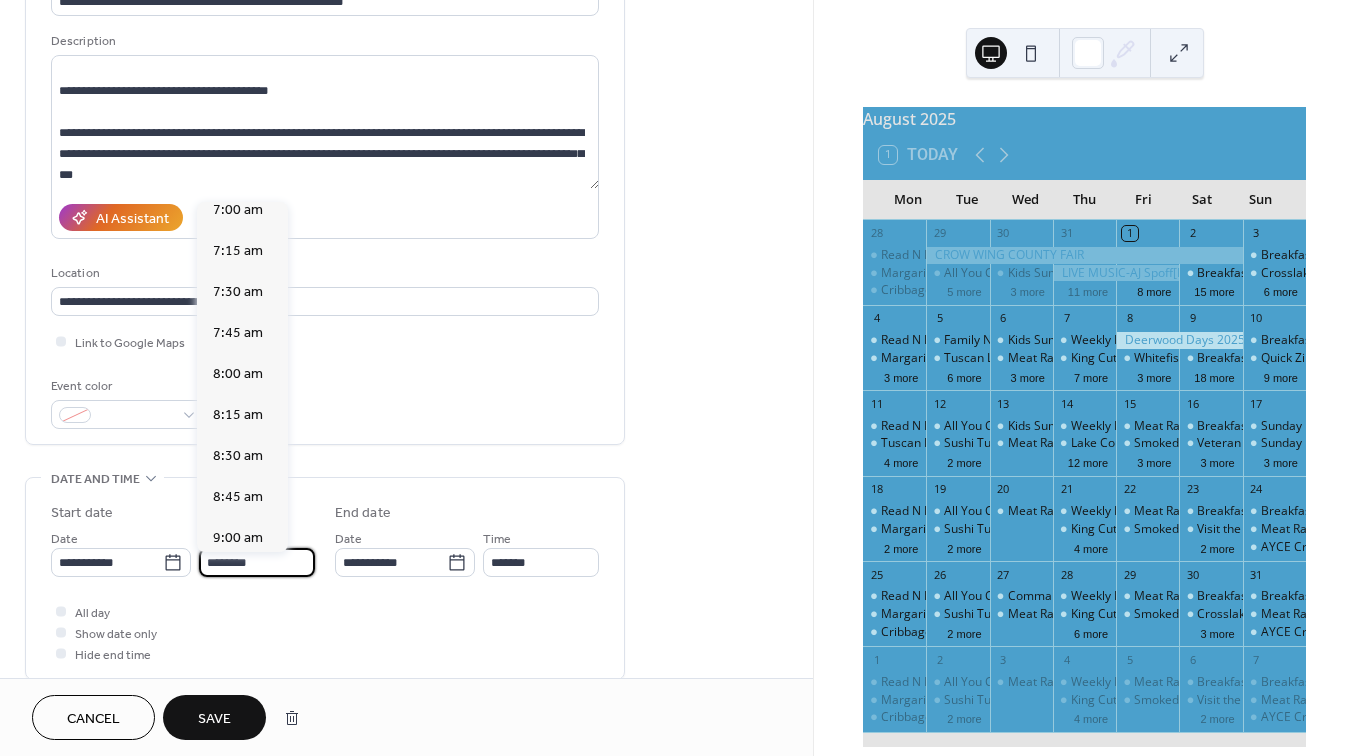 scroll, scrollTop: 1159, scrollLeft: 0, axis: vertical 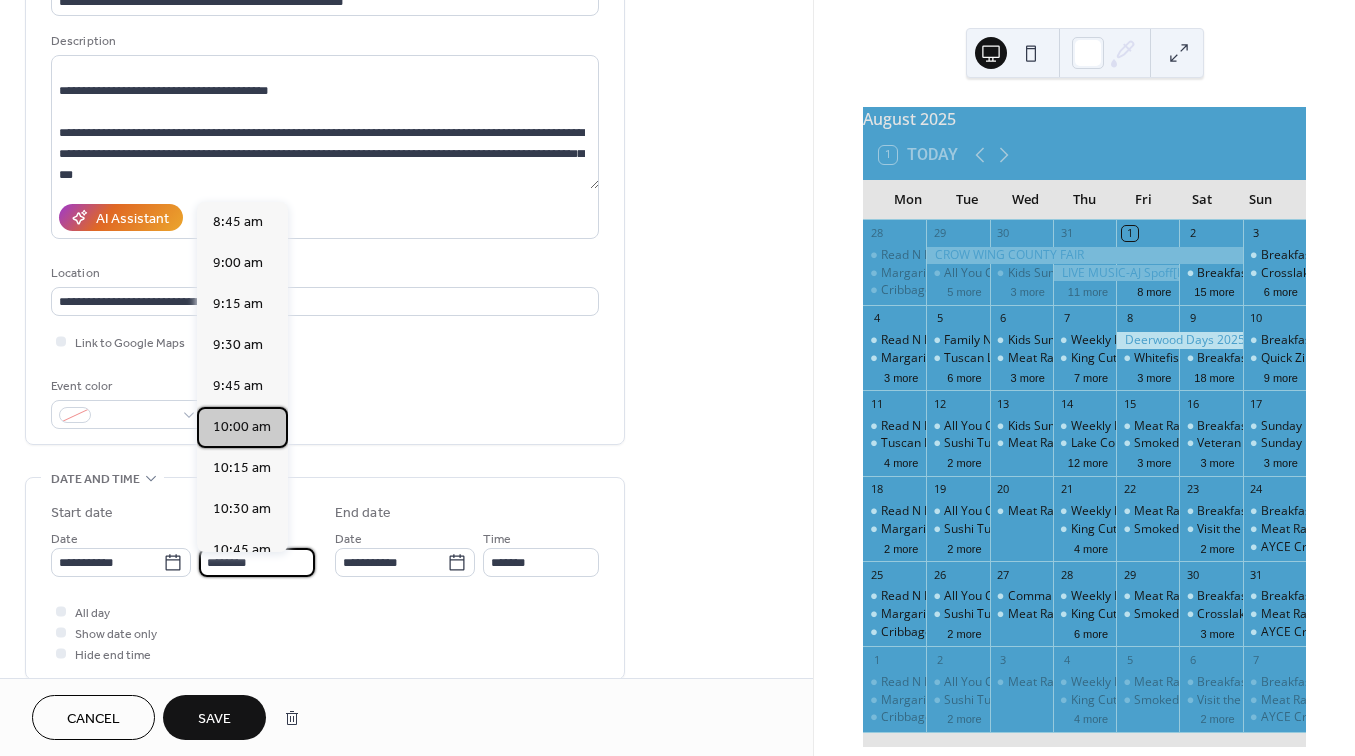 click on "10:00 am" at bounding box center [242, 427] 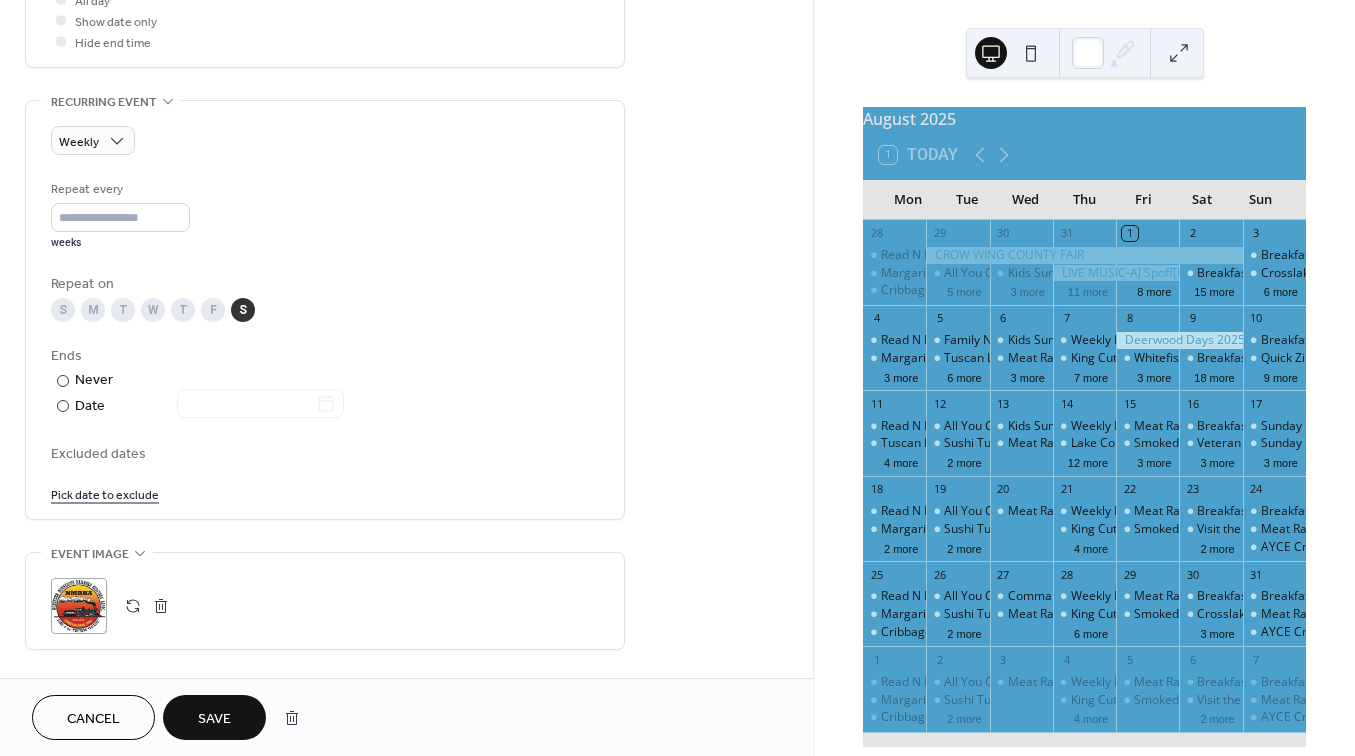 scroll, scrollTop: 786, scrollLeft: 0, axis: vertical 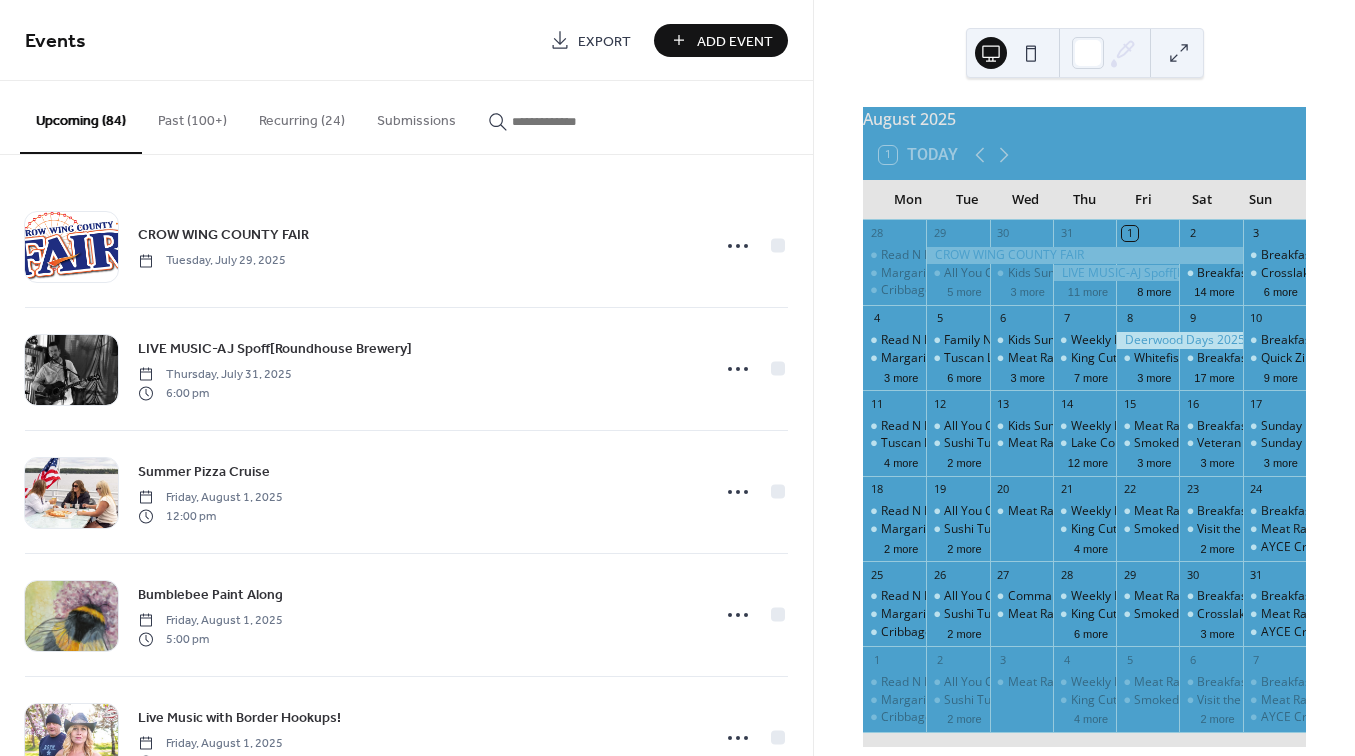 click at bounding box center (572, 121) 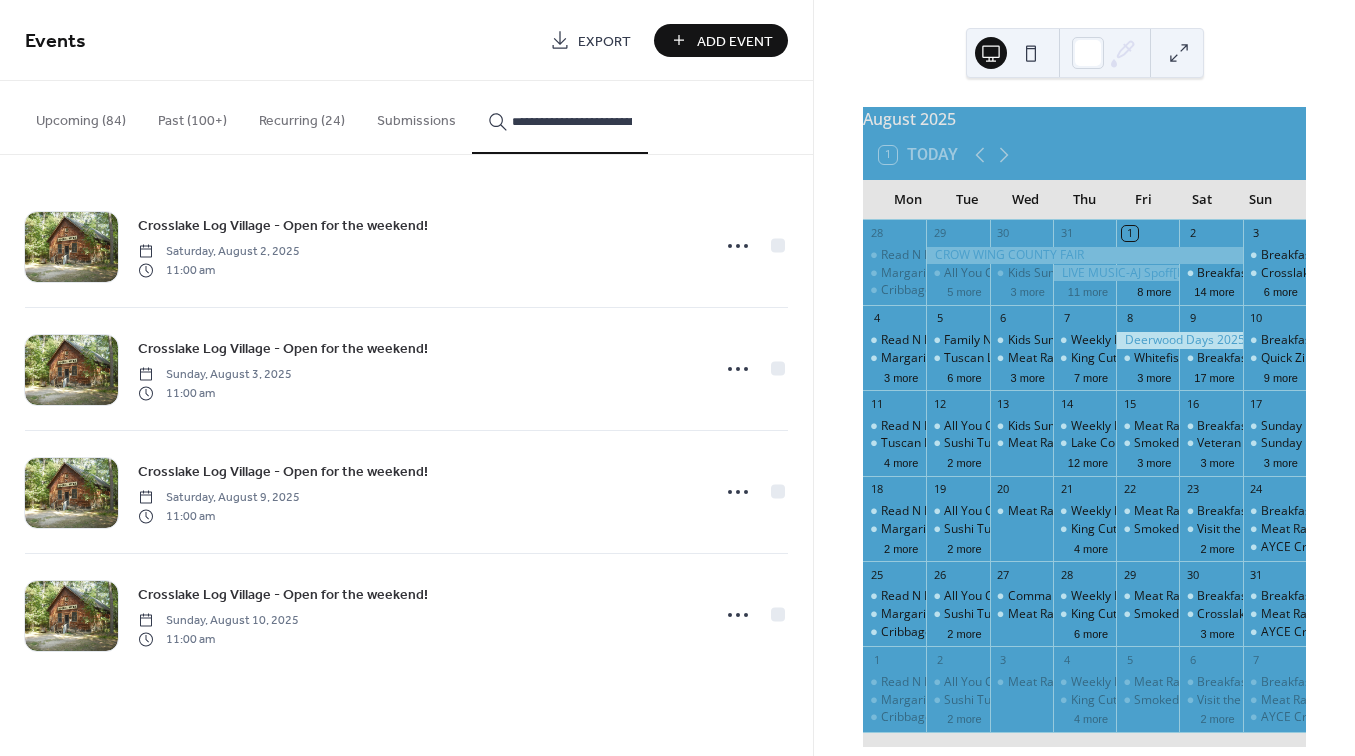 type on "**********" 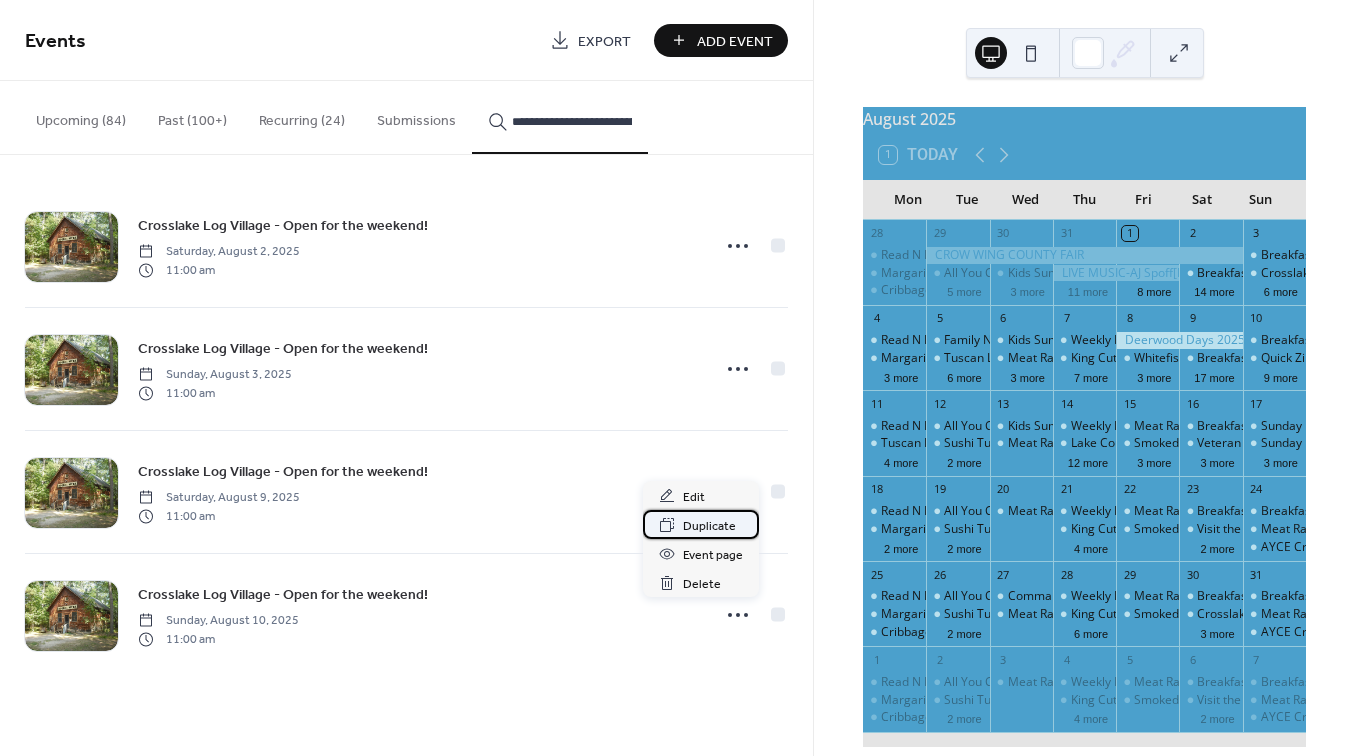 click on "Duplicate" at bounding box center [709, 526] 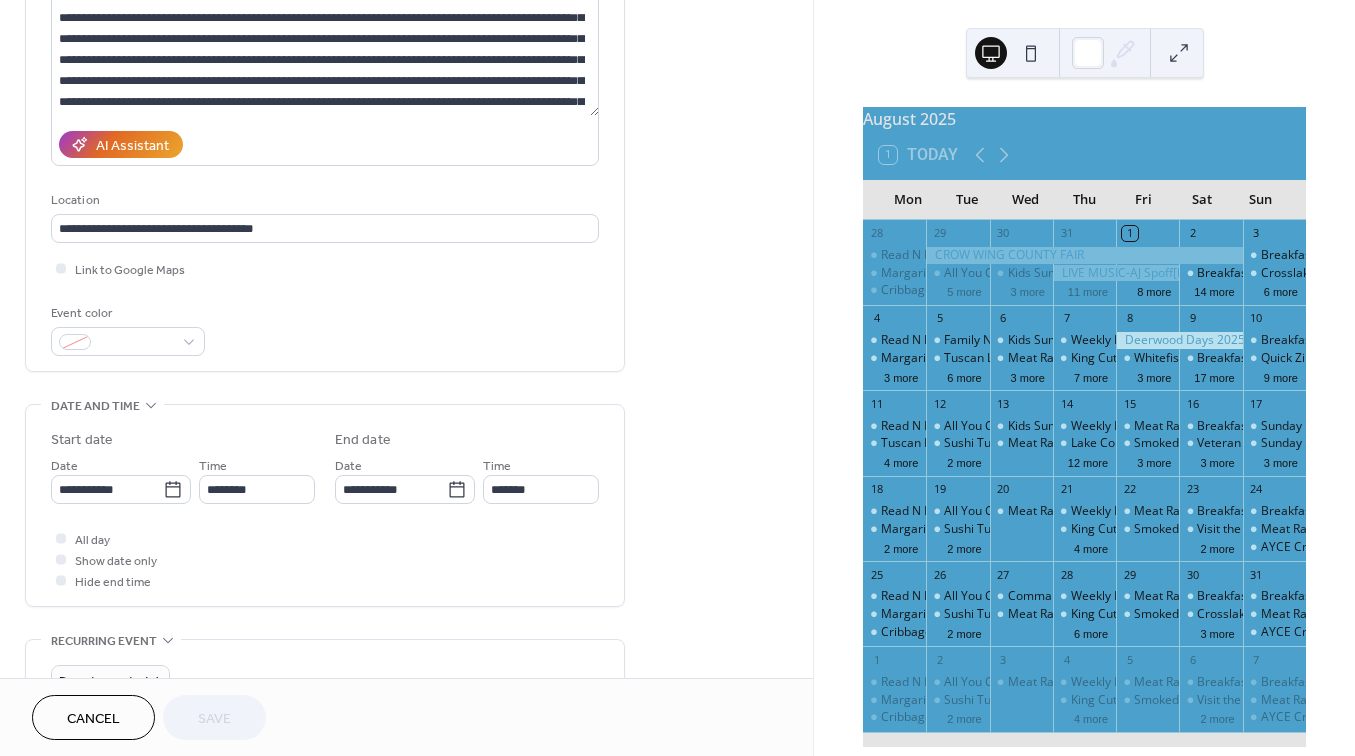 scroll, scrollTop: 255, scrollLeft: 0, axis: vertical 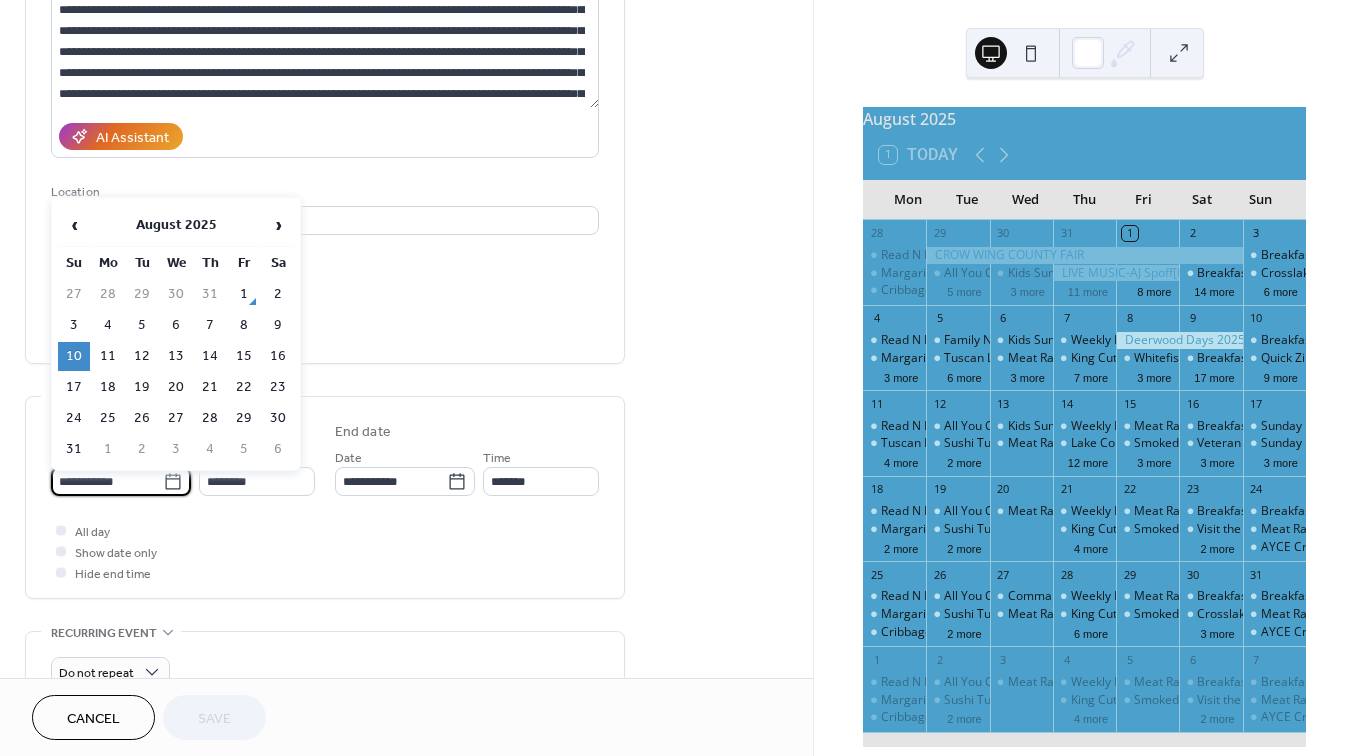click on "**********" at bounding box center (107, 481) 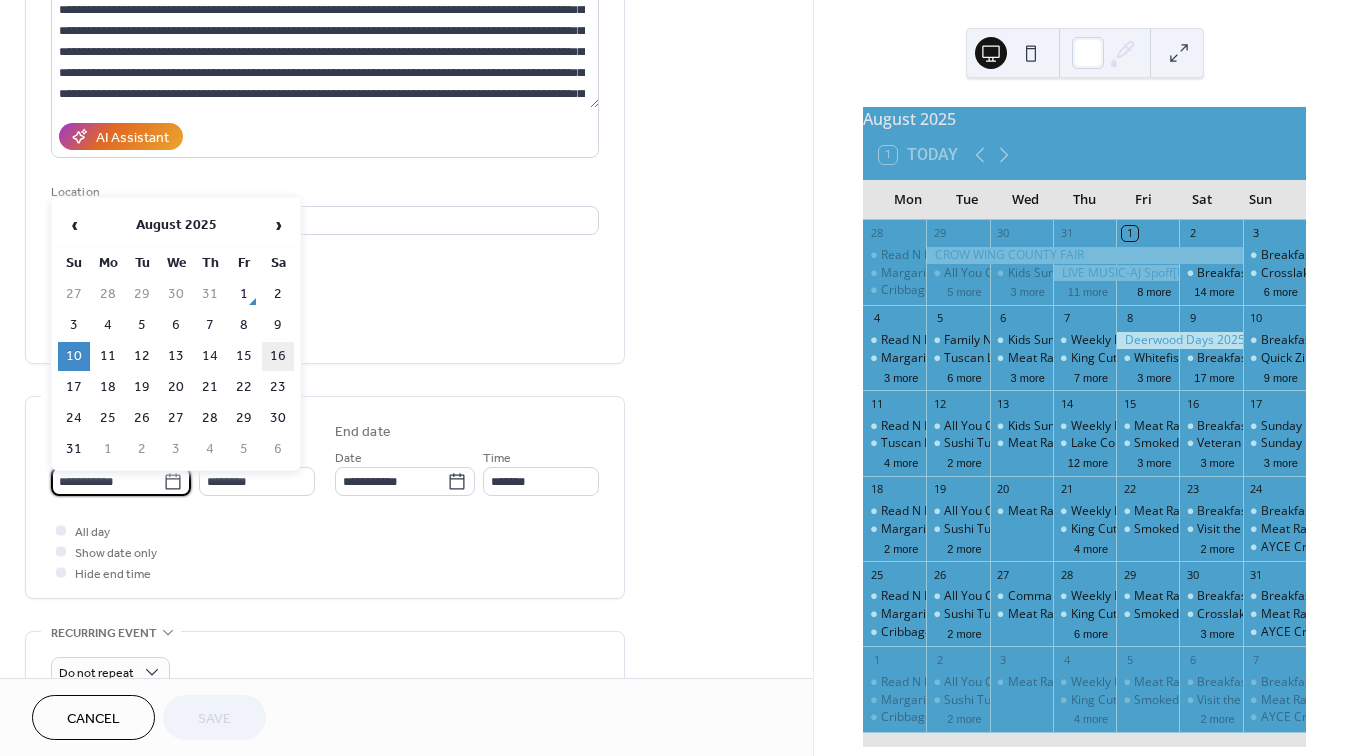 click on "16" at bounding box center [278, 356] 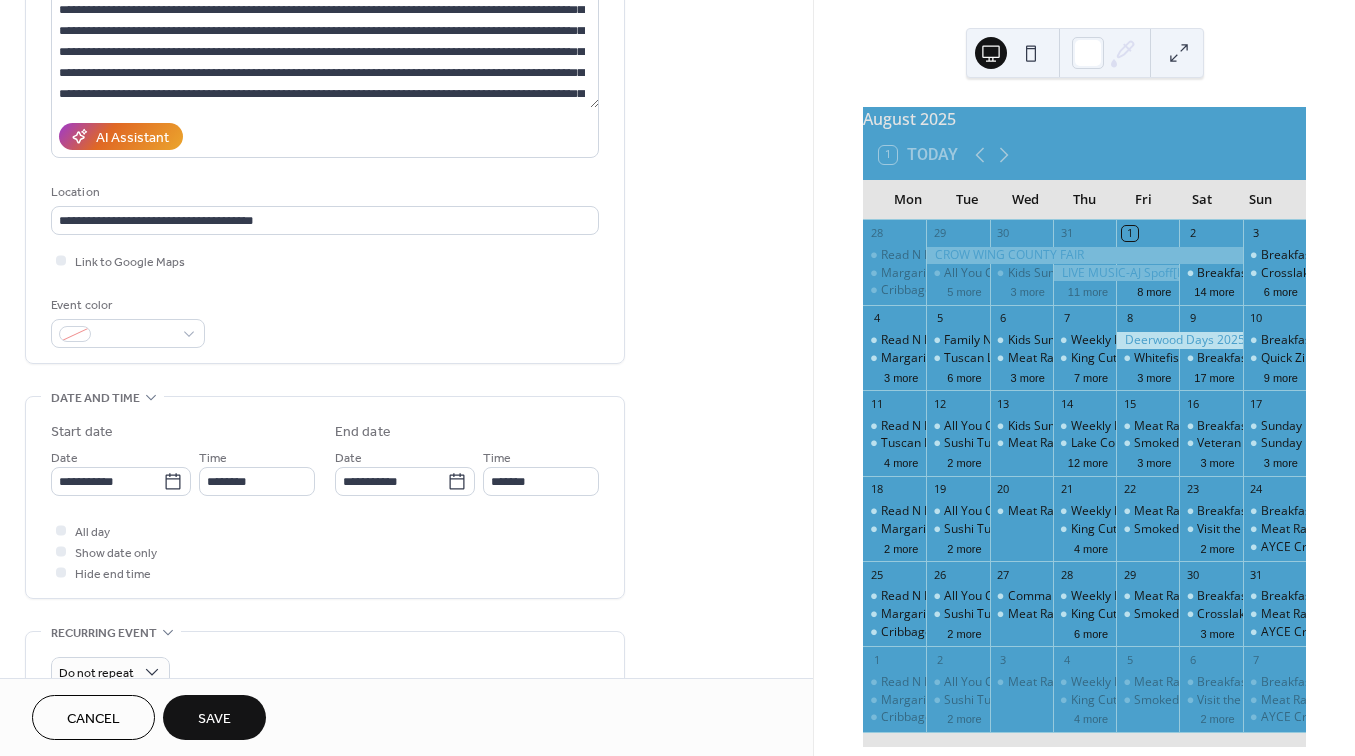 type on "**********" 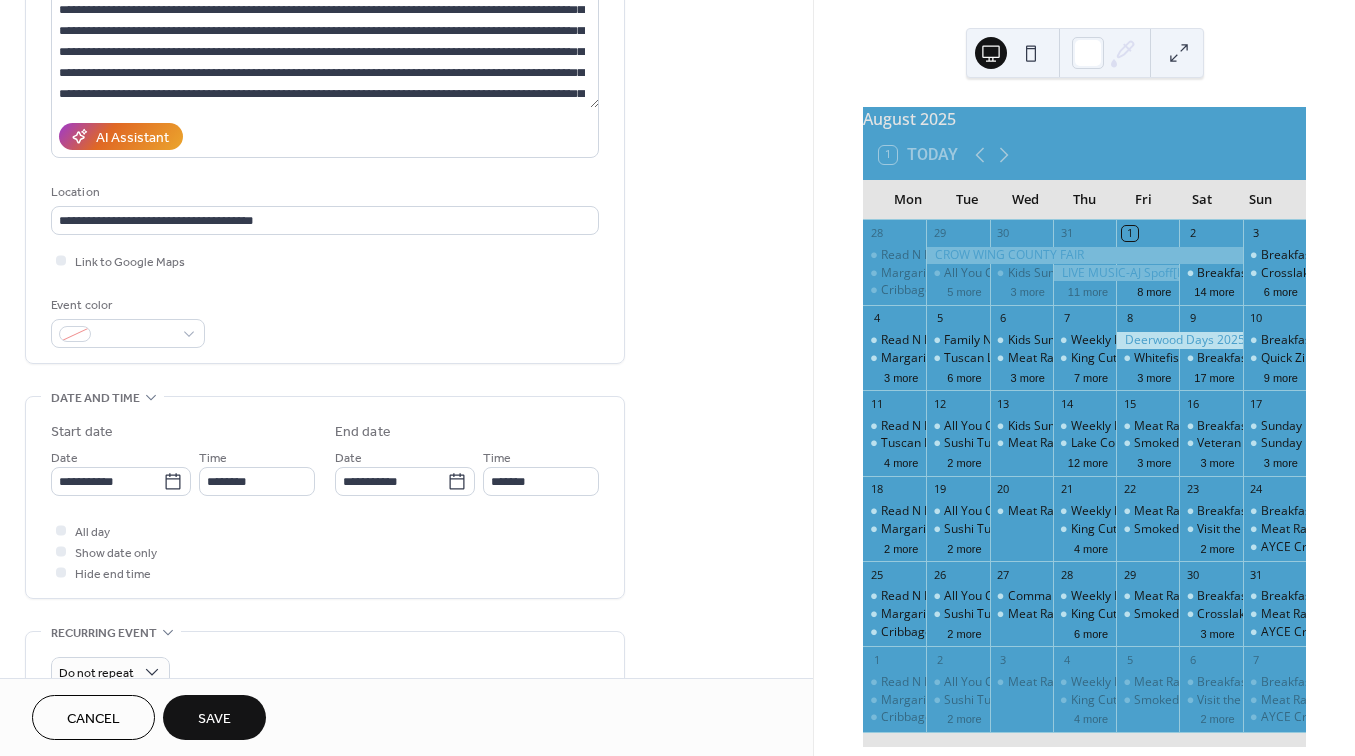 type on "**********" 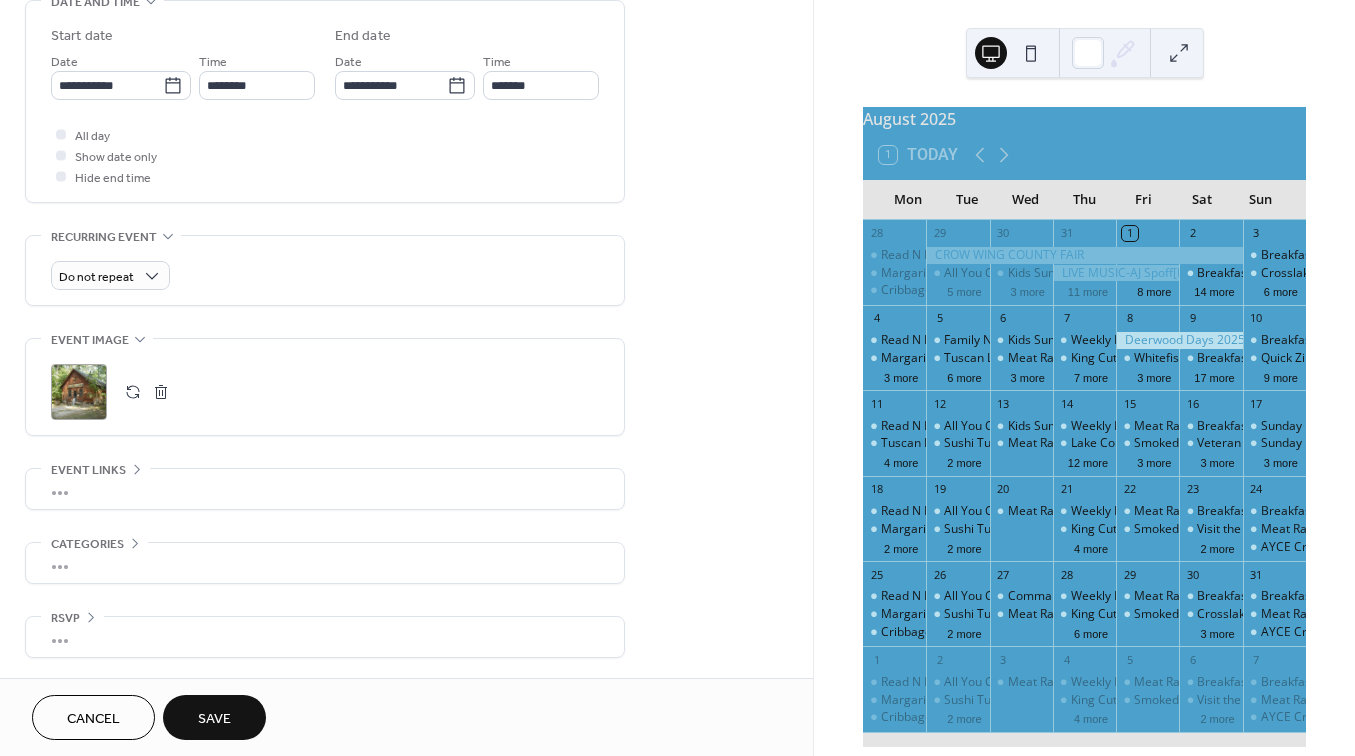scroll, scrollTop: 652, scrollLeft: 0, axis: vertical 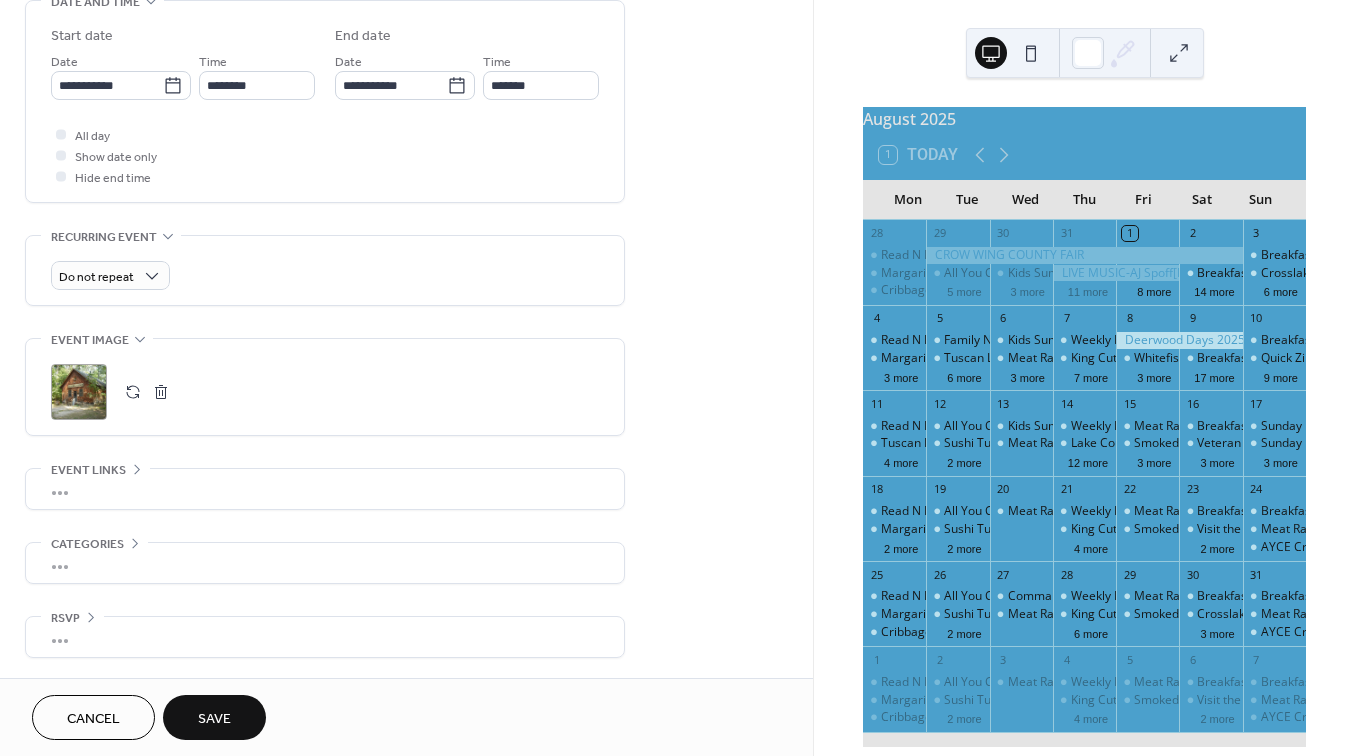 click on "•••" at bounding box center (325, 489) 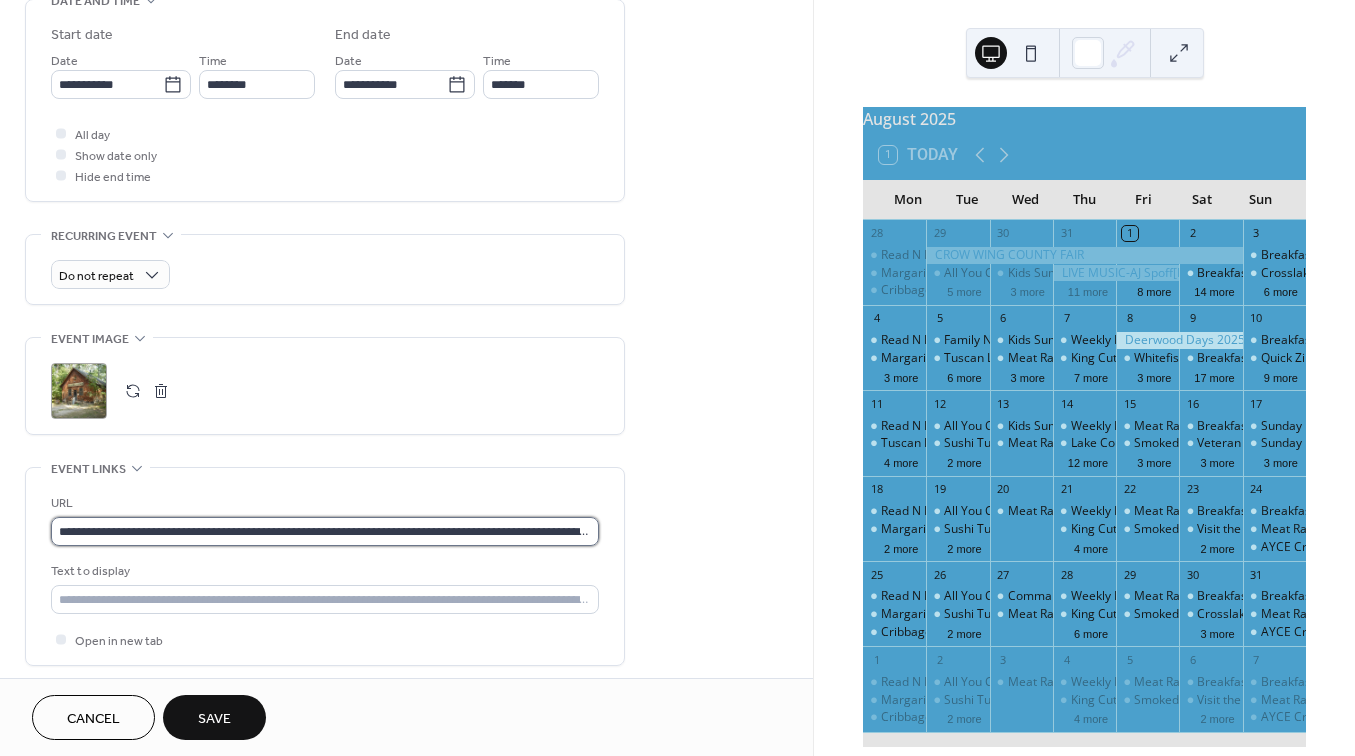 click on "**********" at bounding box center (325, 531) 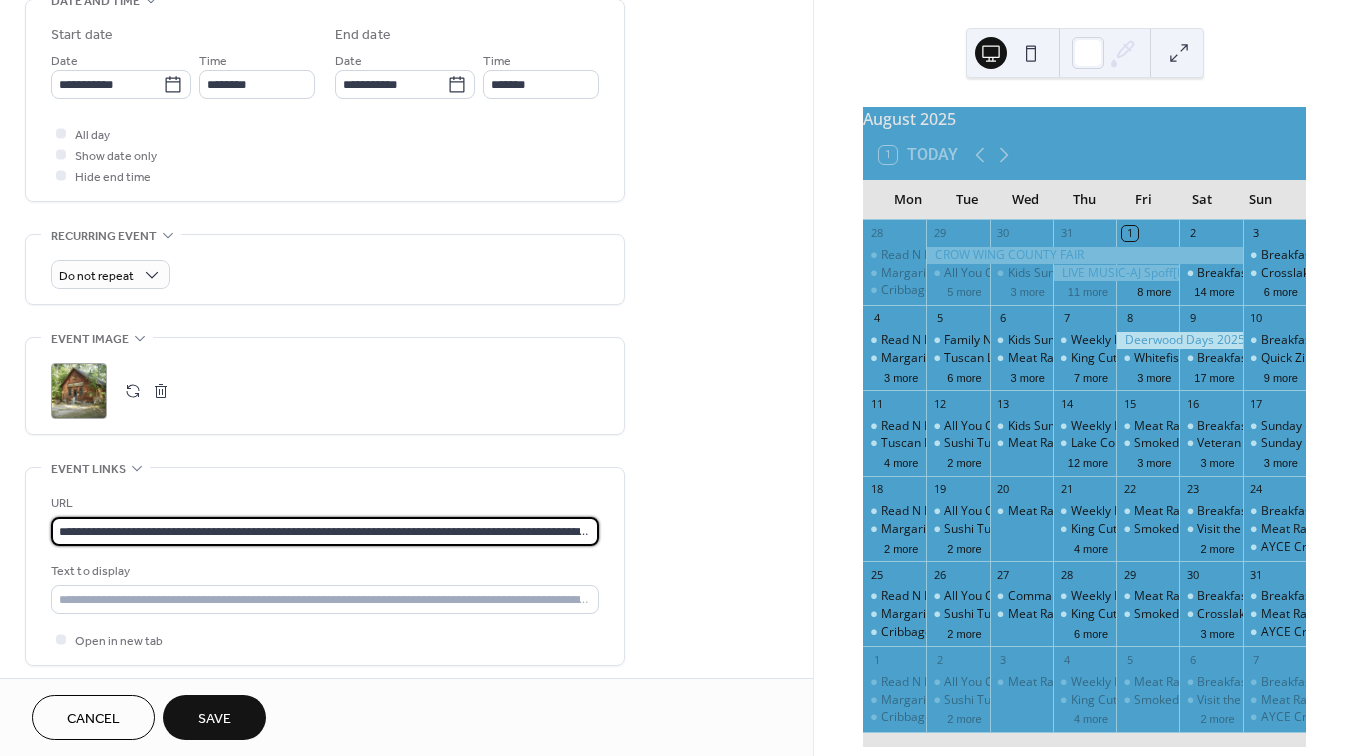 click on "**********" at bounding box center (325, 531) 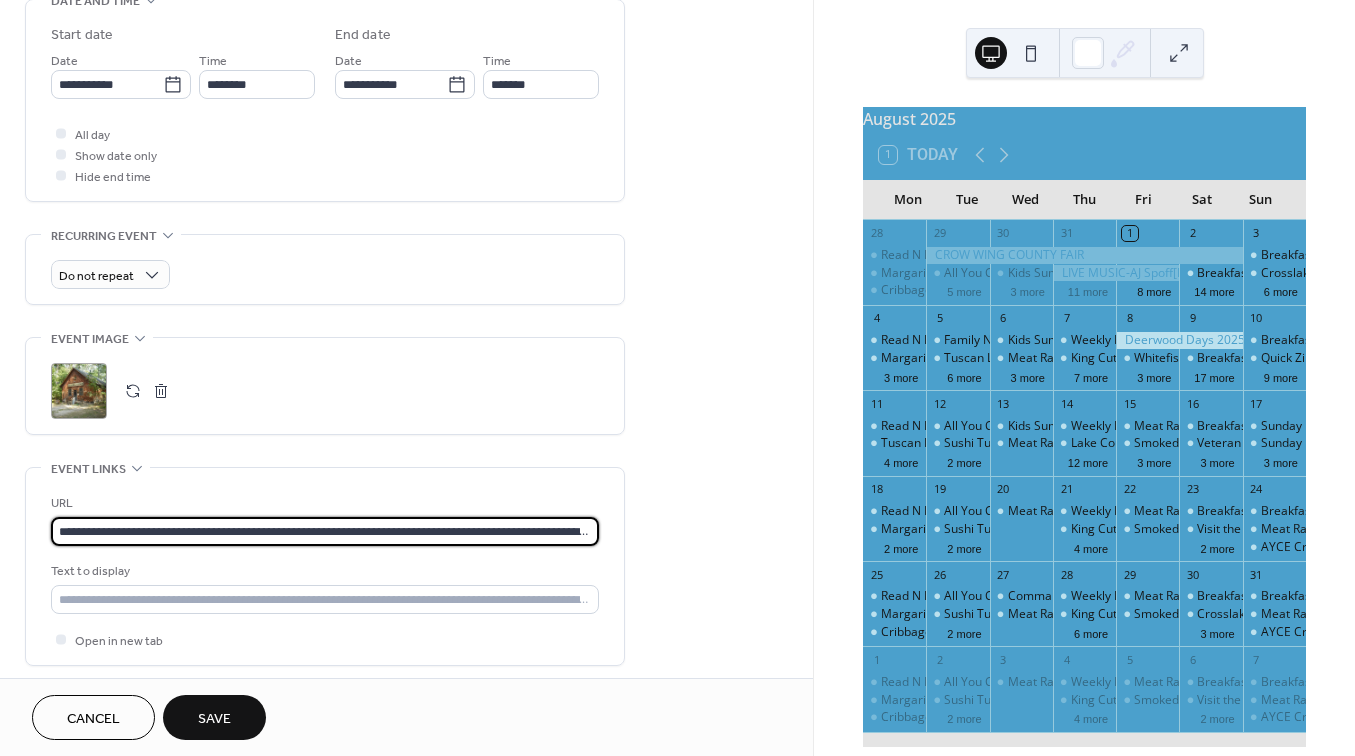 paste 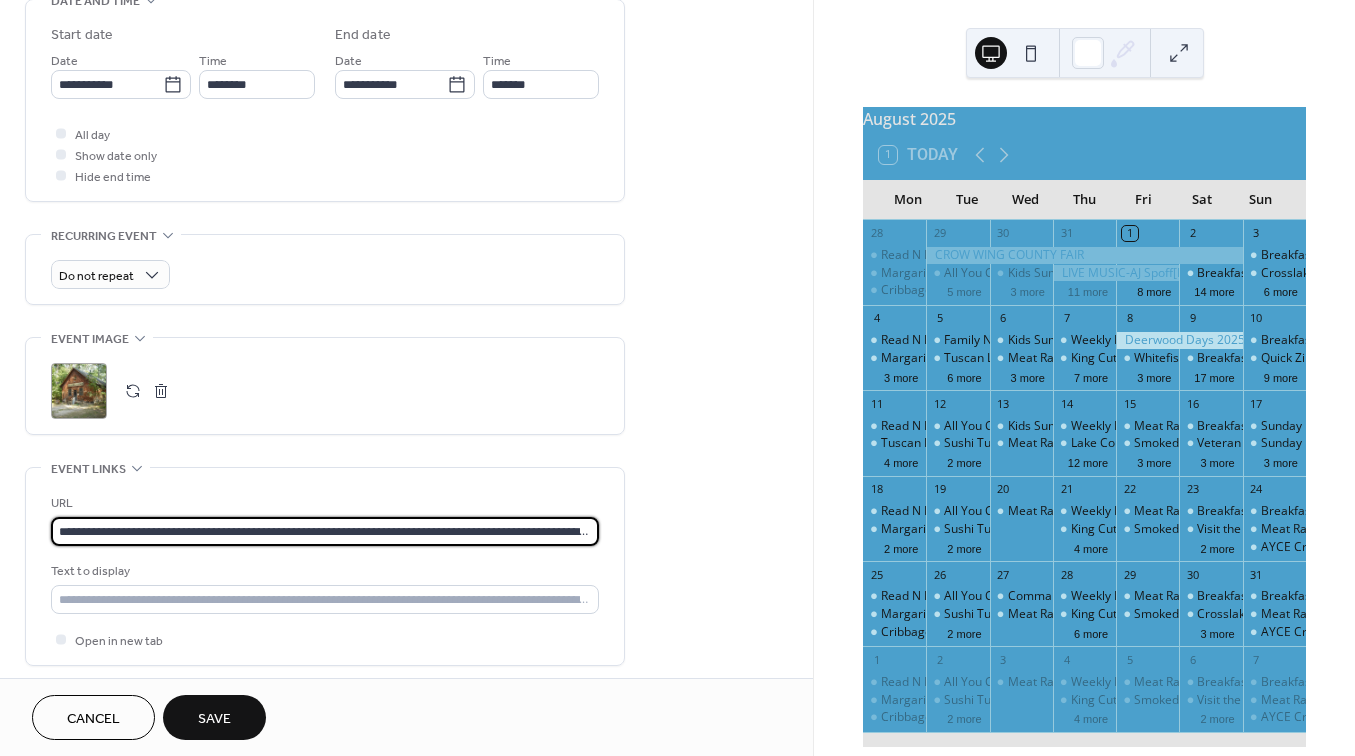 type on "**********" 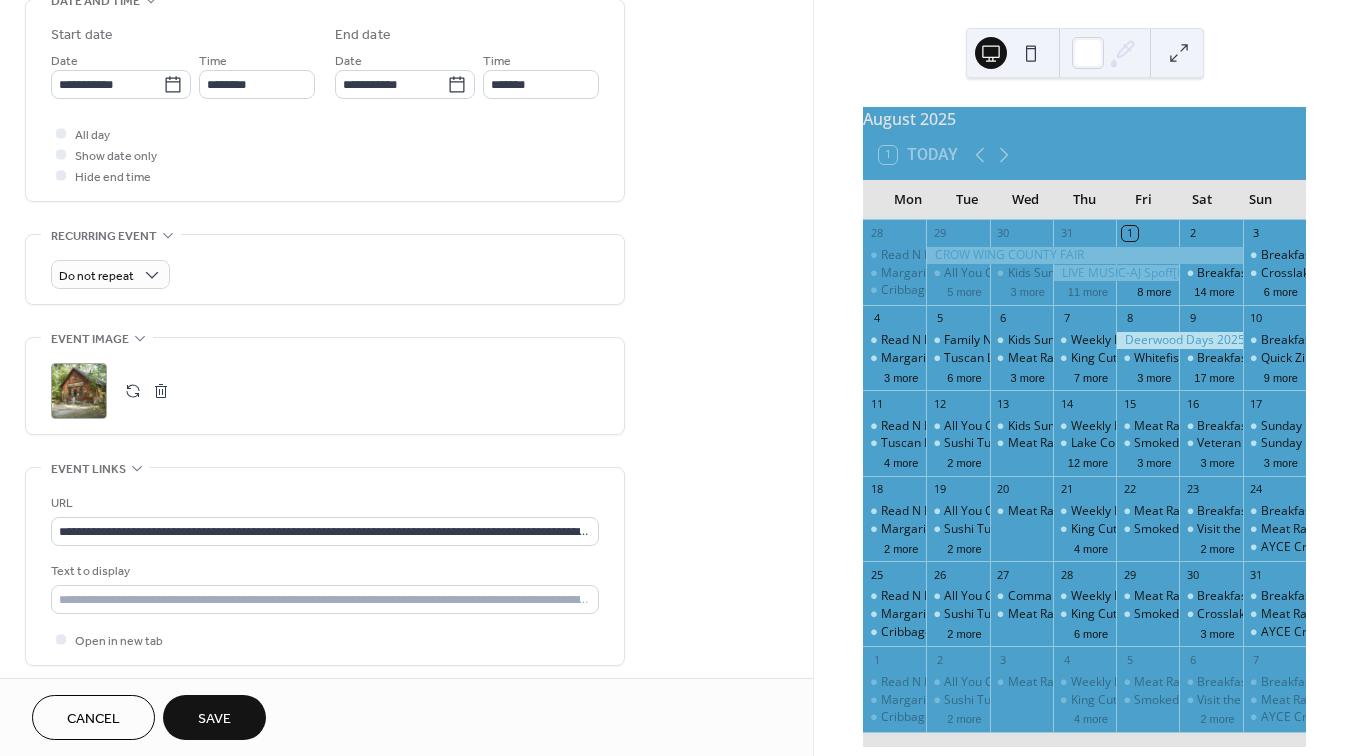 click on "Save" at bounding box center (214, 717) 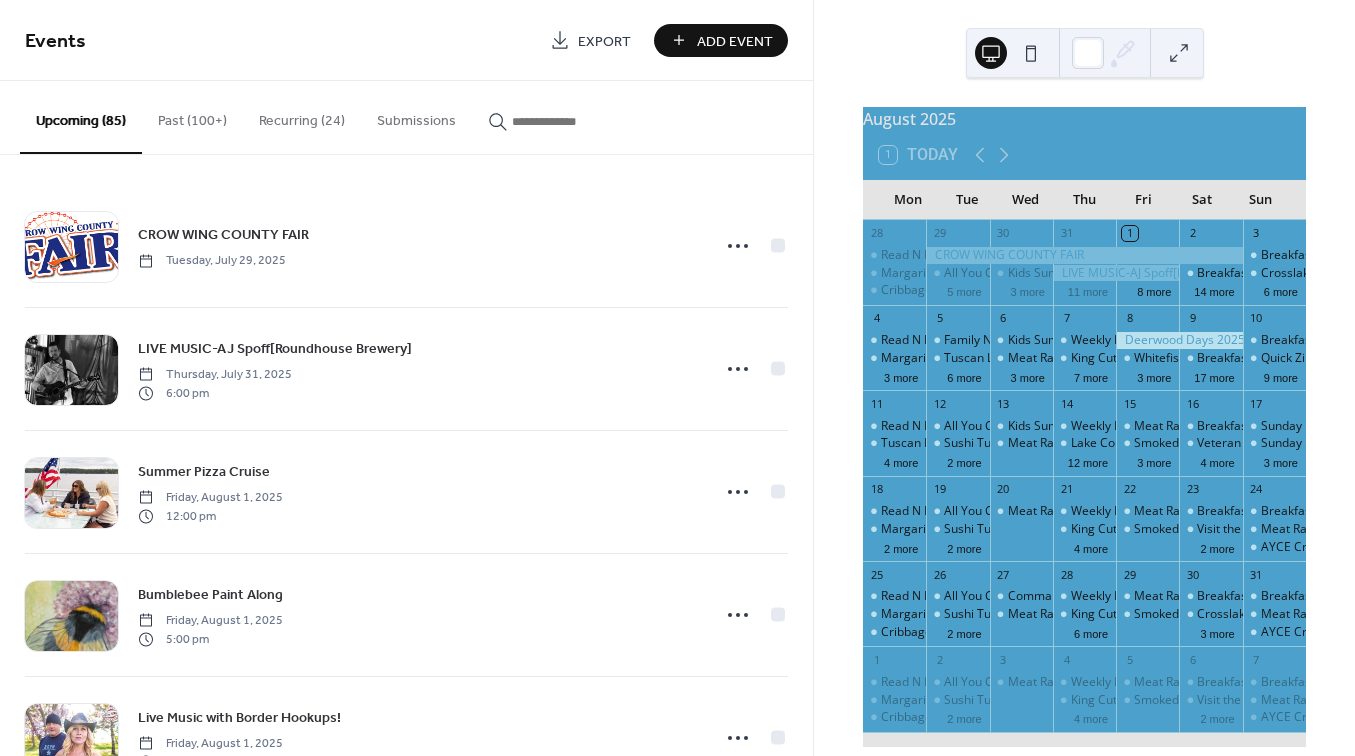 click on "Add Event" at bounding box center [735, 41] 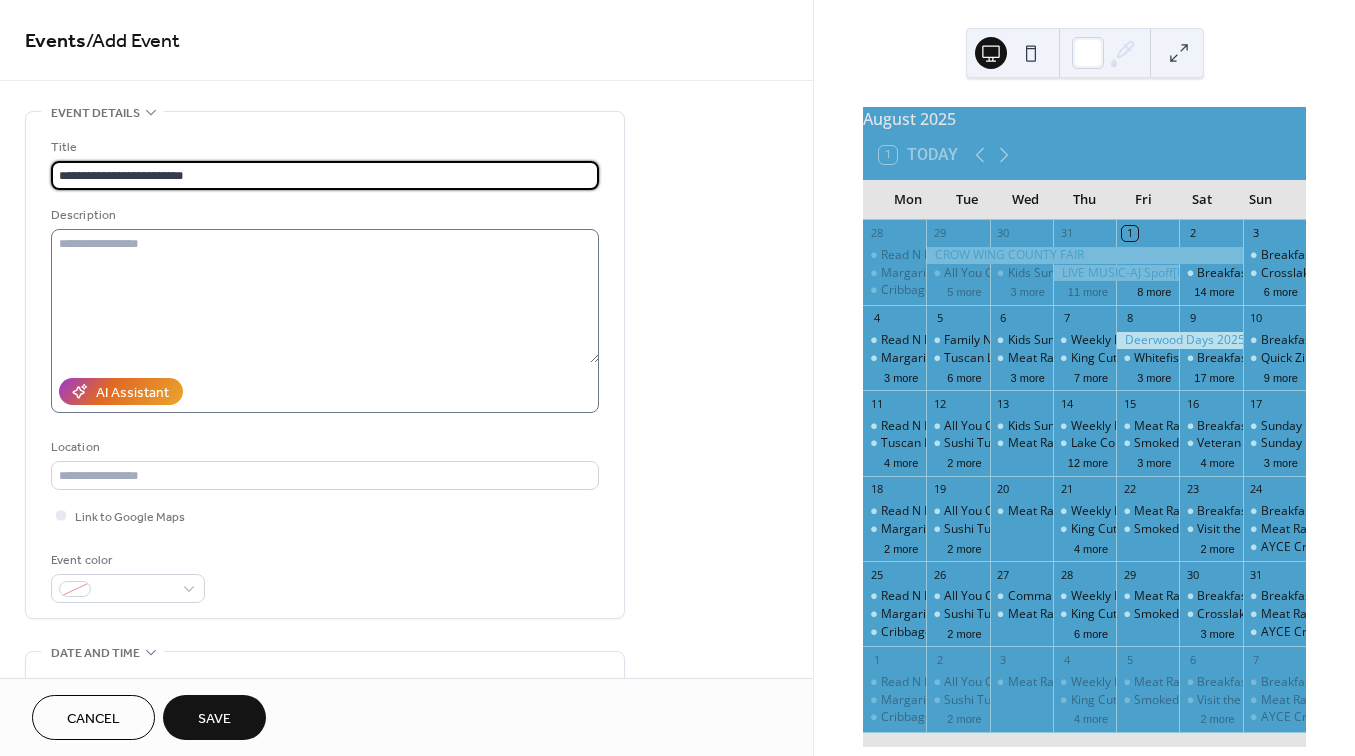 type on "**********" 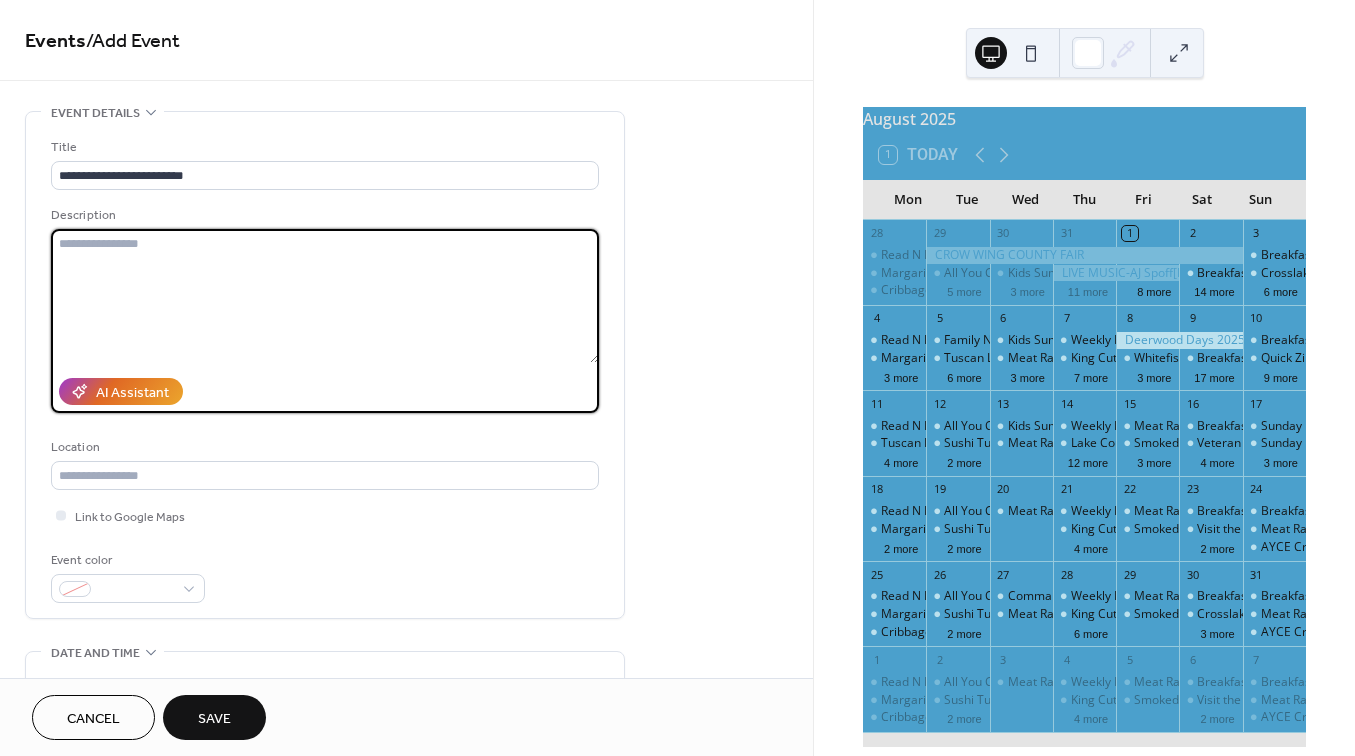 click at bounding box center (325, 296) 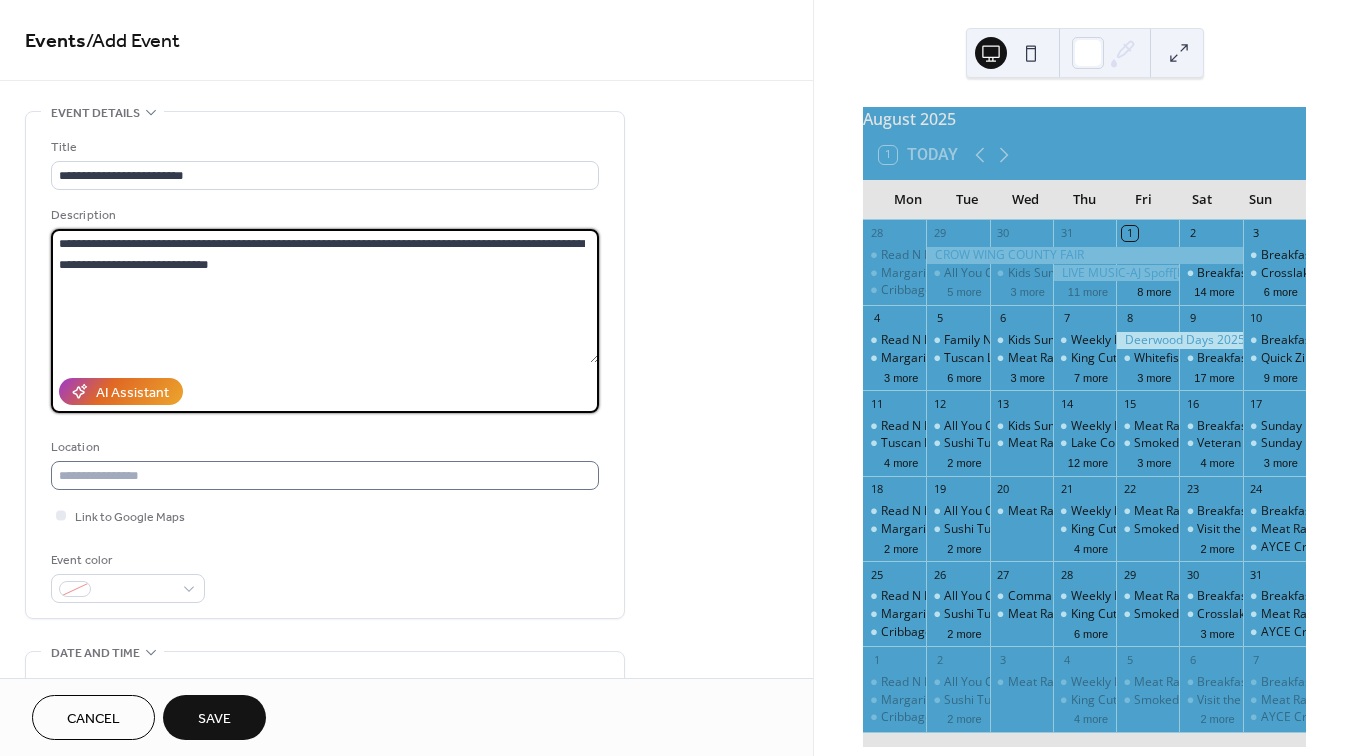 type on "**********" 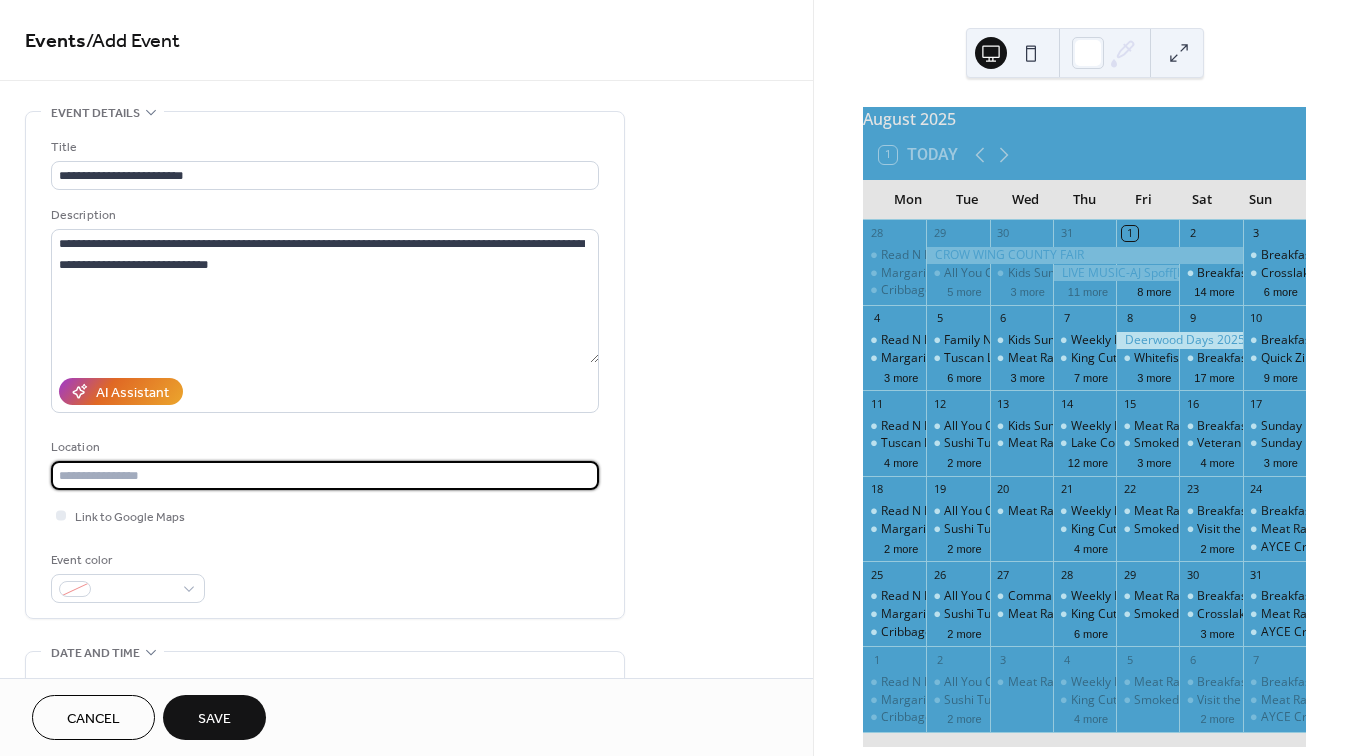 click at bounding box center [325, 475] 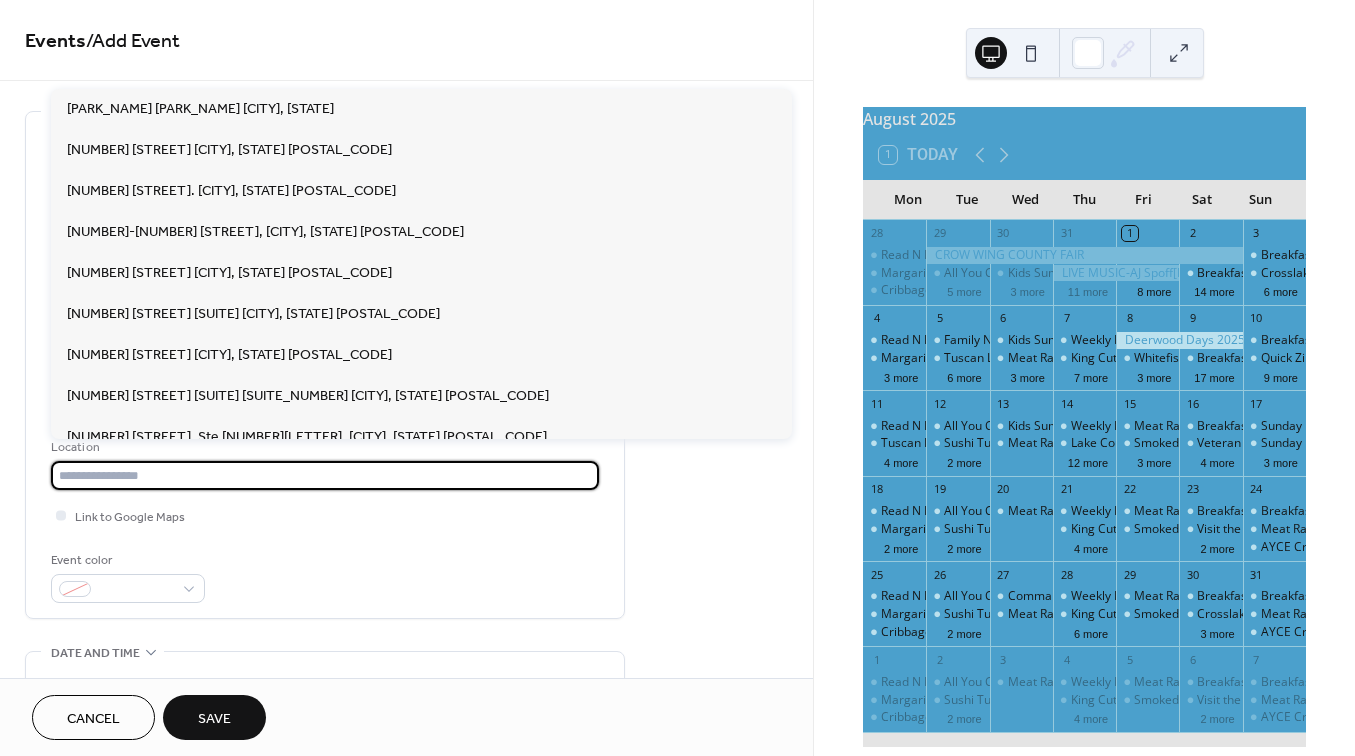 paste on "**********" 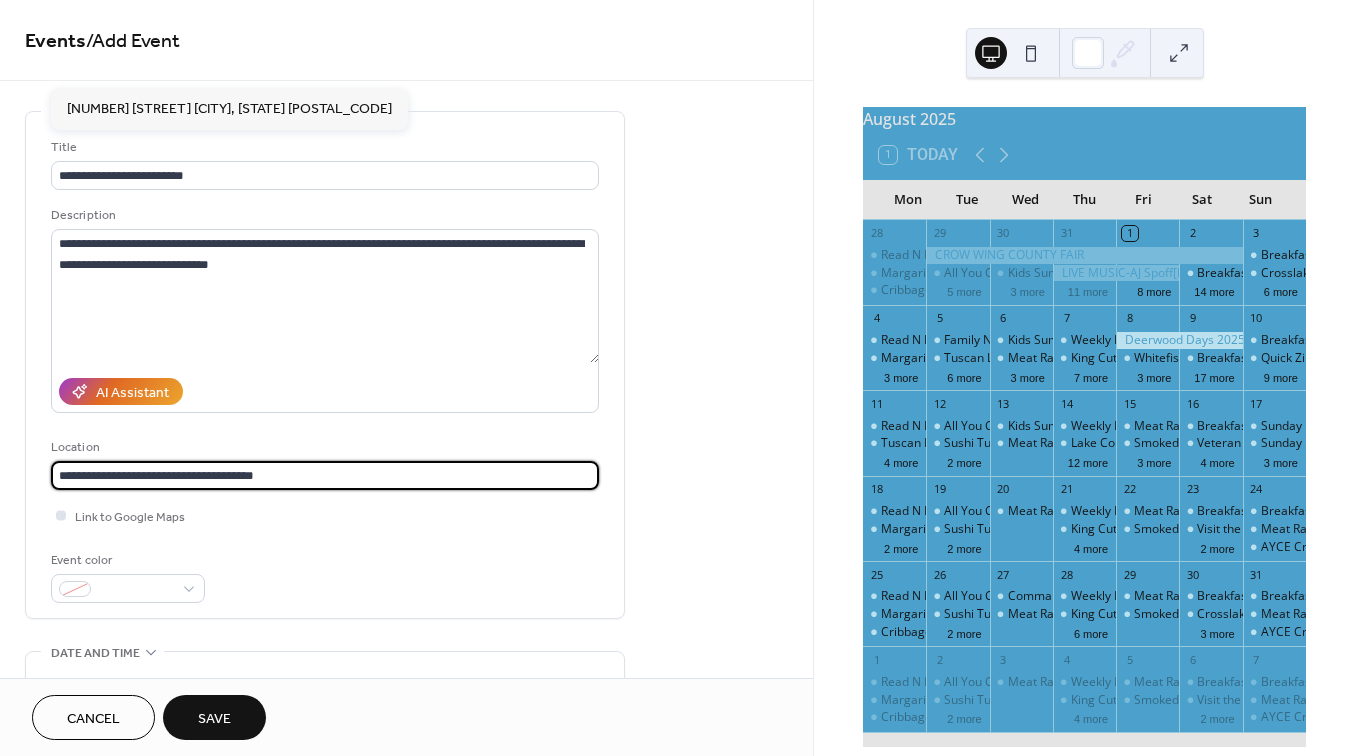 type on "**********" 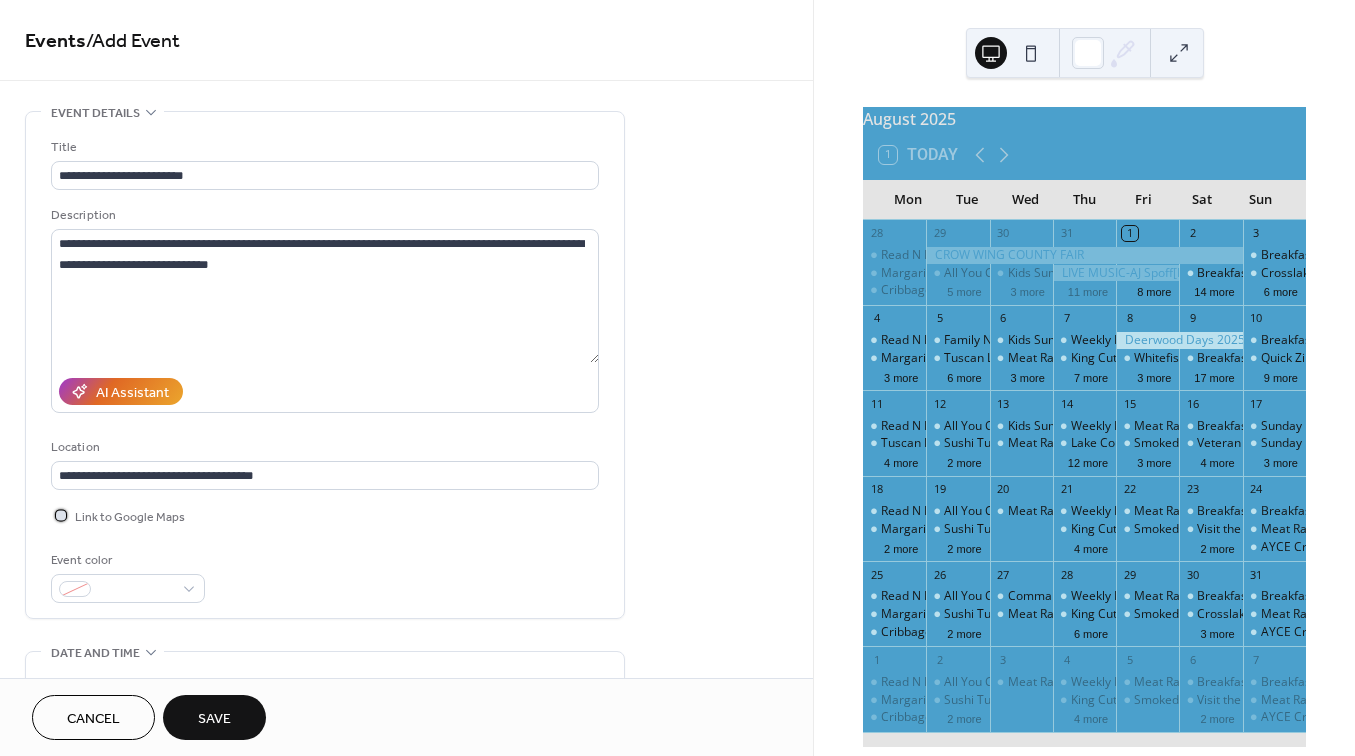 click at bounding box center [61, 515] 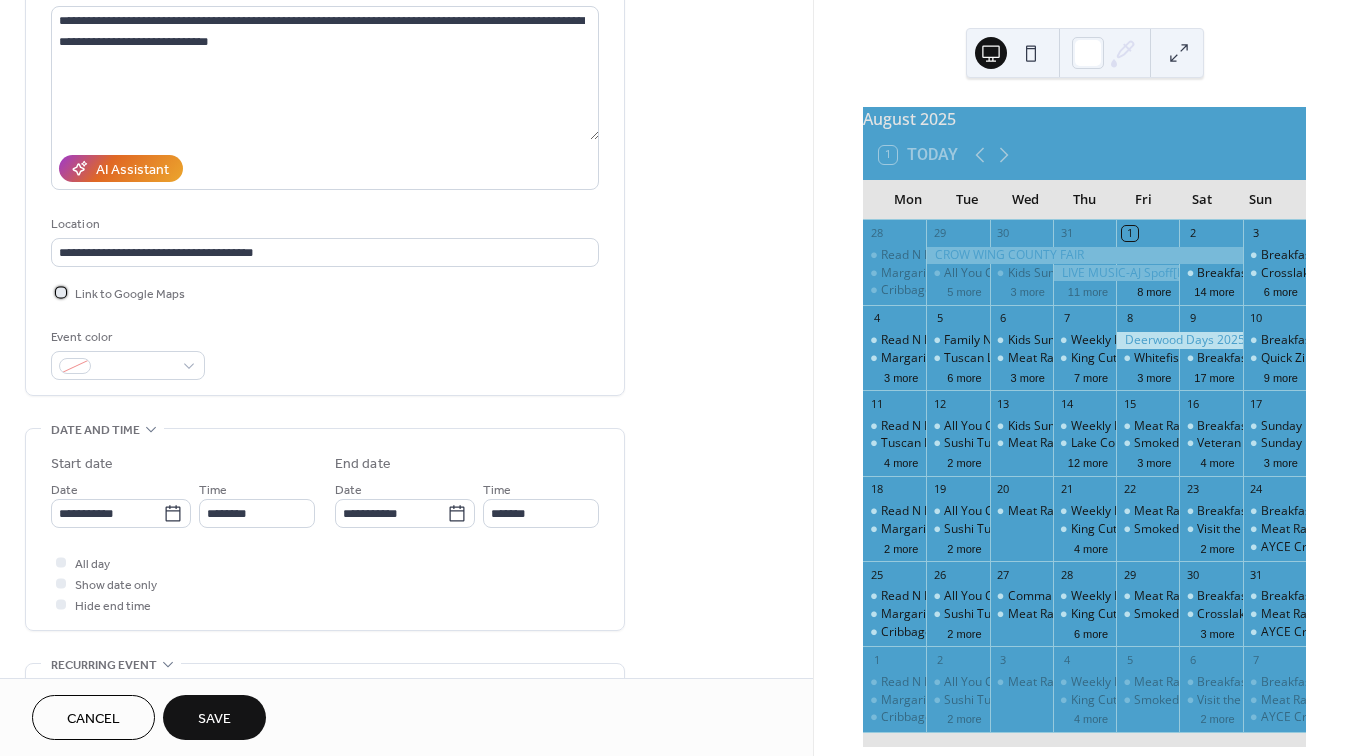 scroll, scrollTop: 239, scrollLeft: 0, axis: vertical 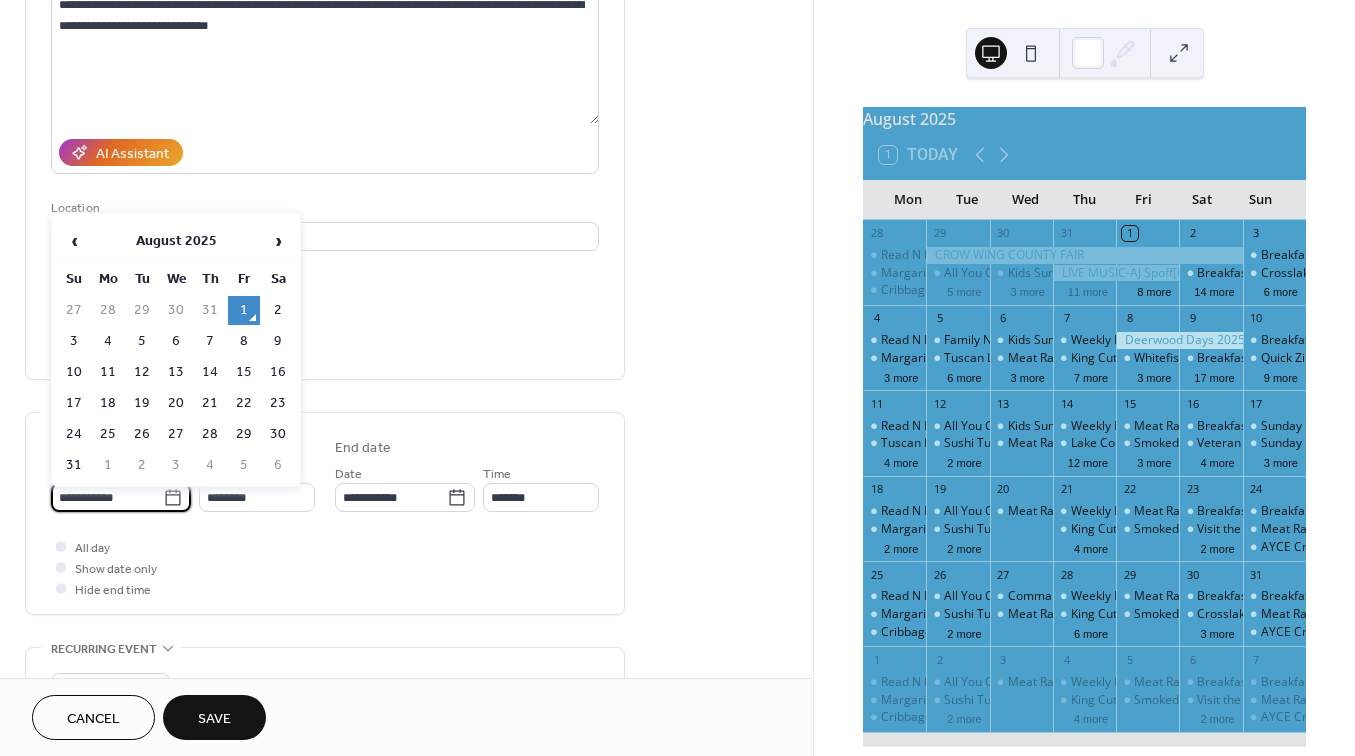 click on "**********" at bounding box center [107, 497] 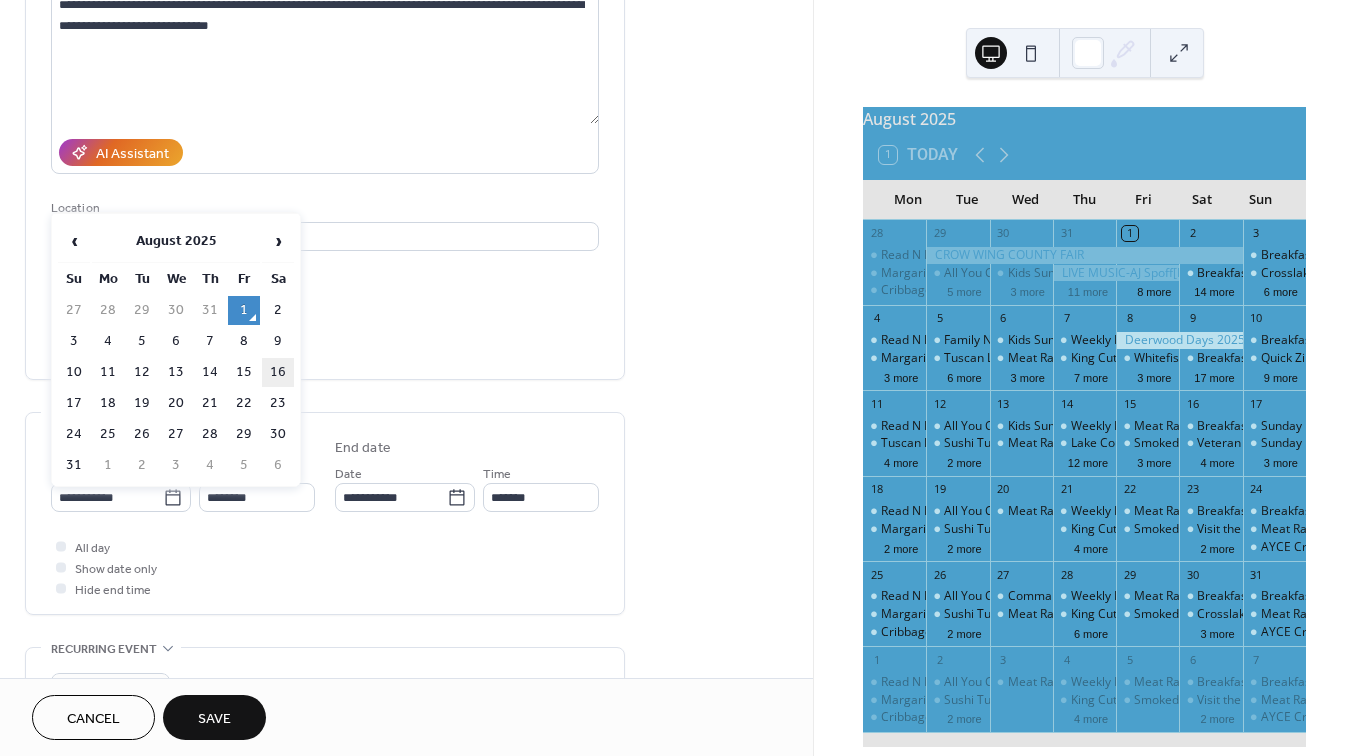 click on "16" at bounding box center [278, 372] 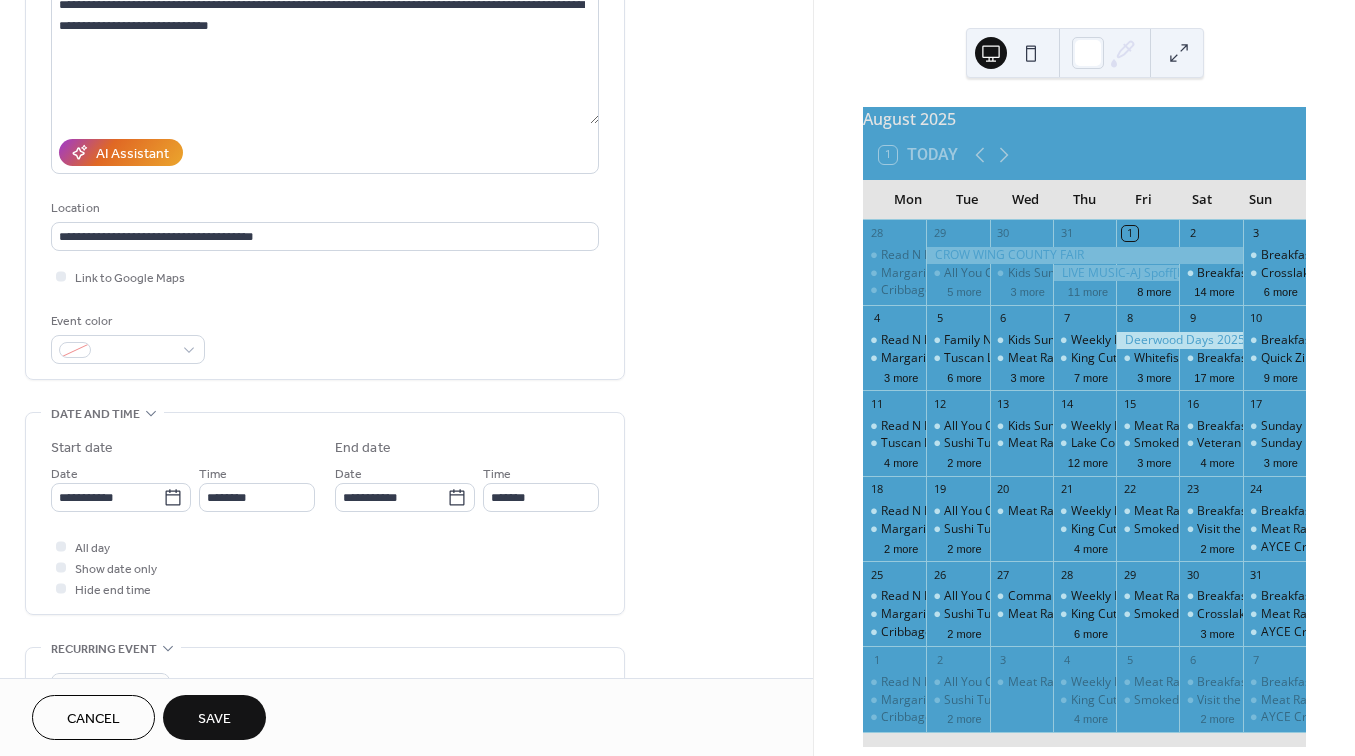 type on "**********" 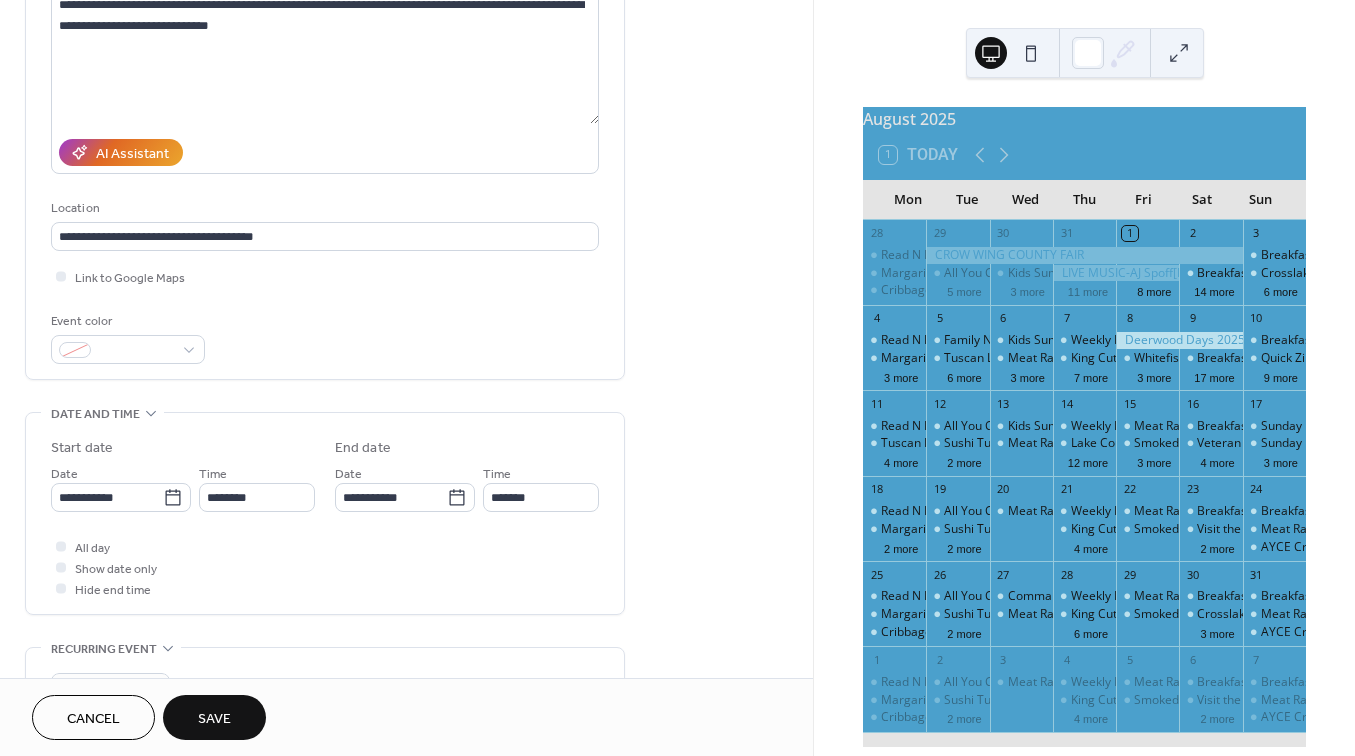 type on "**********" 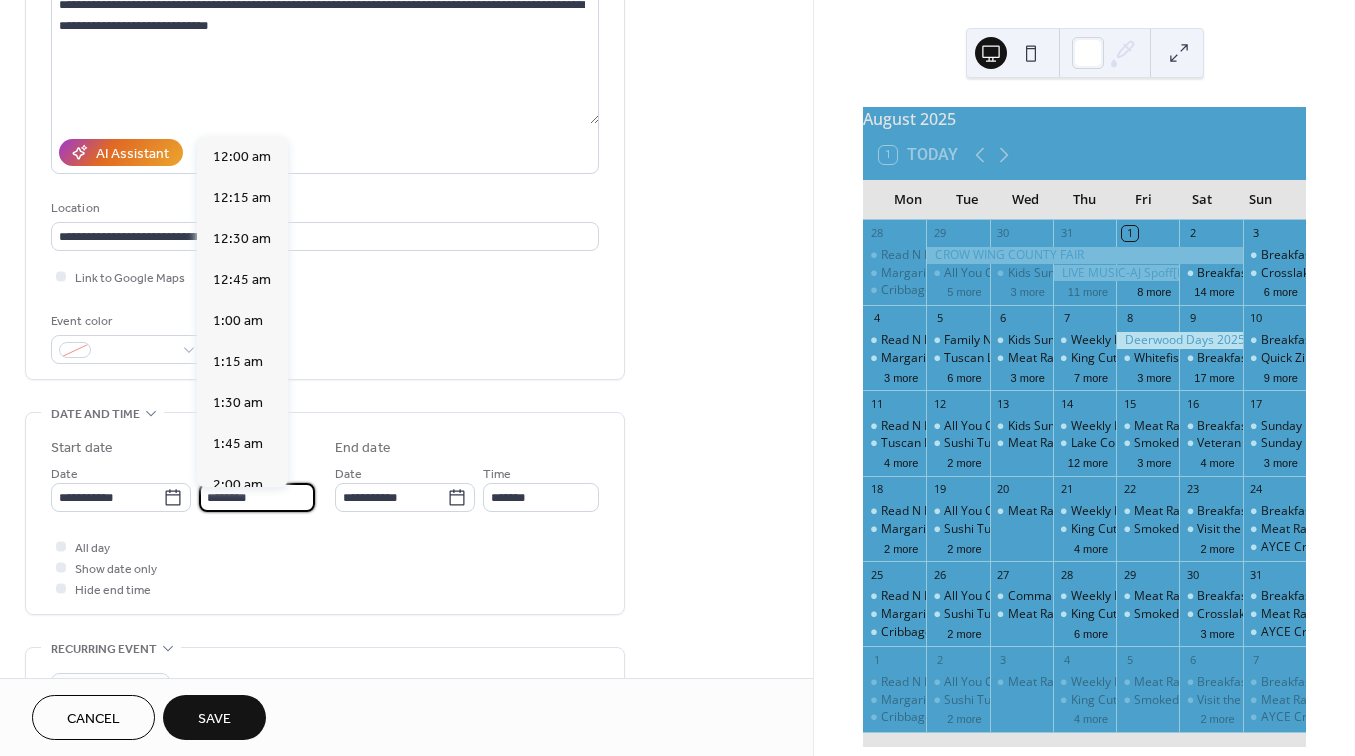 click on "********" at bounding box center (257, 497) 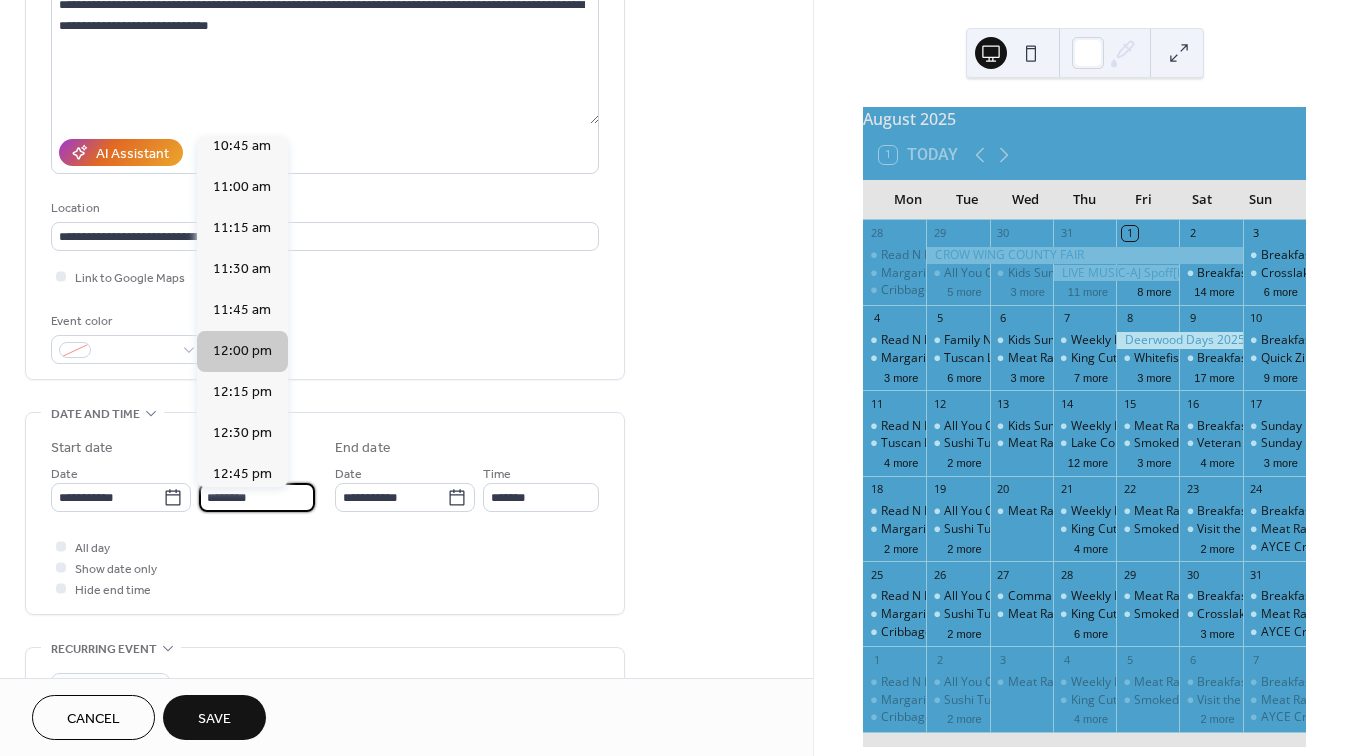 scroll, scrollTop: 1773, scrollLeft: 0, axis: vertical 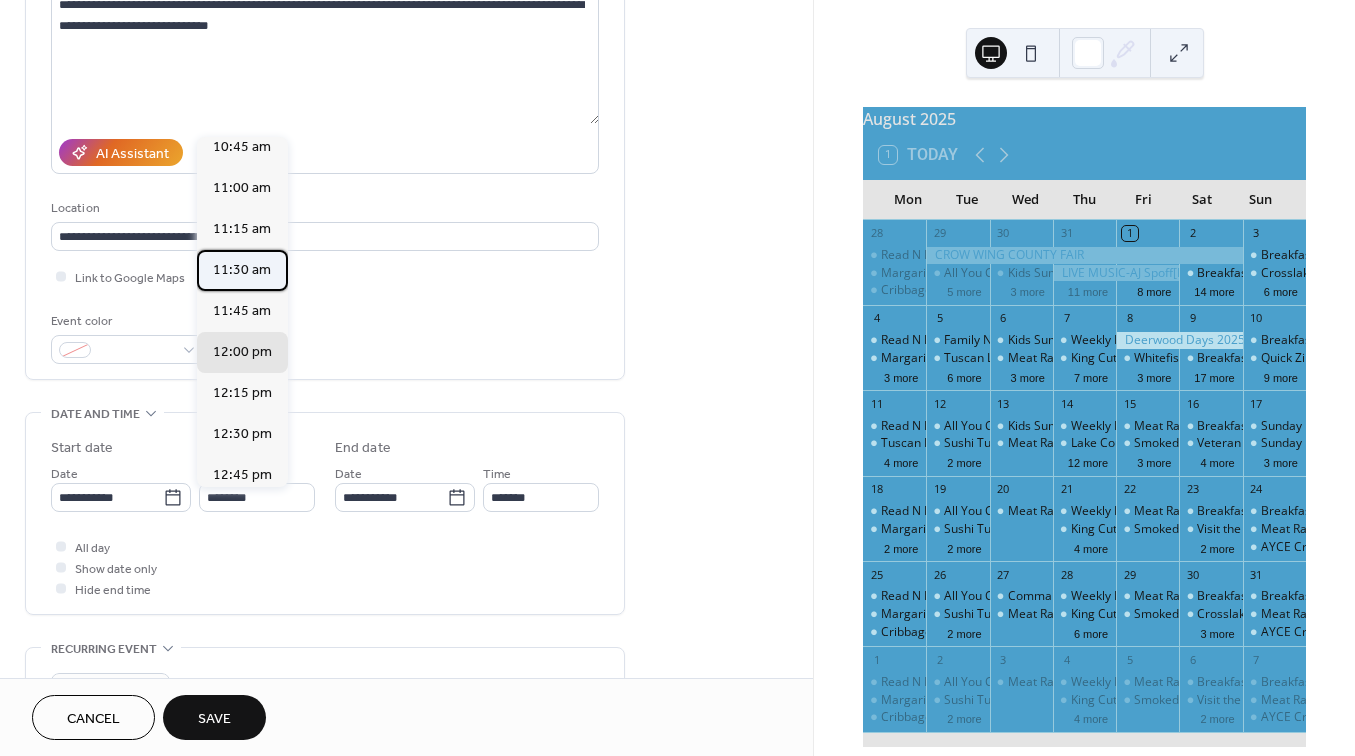 click on "11:30 am" at bounding box center (242, 270) 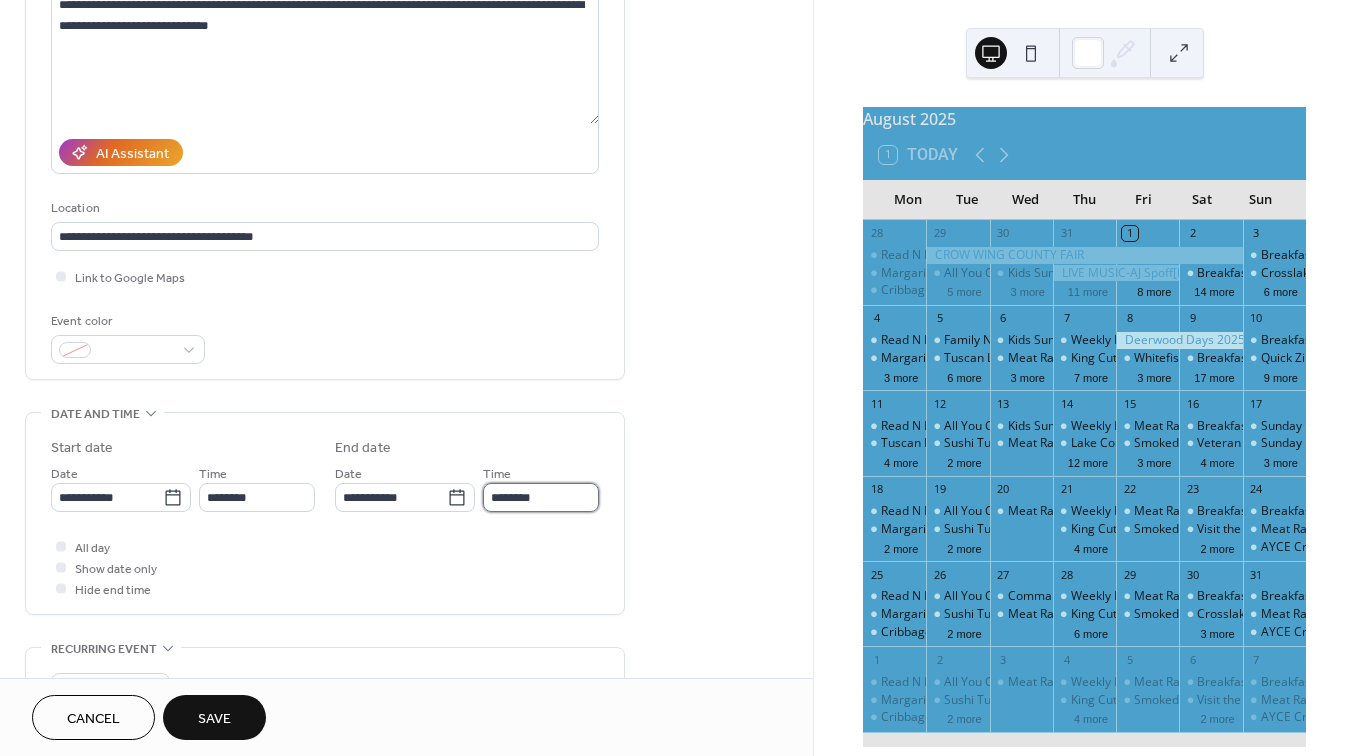 click on "********" at bounding box center [541, 497] 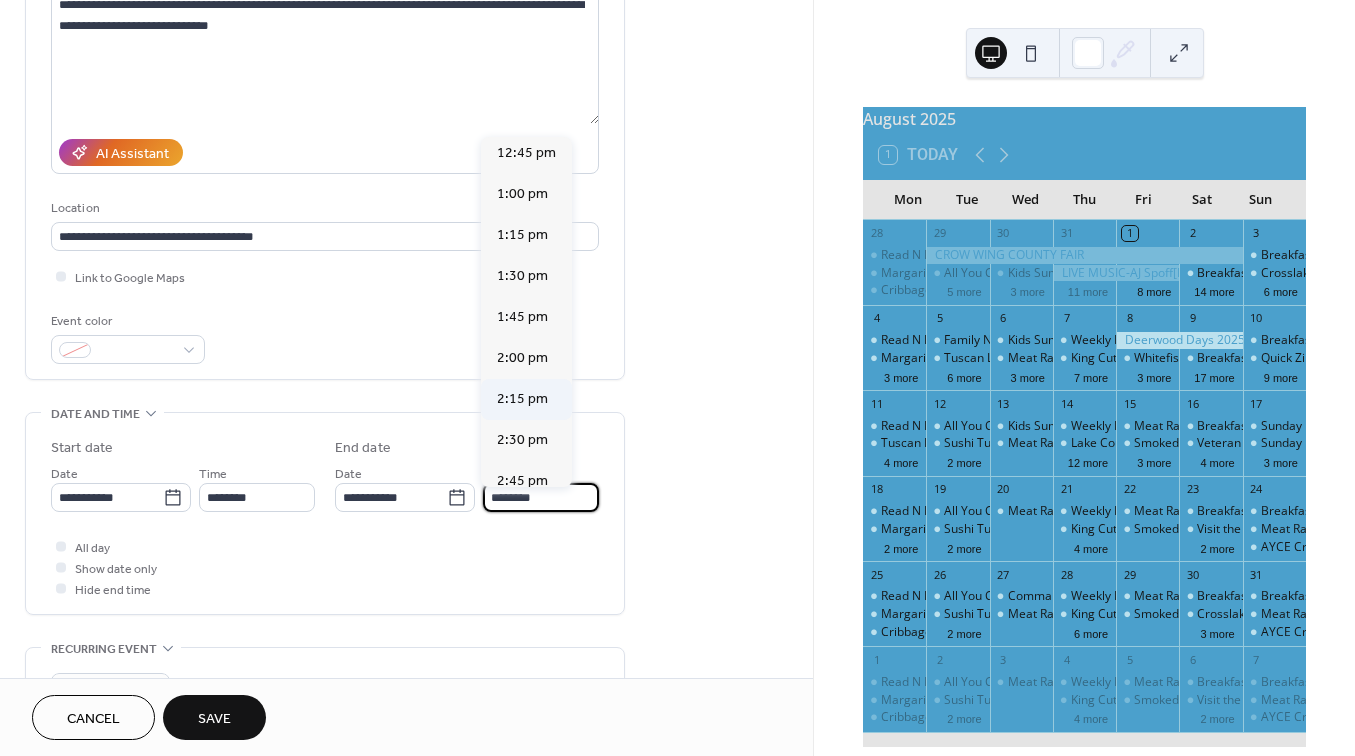 scroll, scrollTop: 175, scrollLeft: 0, axis: vertical 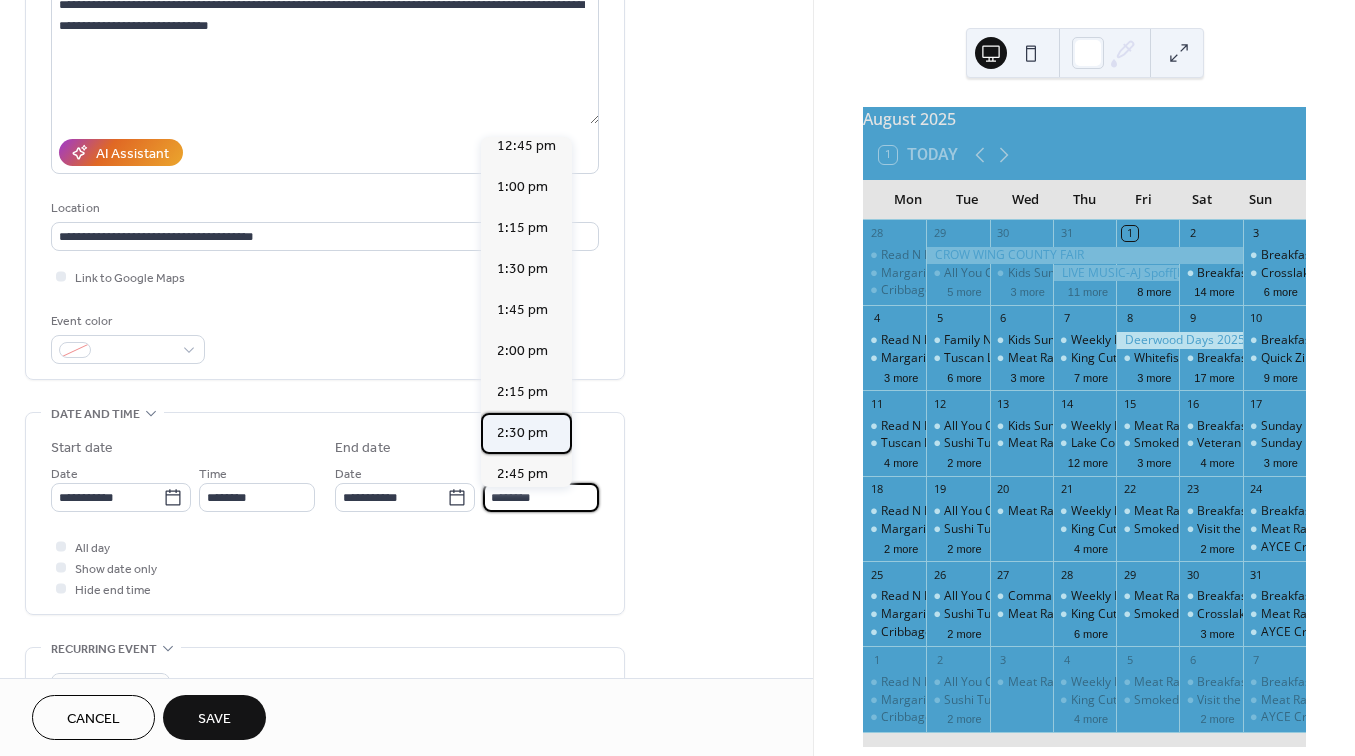click on "2:30 pm" at bounding box center [522, 433] 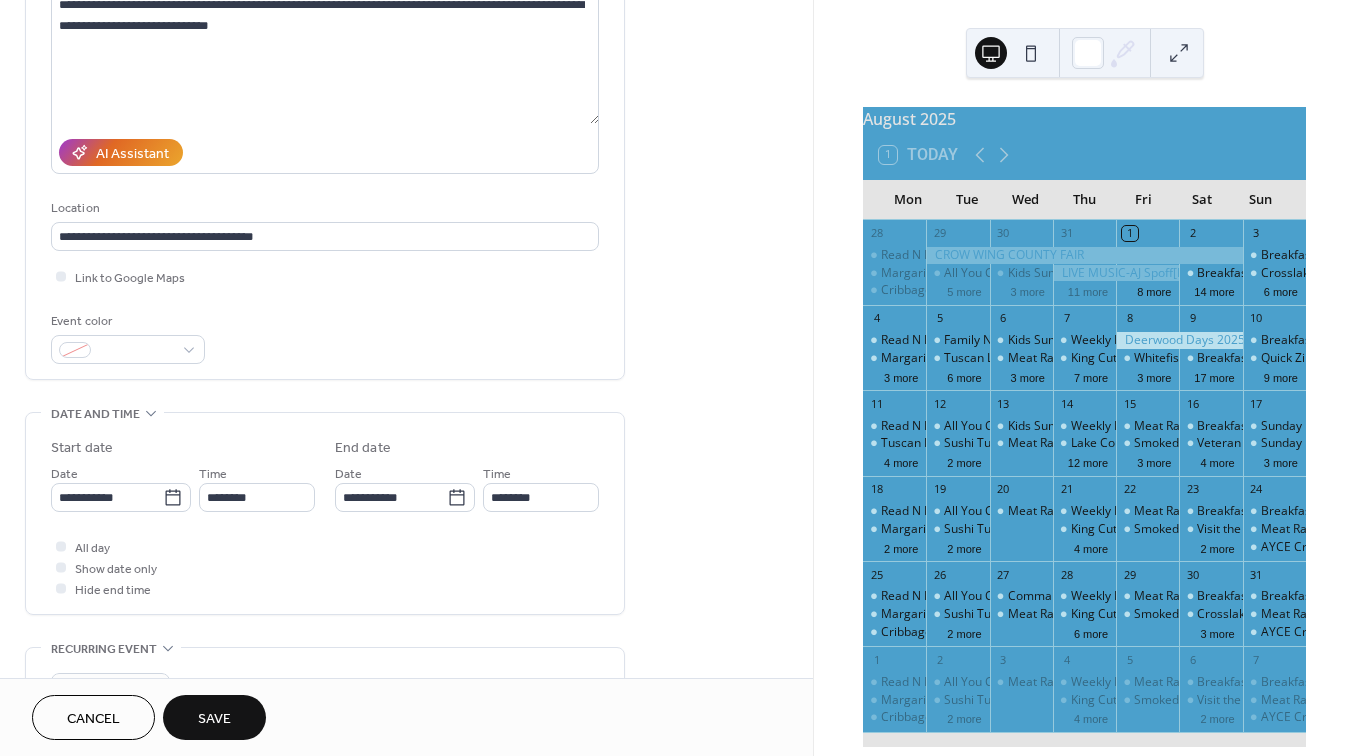 type on "*******" 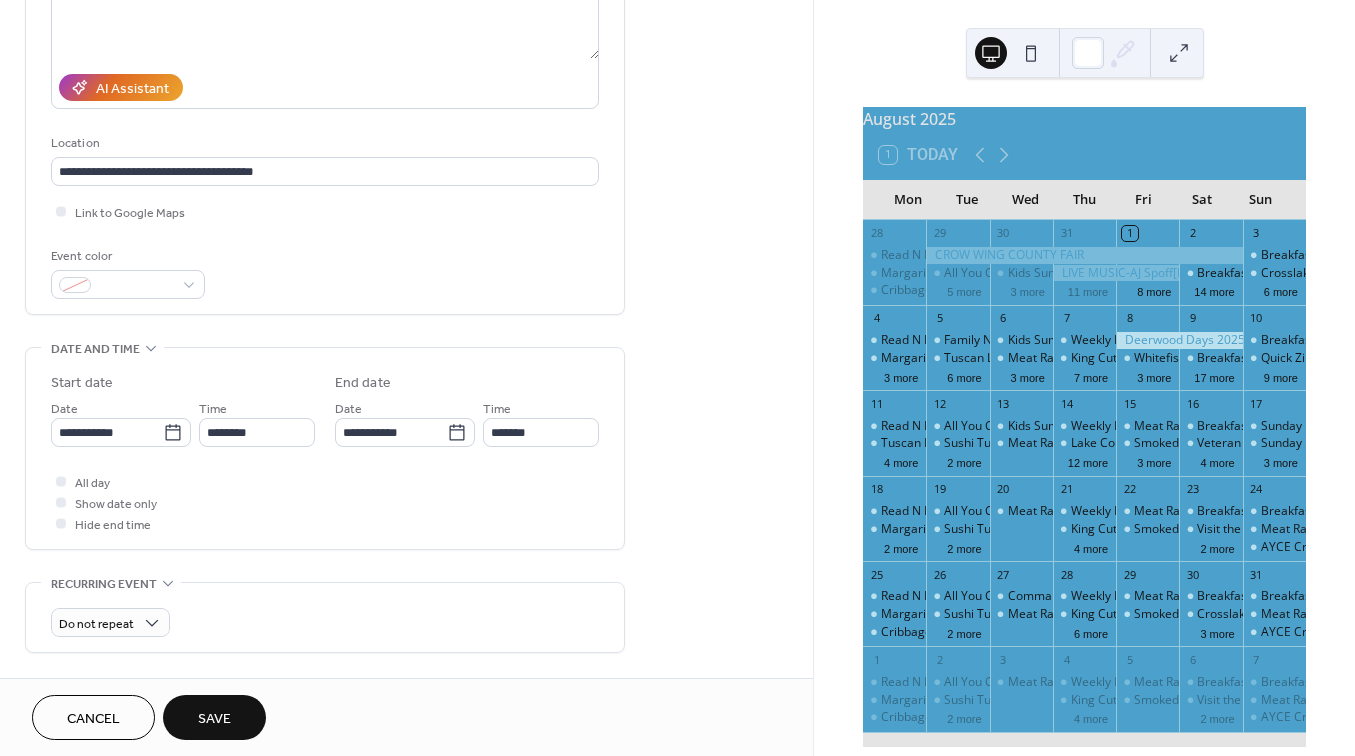scroll, scrollTop: 455, scrollLeft: 0, axis: vertical 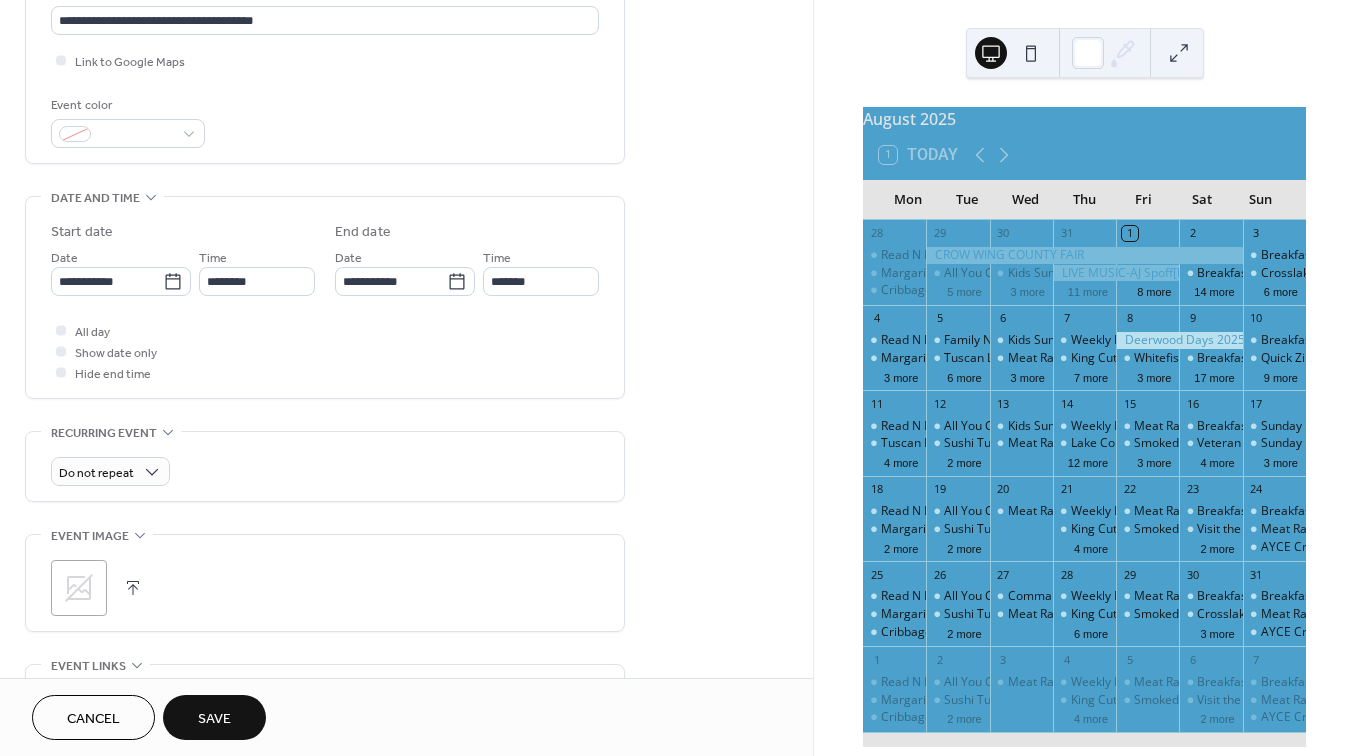 click at bounding box center (133, 588) 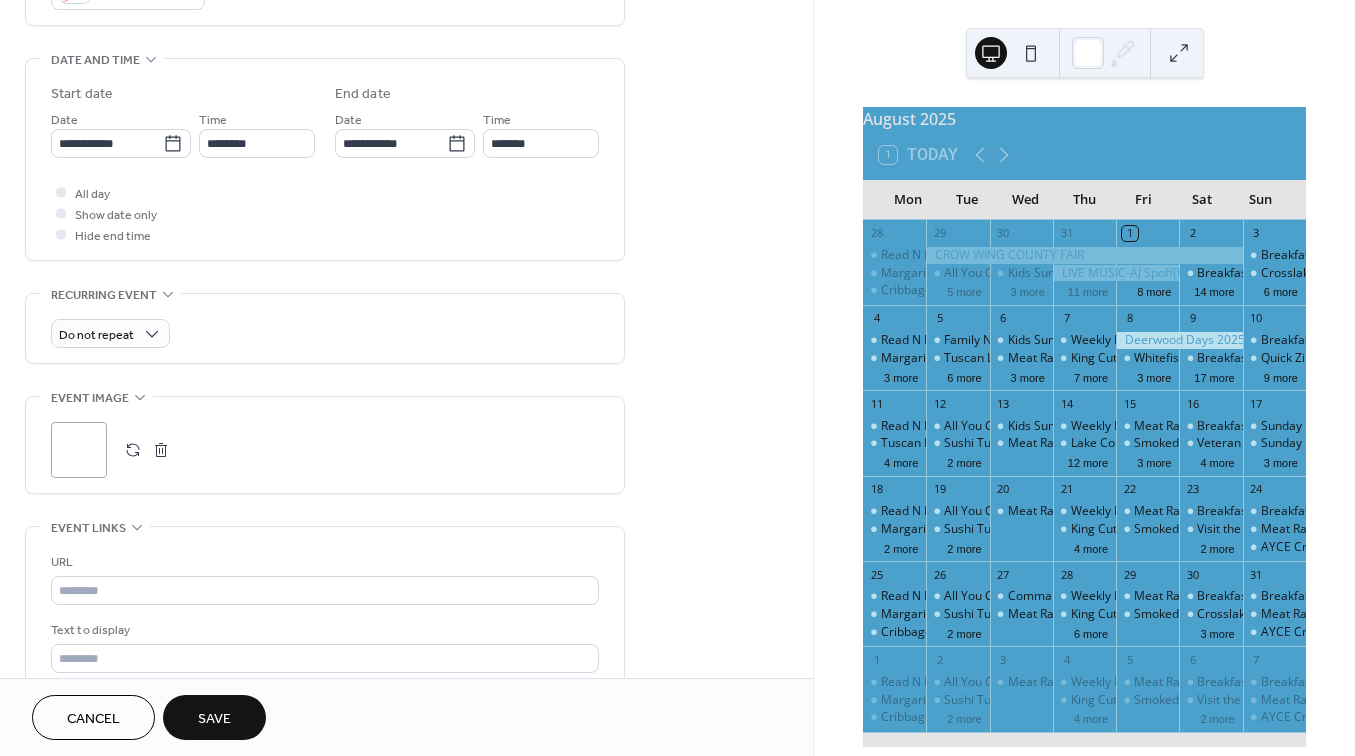 scroll, scrollTop: 596, scrollLeft: 0, axis: vertical 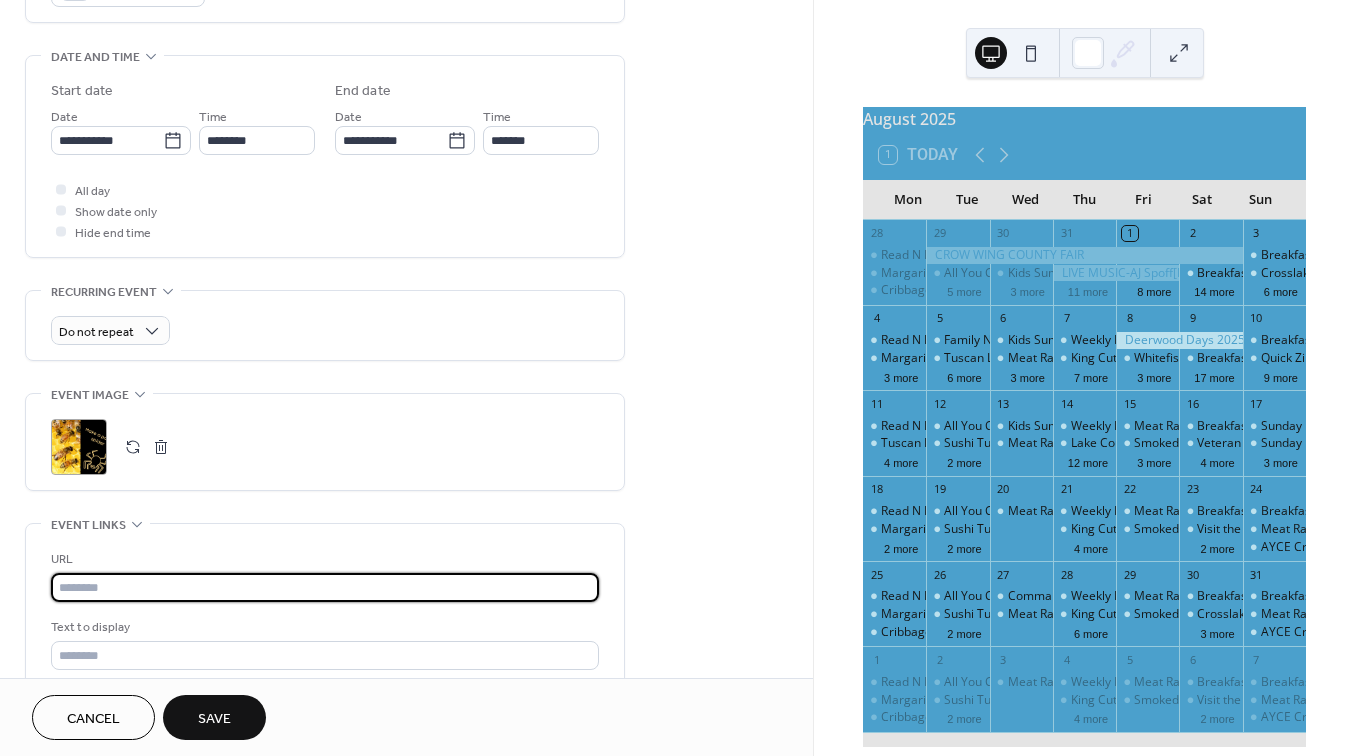 click at bounding box center [325, 587] 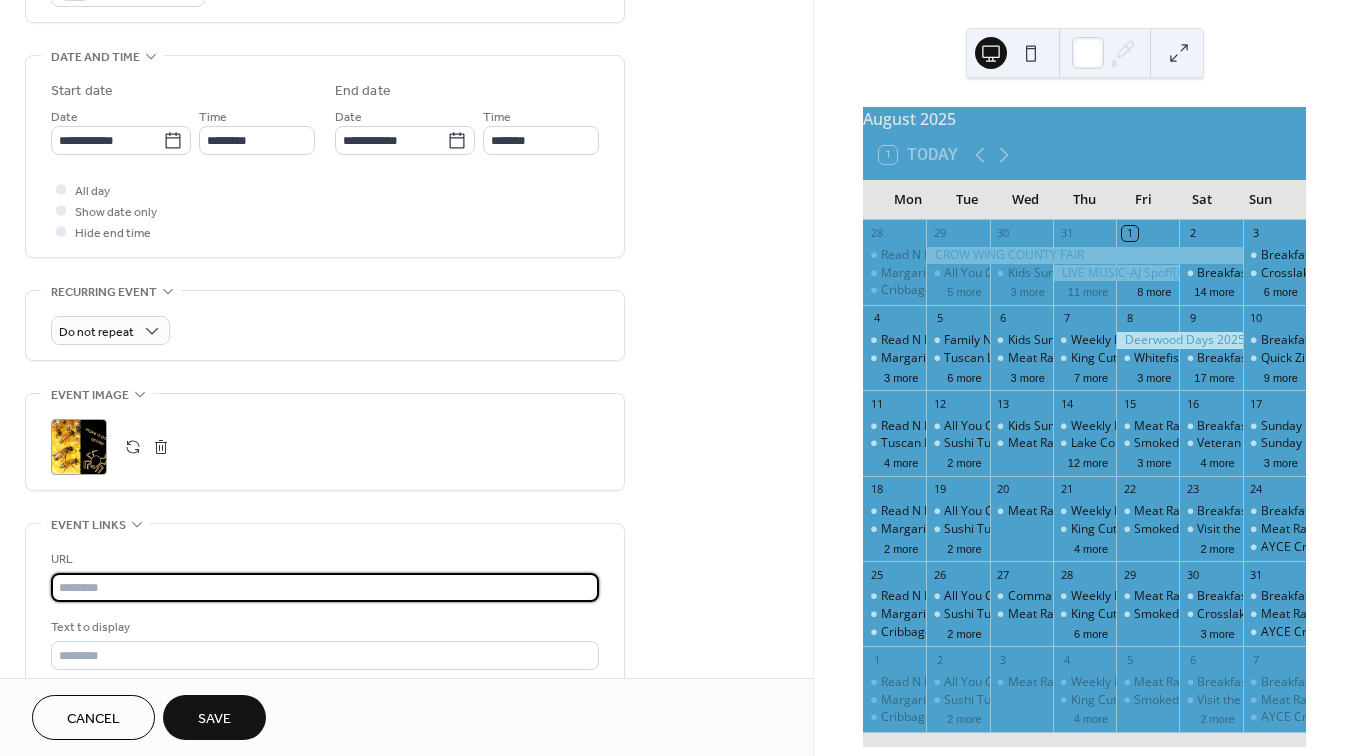 paste on "**********" 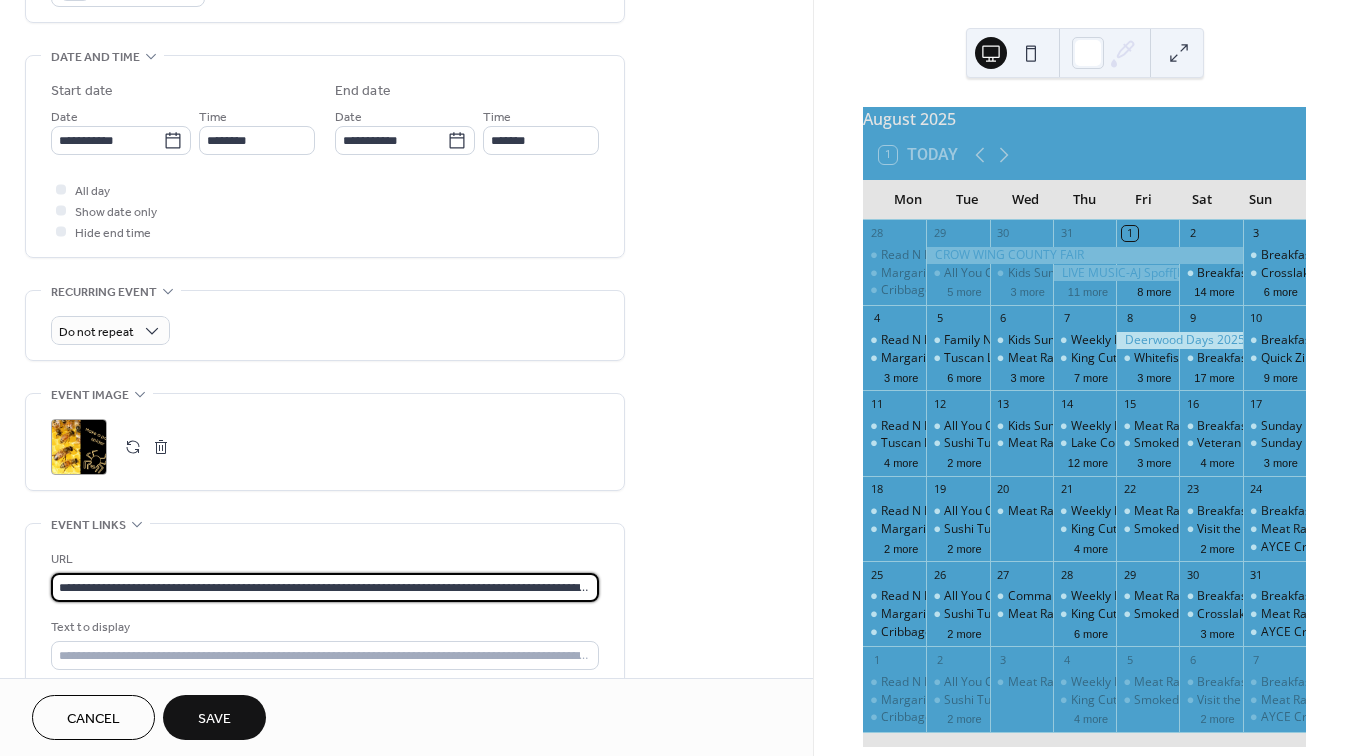 type on "**********" 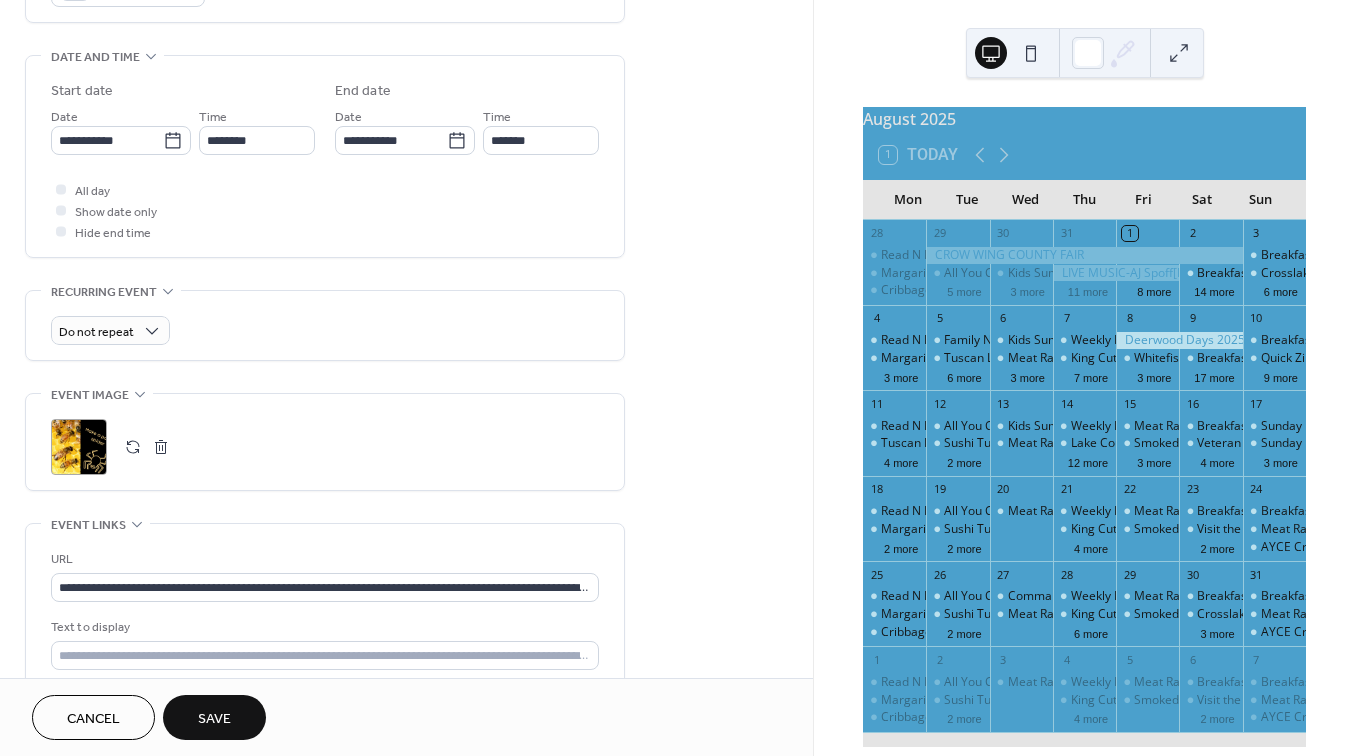 click on "Save" at bounding box center (214, 719) 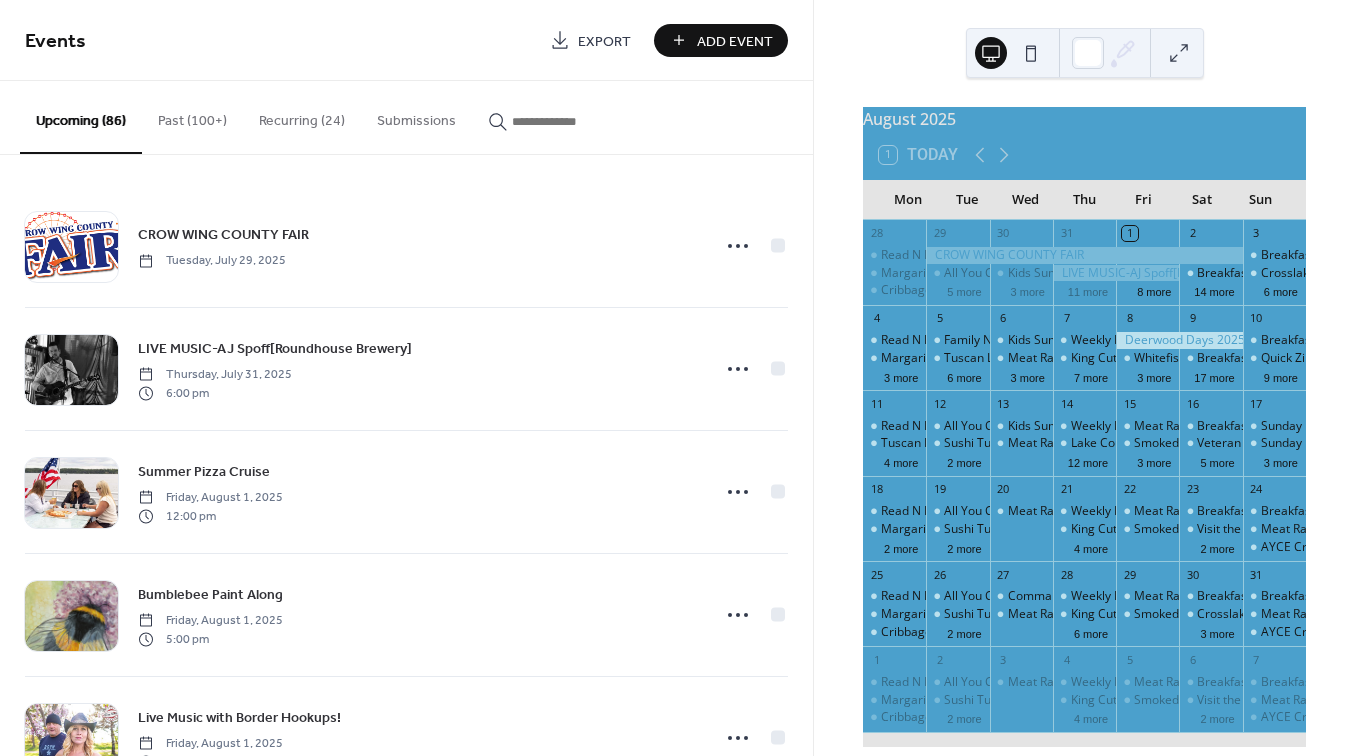 click at bounding box center [572, 121] 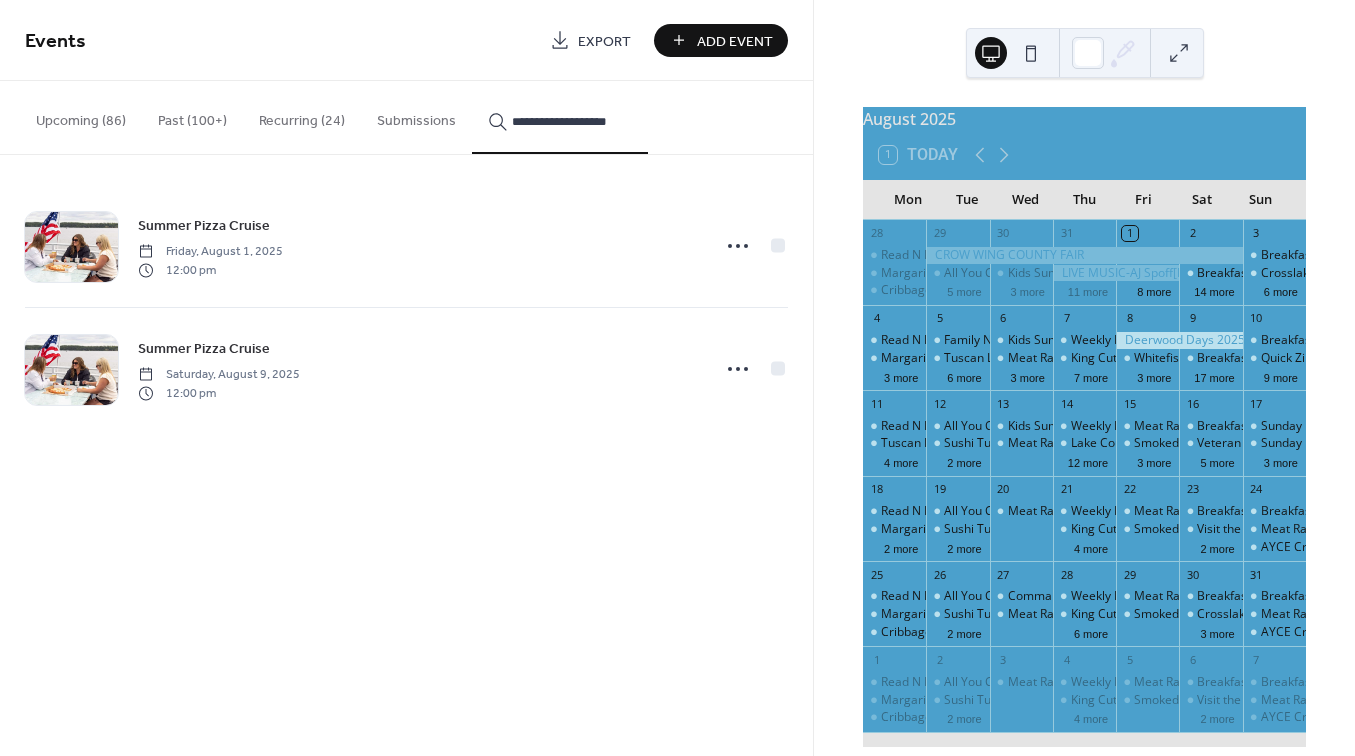 type on "**********" 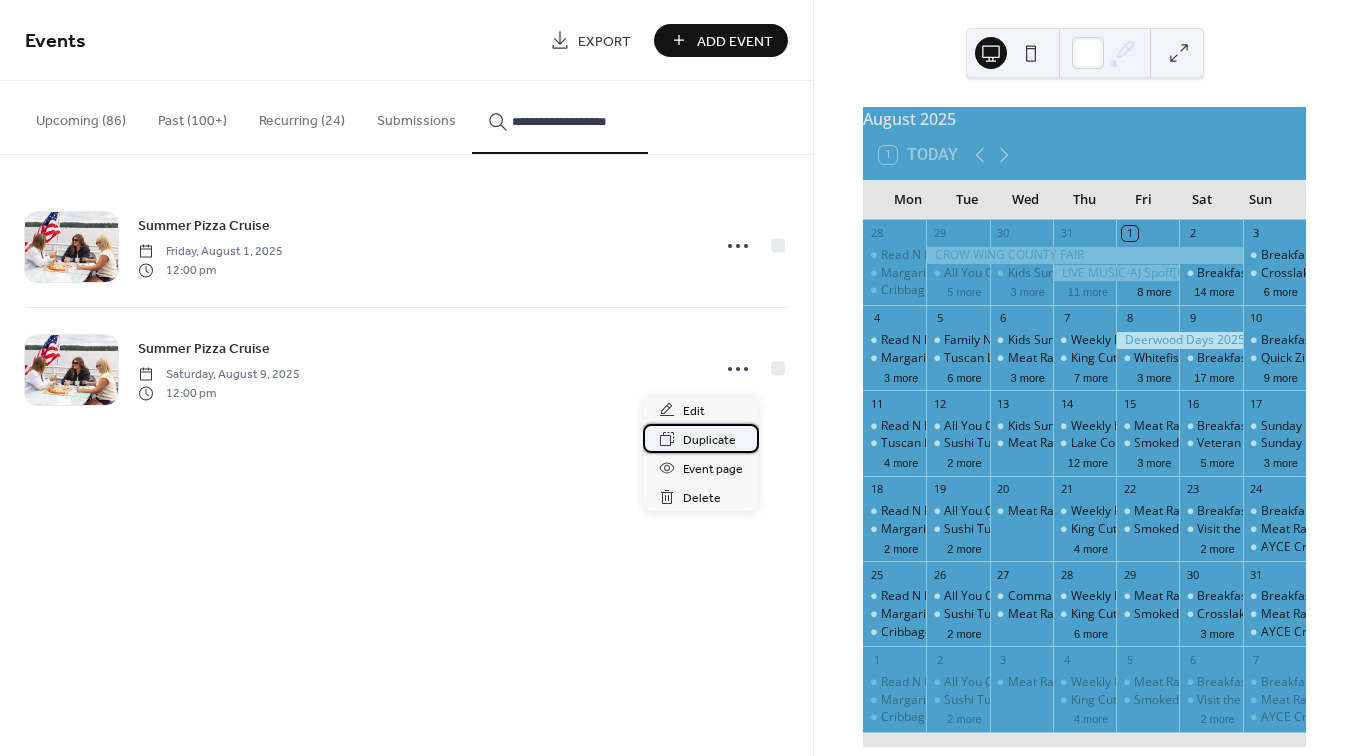 click on "Duplicate" at bounding box center [709, 440] 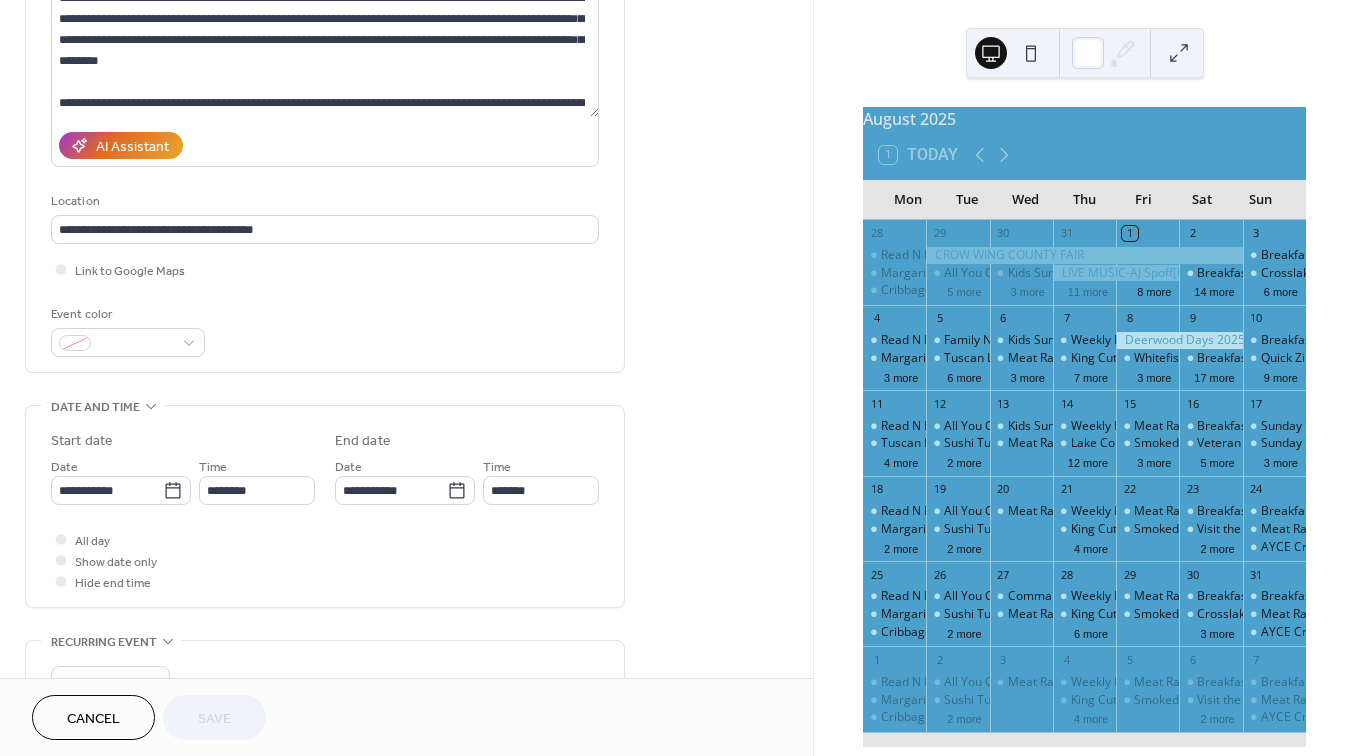 scroll, scrollTop: 262, scrollLeft: 0, axis: vertical 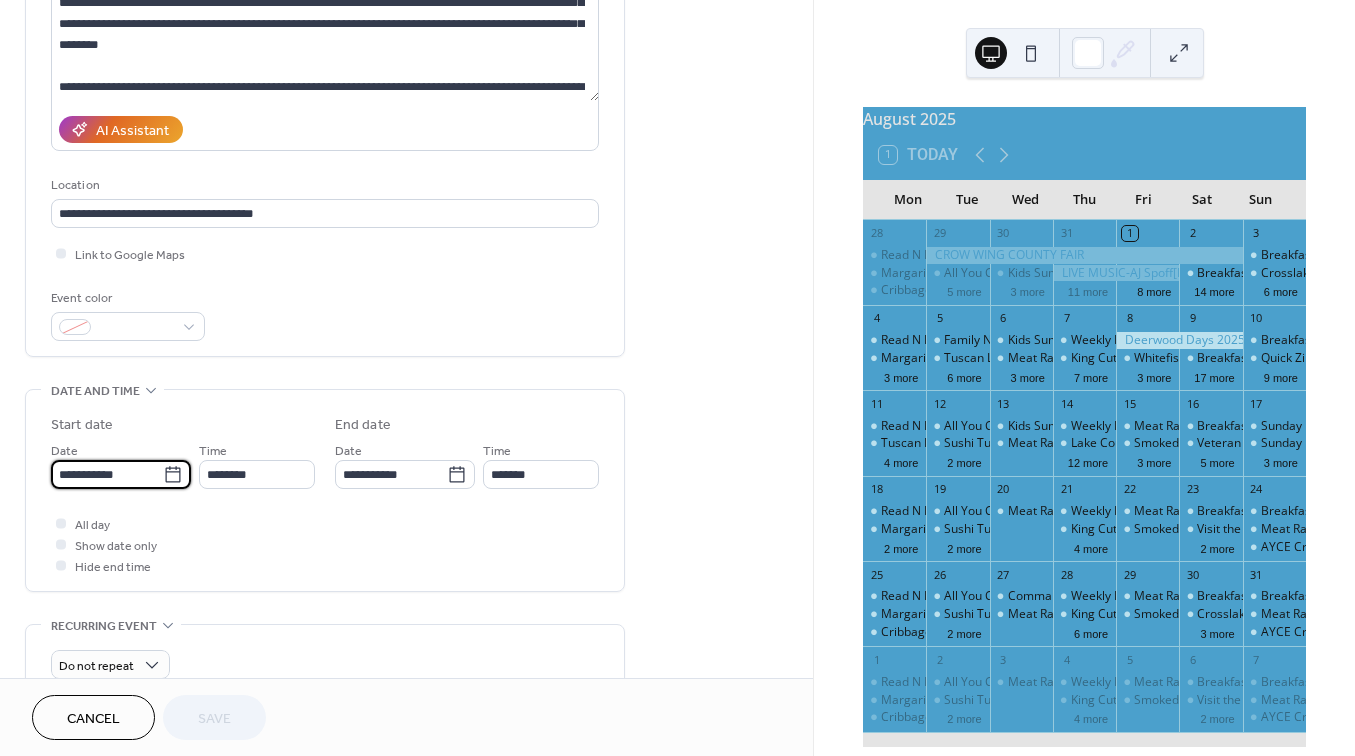 click on "**********" at bounding box center (107, 474) 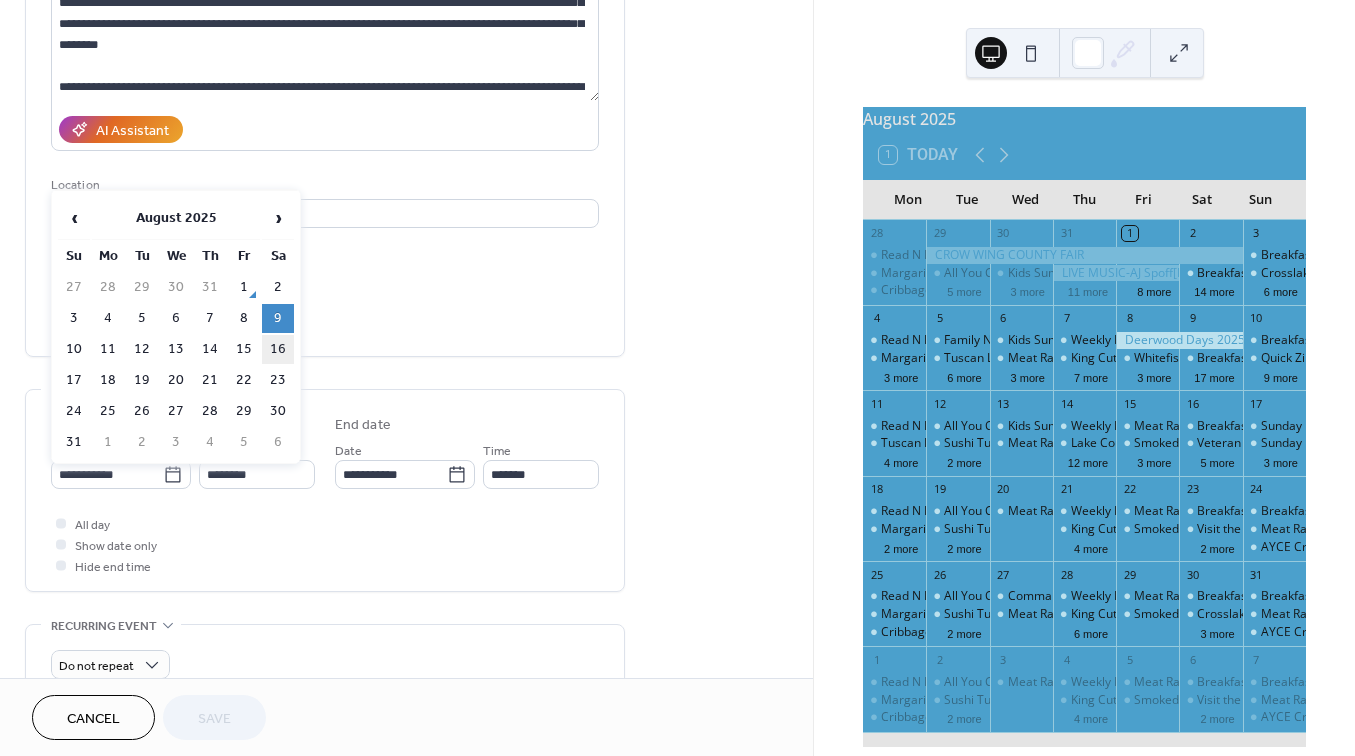 click on "16" at bounding box center [278, 349] 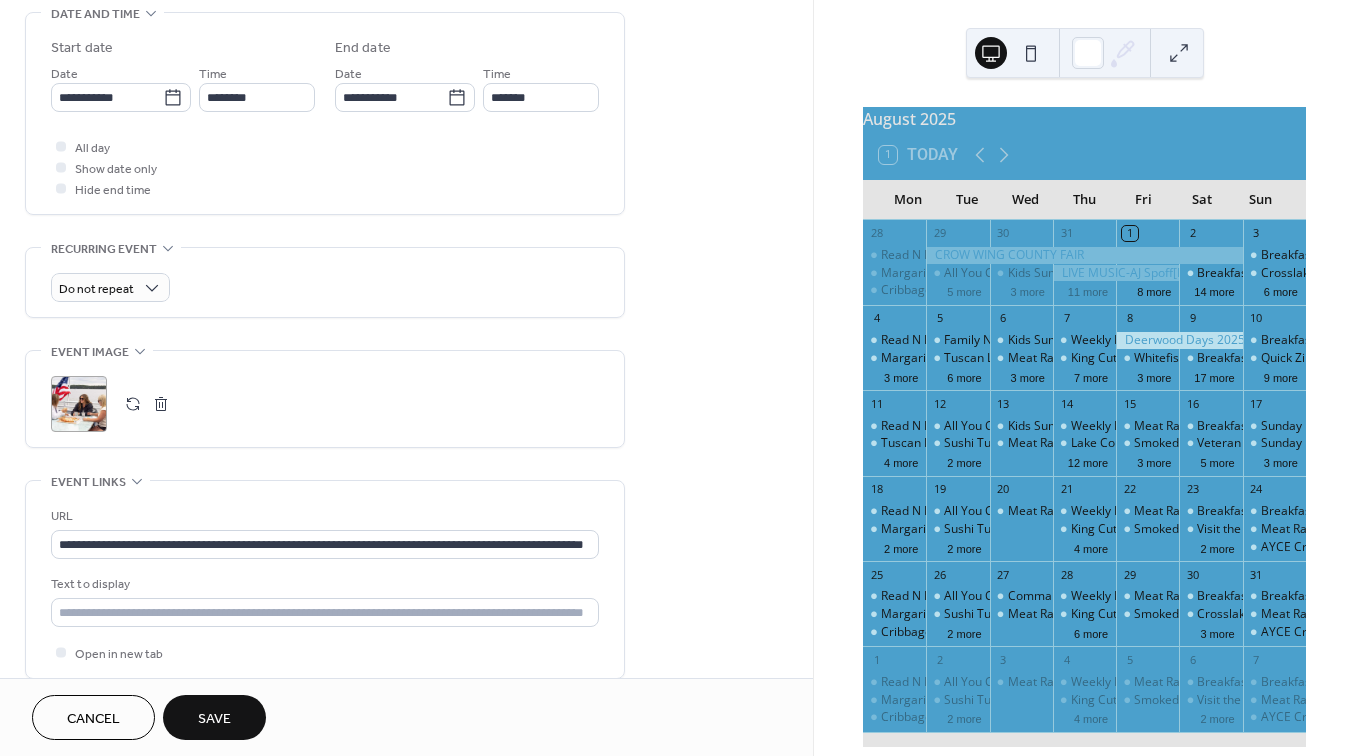 scroll, scrollTop: 687, scrollLeft: 0, axis: vertical 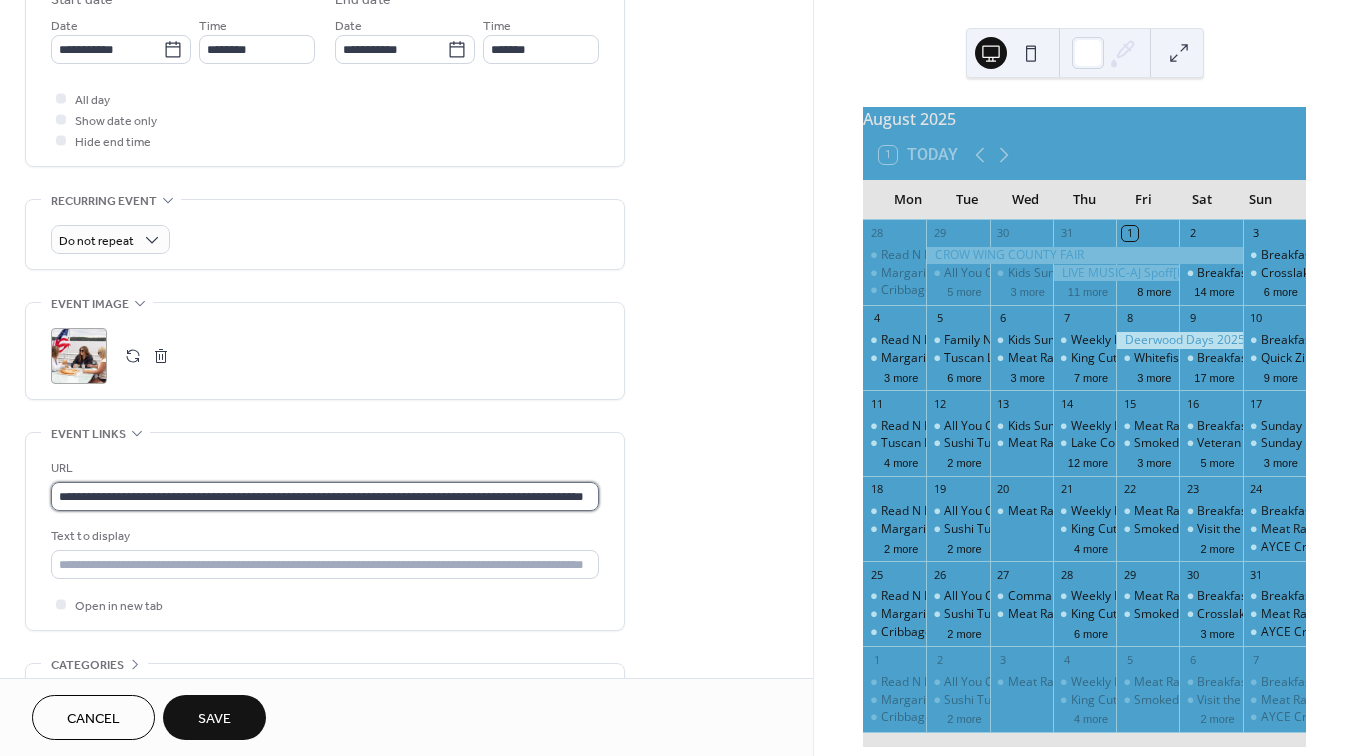 click on "**********" at bounding box center [325, 496] 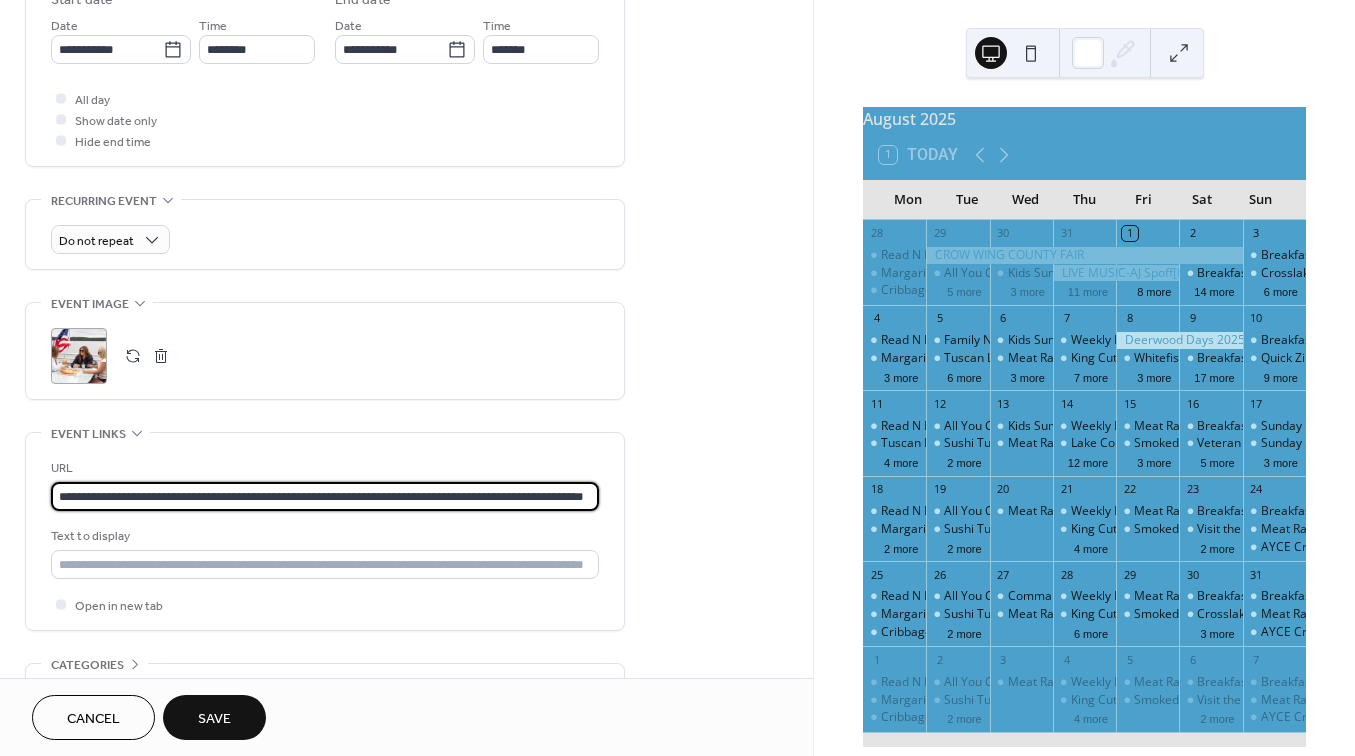 click on "**********" at bounding box center [325, 496] 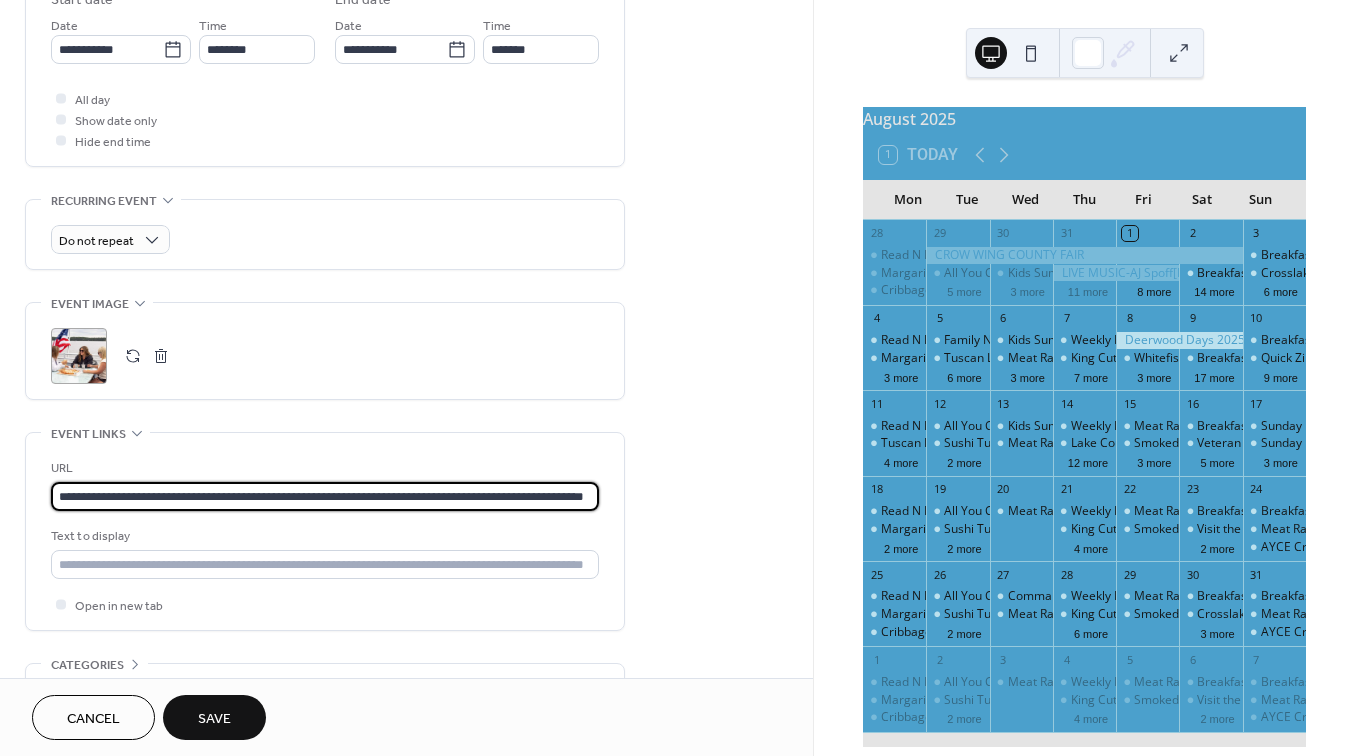paste 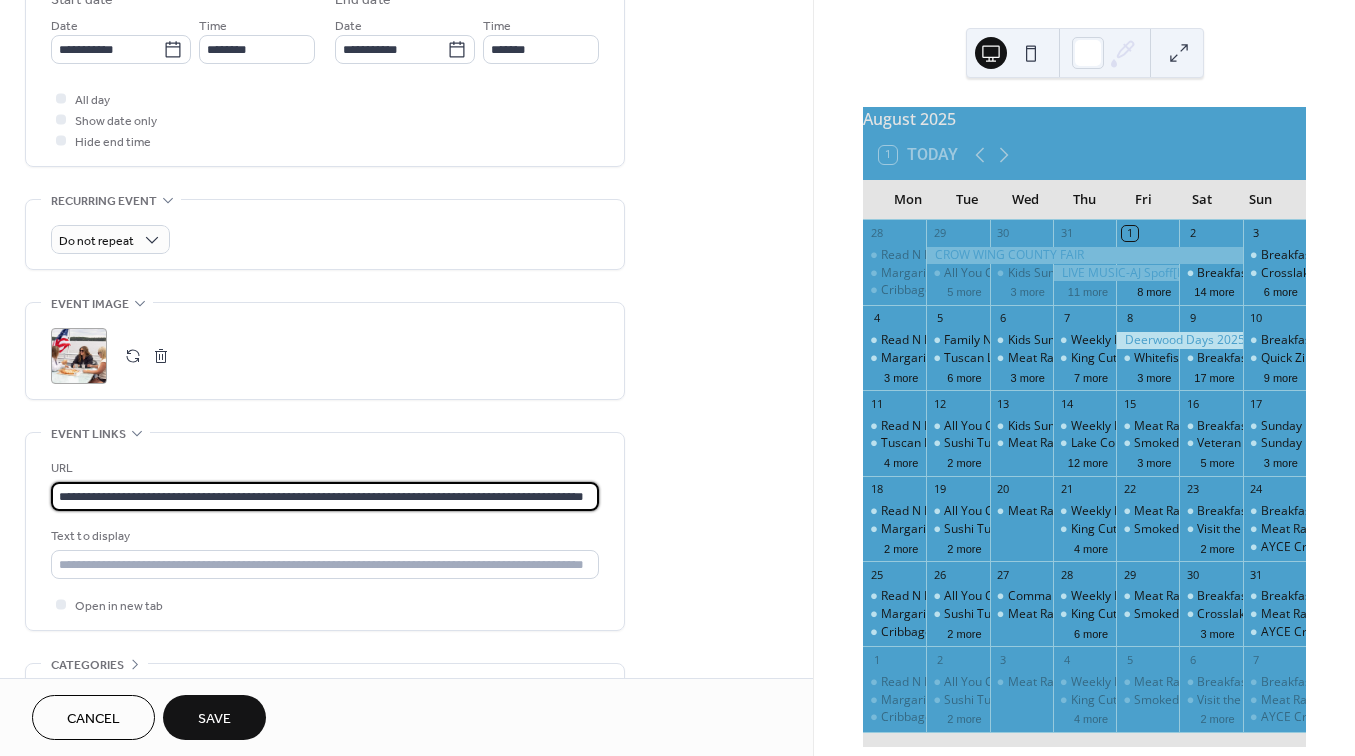 type on "**********" 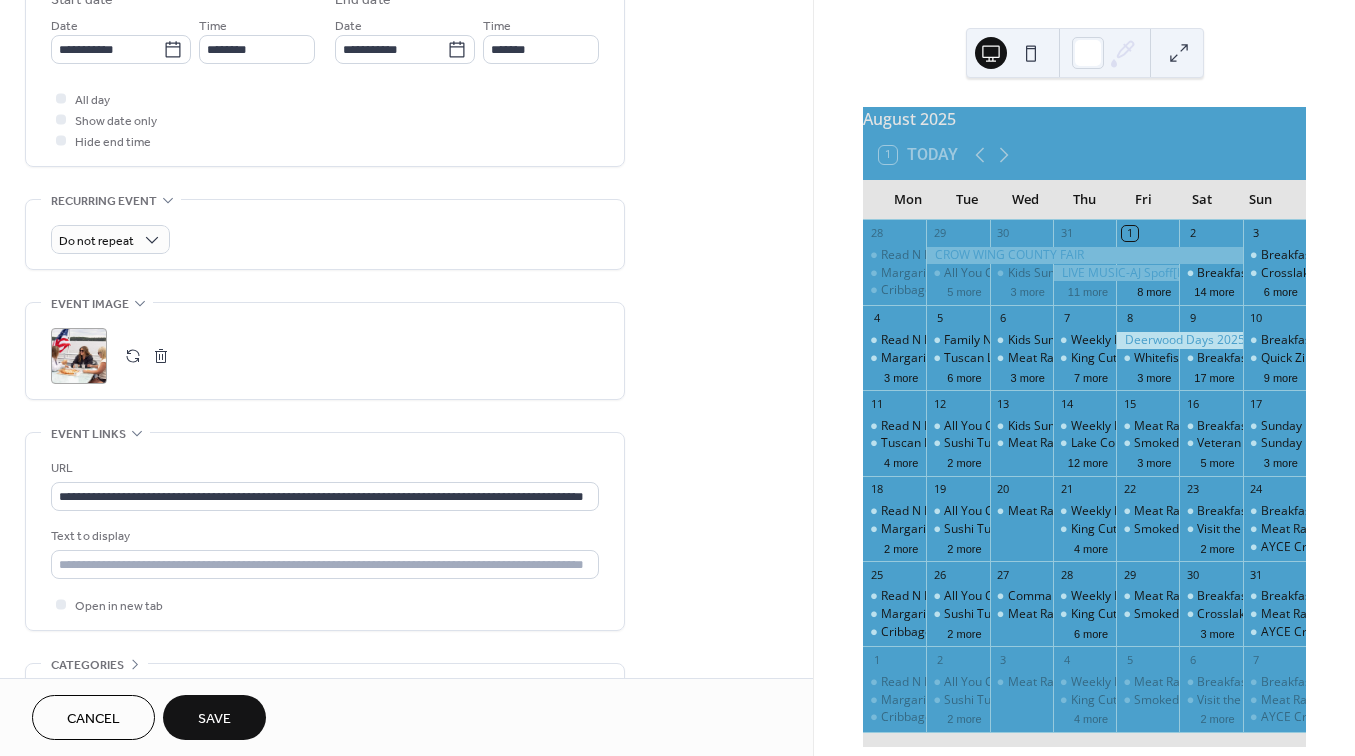 click on "Save" at bounding box center (214, 719) 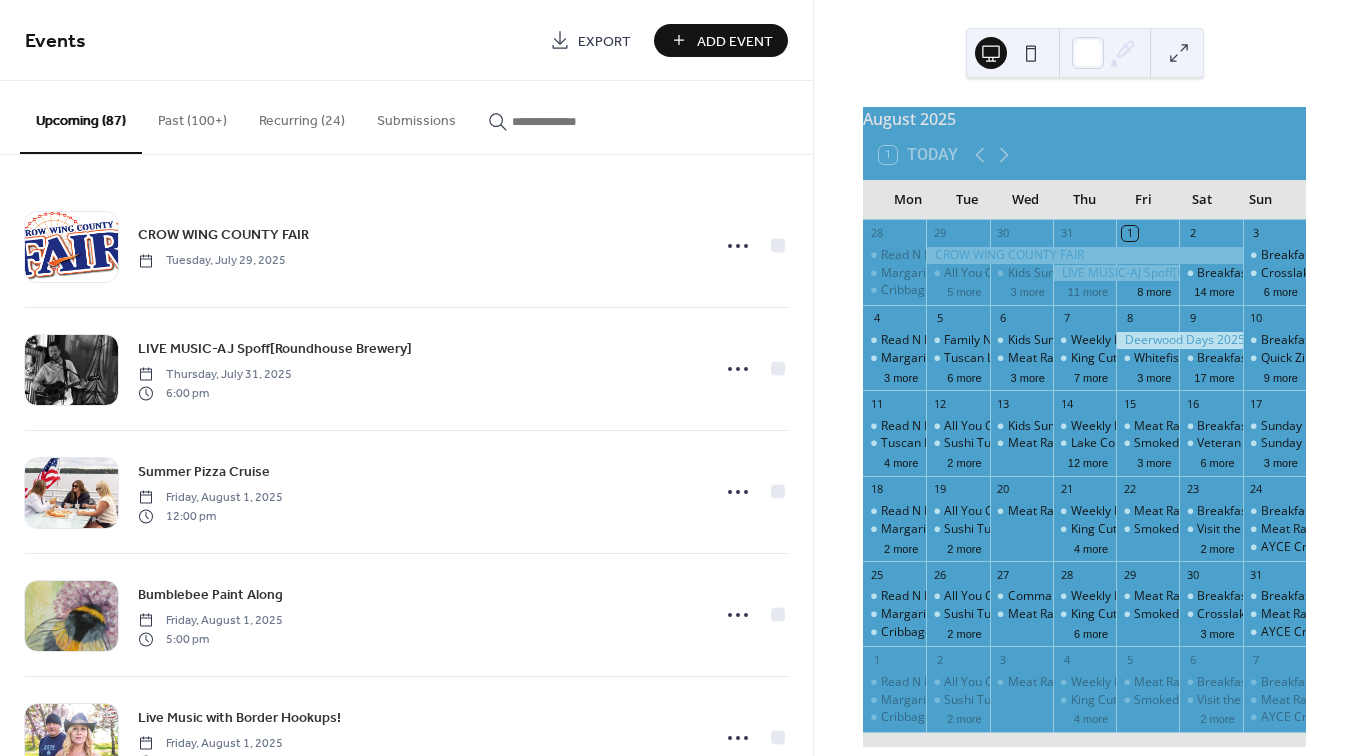 click on "Add Event" at bounding box center (735, 41) 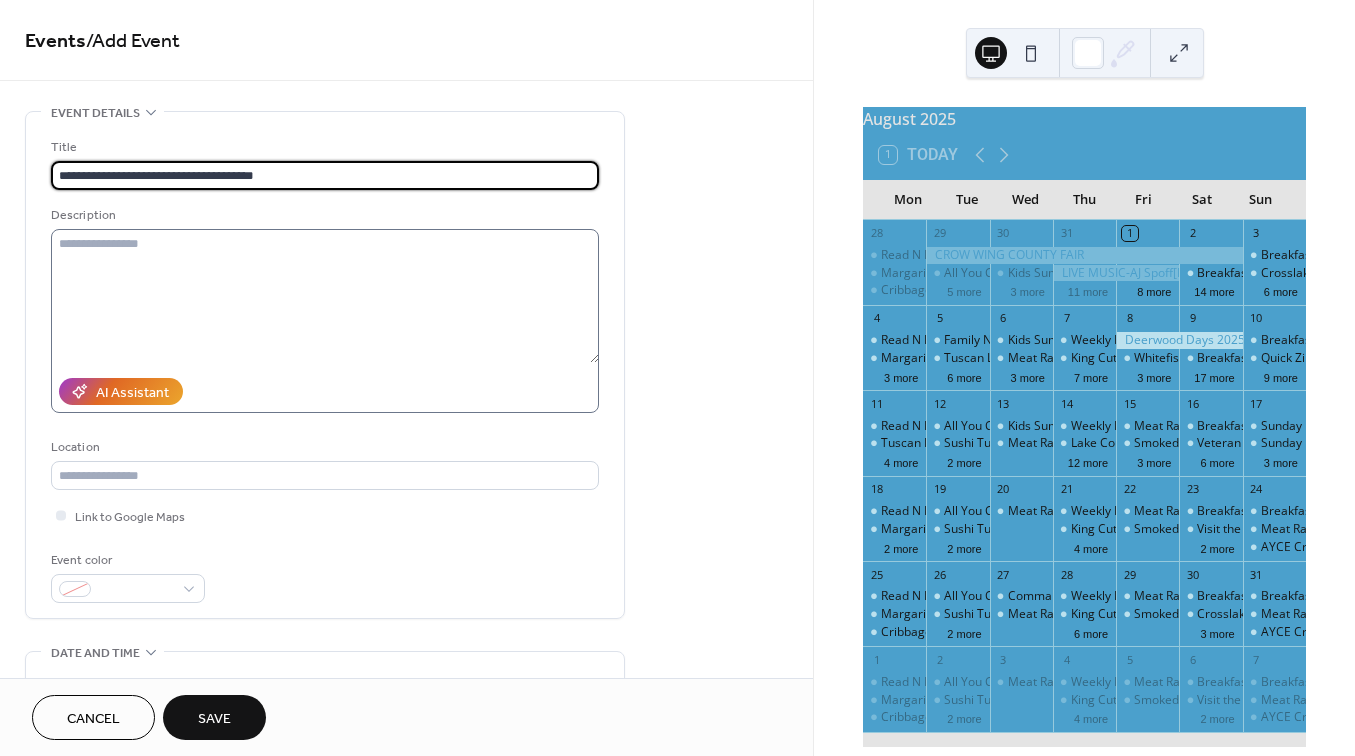 type on "**********" 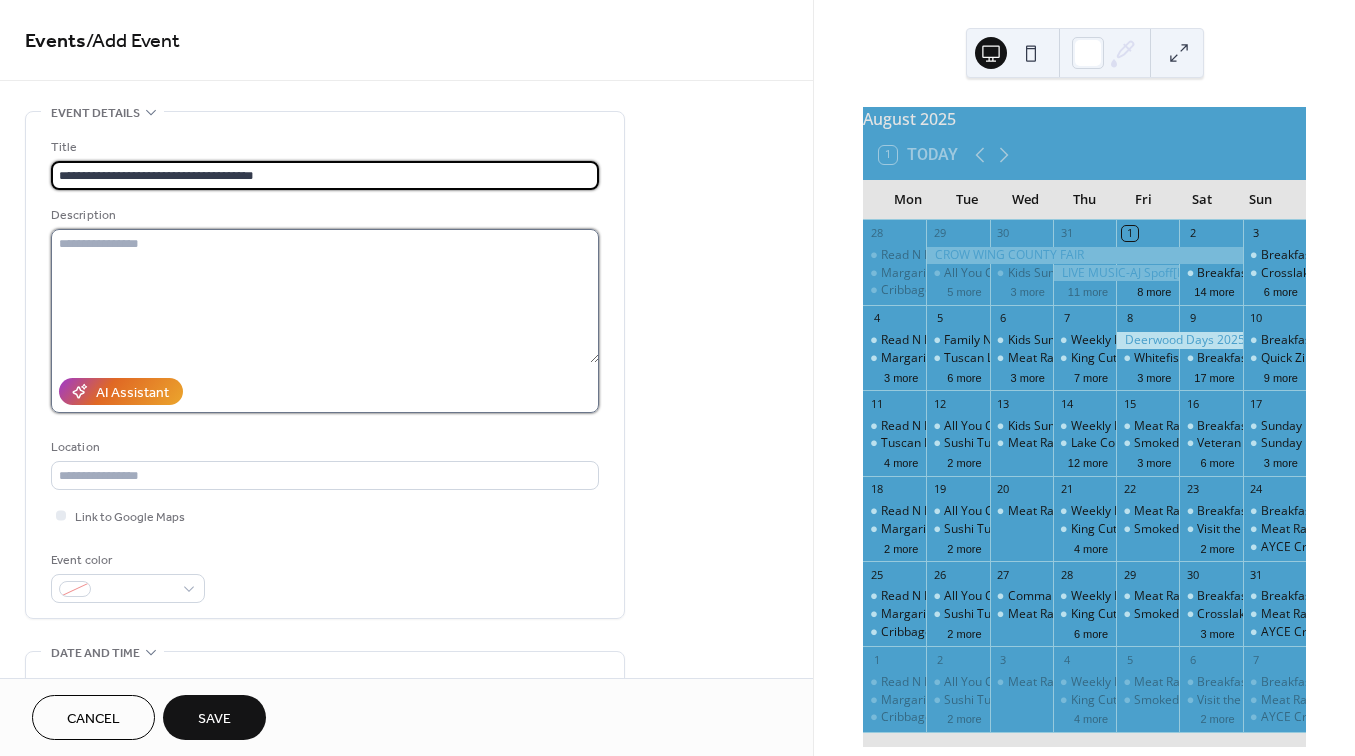 click at bounding box center (325, 296) 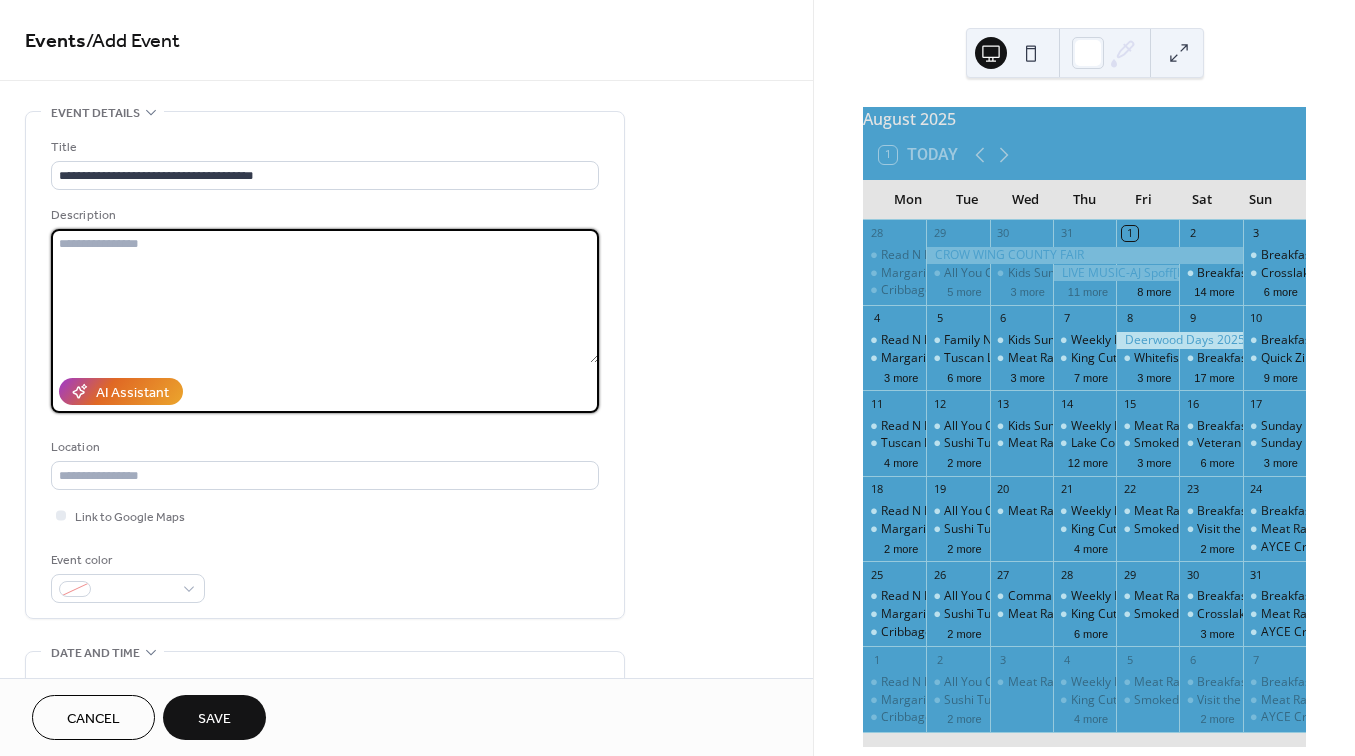 paste on "**********" 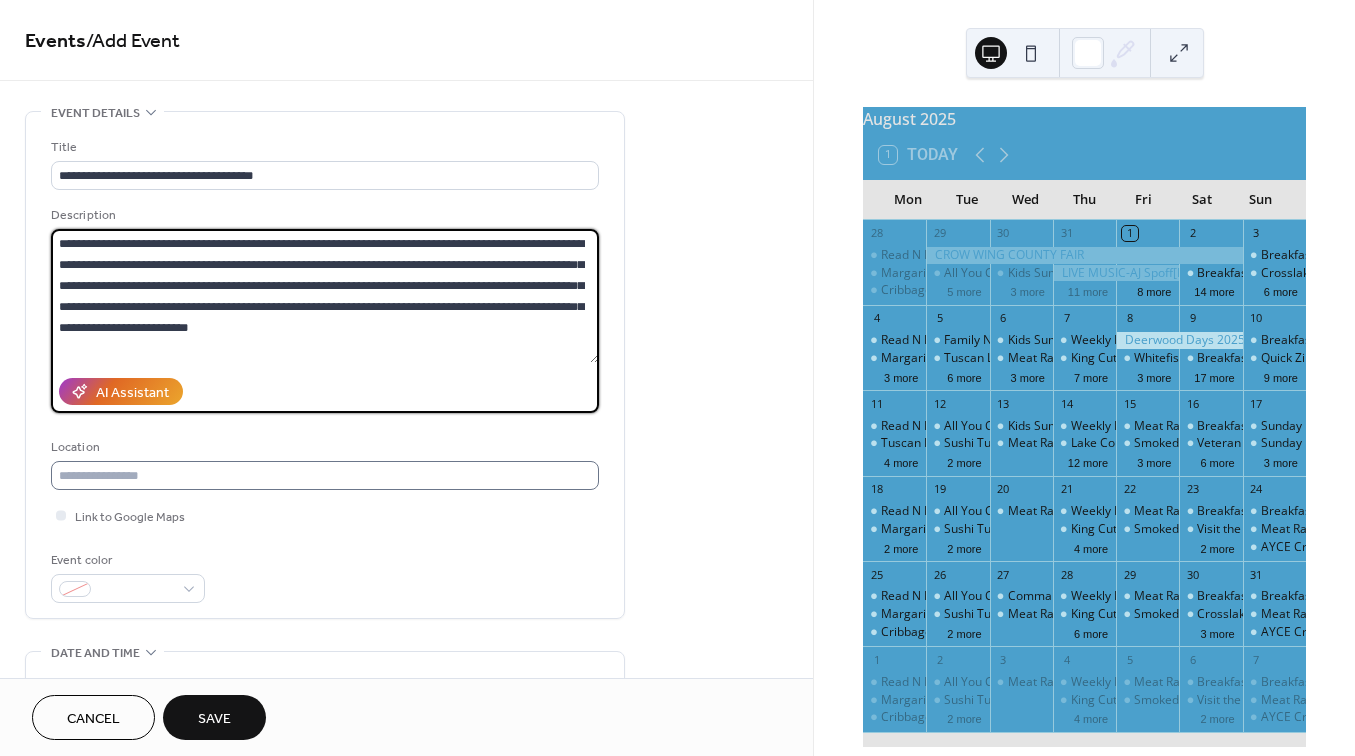 type on "**********" 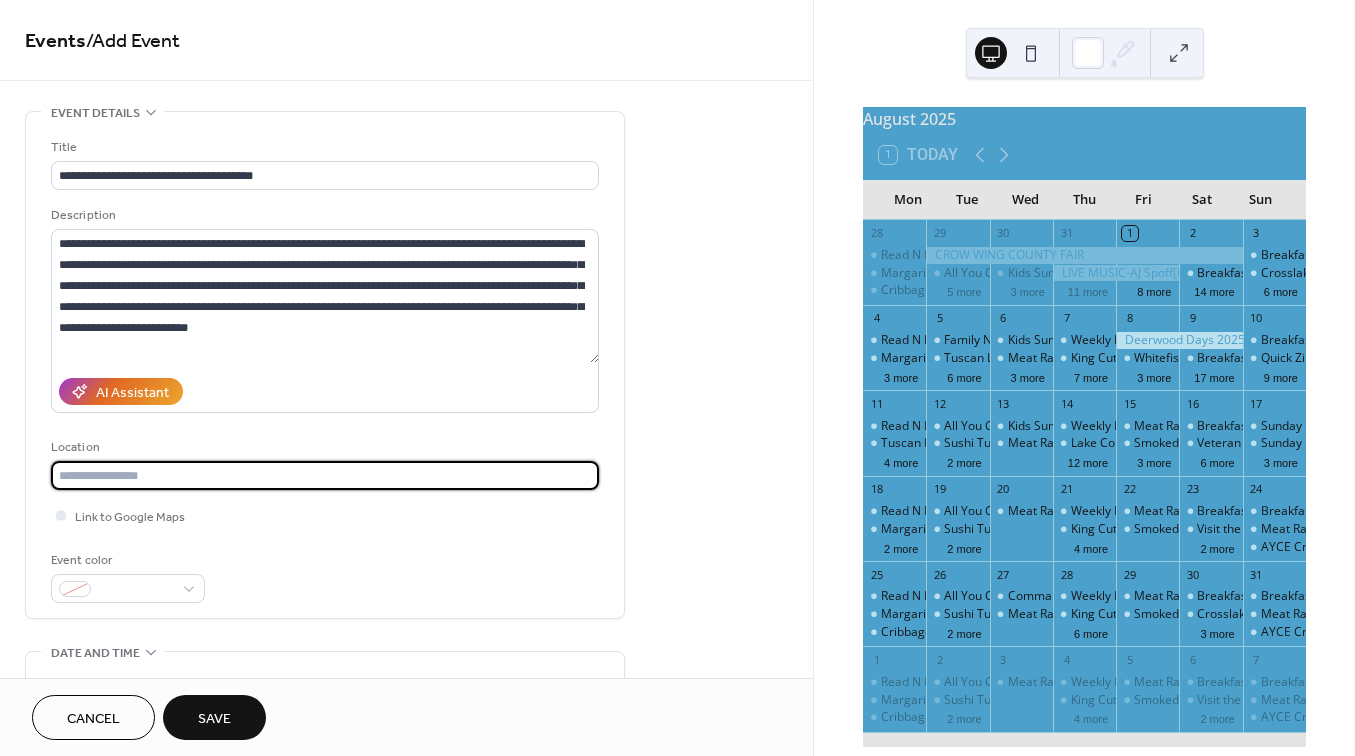 click at bounding box center [325, 475] 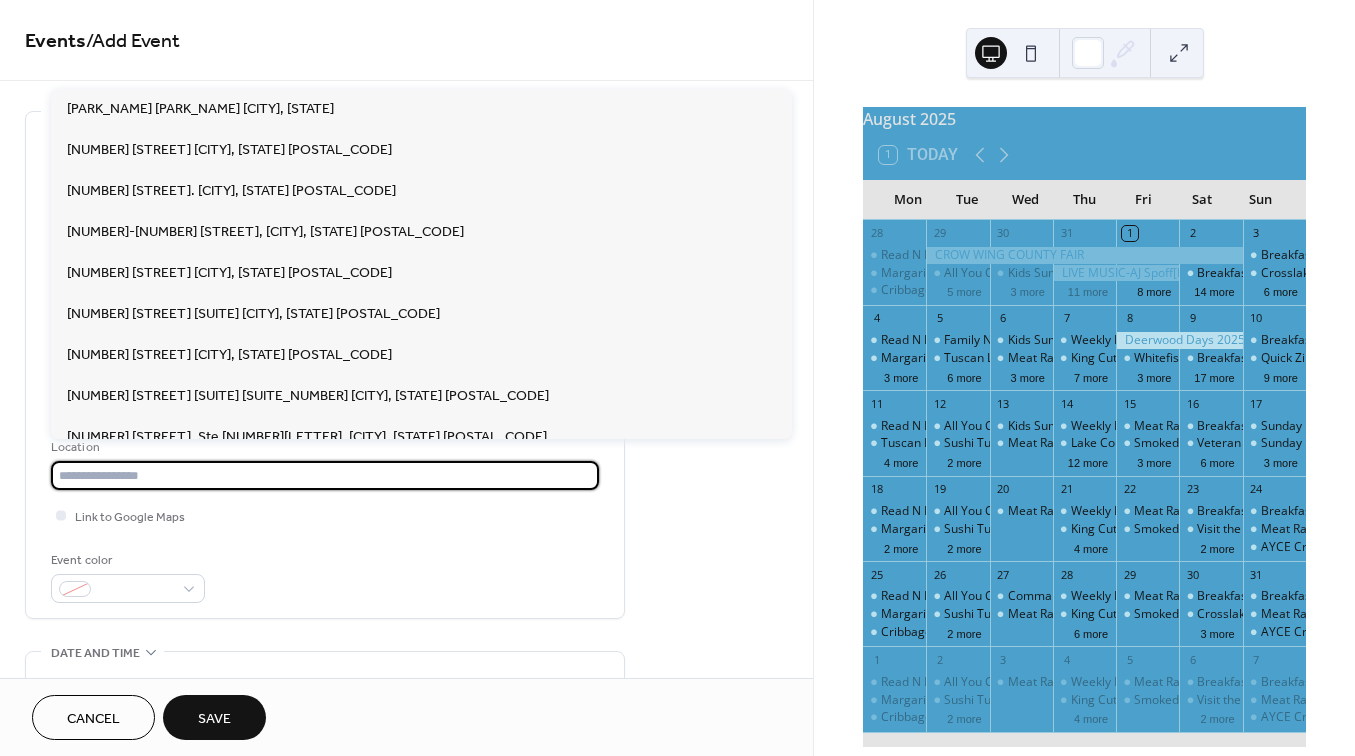 paste on "**********" 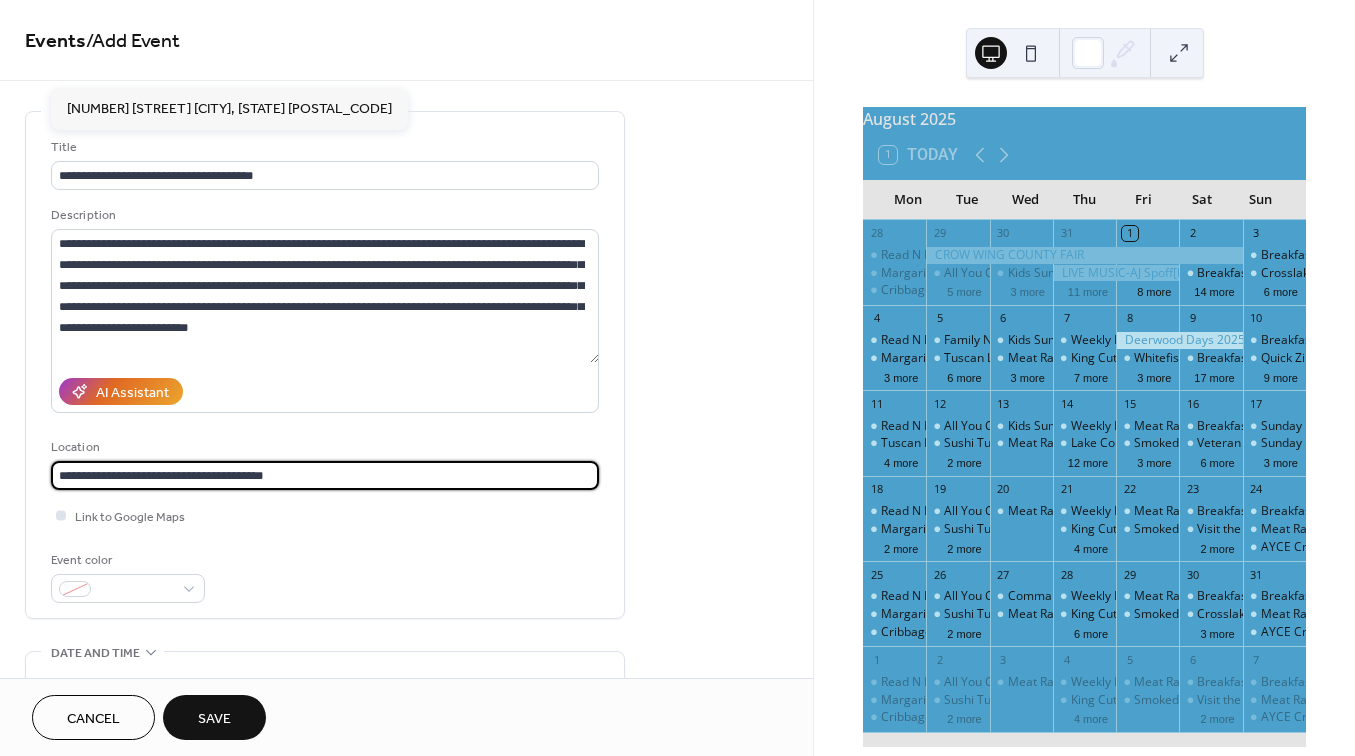 type on "**********" 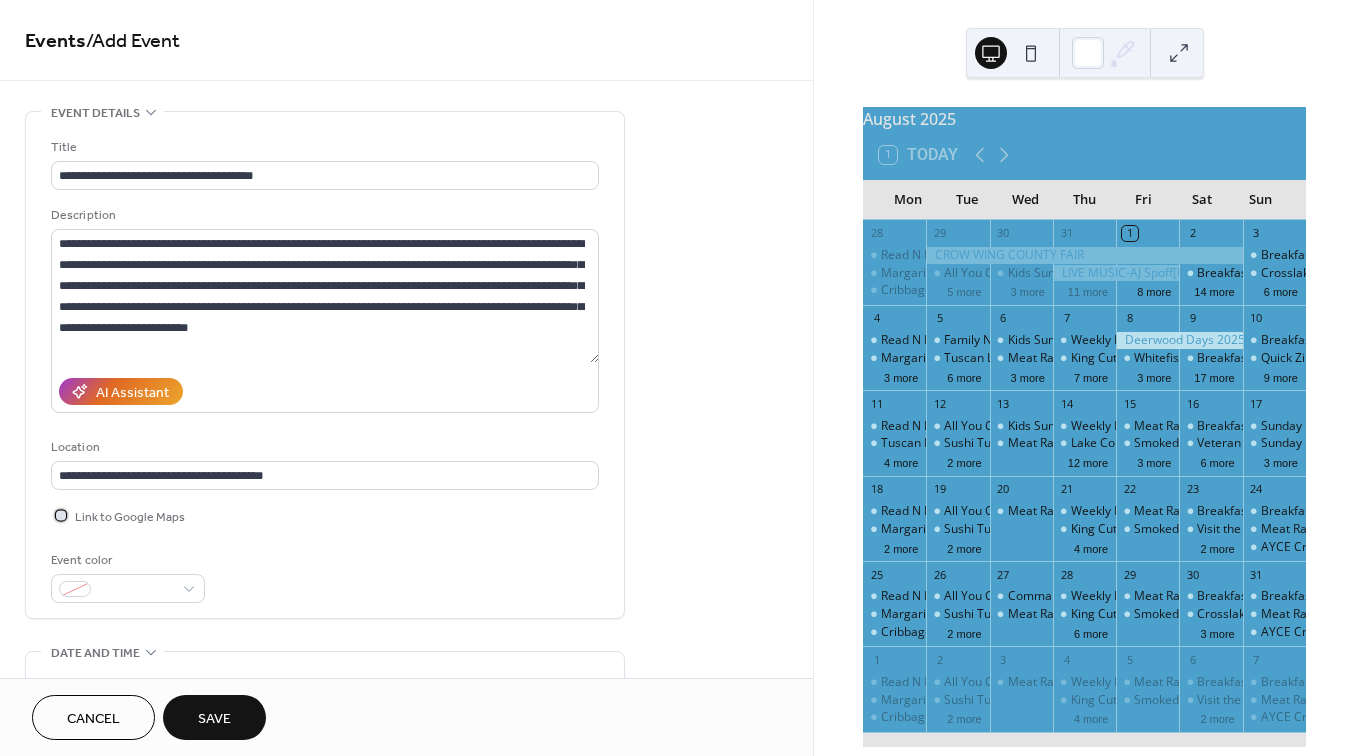 drag, startPoint x: 60, startPoint y: 514, endPoint x: 95, endPoint y: 514, distance: 35 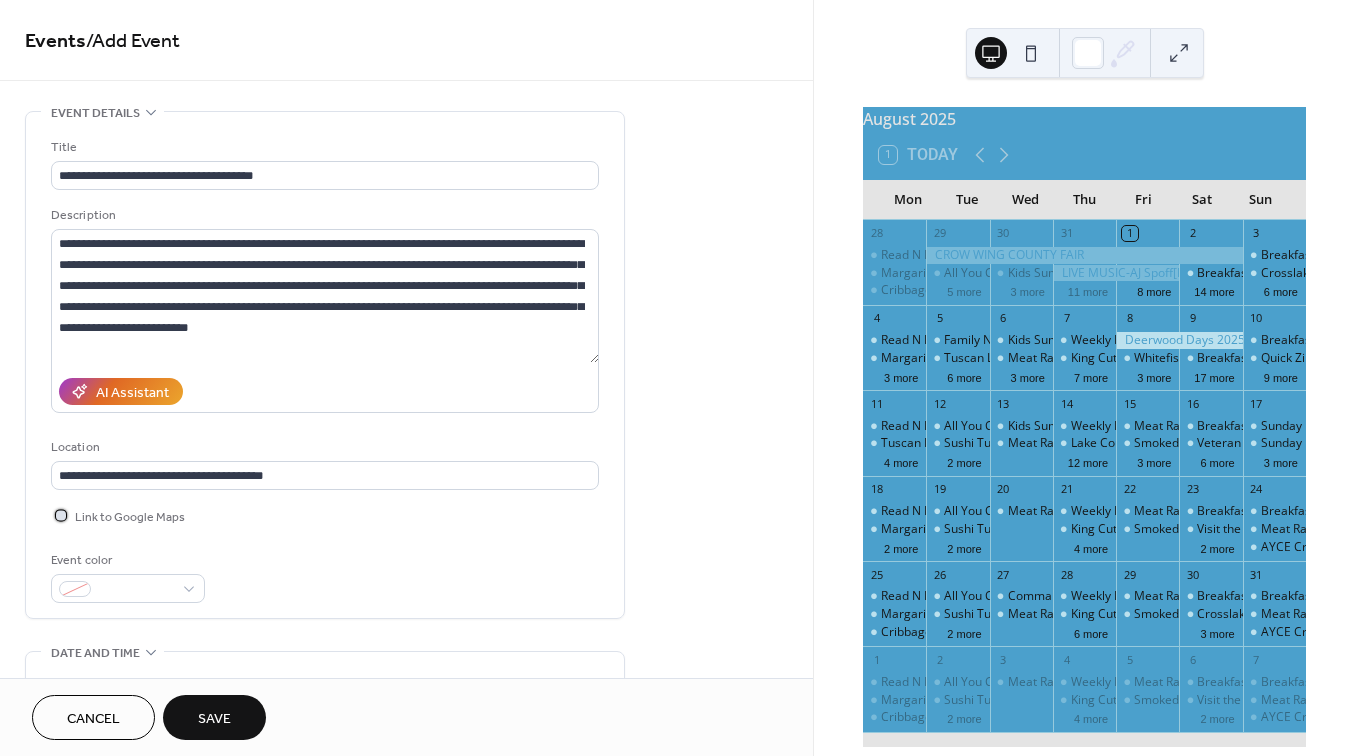 click at bounding box center (61, 515) 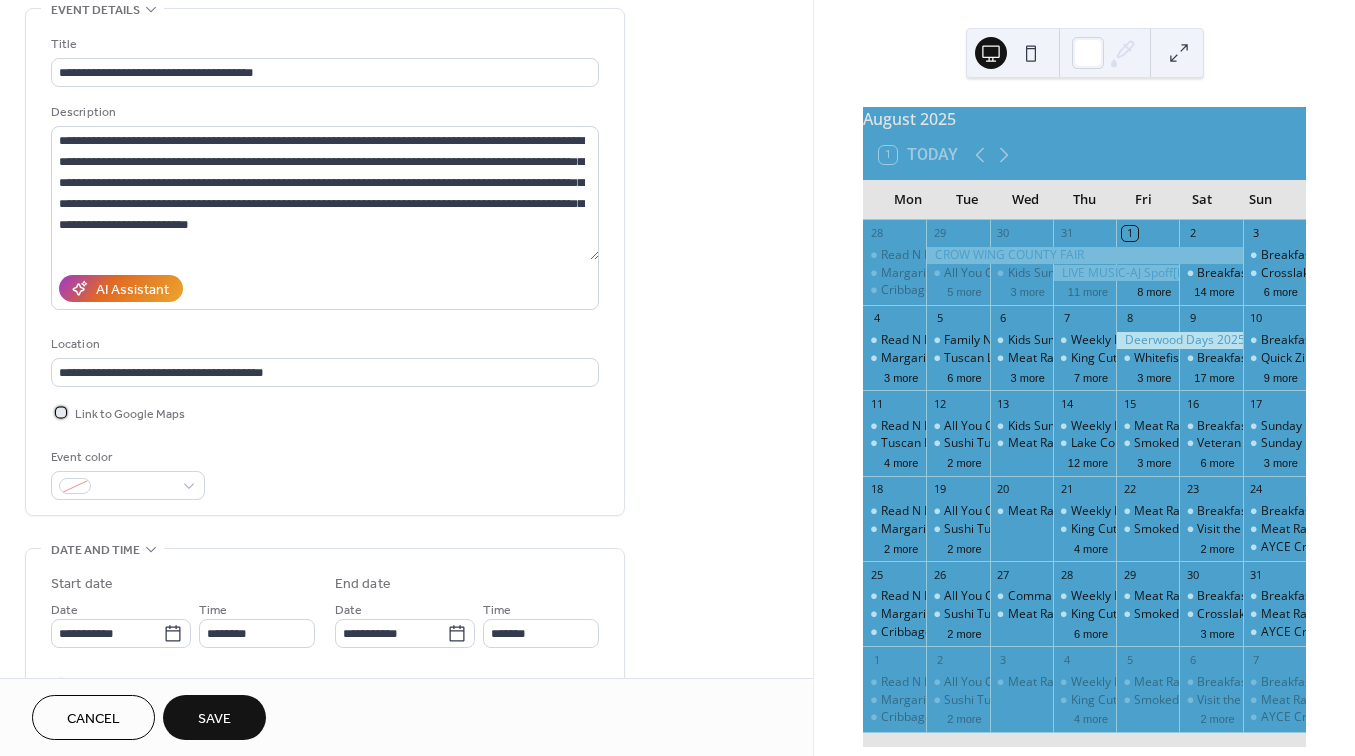 scroll, scrollTop: 111, scrollLeft: 0, axis: vertical 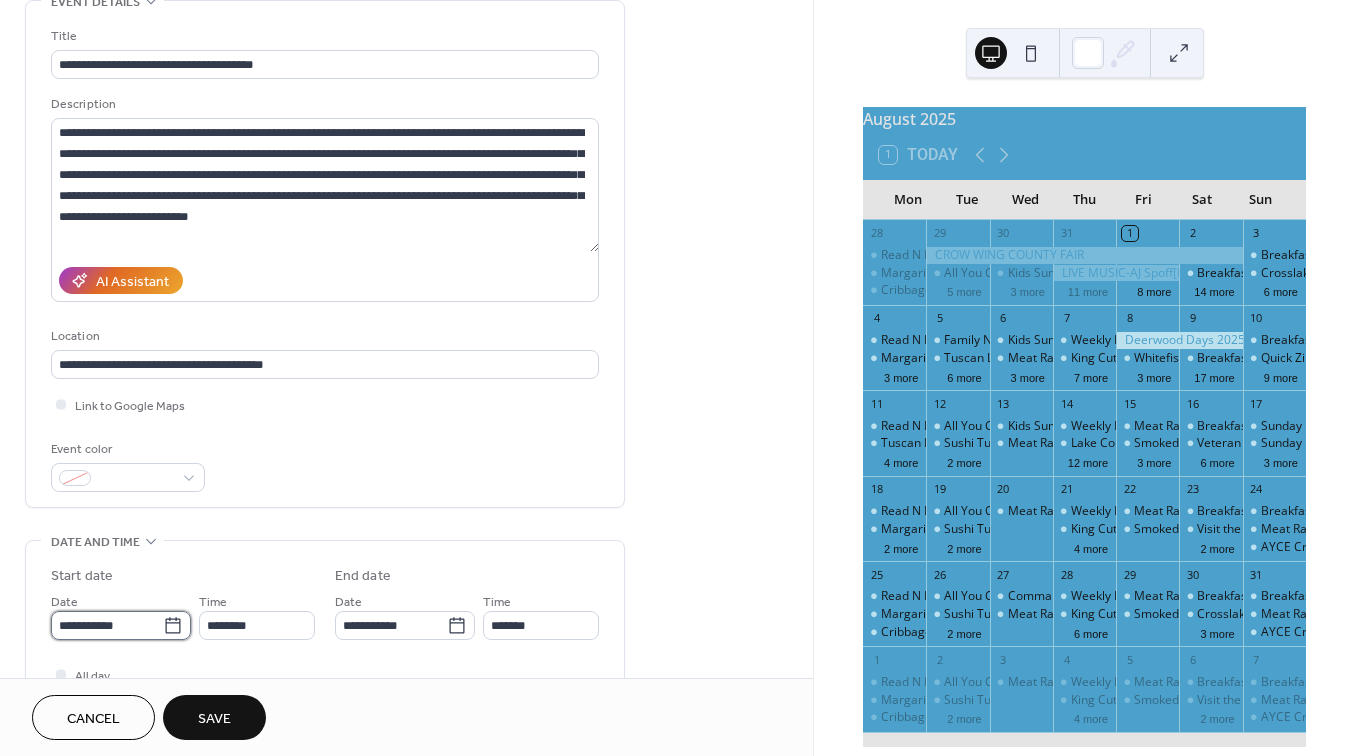 click on "**********" at bounding box center (107, 625) 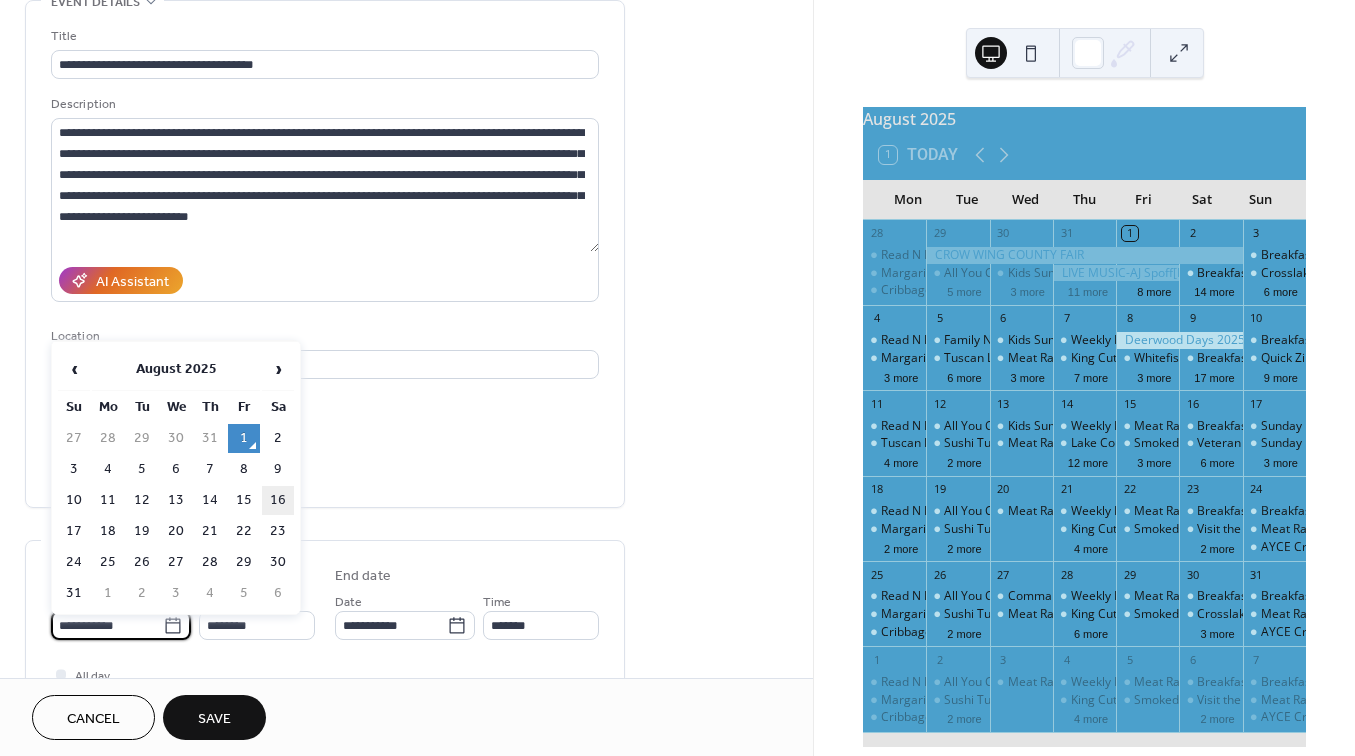 click on "16" at bounding box center [278, 500] 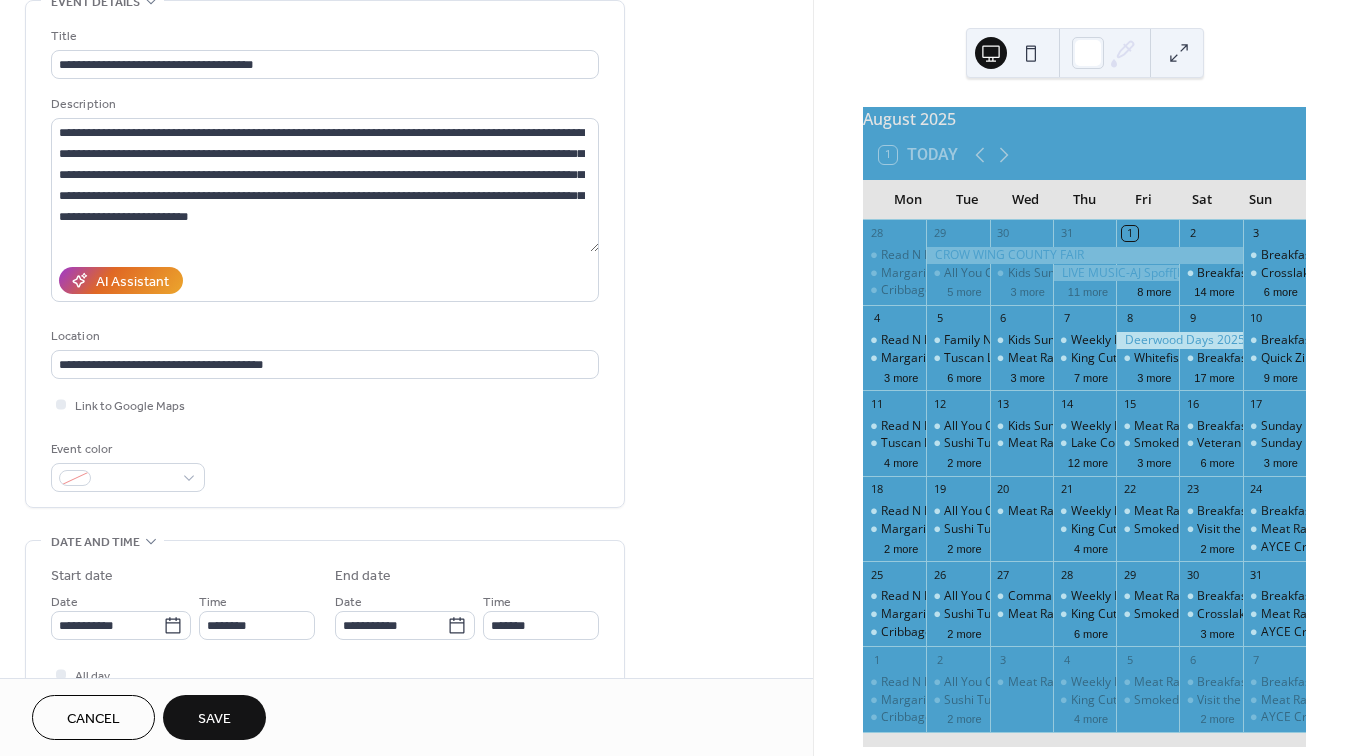 type on "**********" 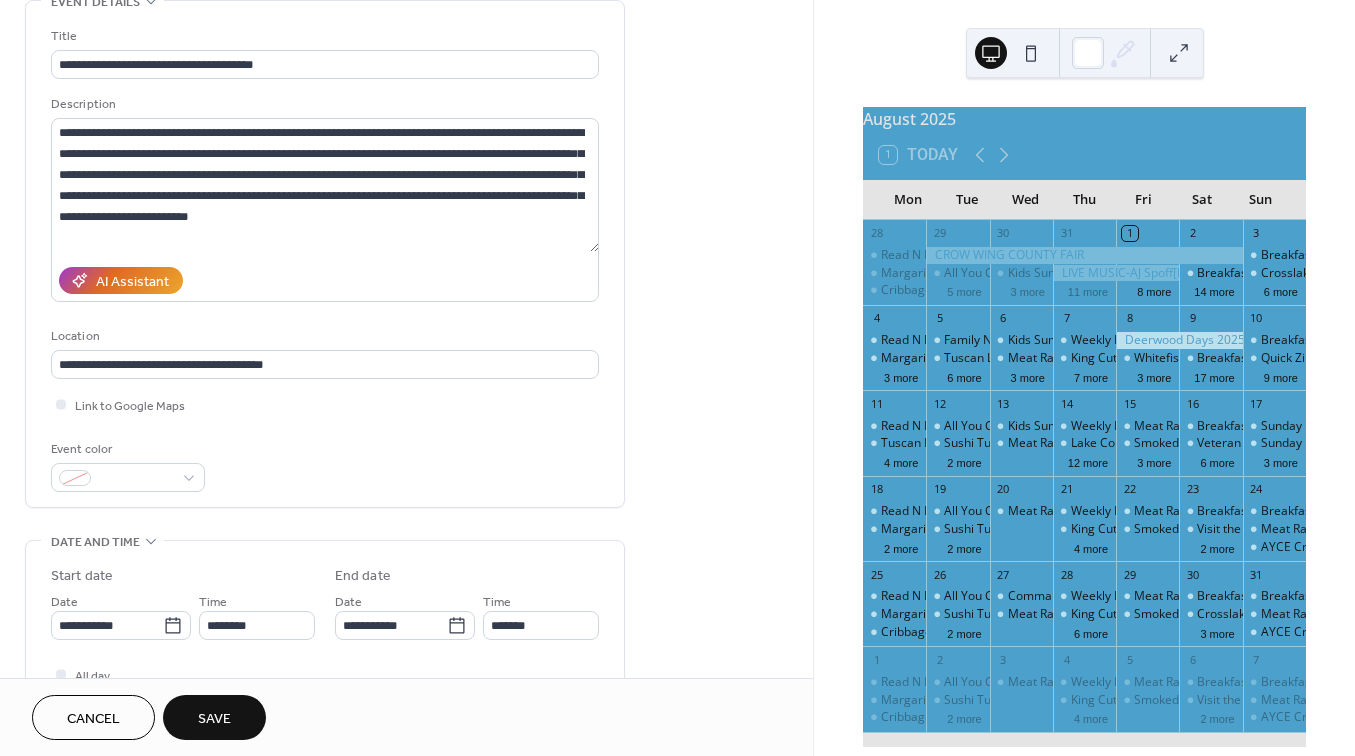 type on "**********" 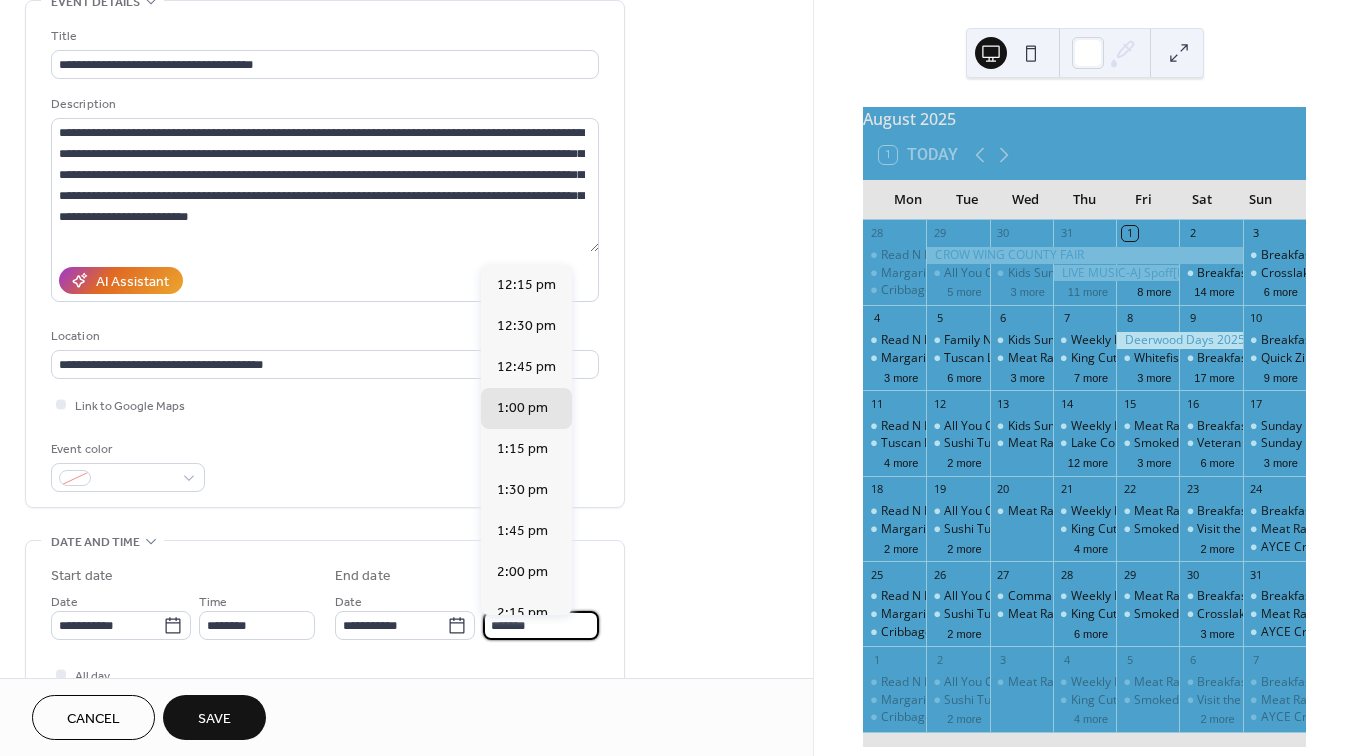 click on "*******" at bounding box center [541, 625] 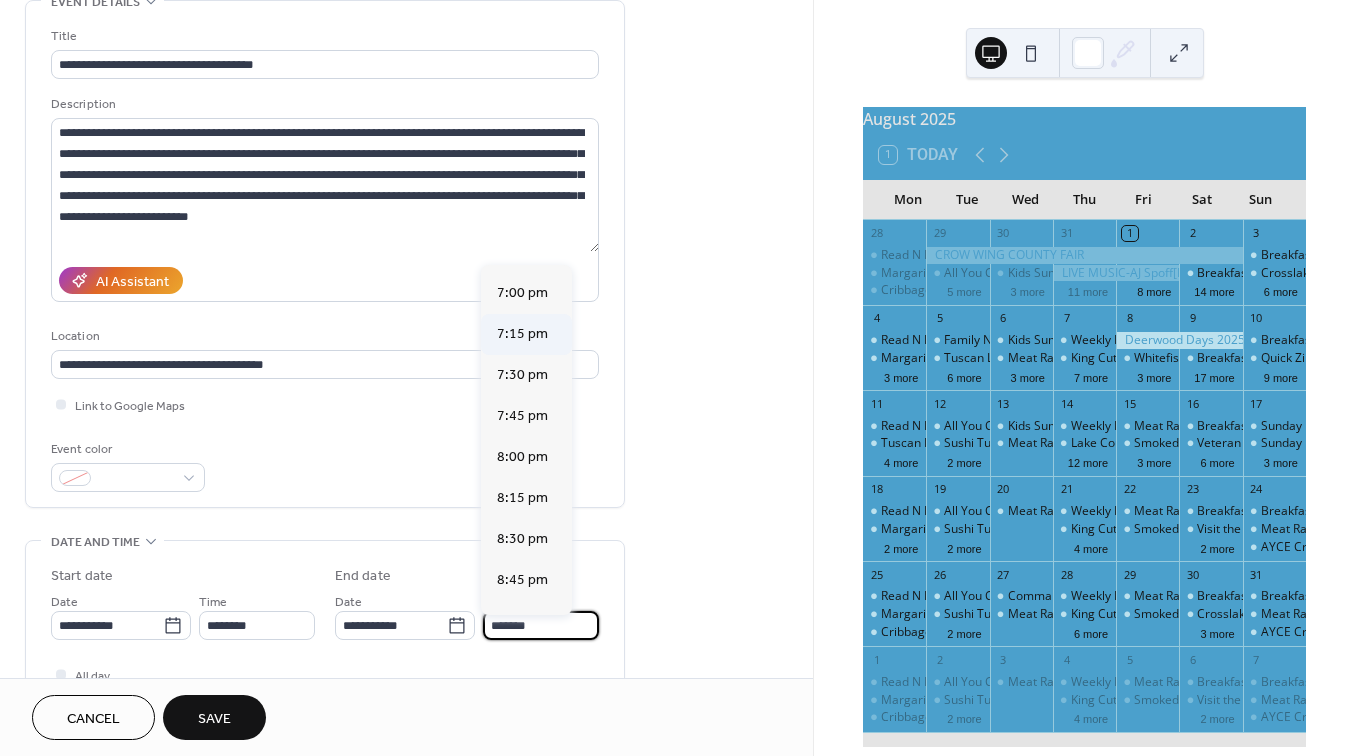 scroll, scrollTop: 1108, scrollLeft: 0, axis: vertical 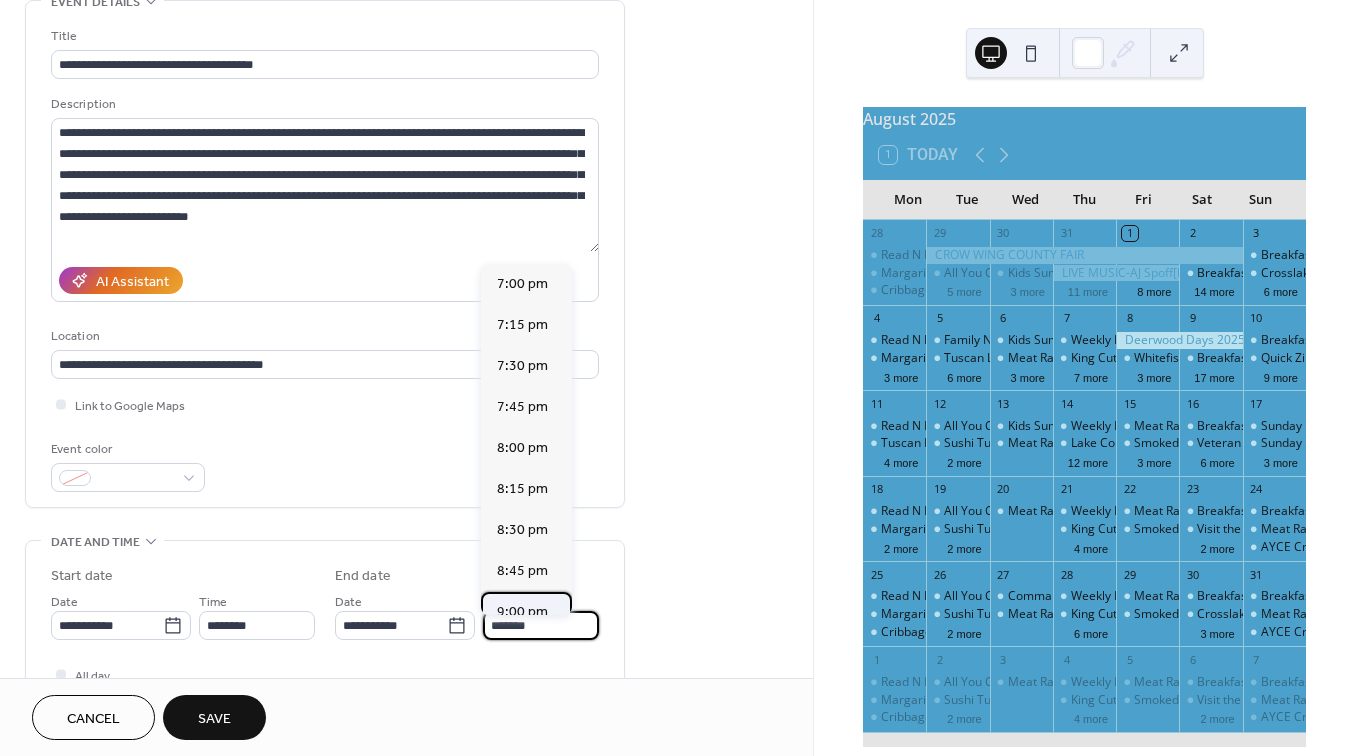 click on "9:00 pm" at bounding box center (522, 612) 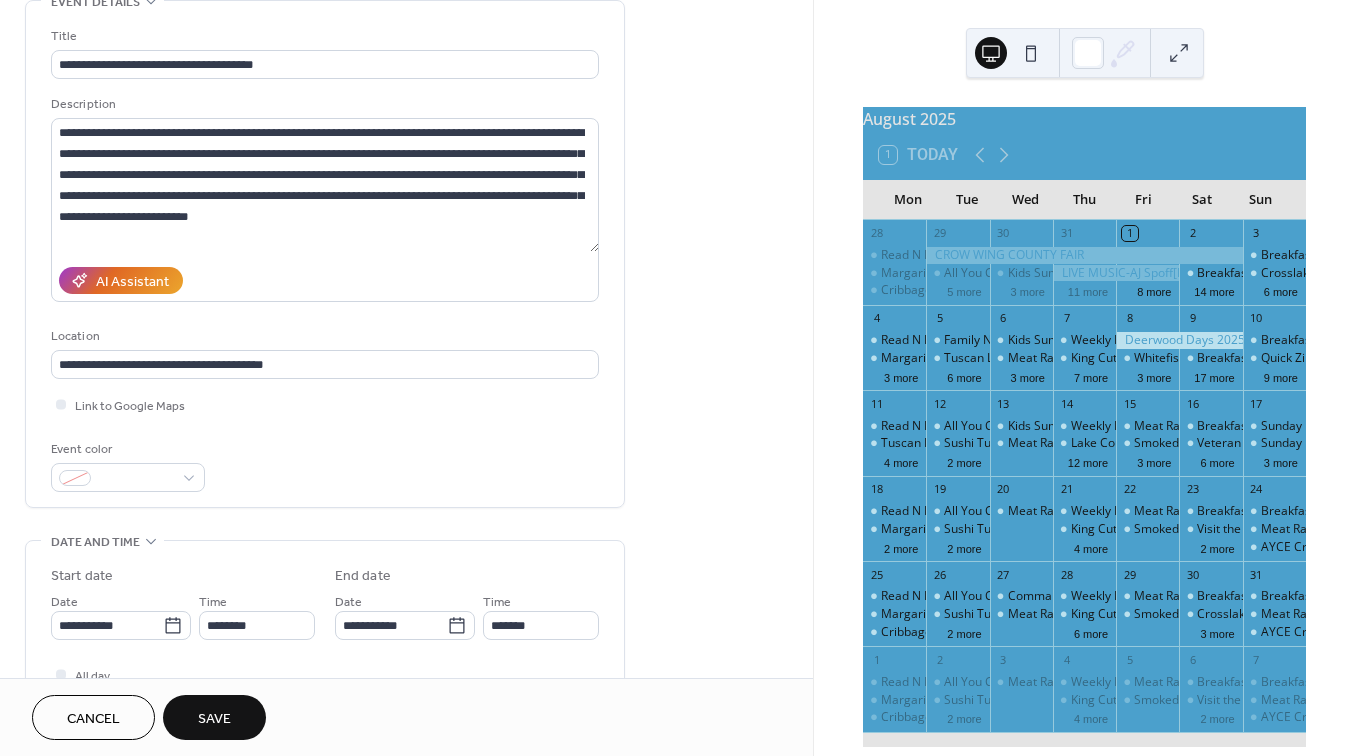 type on "*******" 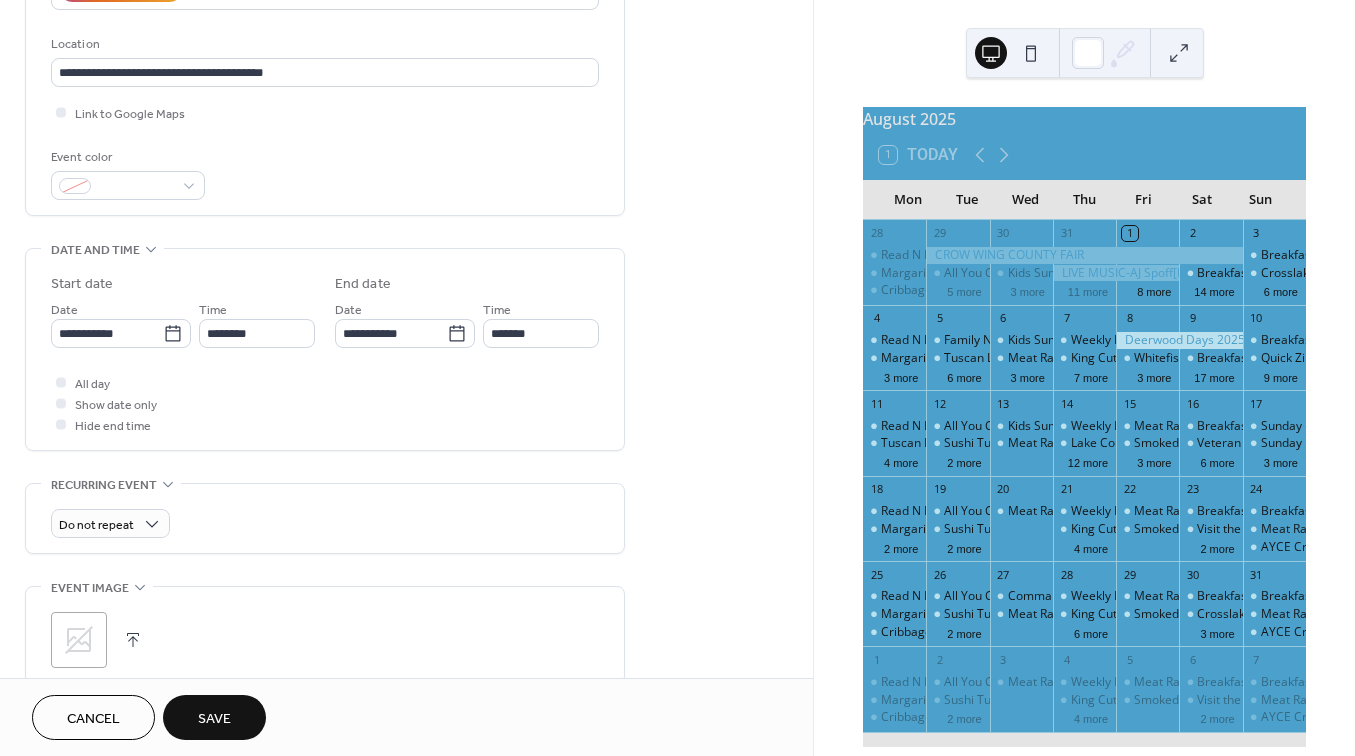 scroll, scrollTop: 421, scrollLeft: 0, axis: vertical 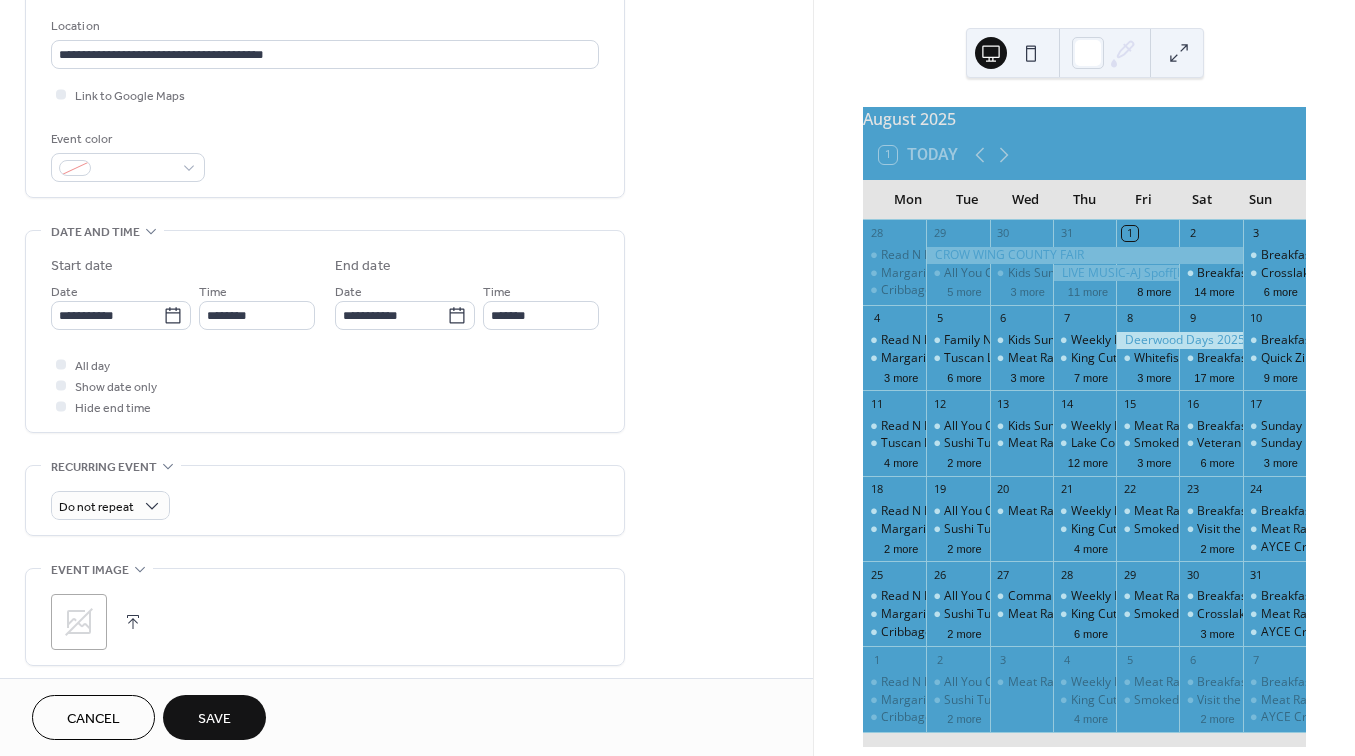 click at bounding box center [133, 622] 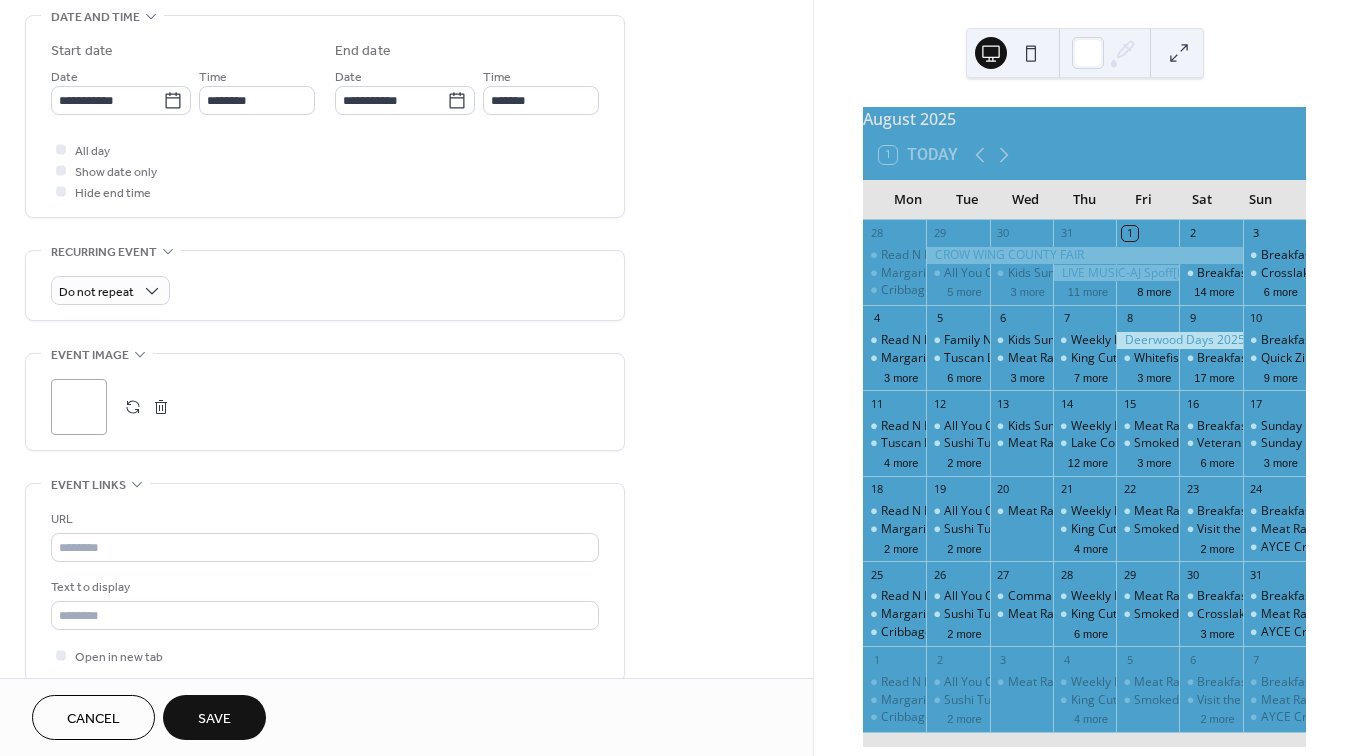 scroll, scrollTop: 648, scrollLeft: 0, axis: vertical 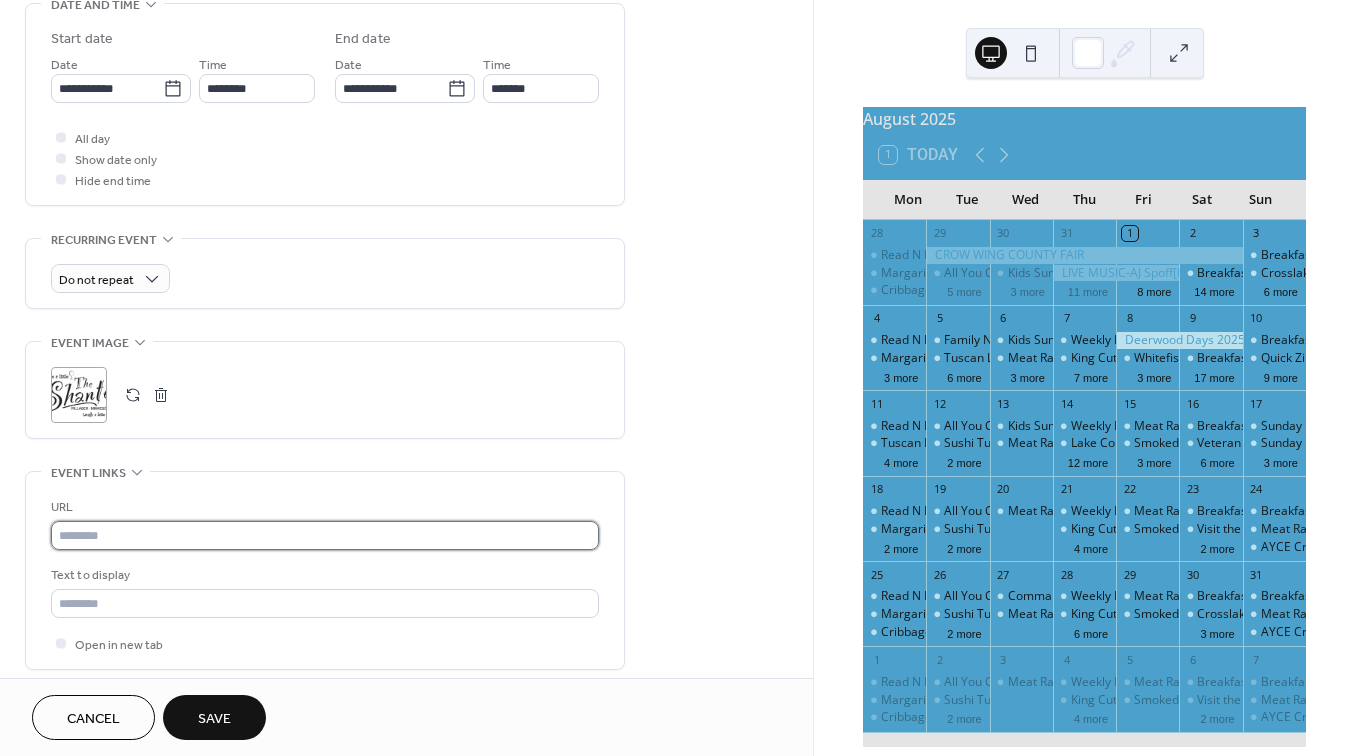 click at bounding box center [325, 535] 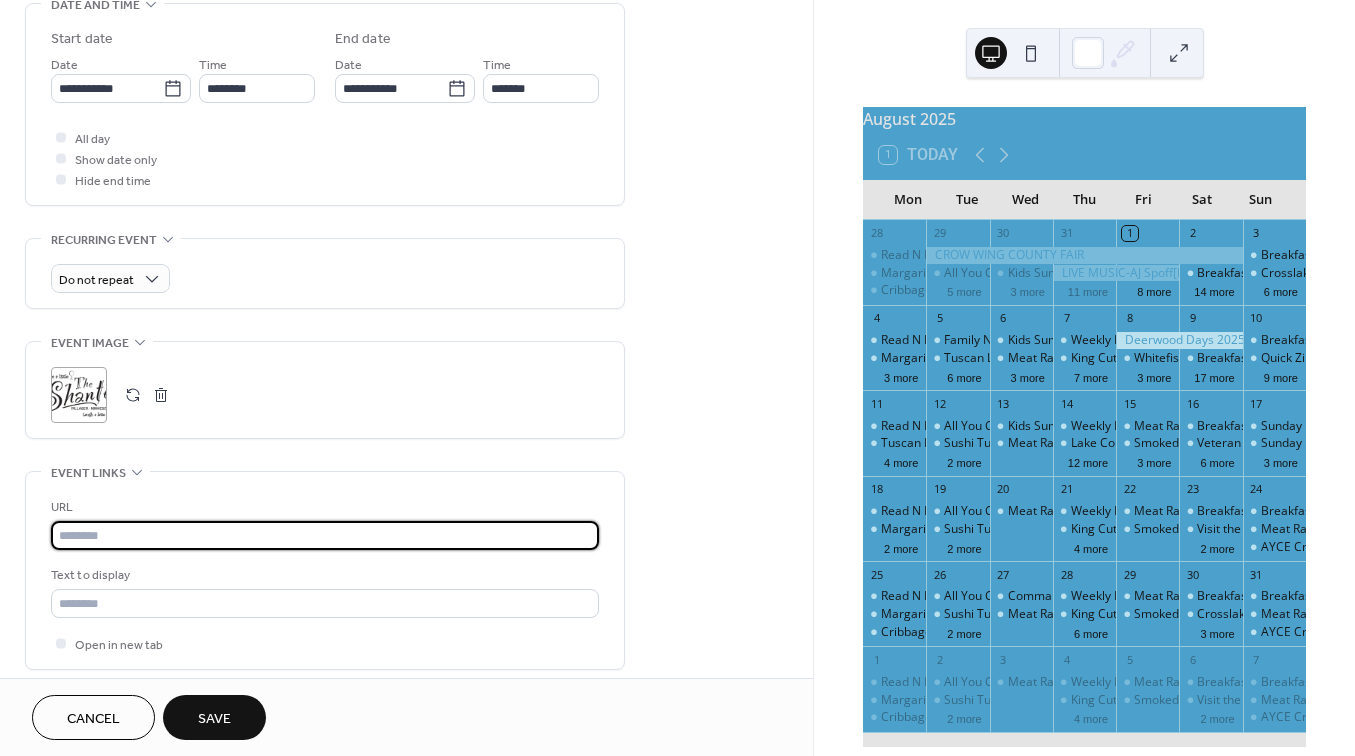 paste on "**********" 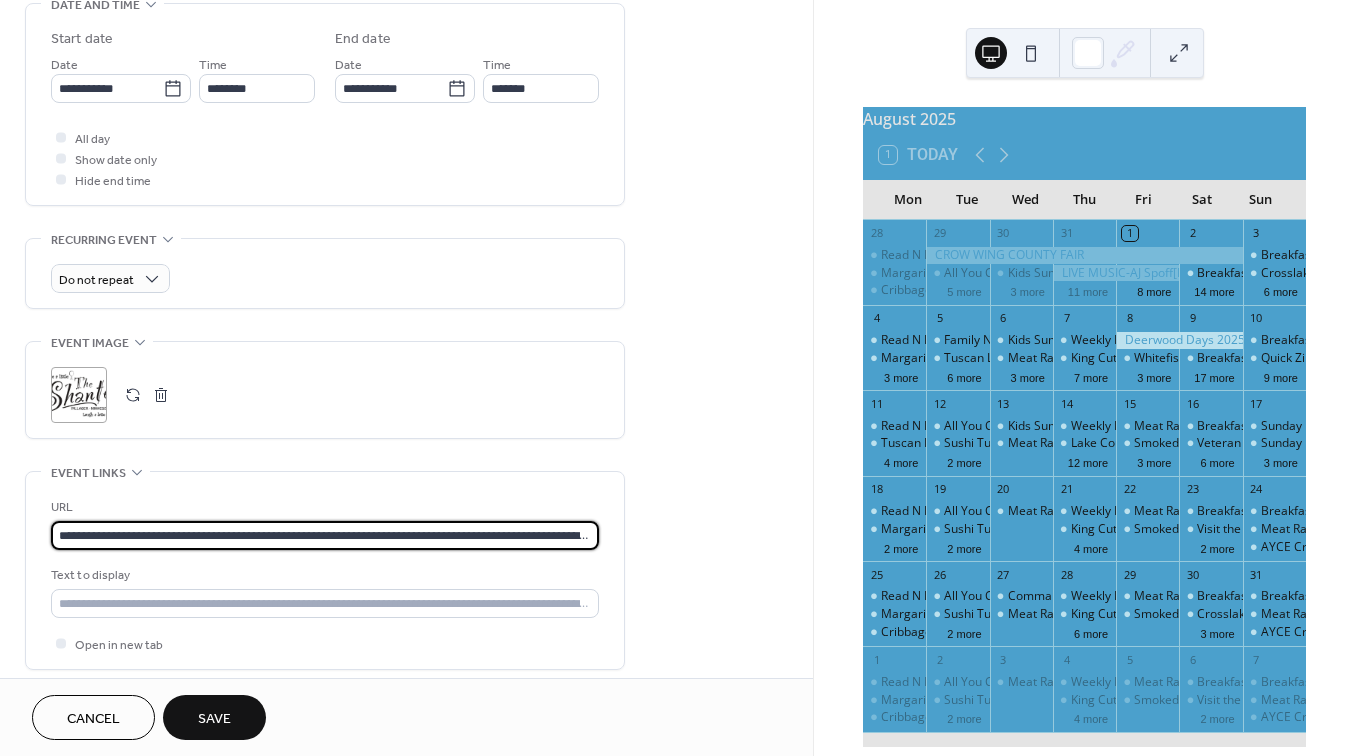 type on "**********" 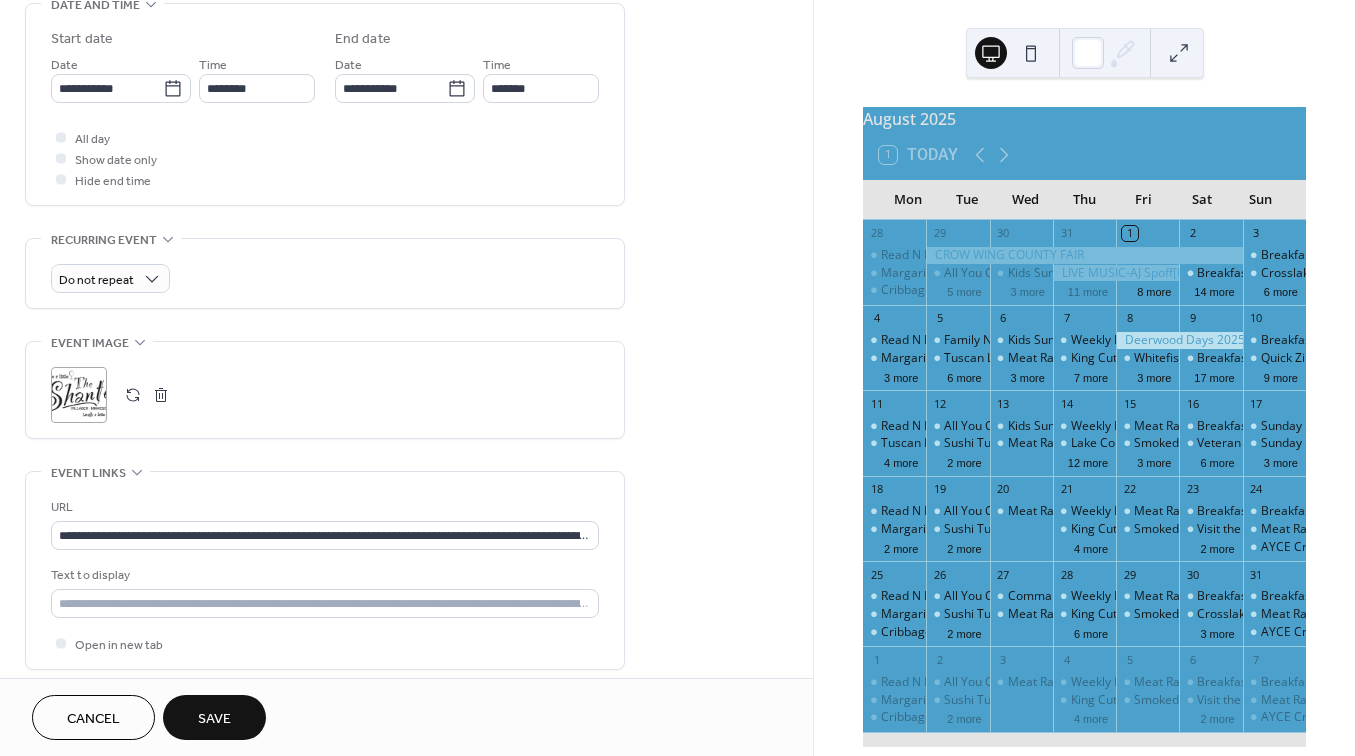 click on "Save" at bounding box center [214, 717] 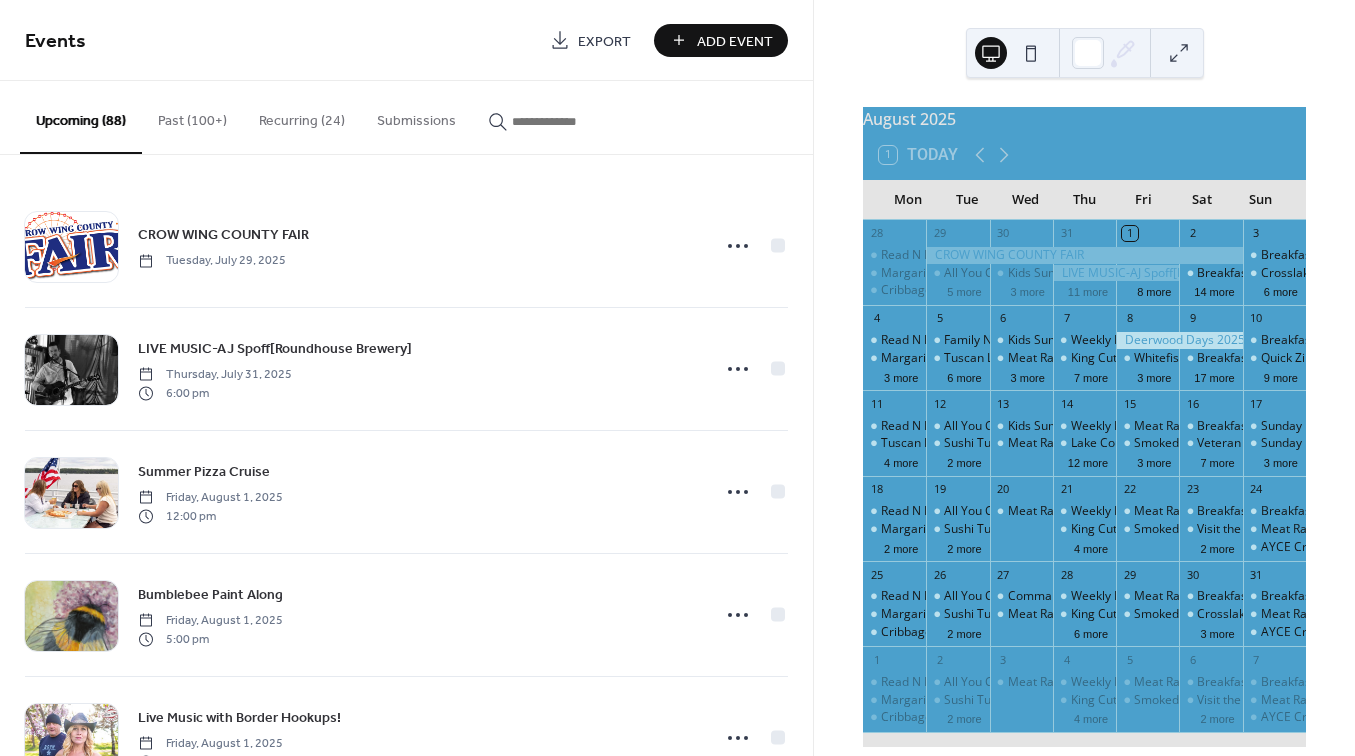 click on "Add Event" at bounding box center (735, 41) 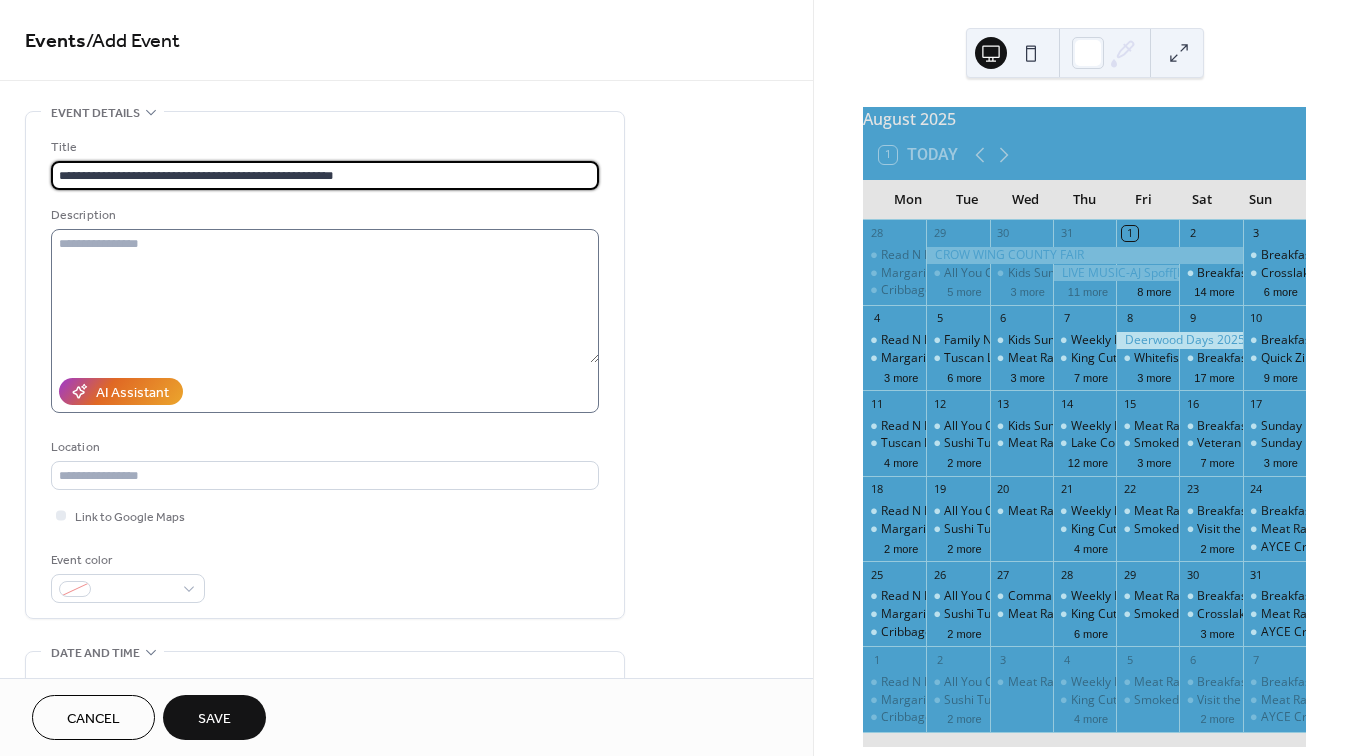 type on "**********" 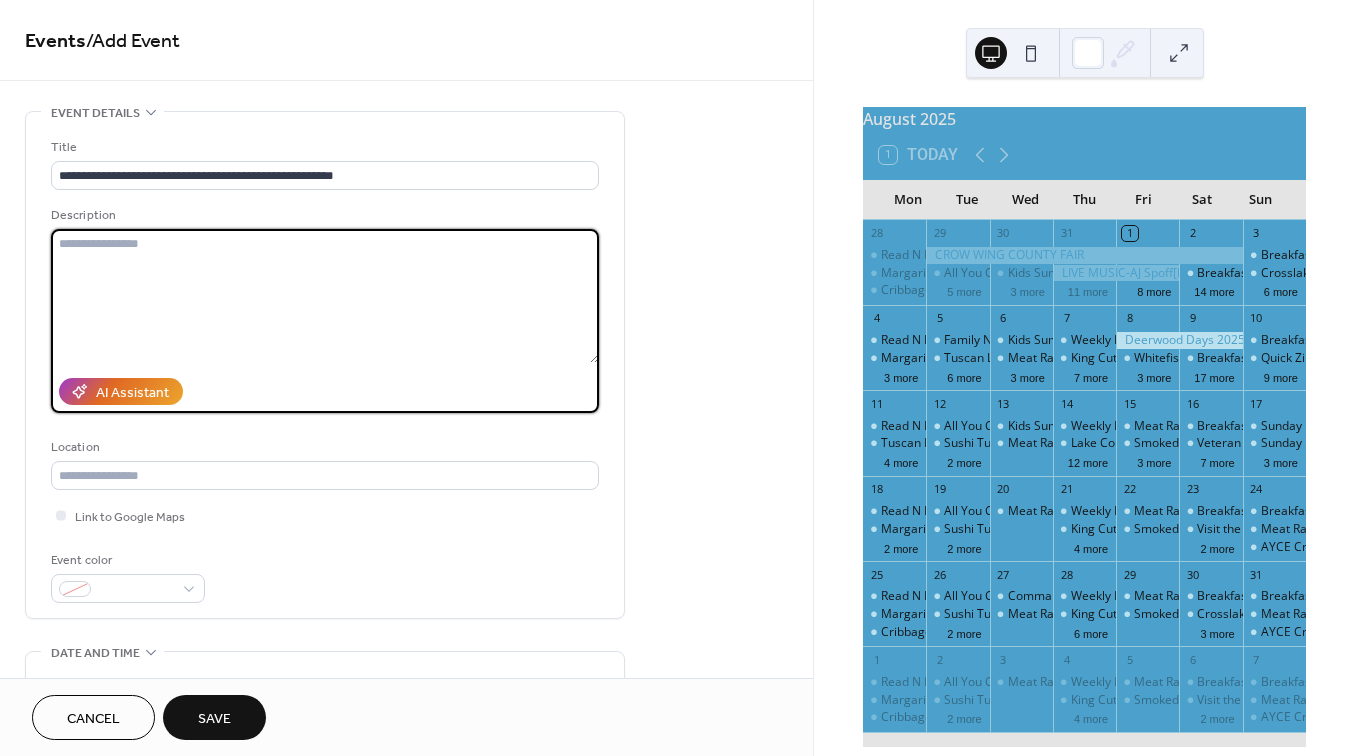 click at bounding box center (325, 296) 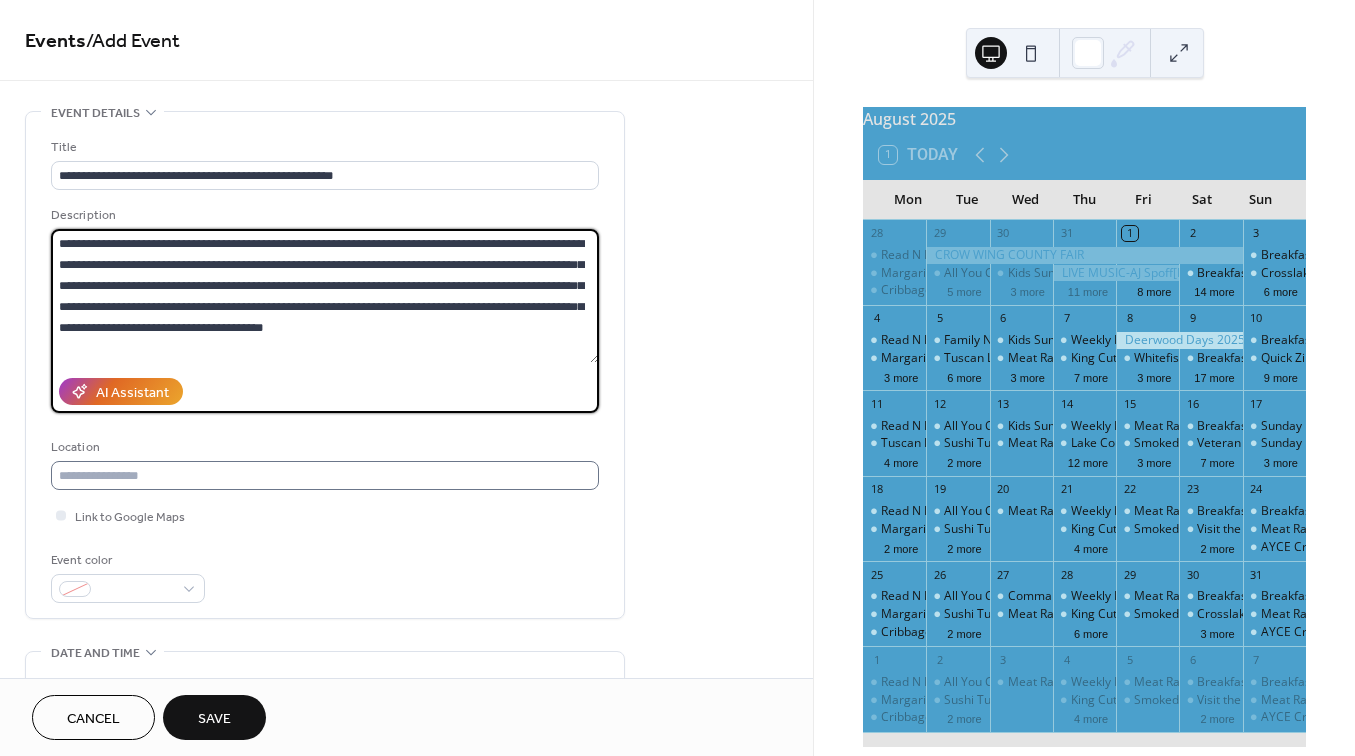 type on "**********" 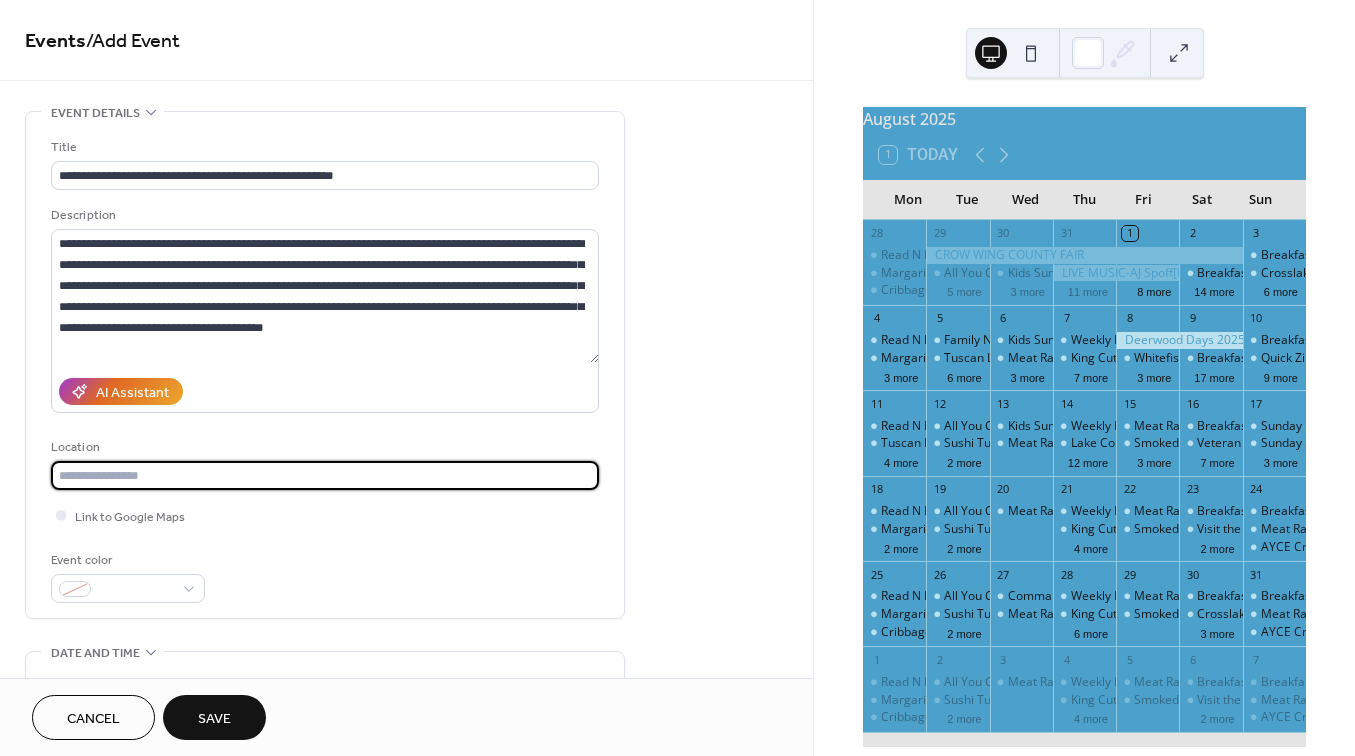 click at bounding box center [325, 475] 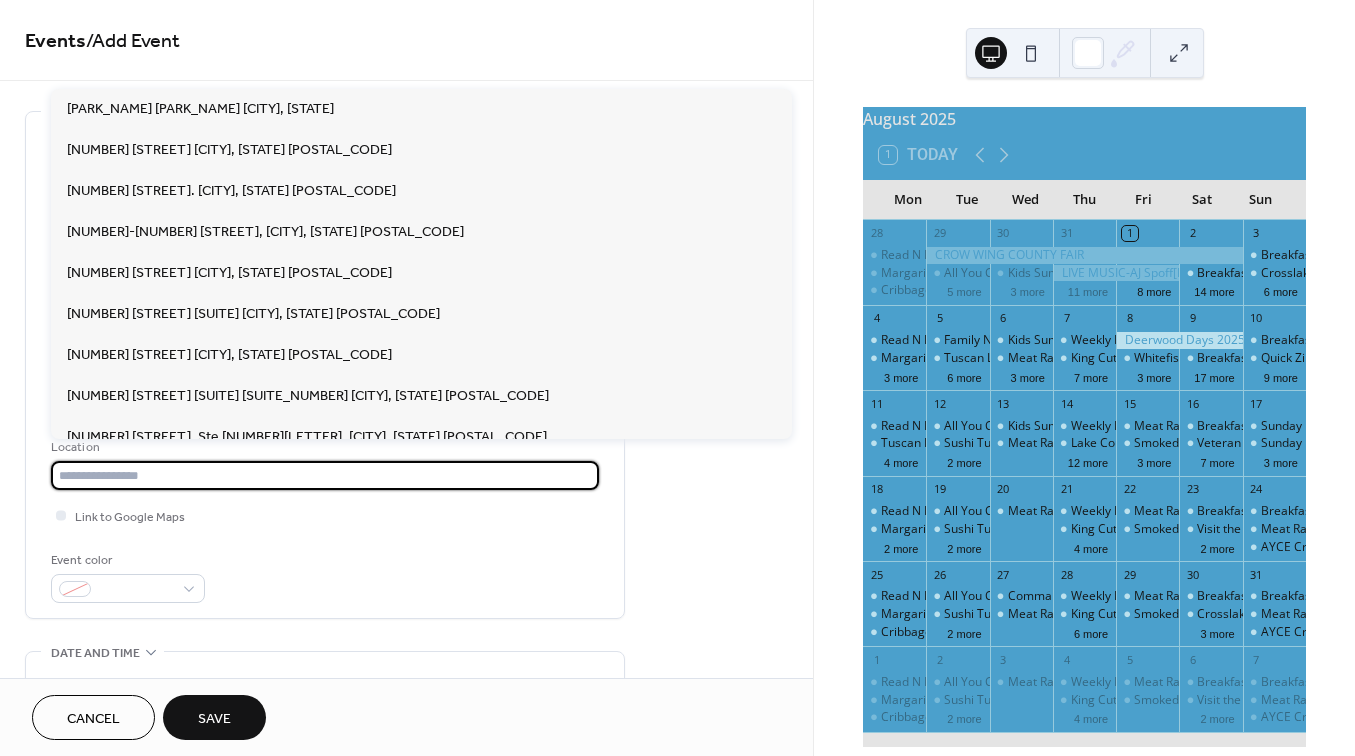 paste on "**********" 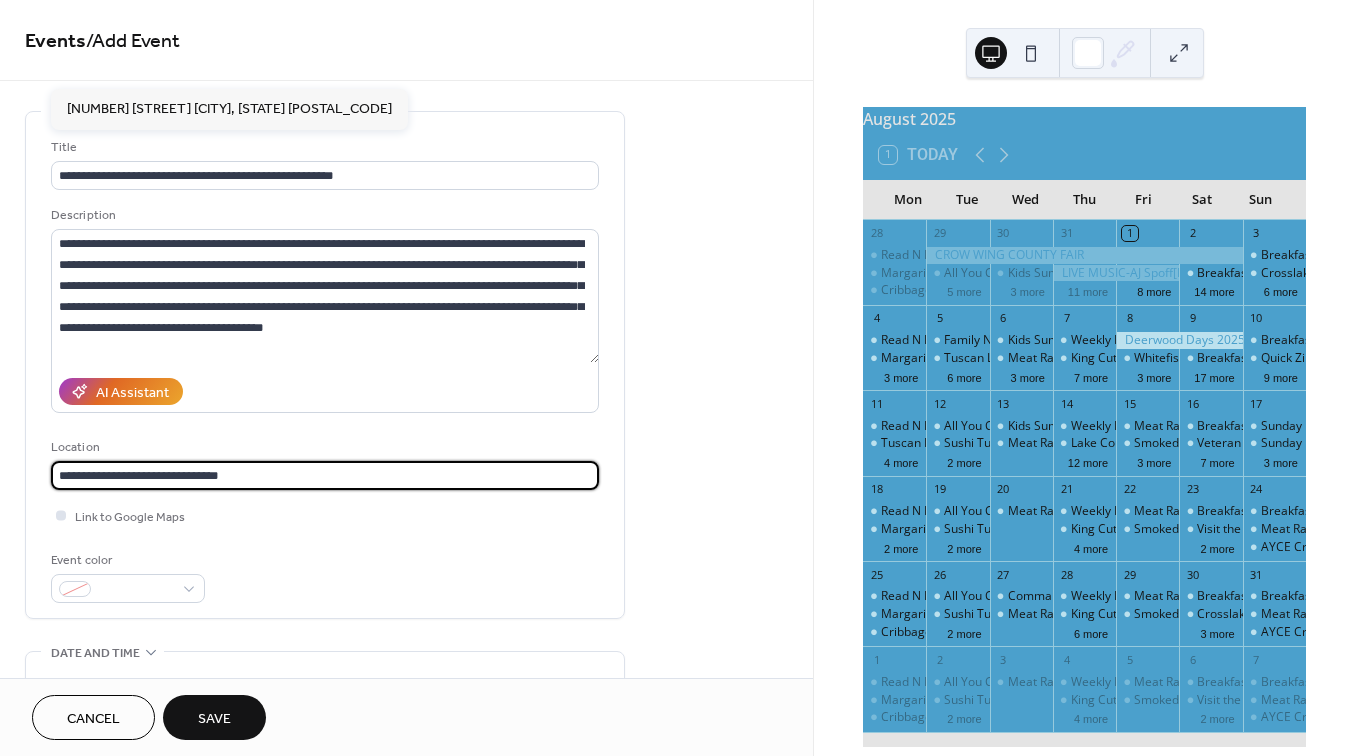 type on "**********" 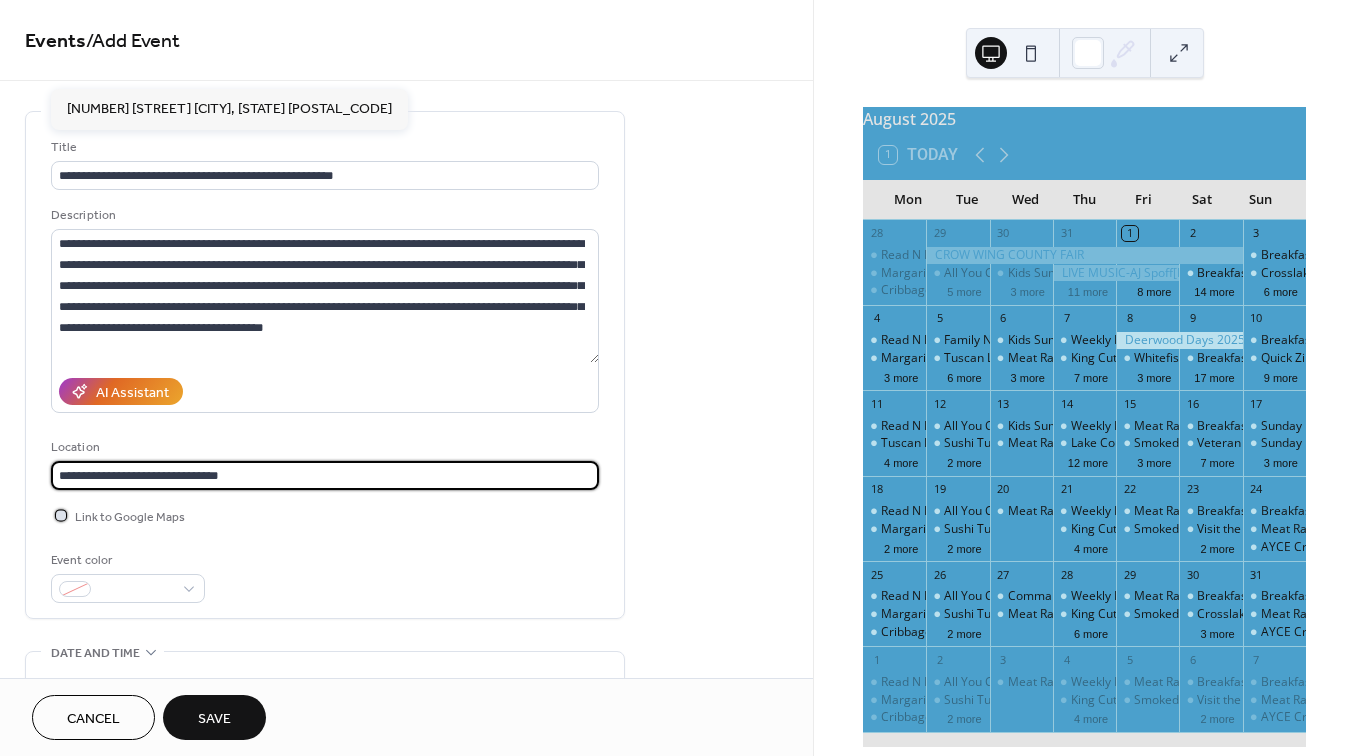 click at bounding box center [61, 515] 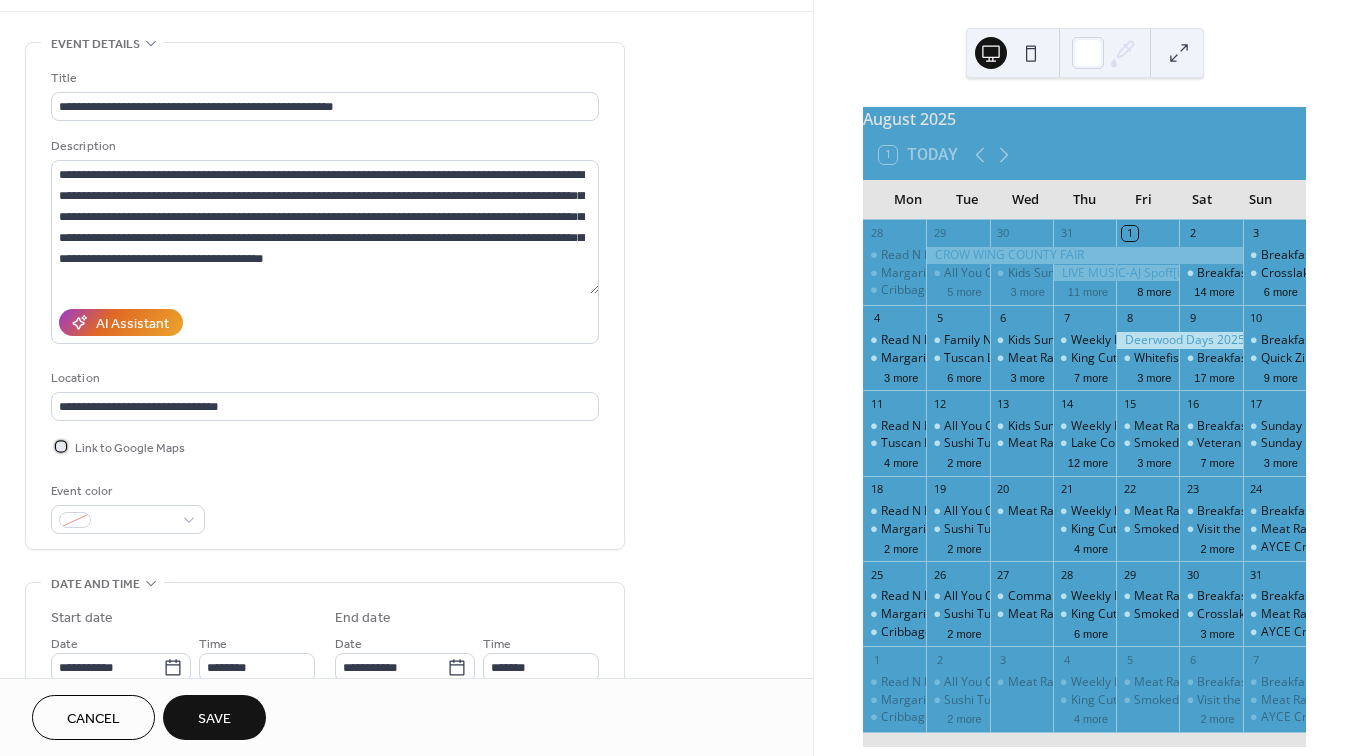 scroll, scrollTop: 102, scrollLeft: 0, axis: vertical 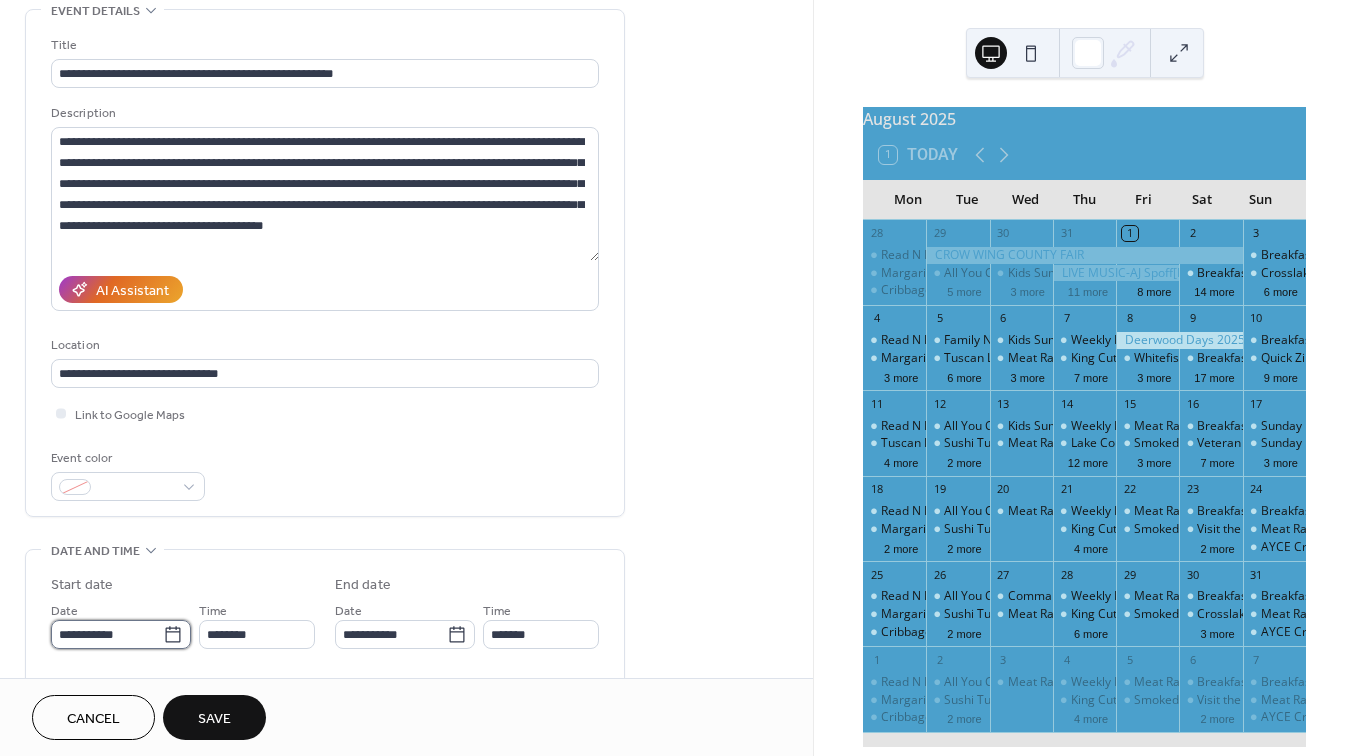 click on "**********" at bounding box center (107, 634) 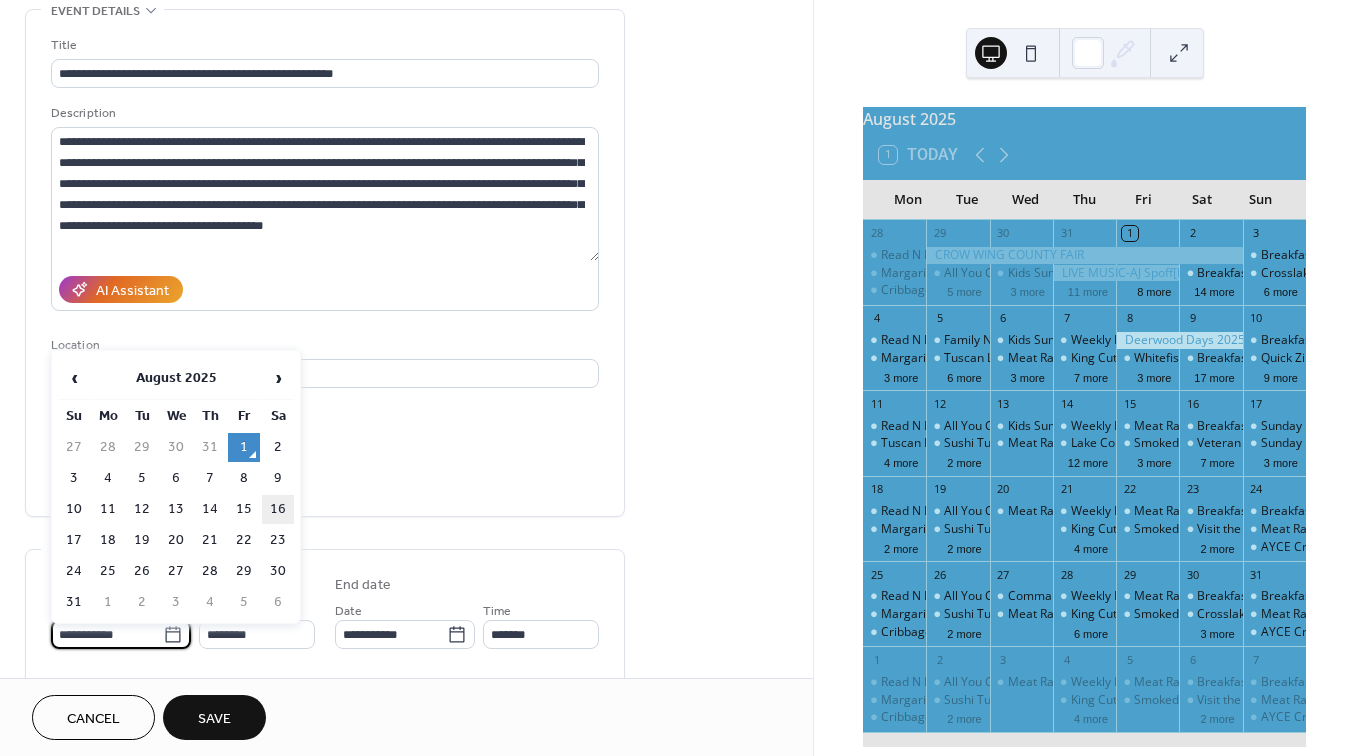 click on "16" at bounding box center (278, 509) 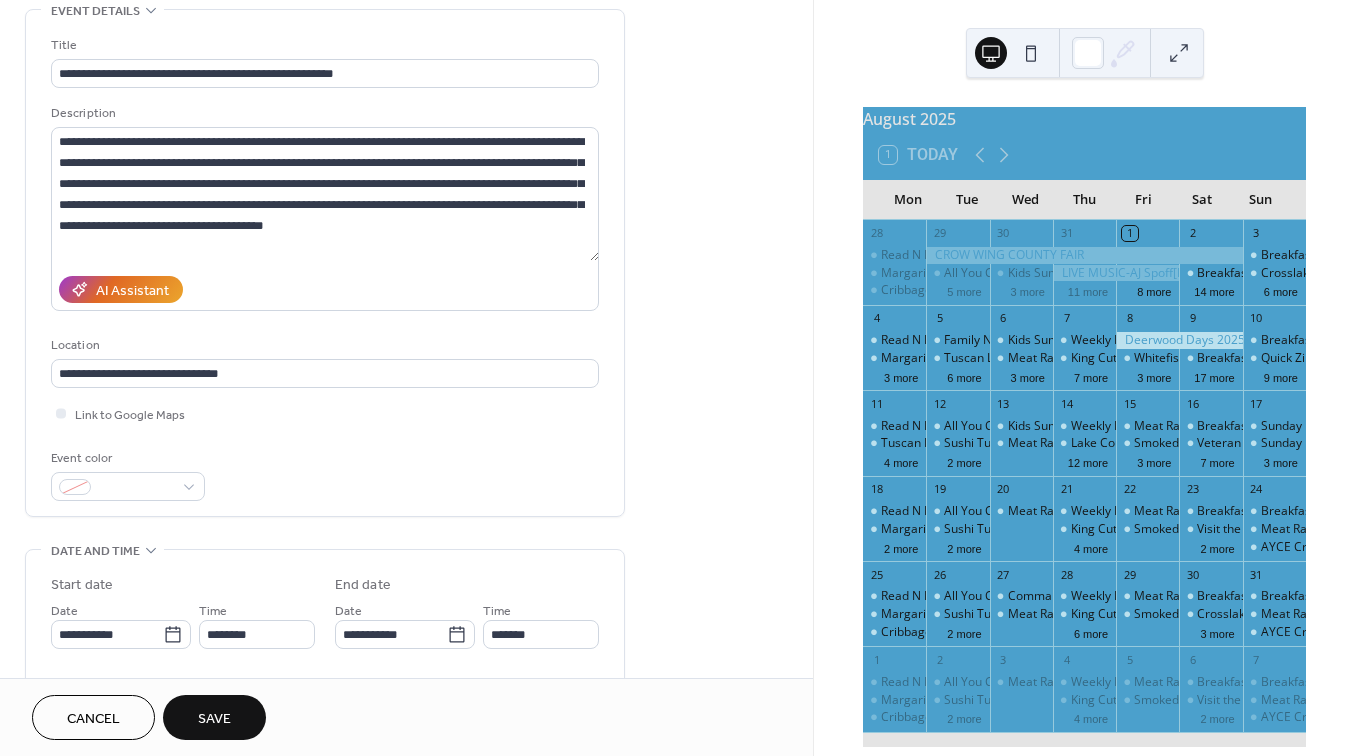 type on "**********" 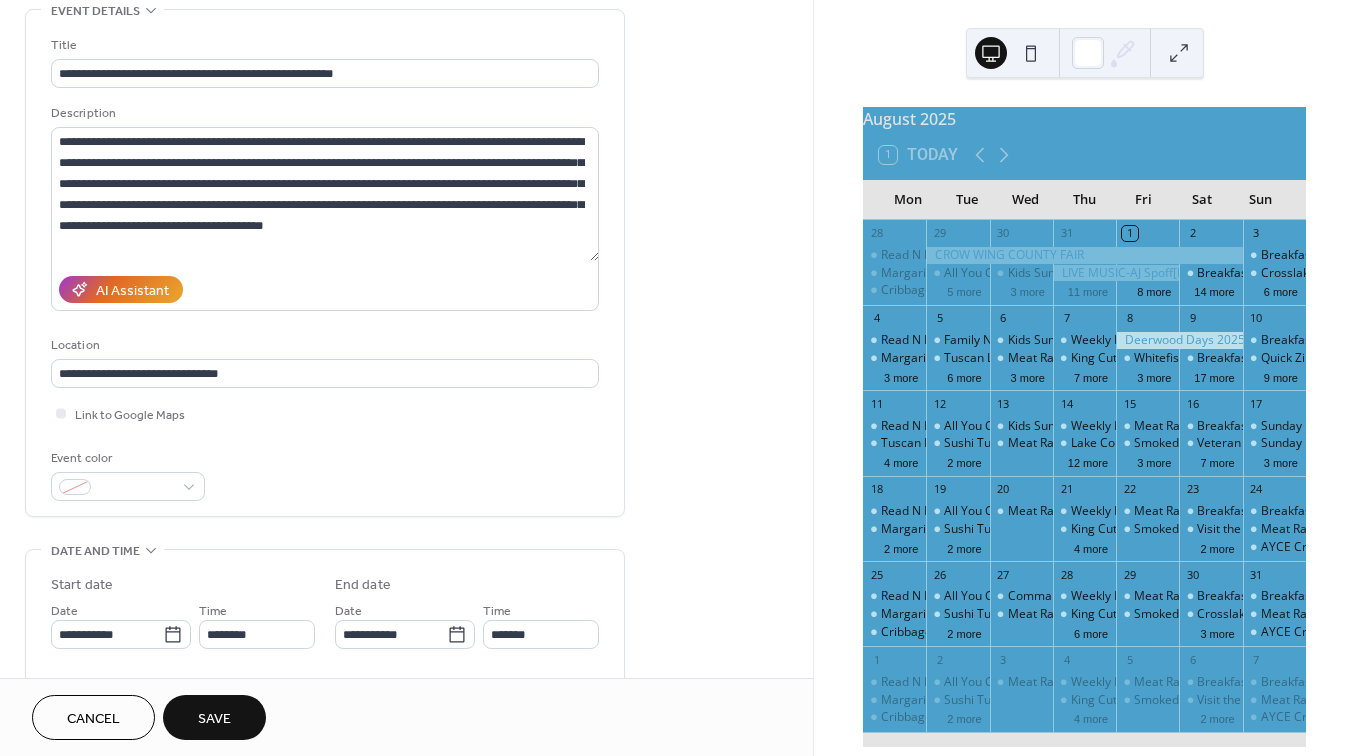 type on "**********" 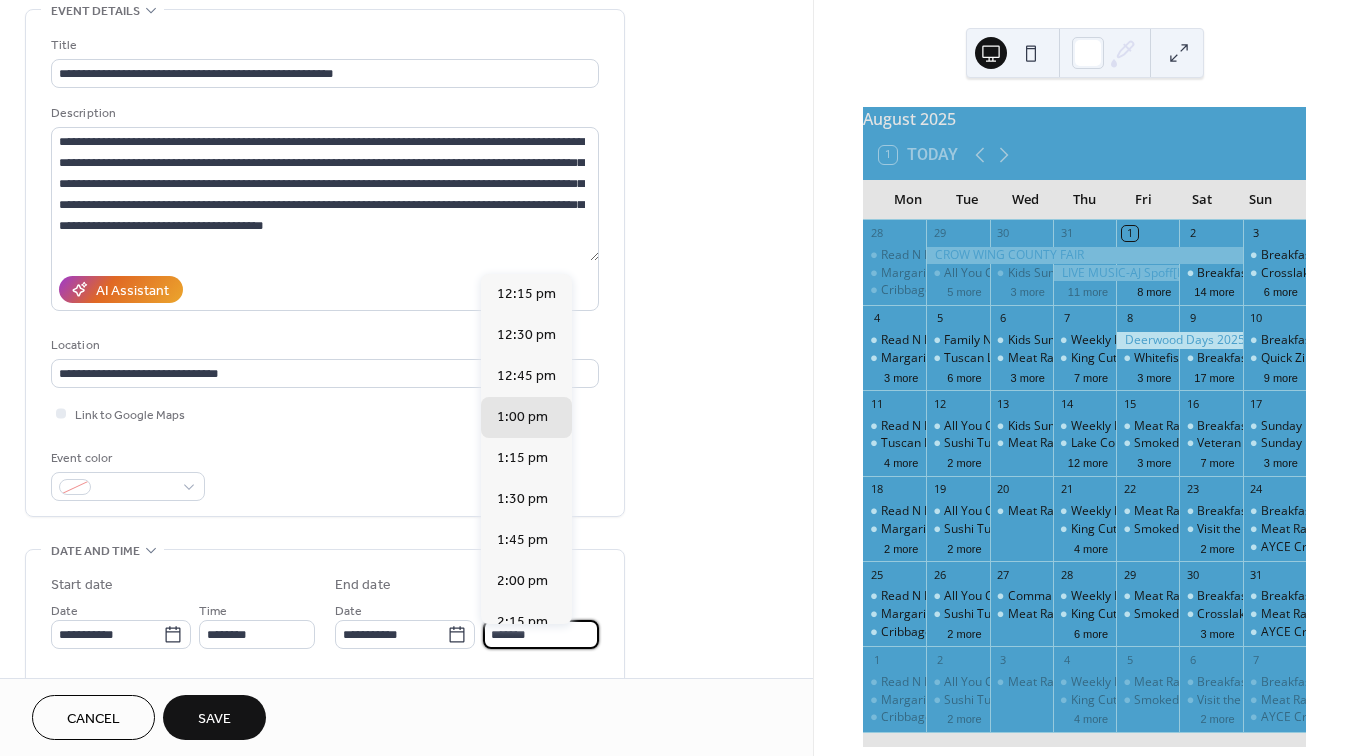 click on "*******" at bounding box center [541, 634] 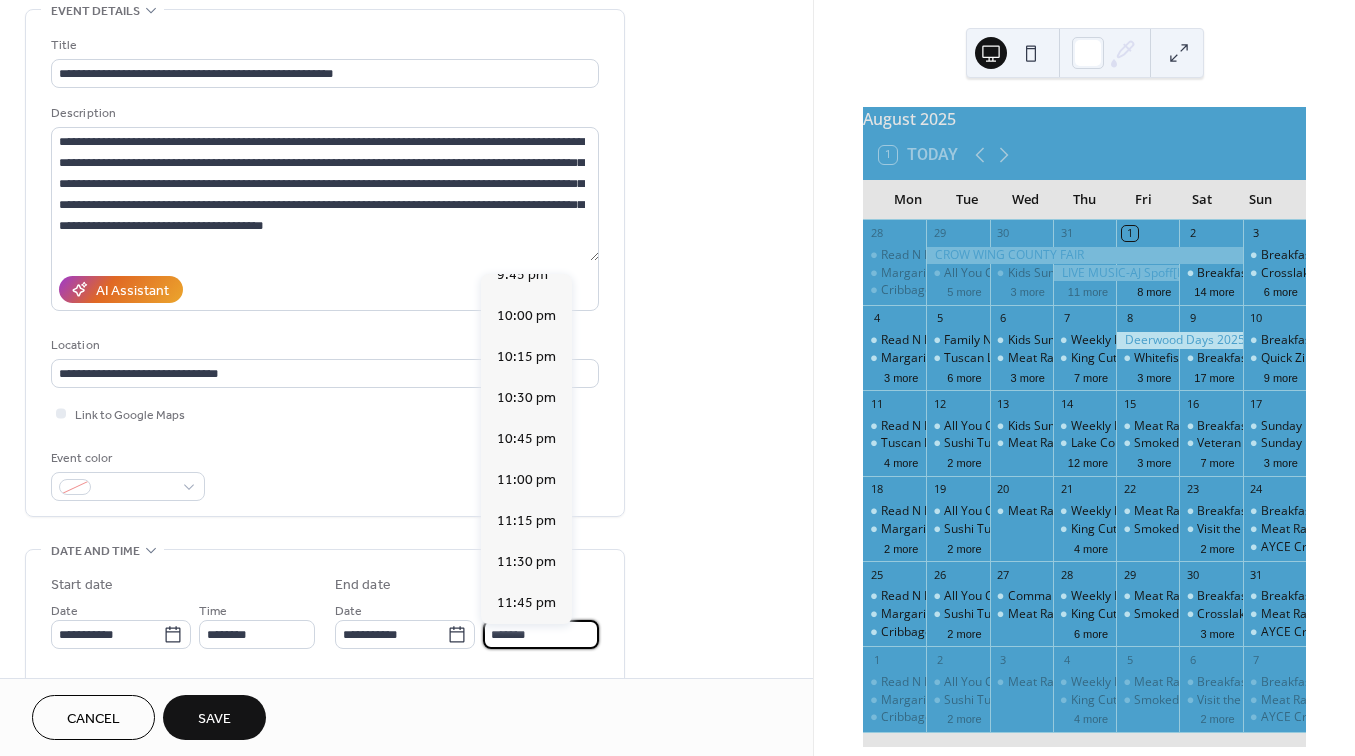 scroll, scrollTop: 1577, scrollLeft: 0, axis: vertical 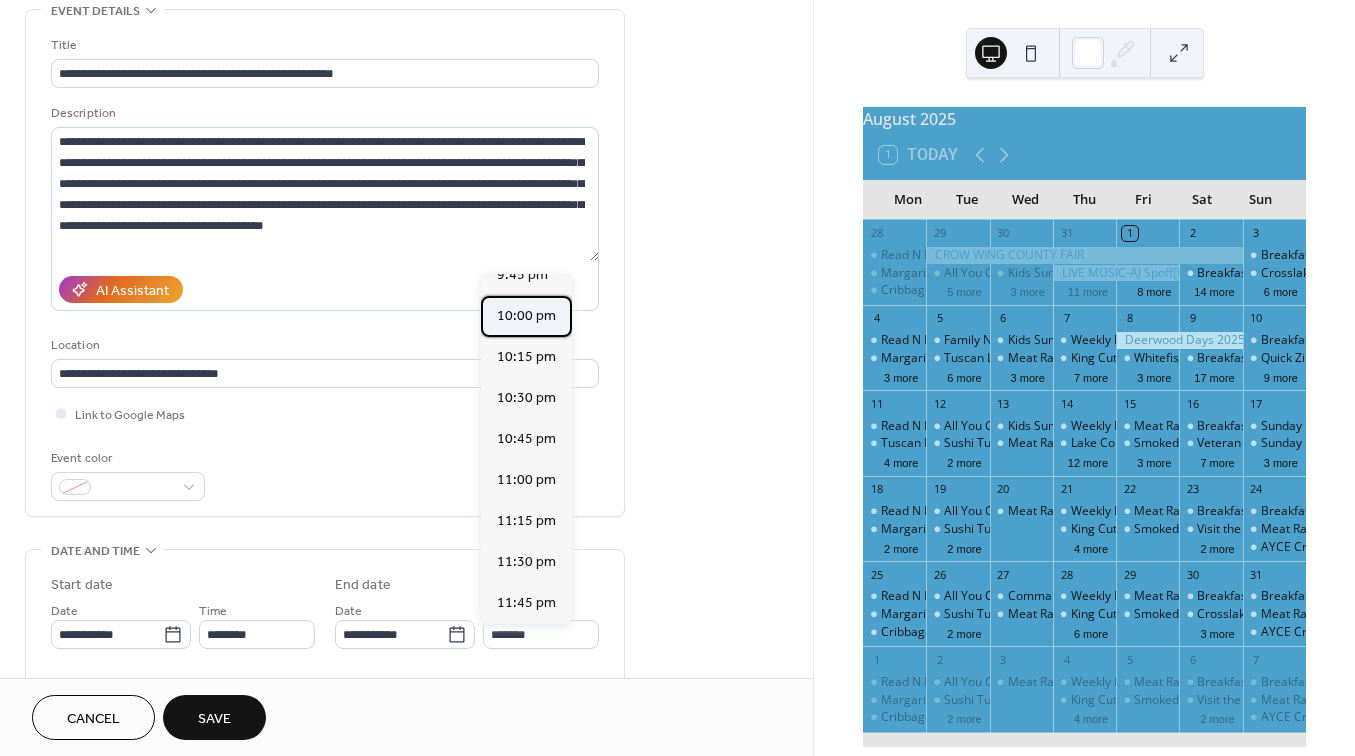 click on "10:00 pm" at bounding box center [526, 316] 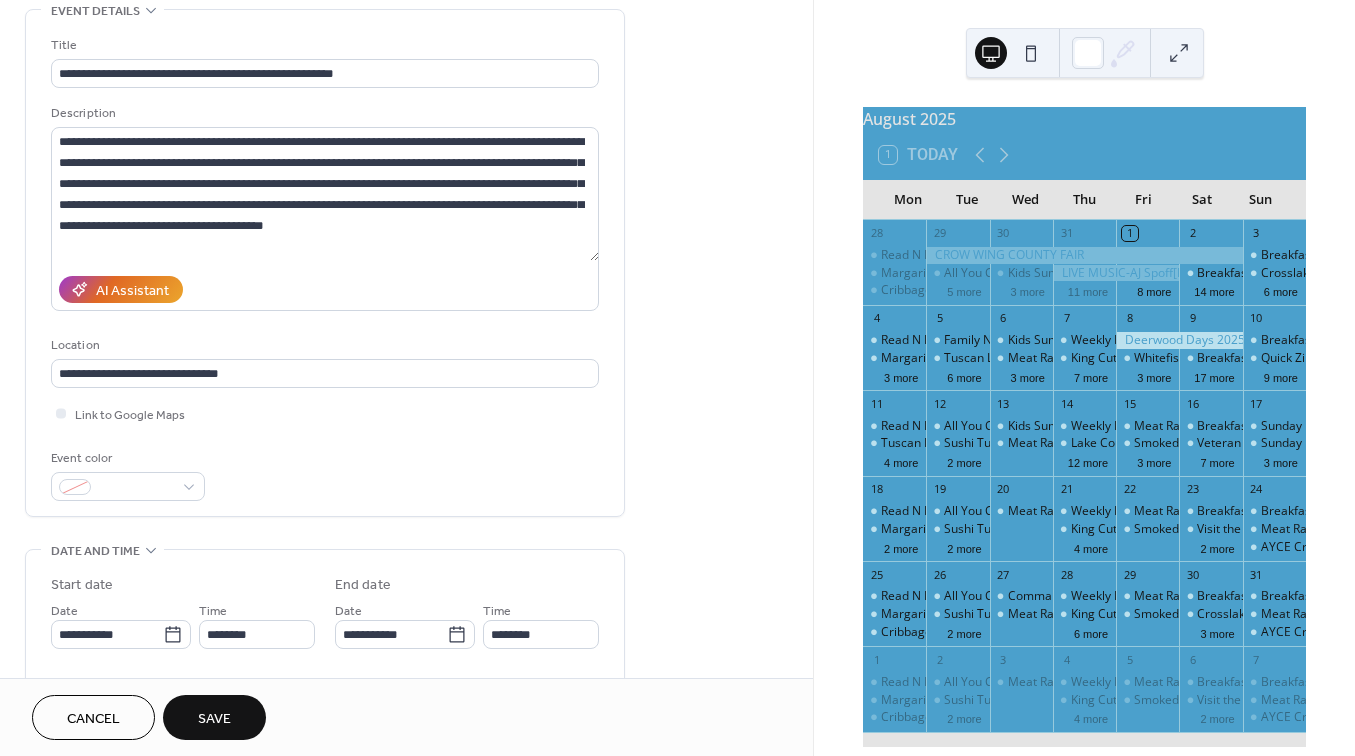 type on "********" 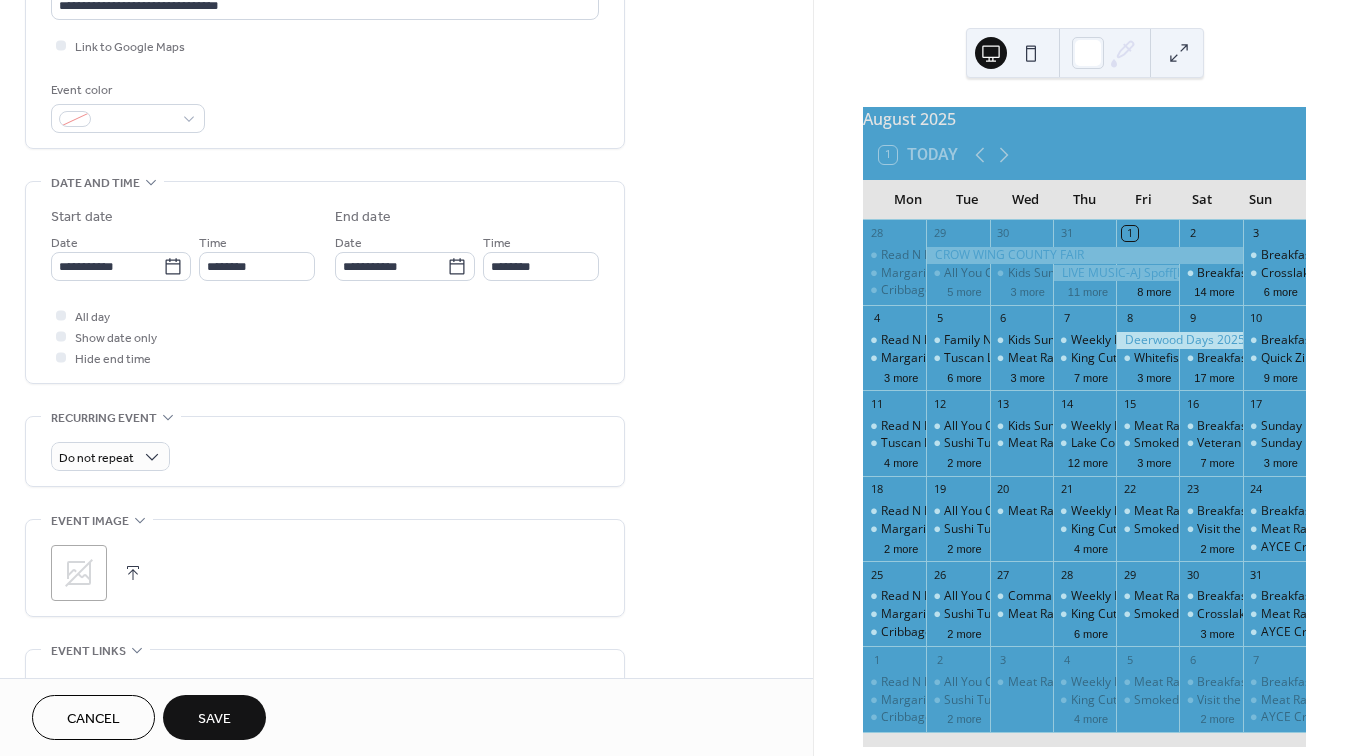 scroll, scrollTop: 493, scrollLeft: 0, axis: vertical 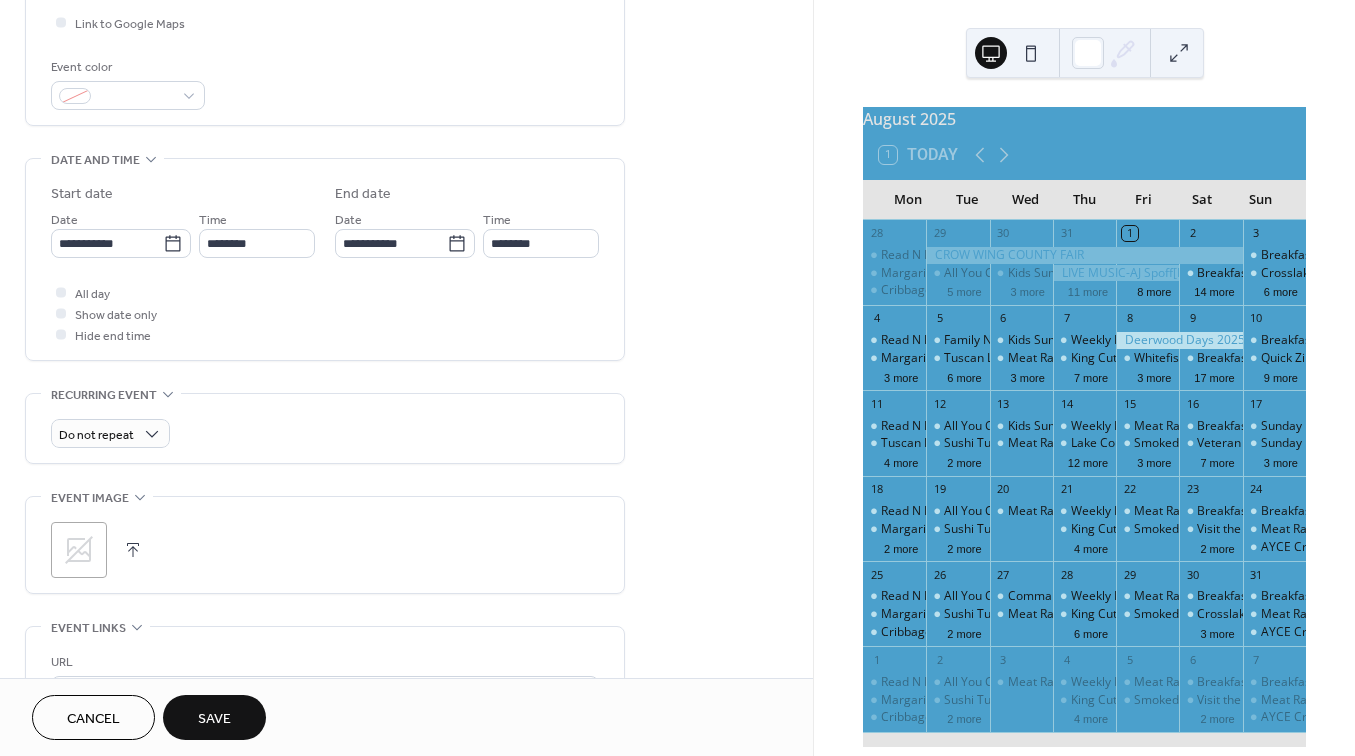 click at bounding box center (133, 550) 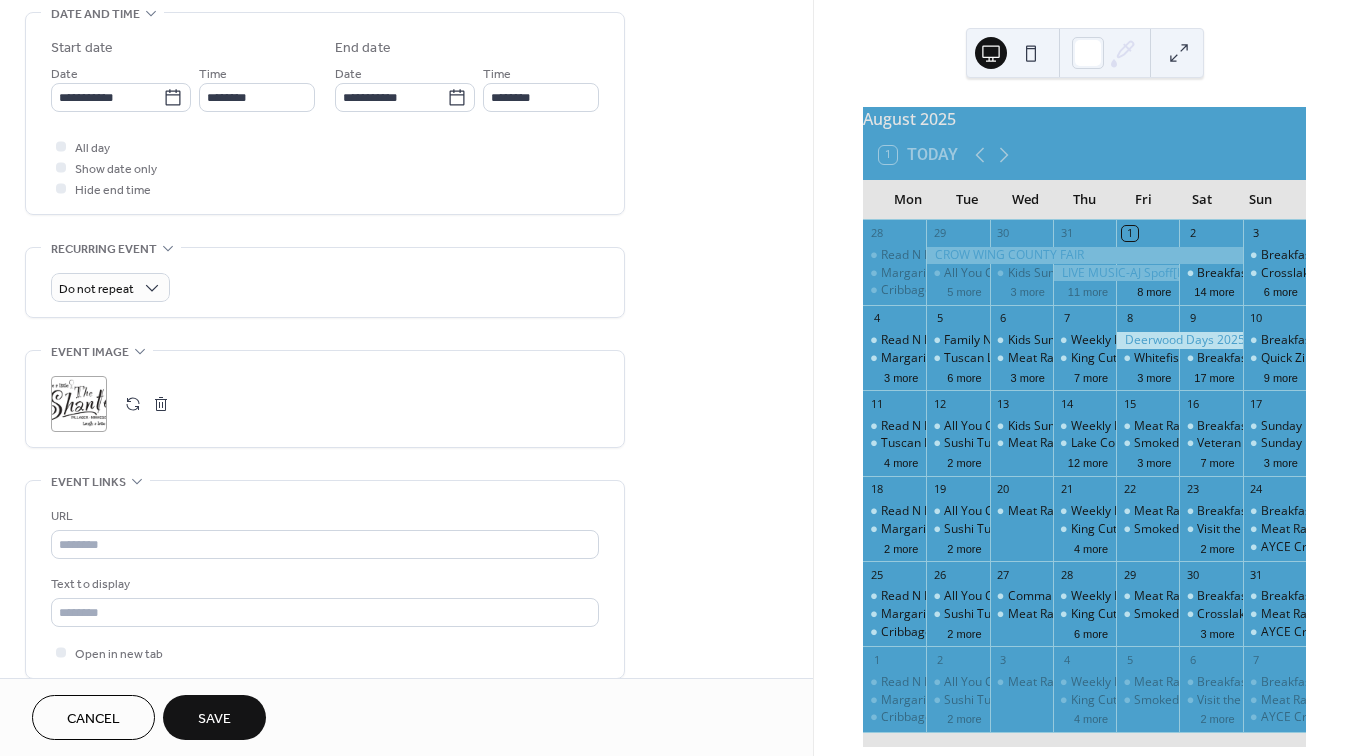 scroll, scrollTop: 669, scrollLeft: 0, axis: vertical 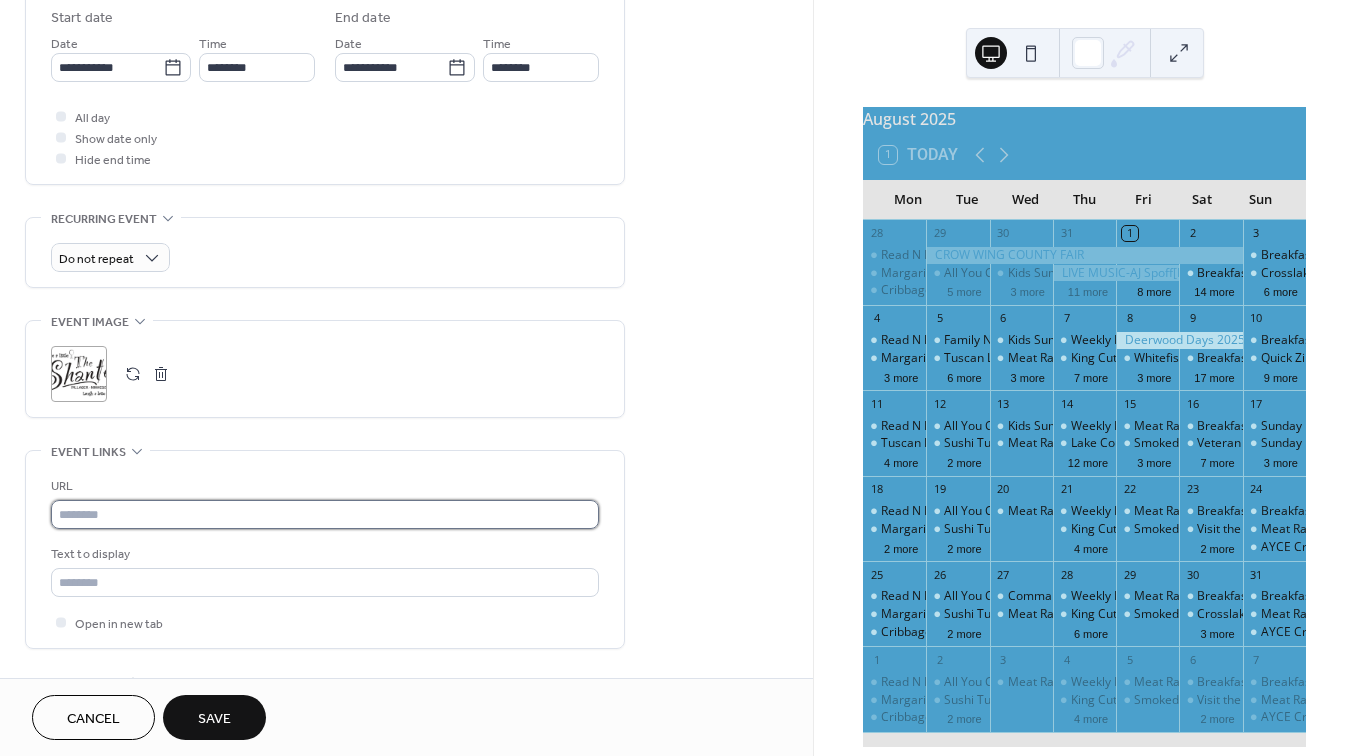 click at bounding box center (325, 514) 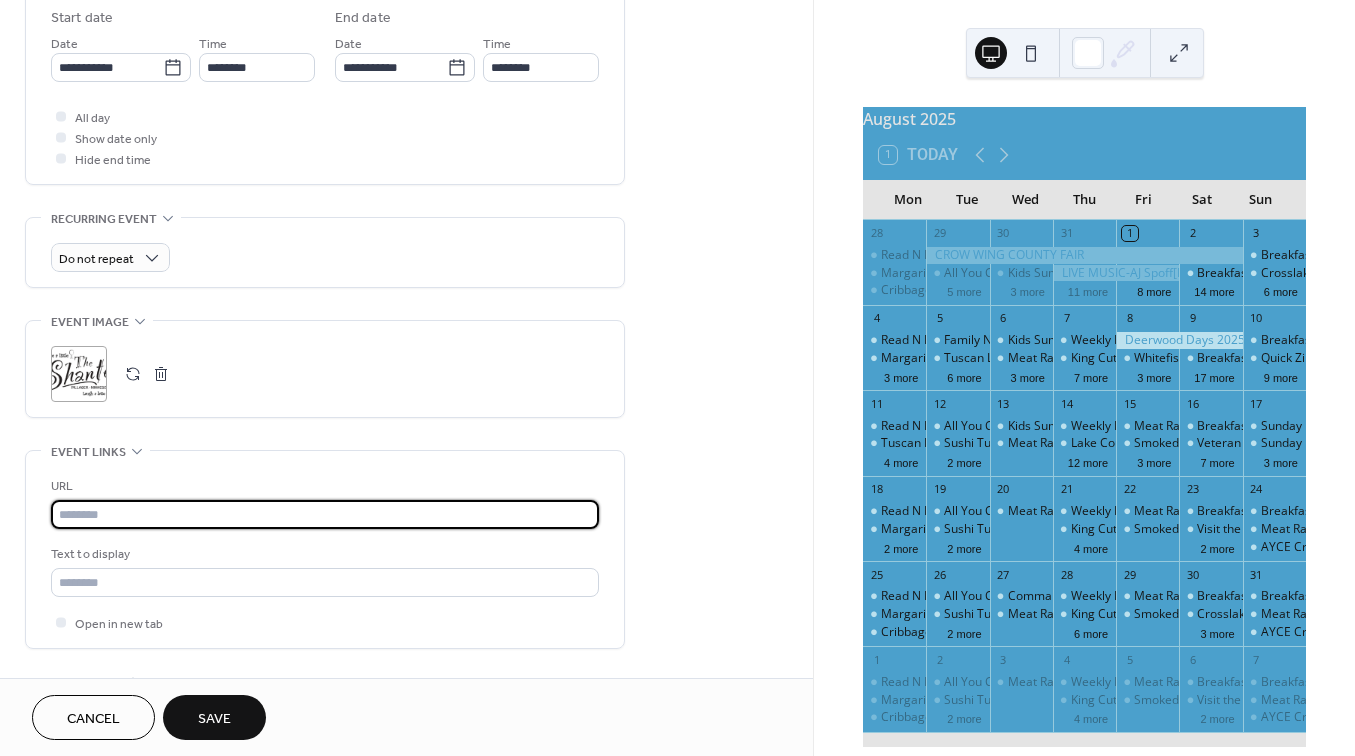paste on "**********" 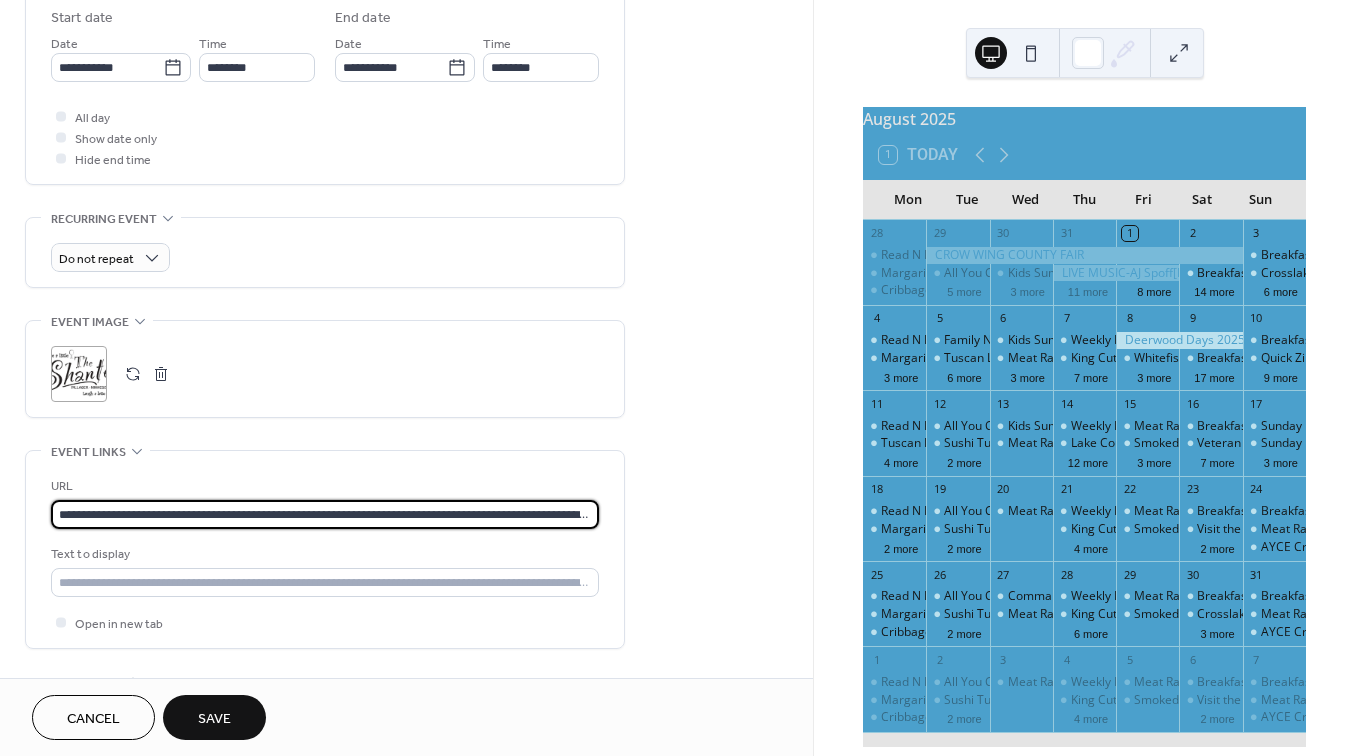 type on "**********" 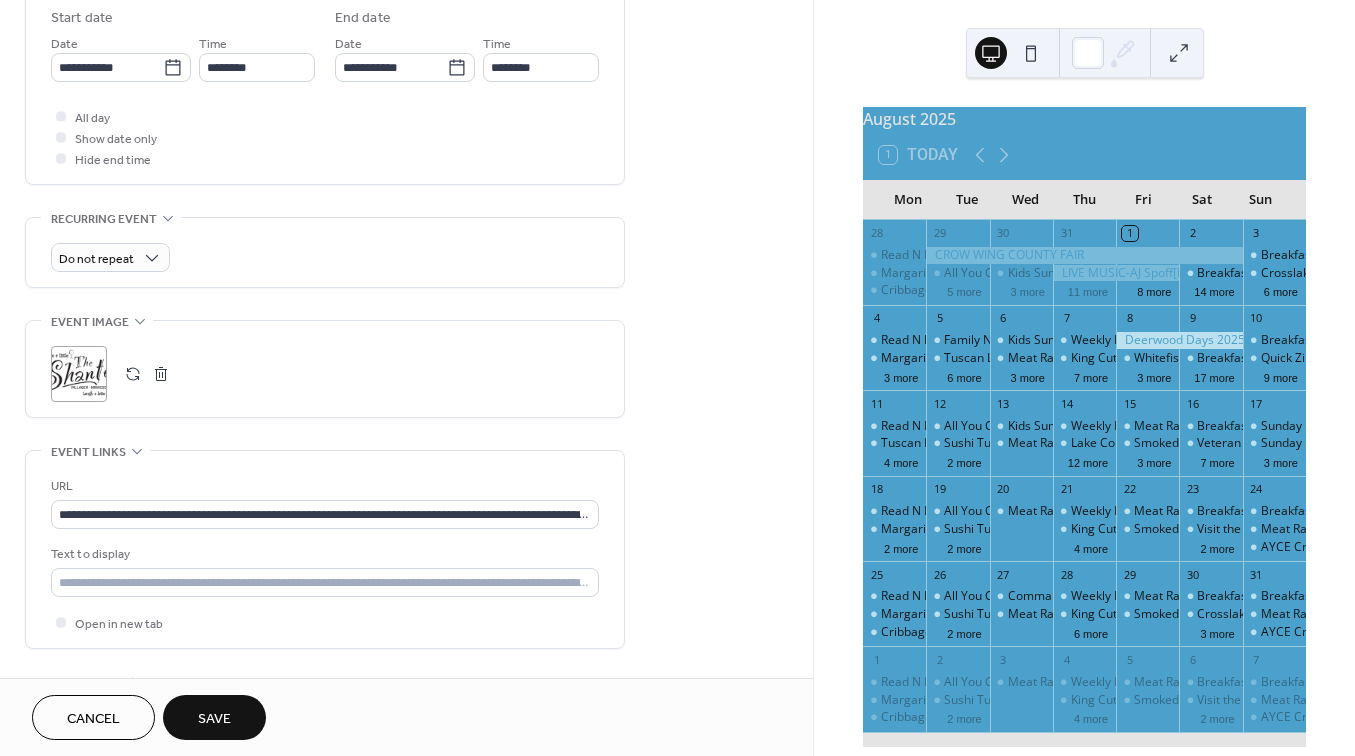 click on "Save" at bounding box center [214, 719] 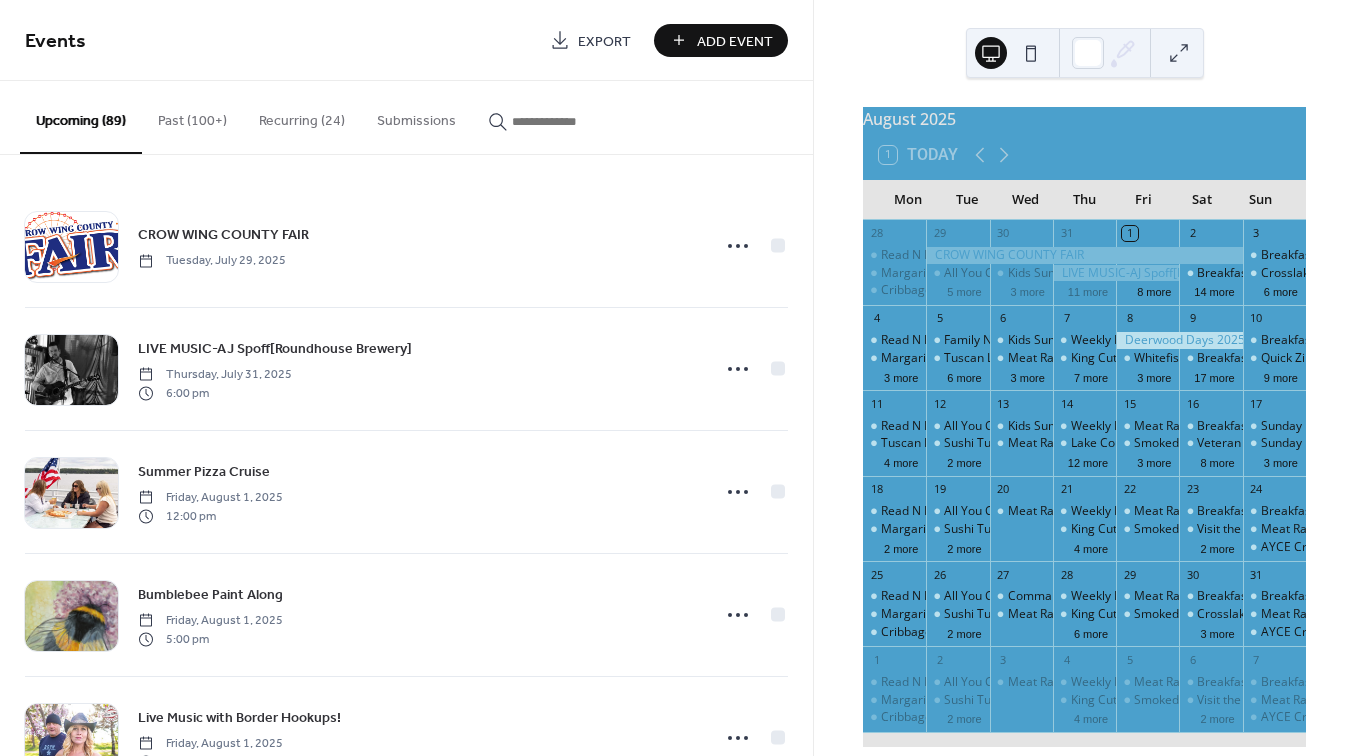 click at bounding box center (572, 121) 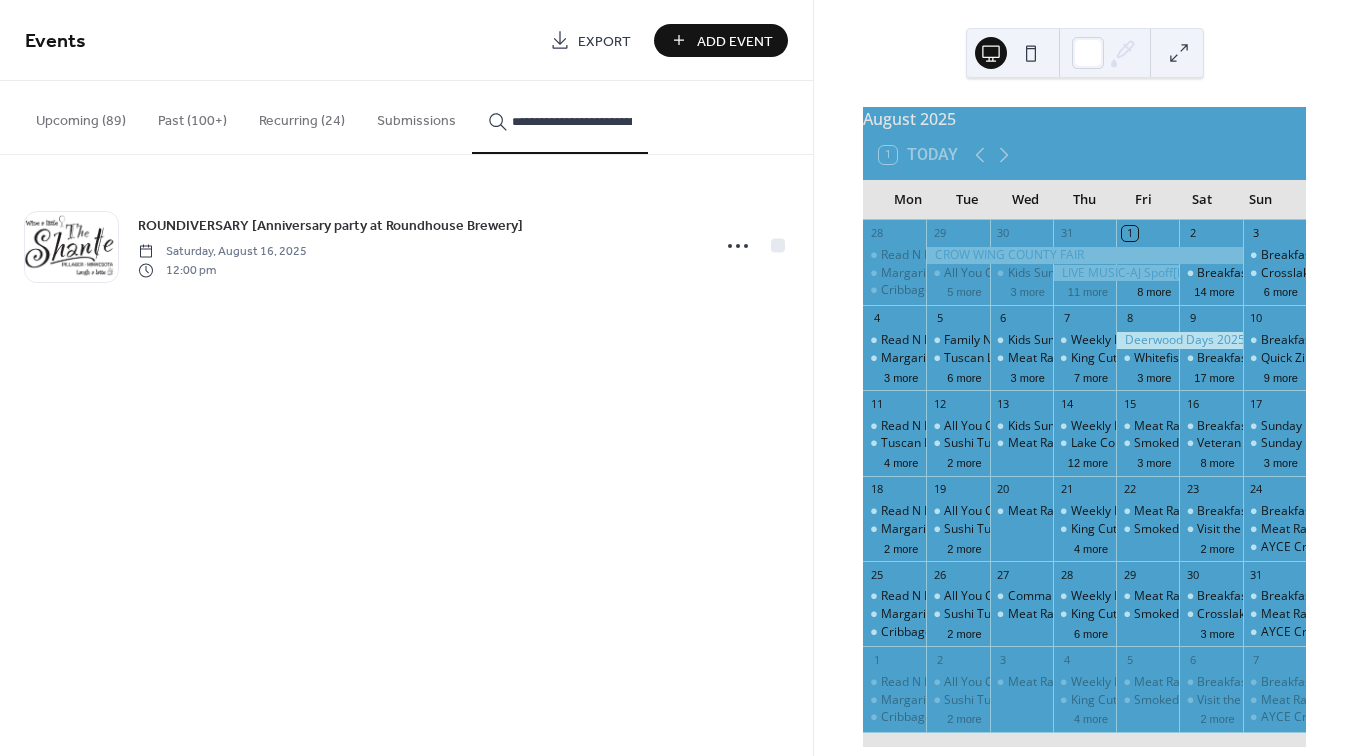 type on "**********" 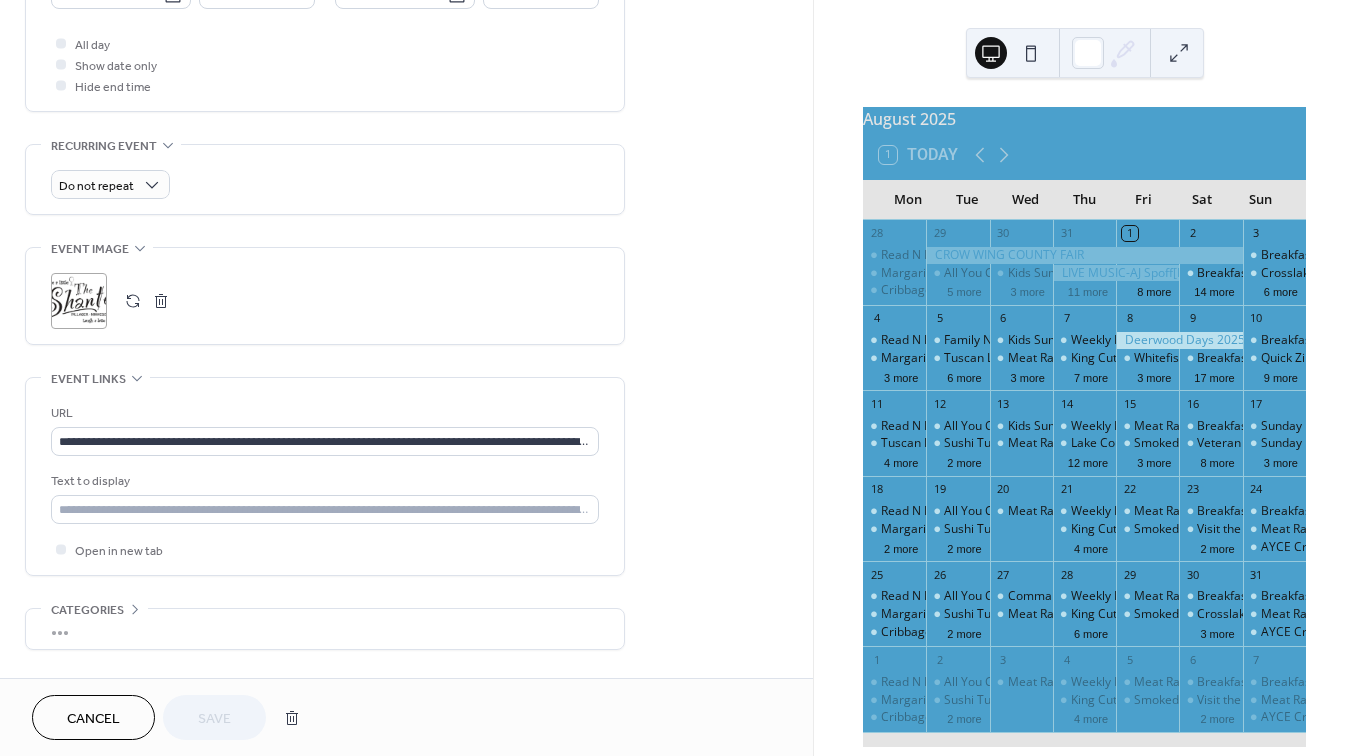 scroll, scrollTop: 744, scrollLeft: 0, axis: vertical 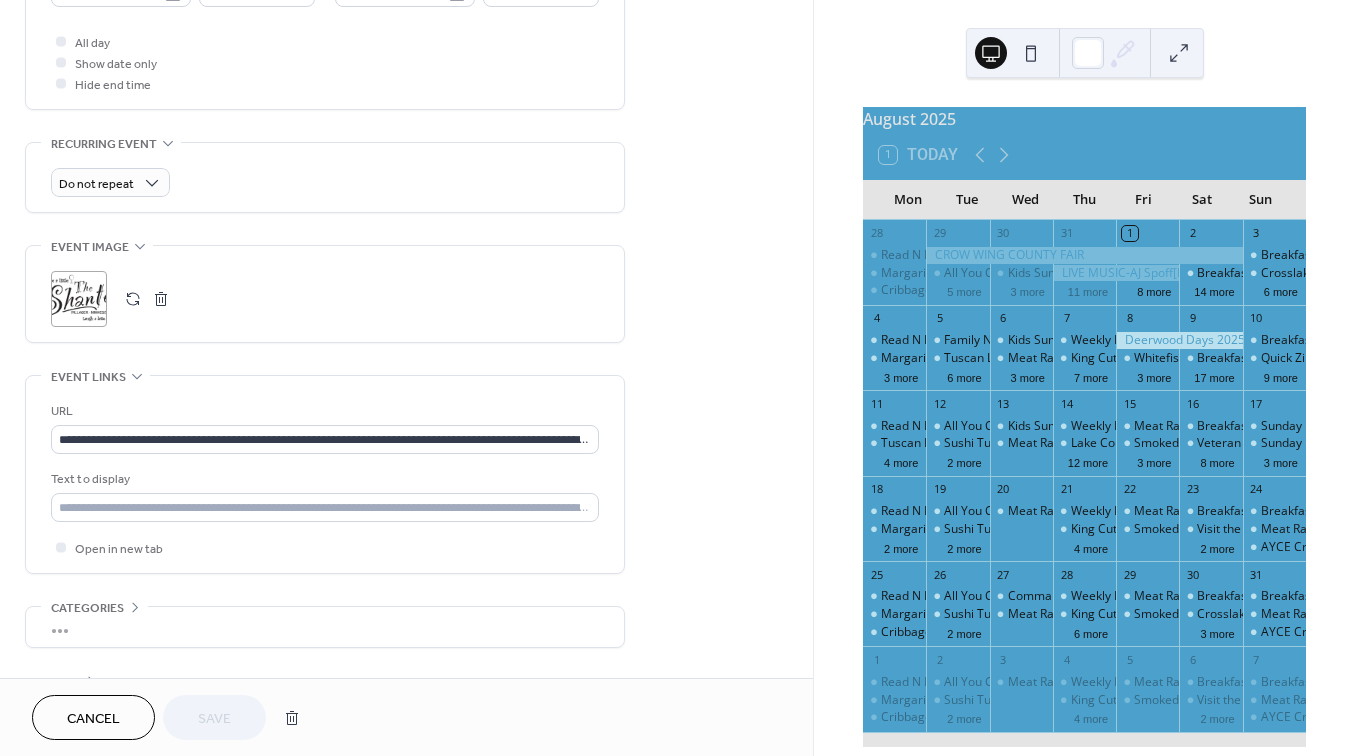 click at bounding box center (133, 299) 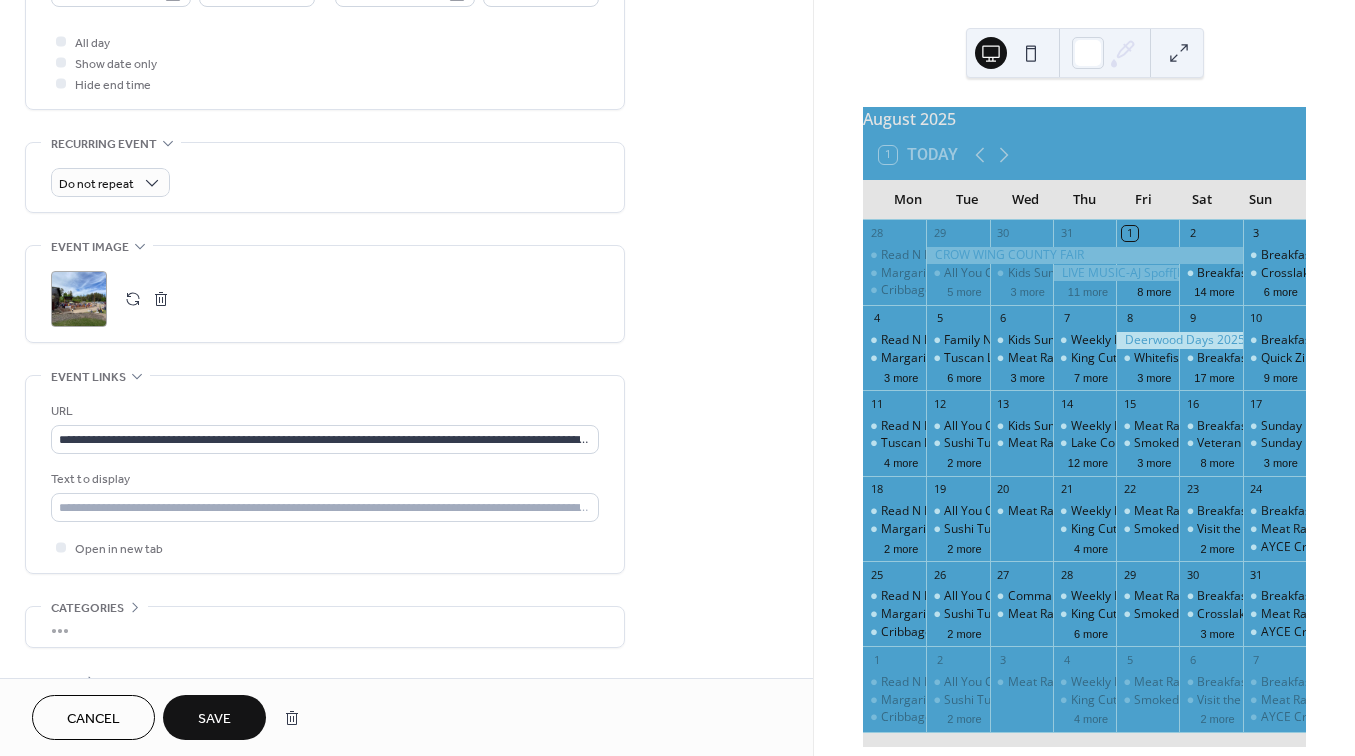 click on "Save" at bounding box center [214, 719] 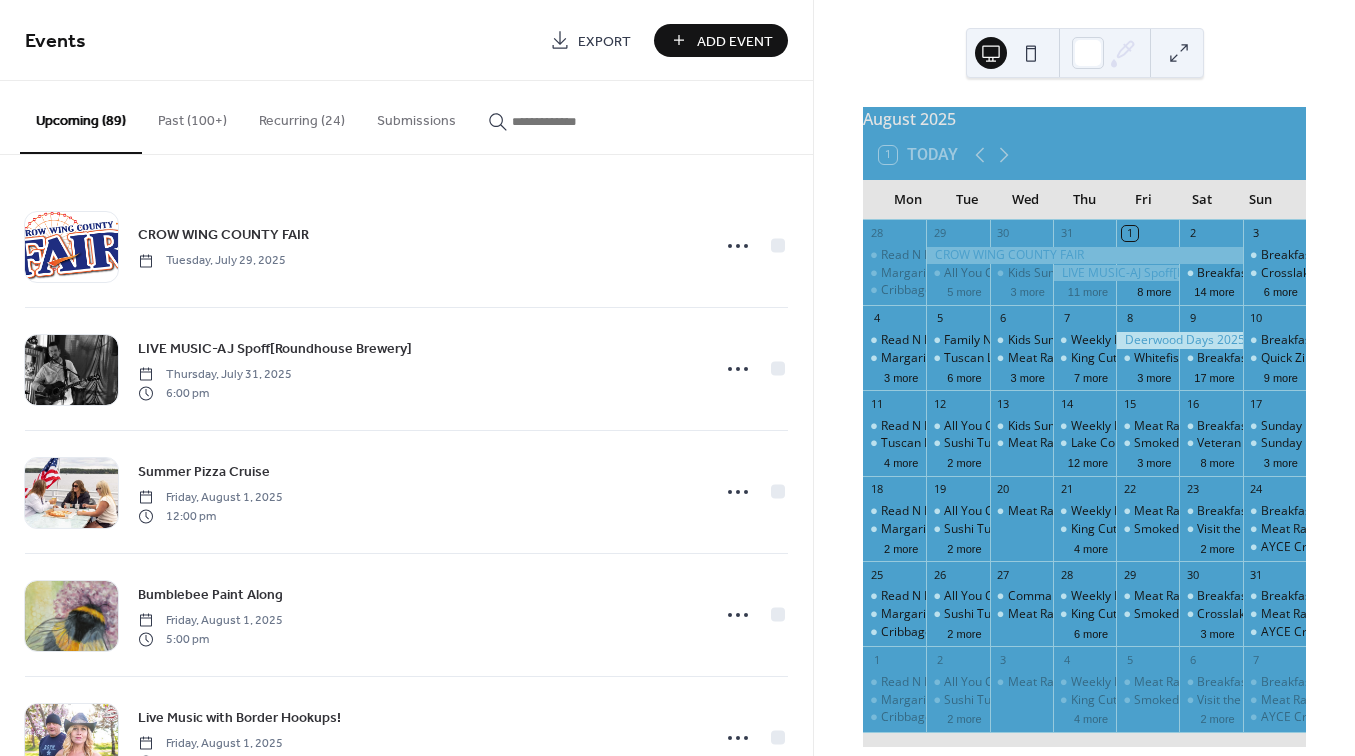 click on "Add Event" at bounding box center (735, 41) 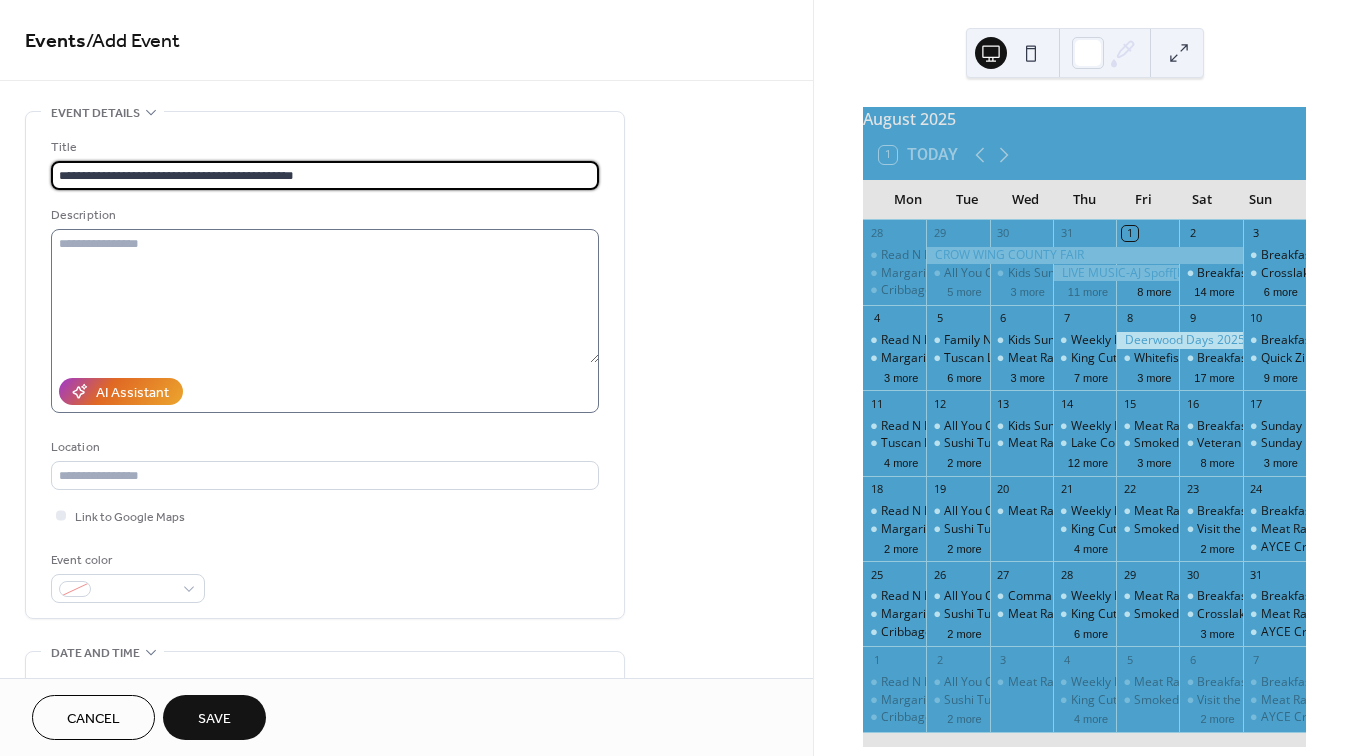 type on "**********" 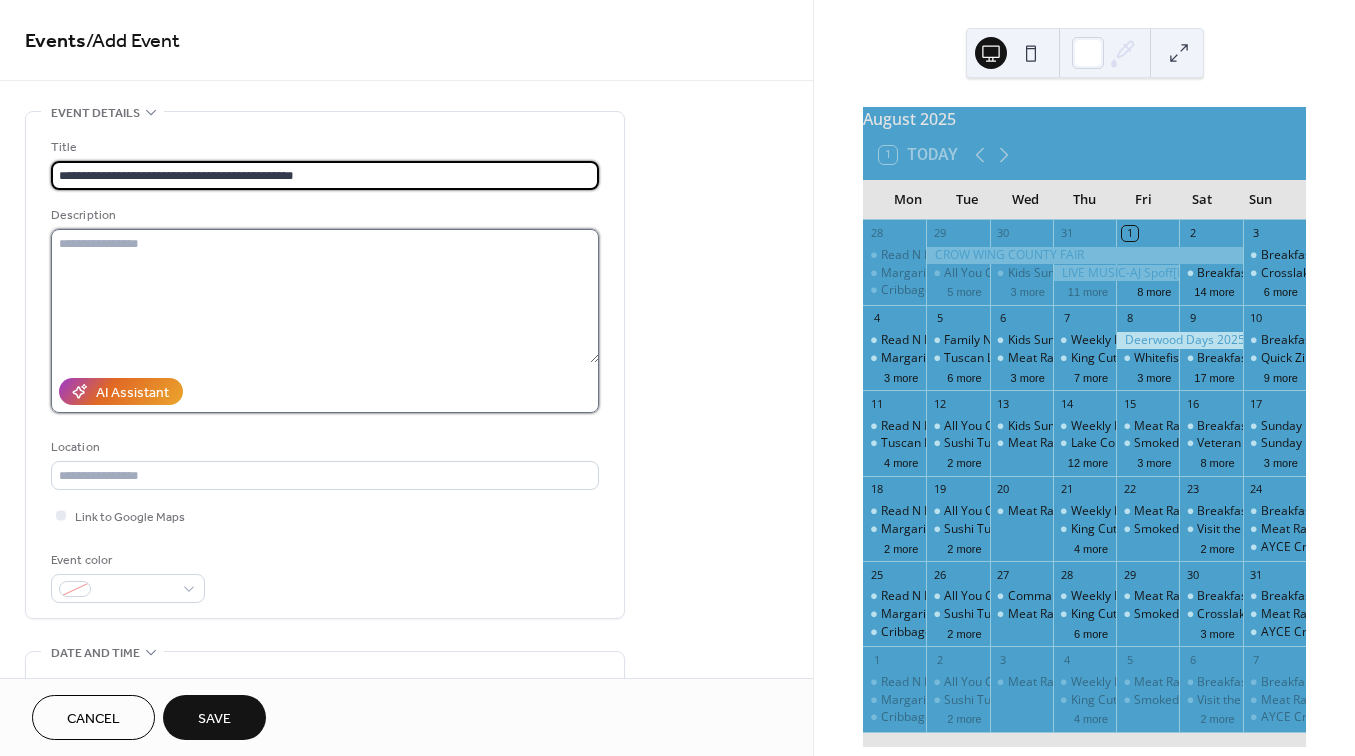click at bounding box center (325, 296) 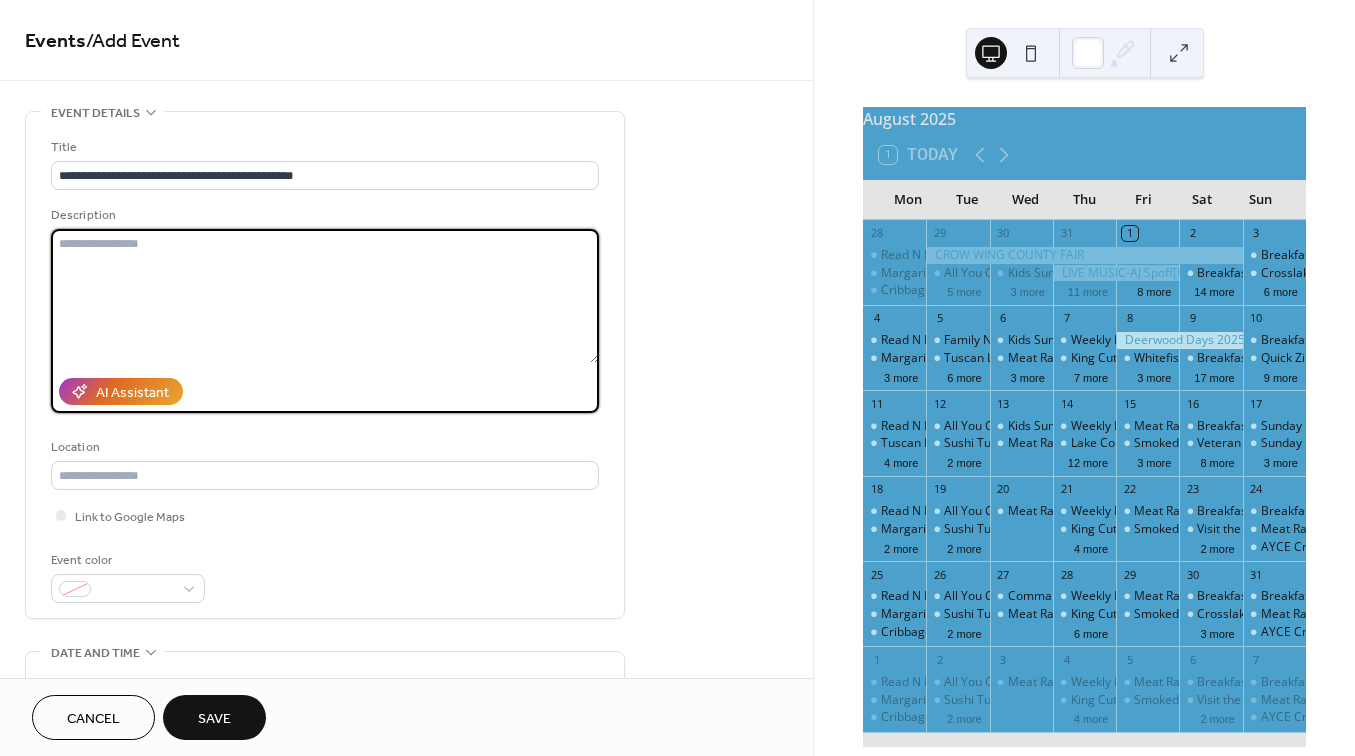 paste on "**********" 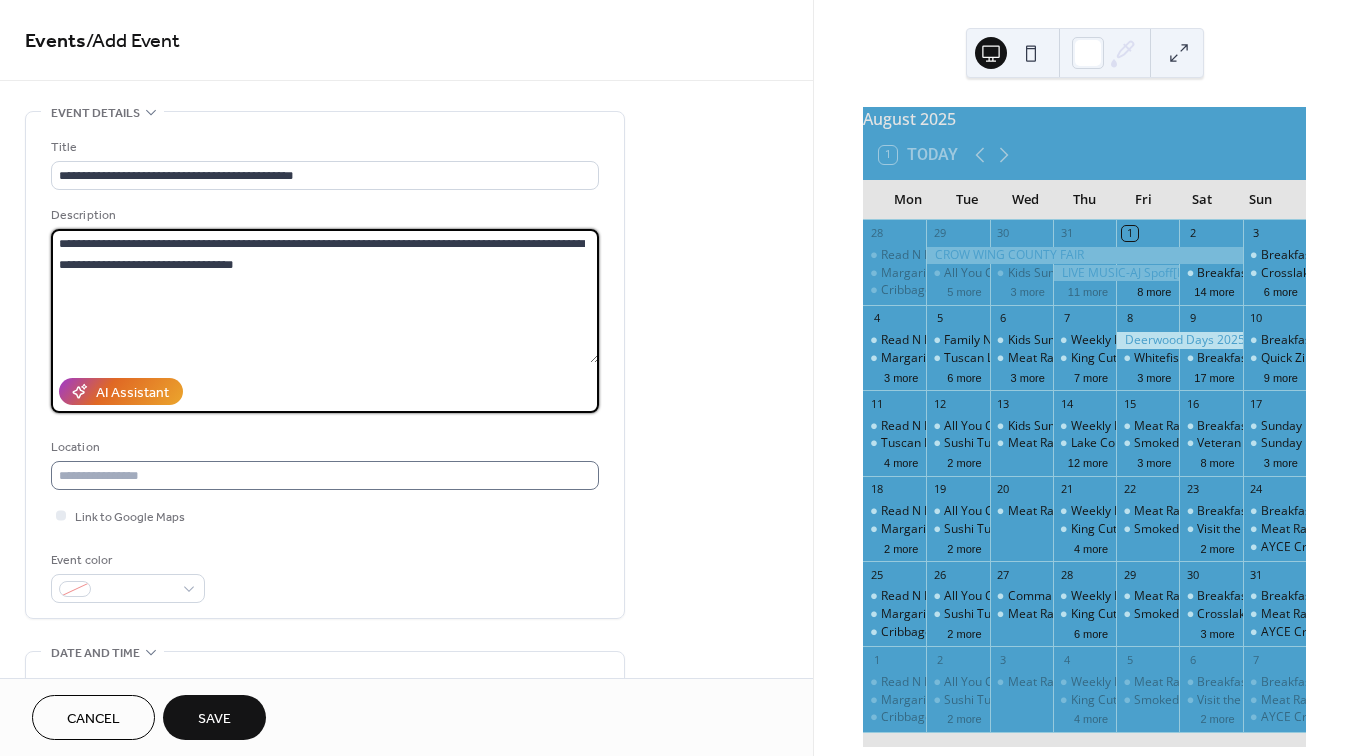 type on "**********" 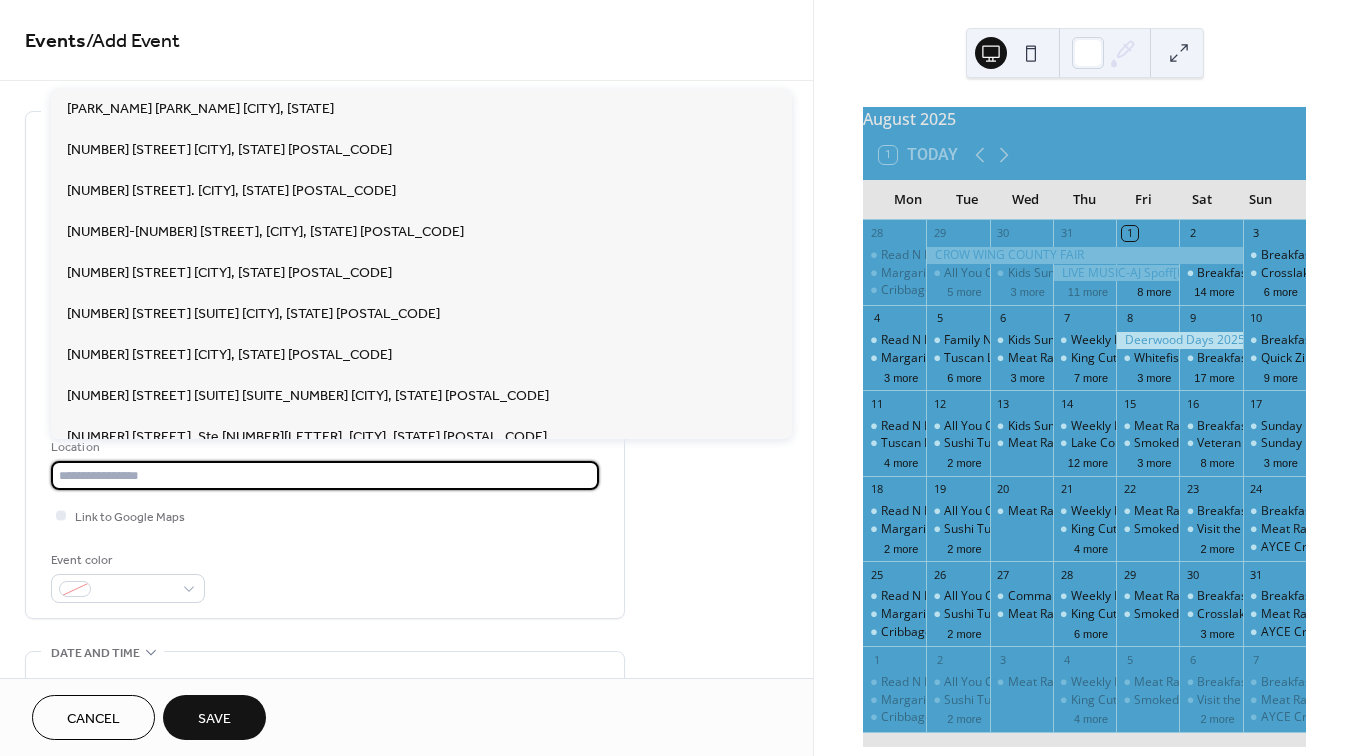 click at bounding box center [325, 475] 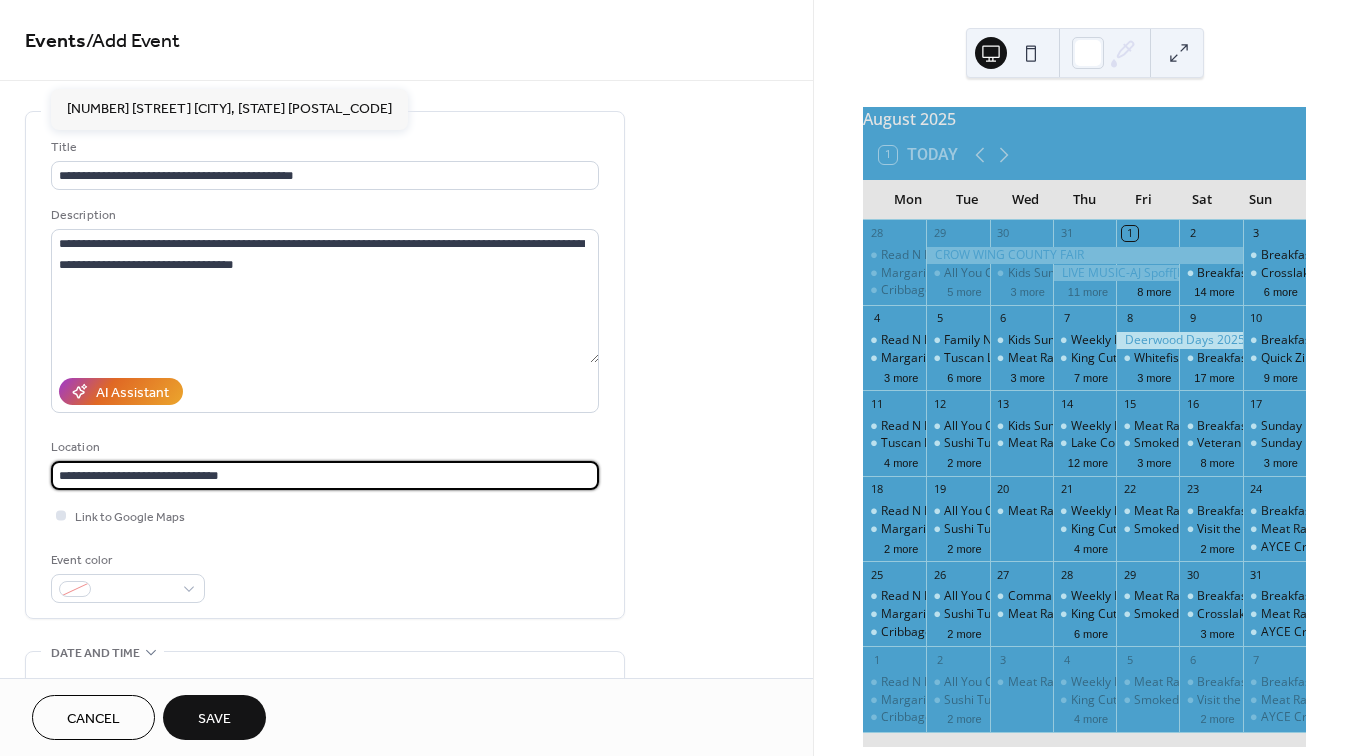 type on "**********" 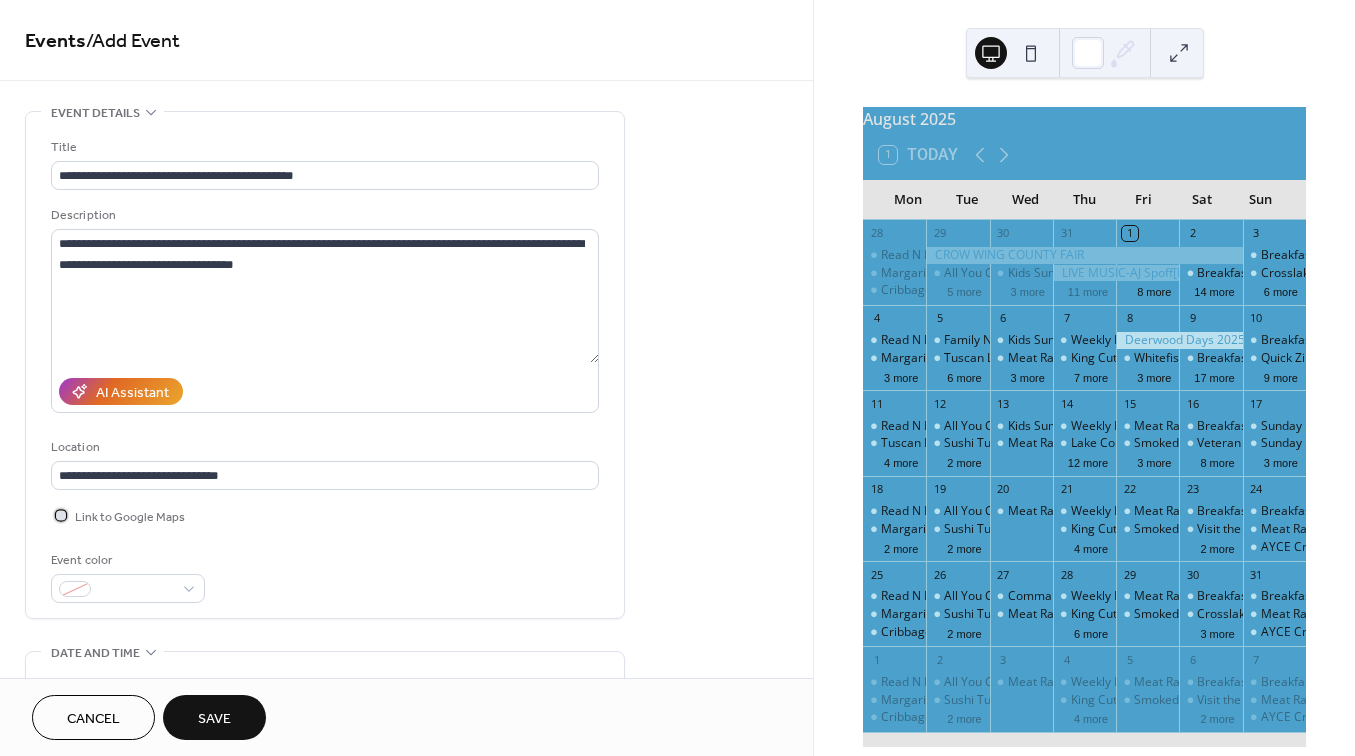 click at bounding box center [61, 515] 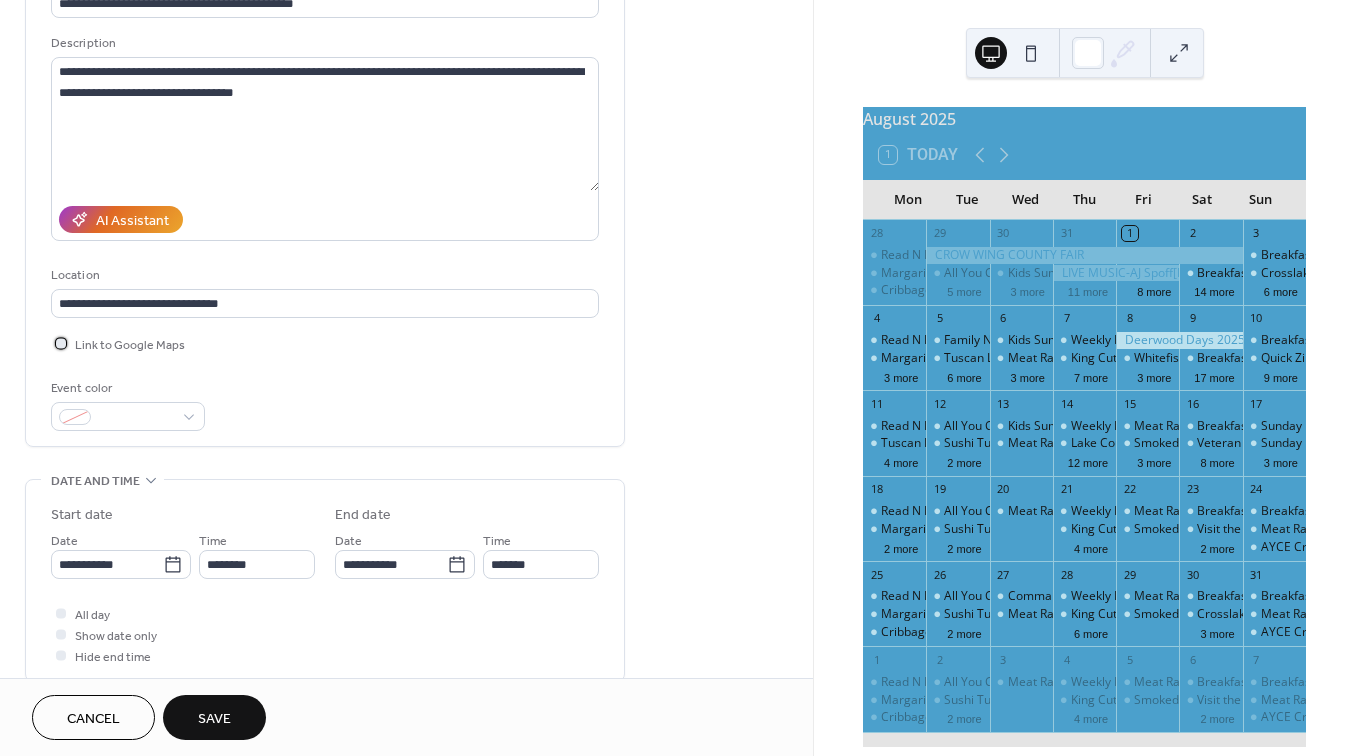 scroll, scrollTop: 173, scrollLeft: 0, axis: vertical 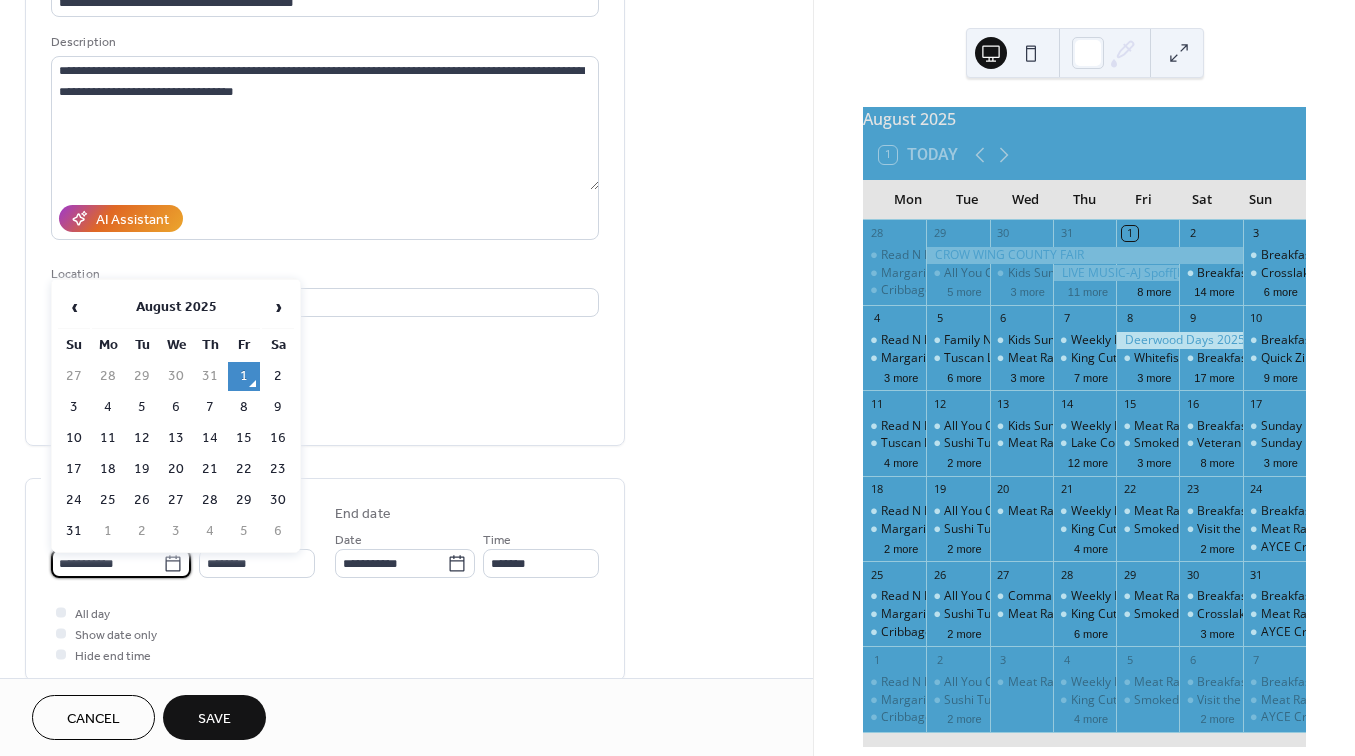 click on "**********" at bounding box center [107, 563] 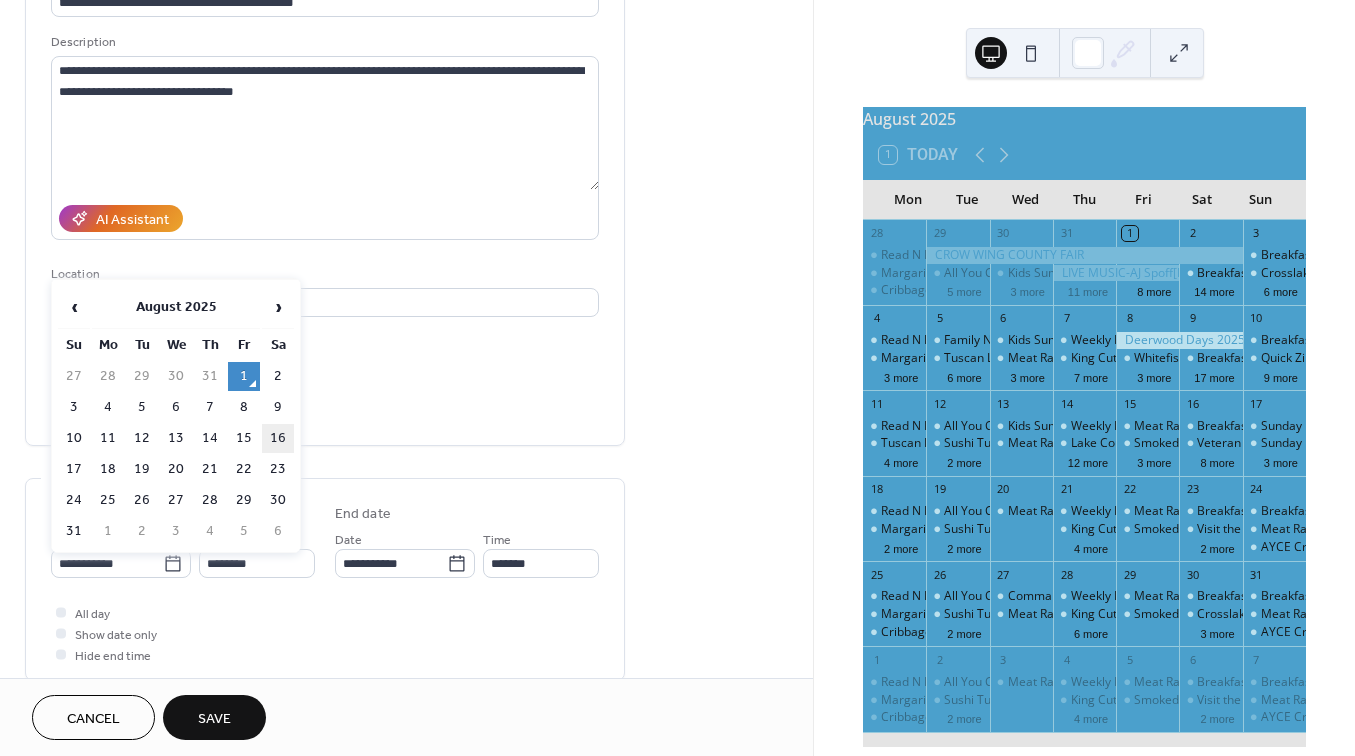 click on "16" at bounding box center (278, 438) 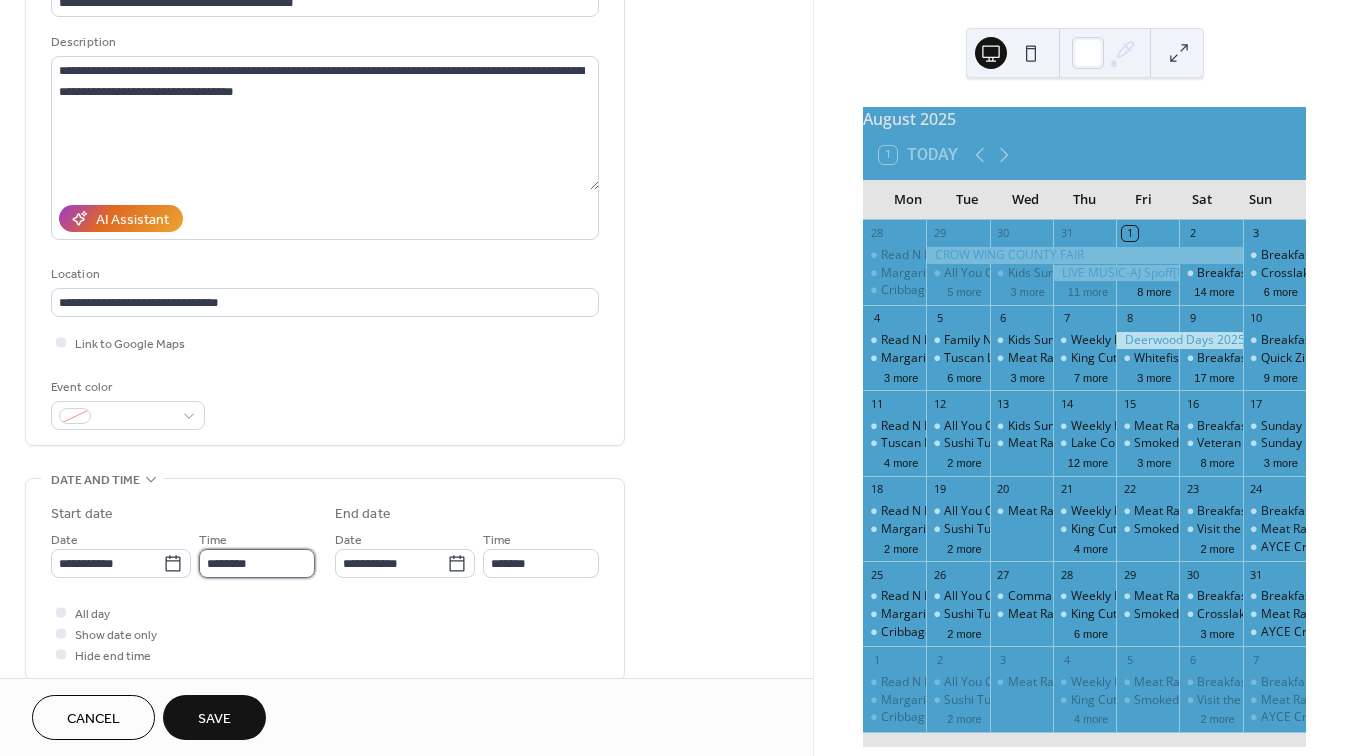 click on "********" at bounding box center [257, 563] 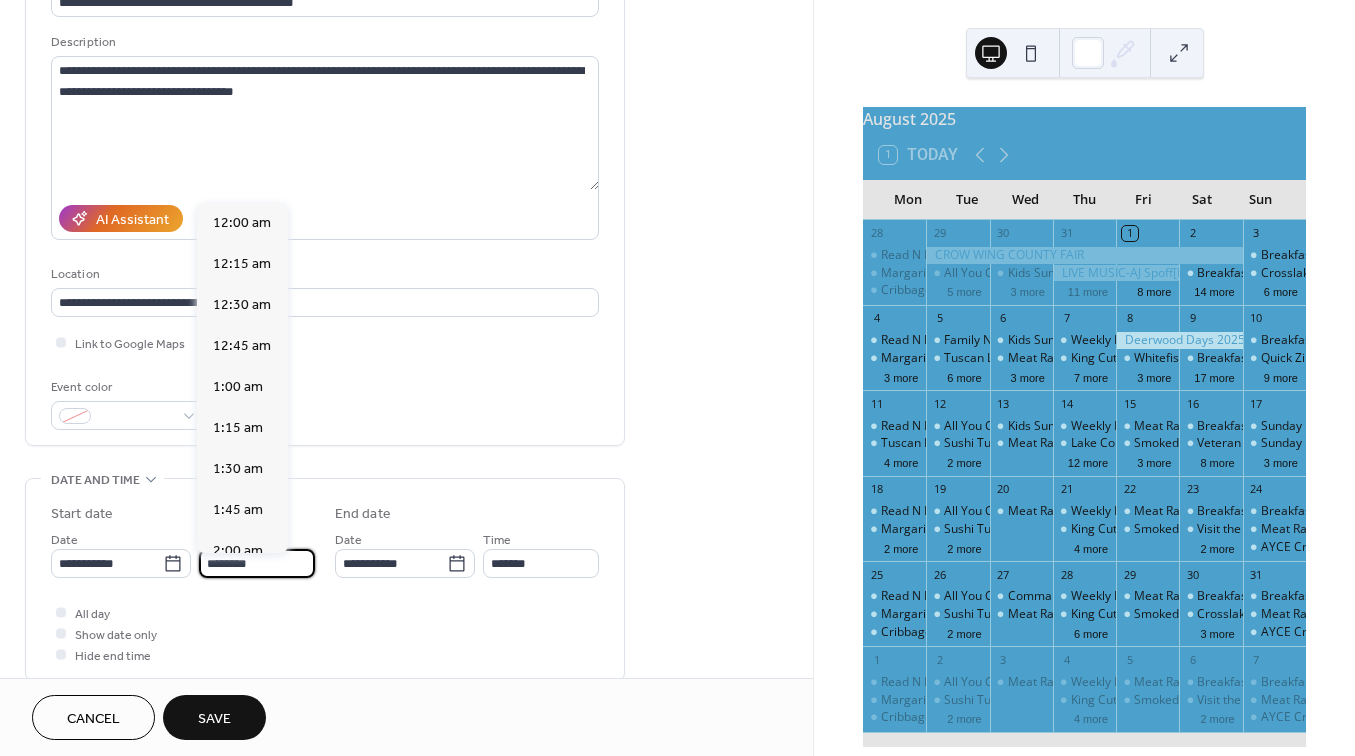 scroll, scrollTop: 1968, scrollLeft: 0, axis: vertical 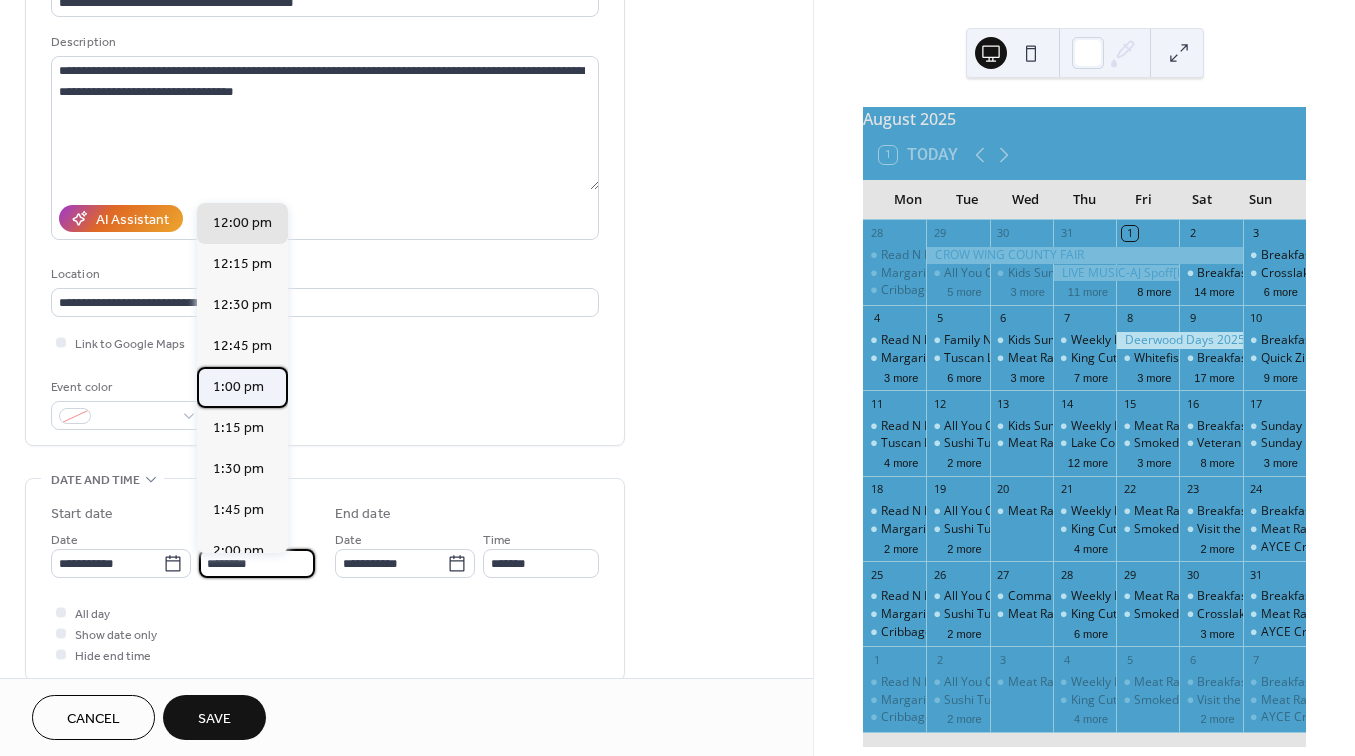 click on "1:00 pm" at bounding box center [238, 387] 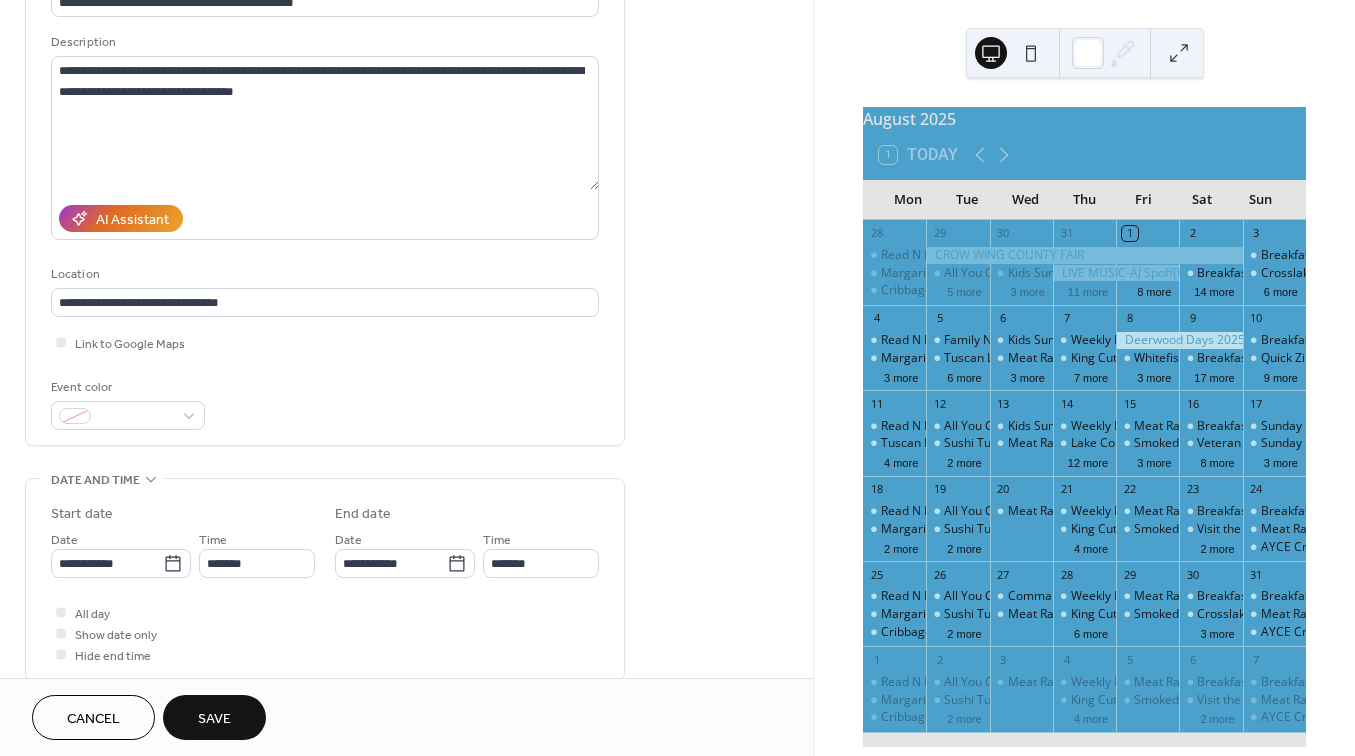 type on "*******" 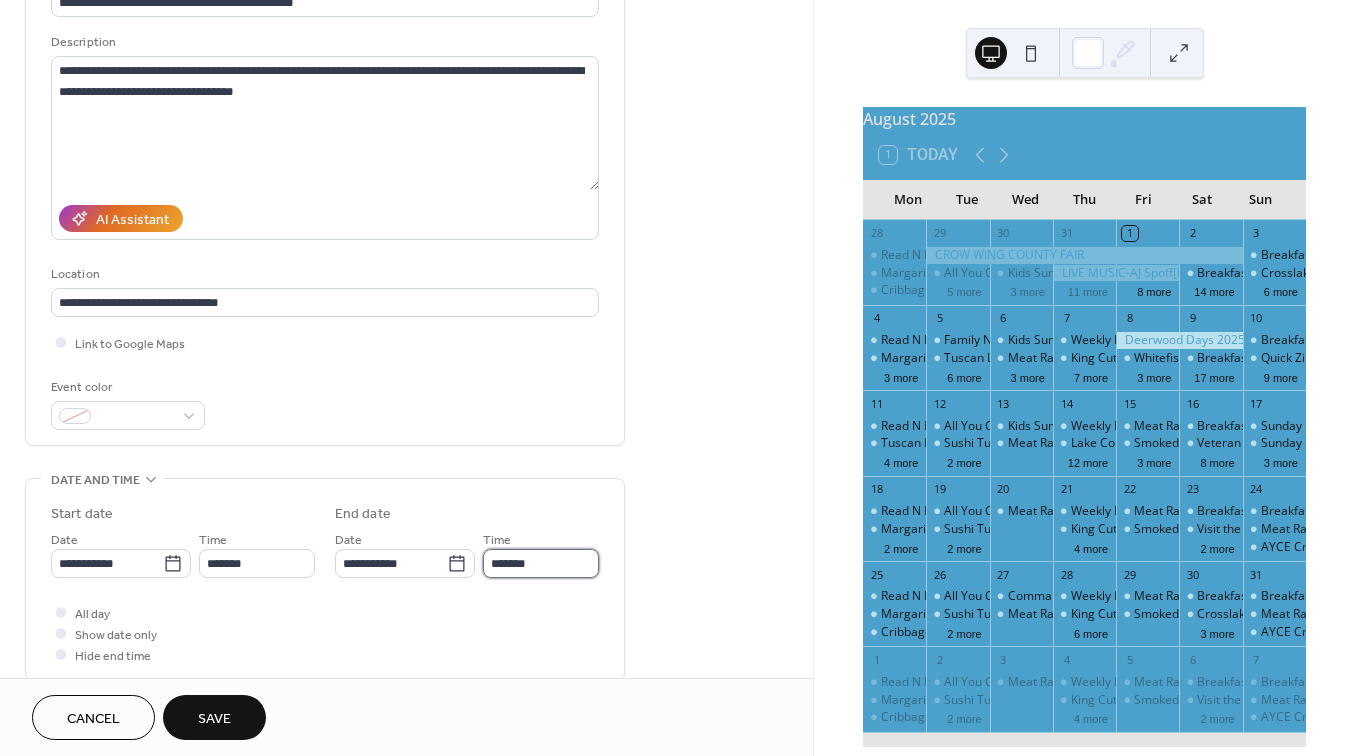 click on "*******" at bounding box center [541, 563] 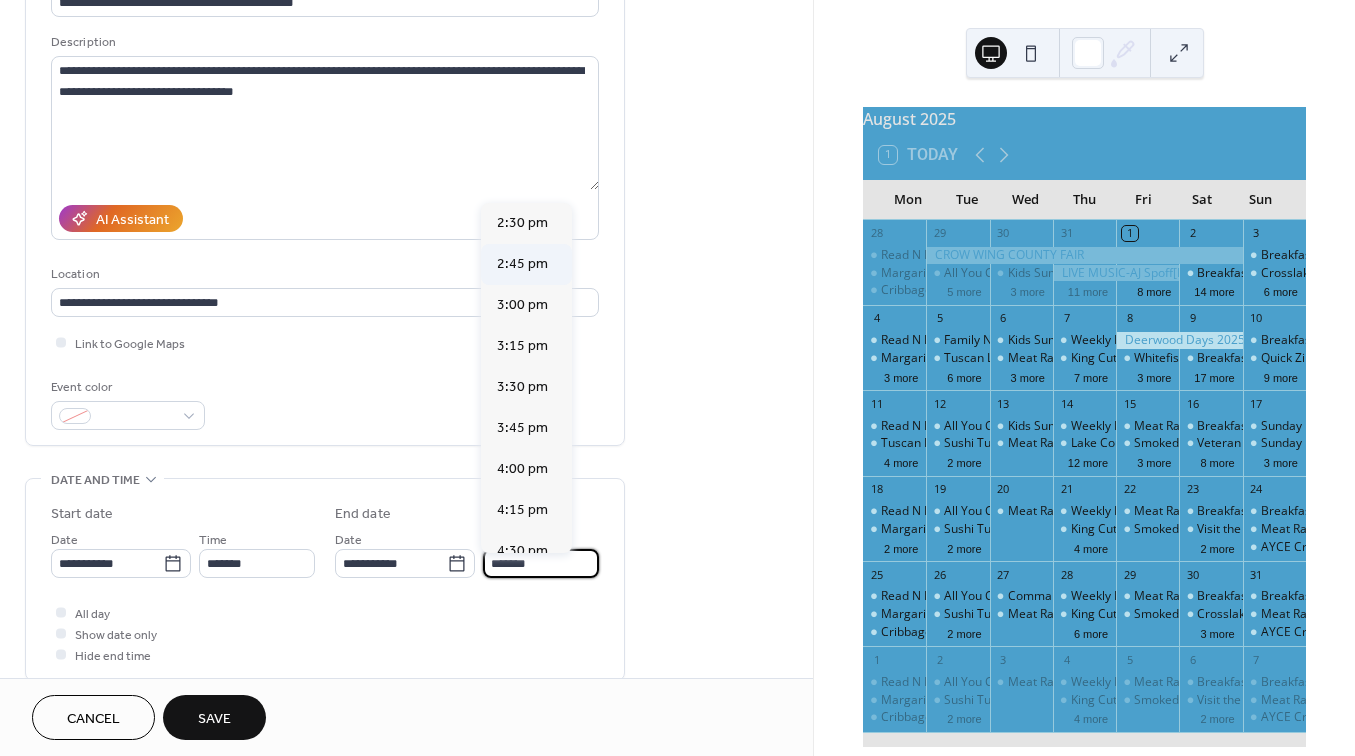 scroll, scrollTop: 207, scrollLeft: 0, axis: vertical 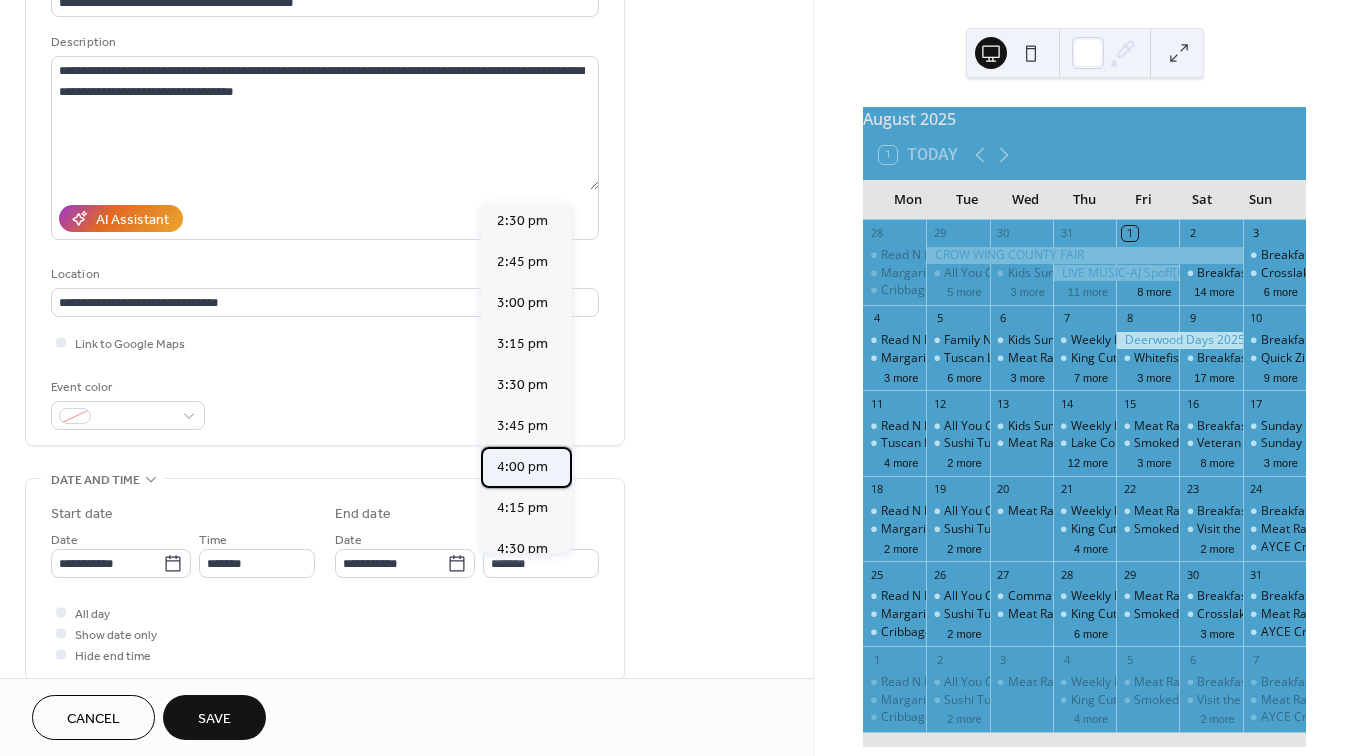 click on "4:00 pm" at bounding box center [522, 467] 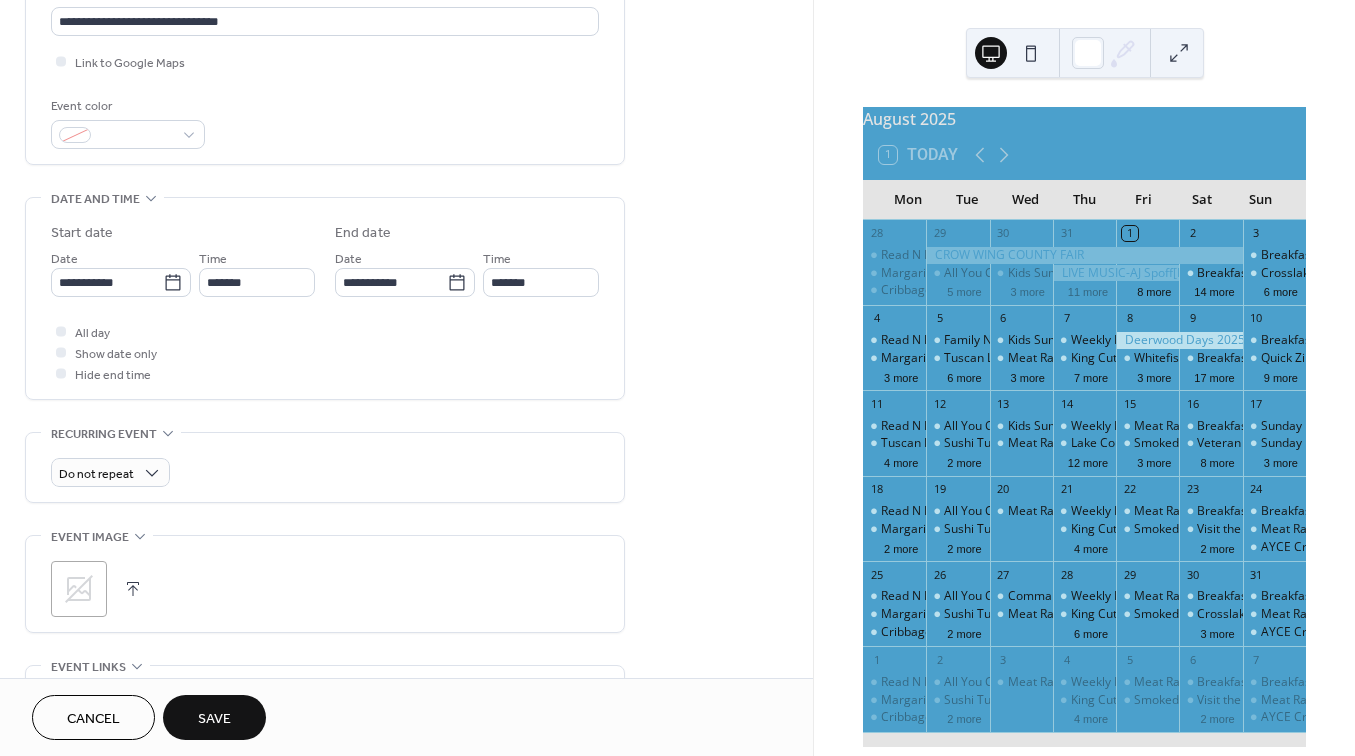 scroll, scrollTop: 454, scrollLeft: 0, axis: vertical 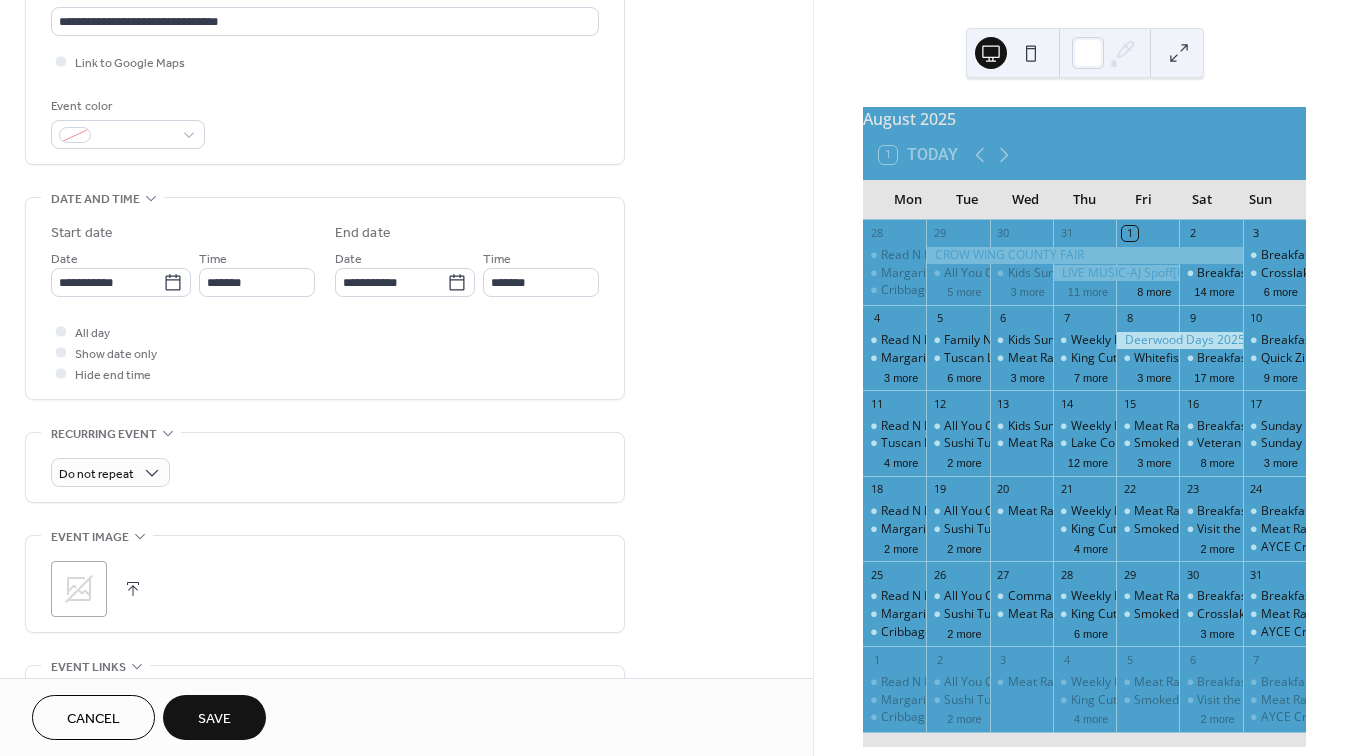 click at bounding box center [133, 589] 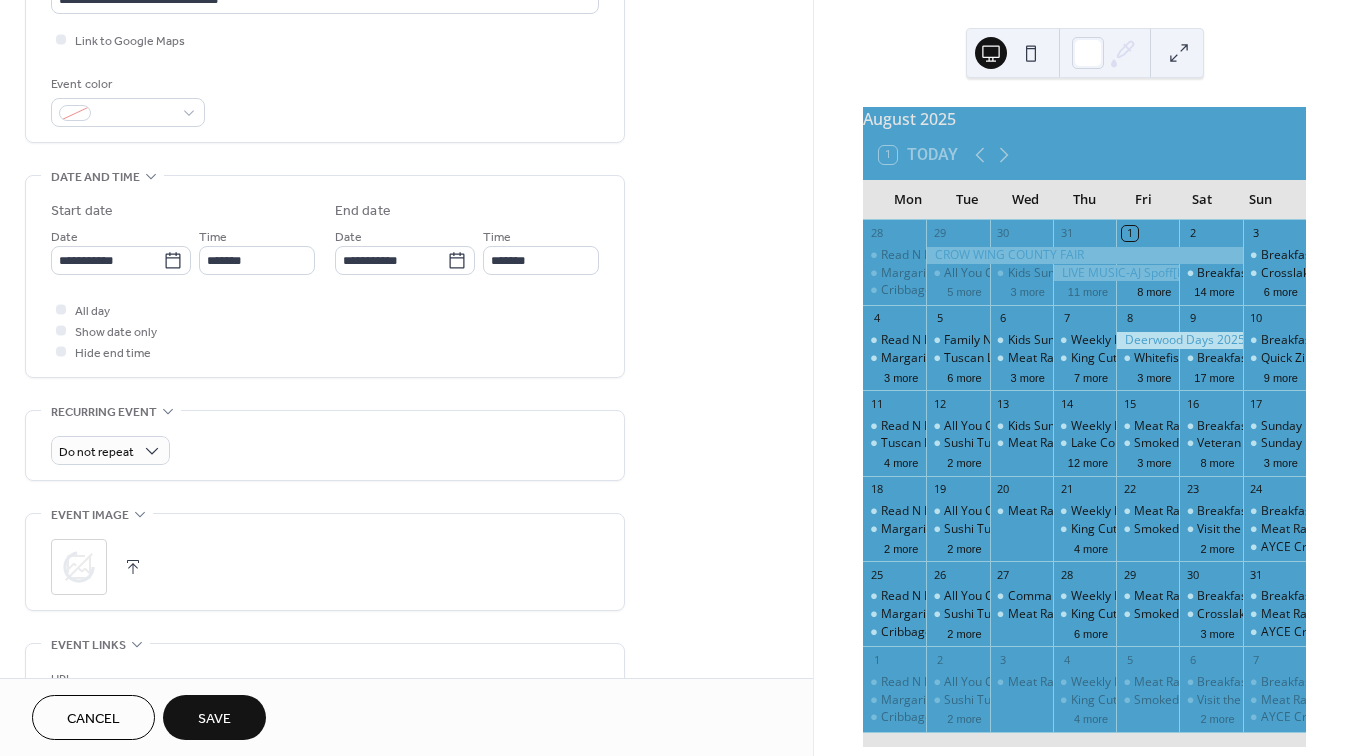 scroll, scrollTop: 531, scrollLeft: 0, axis: vertical 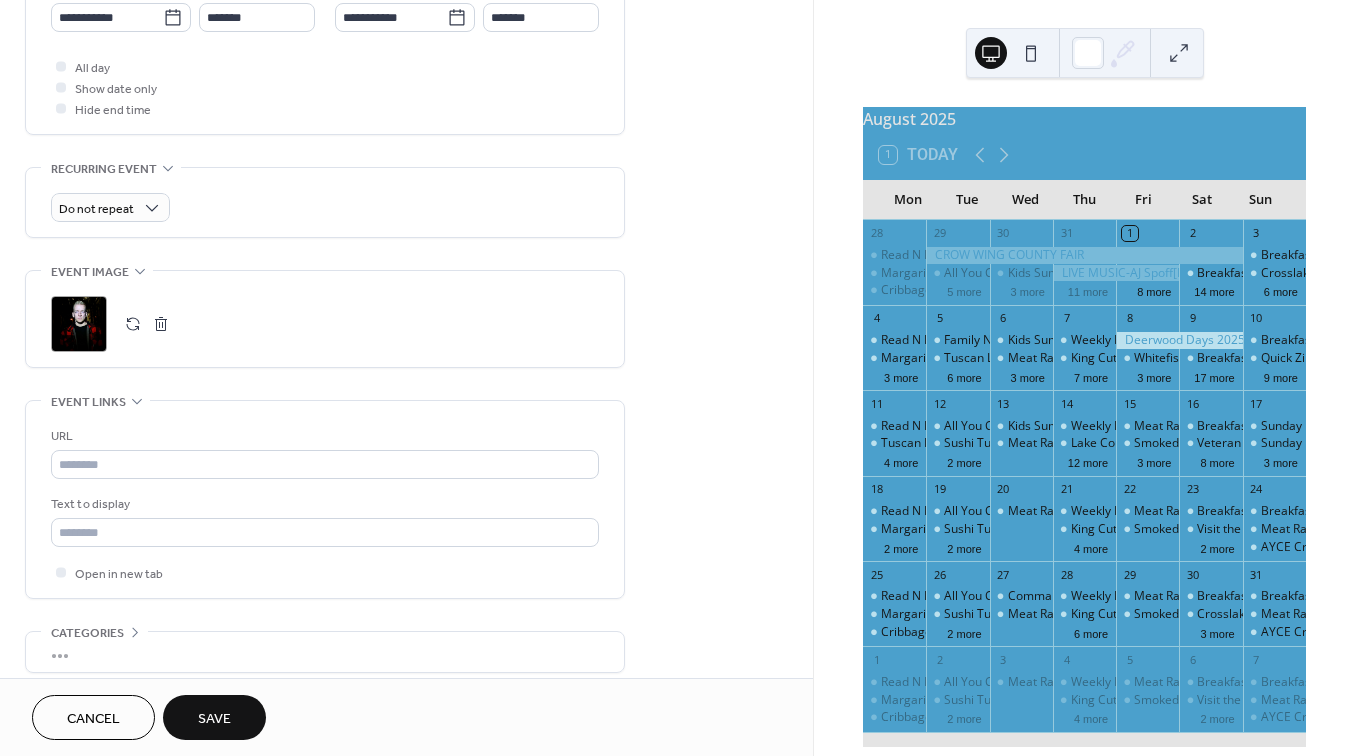click on "URL Text to display Open in new tab" at bounding box center (325, 504) 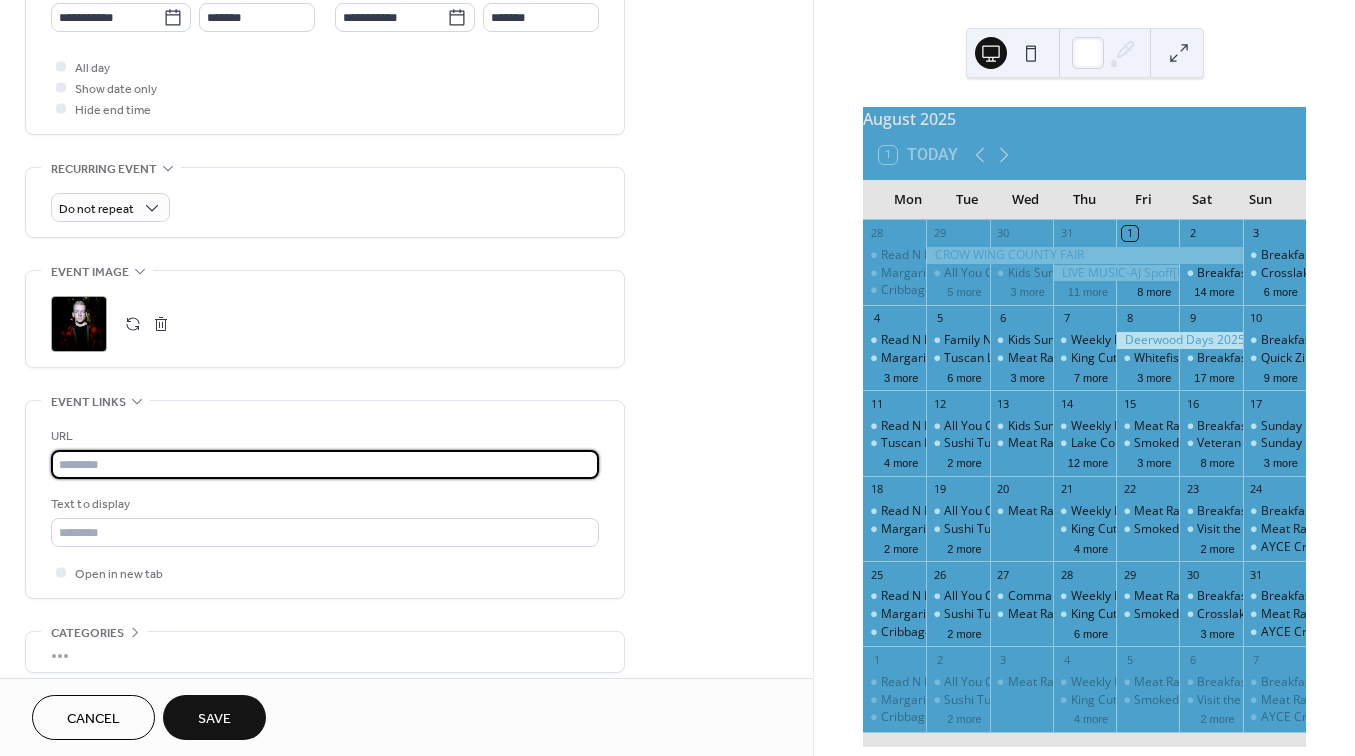 click at bounding box center [325, 464] 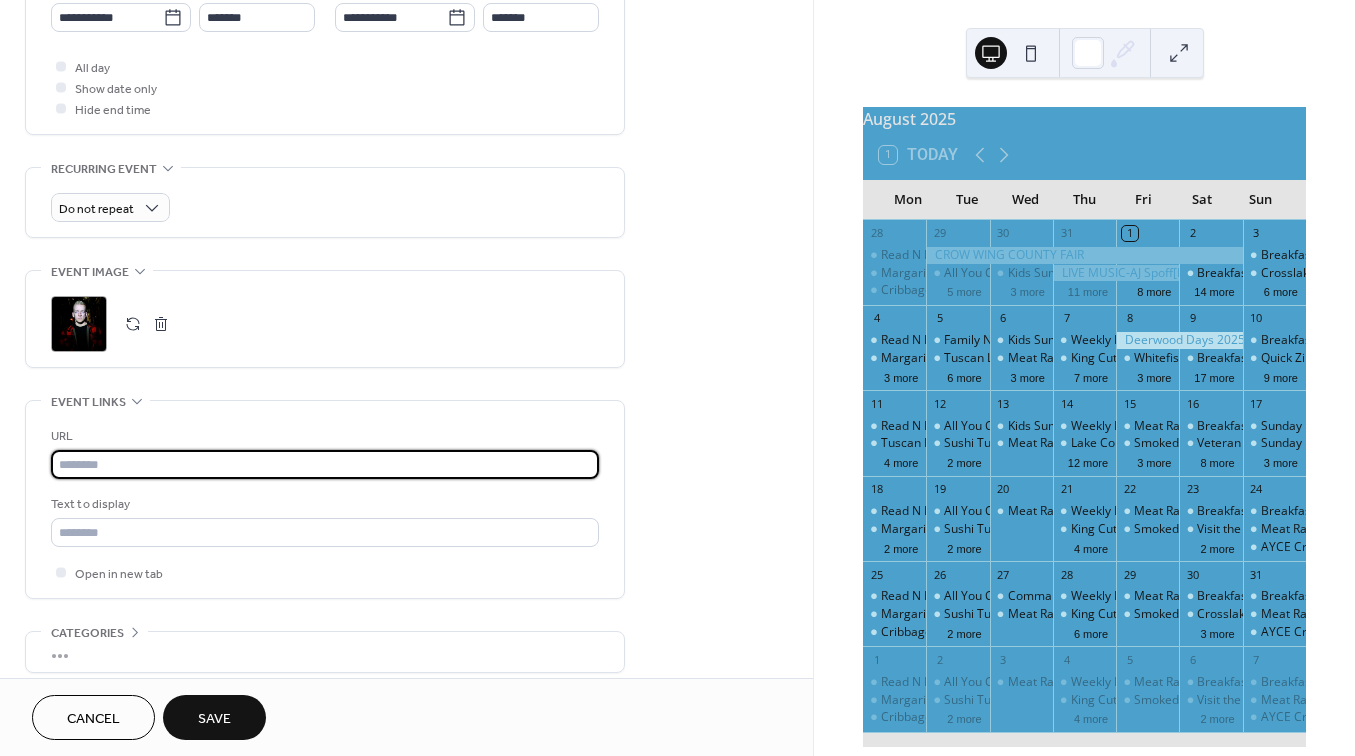 paste on "**********" 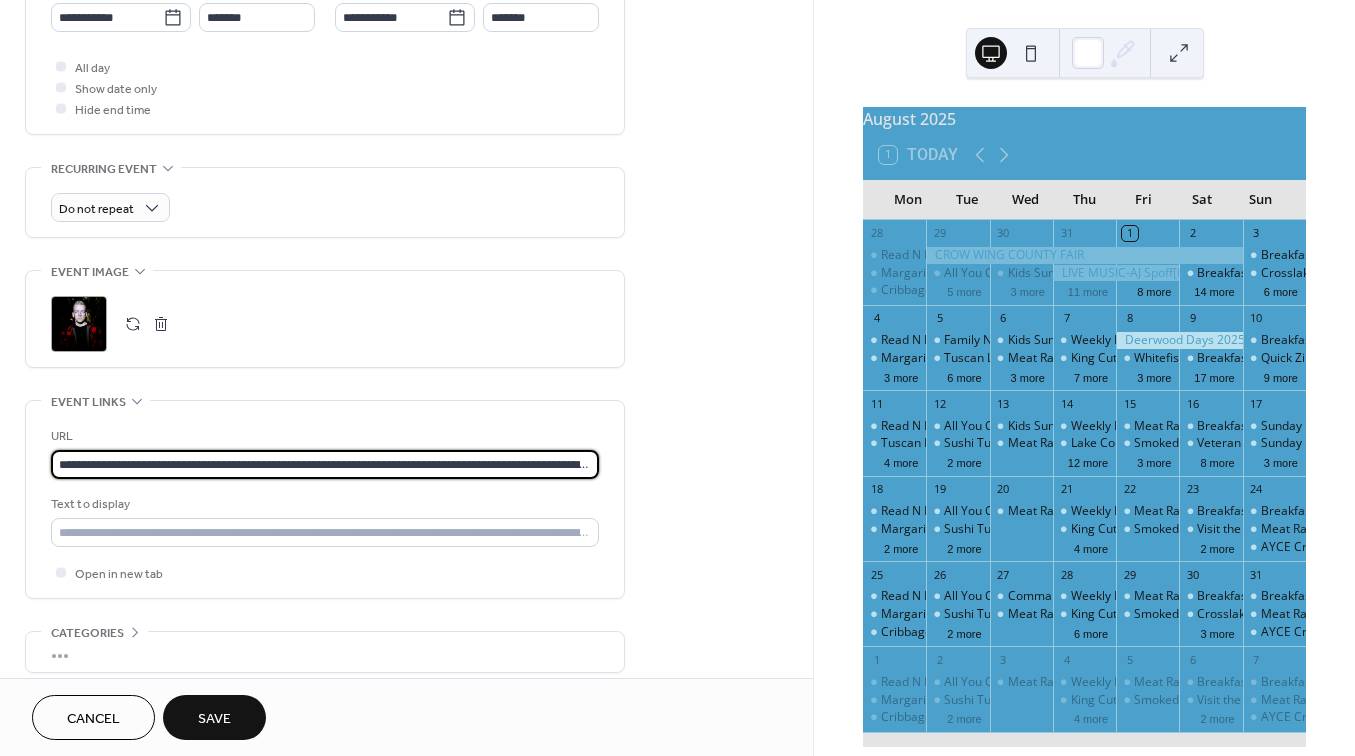 type on "**********" 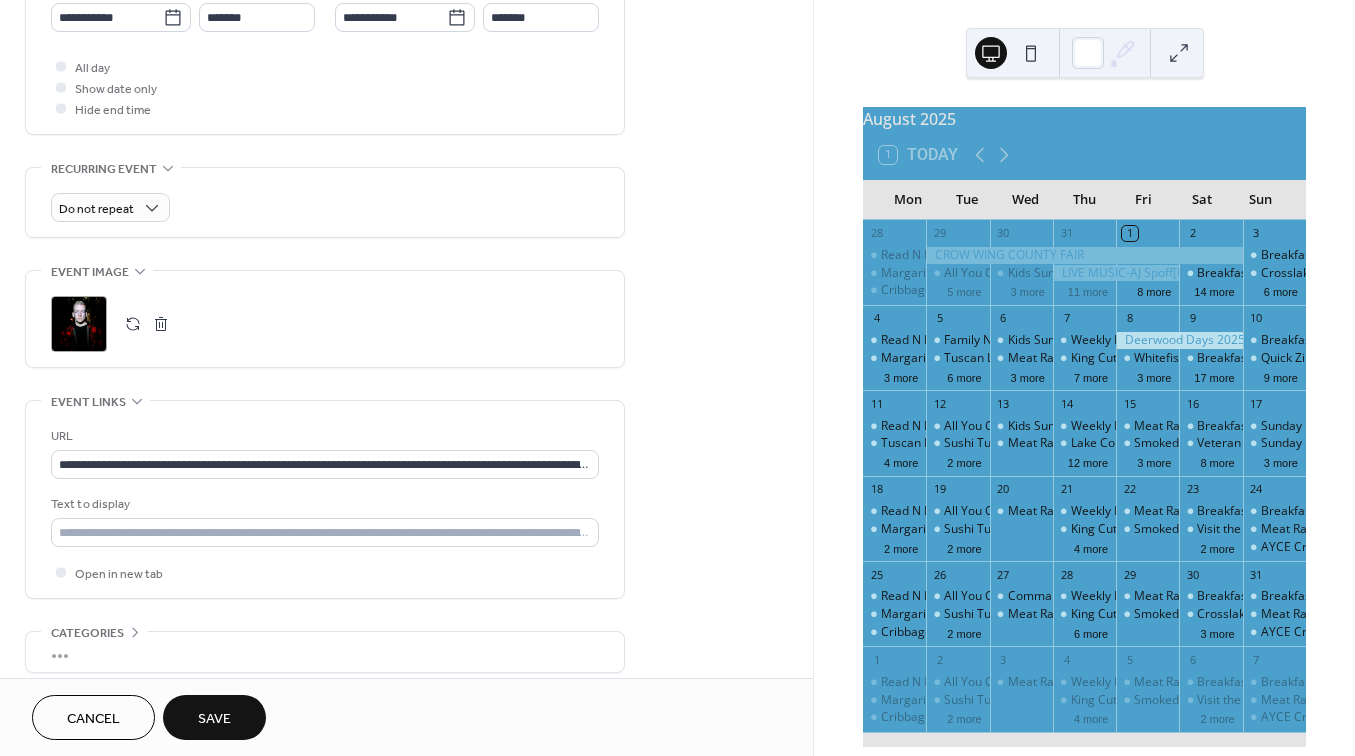 click on "Save" at bounding box center (214, 719) 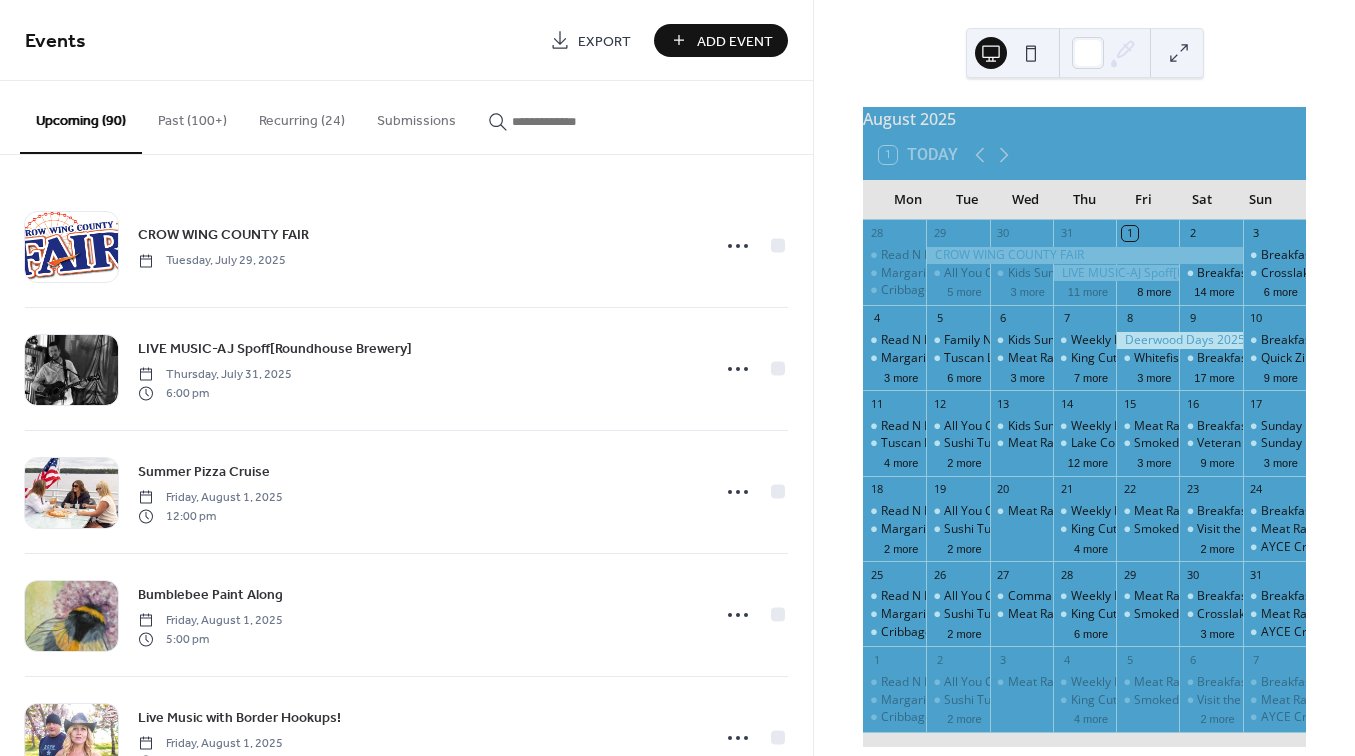 click at bounding box center (572, 121) 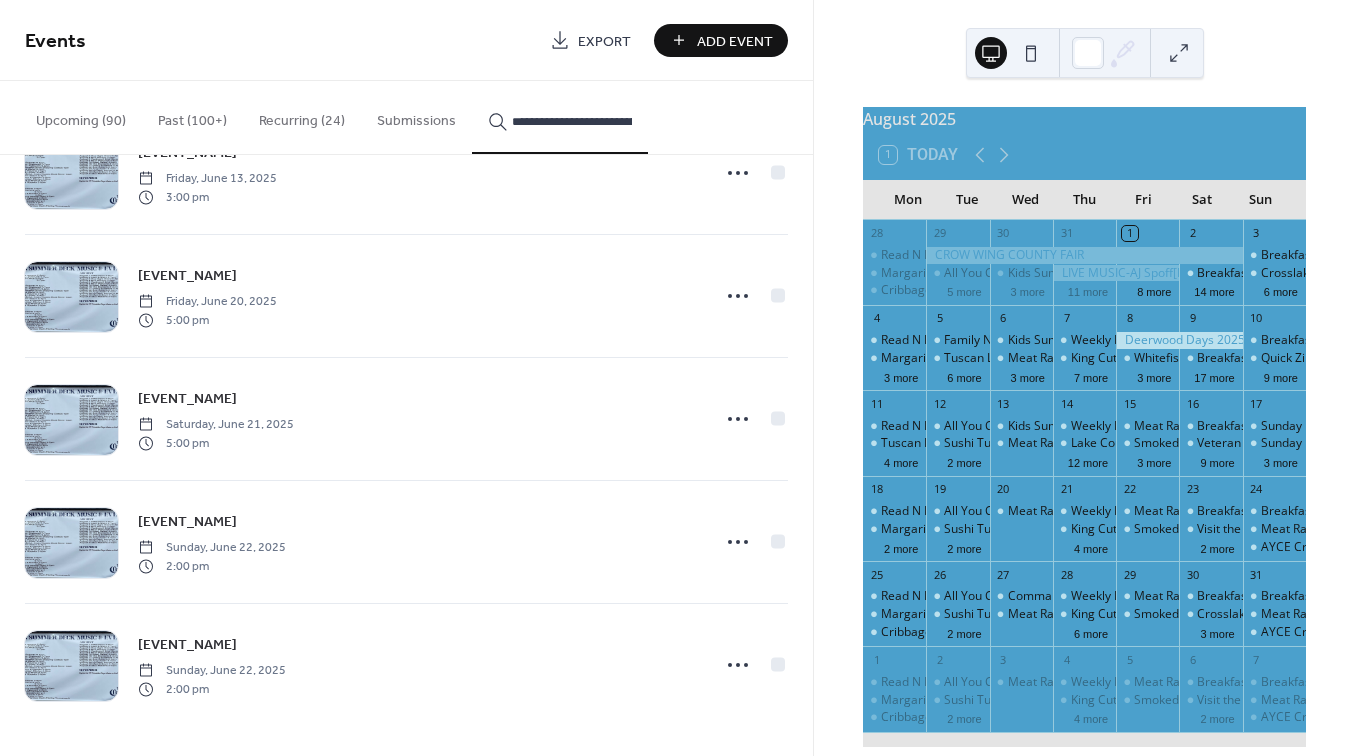 scroll, scrollTop: 75, scrollLeft: 0, axis: vertical 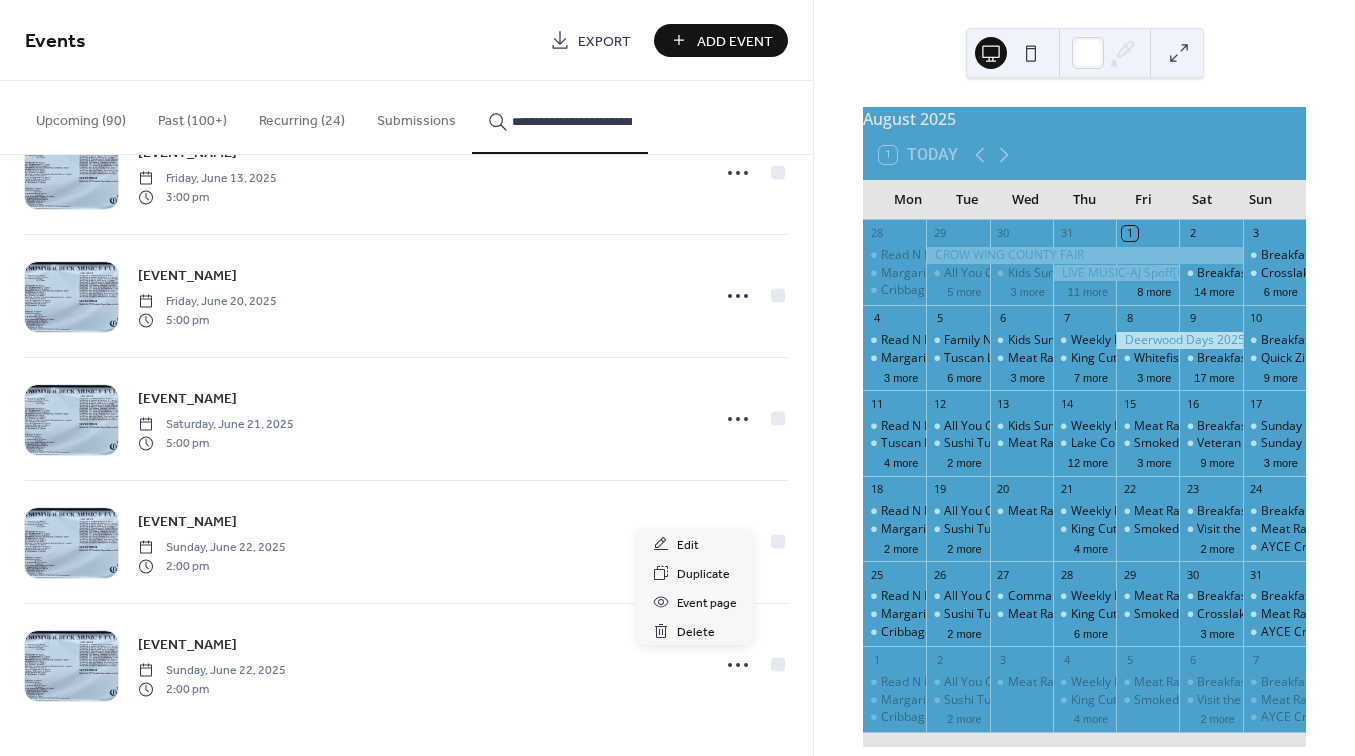 click on "[EVENT_NAME]" at bounding box center (187, 645) 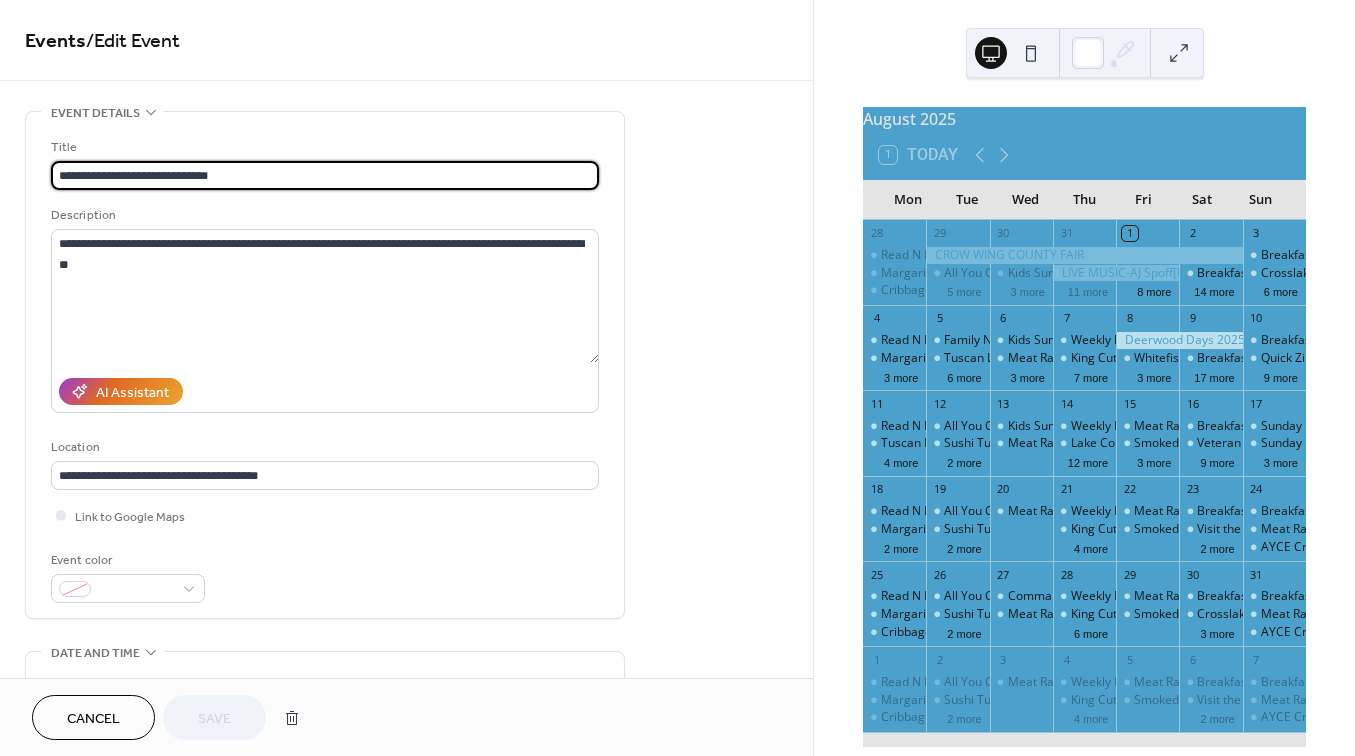 scroll, scrollTop: 148, scrollLeft: 0, axis: vertical 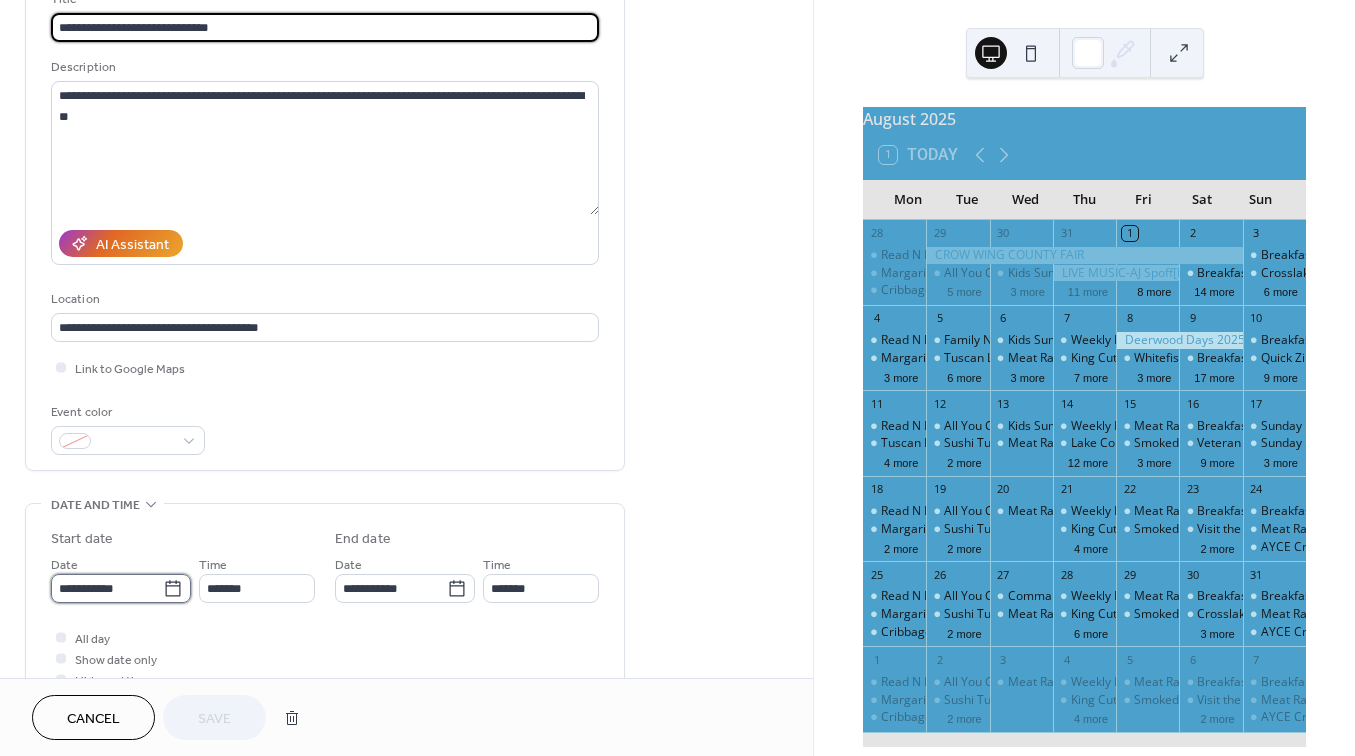 click on "**********" at bounding box center (107, 588) 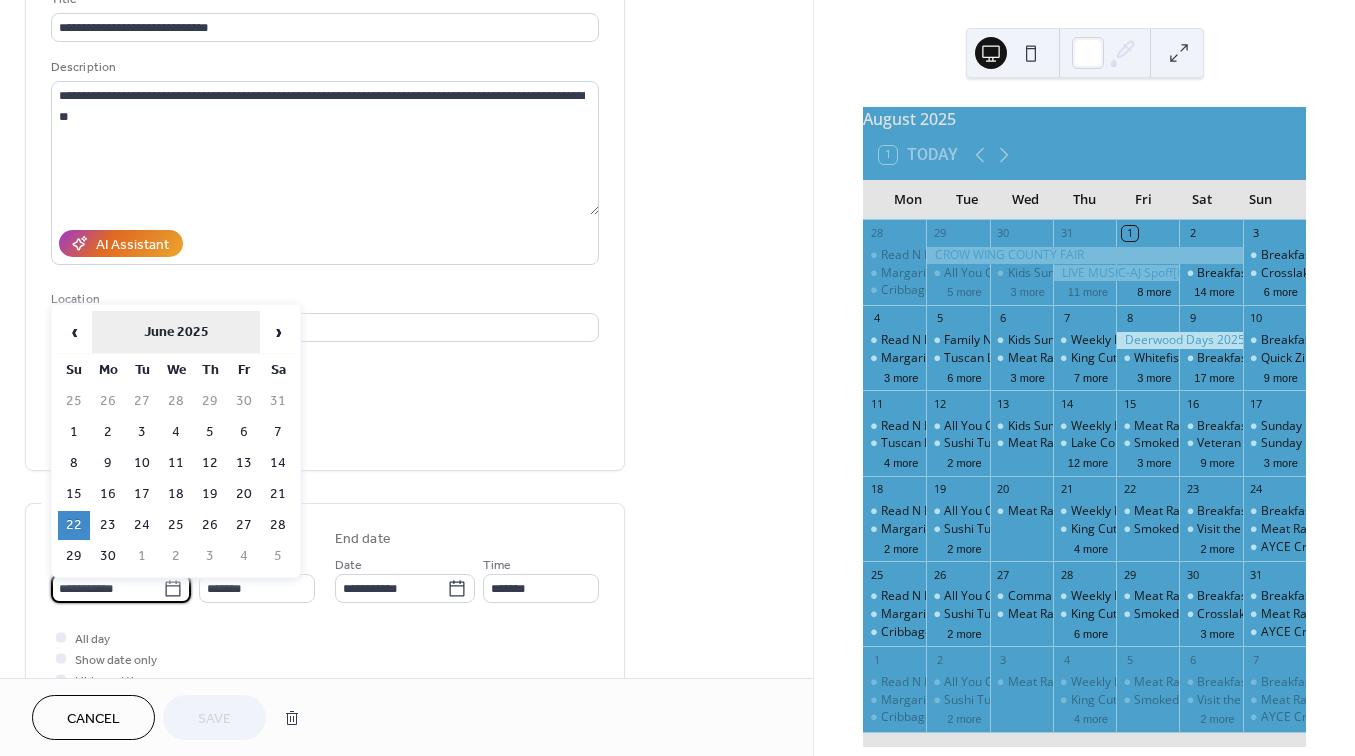 click on "June 2025" at bounding box center [176, 332] 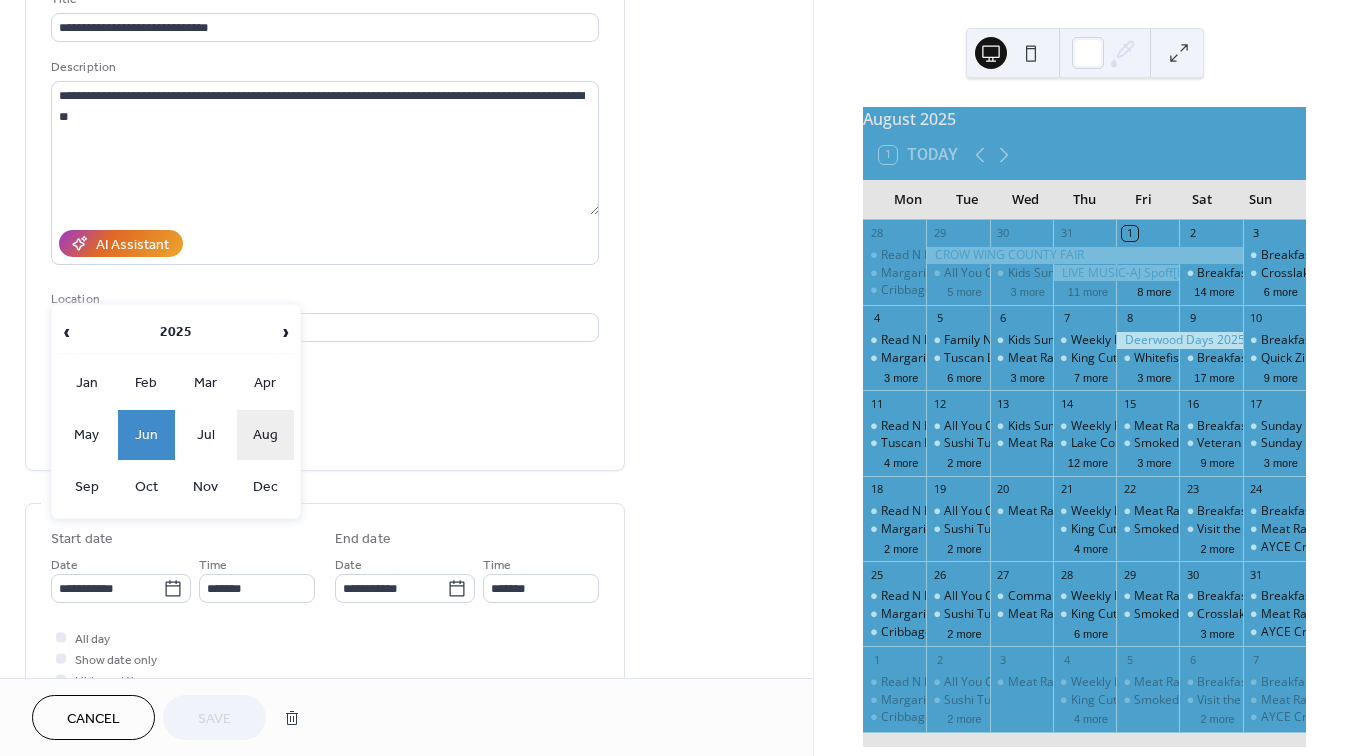 click on "Aug" at bounding box center (266, 435) 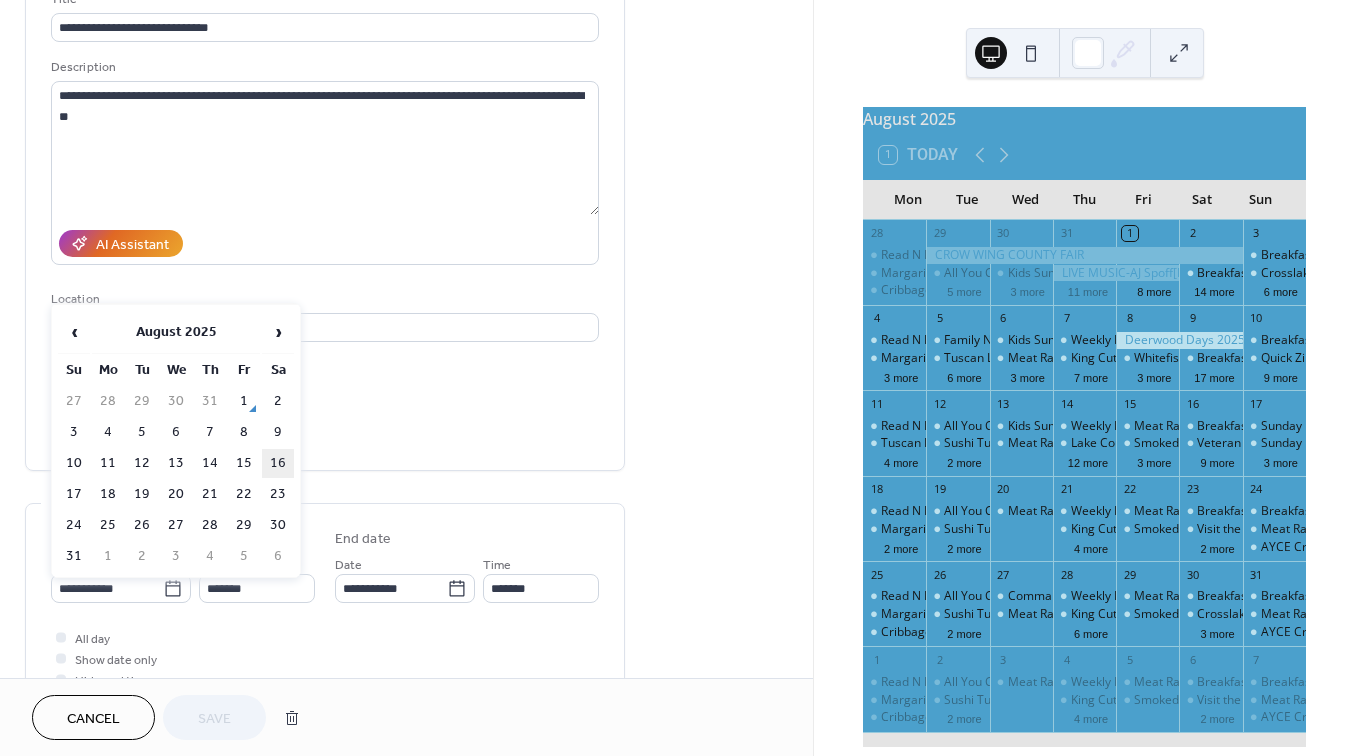 click on "16" at bounding box center [278, 463] 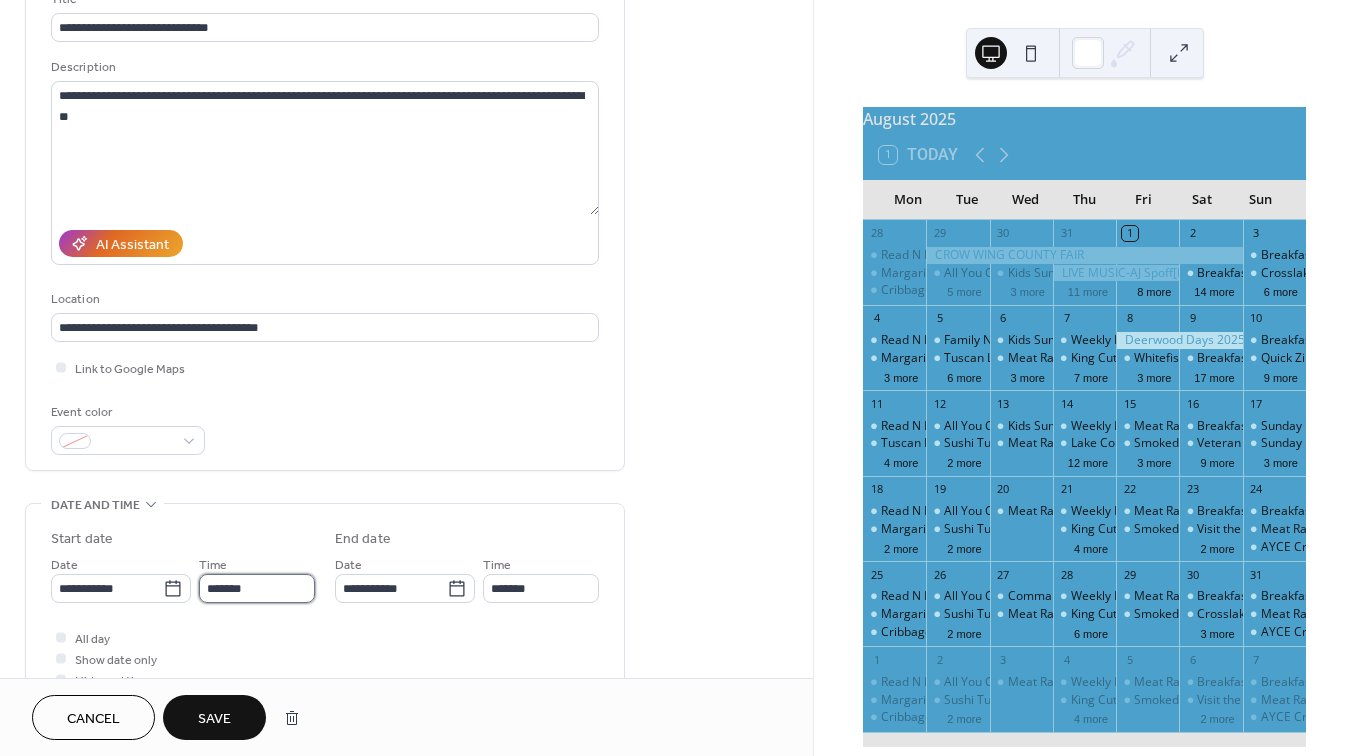 click on "*******" at bounding box center [257, 588] 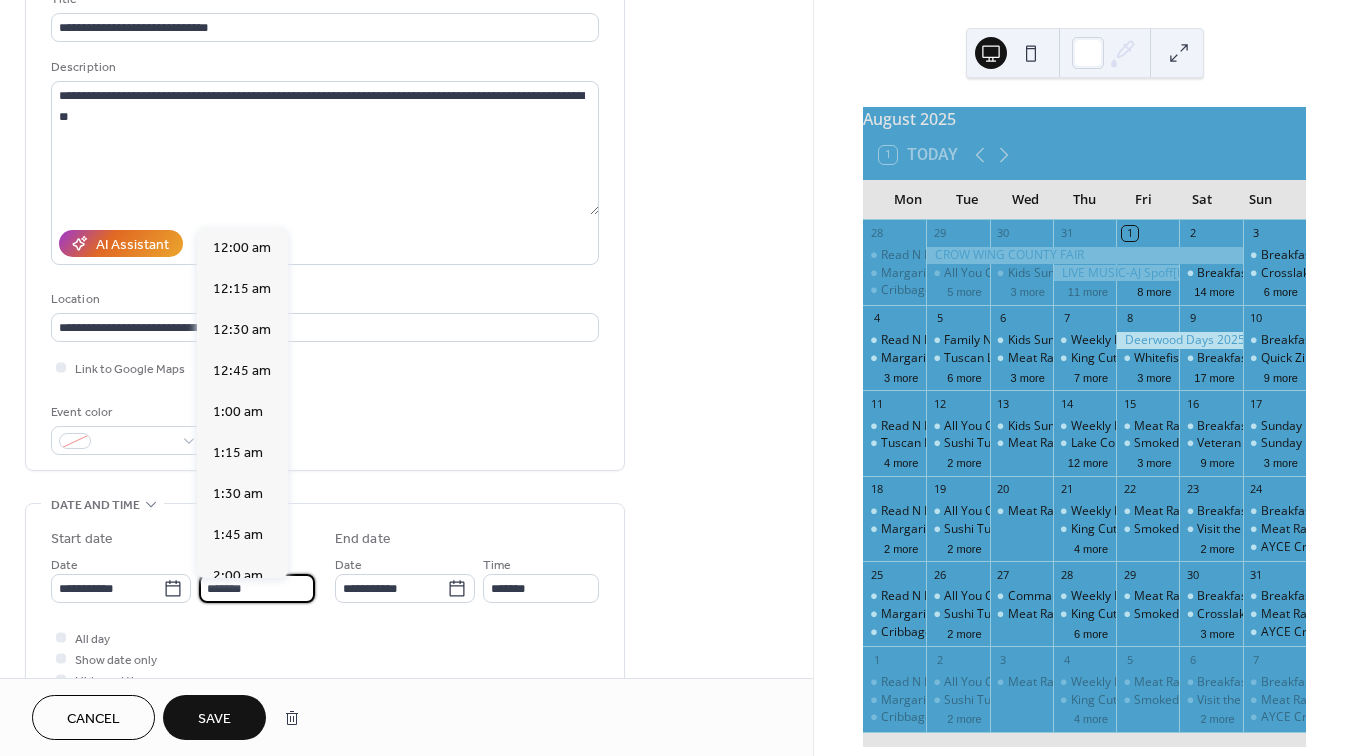 scroll, scrollTop: 2296, scrollLeft: 0, axis: vertical 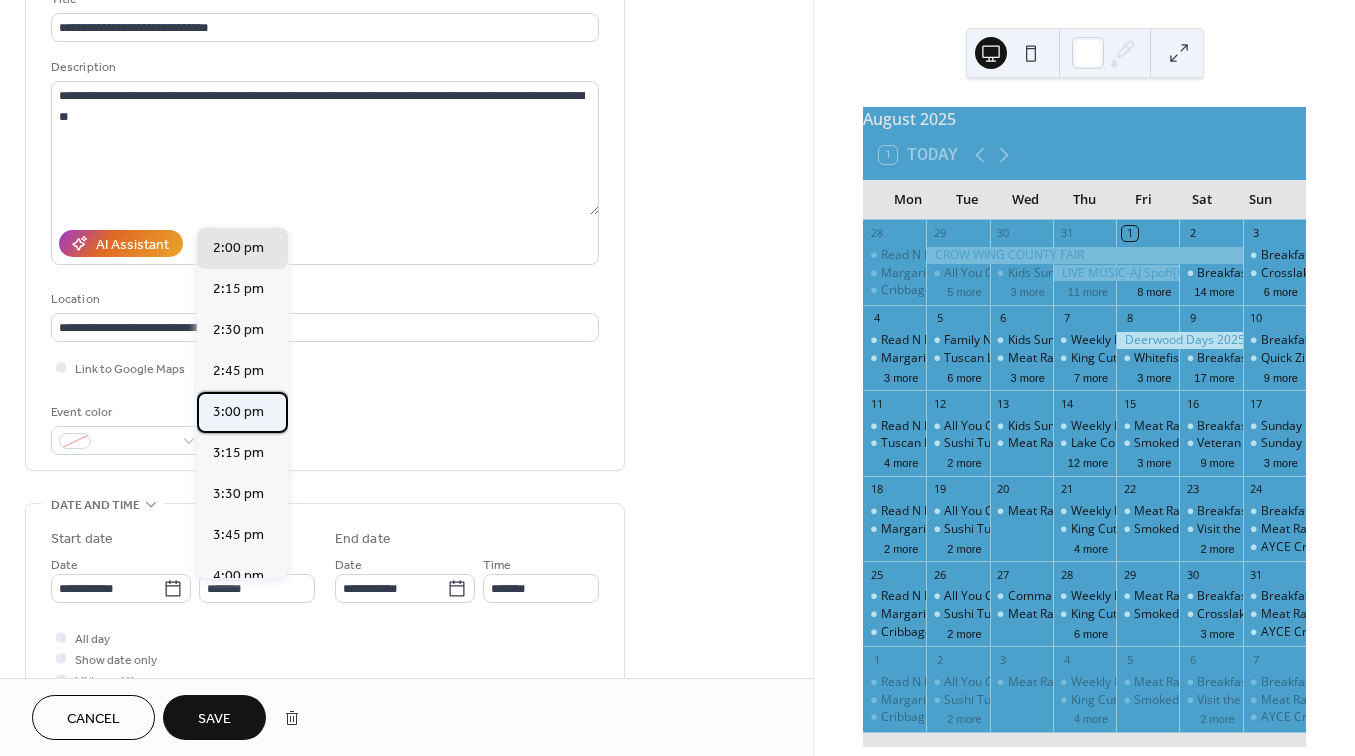 click on "3:00 pm" at bounding box center [238, 412] 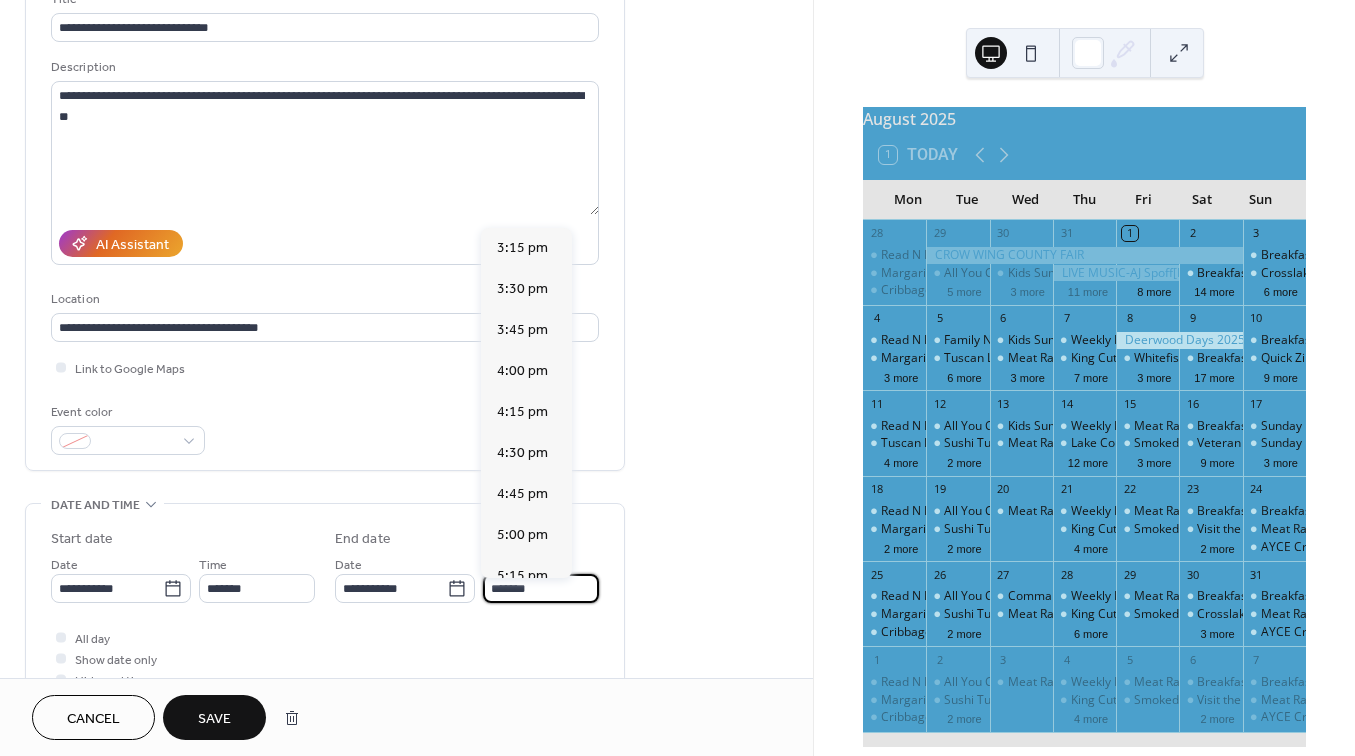 click on "*******" at bounding box center [541, 588] 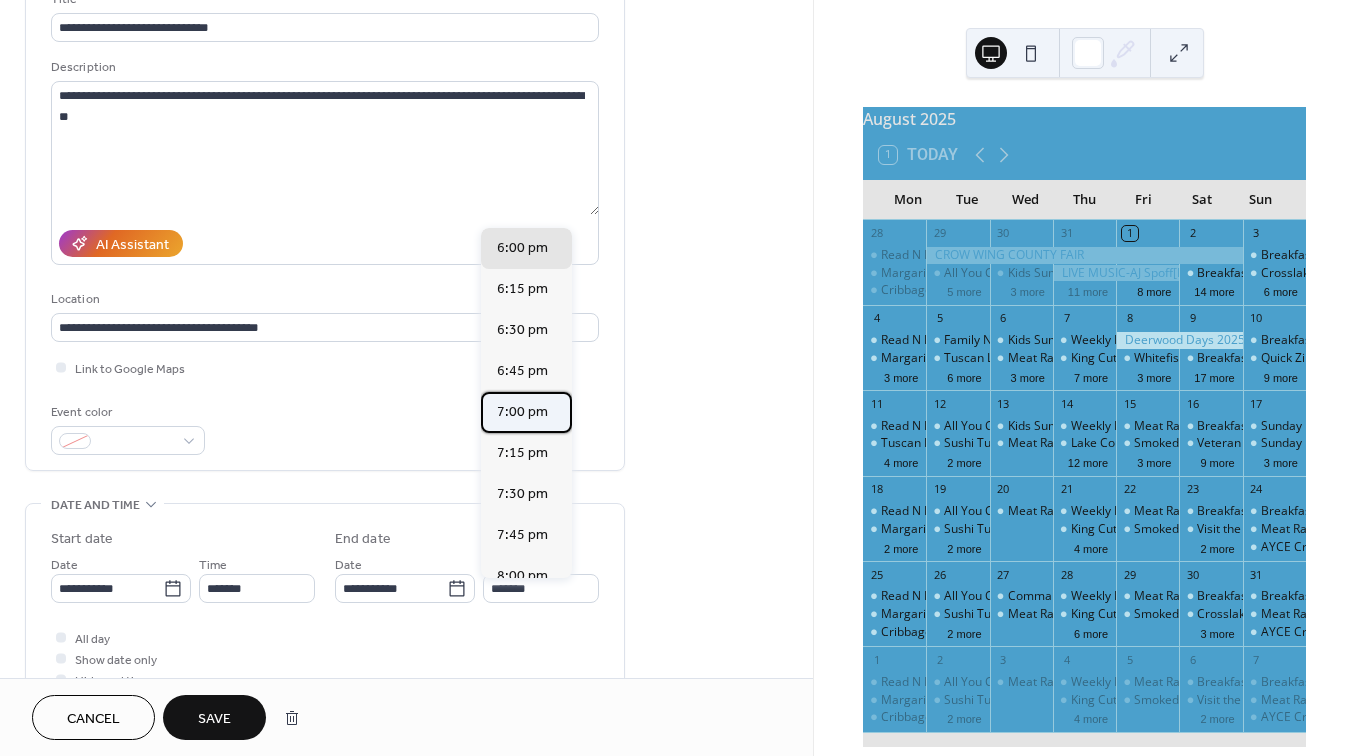 click on "7:00 pm" at bounding box center [522, 412] 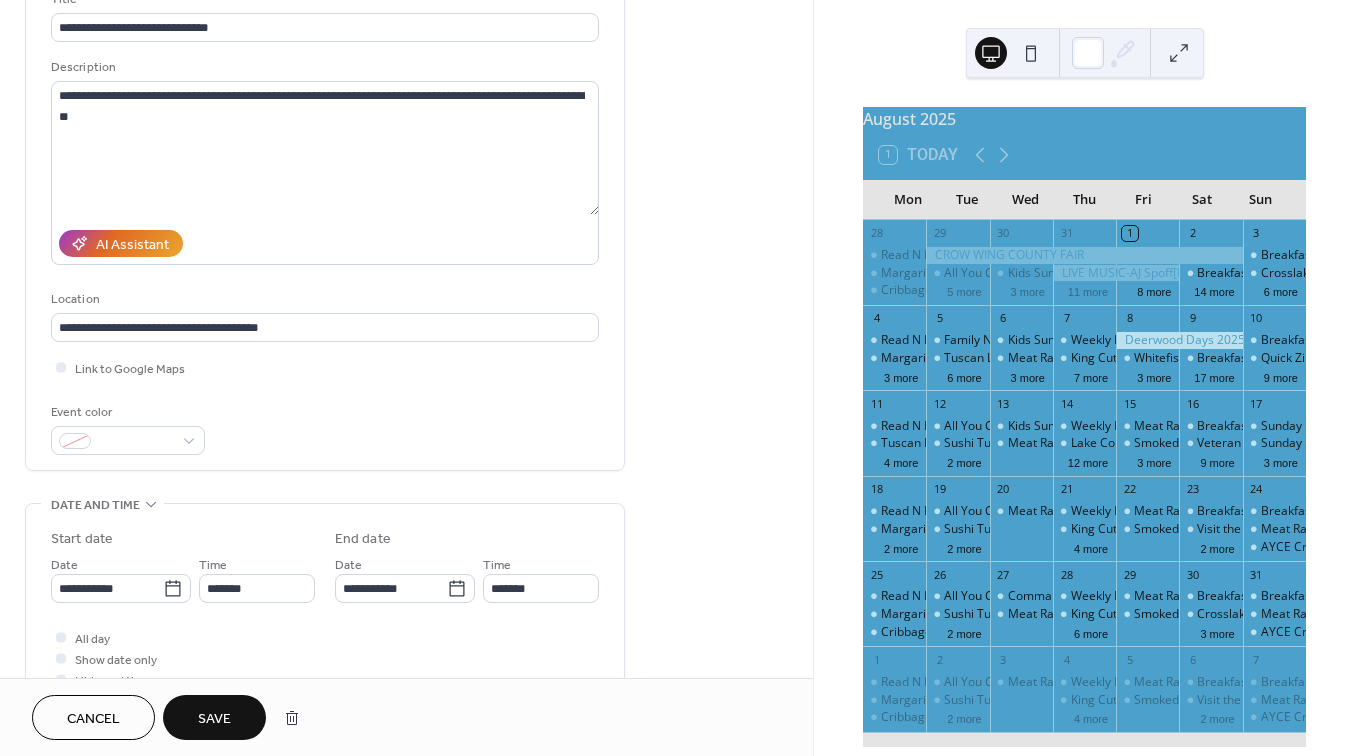 type on "*******" 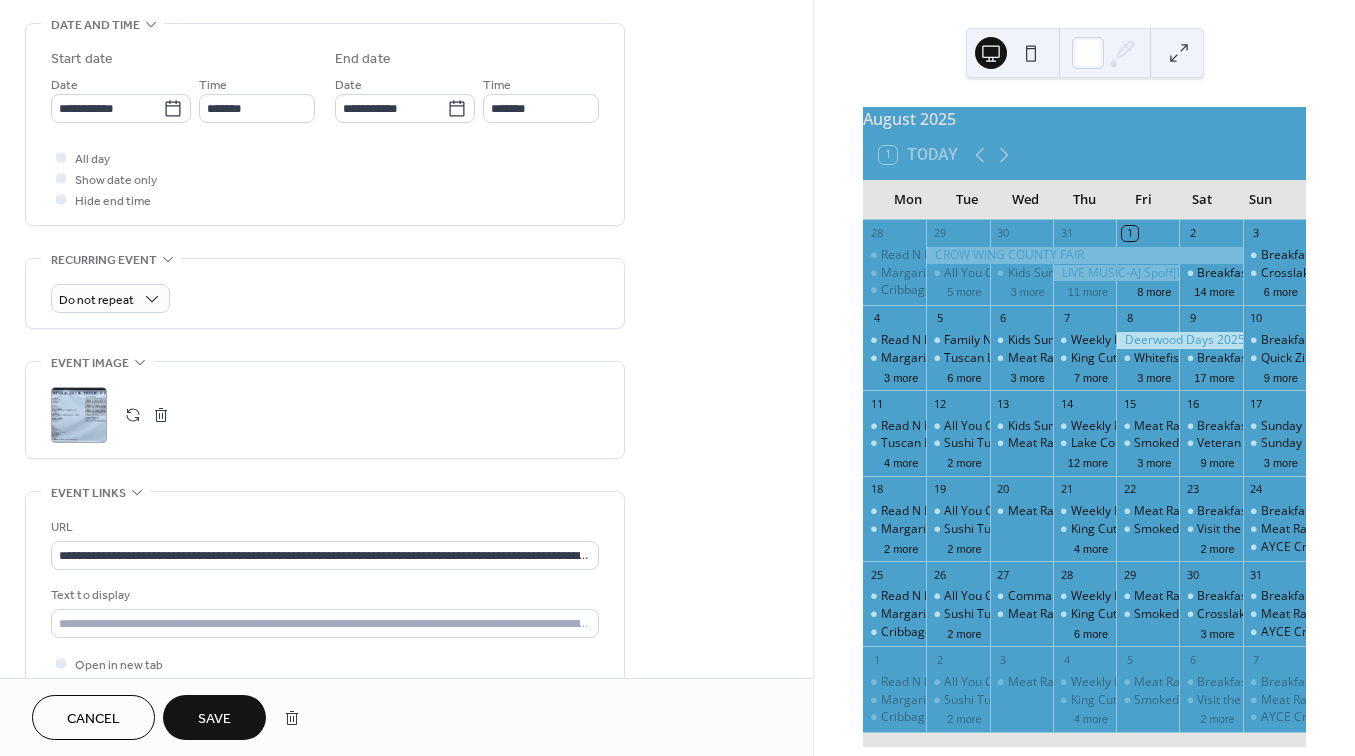 scroll, scrollTop: 638, scrollLeft: 0, axis: vertical 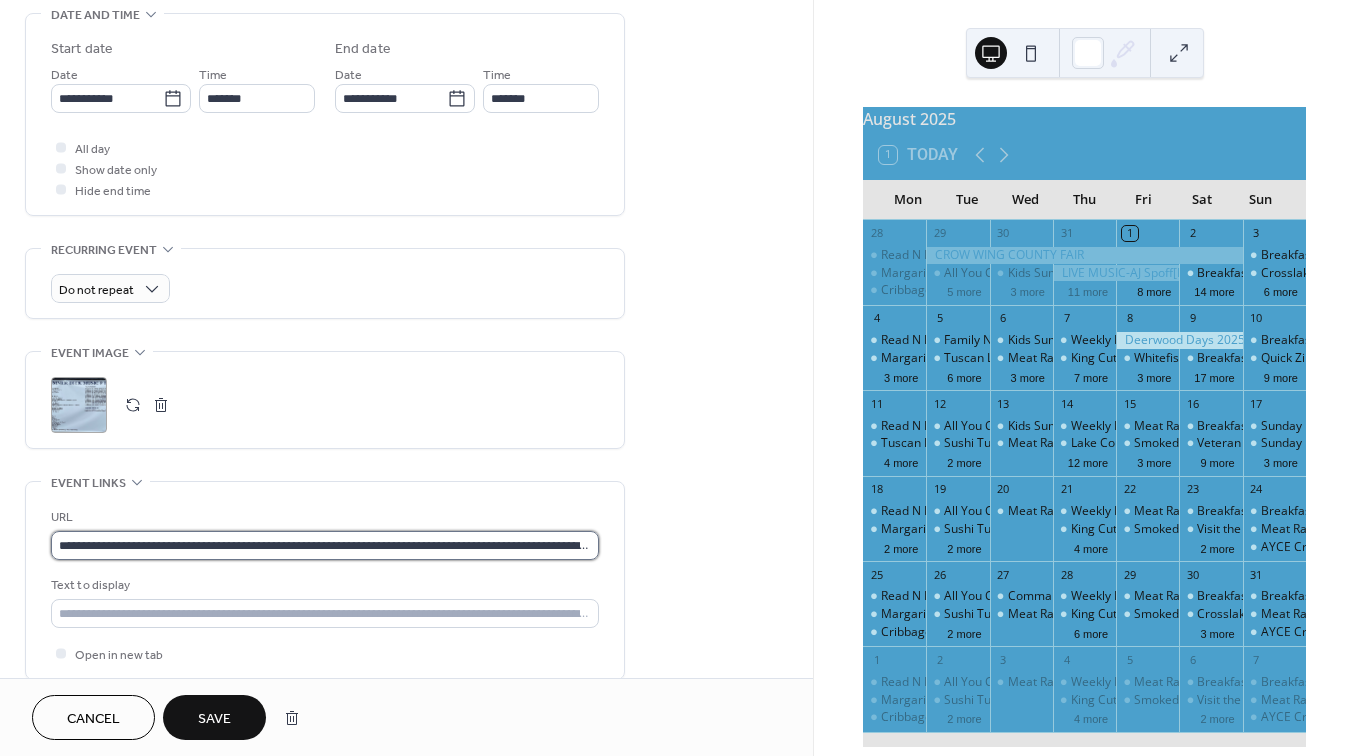 click on "**********" at bounding box center [325, 545] 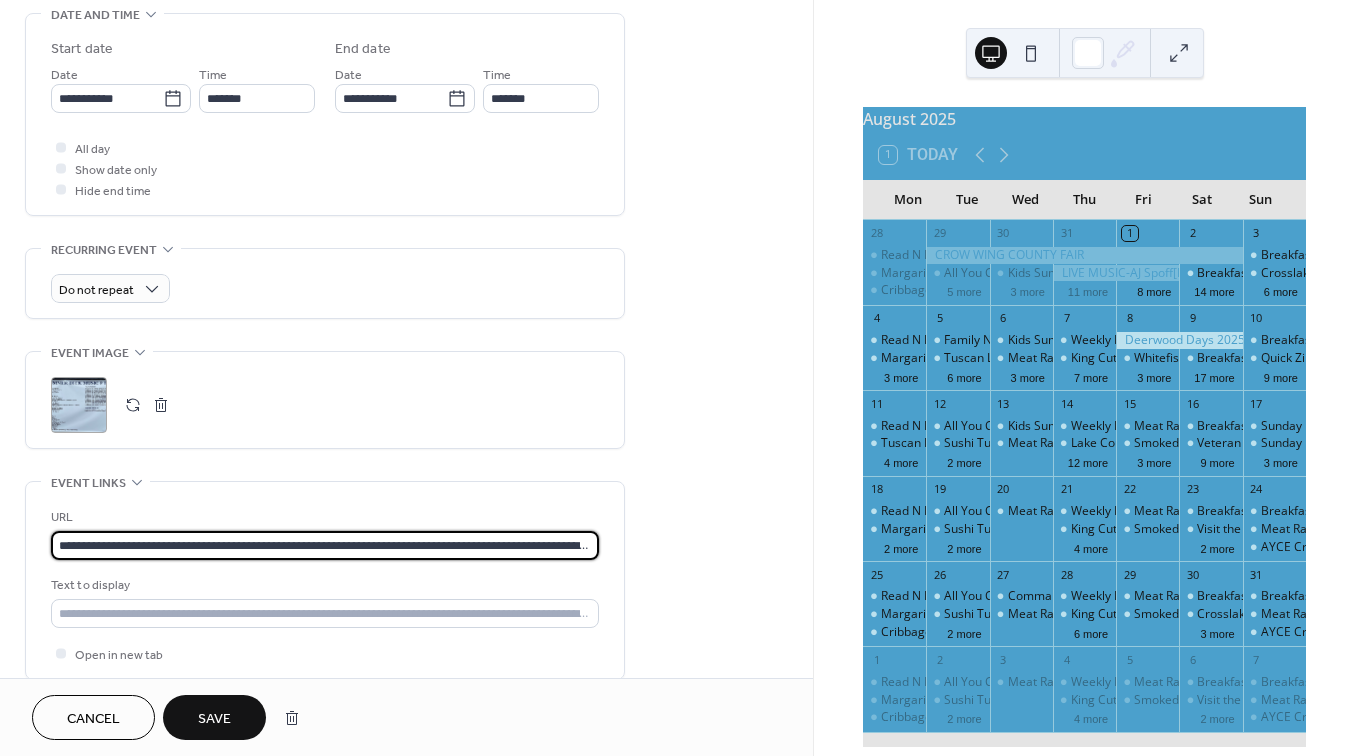 click on "**********" at bounding box center [325, 545] 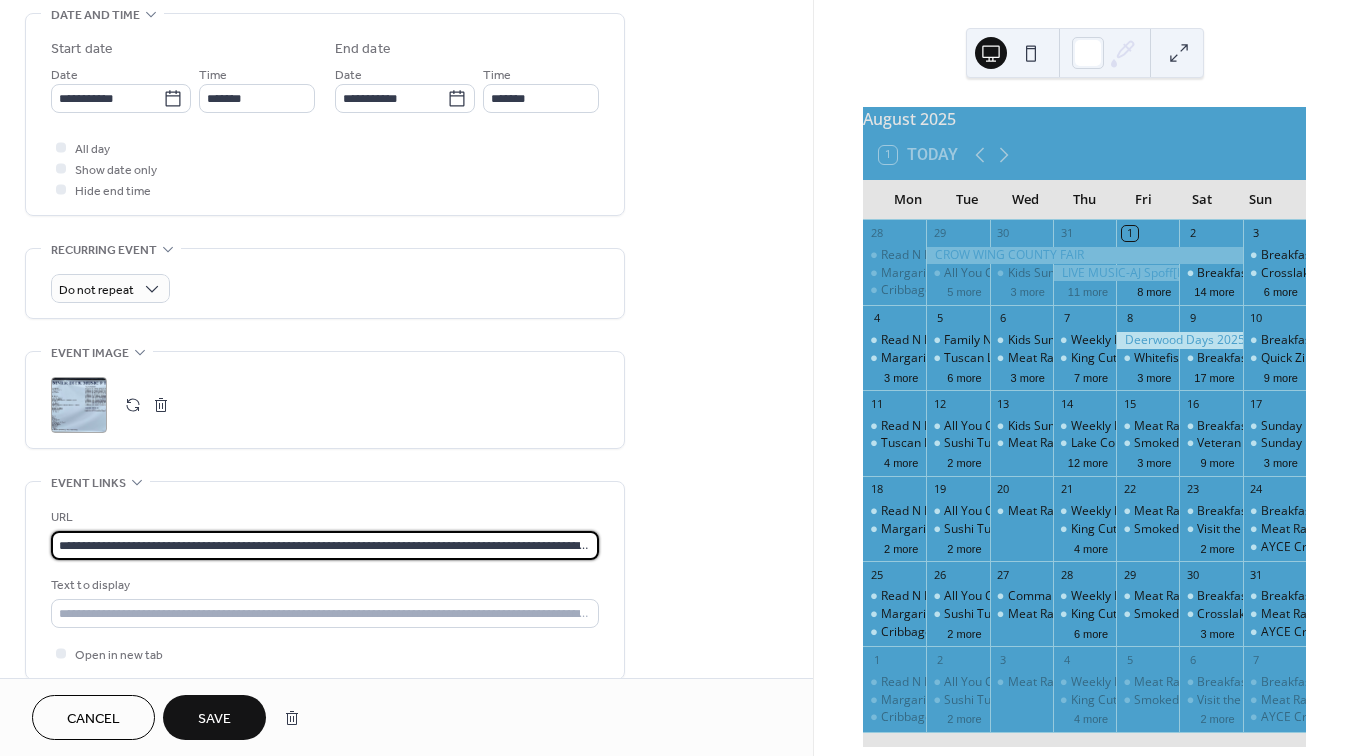 paste 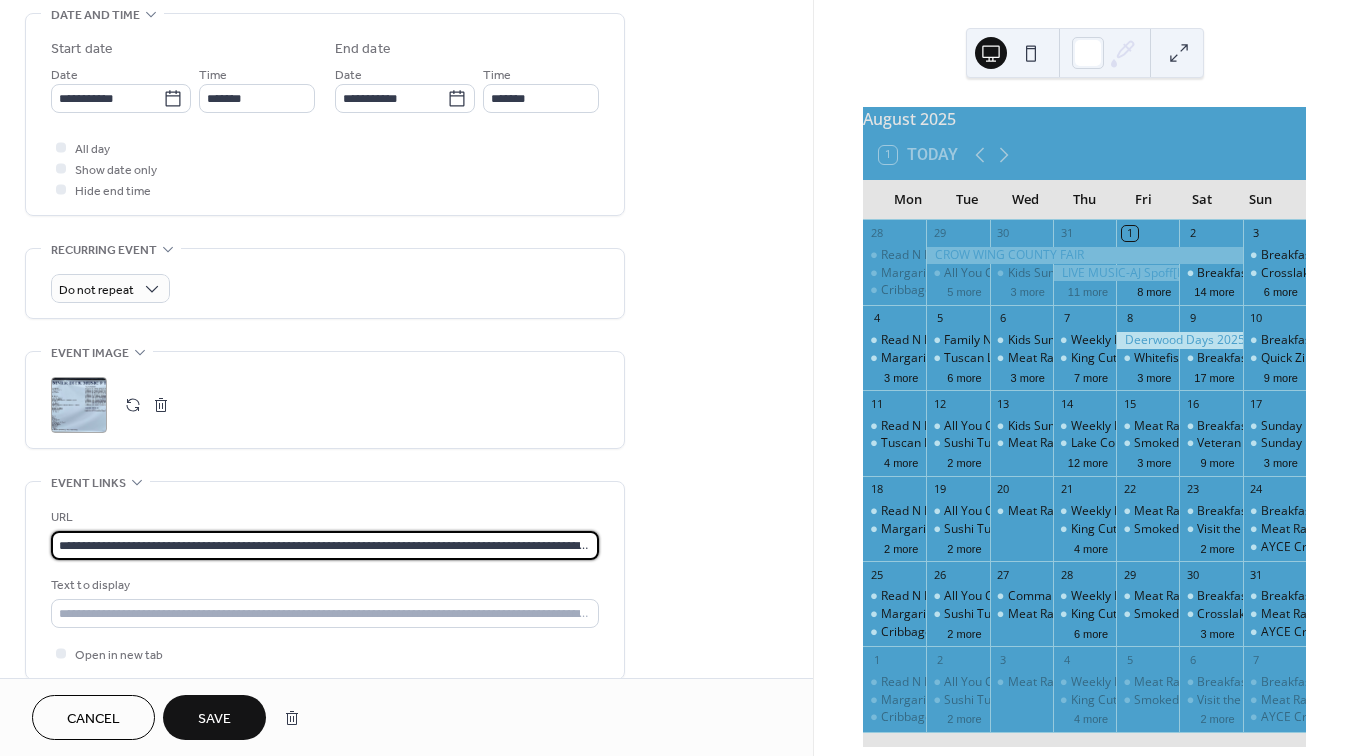 type on "**********" 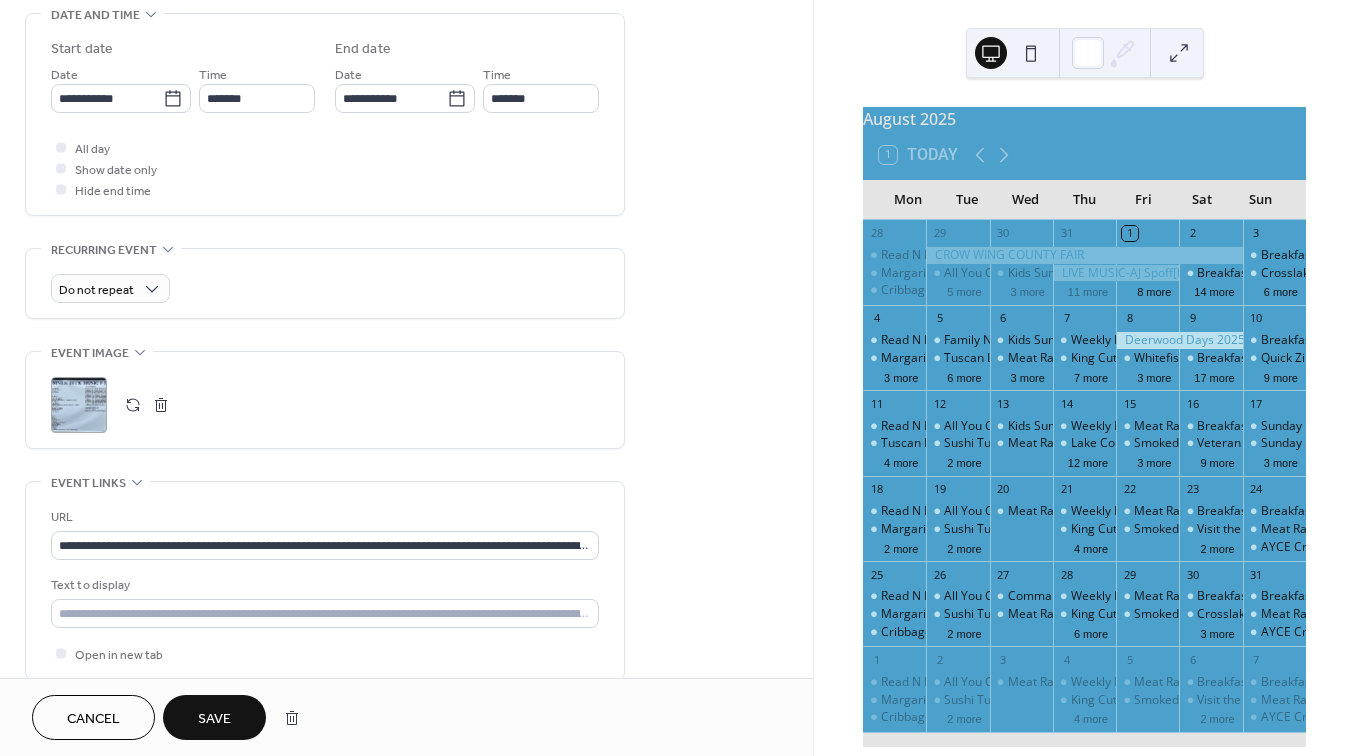 click on "Save" at bounding box center [214, 719] 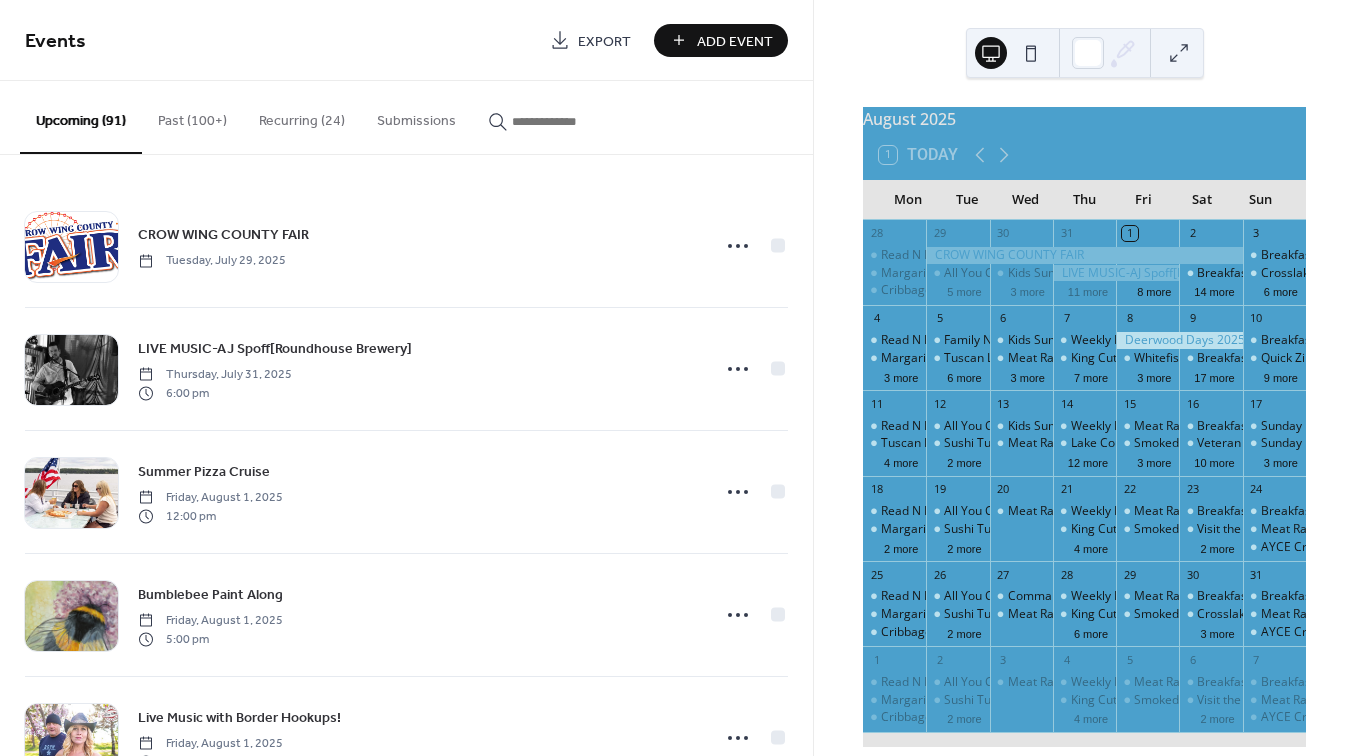 click on "Add Event" at bounding box center [735, 41] 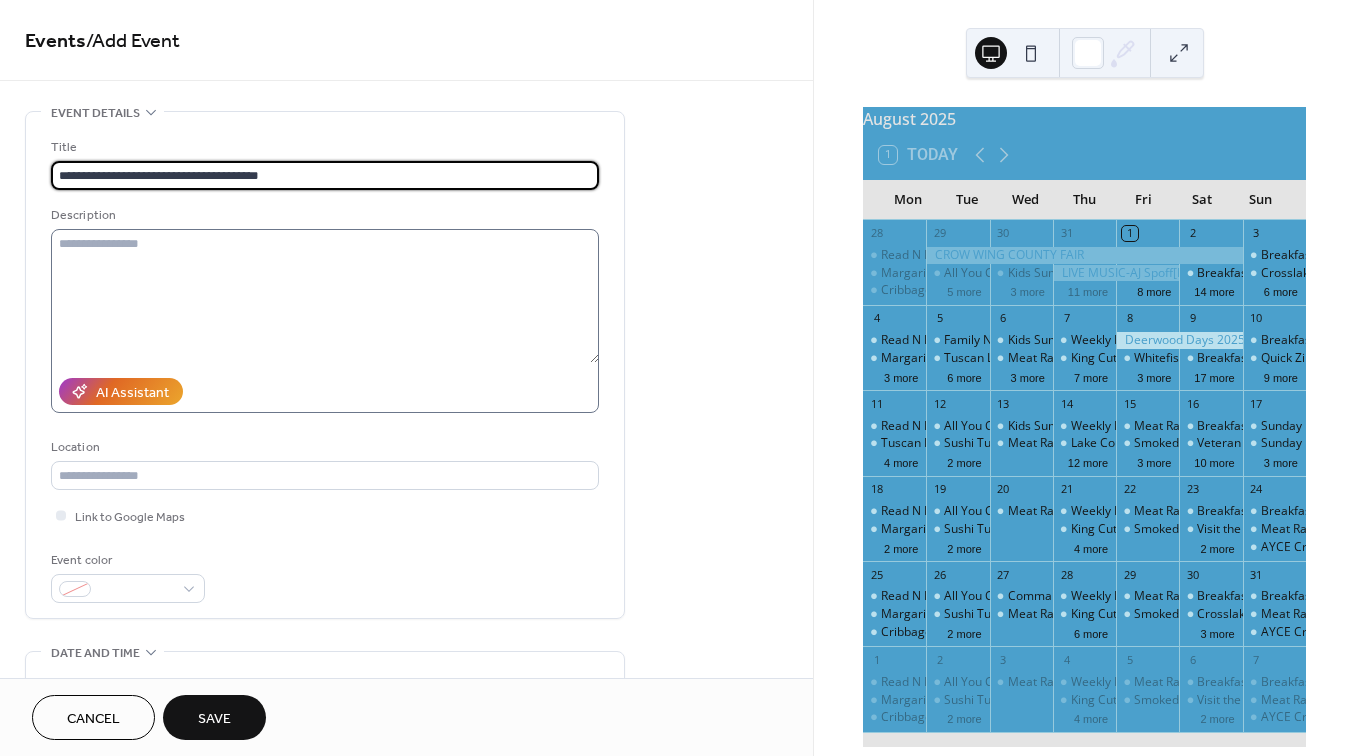 type on "**********" 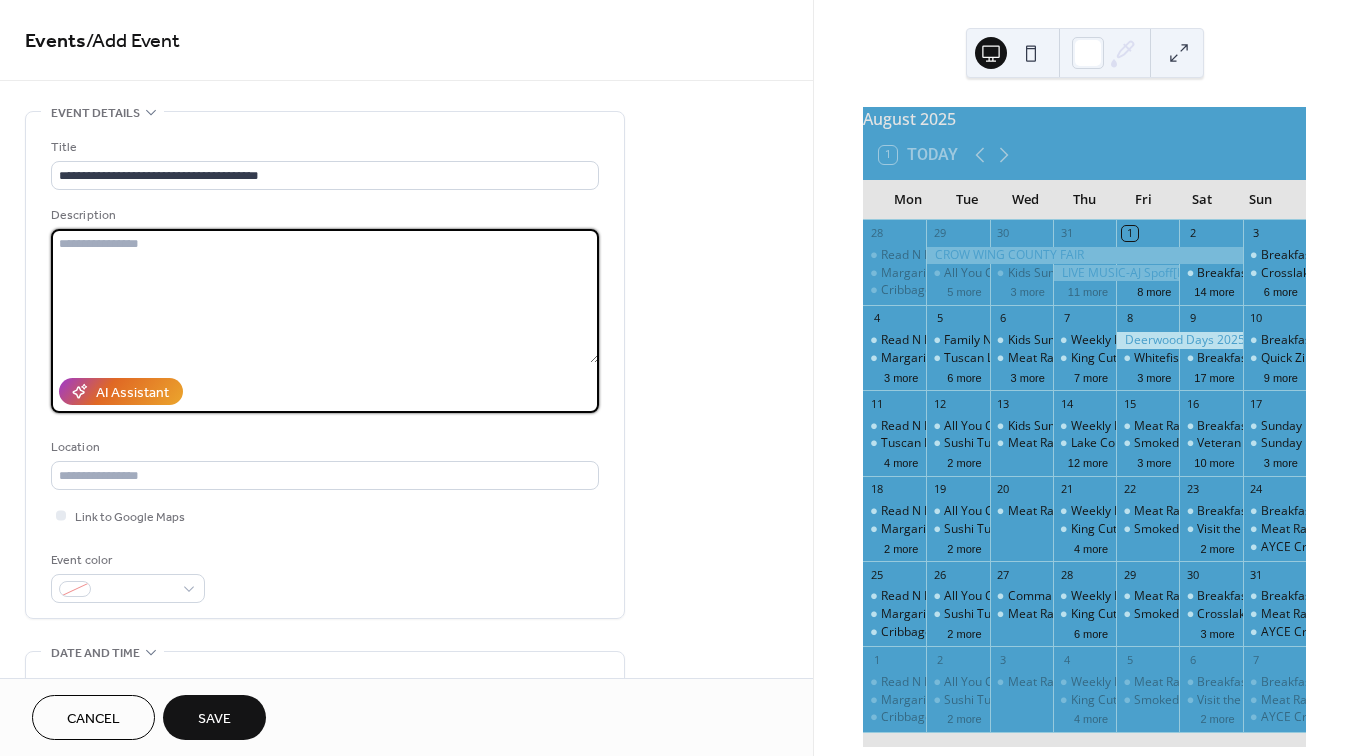 click at bounding box center [325, 296] 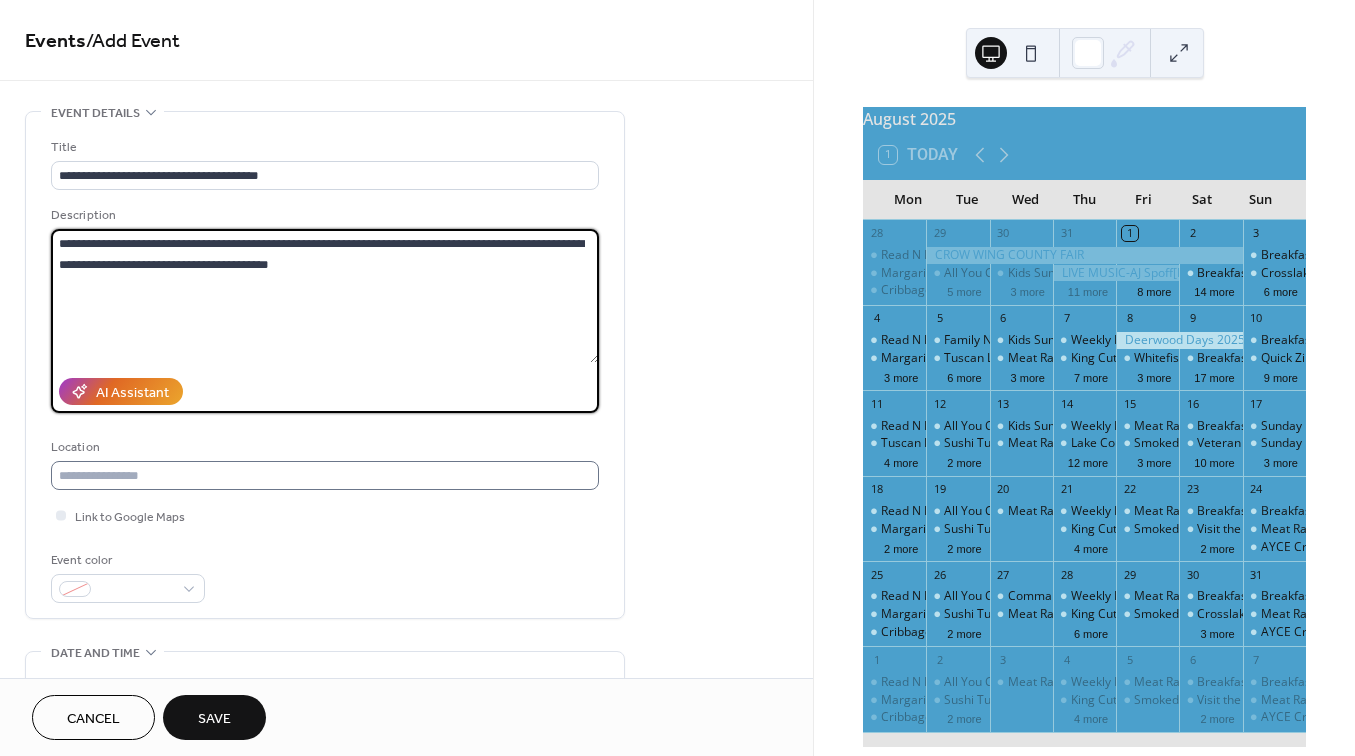 type on "**********" 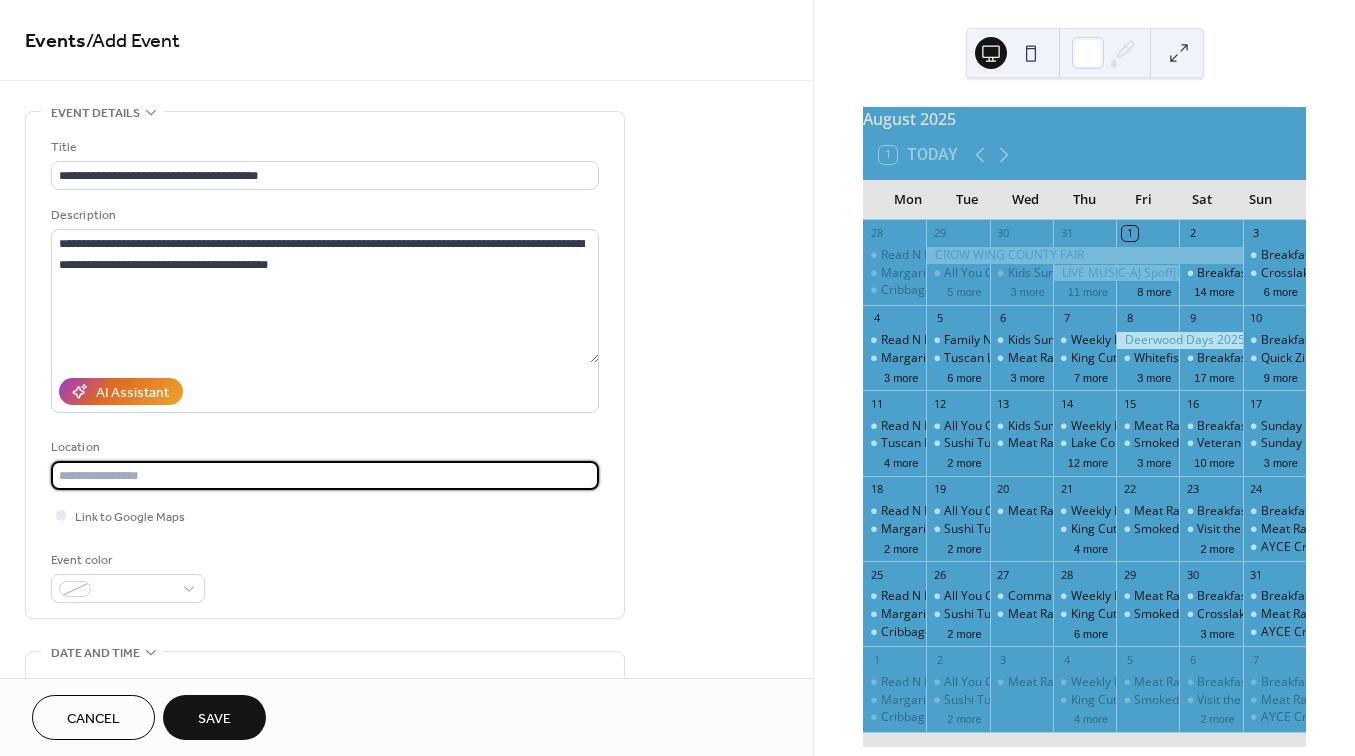 click at bounding box center (325, 475) 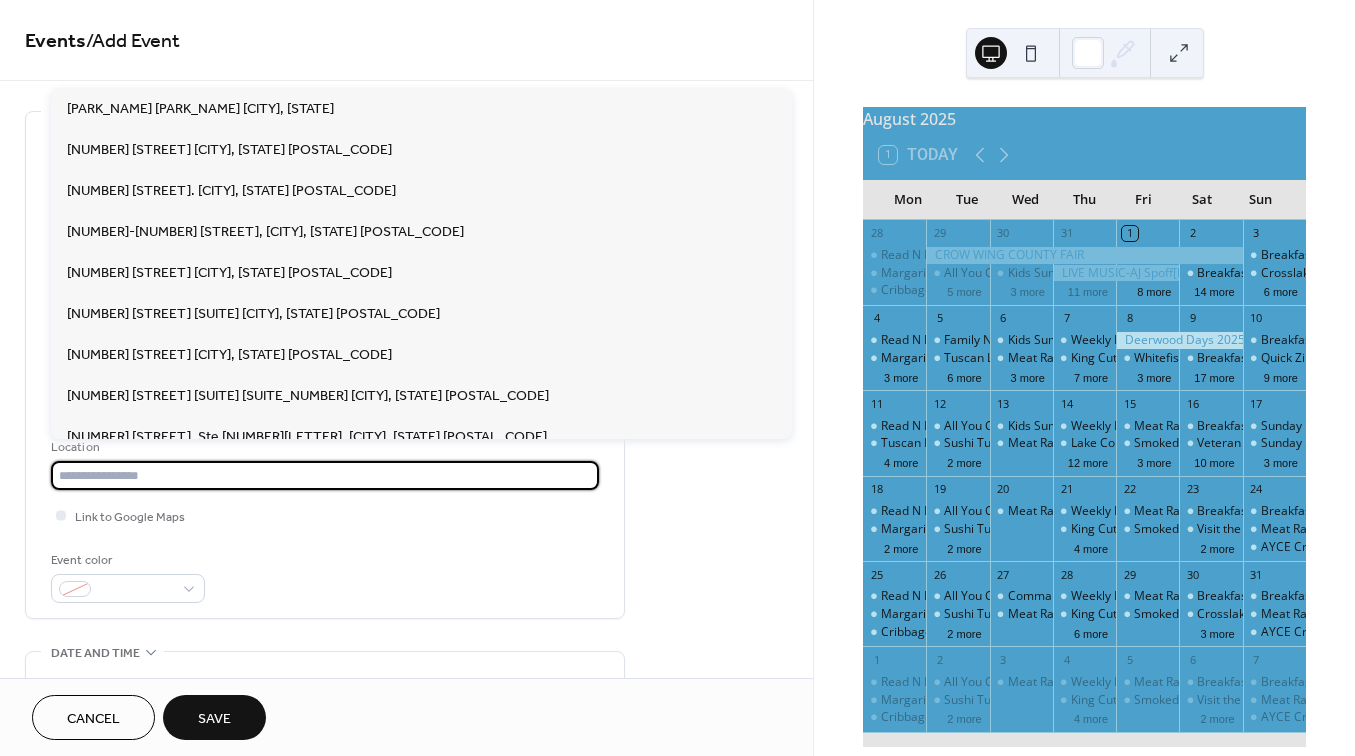 paste on "**********" 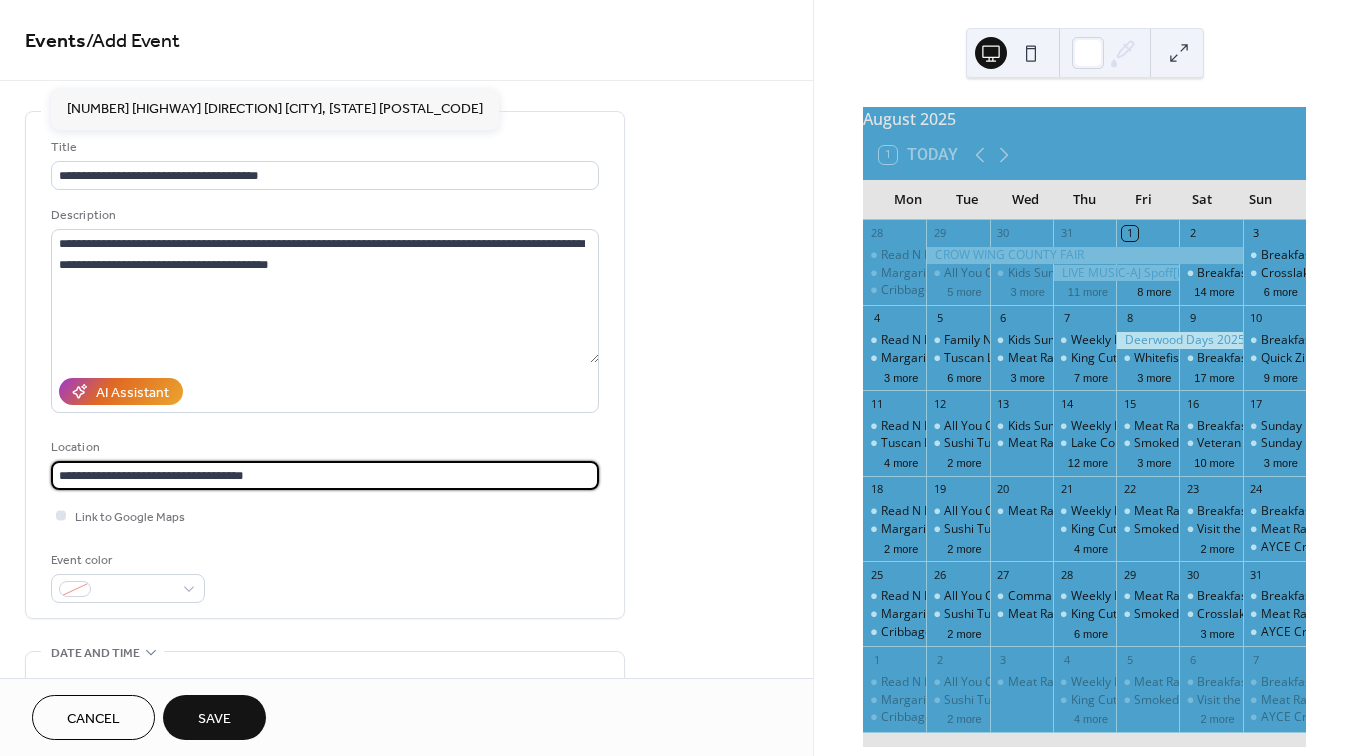 type on "**********" 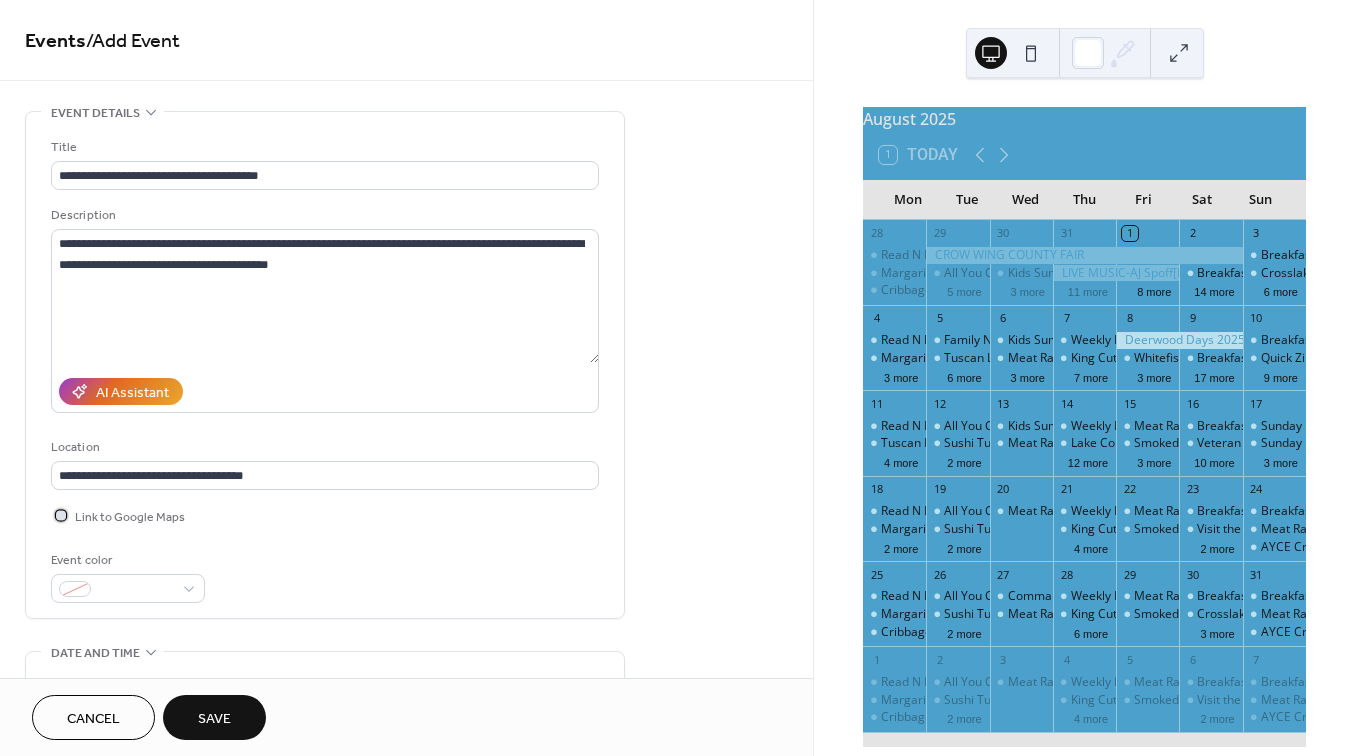 click at bounding box center (61, 515) 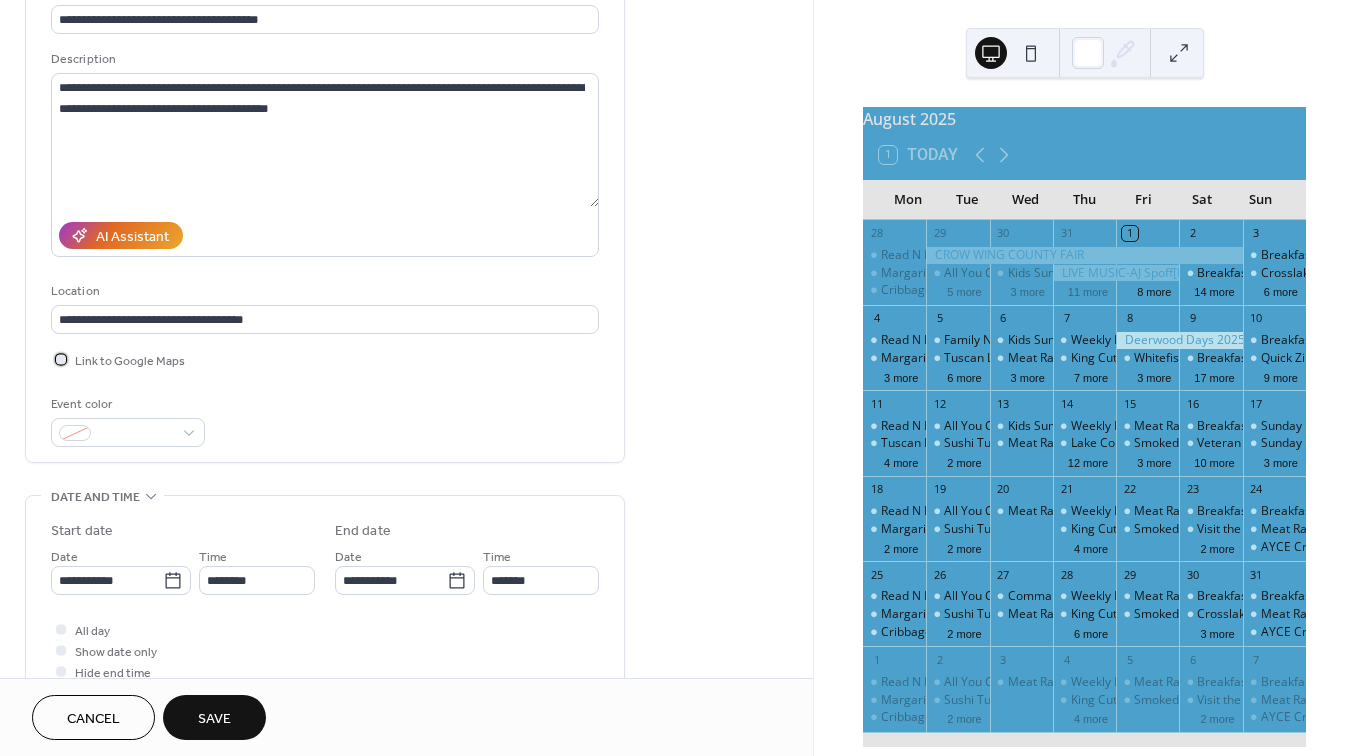 scroll, scrollTop: 158, scrollLeft: 0, axis: vertical 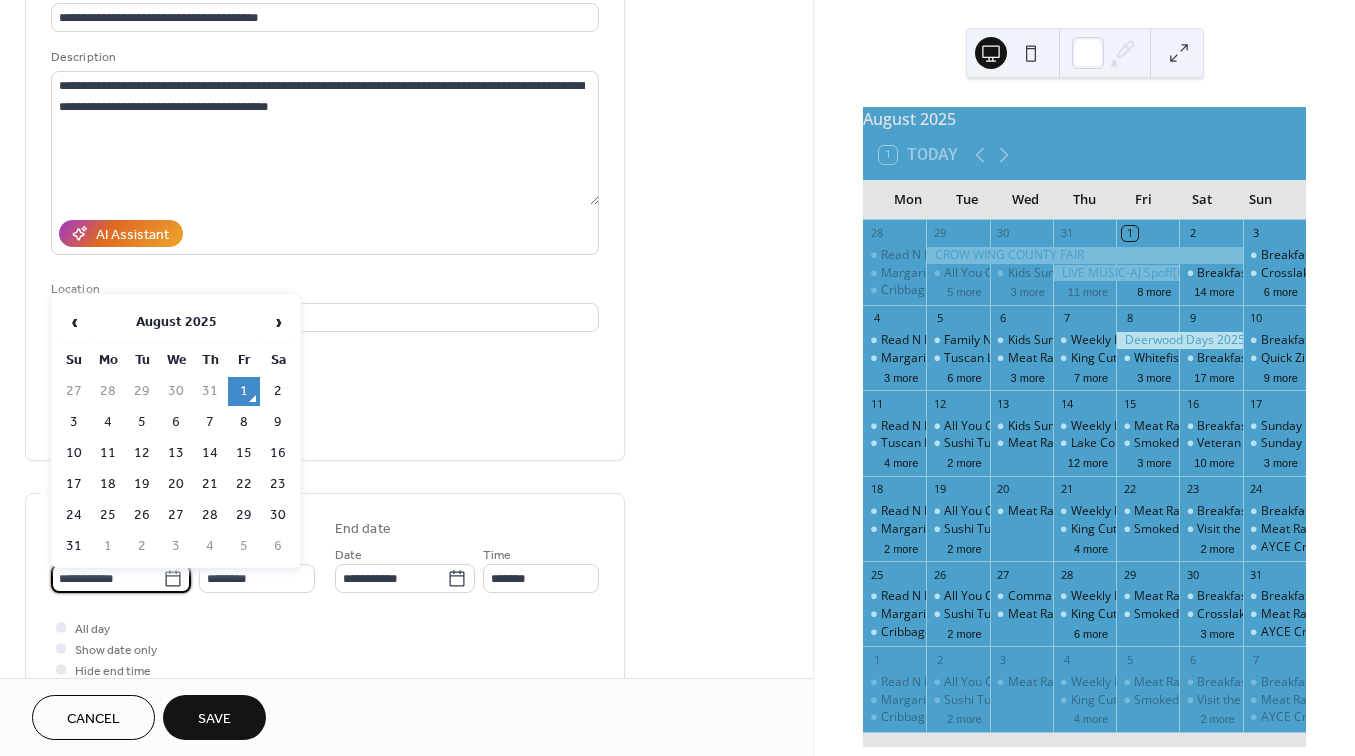 click on "**********" at bounding box center [107, 578] 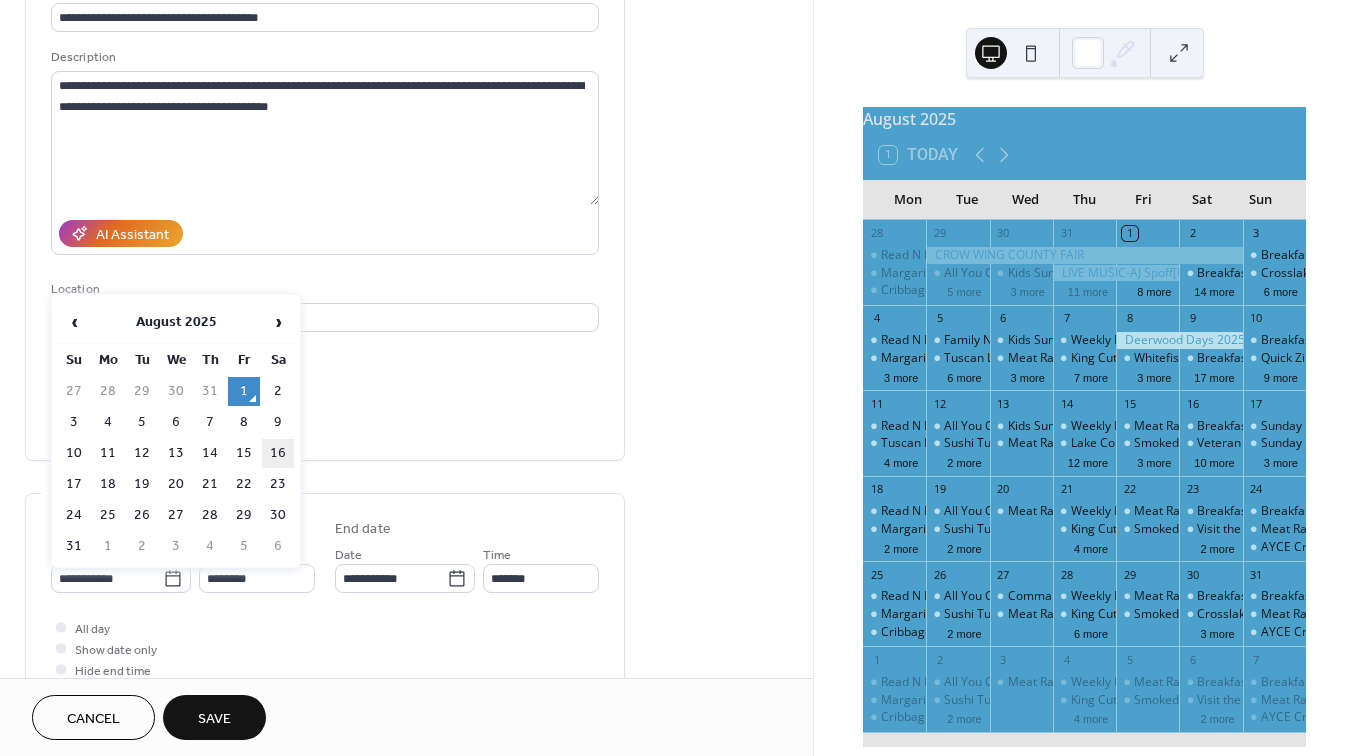 click on "16" at bounding box center [278, 453] 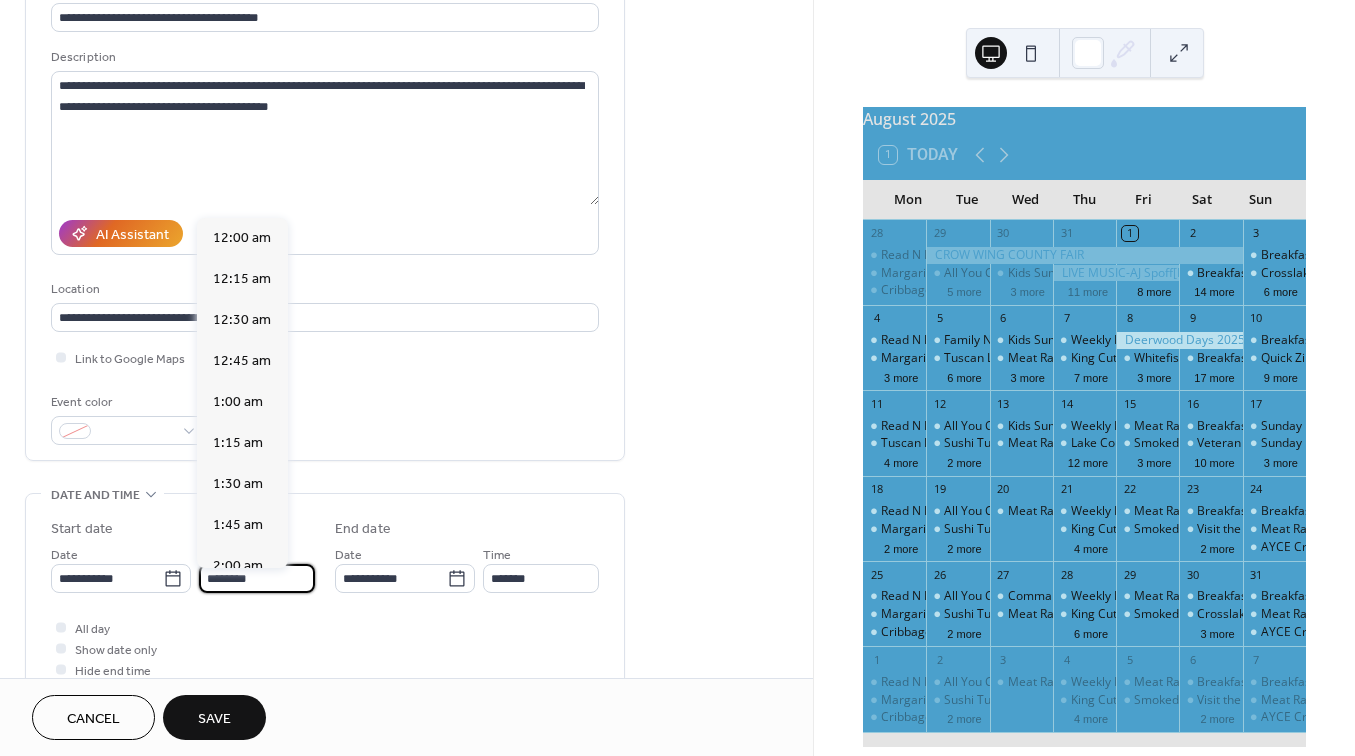 click on "********" at bounding box center [257, 578] 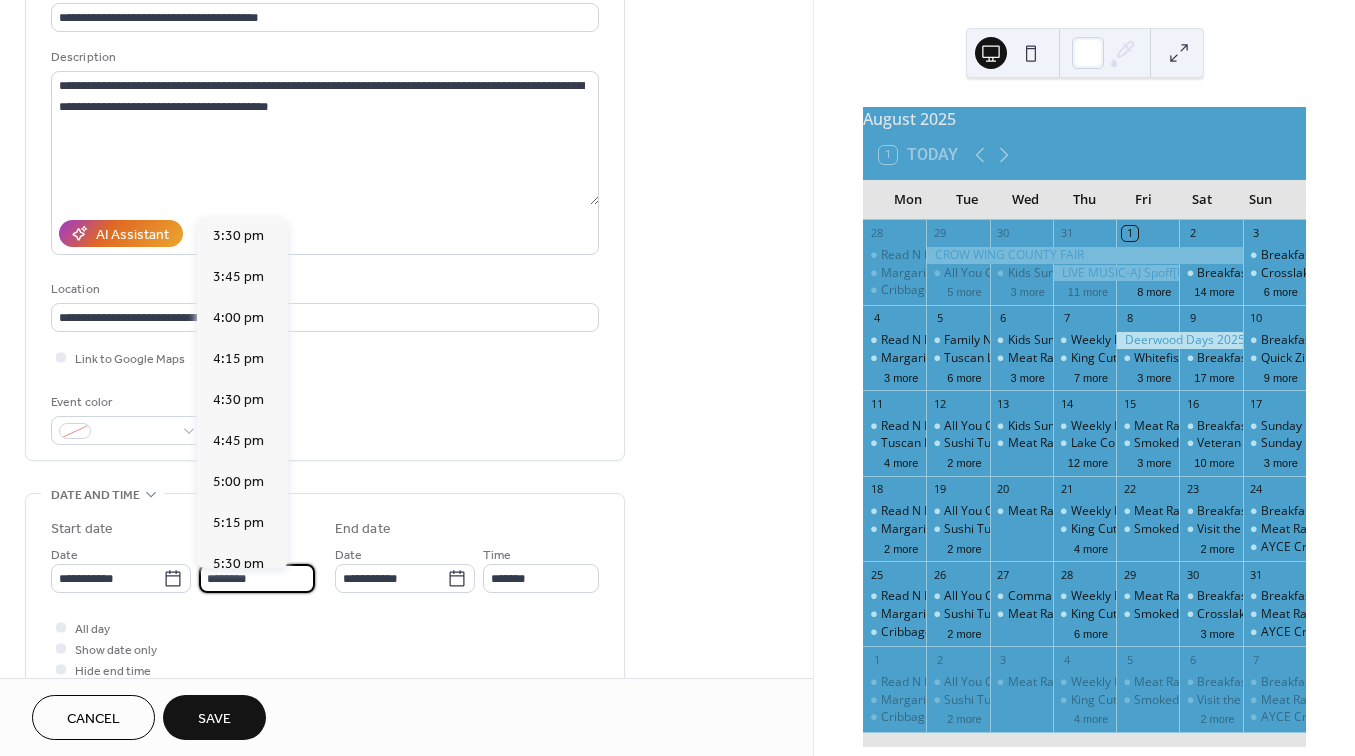 scroll, scrollTop: 2544, scrollLeft: 0, axis: vertical 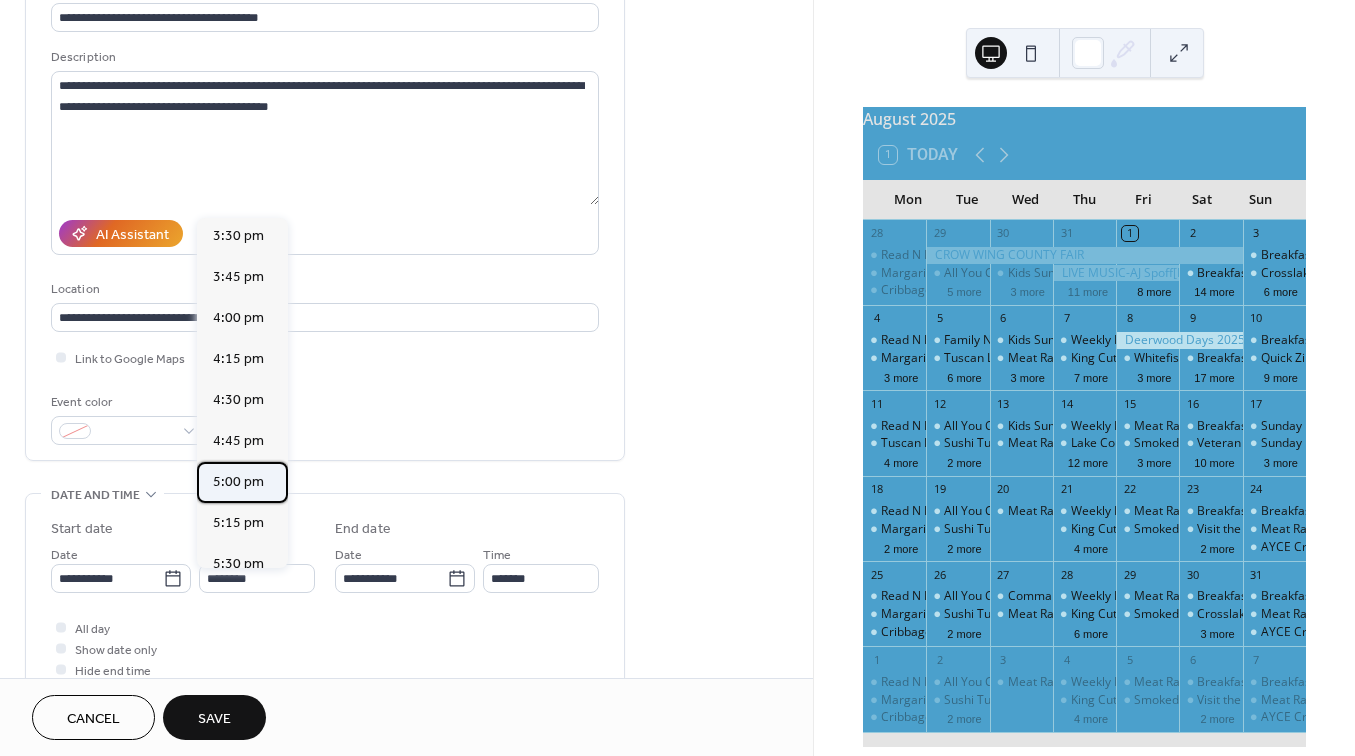 click on "5:00 pm" at bounding box center (238, 482) 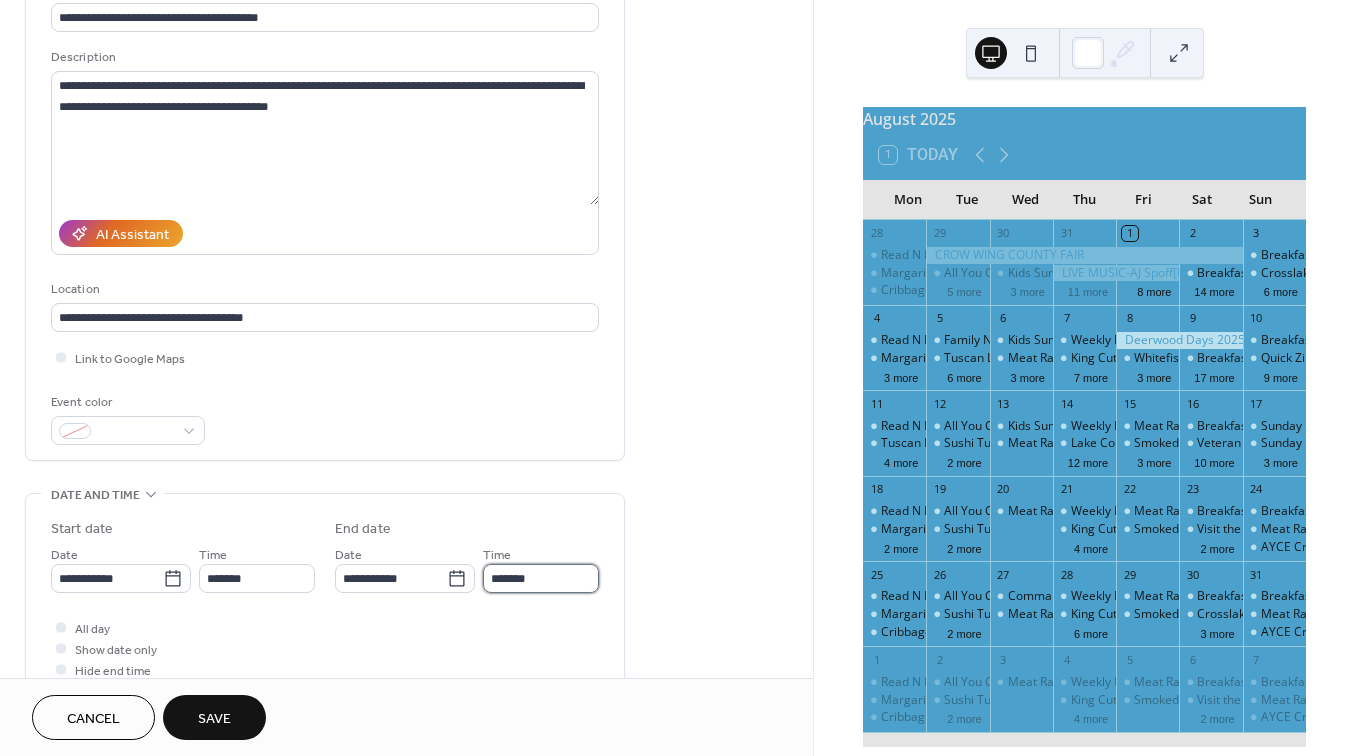click on "*******" at bounding box center [541, 578] 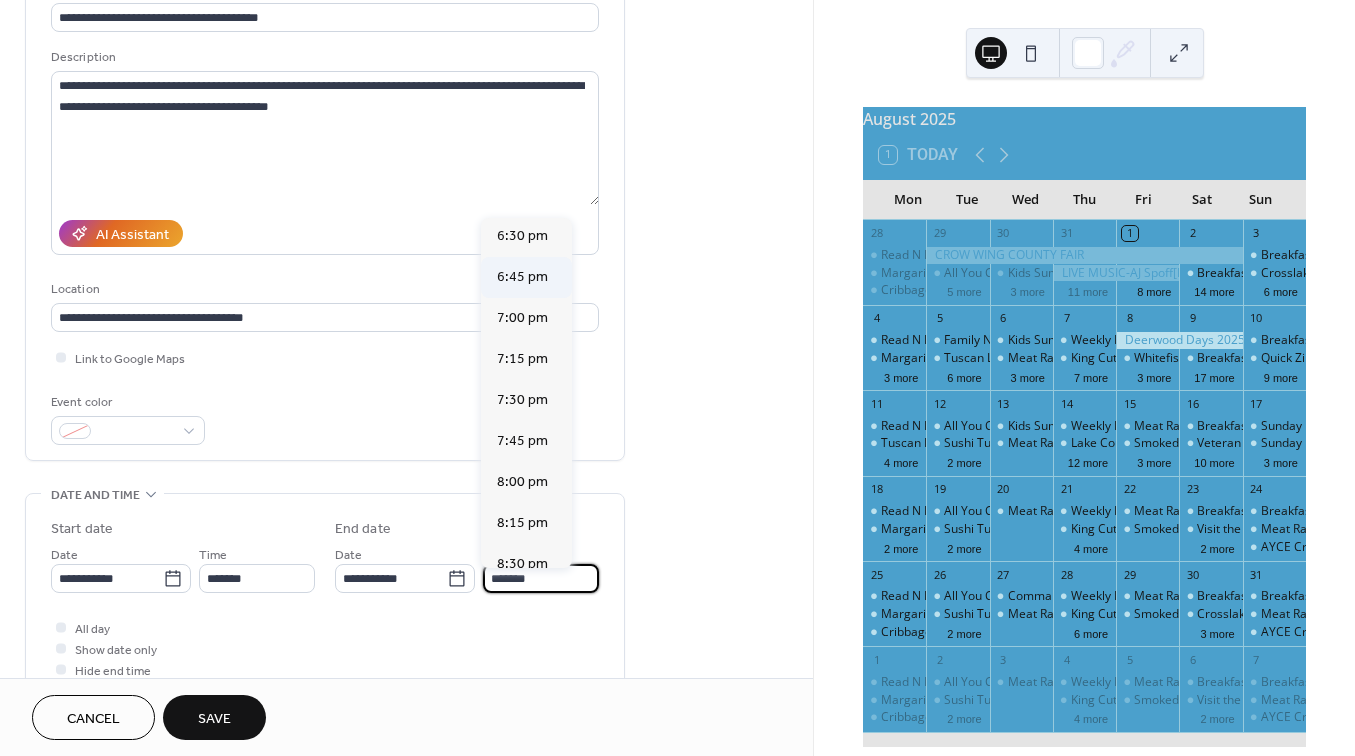 scroll, scrollTop: 210, scrollLeft: 0, axis: vertical 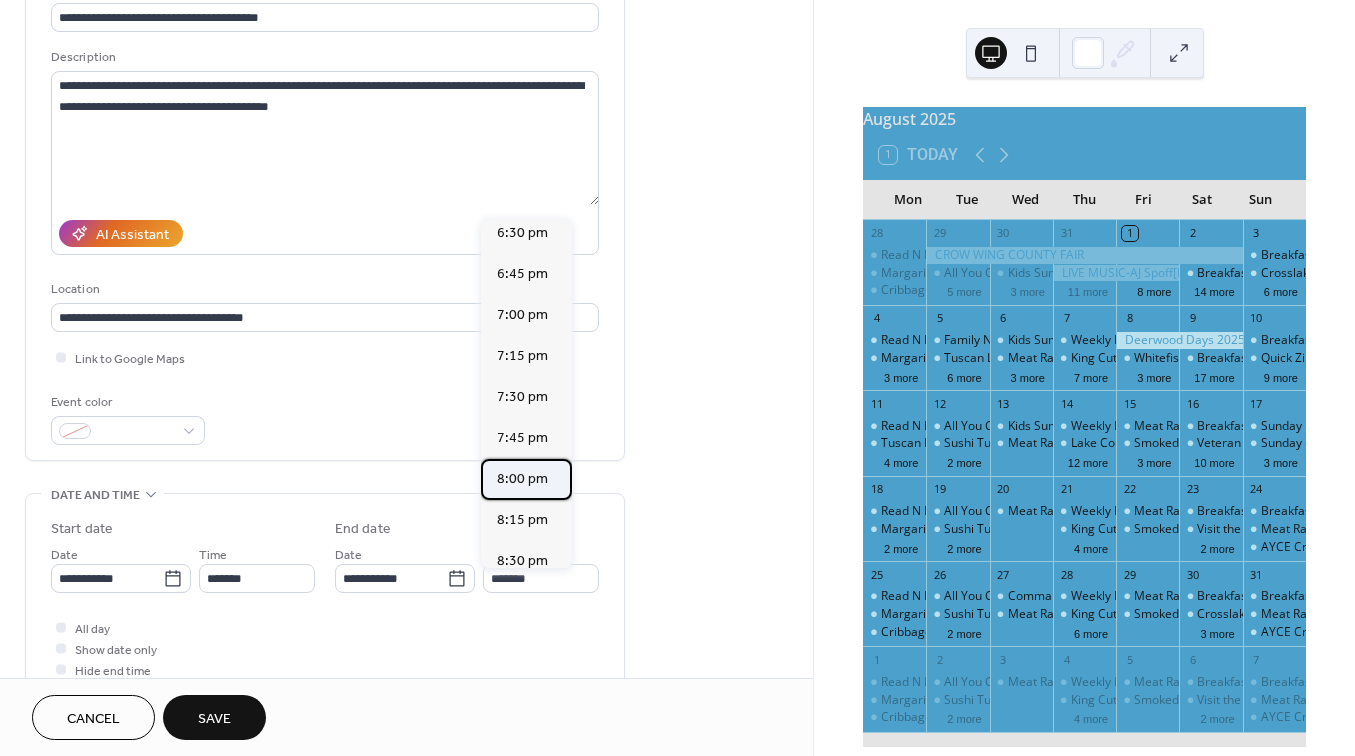 click on "8:00 pm" at bounding box center [522, 479] 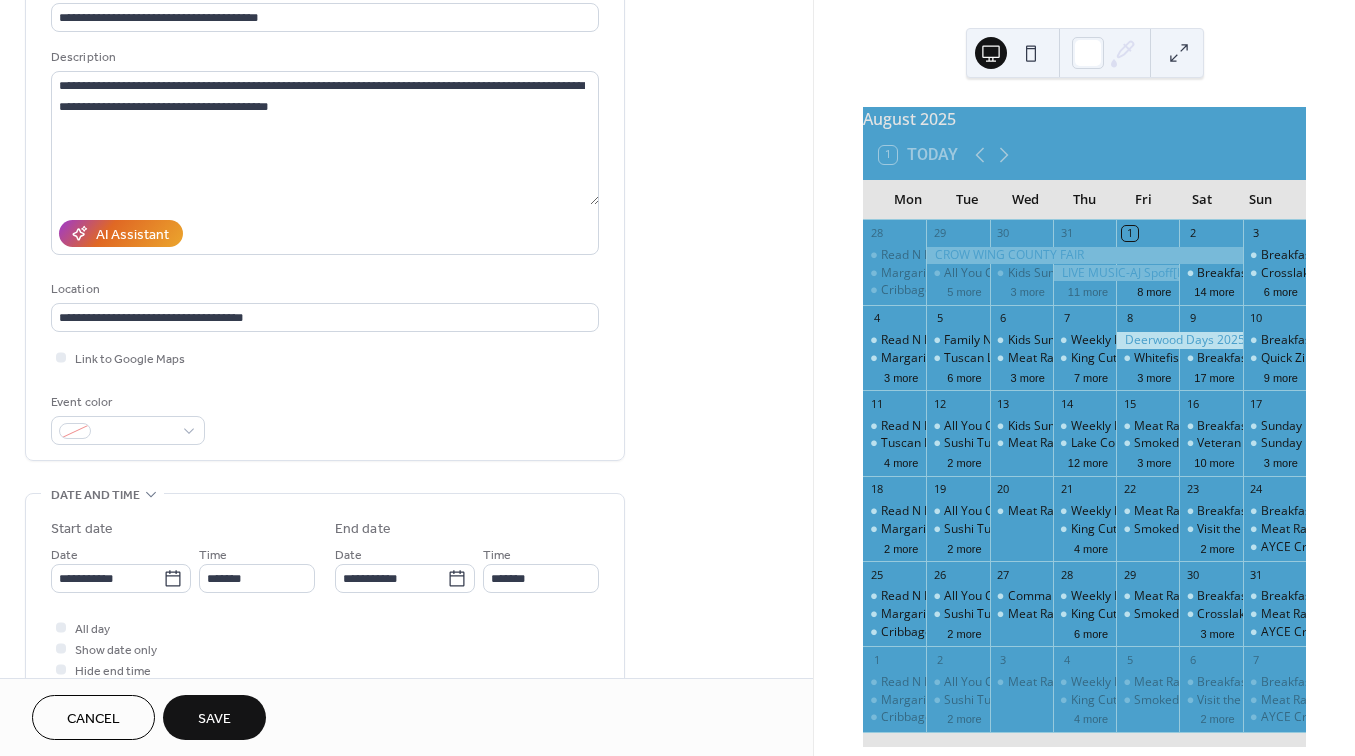 scroll, scrollTop: 406, scrollLeft: 0, axis: vertical 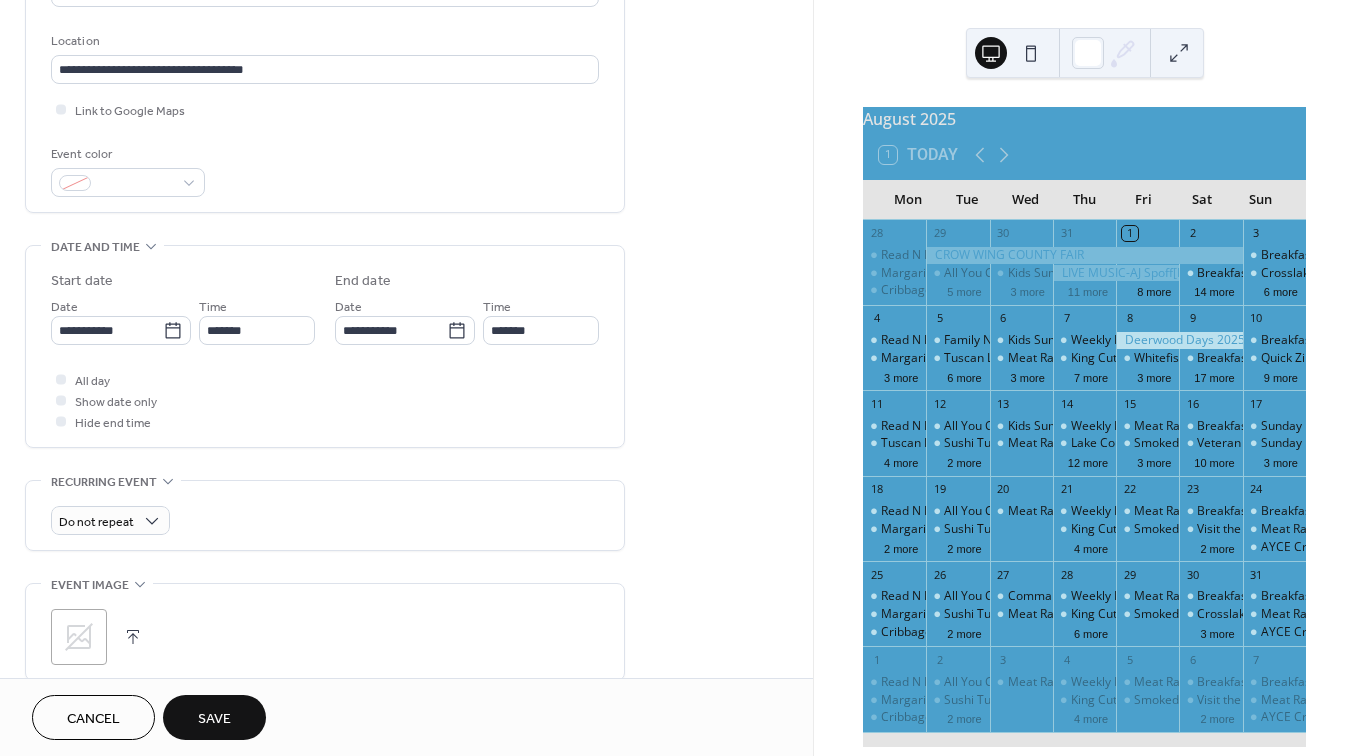 click at bounding box center [133, 637] 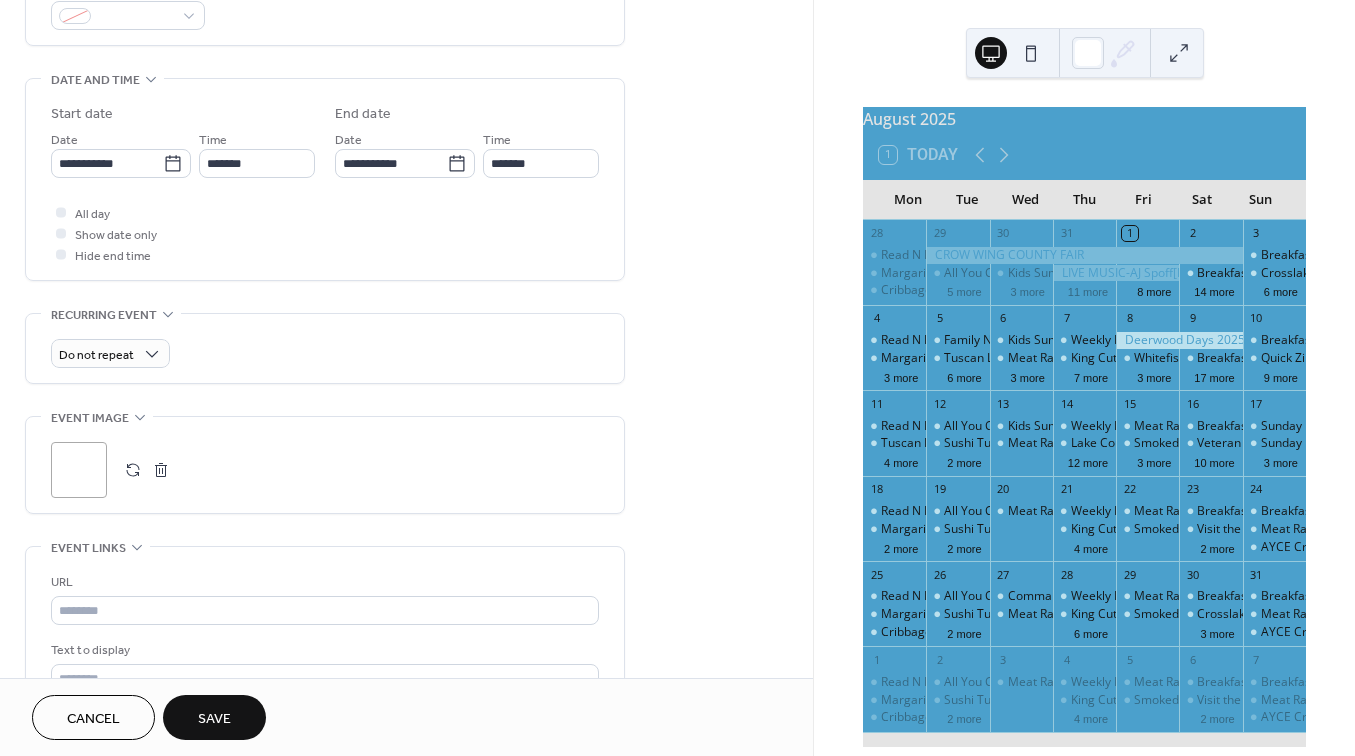 scroll, scrollTop: 621, scrollLeft: 0, axis: vertical 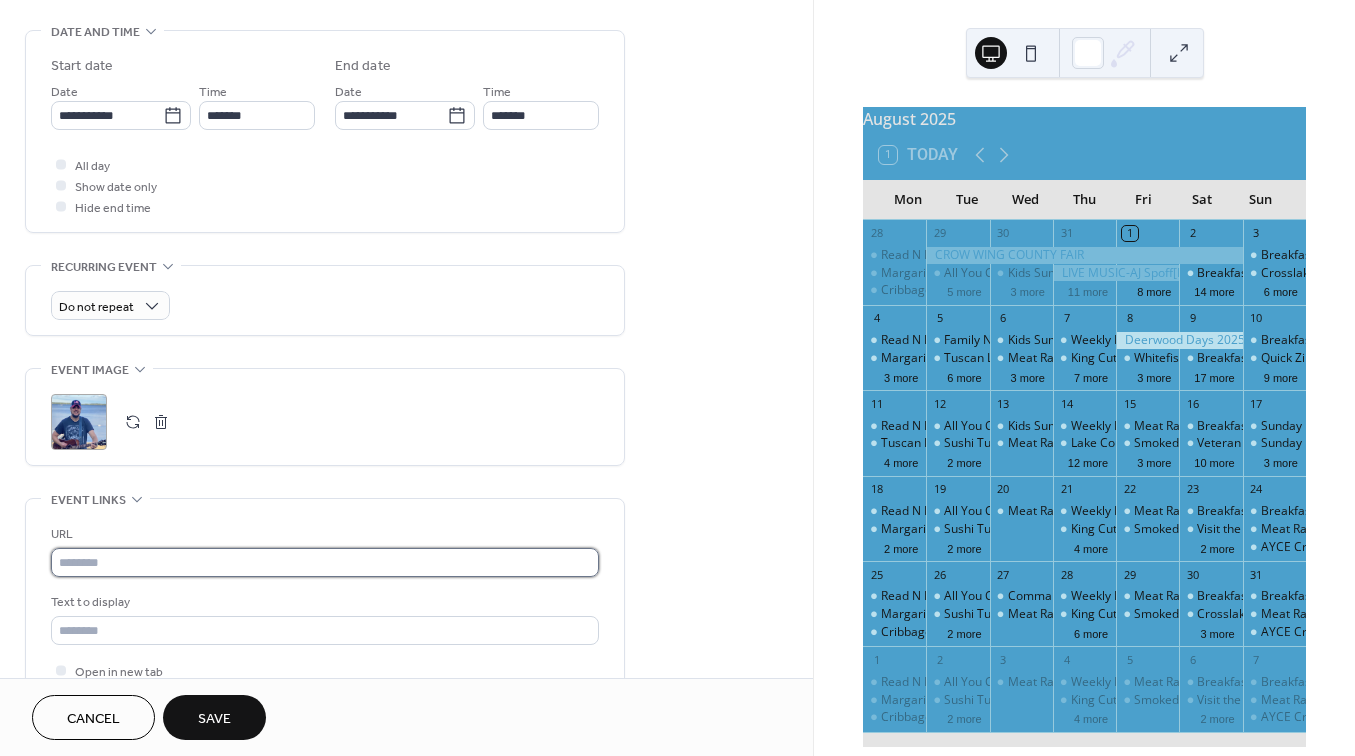 click at bounding box center [325, 562] 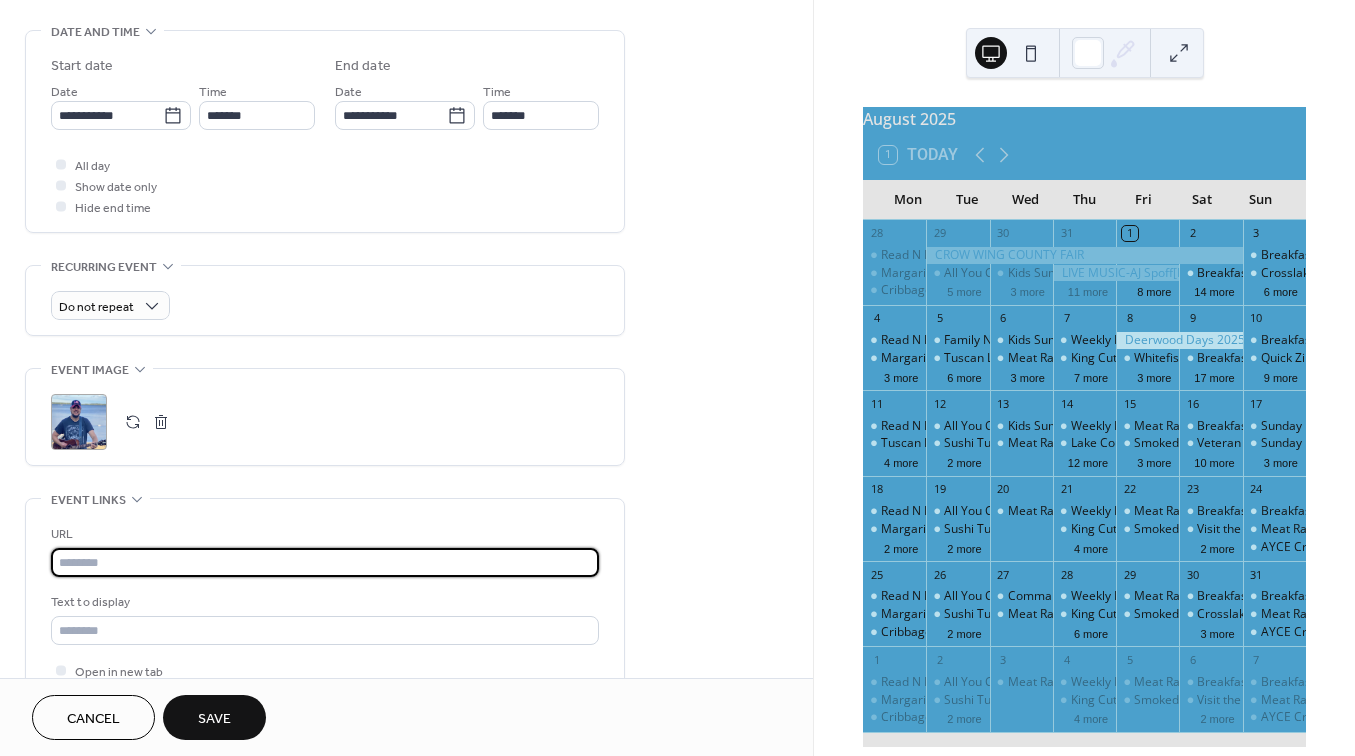 paste on "**********" 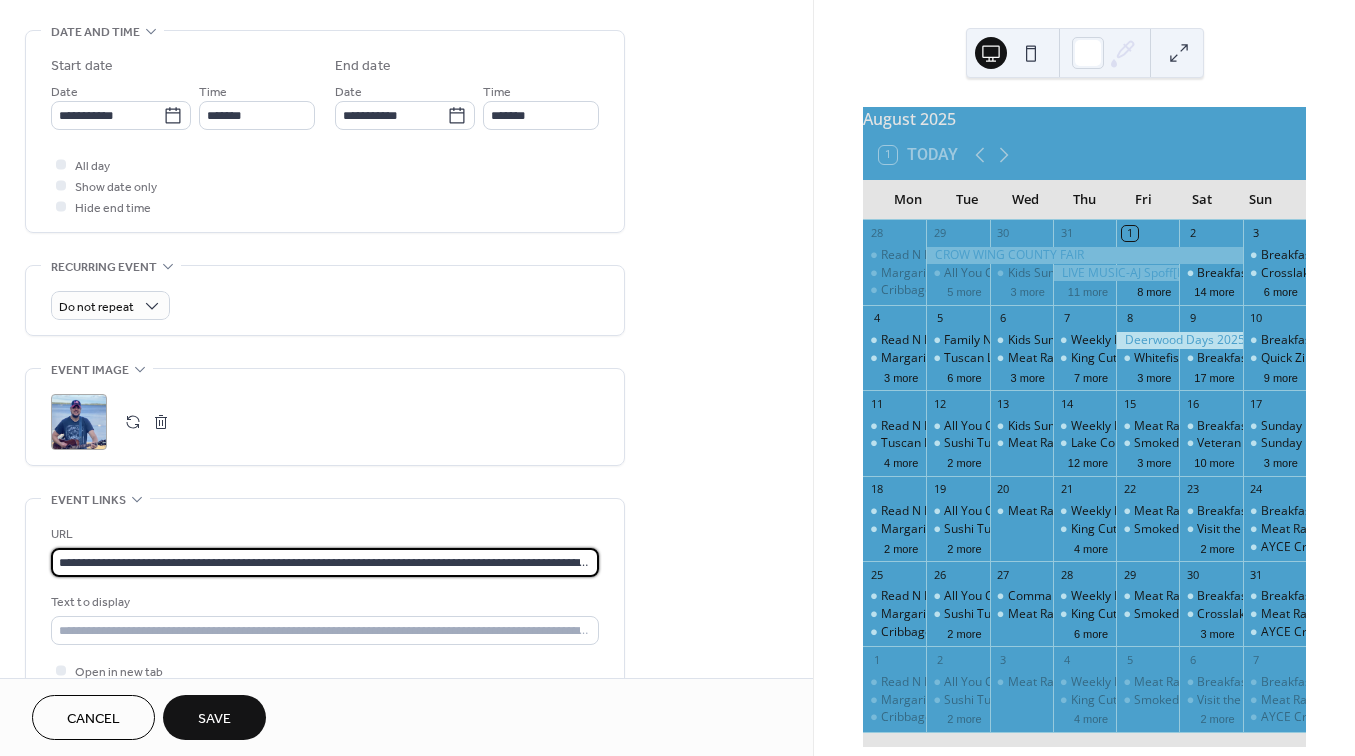 type on "**********" 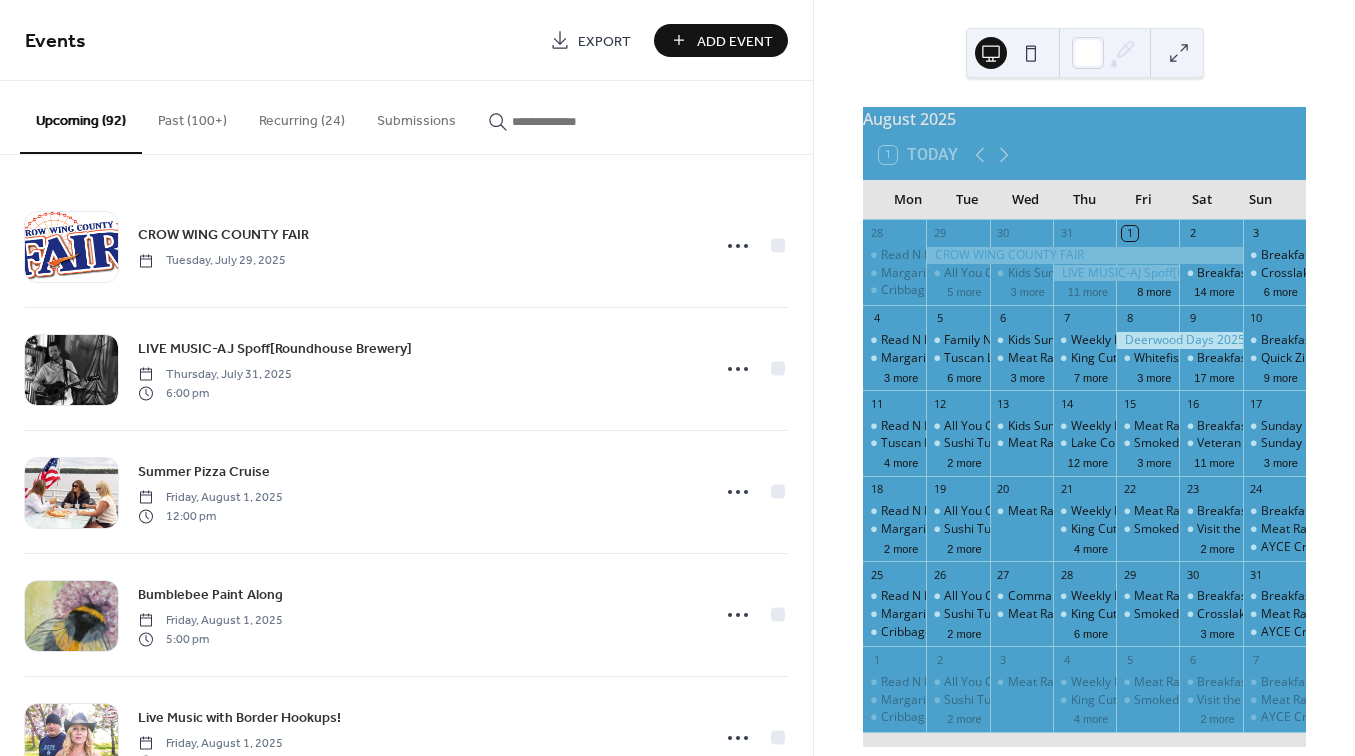 click at bounding box center (572, 121) 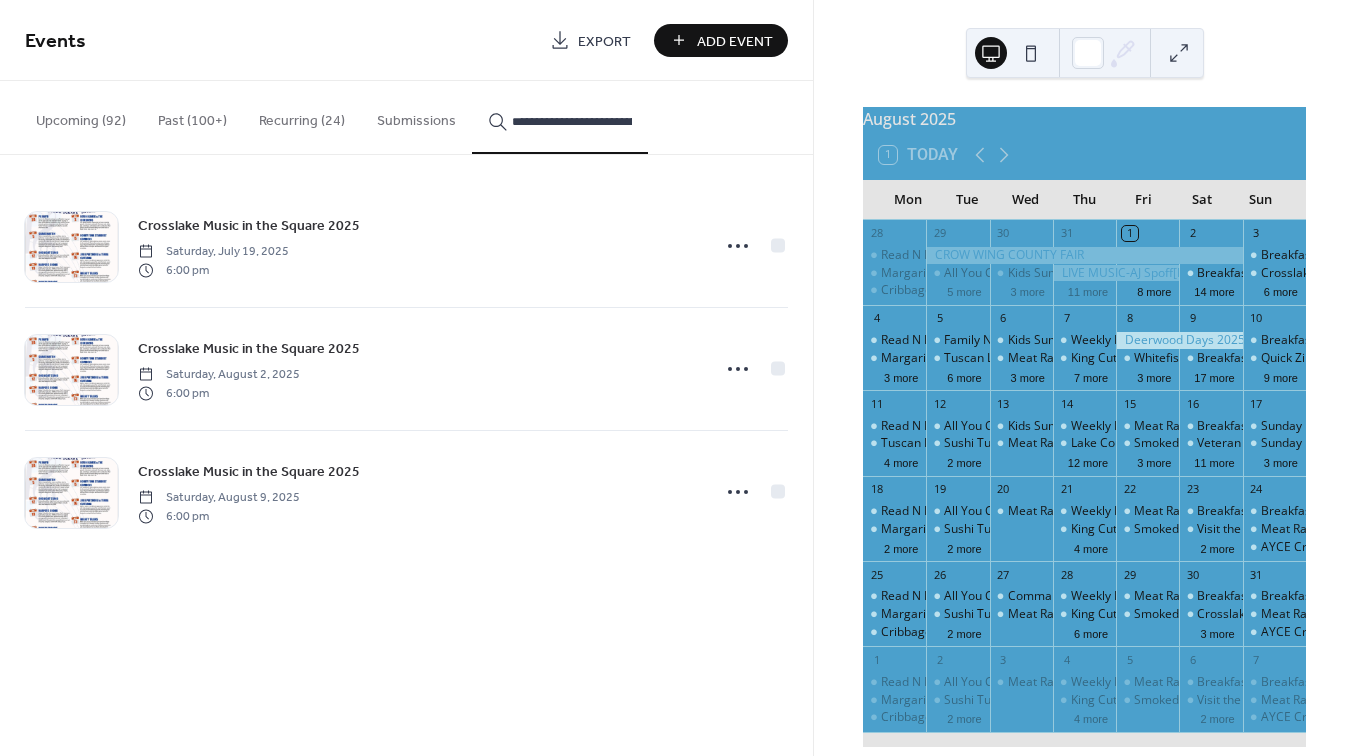 type on "**********" 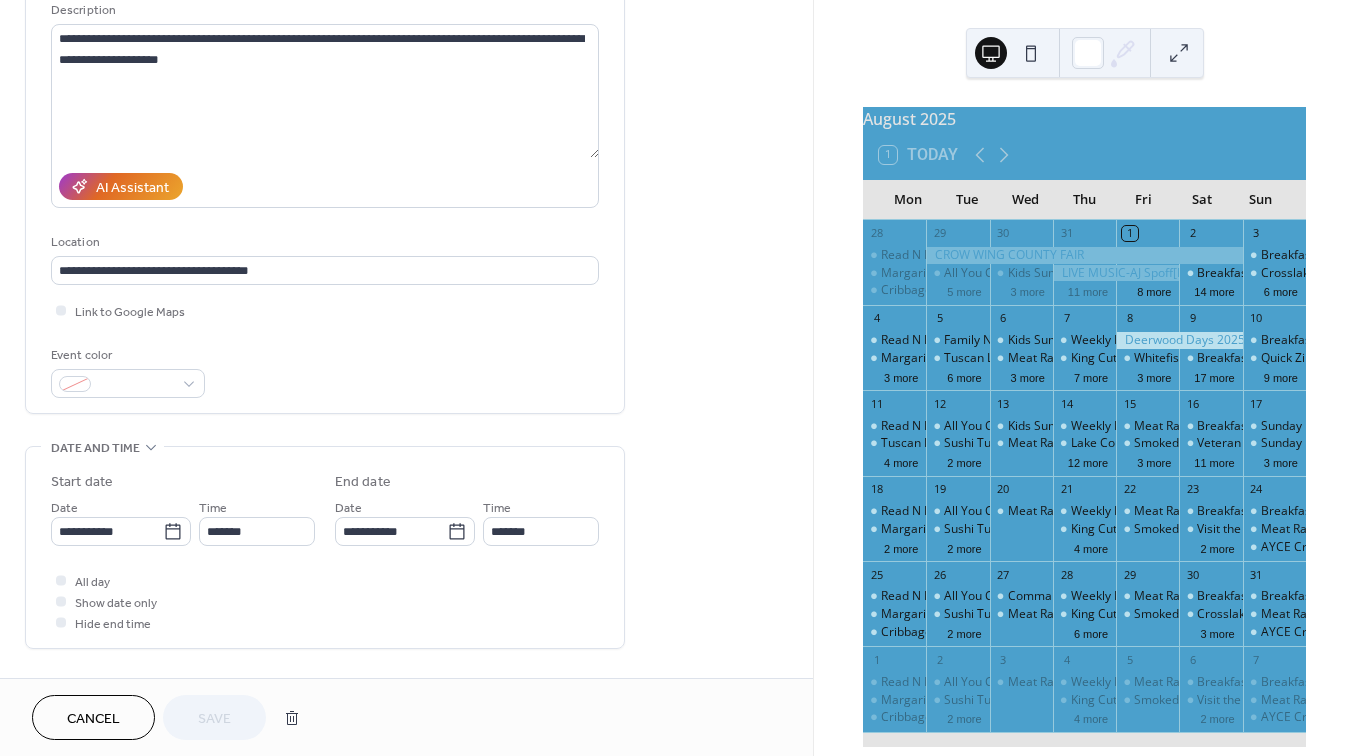 scroll, scrollTop: 239, scrollLeft: 0, axis: vertical 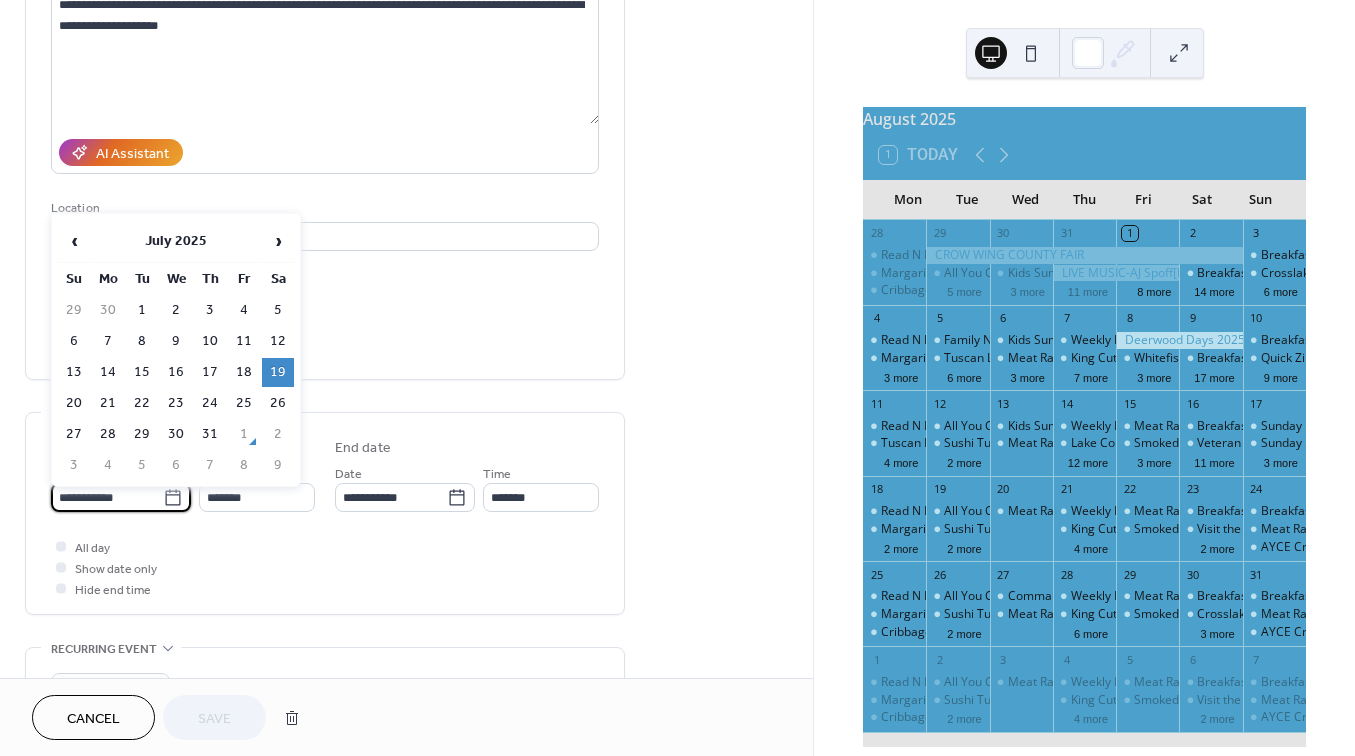 click on "**********" at bounding box center (107, 497) 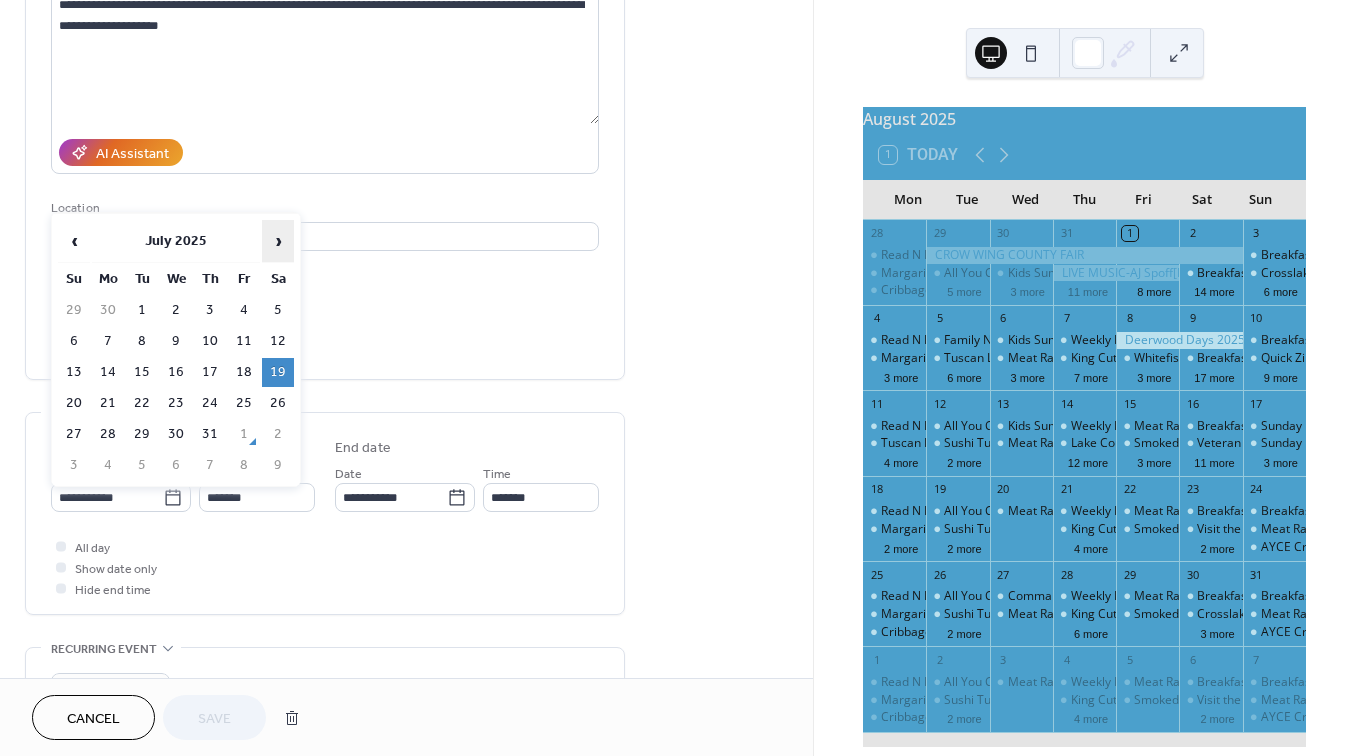 click on "›" at bounding box center (278, 241) 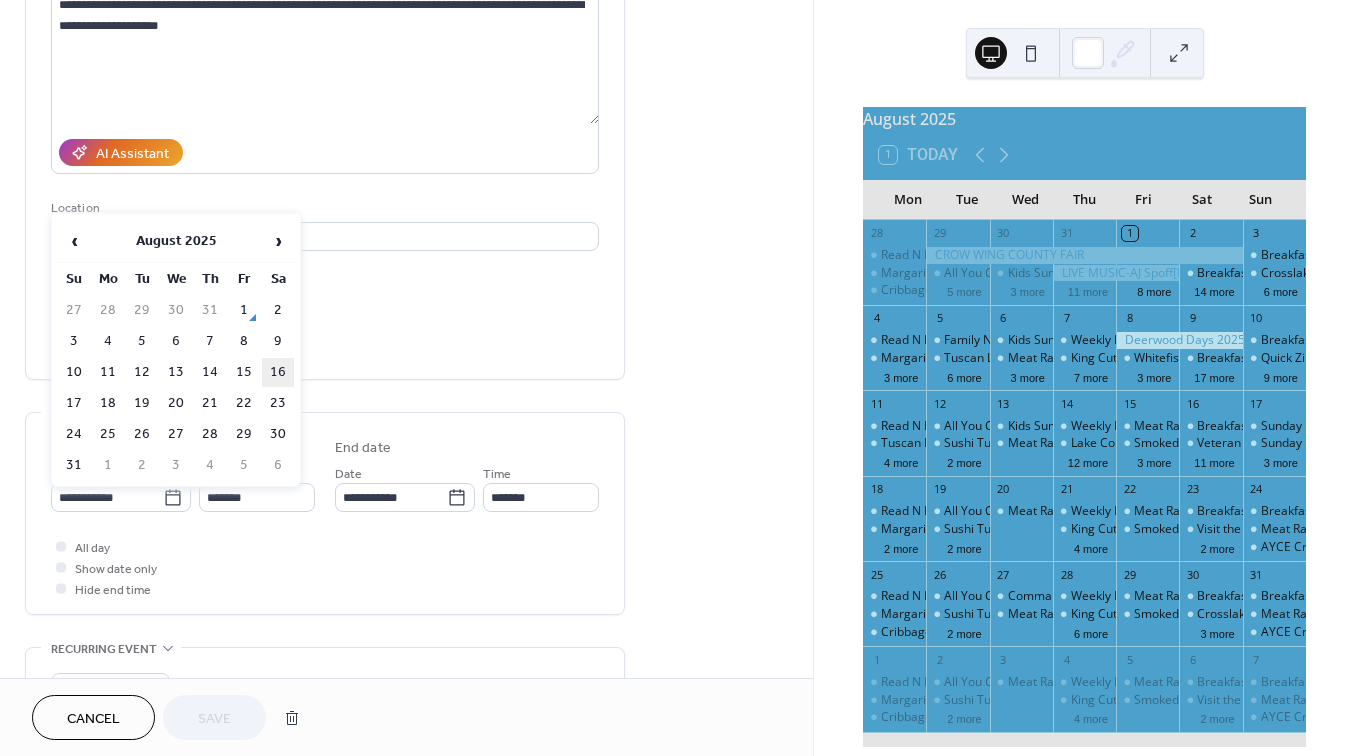 click on "16" at bounding box center [278, 372] 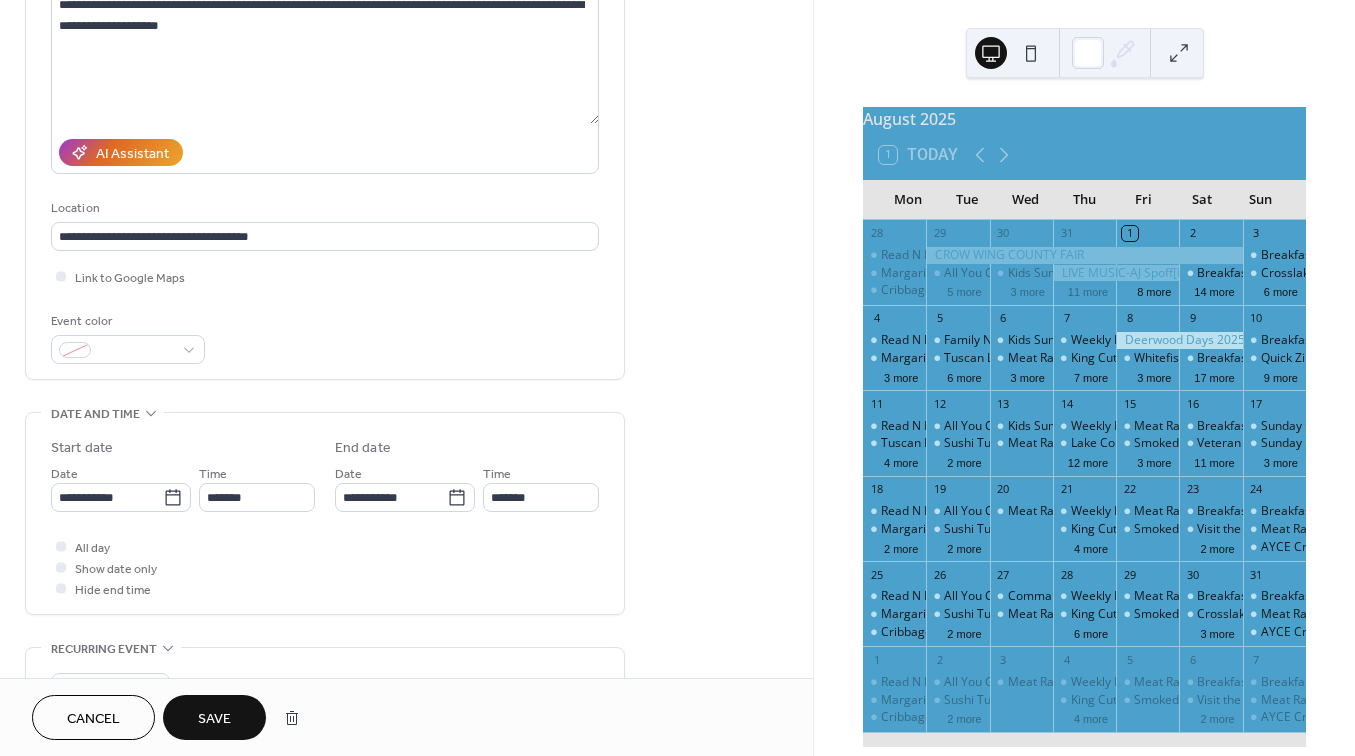 type on "**********" 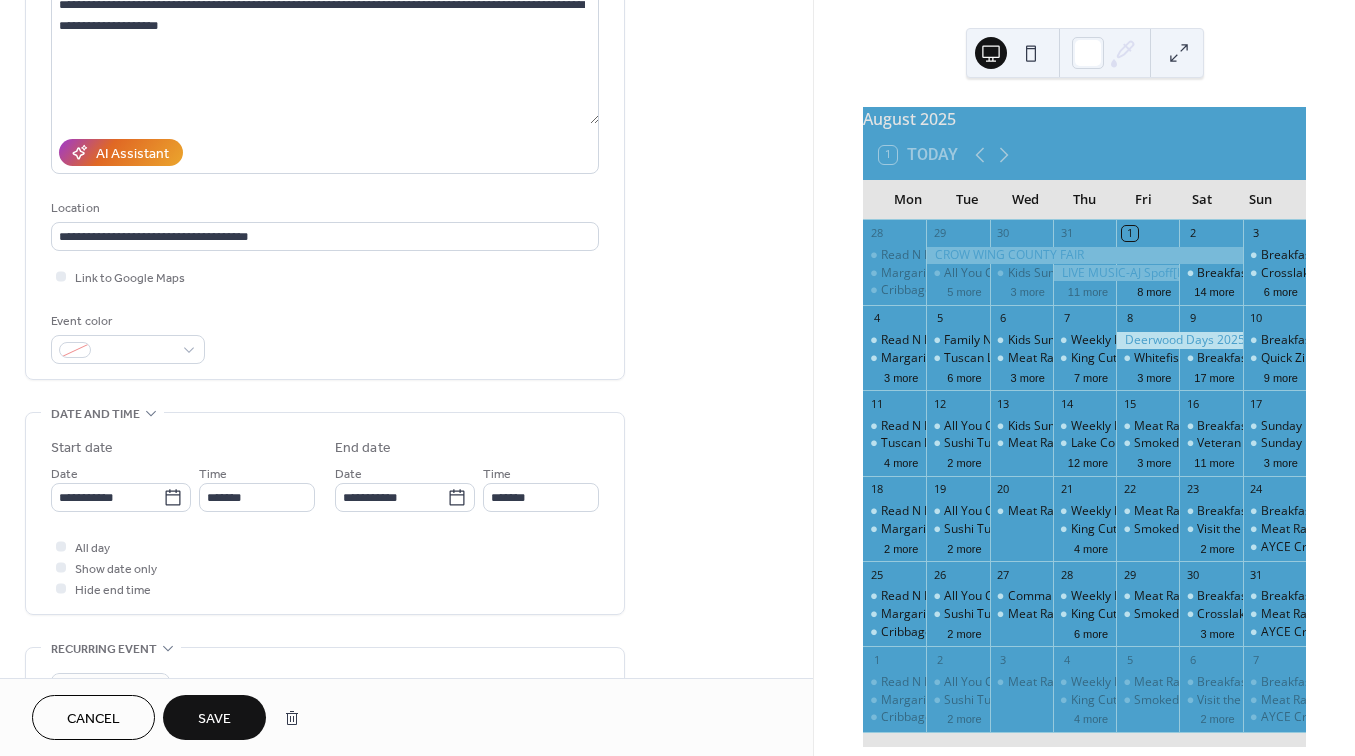 type on "**********" 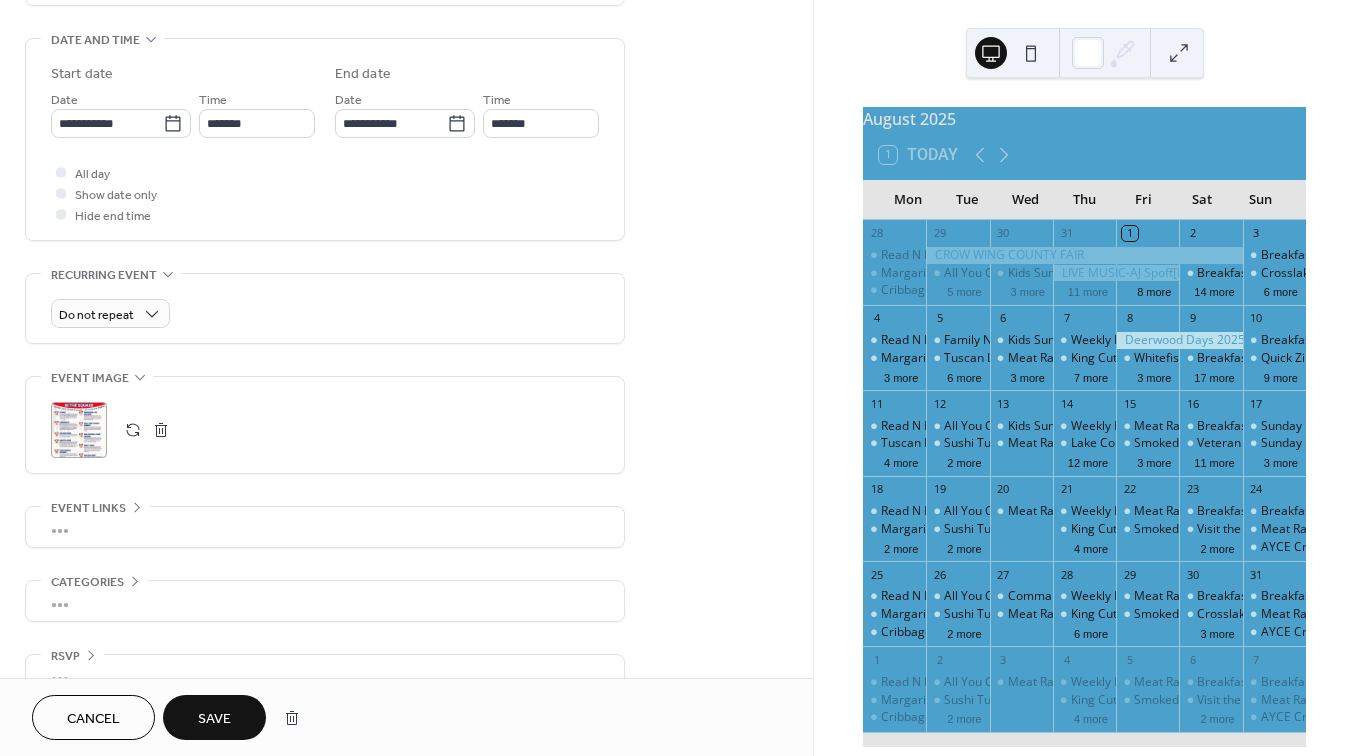 scroll, scrollTop: 643, scrollLeft: 0, axis: vertical 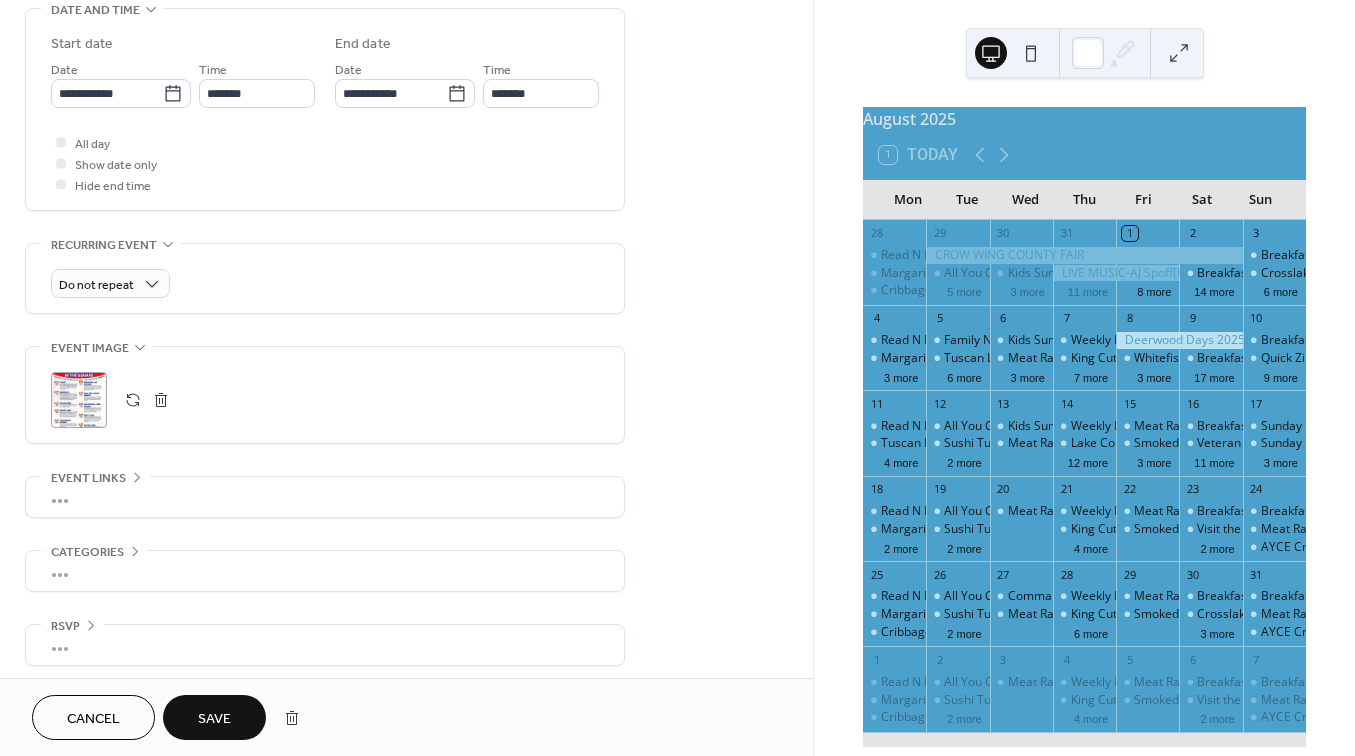 click on "•••" at bounding box center (325, 497) 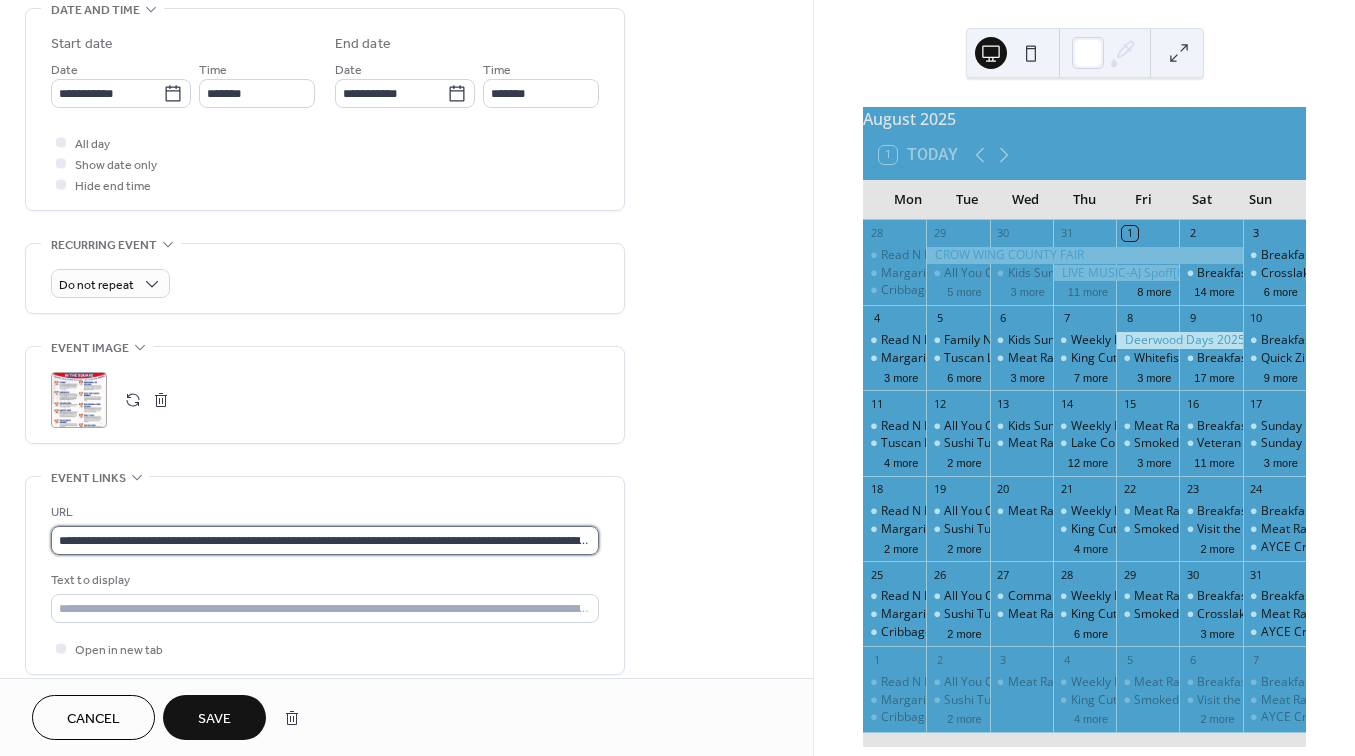 click on "**********" at bounding box center [325, 540] 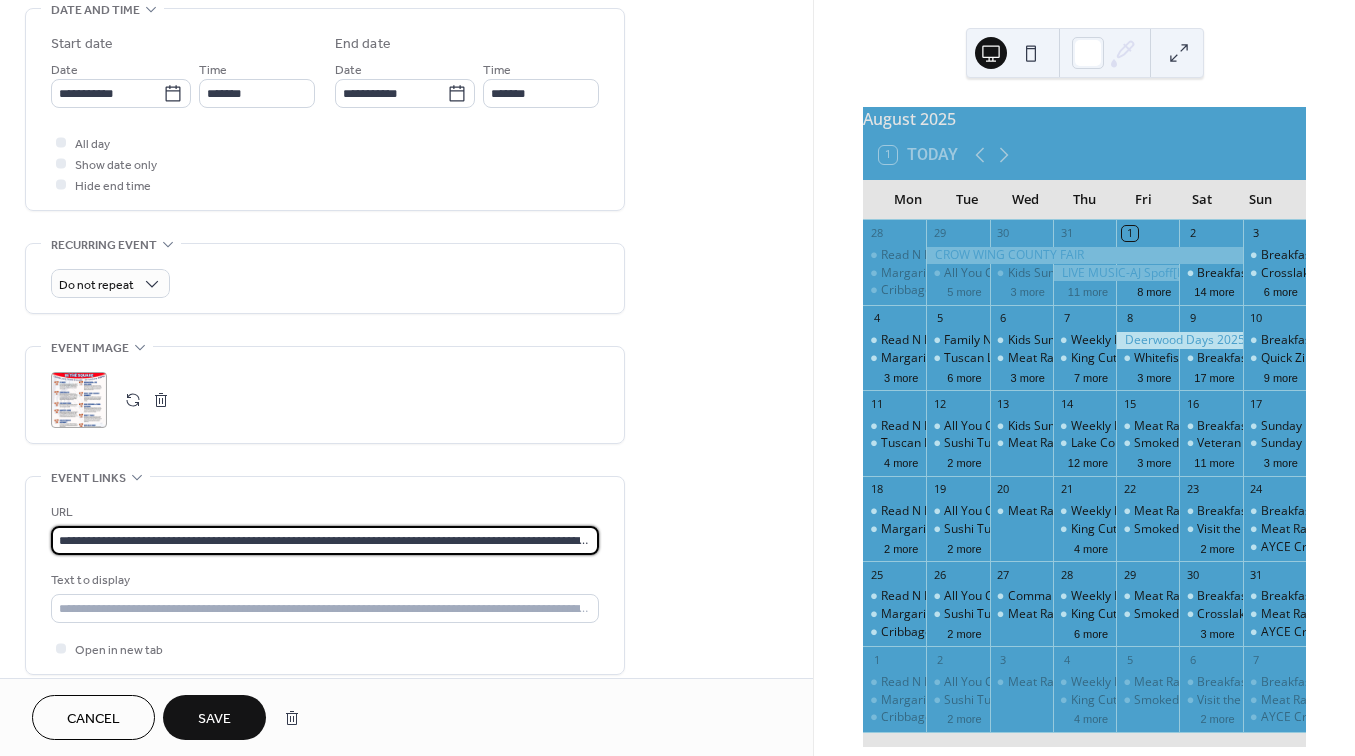 click on "**********" at bounding box center [325, 540] 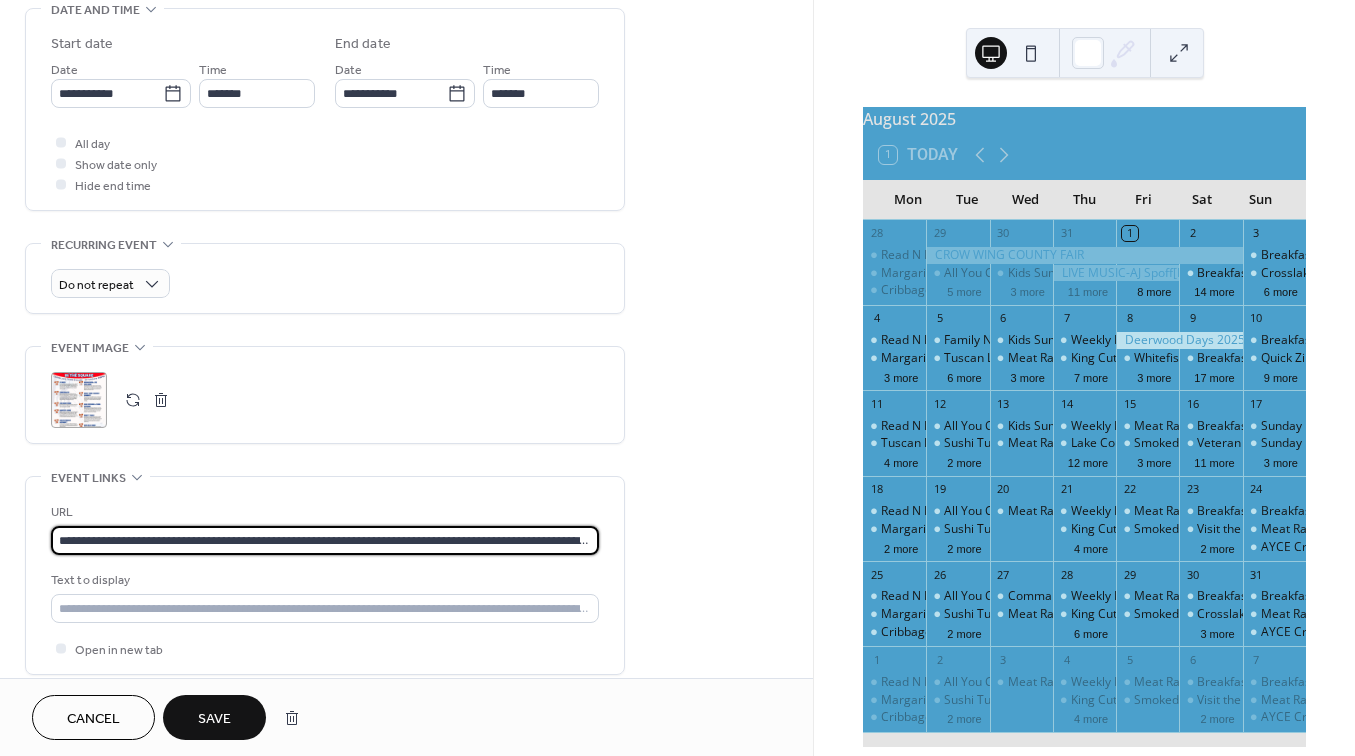 paste 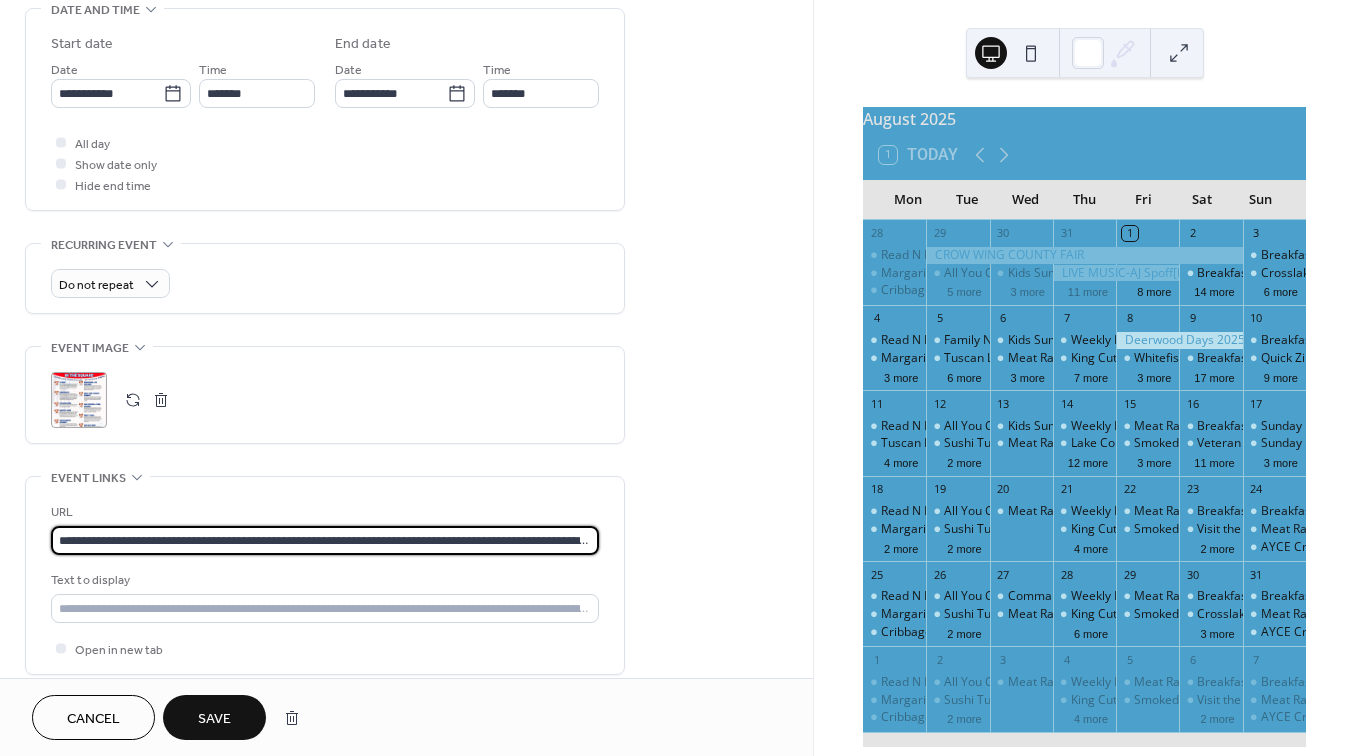 type on "**********" 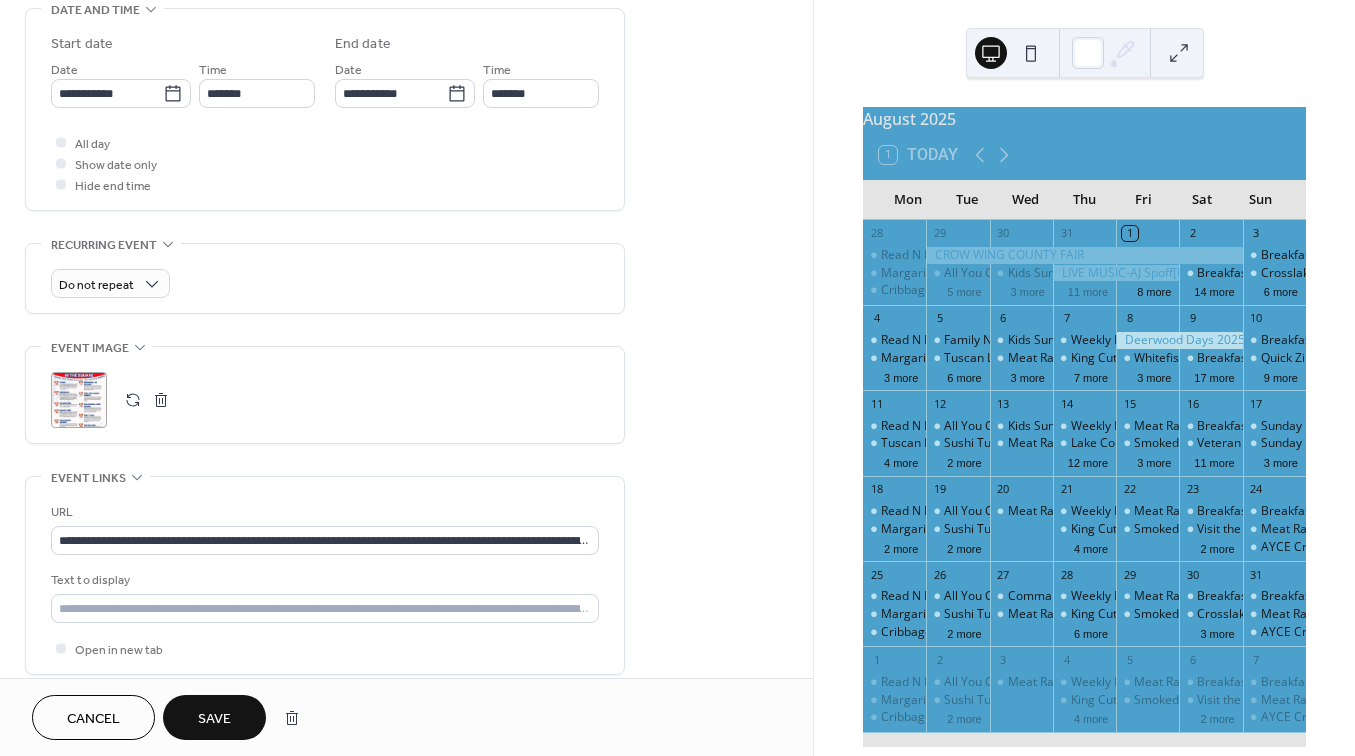 click on "Save" at bounding box center (214, 719) 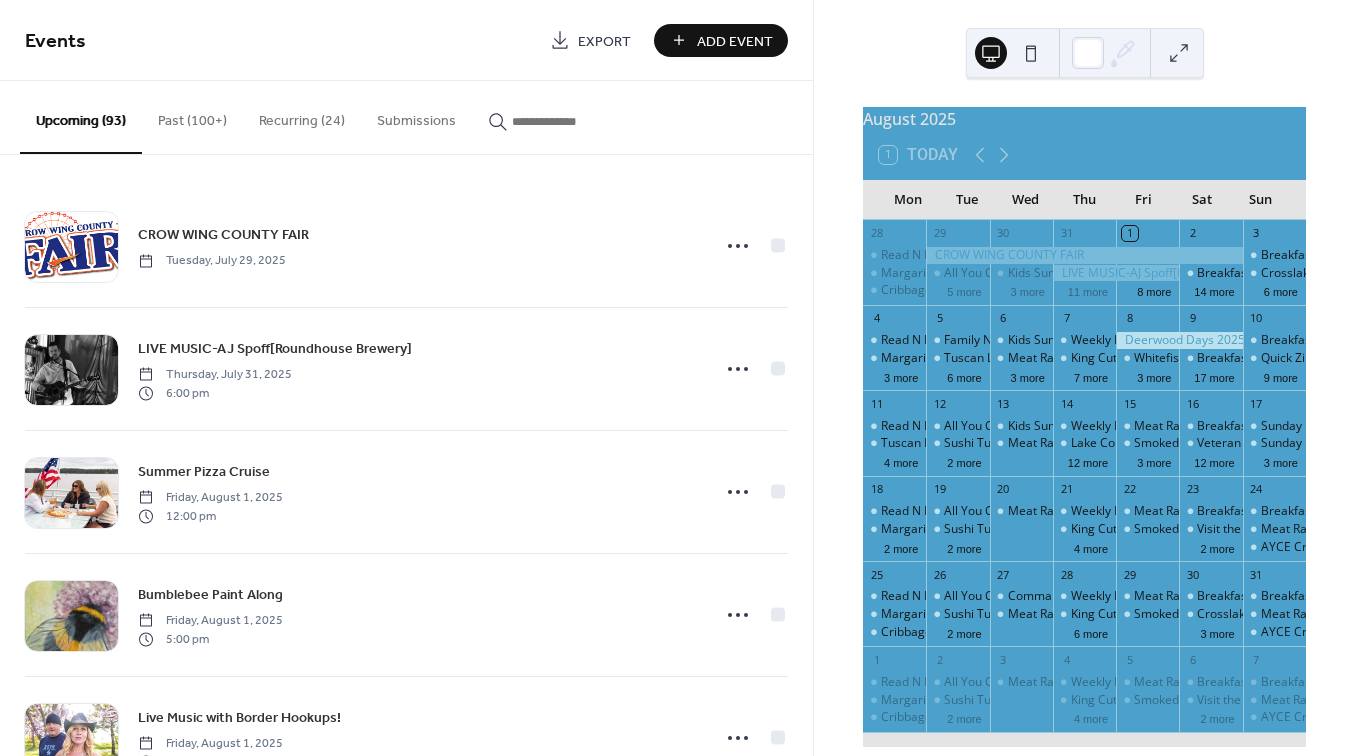 click on "Add Event" at bounding box center [735, 41] 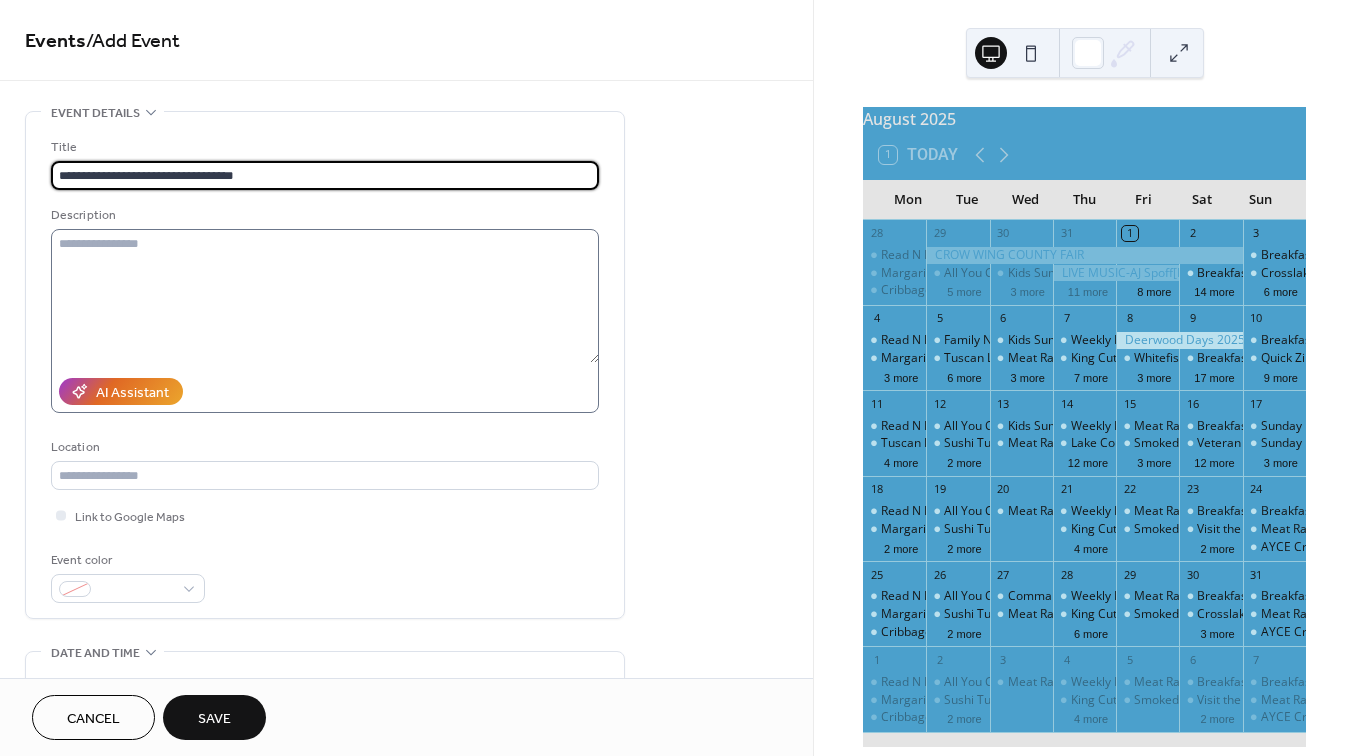 type on "**********" 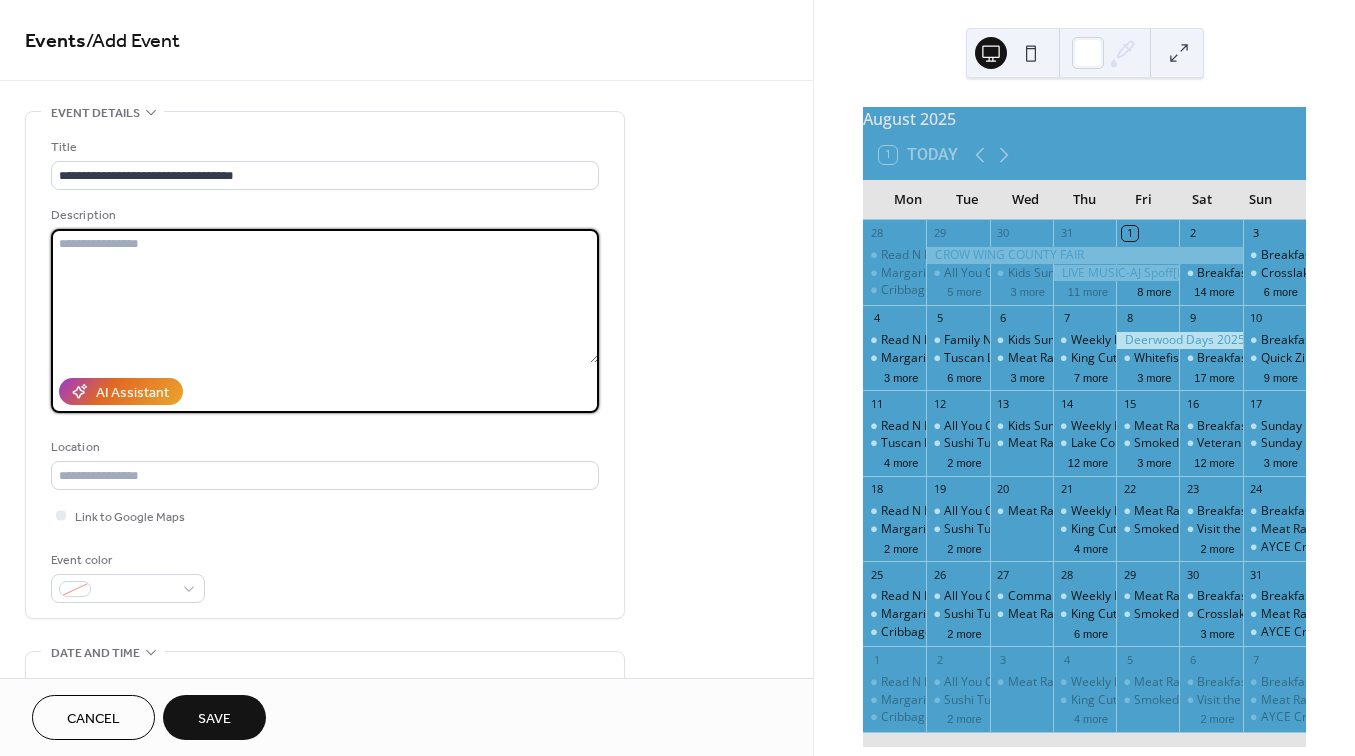 click at bounding box center [325, 296] 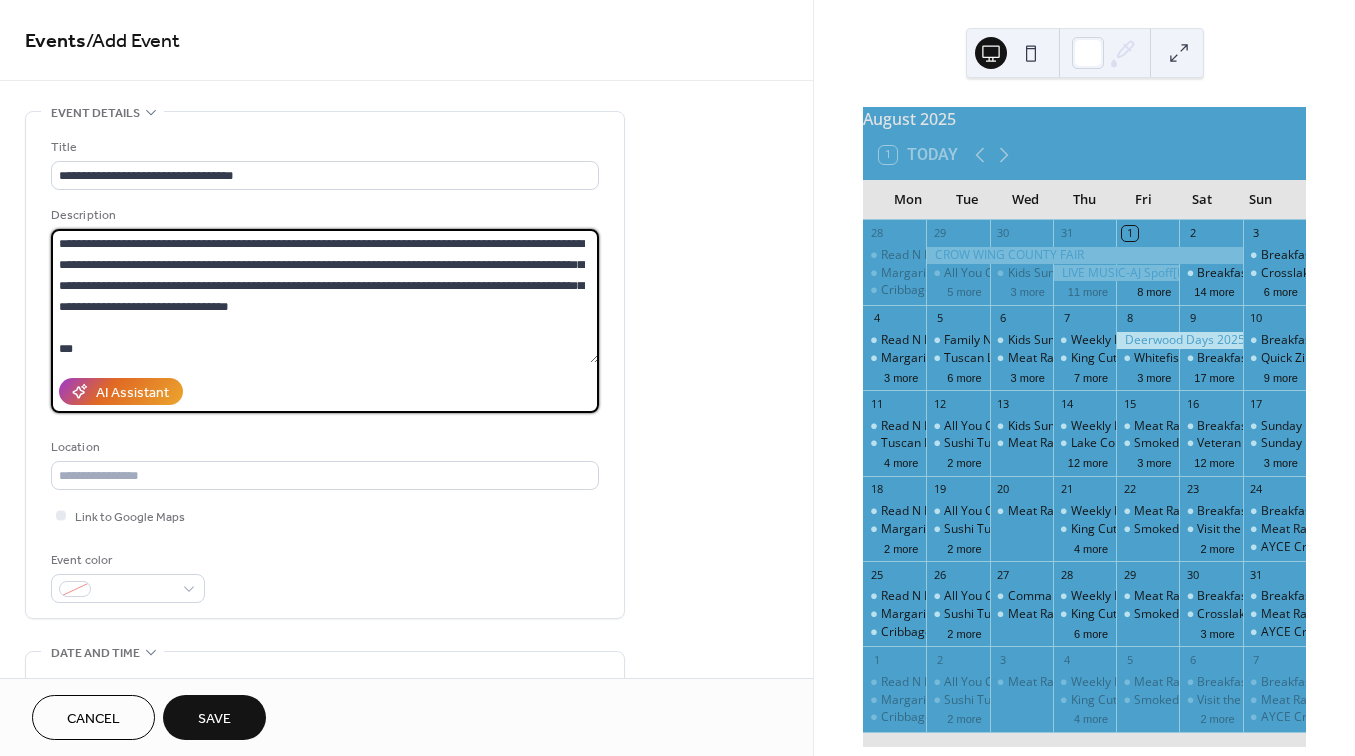 scroll, scrollTop: 273, scrollLeft: 0, axis: vertical 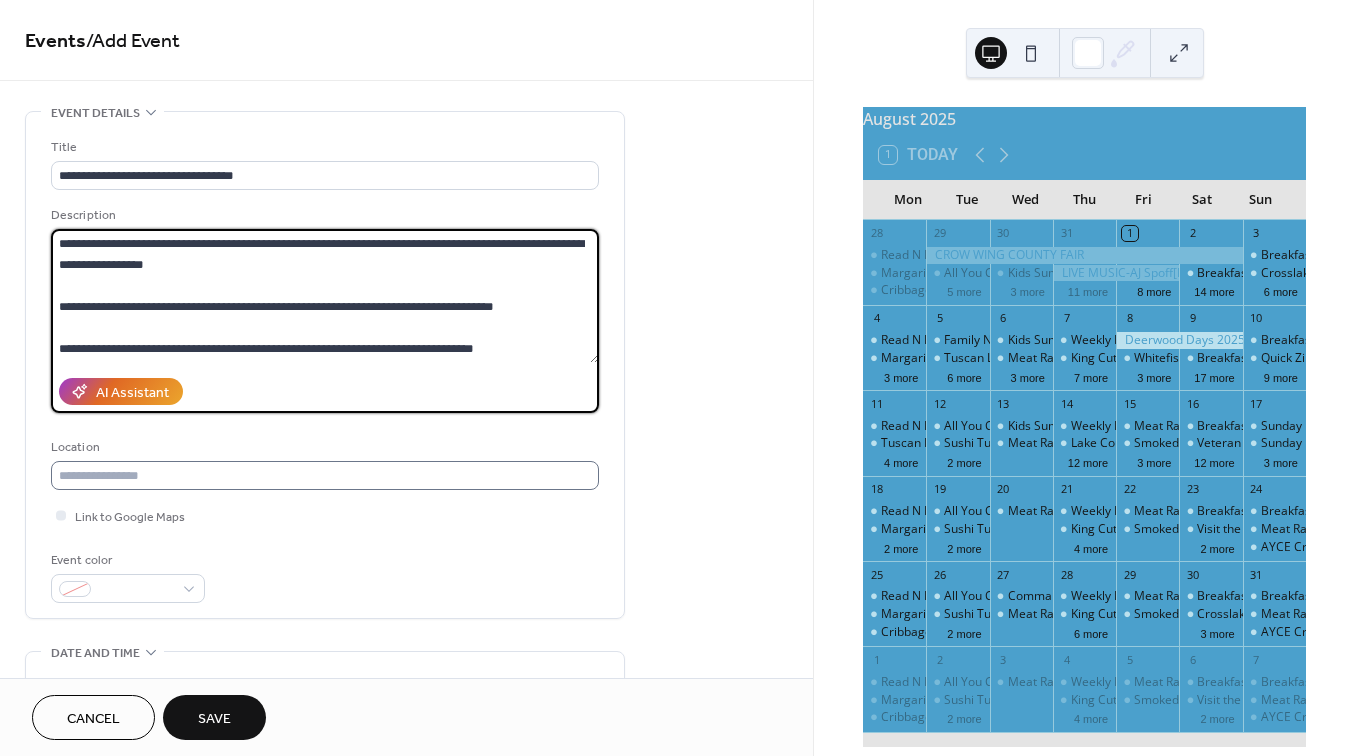 type on "**********" 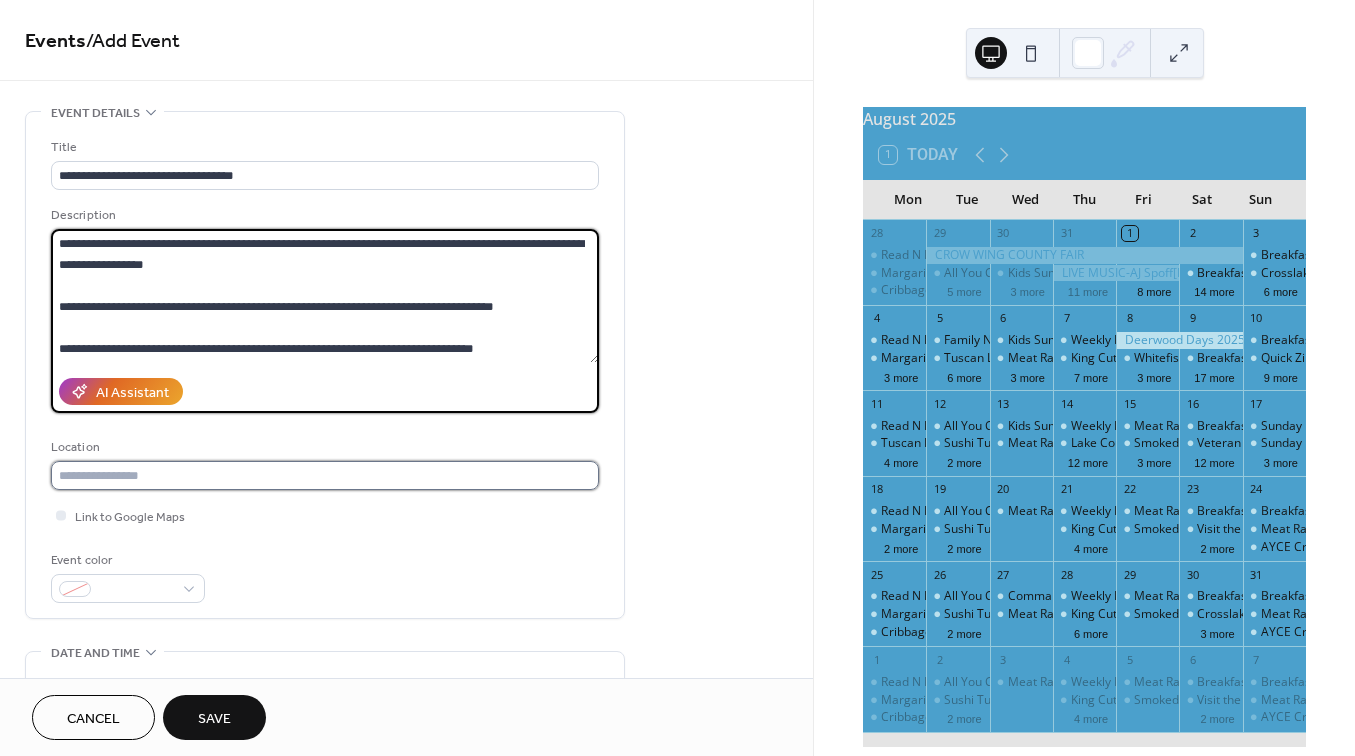 click at bounding box center (325, 475) 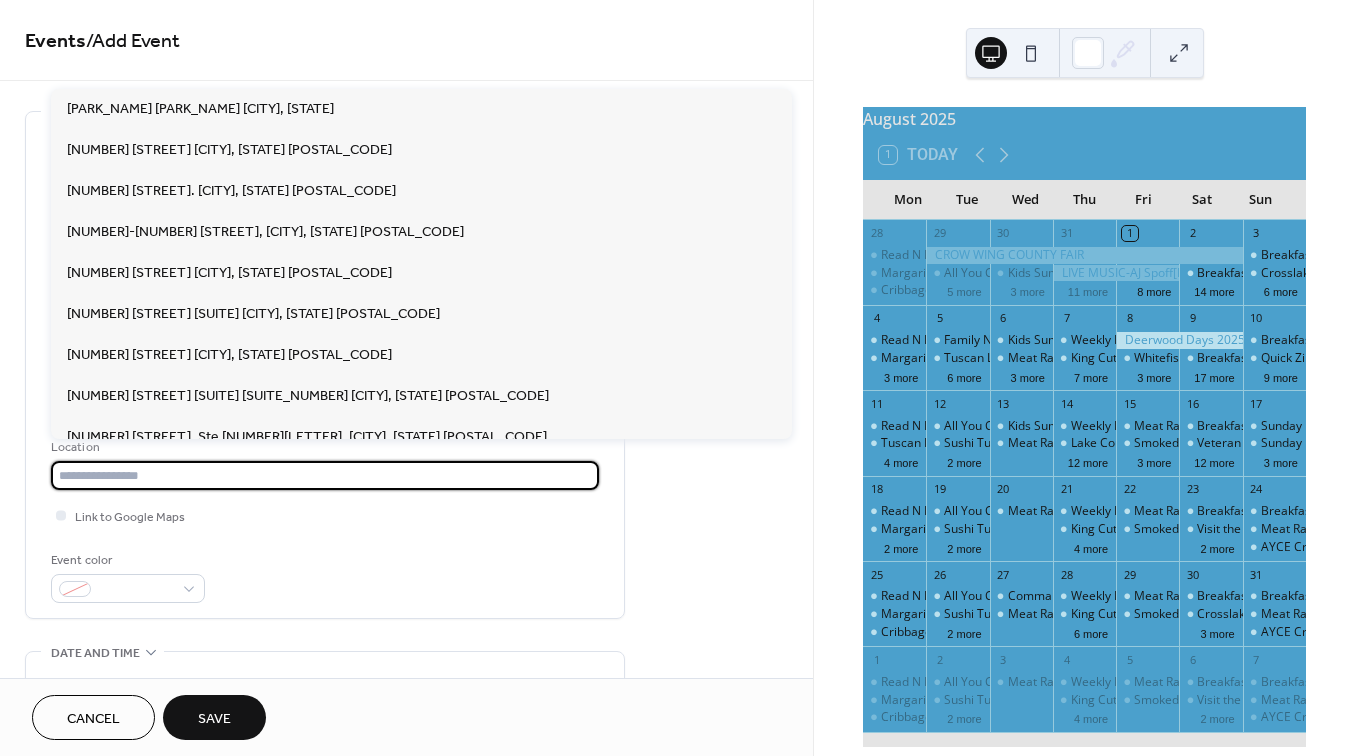 paste on "**********" 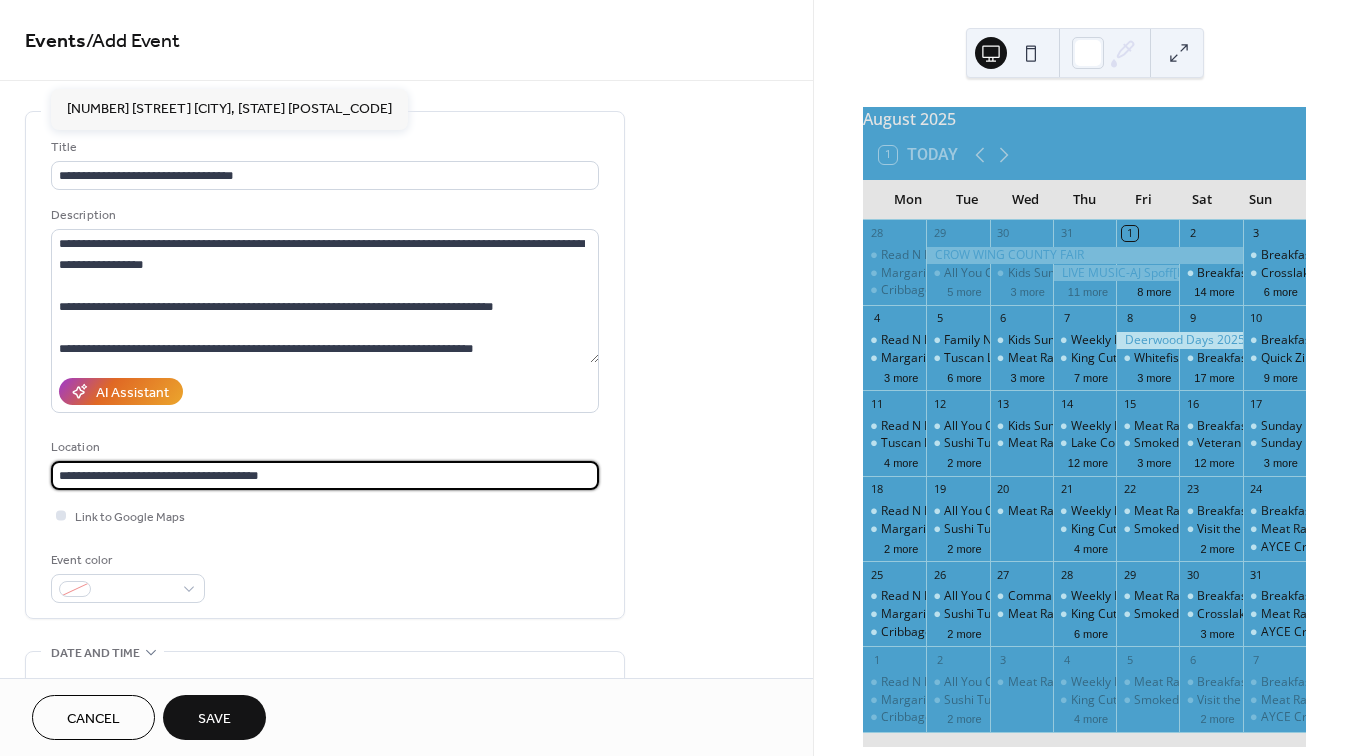 type on "**********" 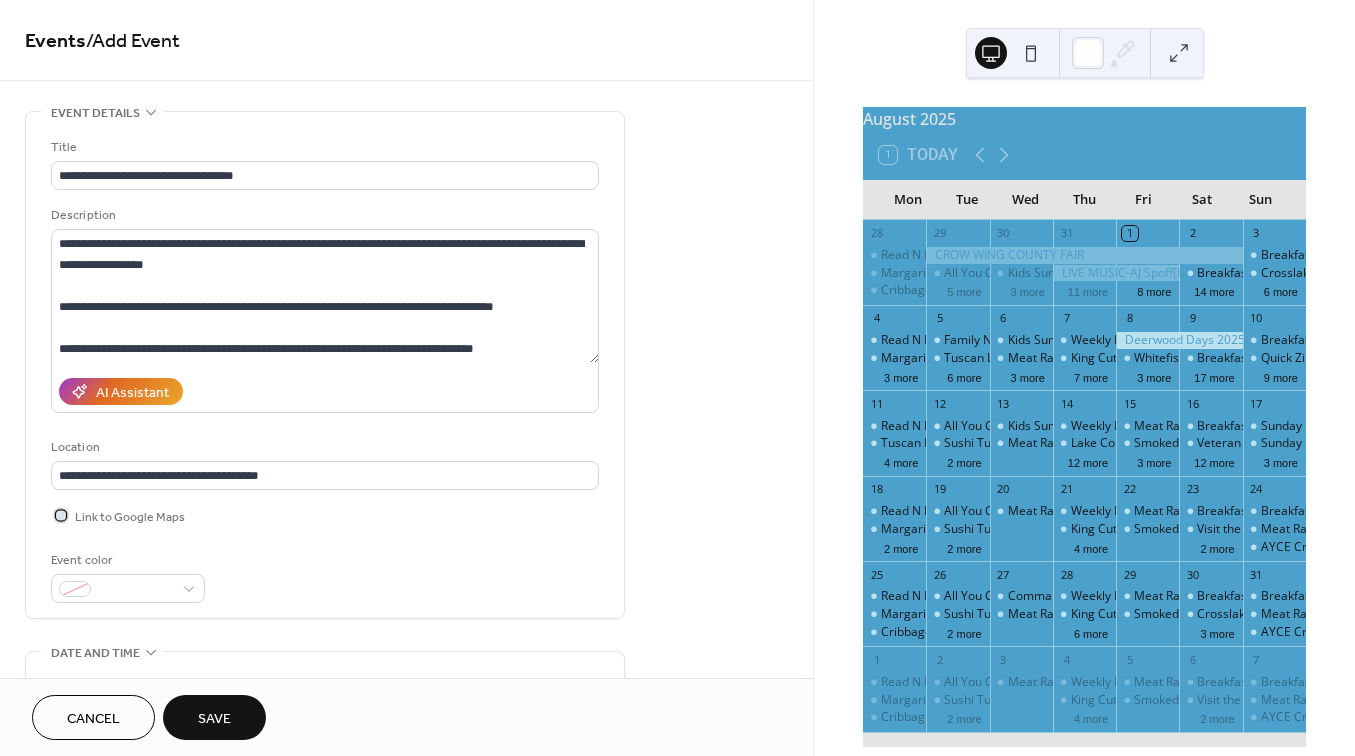click at bounding box center (61, 515) 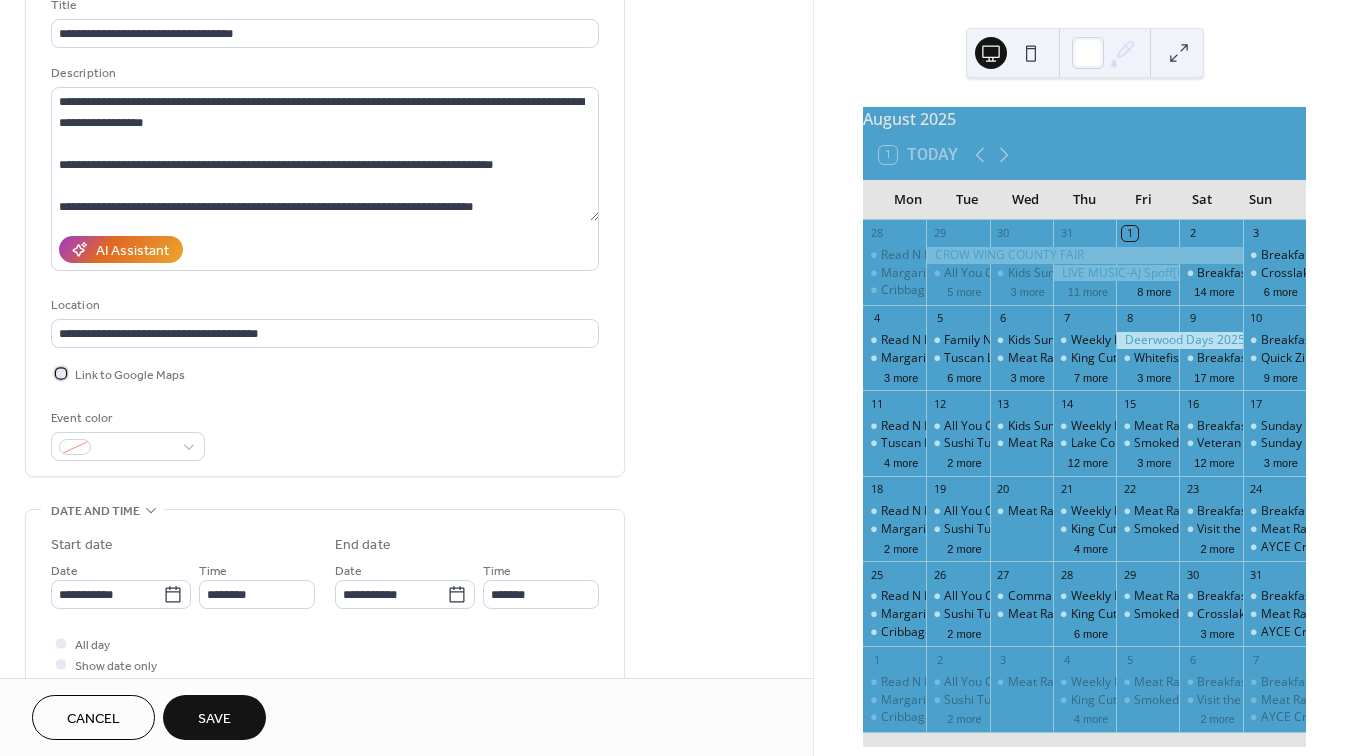 scroll, scrollTop: 197, scrollLeft: 0, axis: vertical 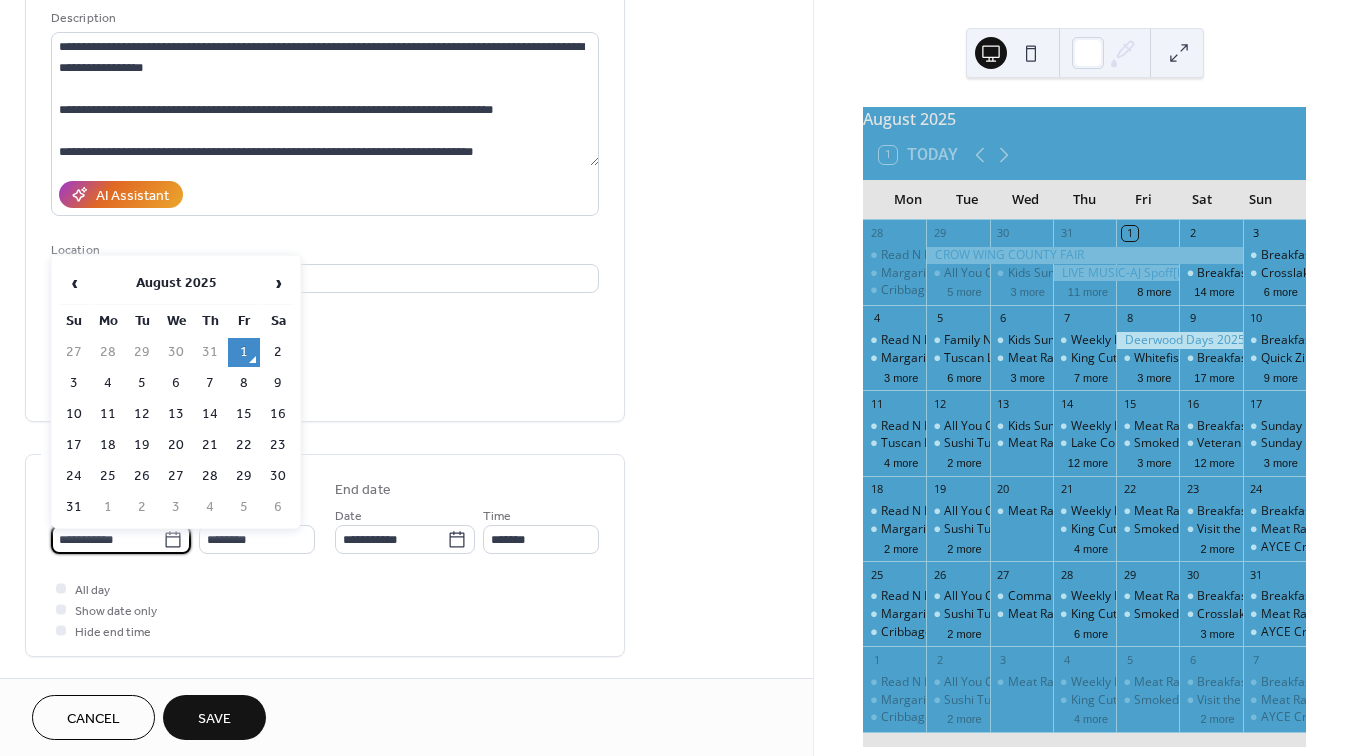 click on "**********" at bounding box center [107, 539] 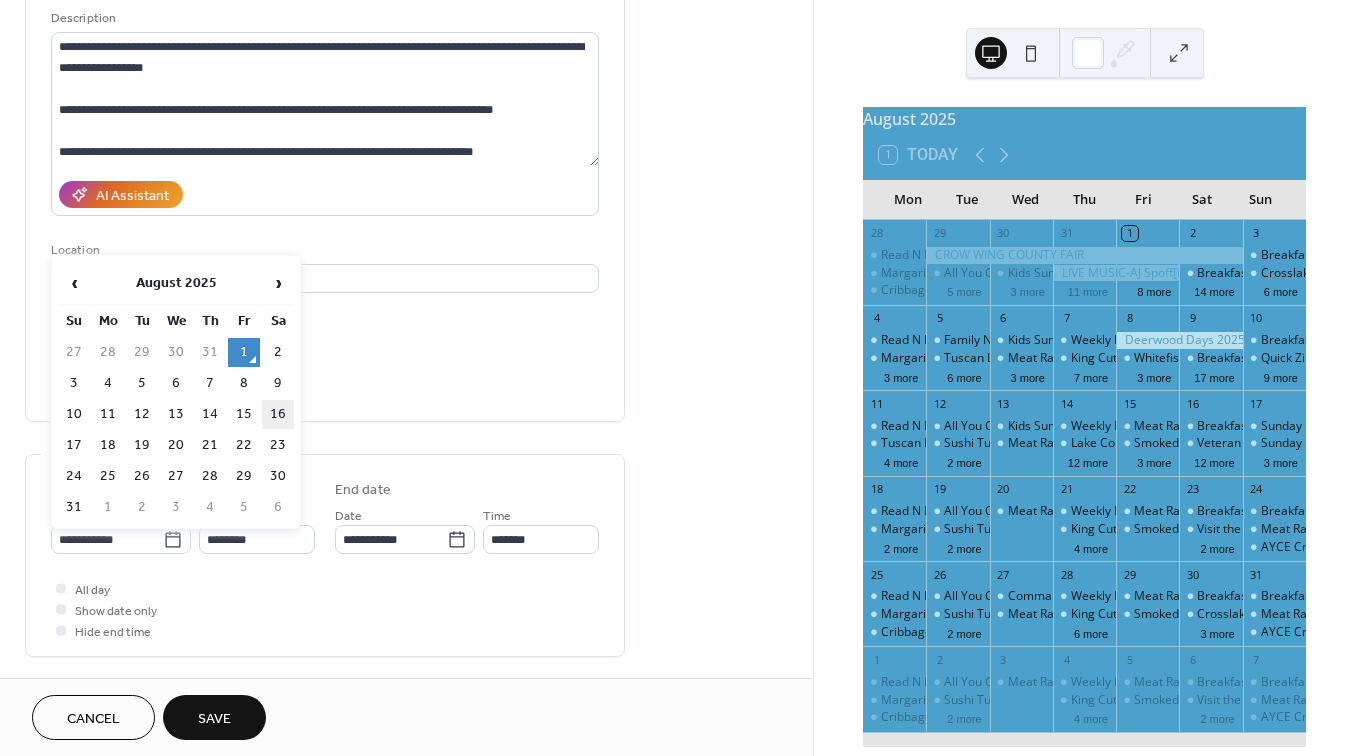 click on "16" at bounding box center [278, 414] 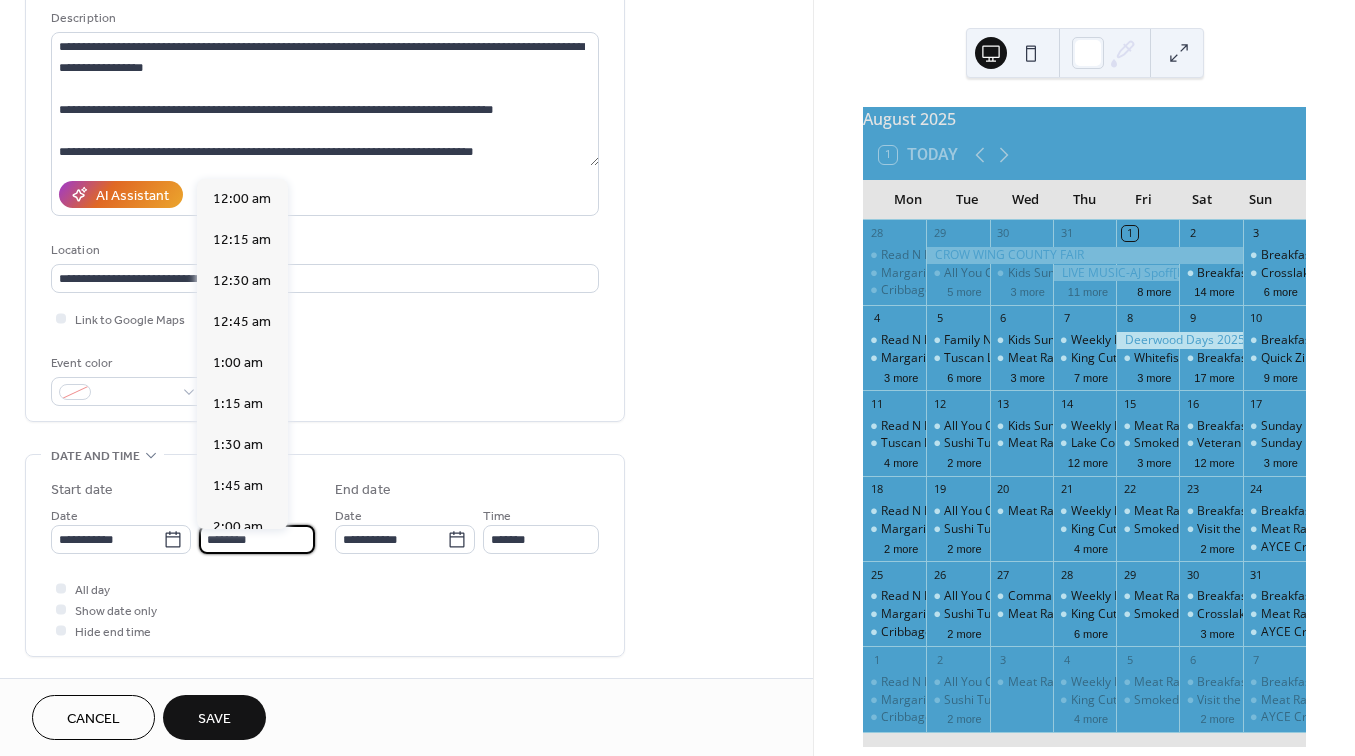 scroll, scrollTop: 1968, scrollLeft: 0, axis: vertical 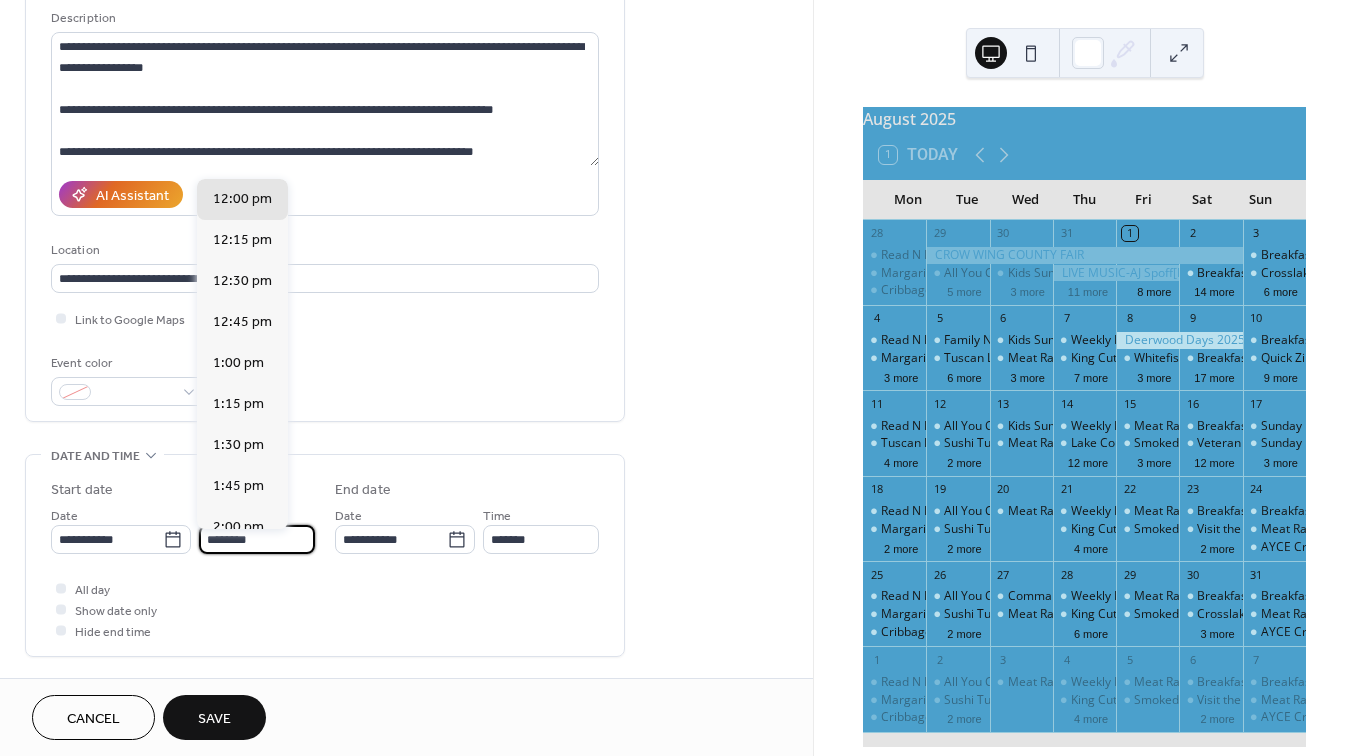 click on "********" at bounding box center (257, 539) 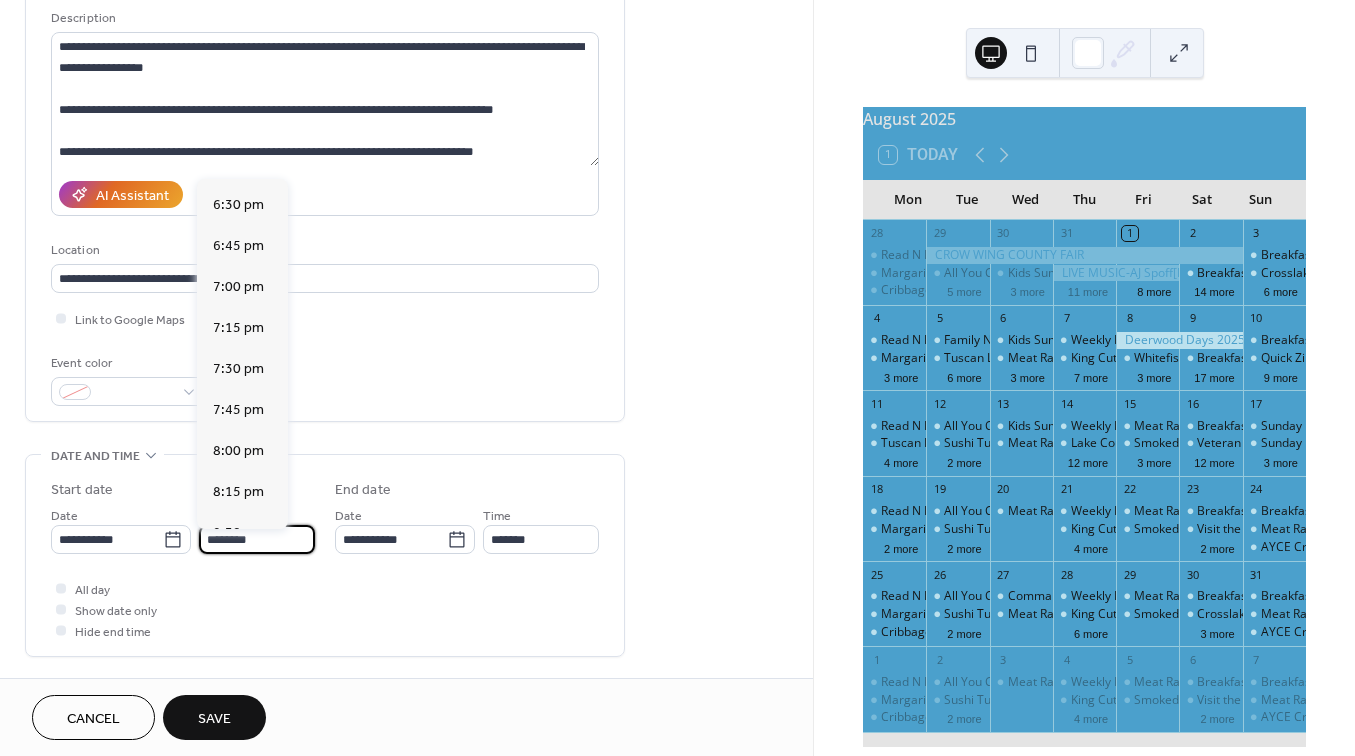 scroll, scrollTop: 3040, scrollLeft: 0, axis: vertical 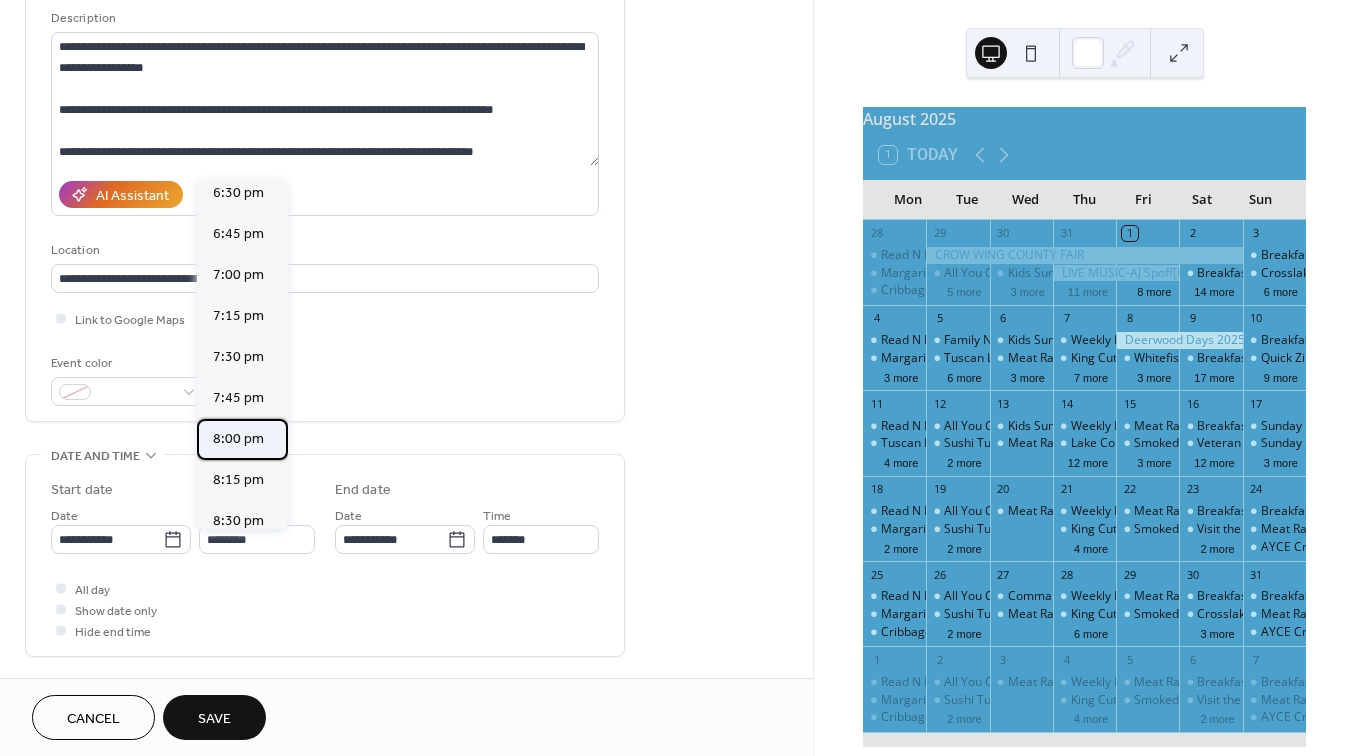 click on "8:00 pm" at bounding box center (238, 439) 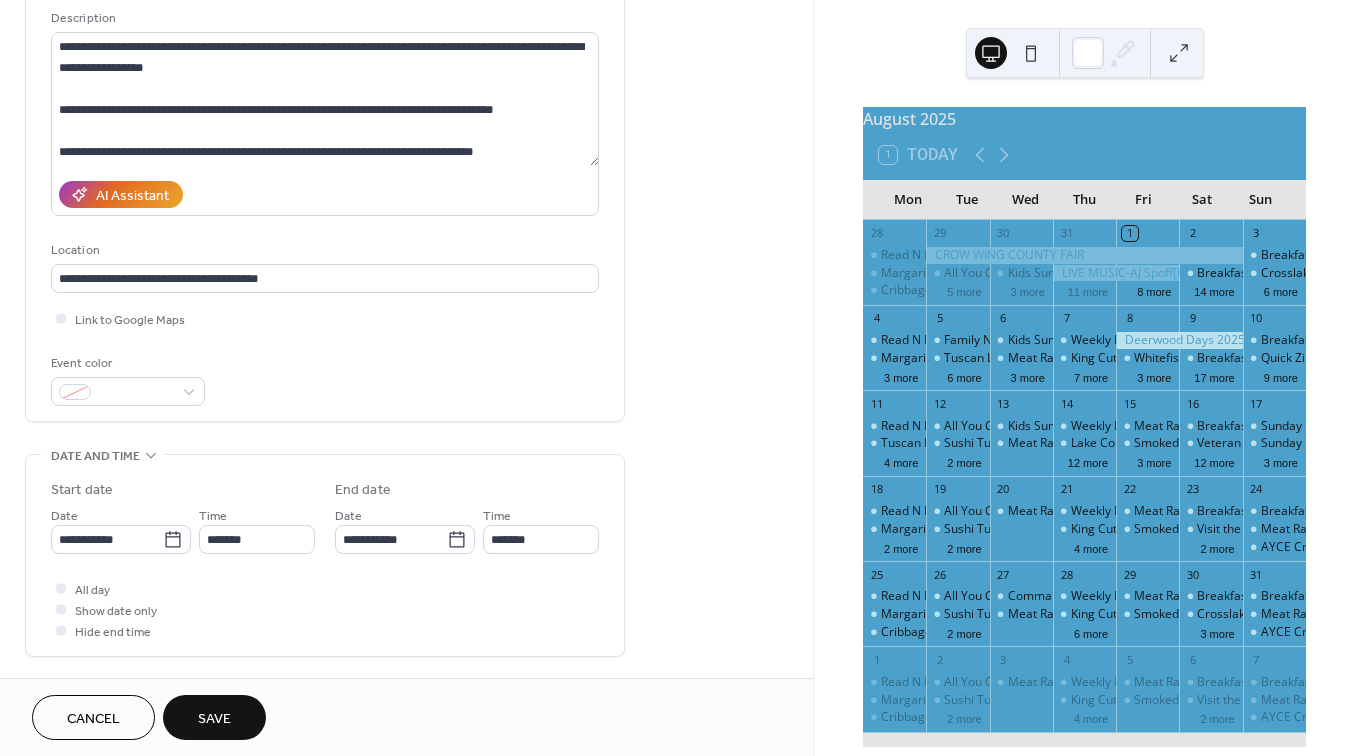 type on "*******" 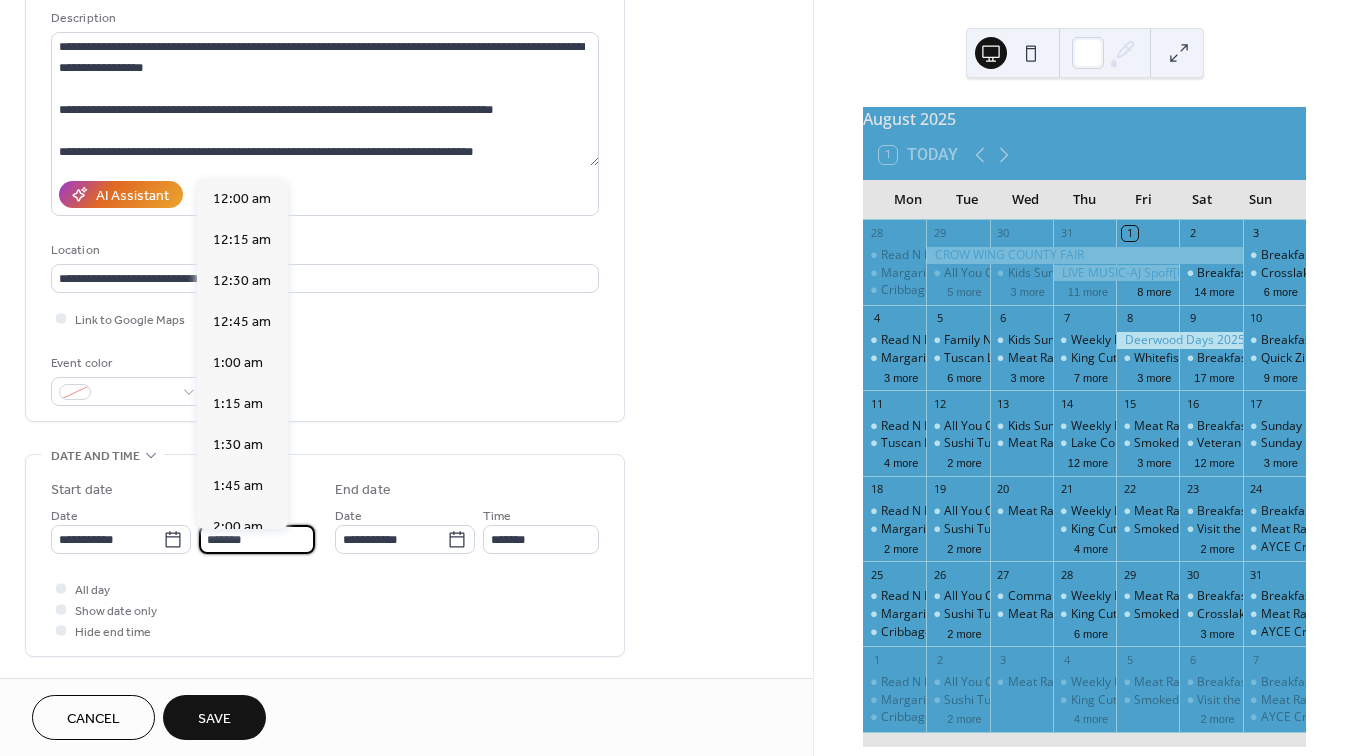 click on "*******" at bounding box center (257, 539) 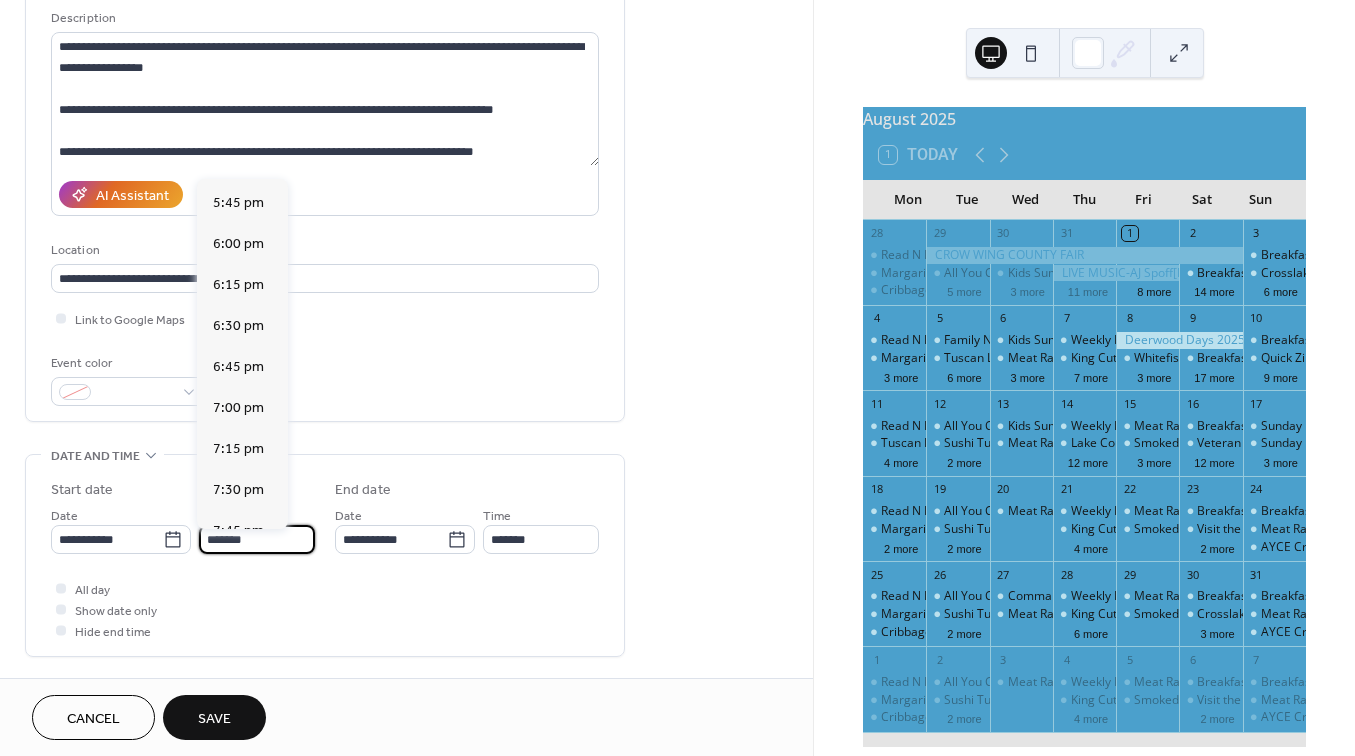 scroll, scrollTop: 2904, scrollLeft: 0, axis: vertical 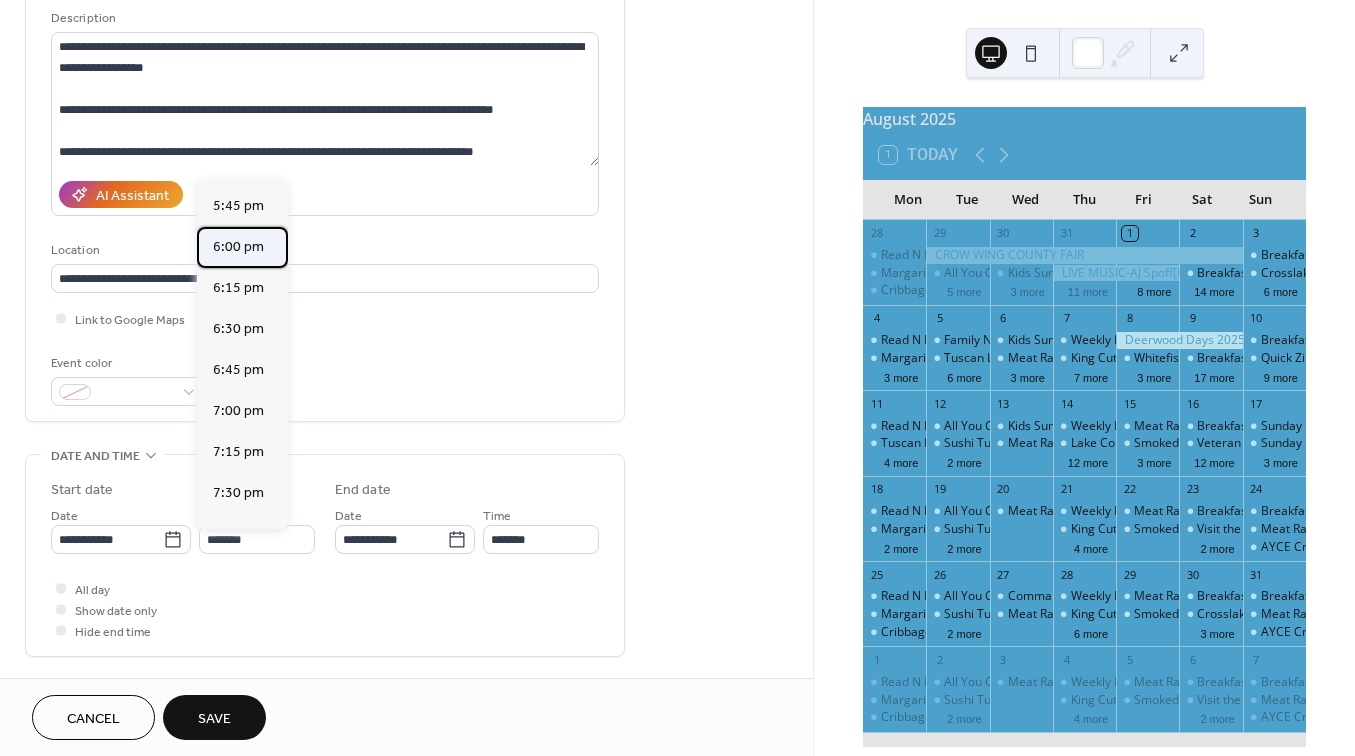 click on "6:00 pm" at bounding box center (238, 247) 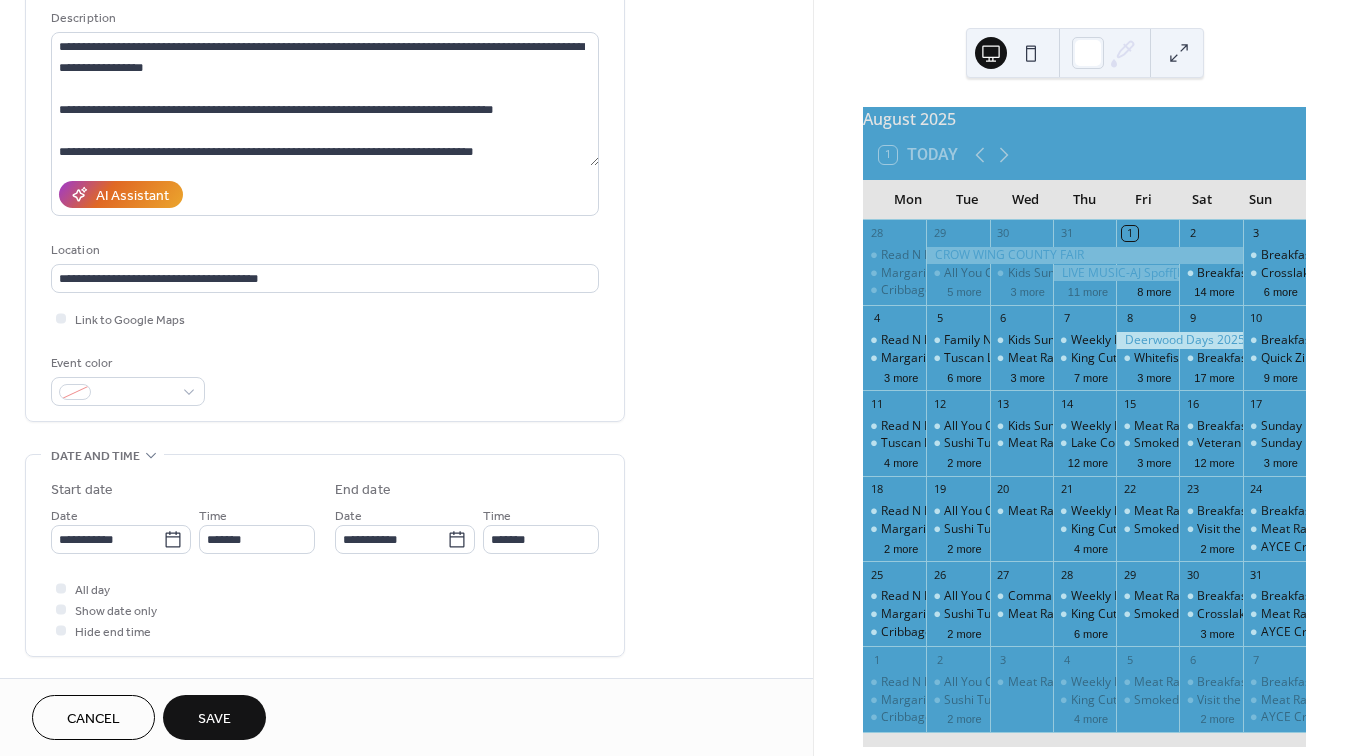 type on "*******" 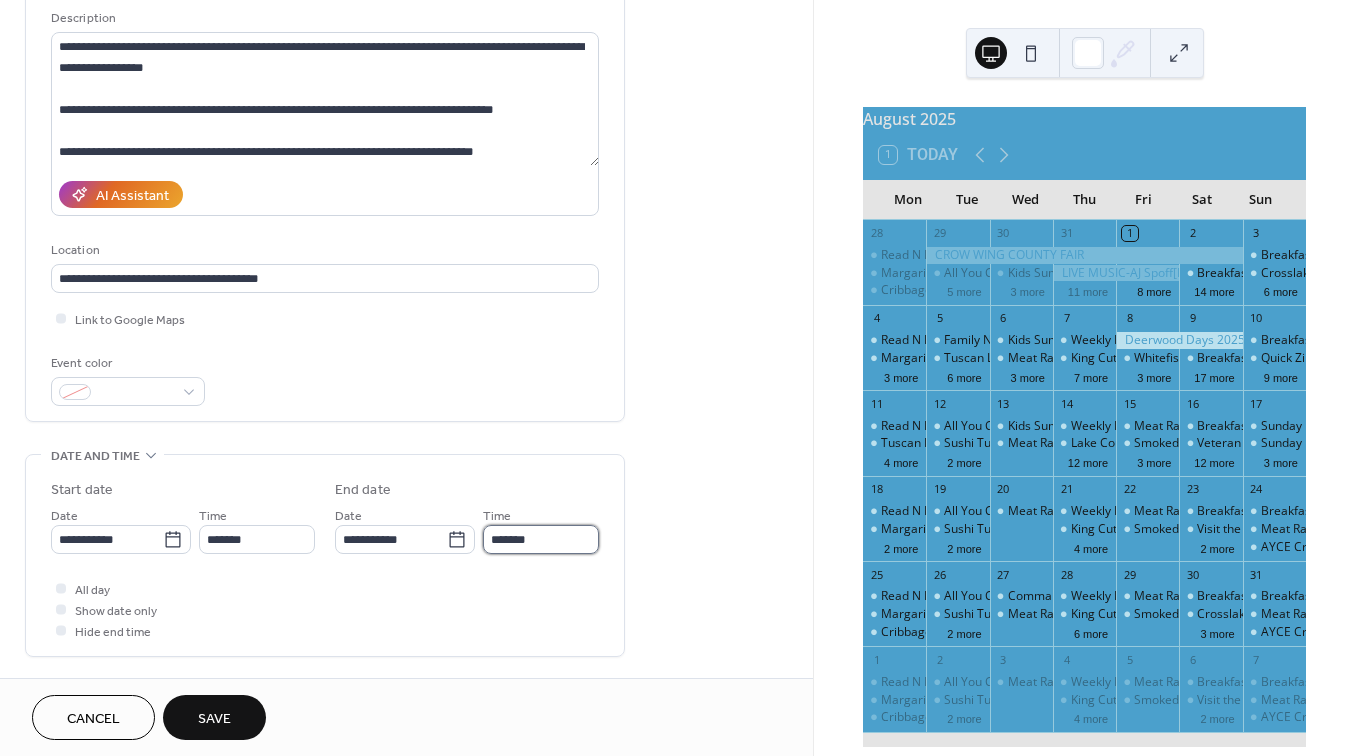click on "*******" at bounding box center [541, 539] 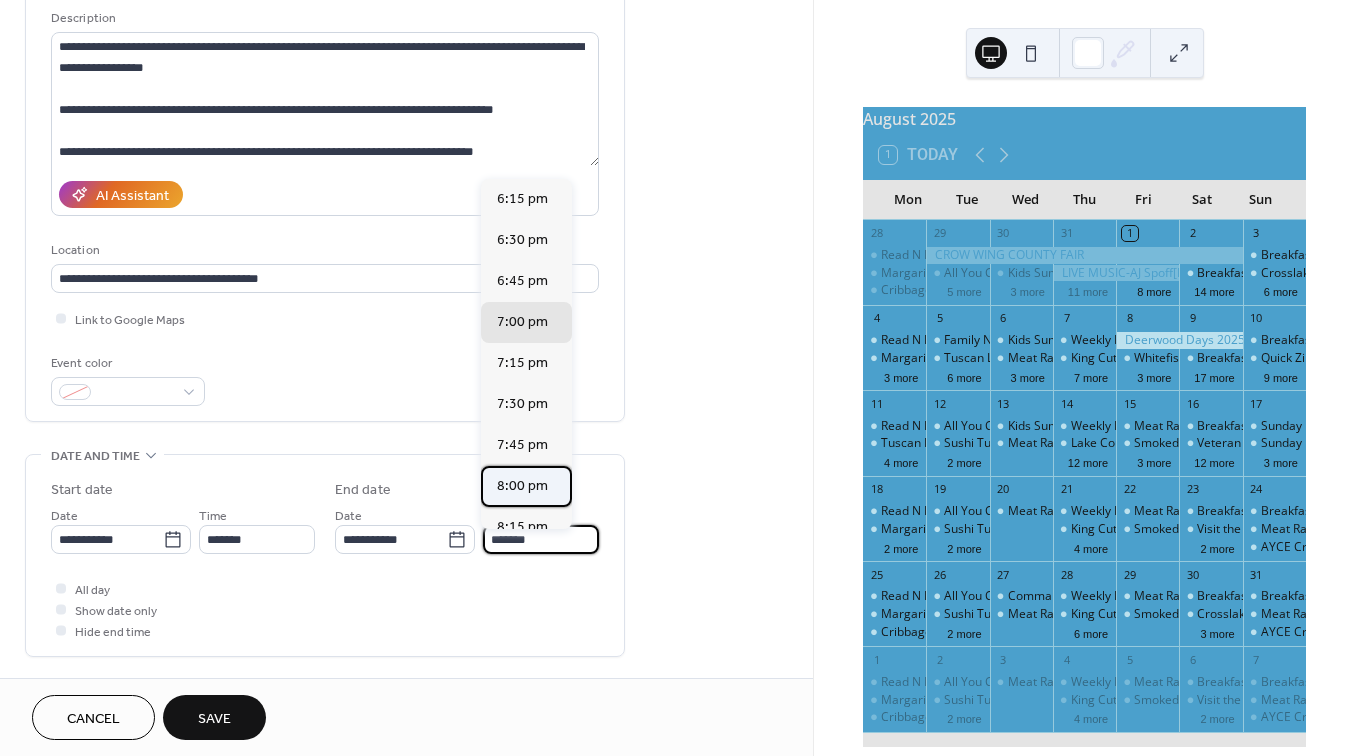click on "8:00 pm" at bounding box center (522, 486) 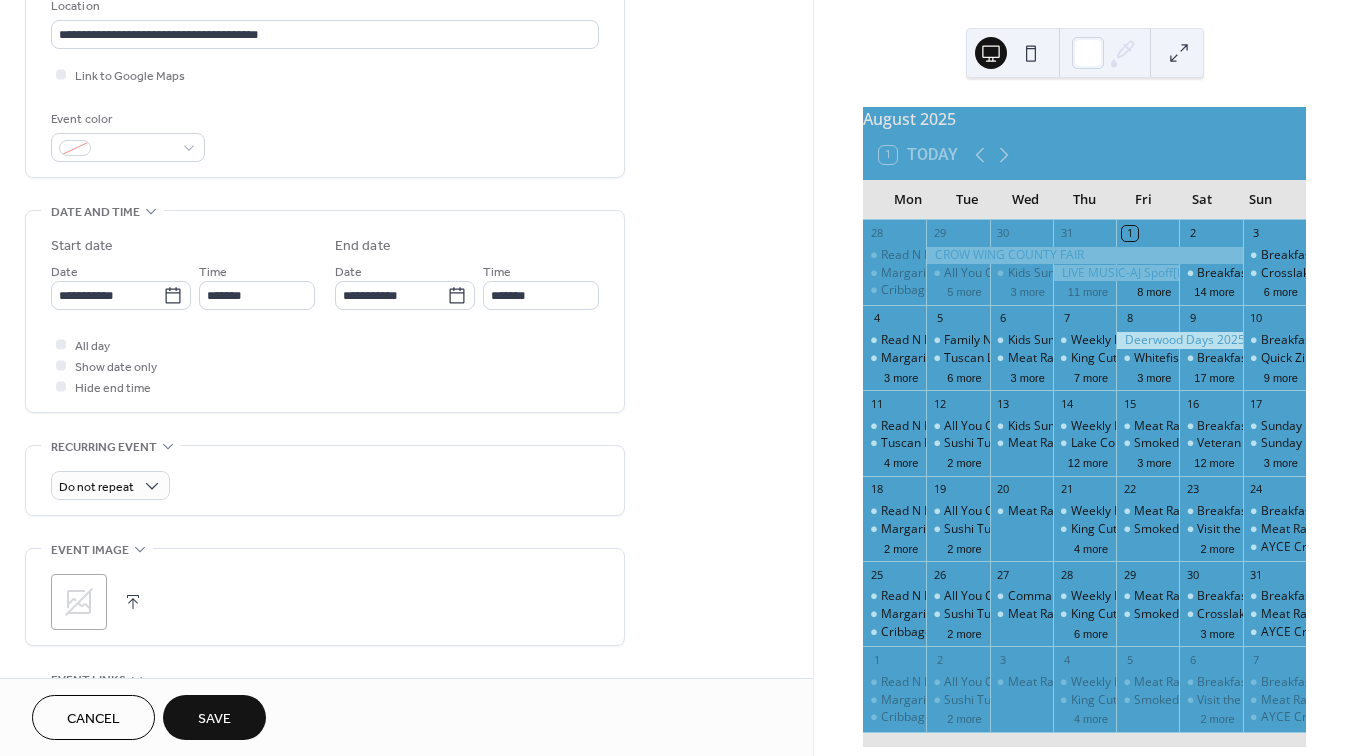 scroll, scrollTop: 447, scrollLeft: 0, axis: vertical 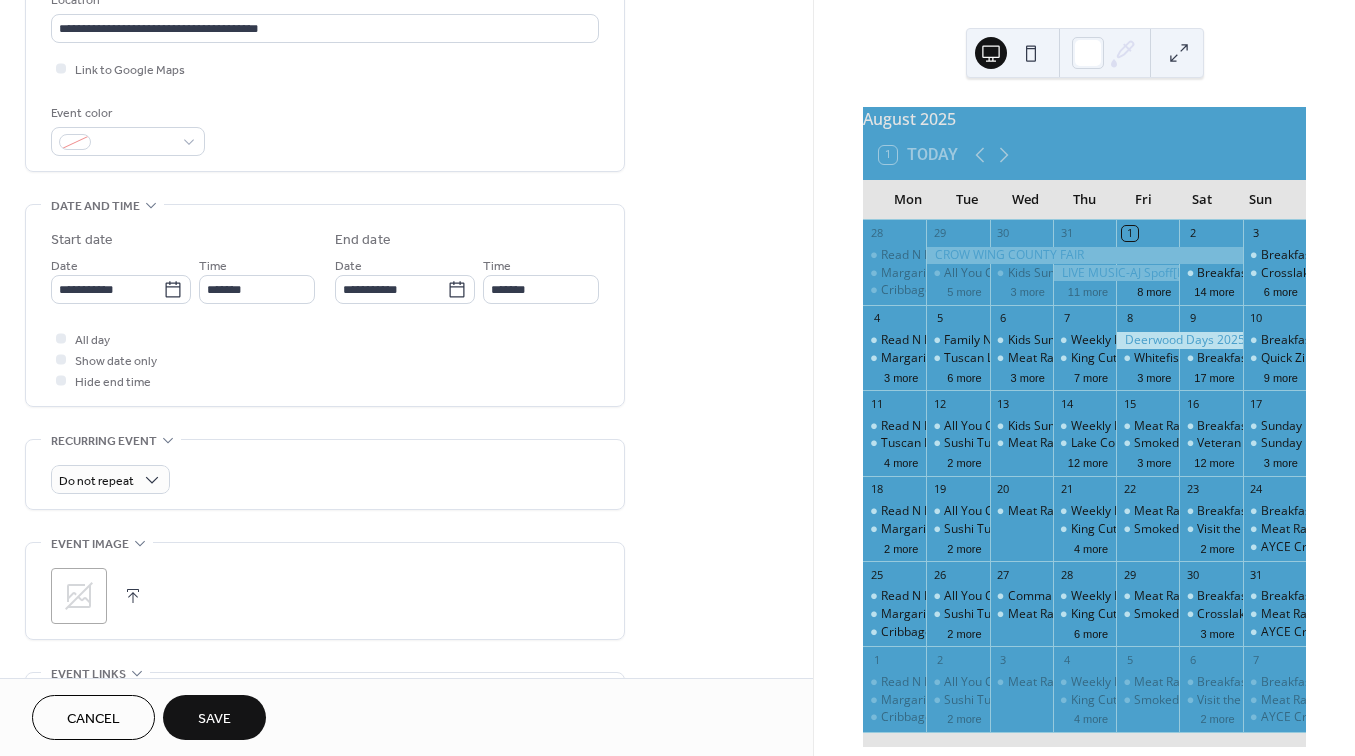 click at bounding box center [133, 596] 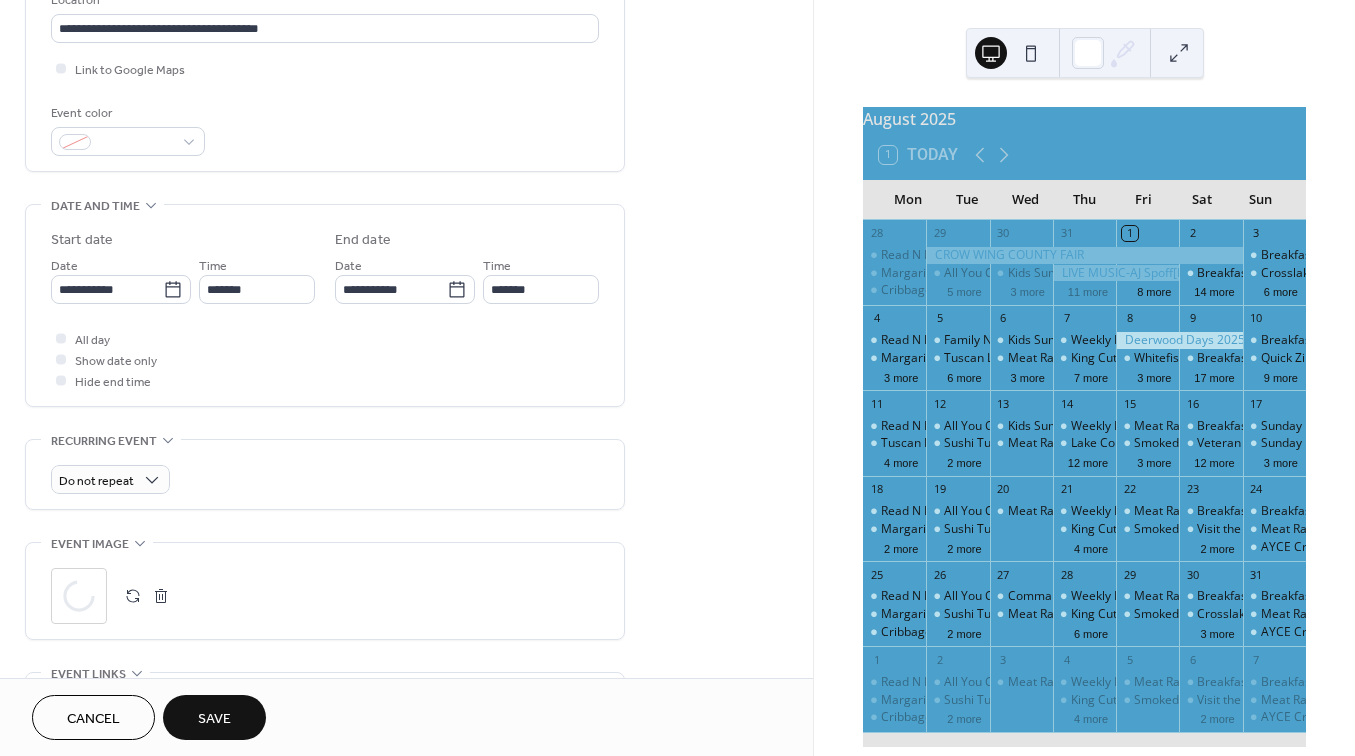 scroll, scrollTop: 539, scrollLeft: 0, axis: vertical 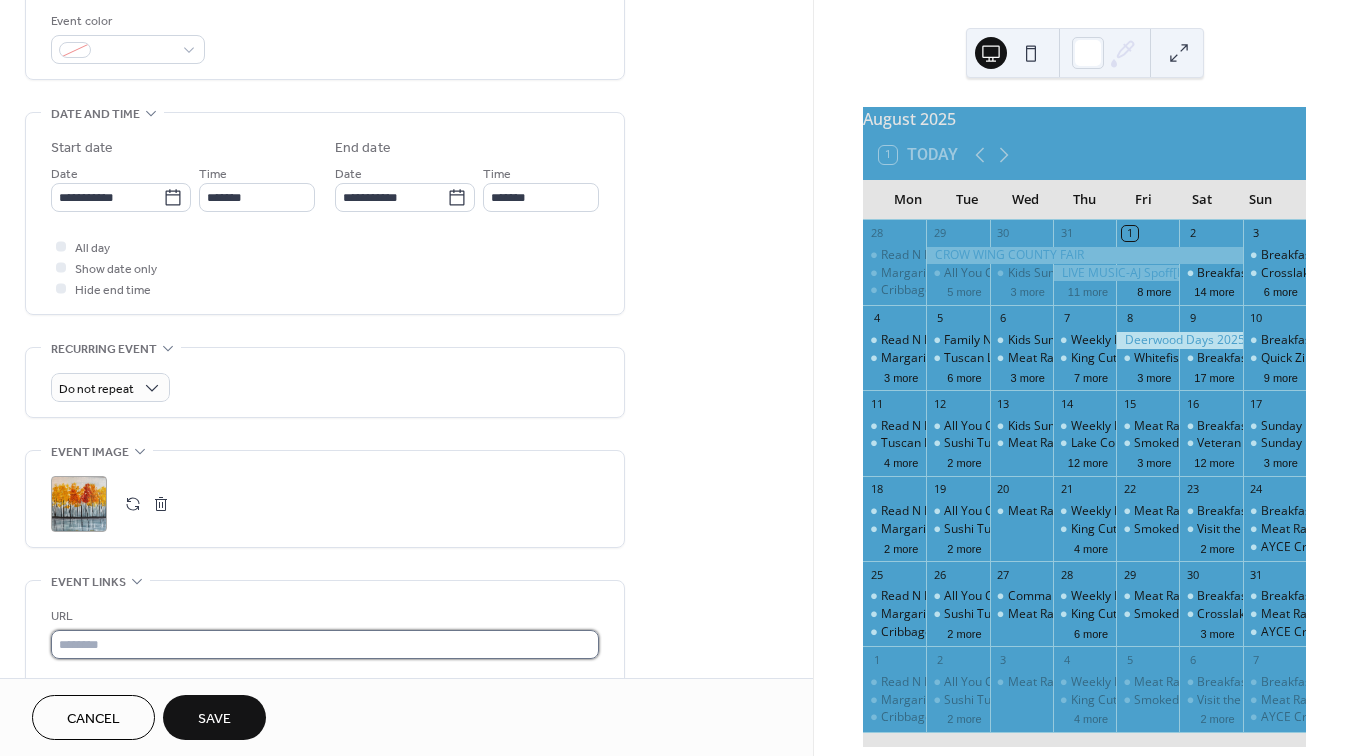 click at bounding box center (325, 644) 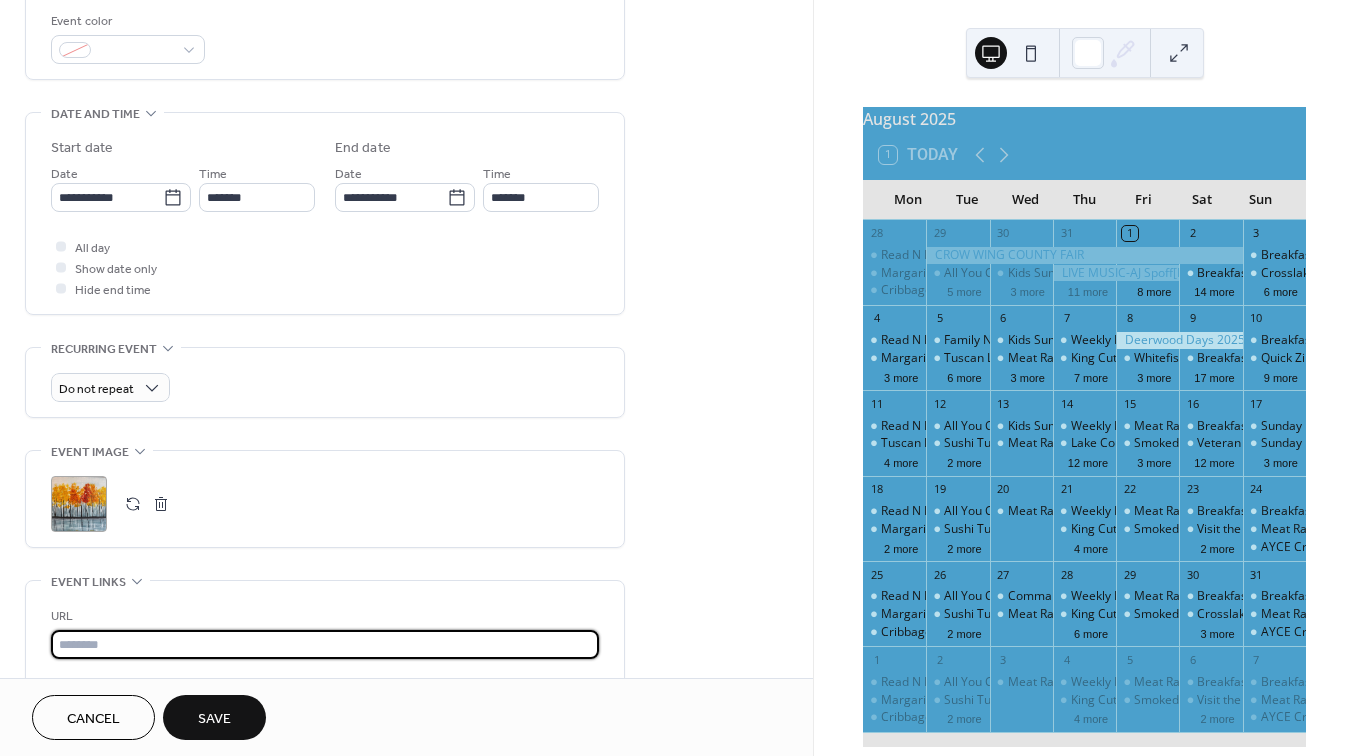 paste on "**********" 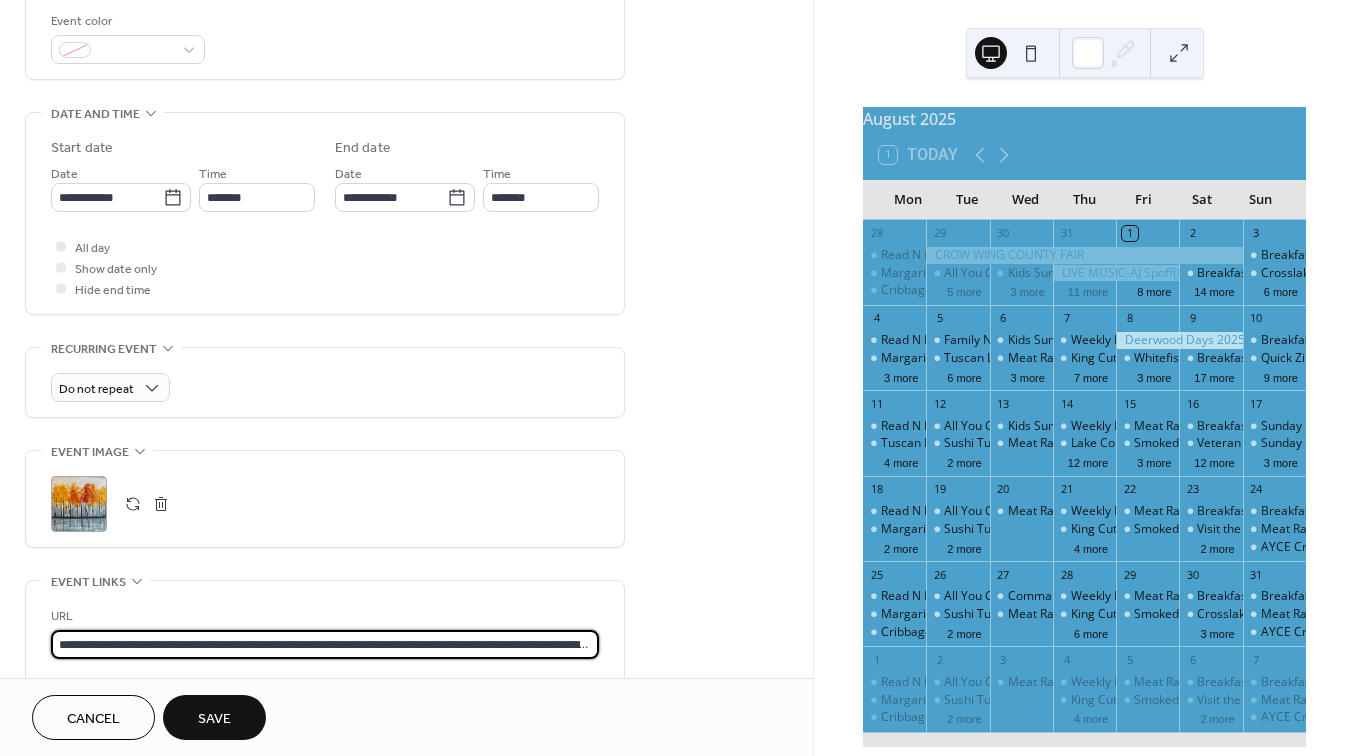 type on "**********" 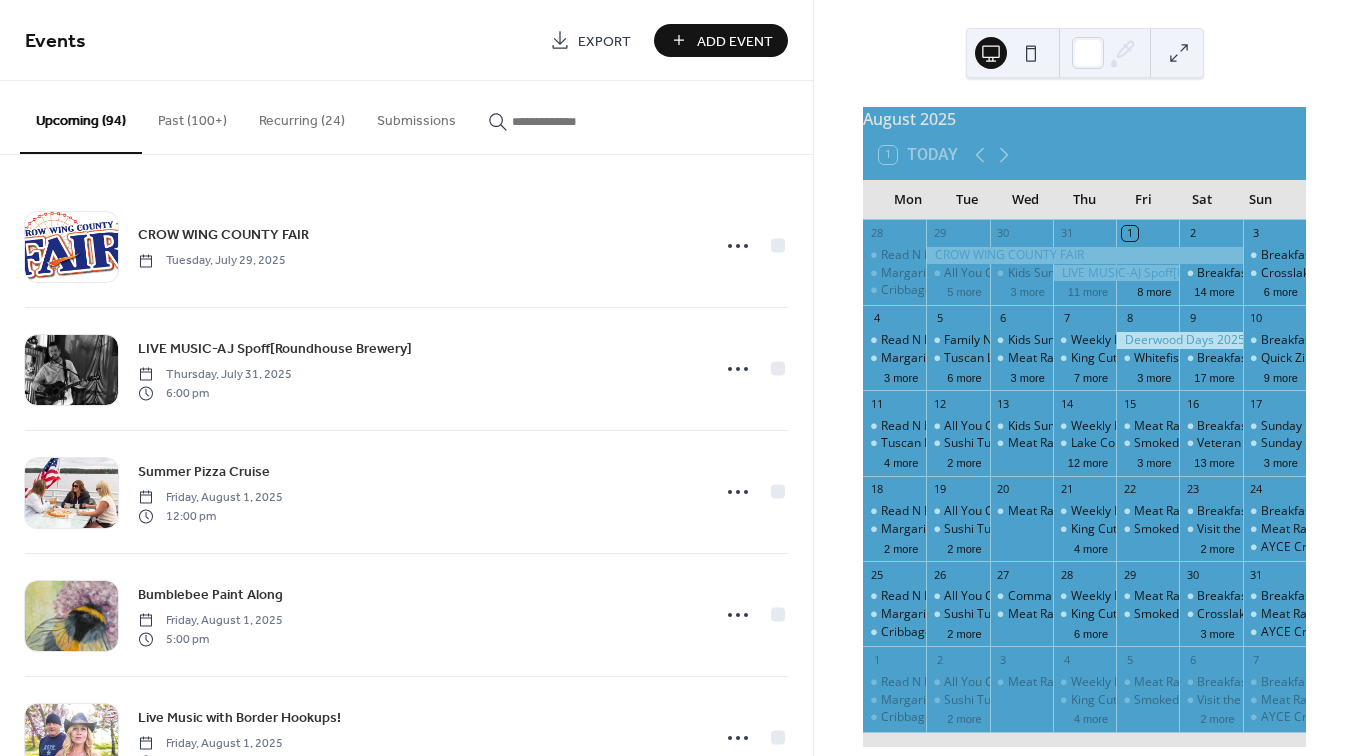 click at bounding box center [572, 121] 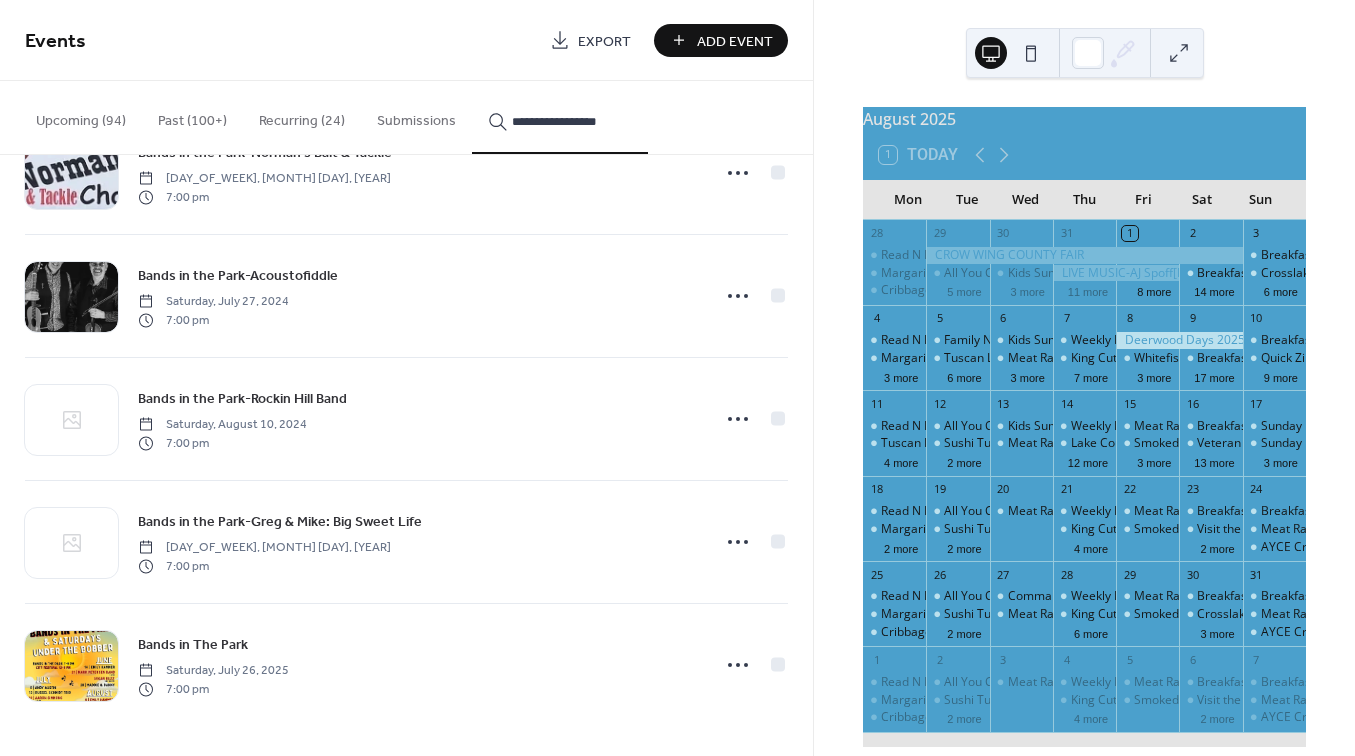 scroll, scrollTop: 1551, scrollLeft: 0, axis: vertical 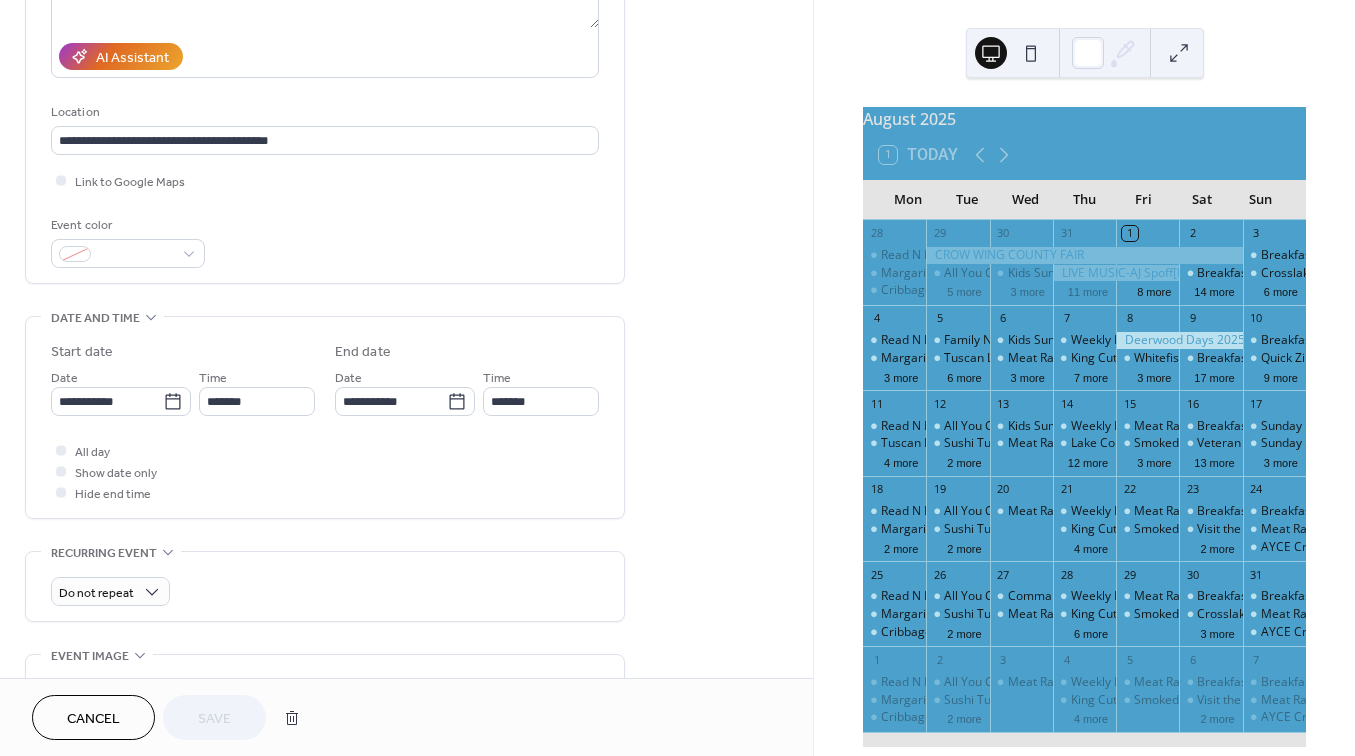 click on "**********" at bounding box center [405, 391] 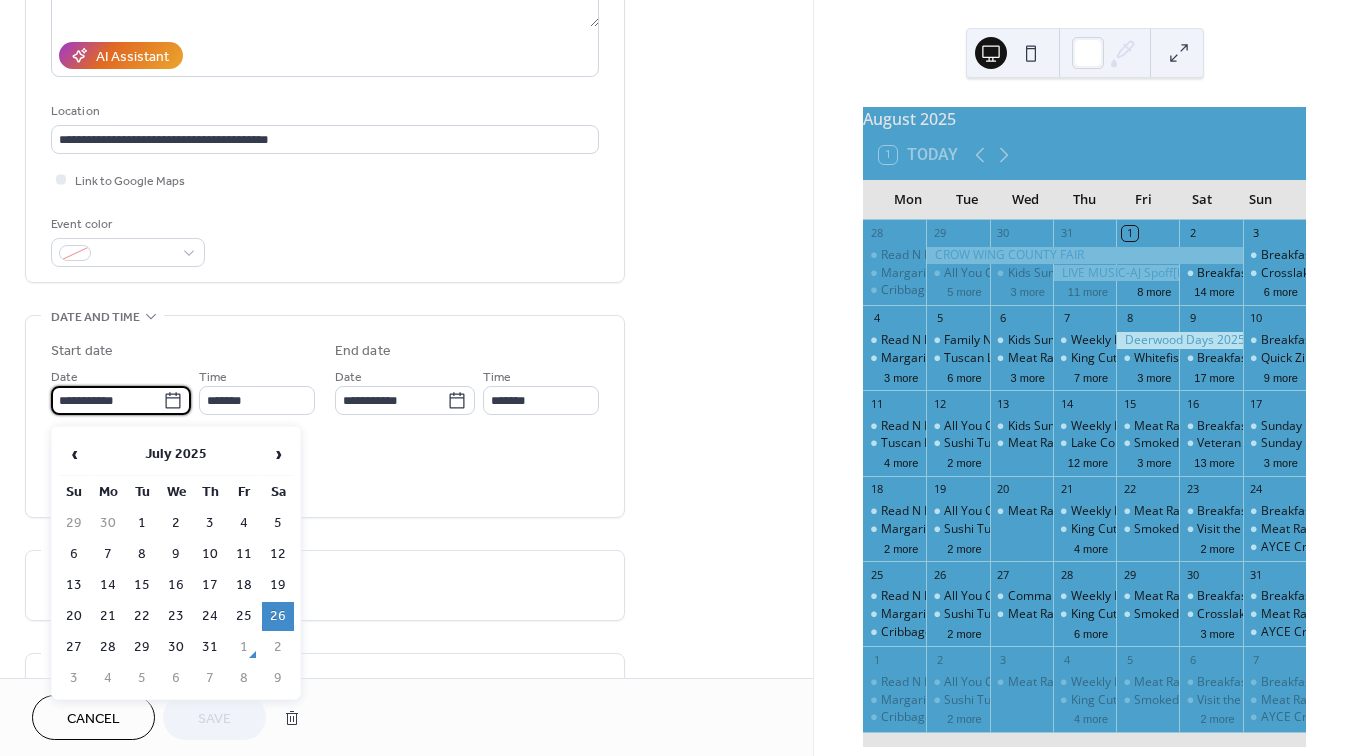 click on "**********" at bounding box center (107, 400) 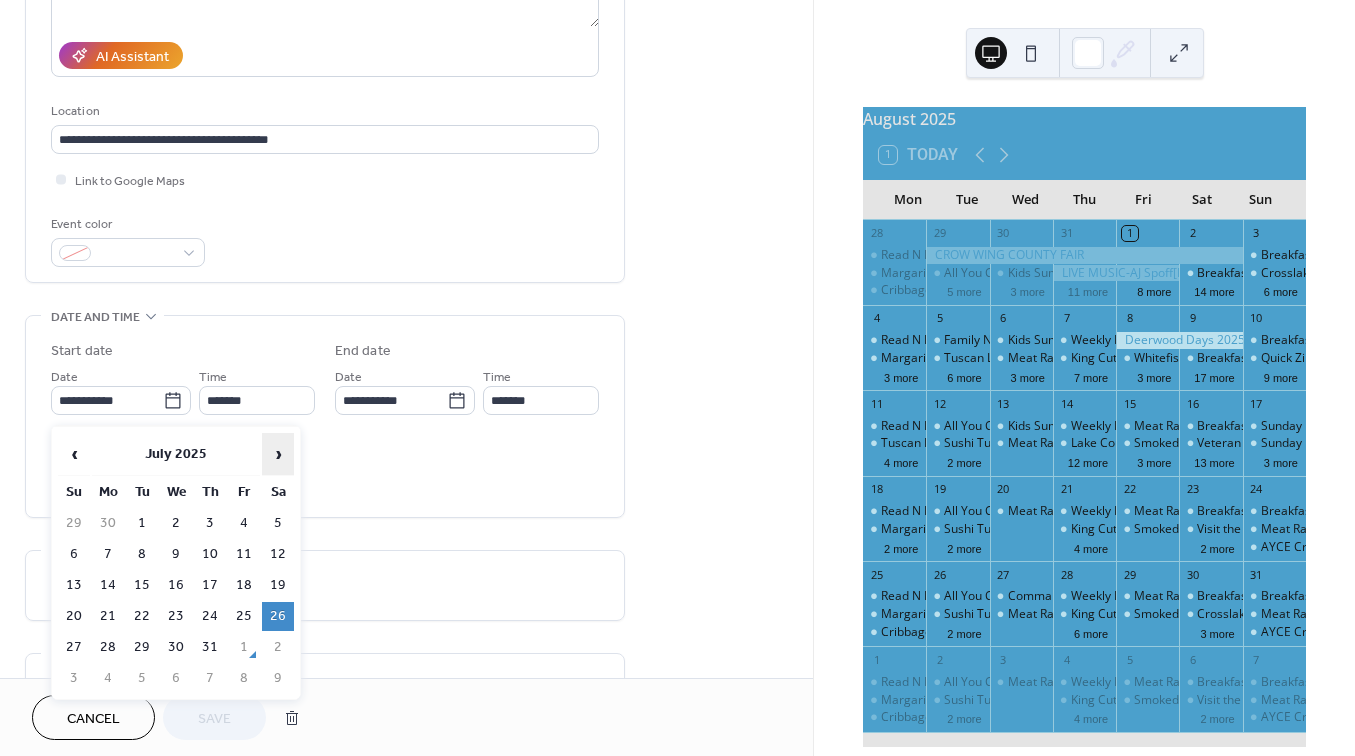 click on "›" at bounding box center (278, 454) 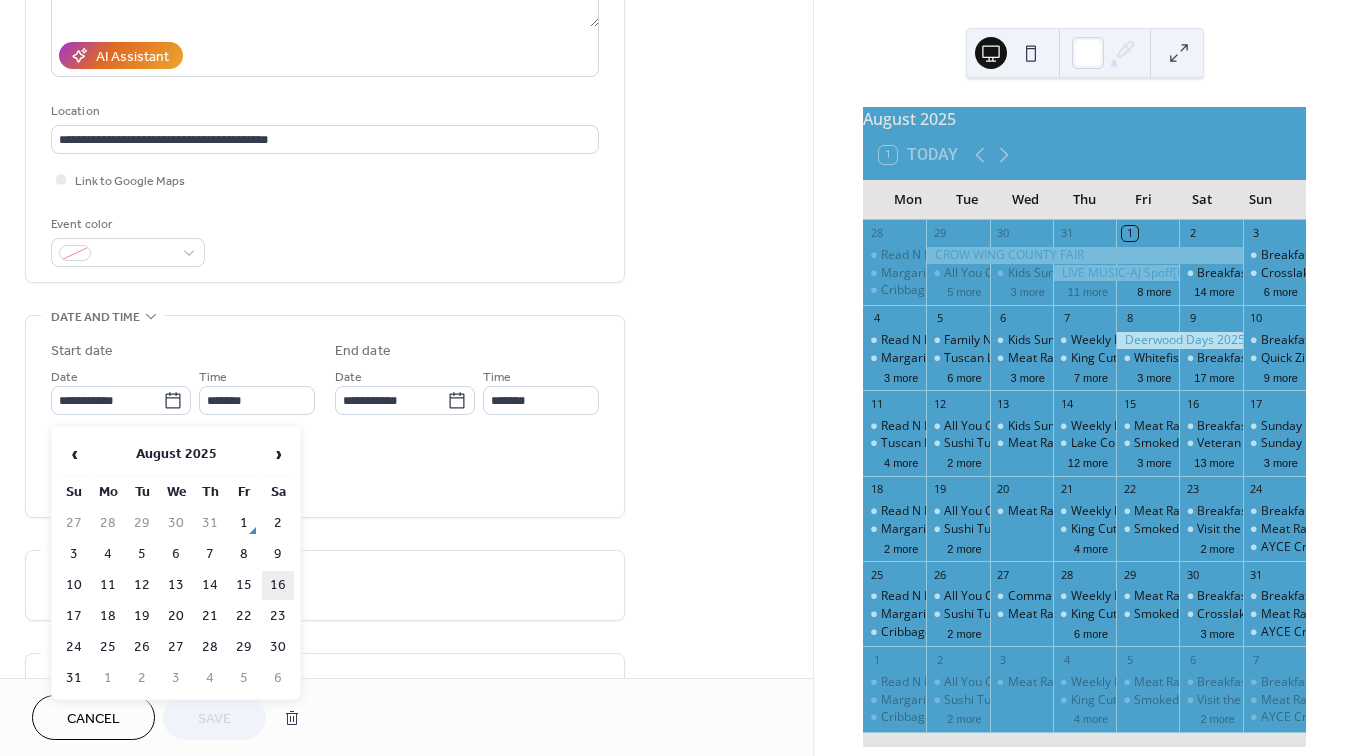 click on "16" at bounding box center [278, 585] 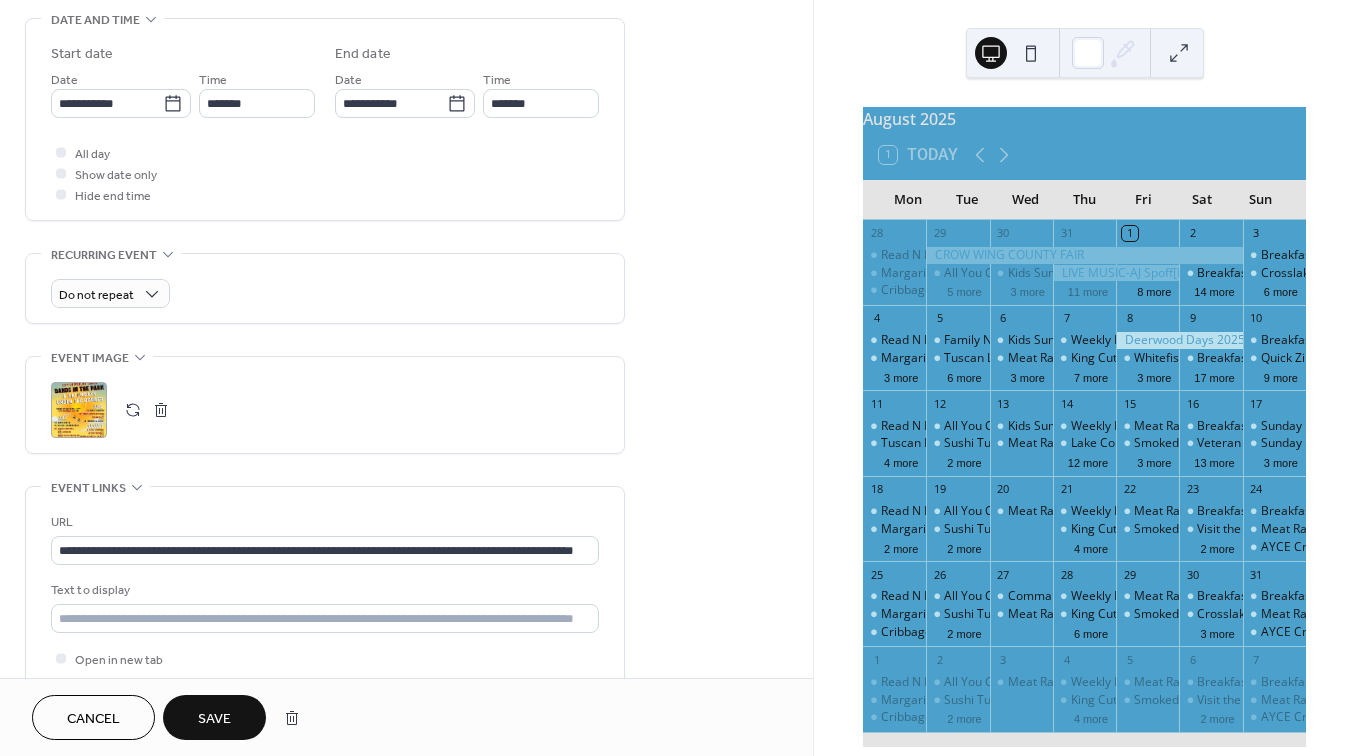 scroll, scrollTop: 648, scrollLeft: 0, axis: vertical 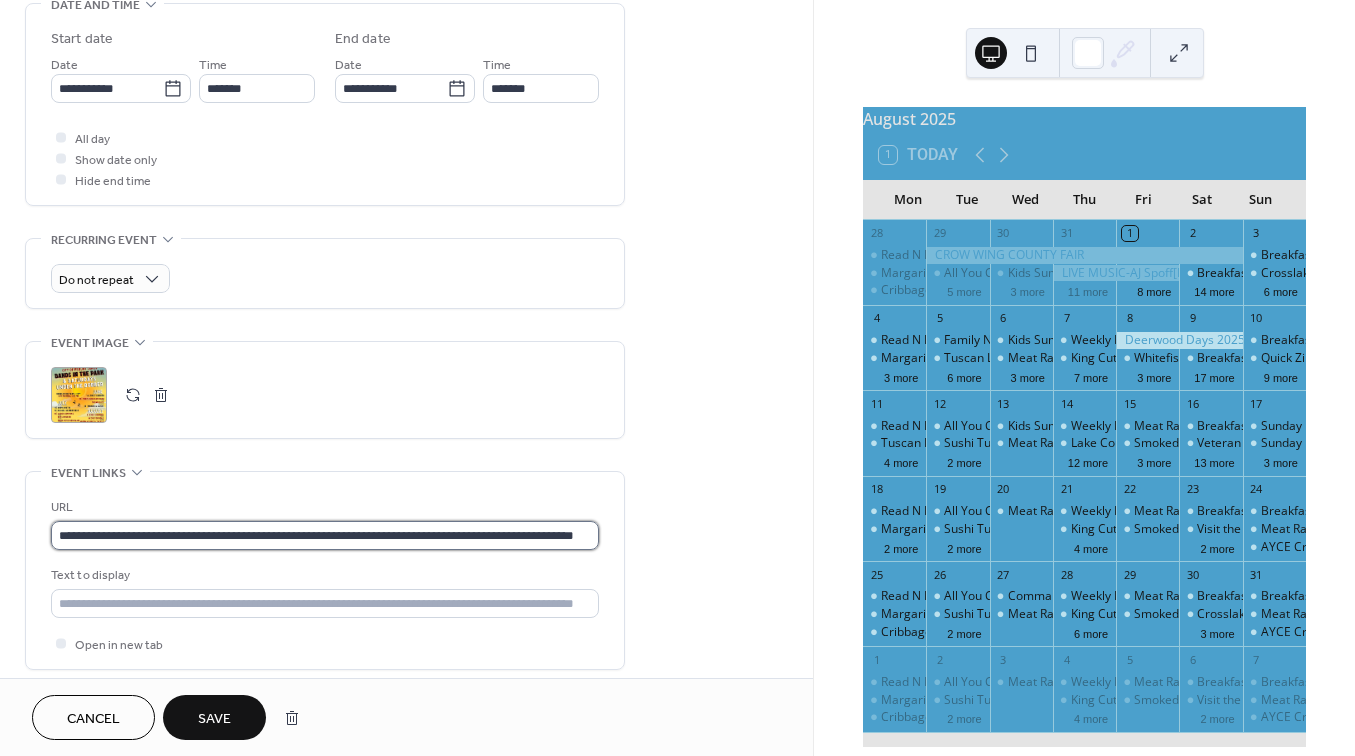 click on "**********" at bounding box center [325, 535] 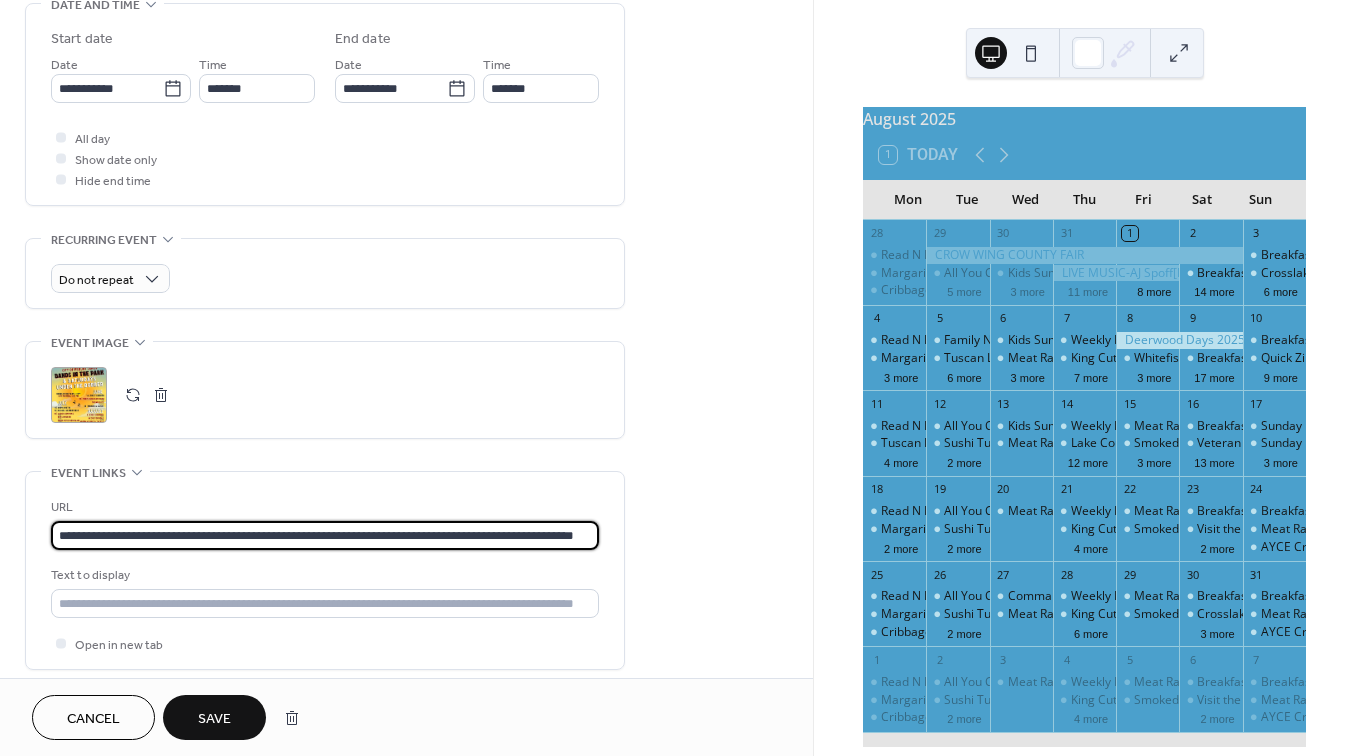 click on "**********" at bounding box center [325, 535] 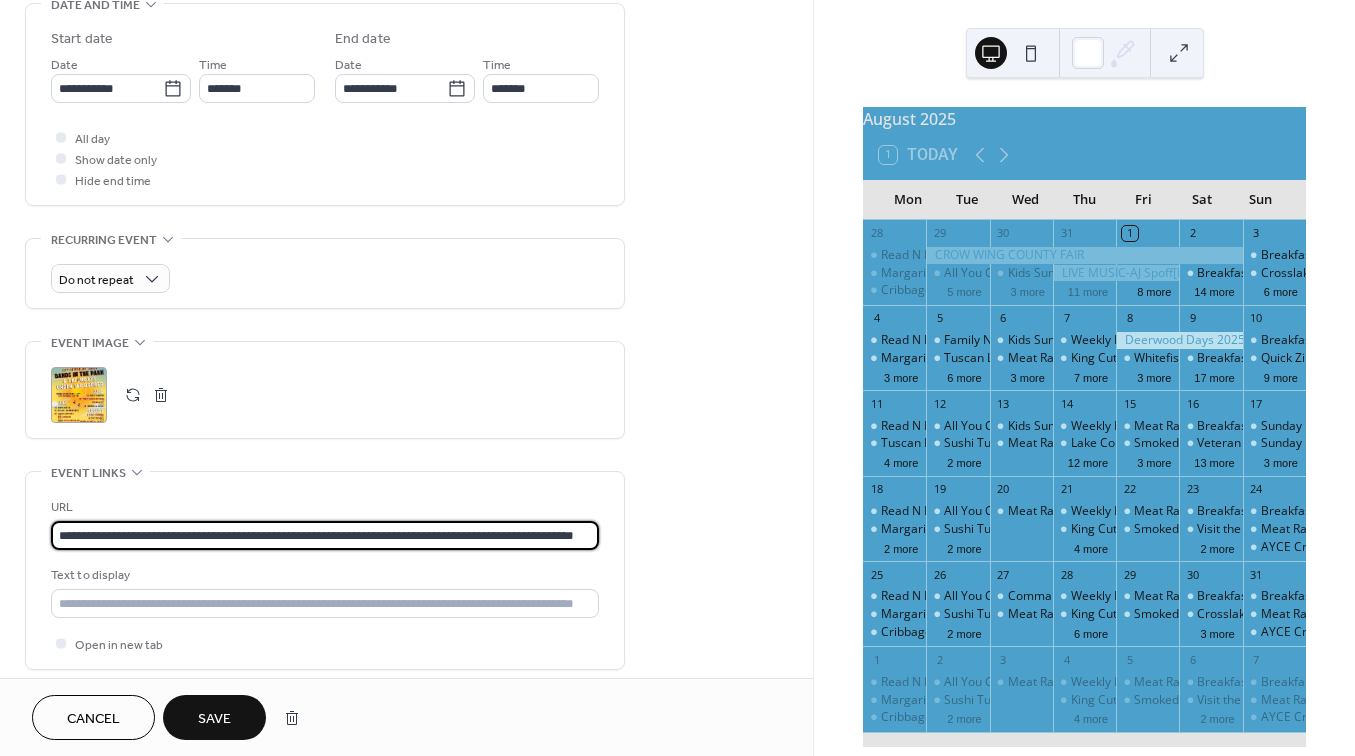 paste on "**********" 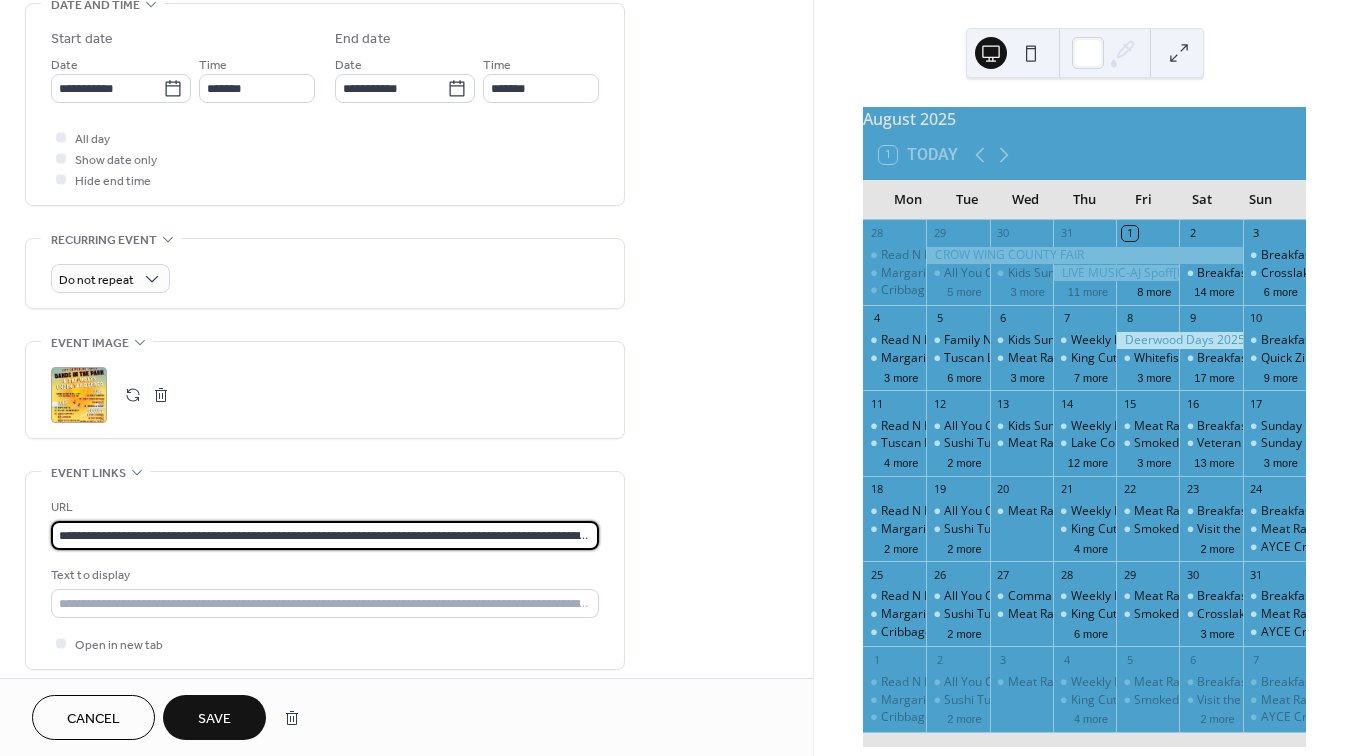 type on "**********" 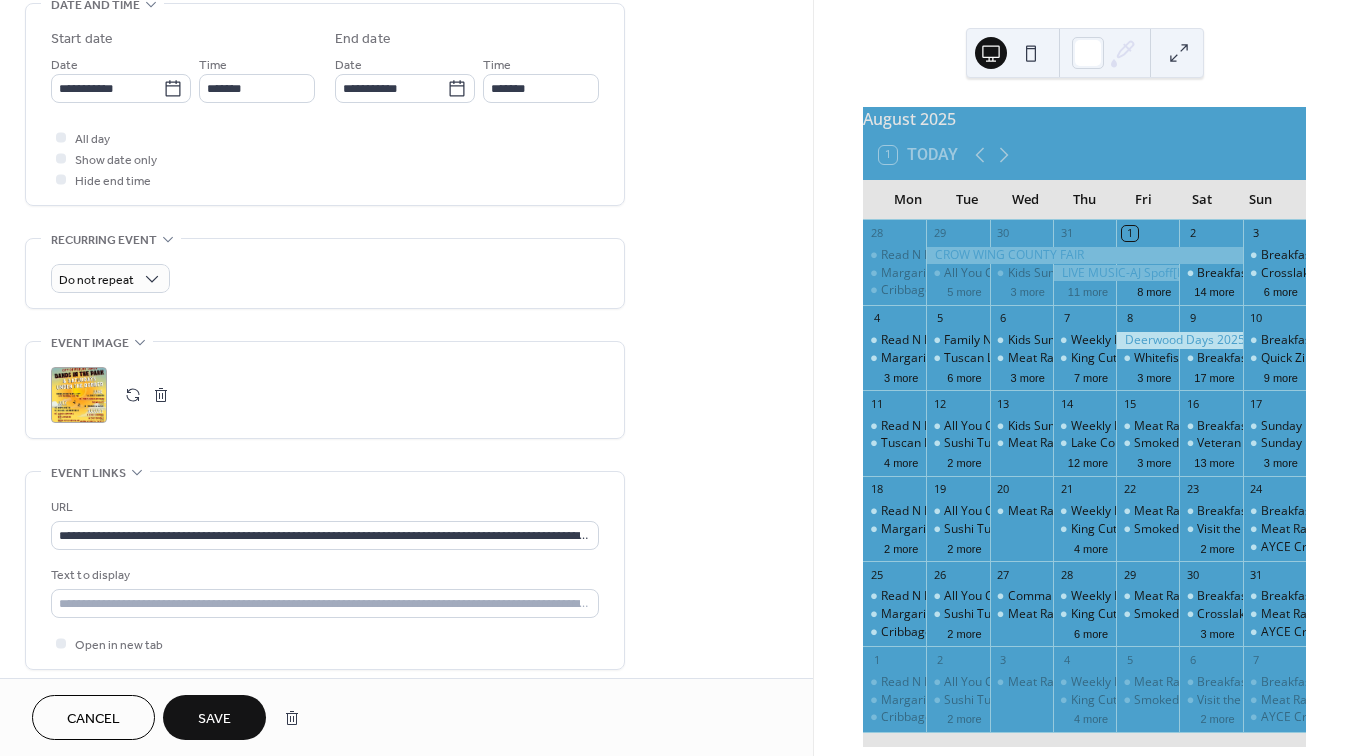 click on "Save" at bounding box center (214, 719) 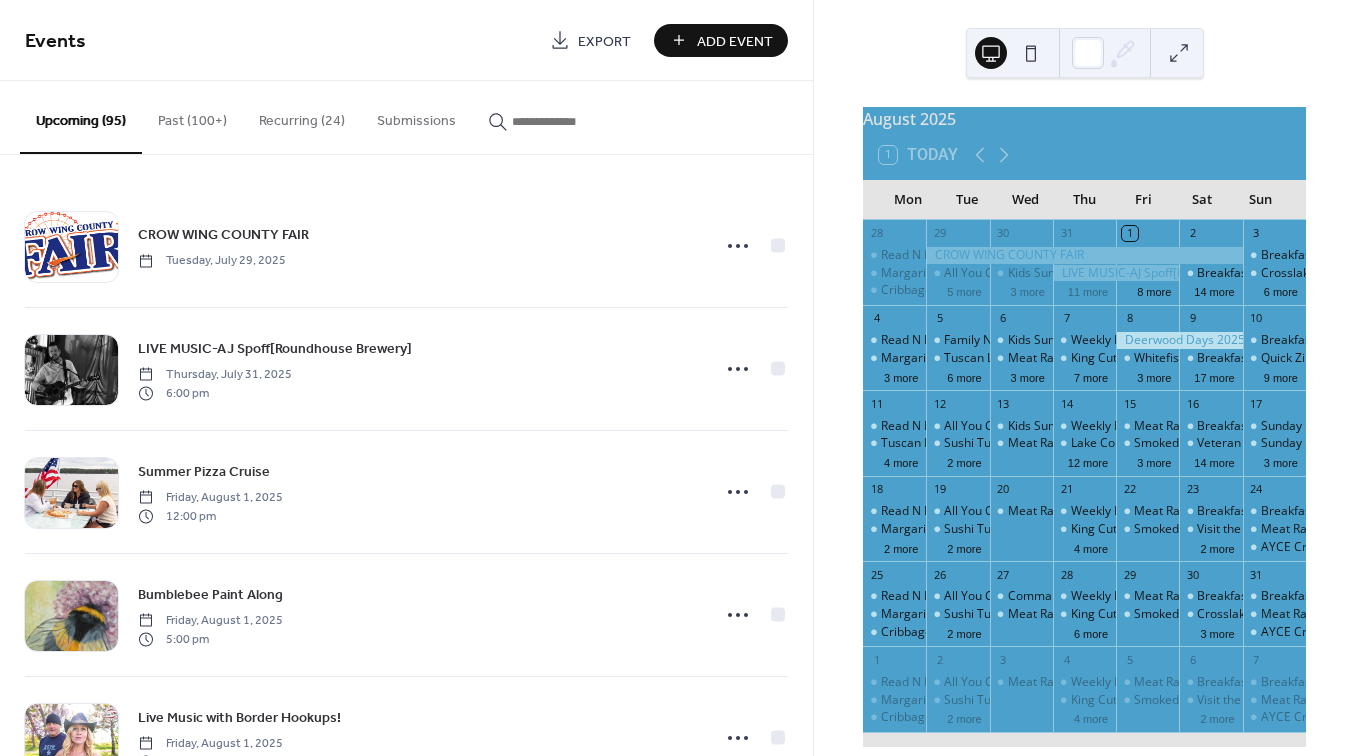 click on "Add Event" at bounding box center (735, 41) 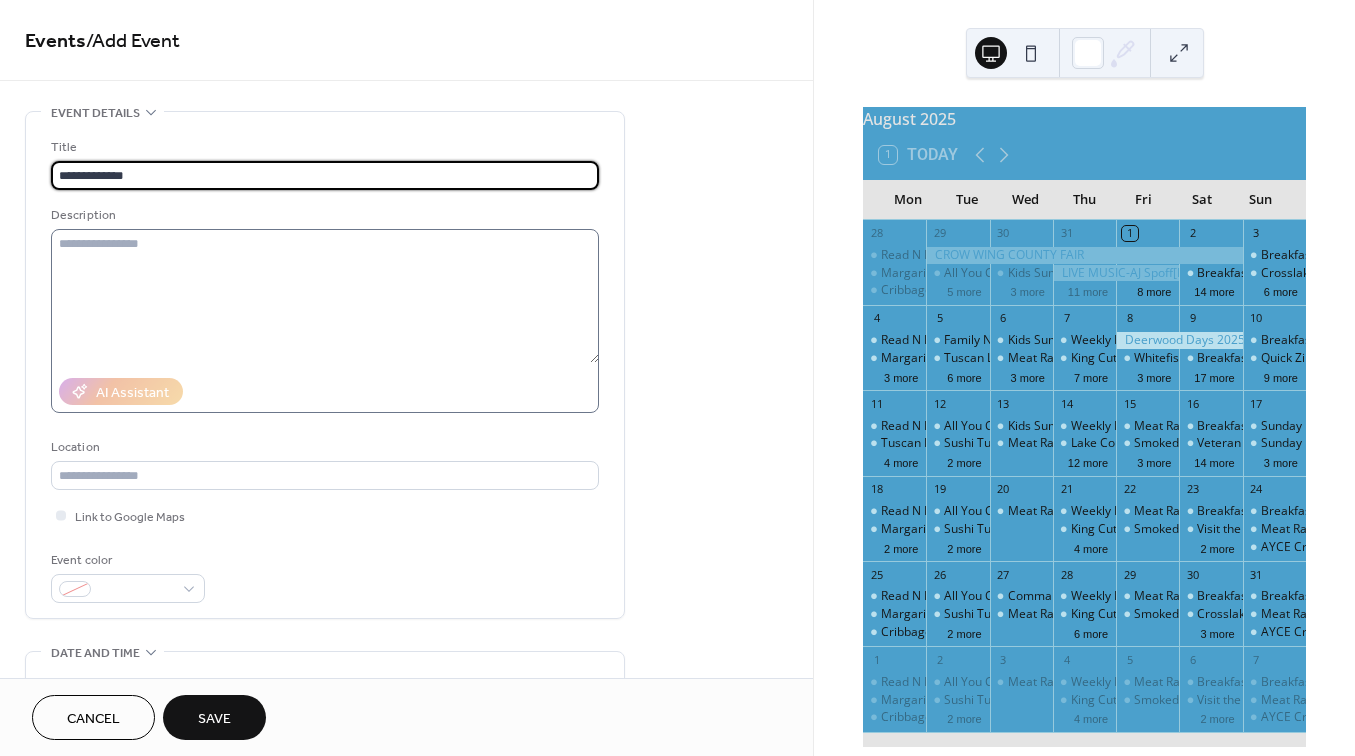 type on "**********" 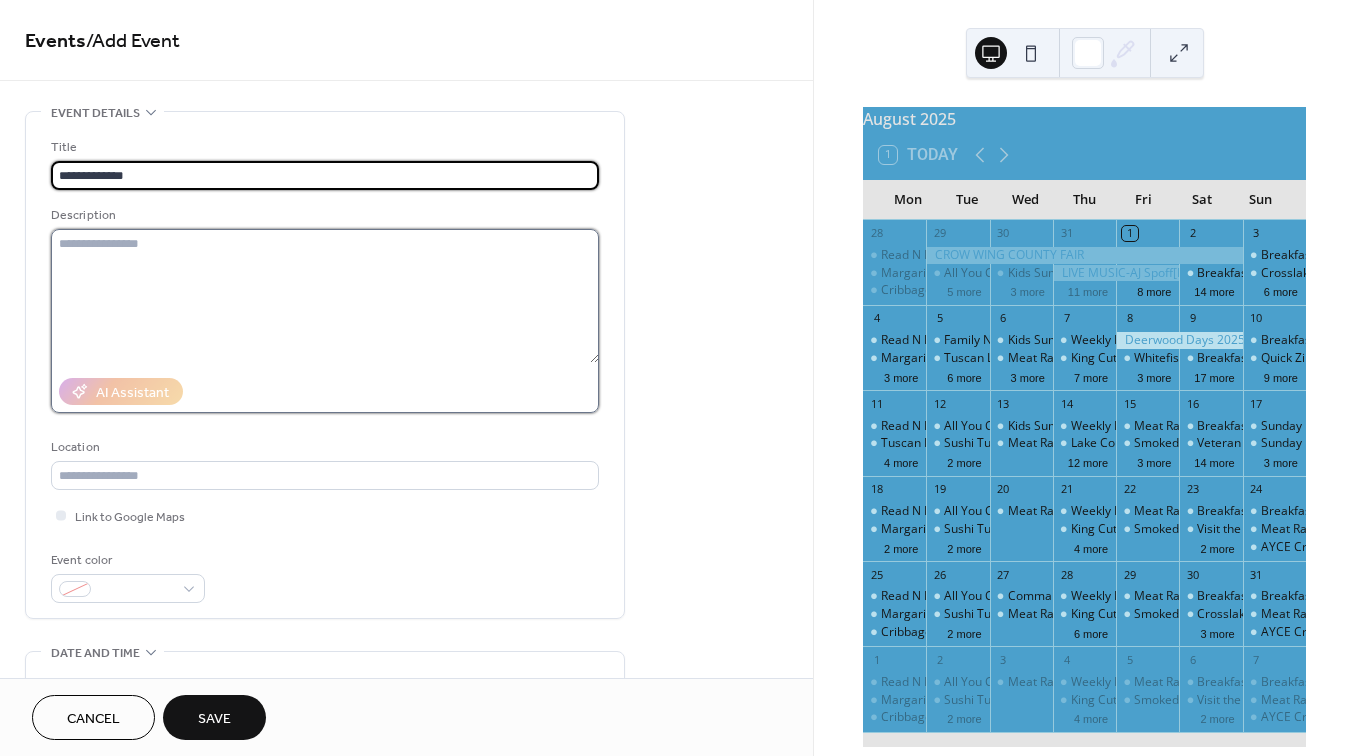 click at bounding box center [325, 296] 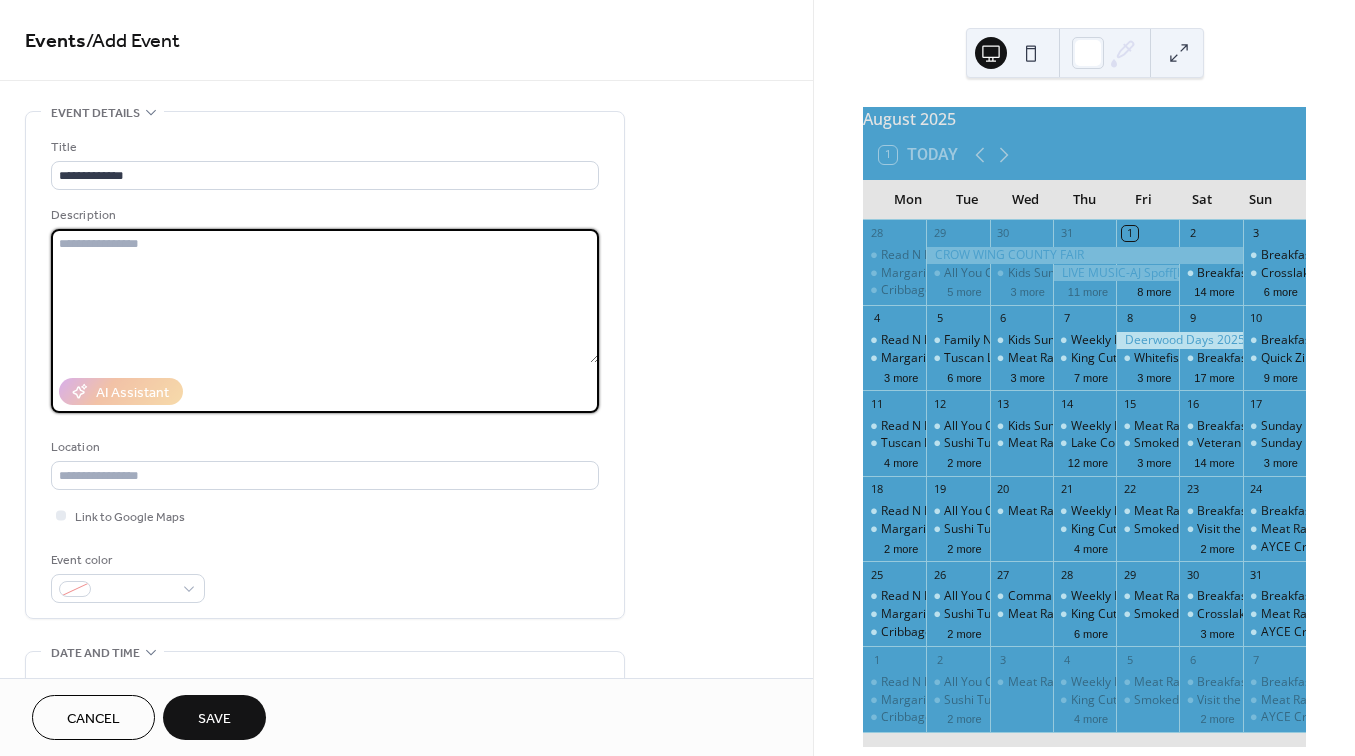 paste on "**********" 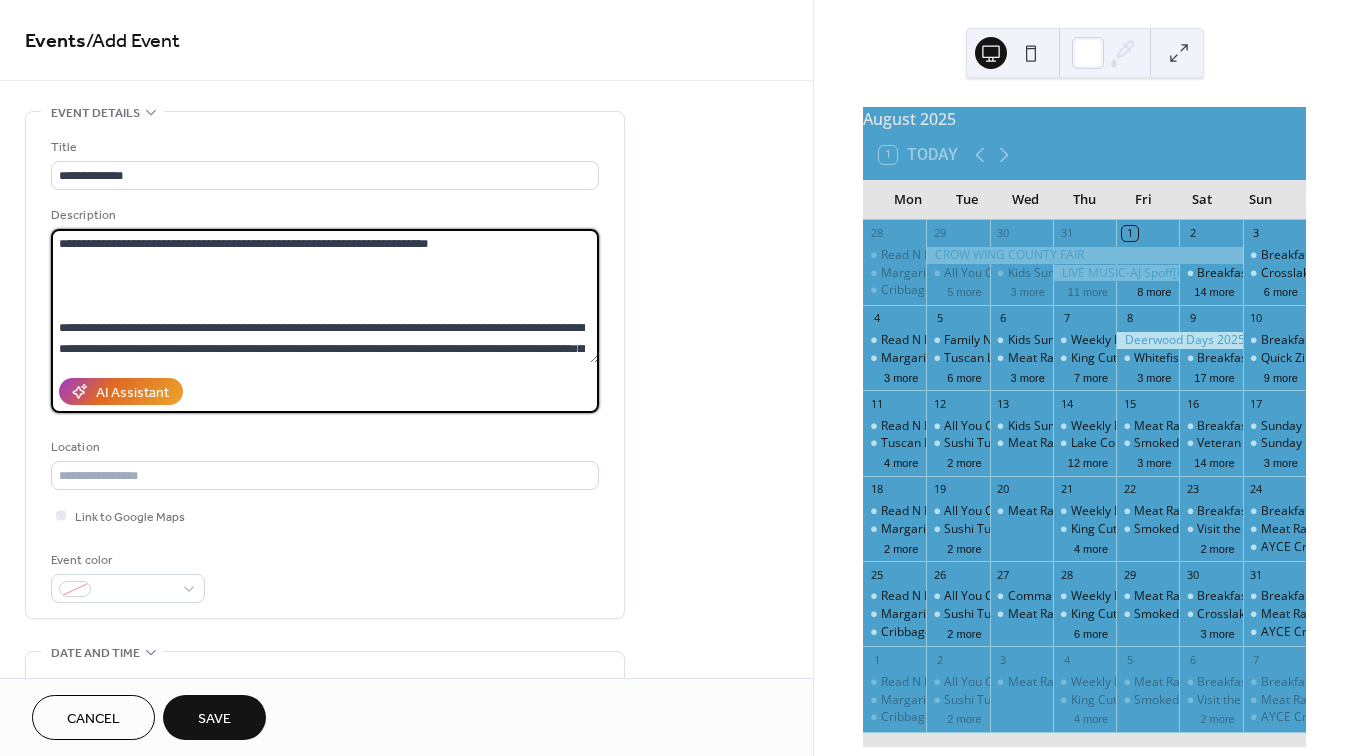 scroll, scrollTop: 378, scrollLeft: 0, axis: vertical 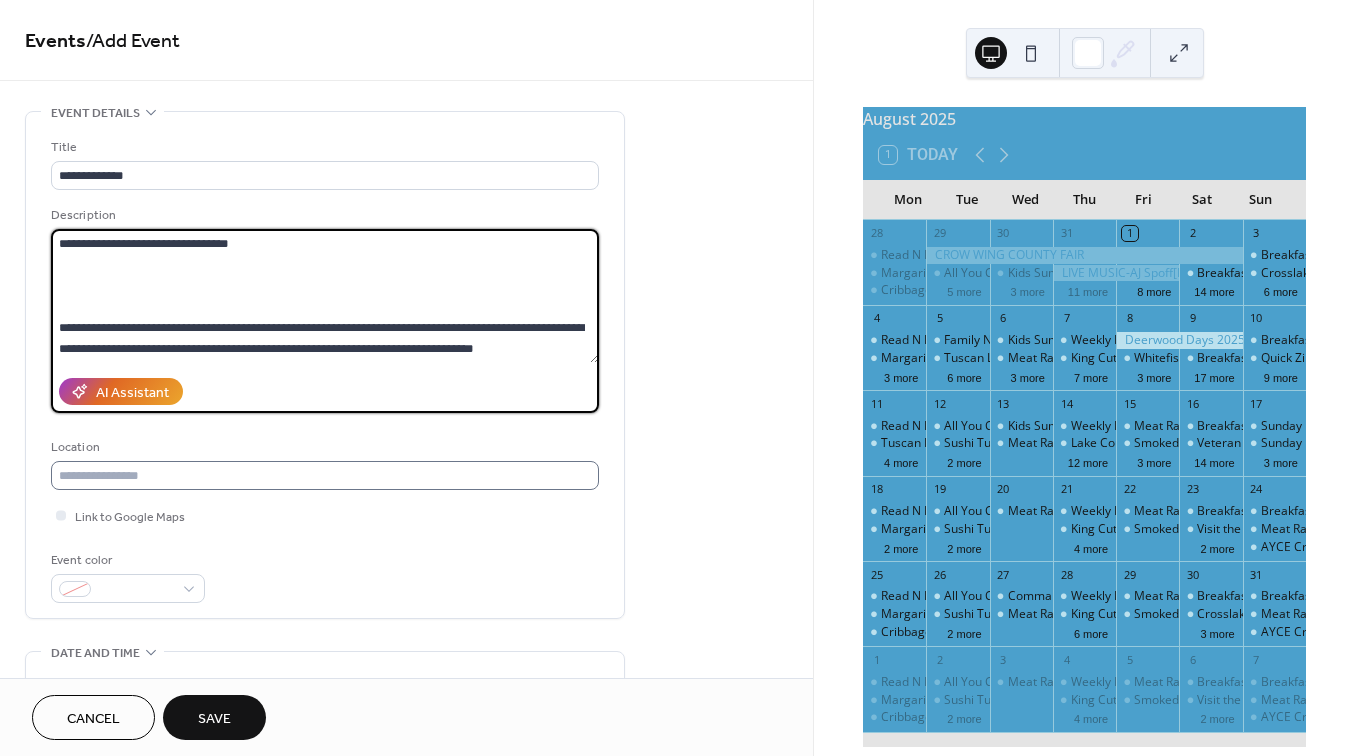 type on "**********" 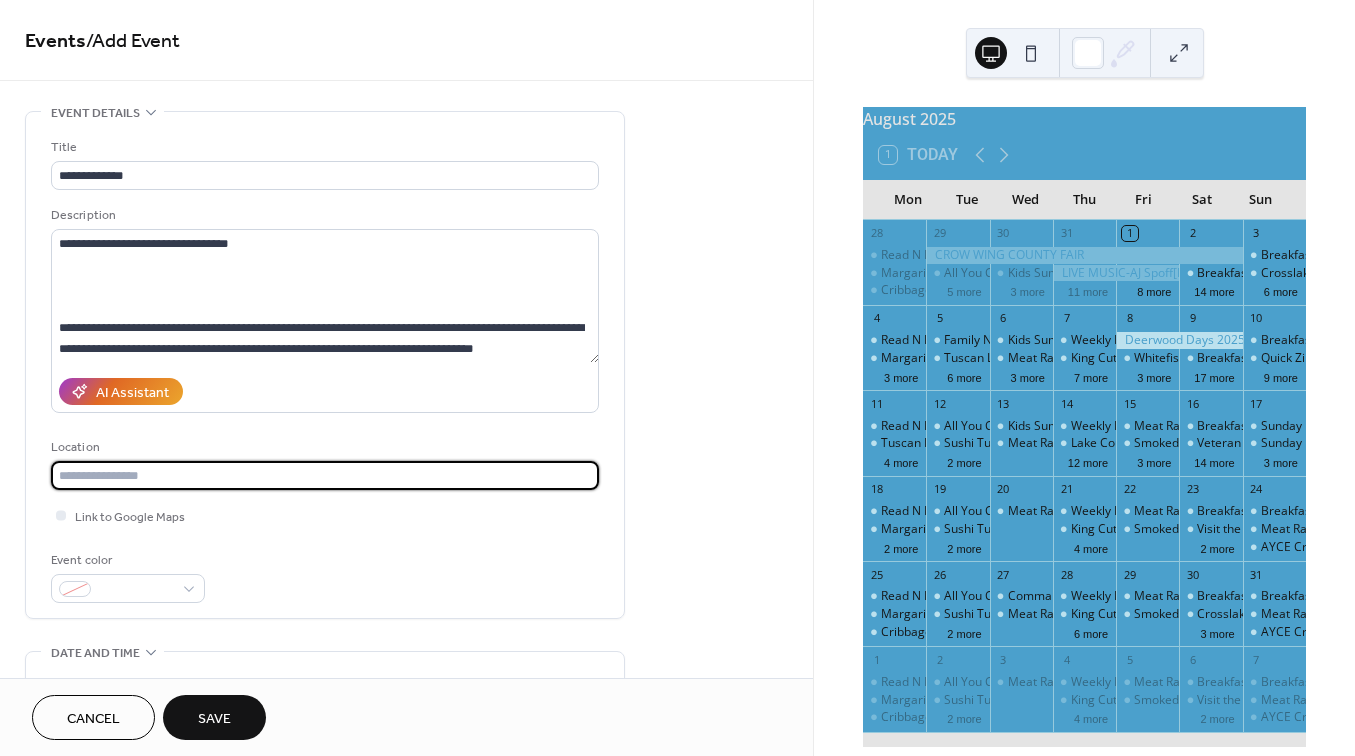 click at bounding box center (325, 475) 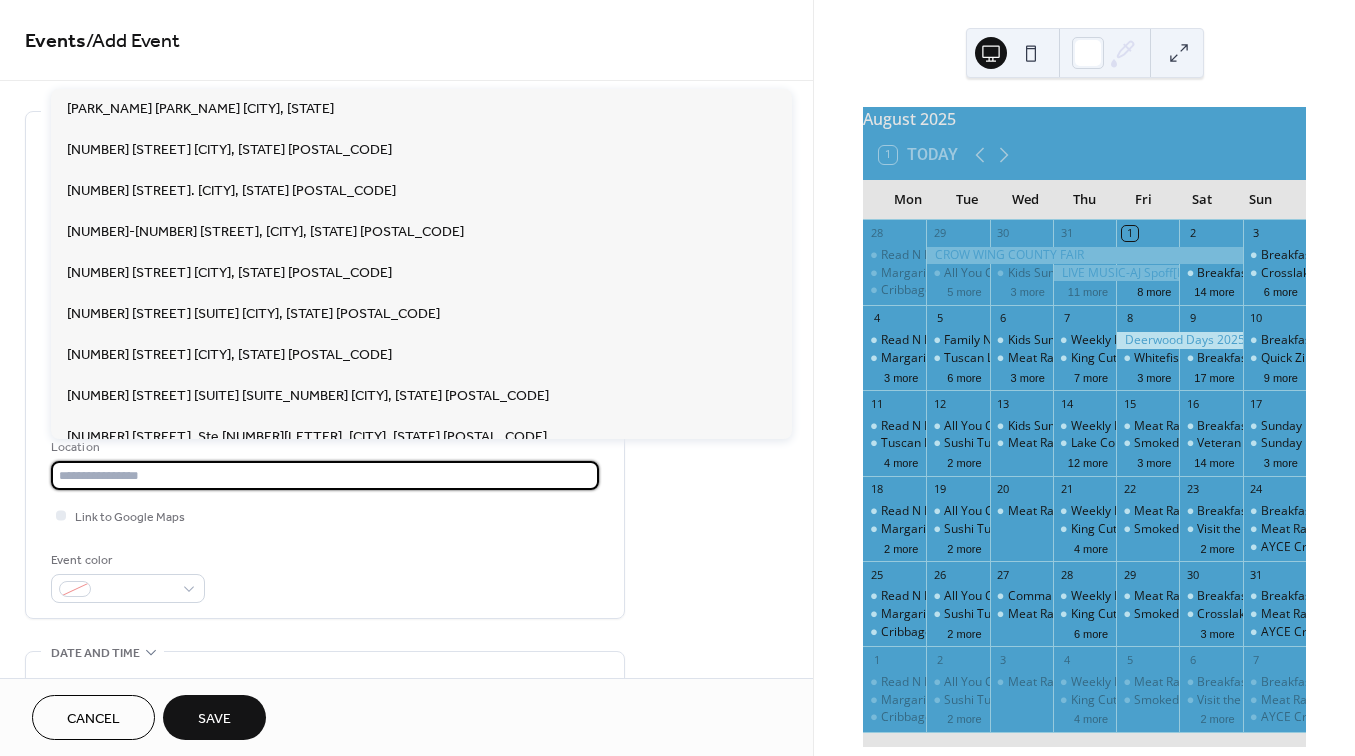 paste on "**********" 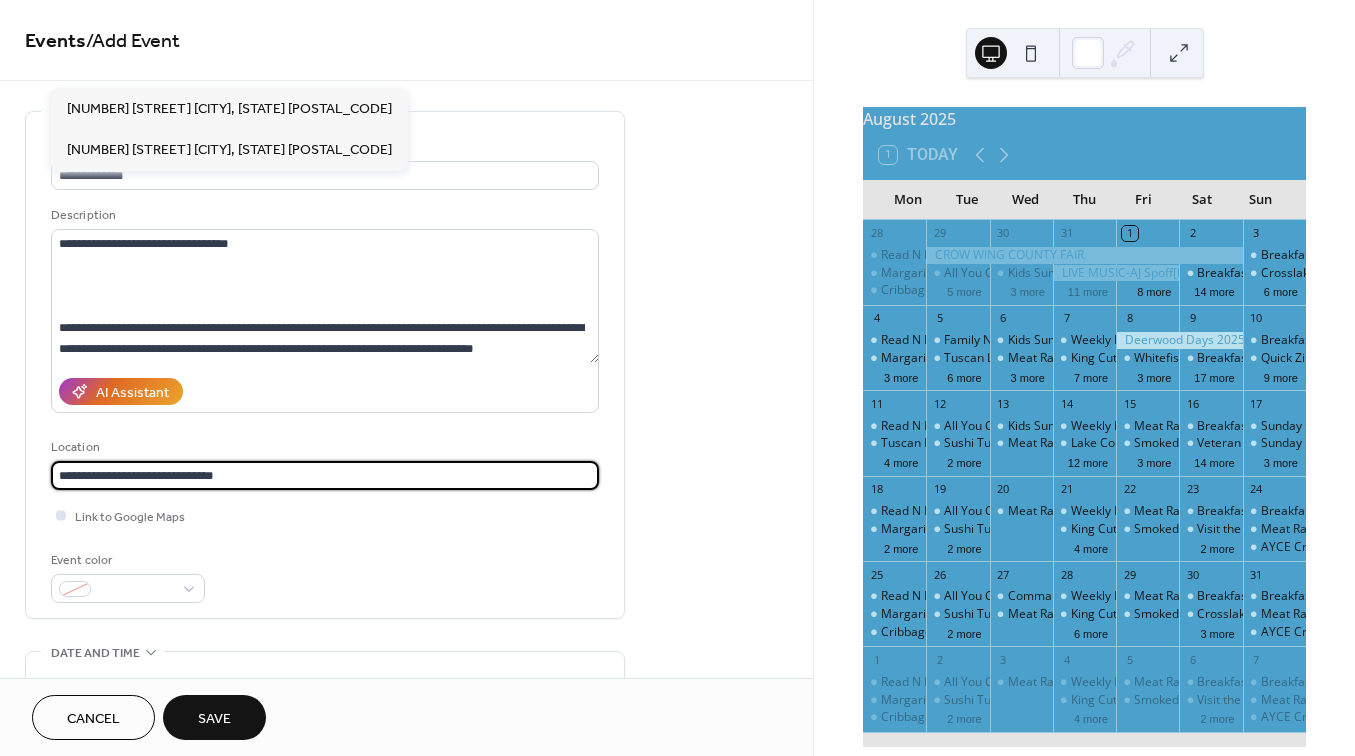 type on "**********" 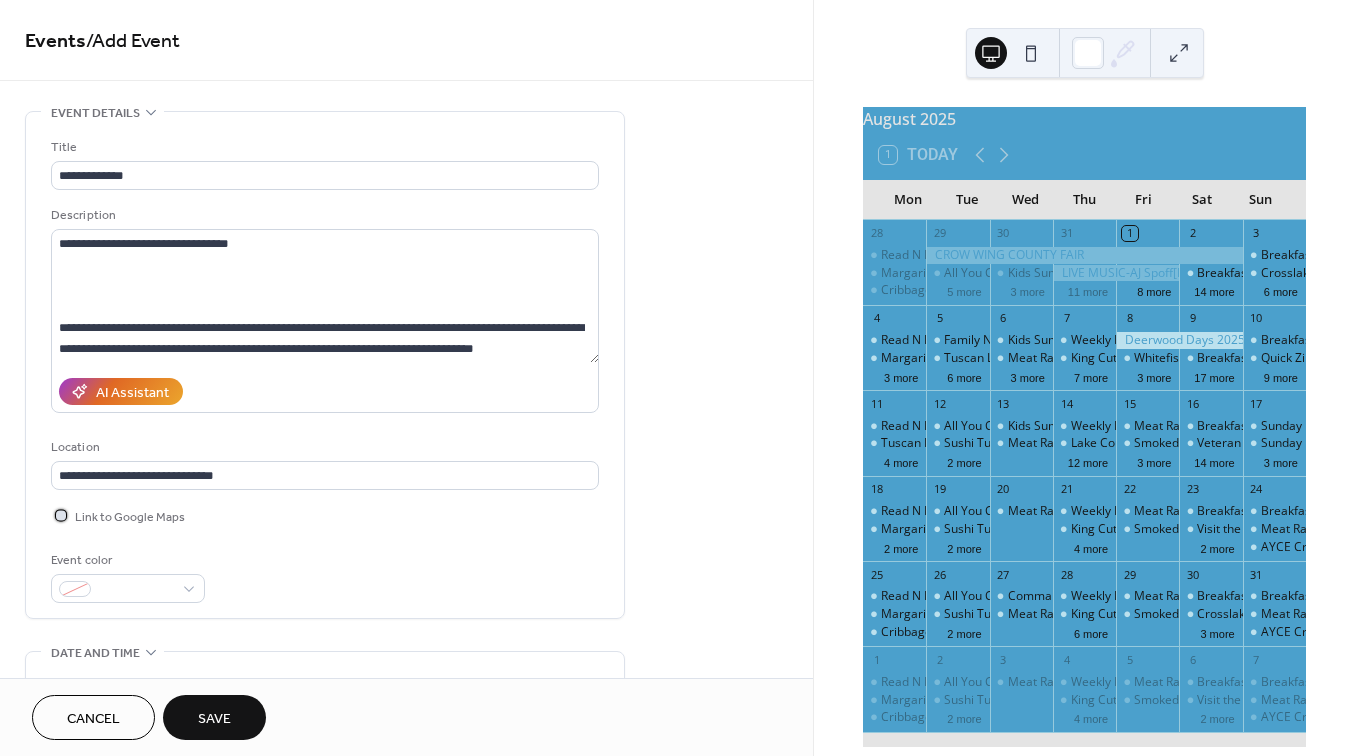 click at bounding box center [61, 515] 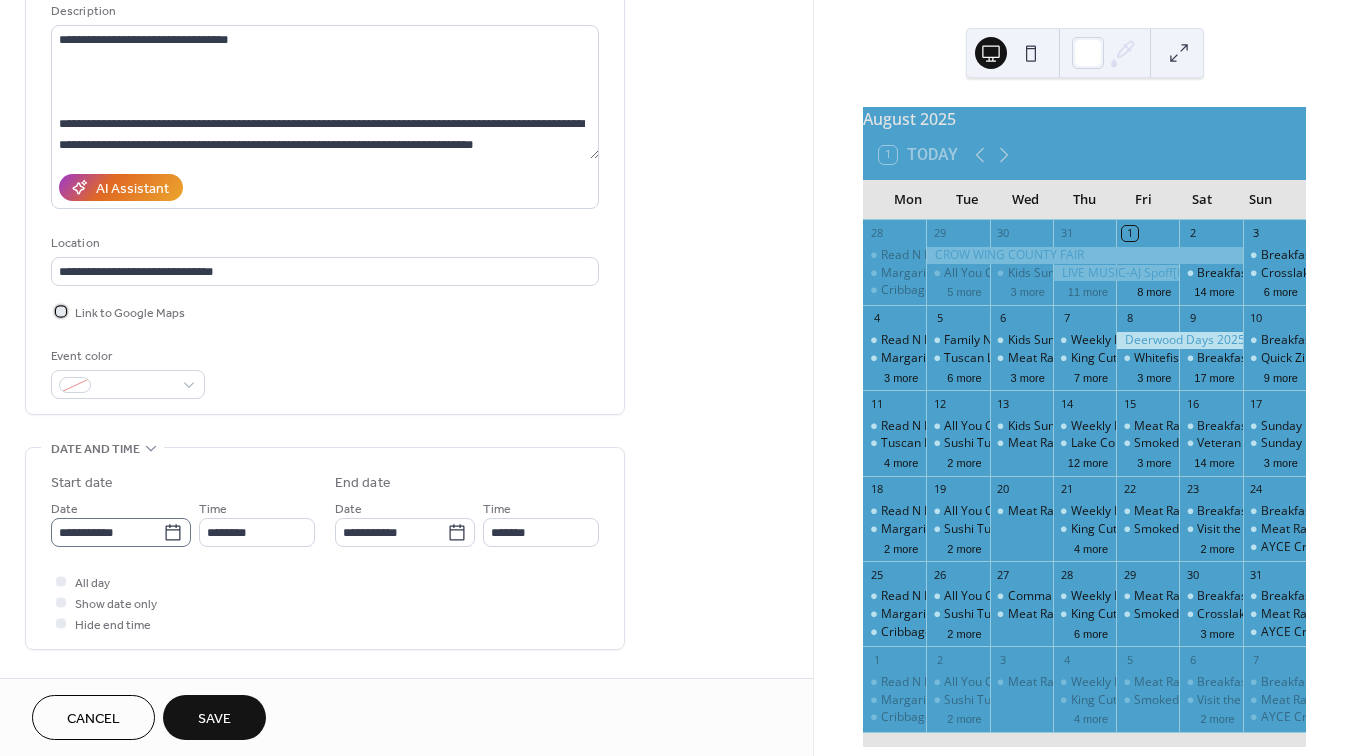 scroll, scrollTop: 205, scrollLeft: 0, axis: vertical 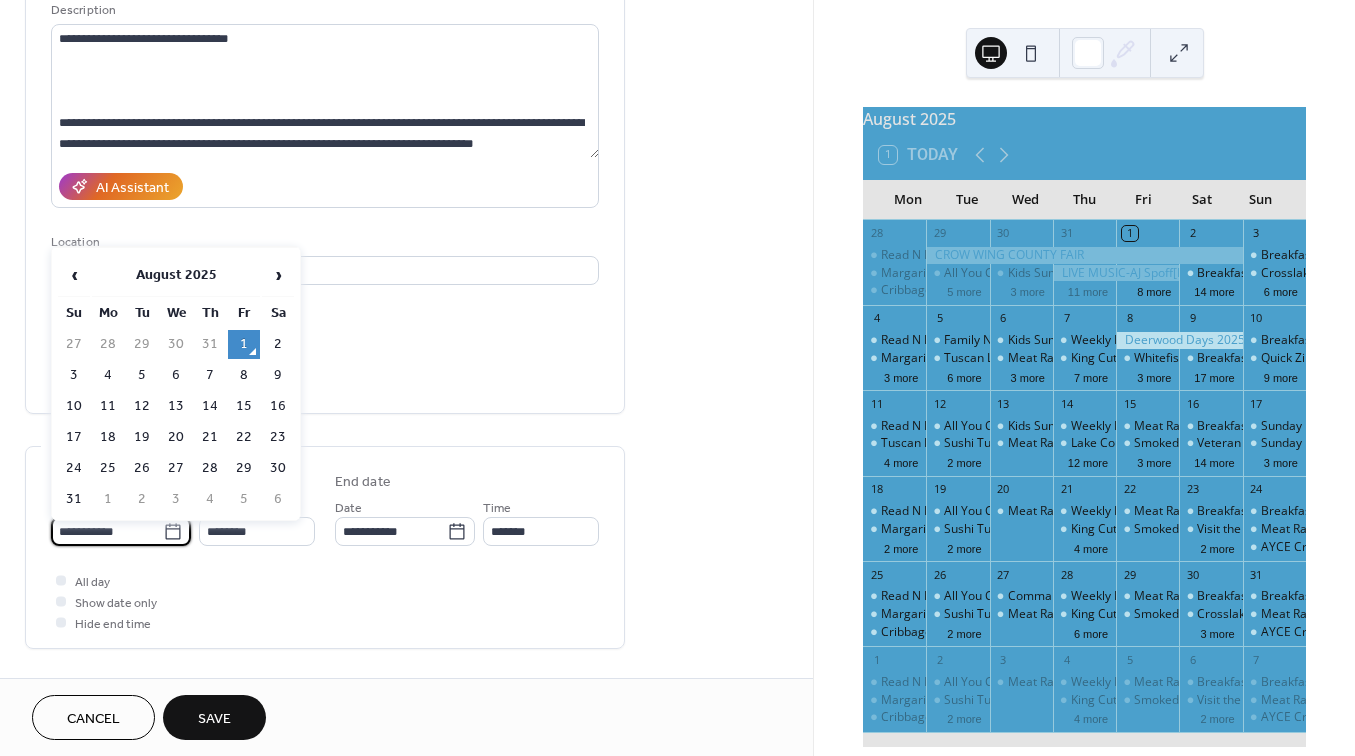click on "**********" at bounding box center (107, 531) 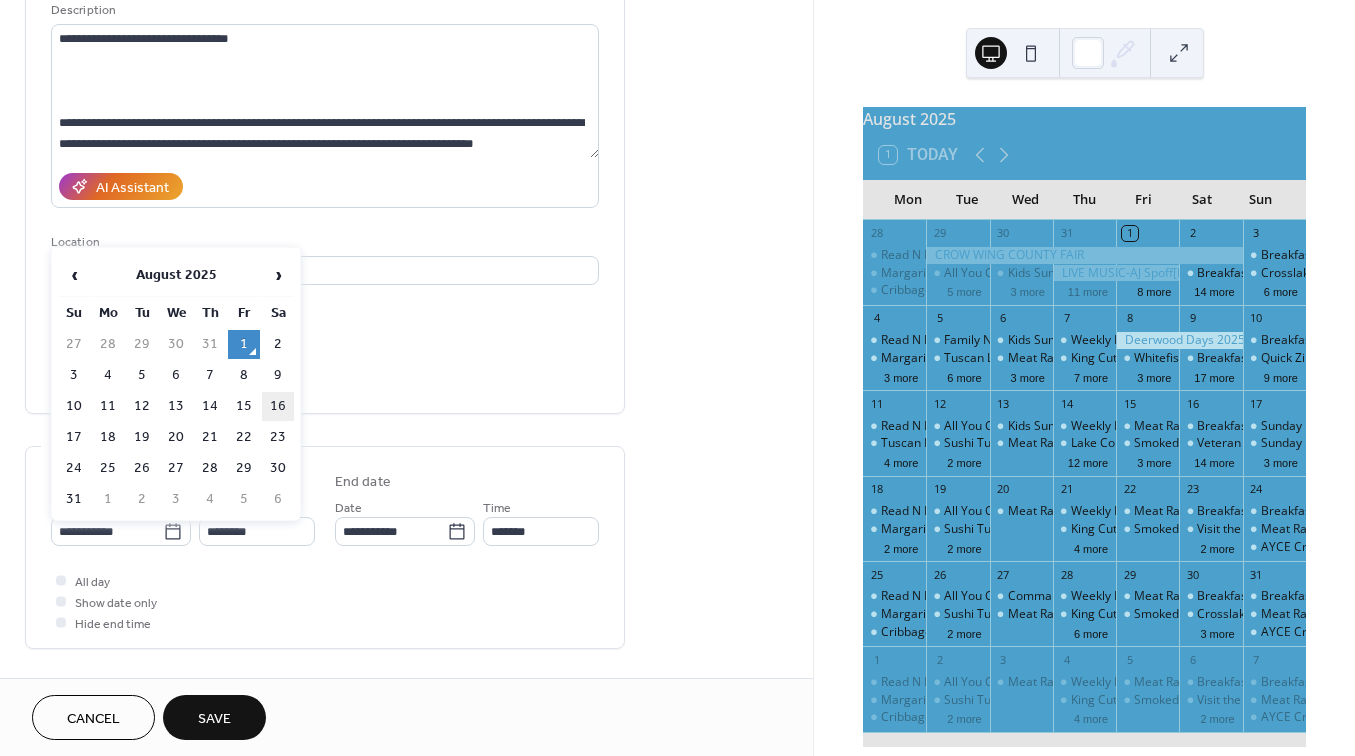 click on "16" at bounding box center [278, 406] 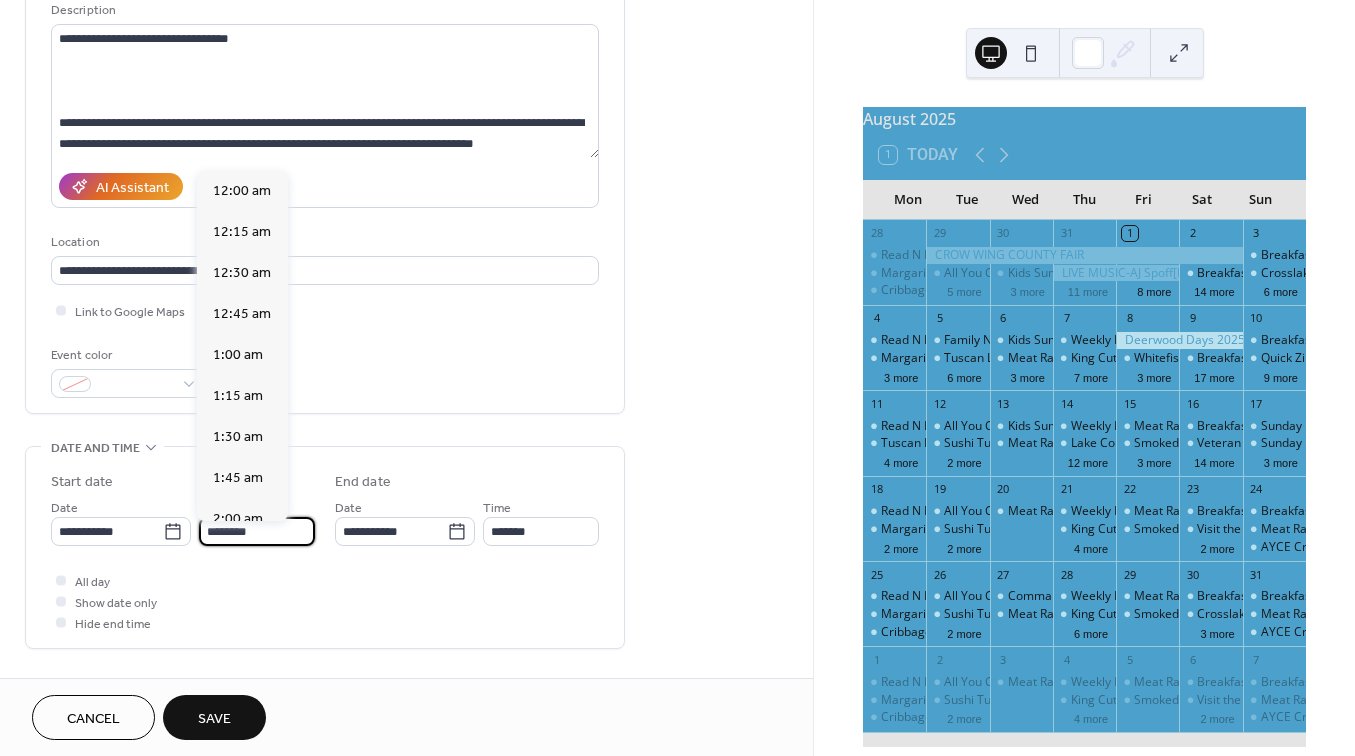 click on "********" at bounding box center (257, 531) 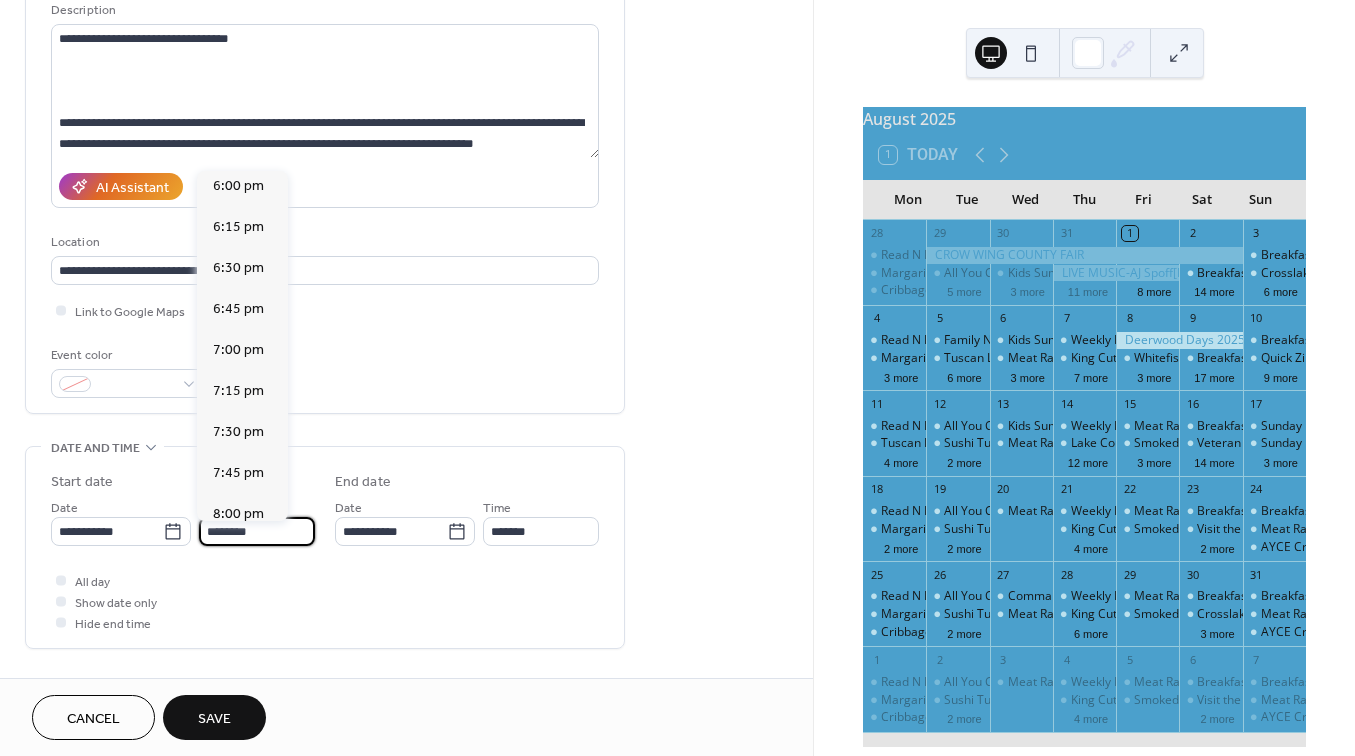 scroll, scrollTop: 2958, scrollLeft: 0, axis: vertical 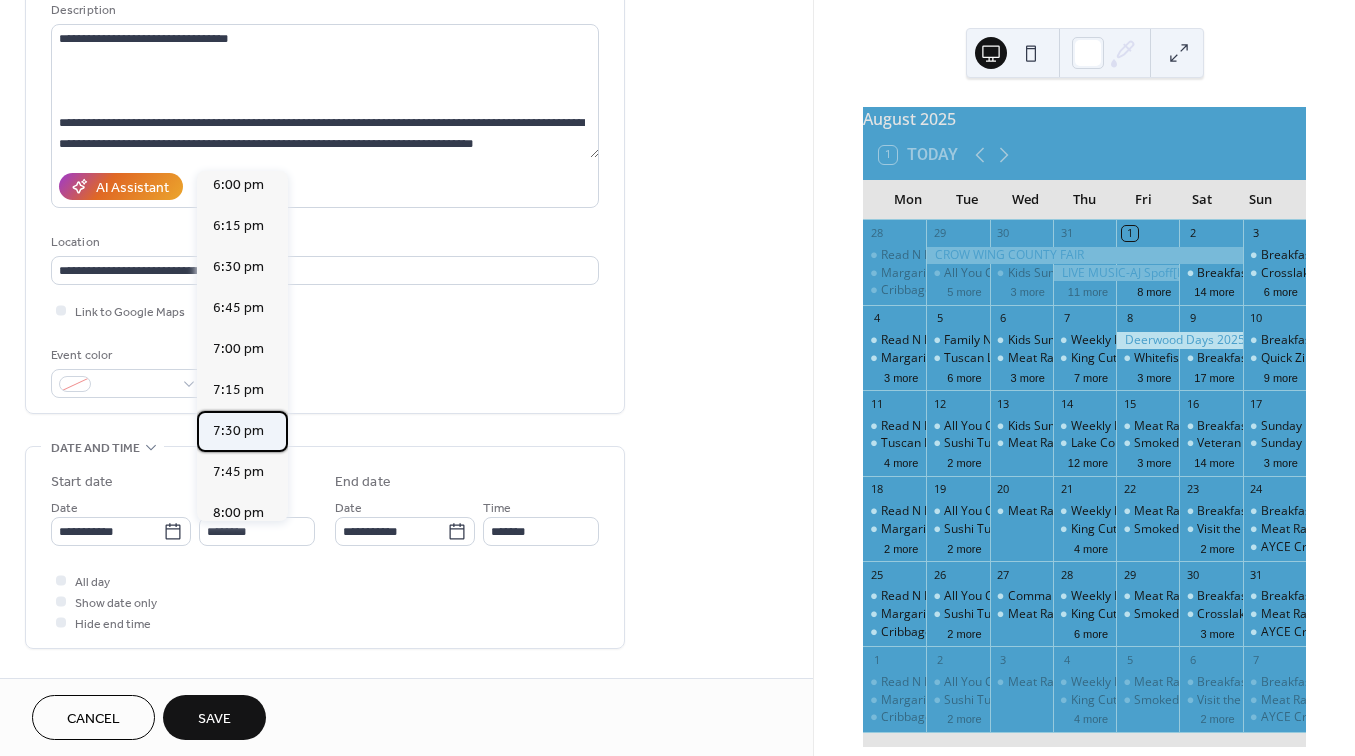 click on "7:30 pm" at bounding box center (238, 431) 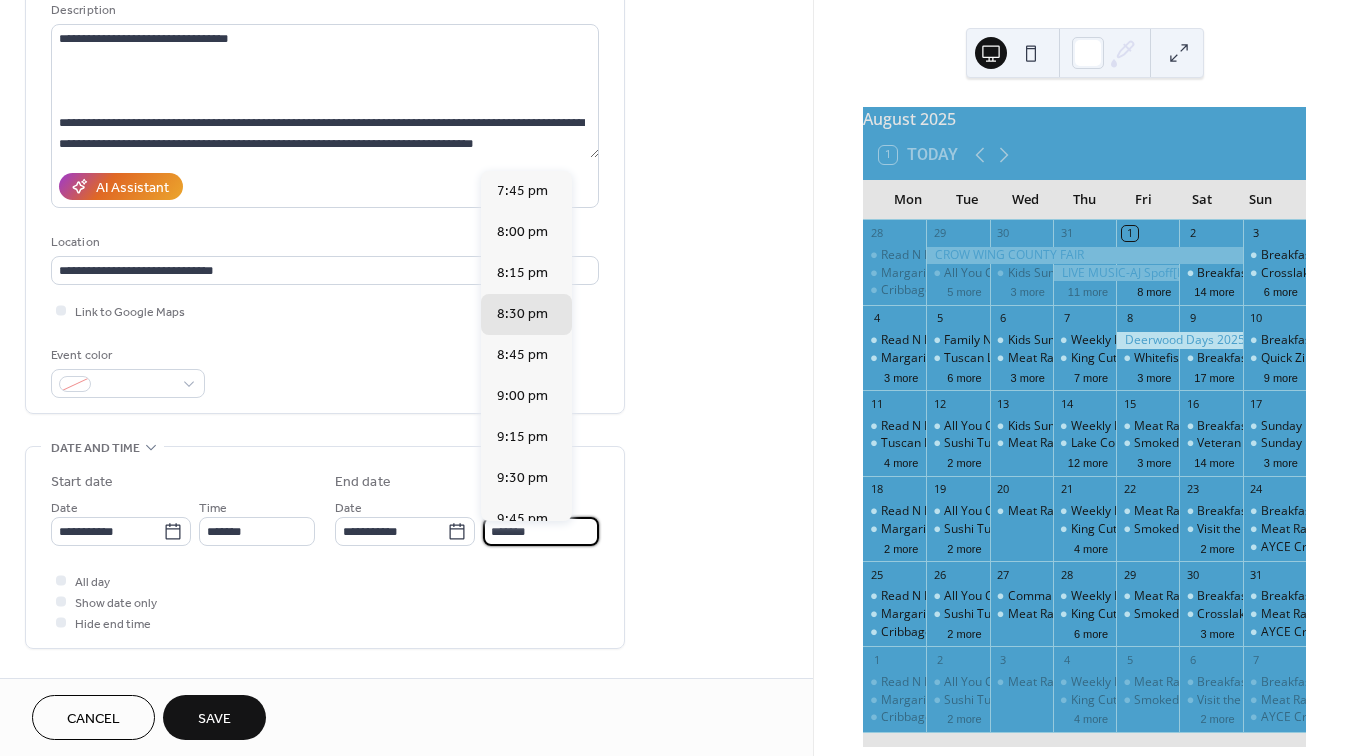 click on "*******" at bounding box center (541, 531) 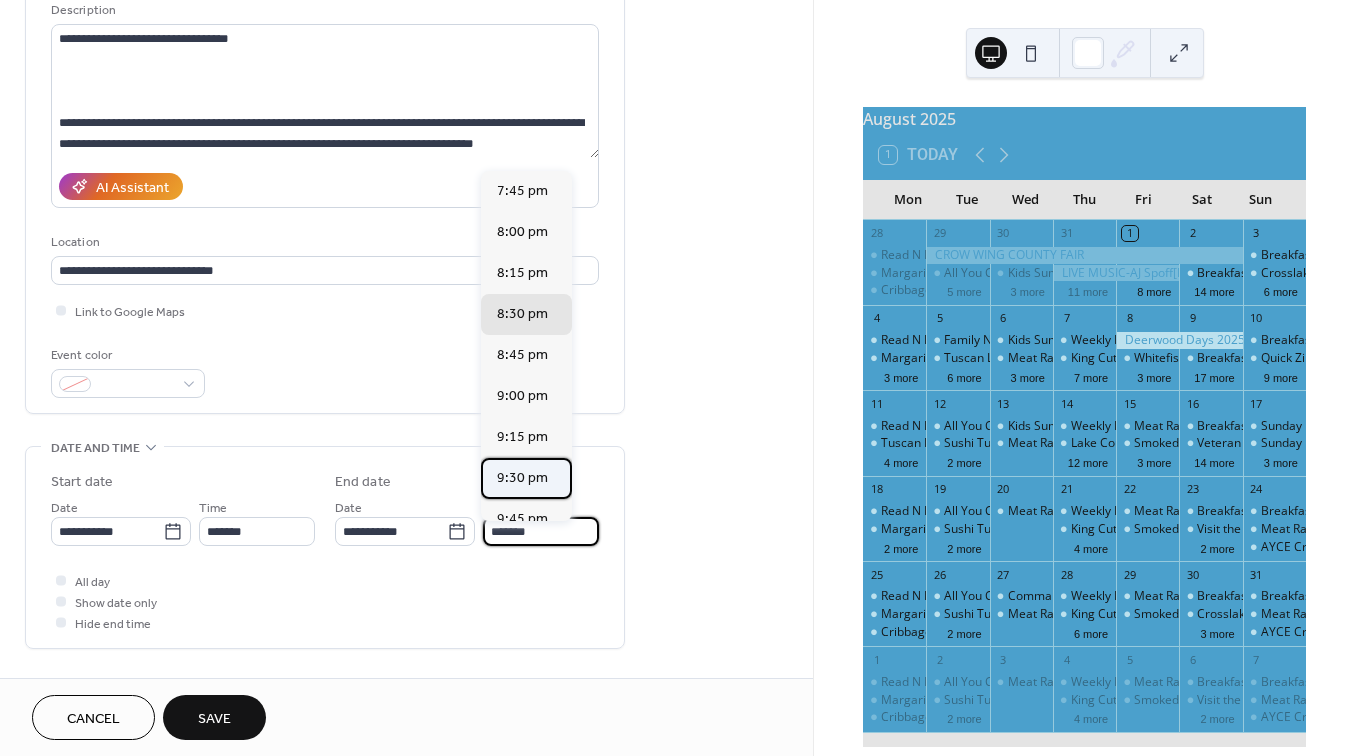 click on "9:30 pm" at bounding box center [522, 478] 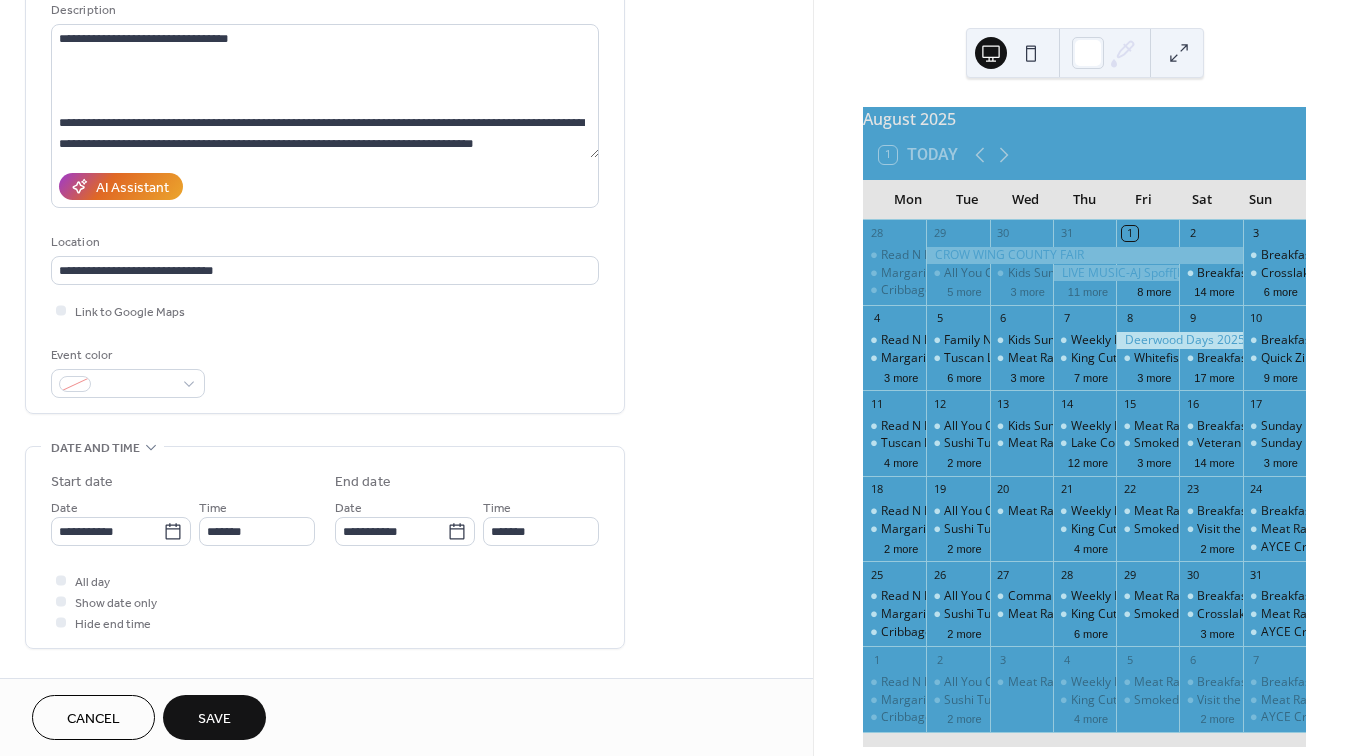 type on "*******" 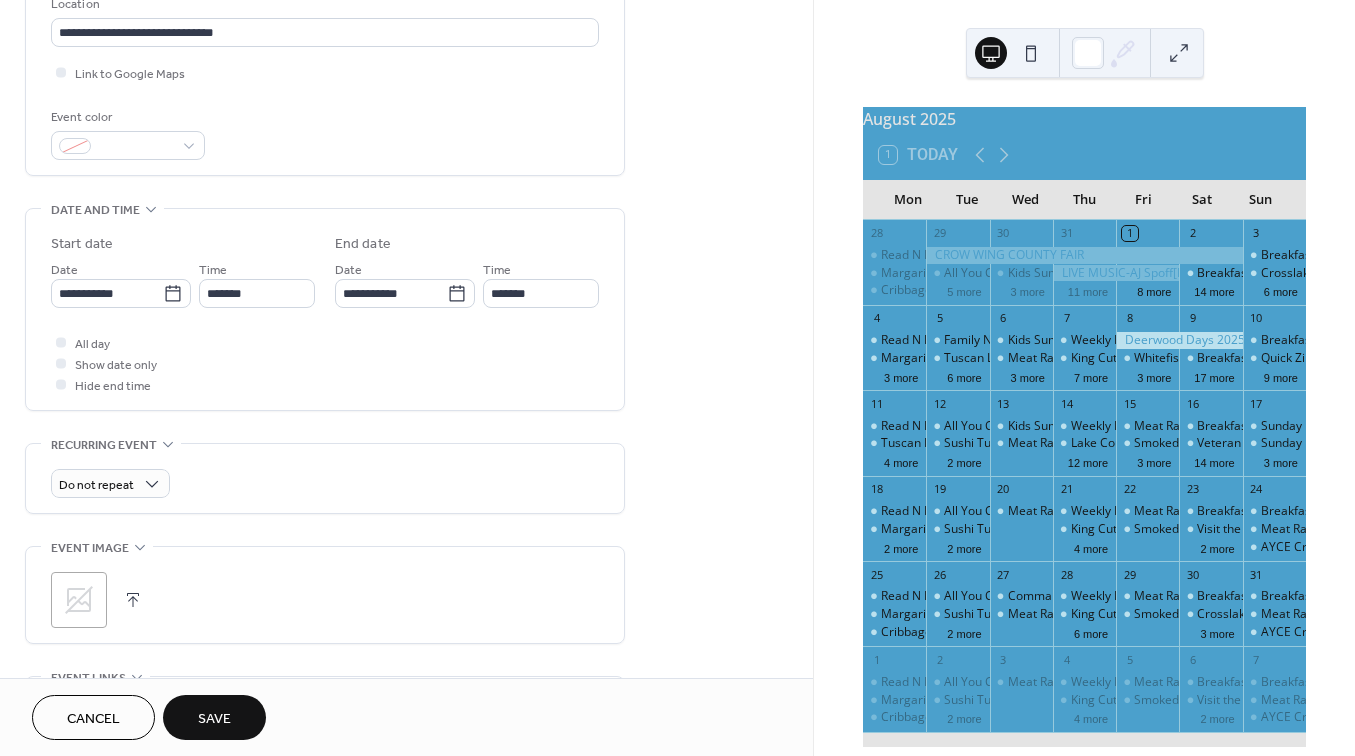 scroll, scrollTop: 466, scrollLeft: 0, axis: vertical 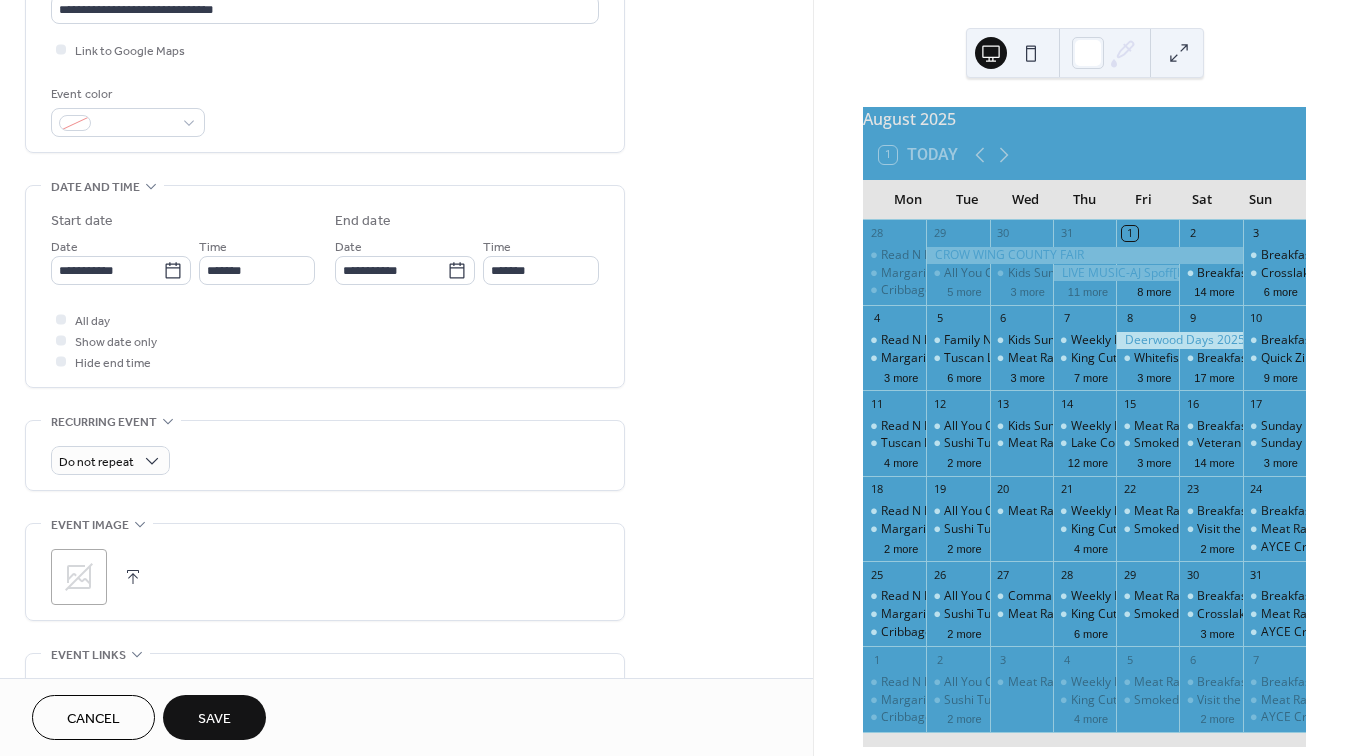click at bounding box center [133, 577] 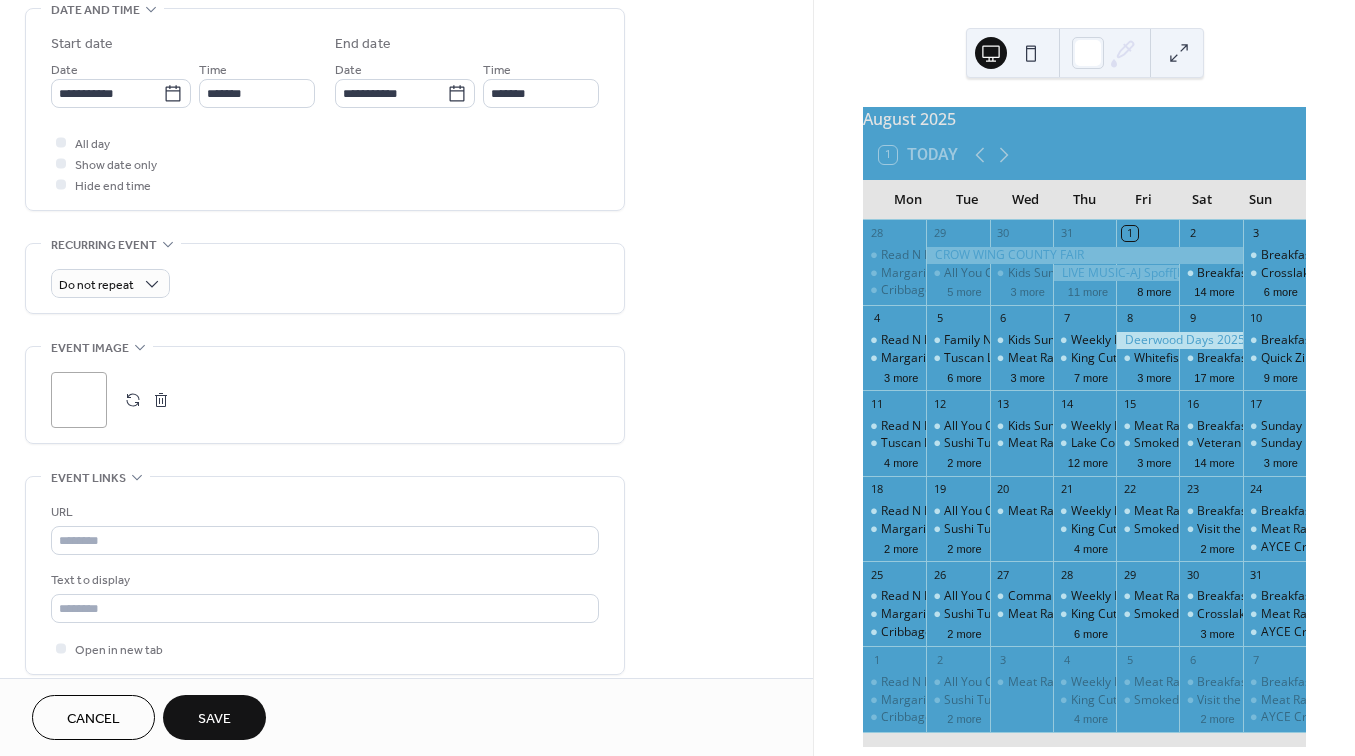 scroll, scrollTop: 643, scrollLeft: 0, axis: vertical 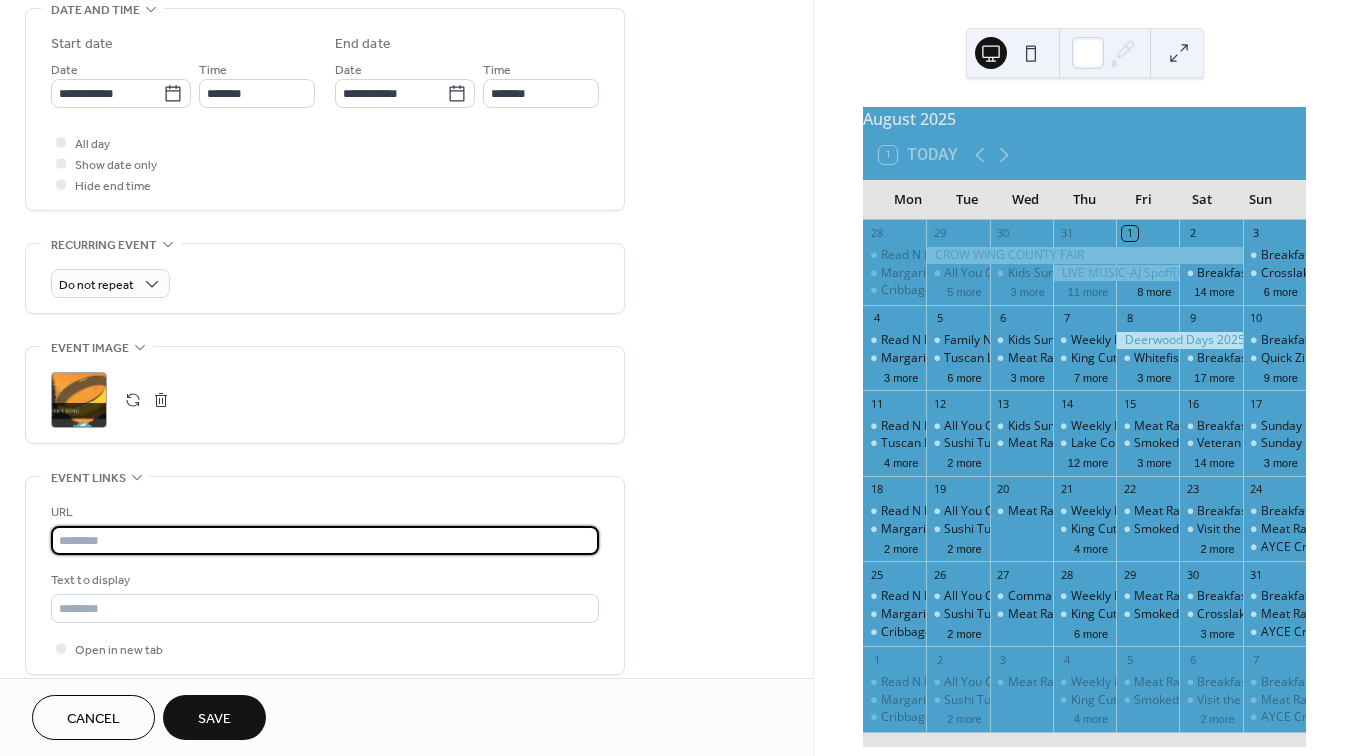click at bounding box center (325, 540) 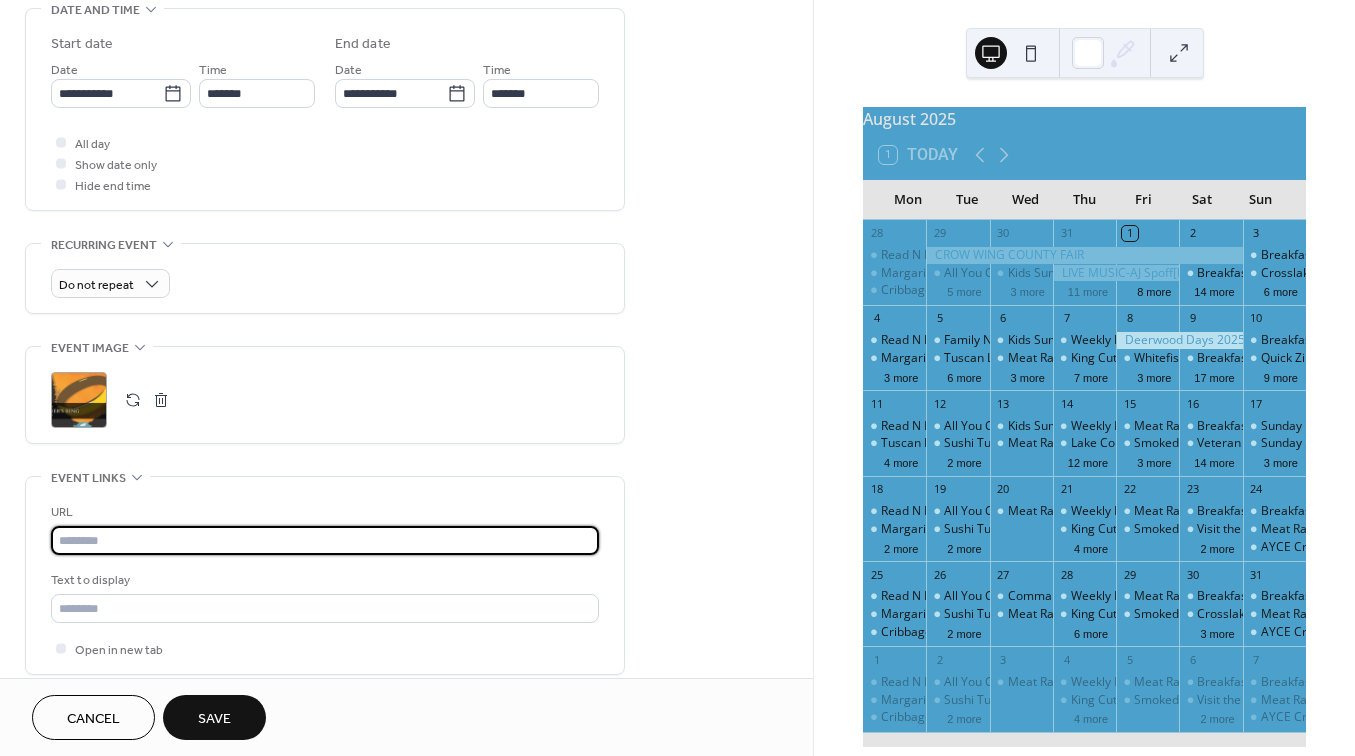 paste on "**********" 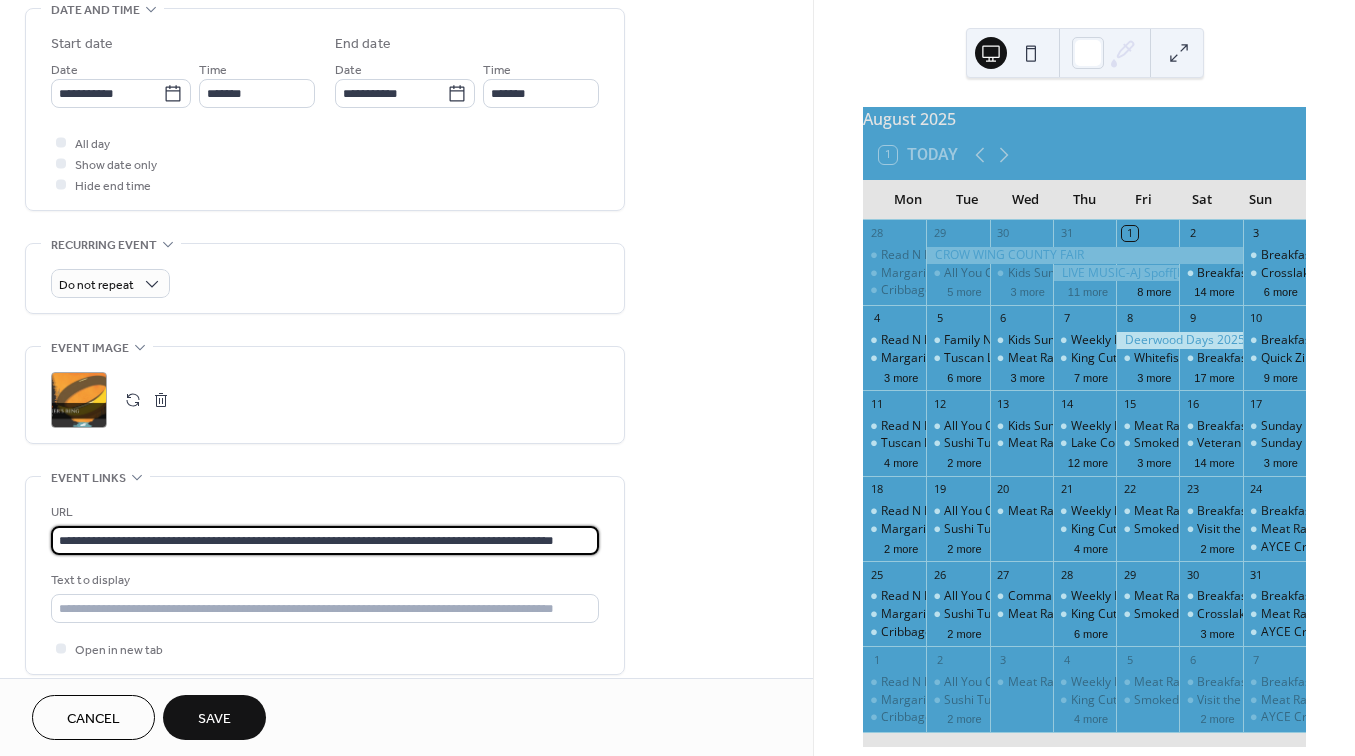 type on "**********" 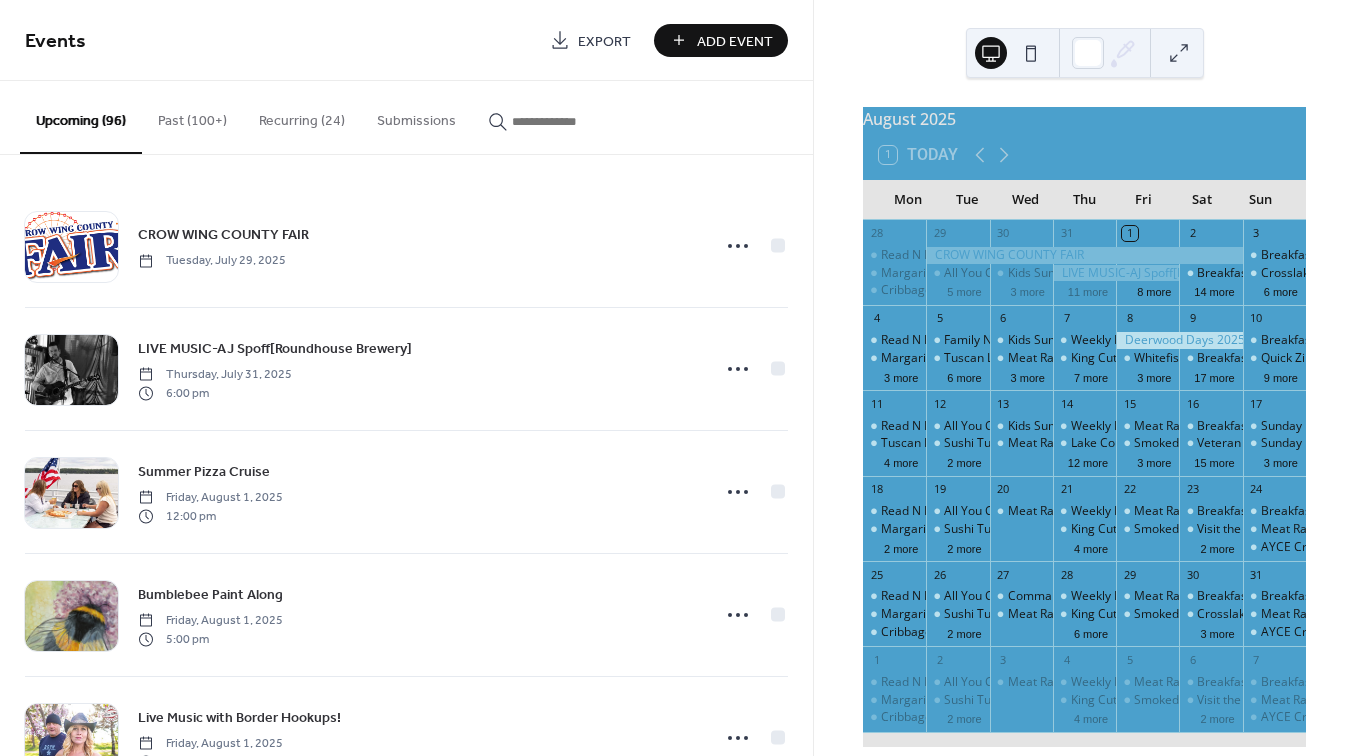 click at bounding box center (572, 121) 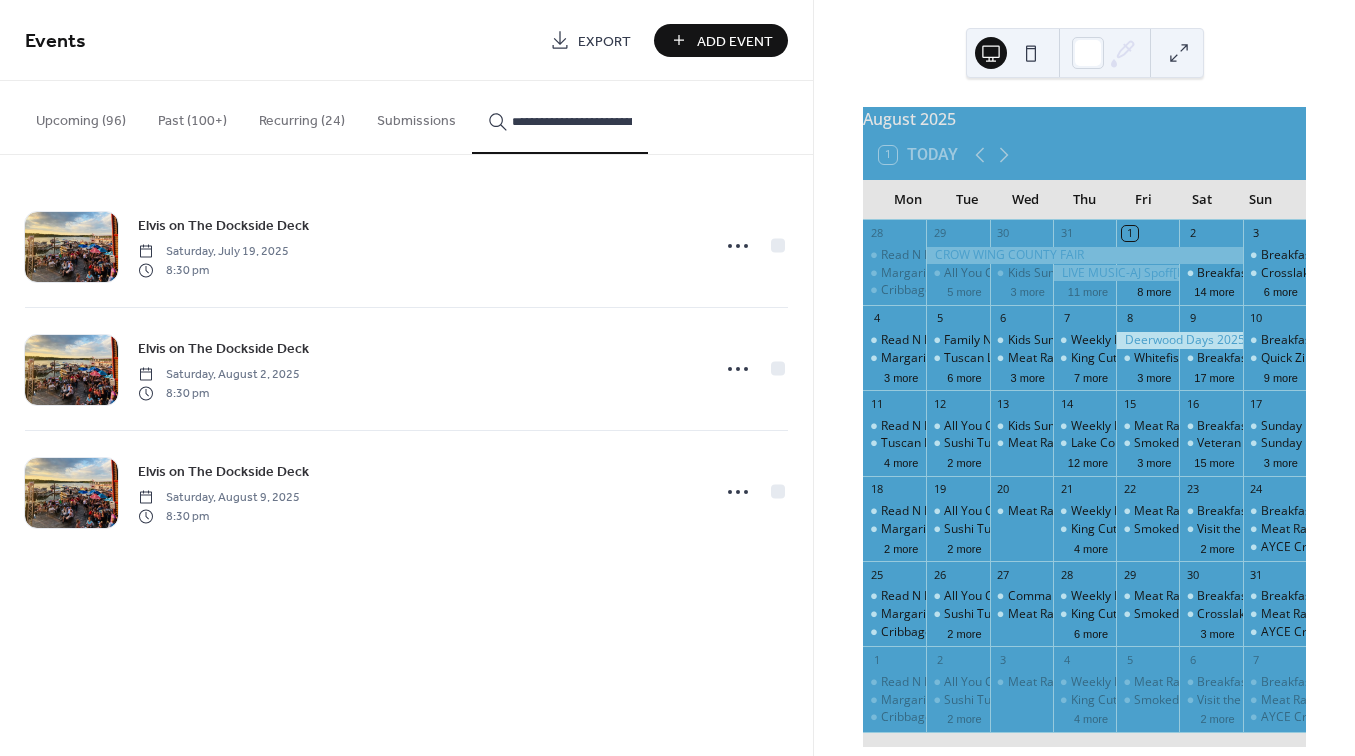 type on "**********" 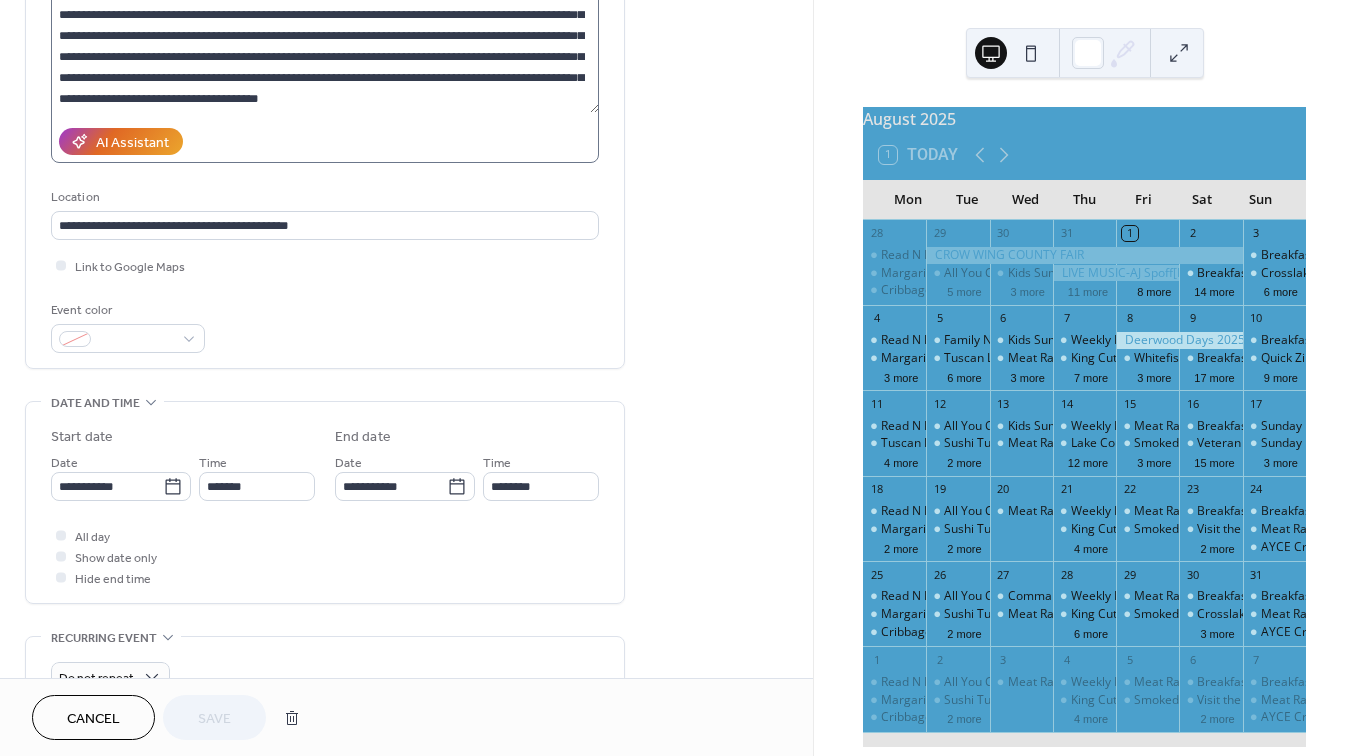 scroll, scrollTop: 329, scrollLeft: 0, axis: vertical 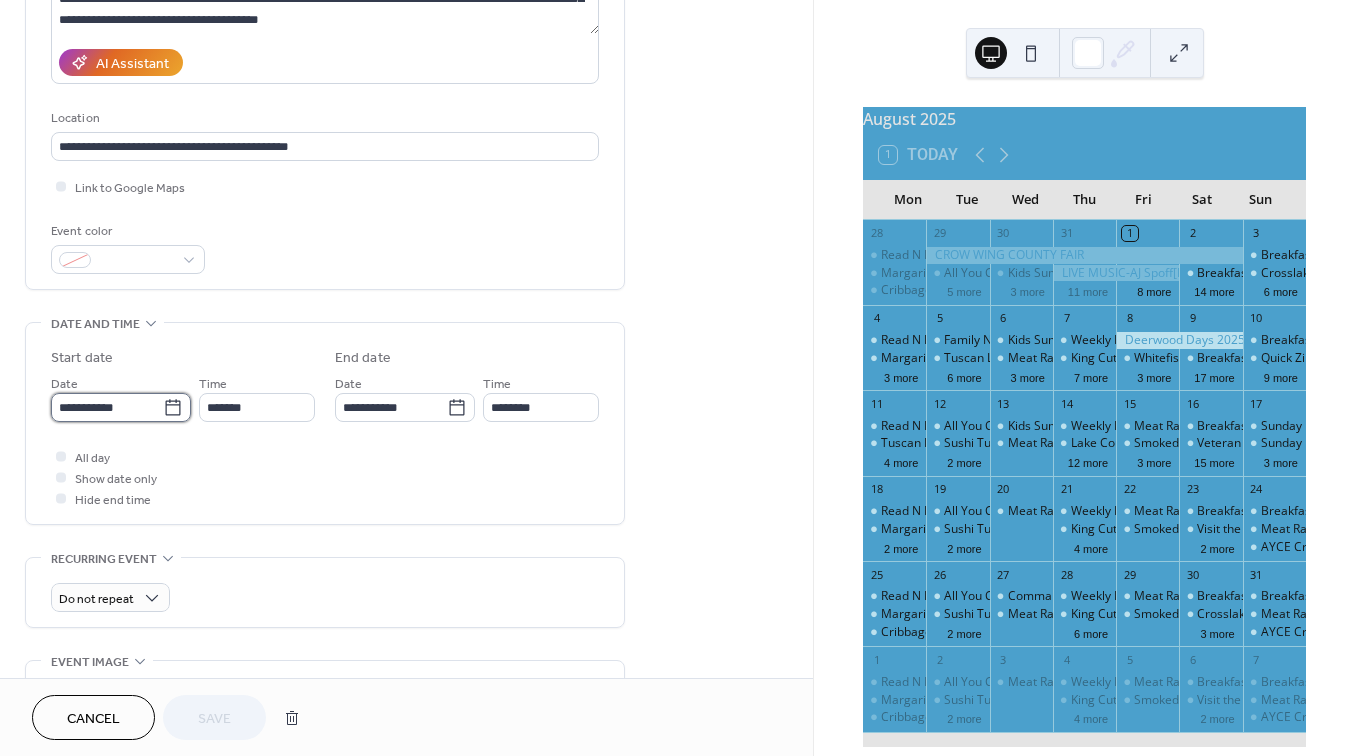 click on "**********" at bounding box center (107, 407) 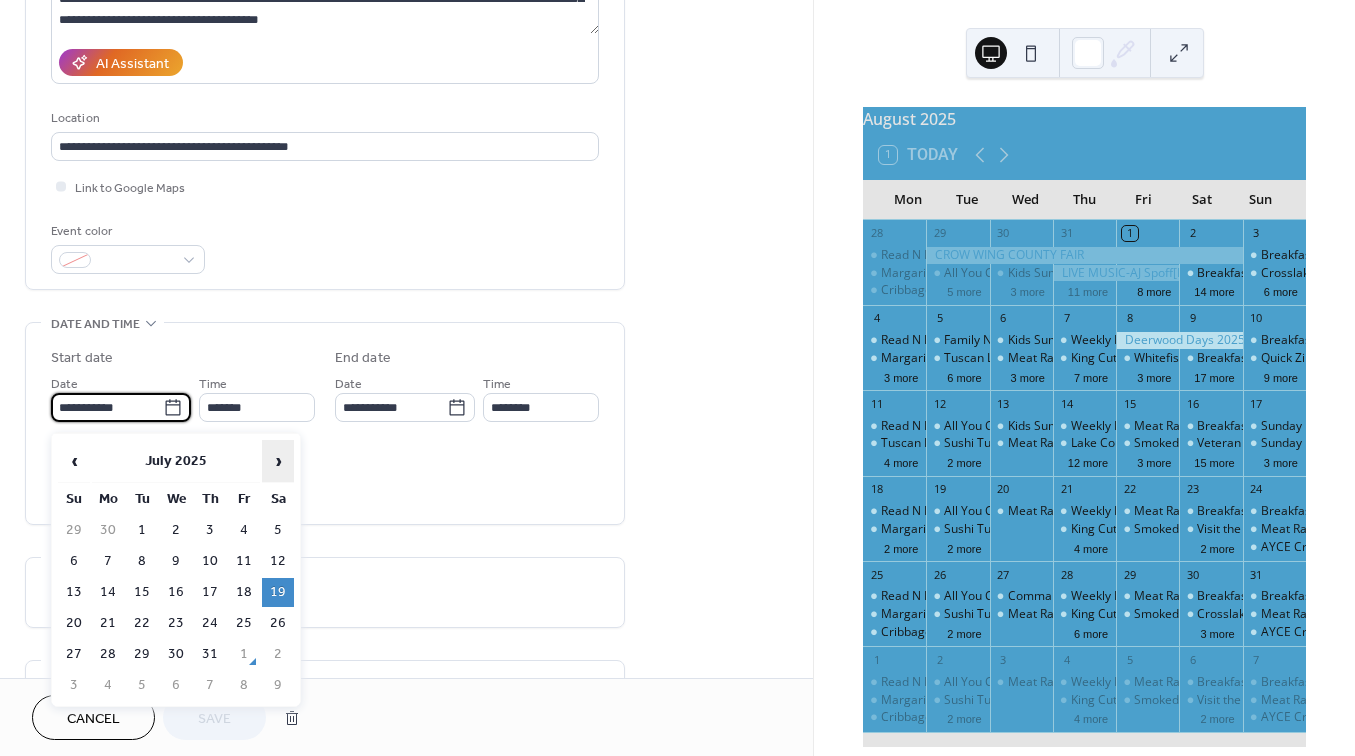 click on "›" at bounding box center [278, 461] 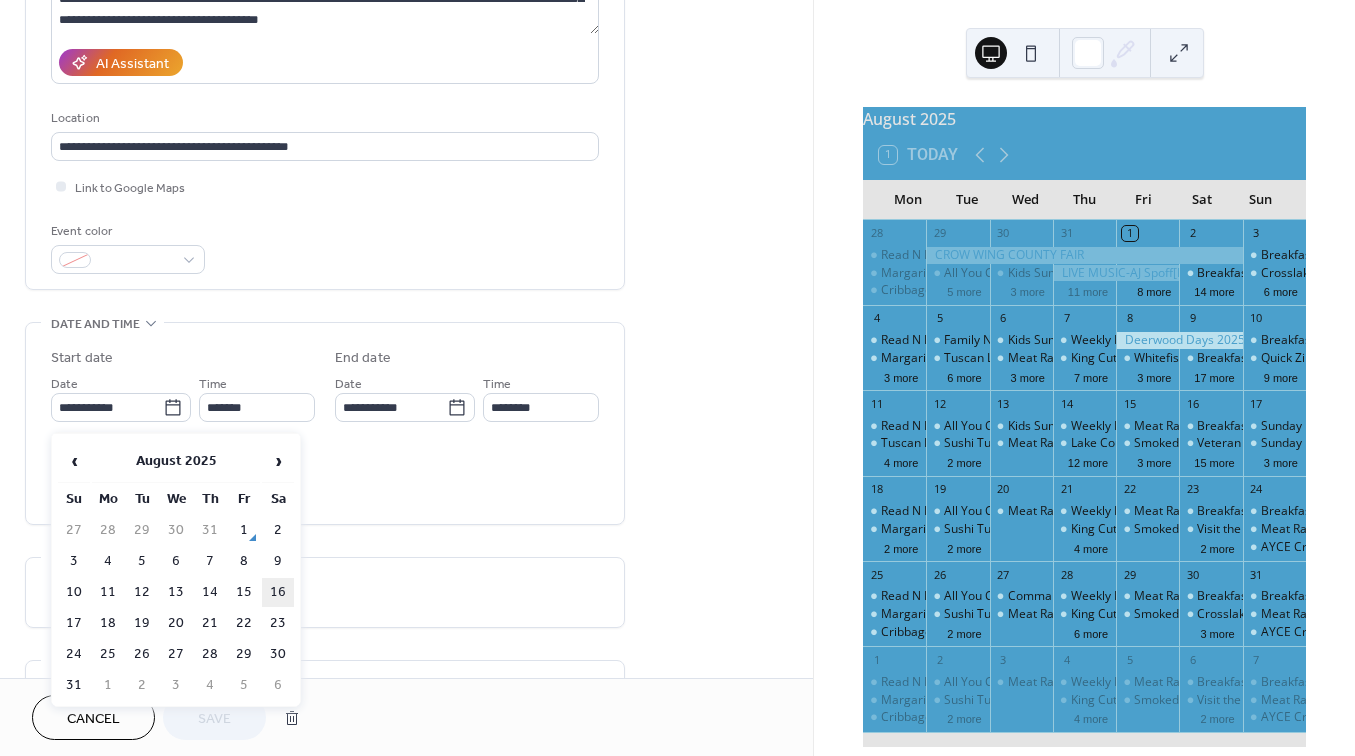 click on "16" at bounding box center (278, 592) 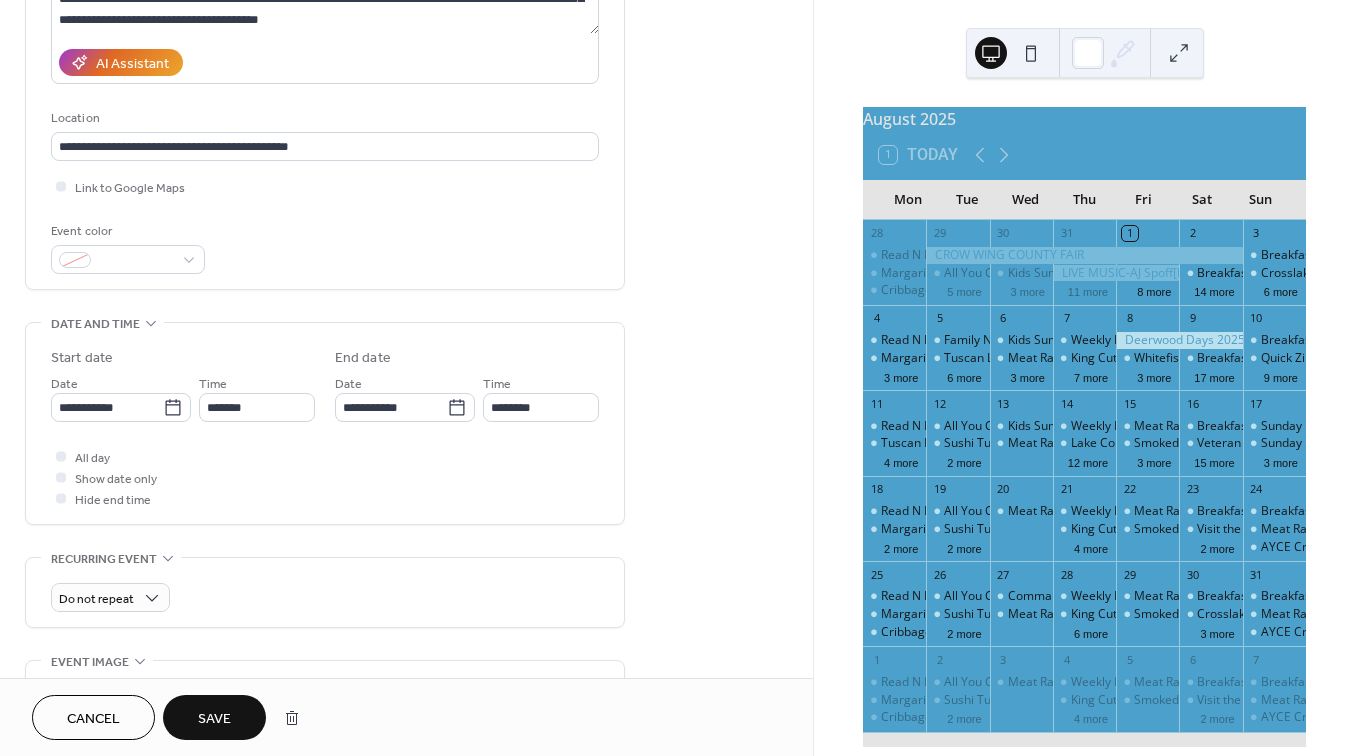 type on "**********" 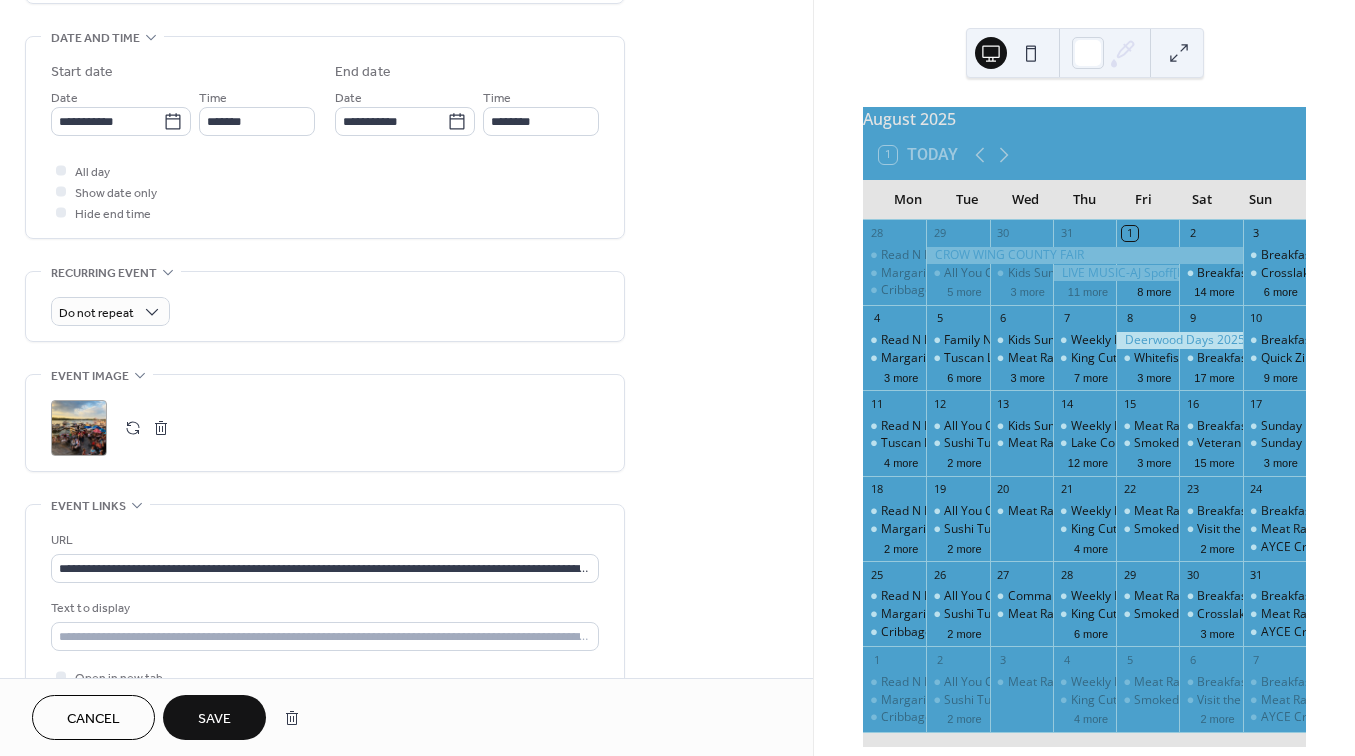 scroll, scrollTop: 629, scrollLeft: 0, axis: vertical 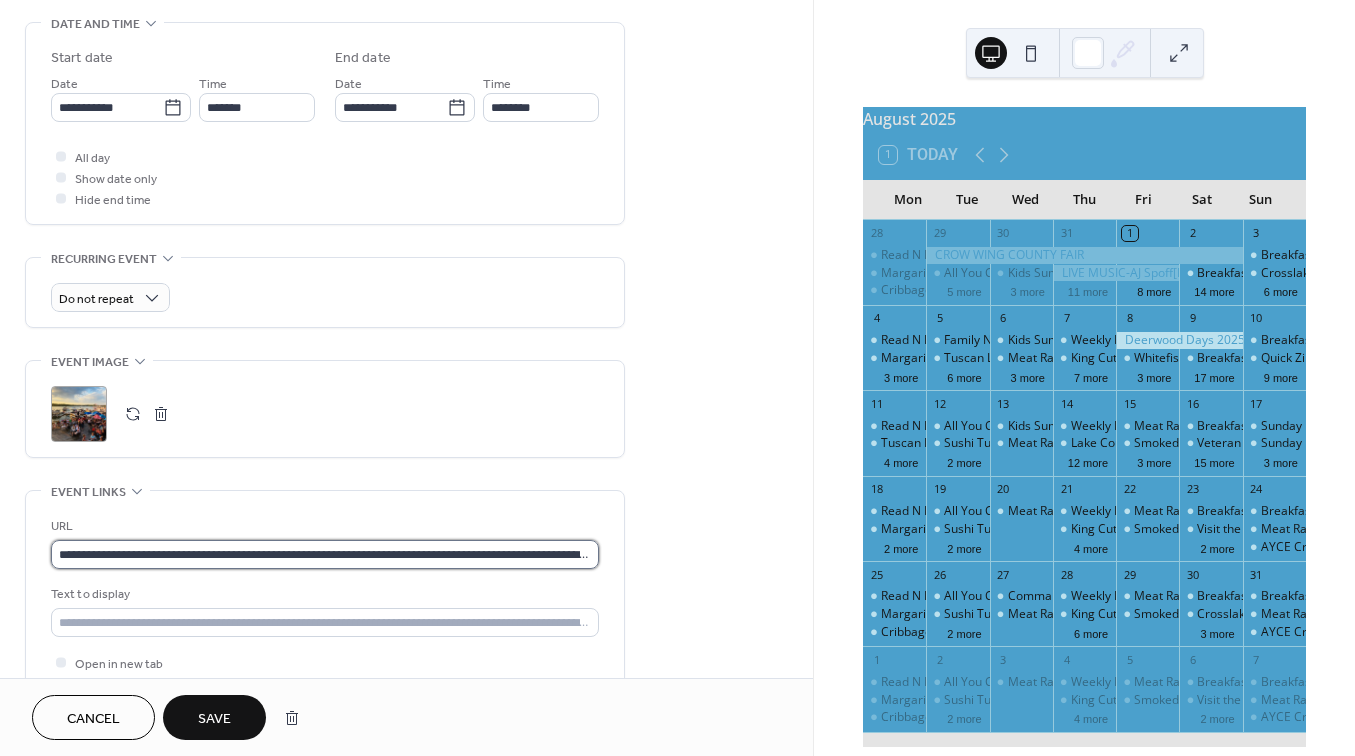 click on "**********" at bounding box center (325, 554) 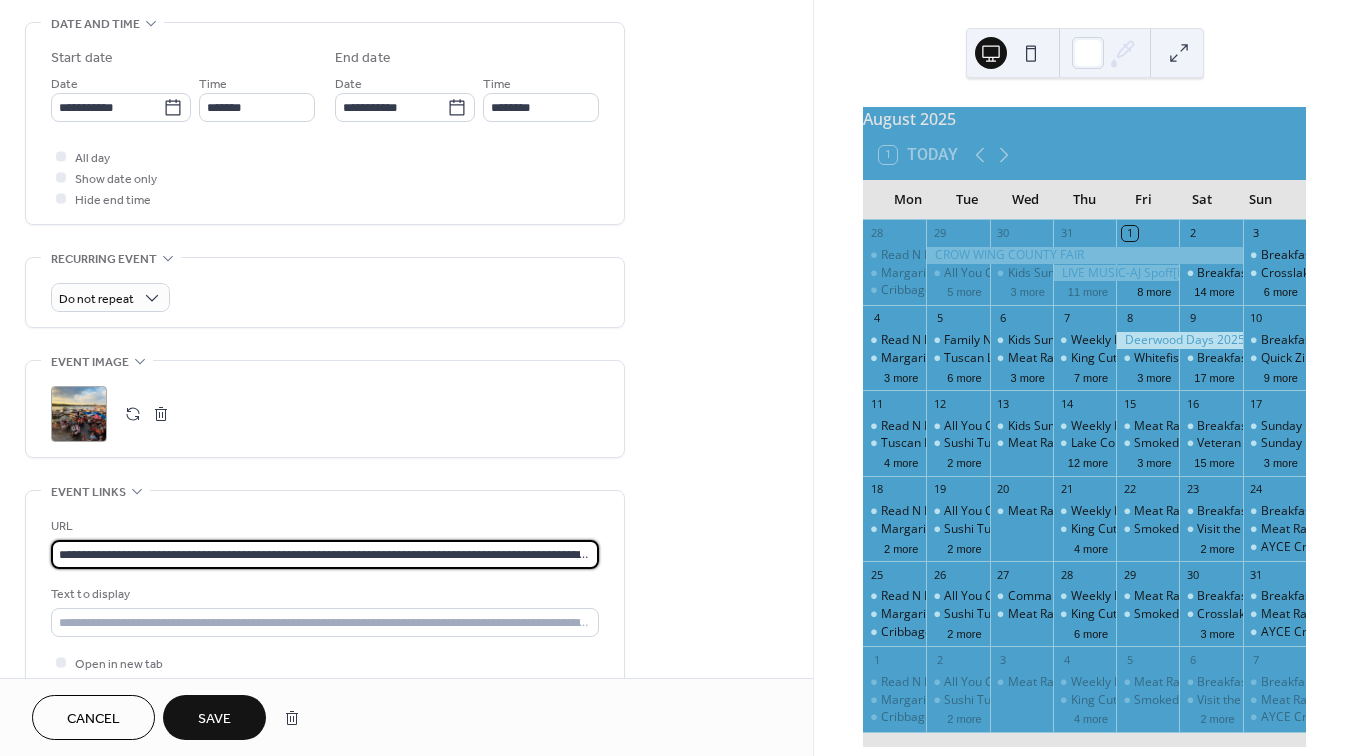 click on "**********" at bounding box center [325, 554] 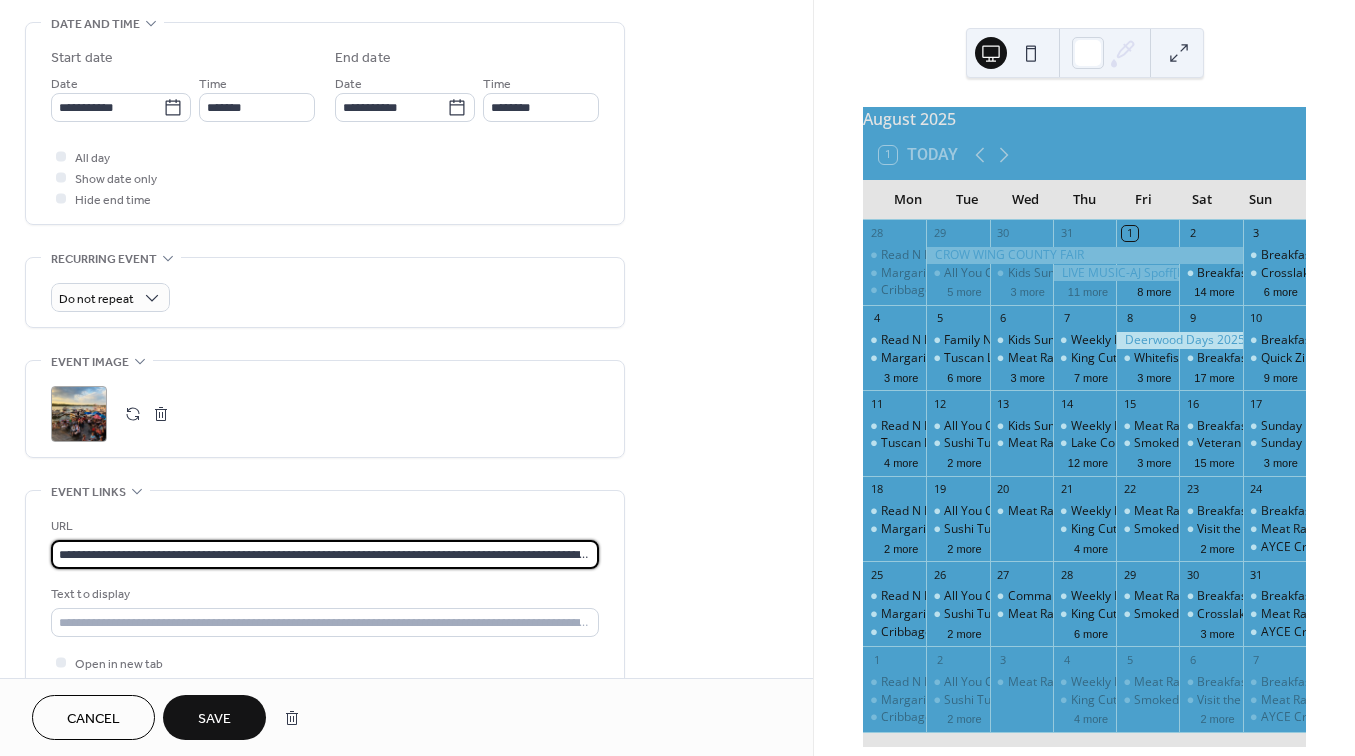 paste 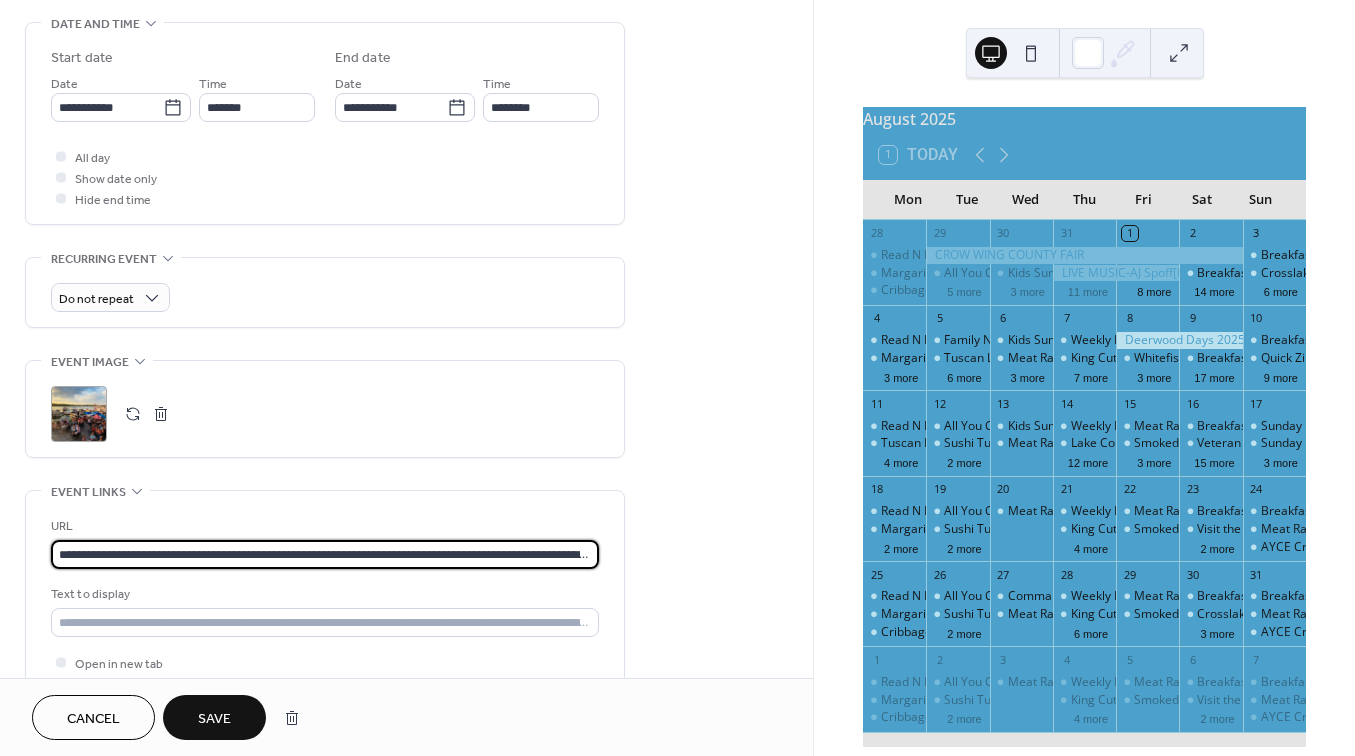 type on "**********" 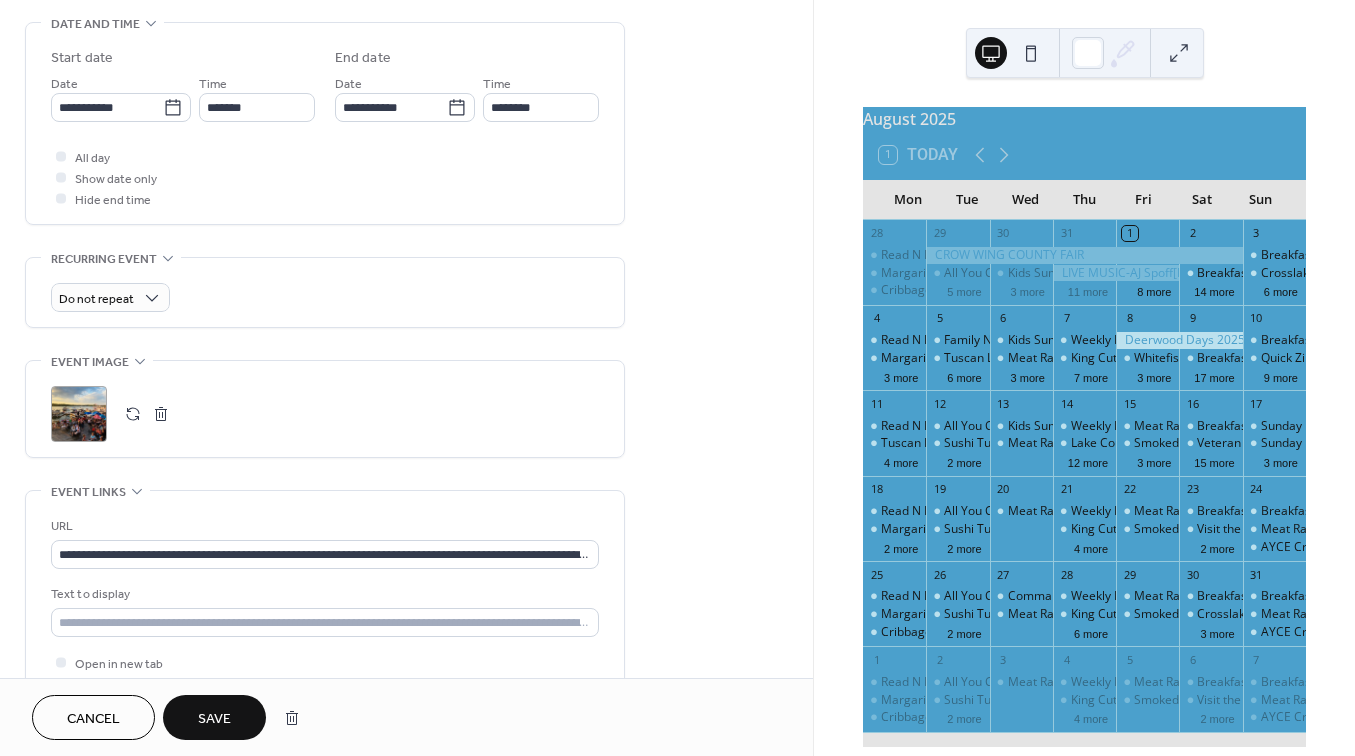 click on "Save" at bounding box center (214, 719) 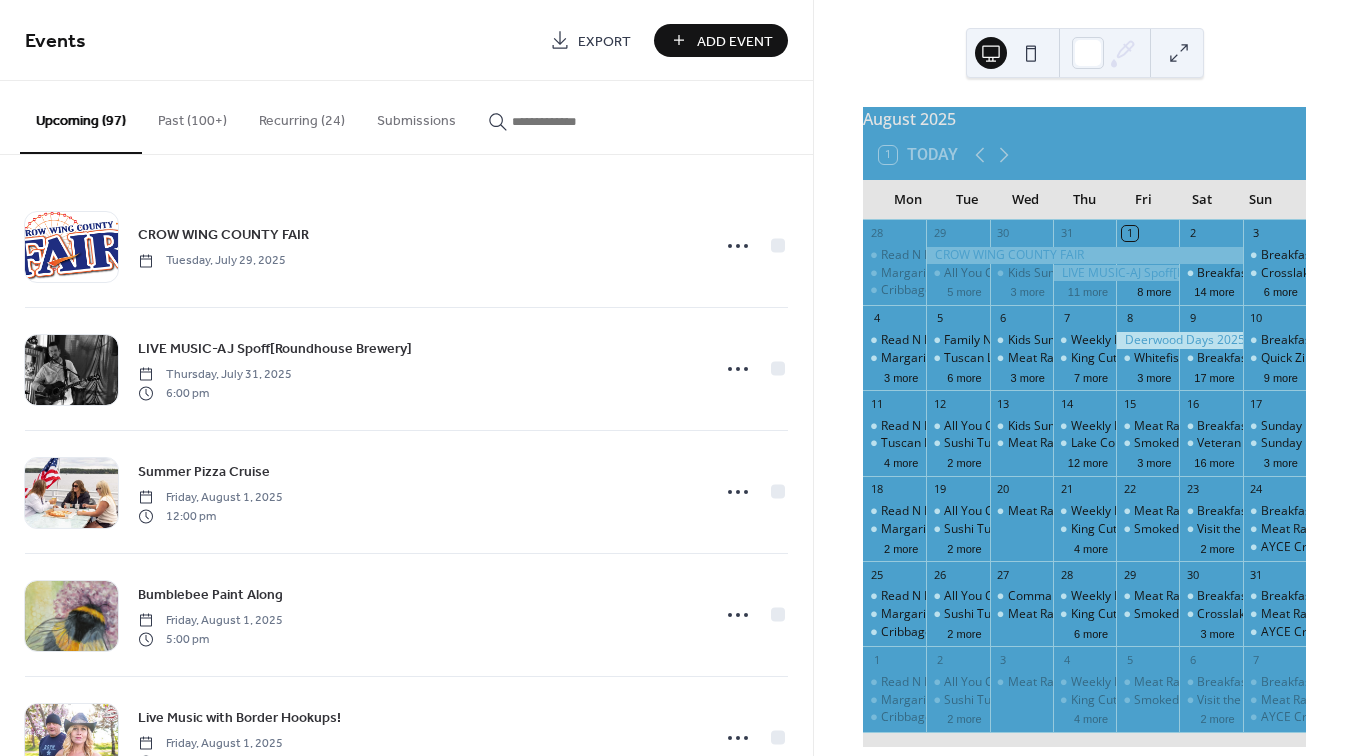 click at bounding box center (572, 121) 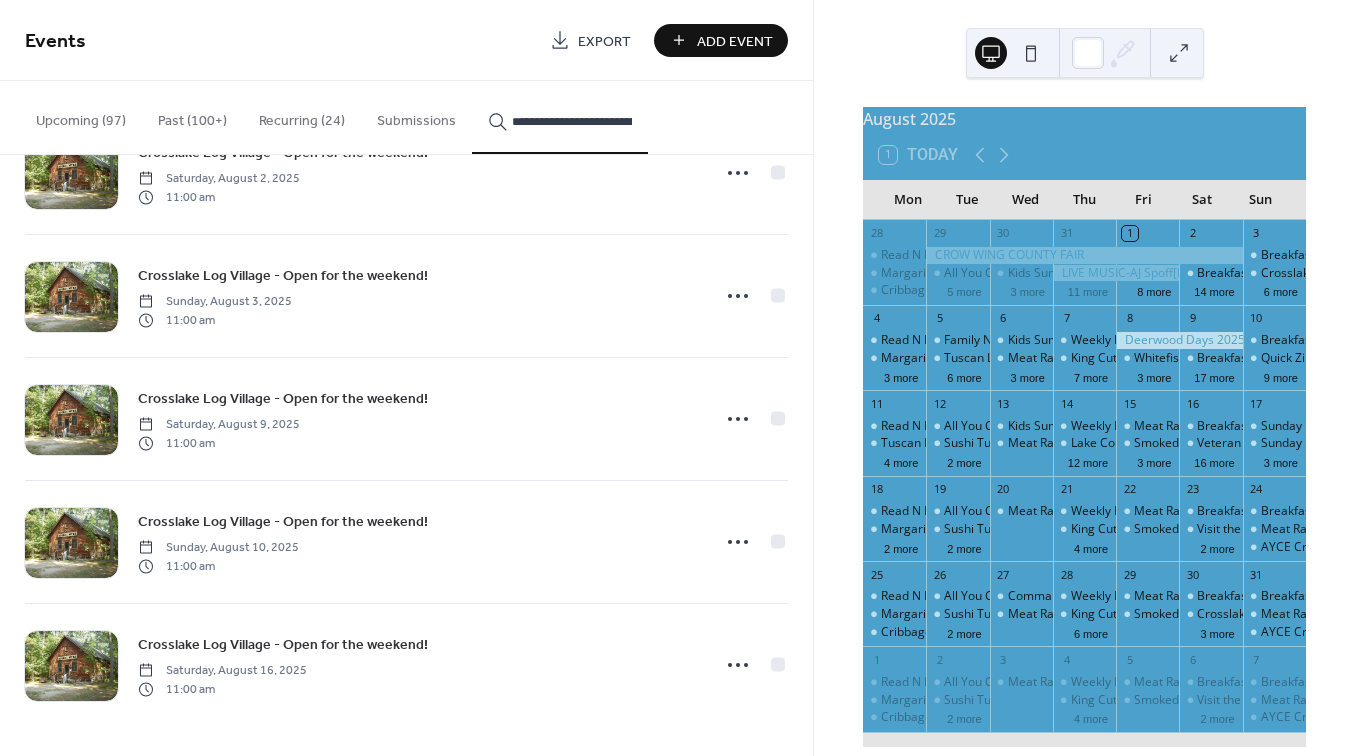 scroll, scrollTop: 75, scrollLeft: 0, axis: vertical 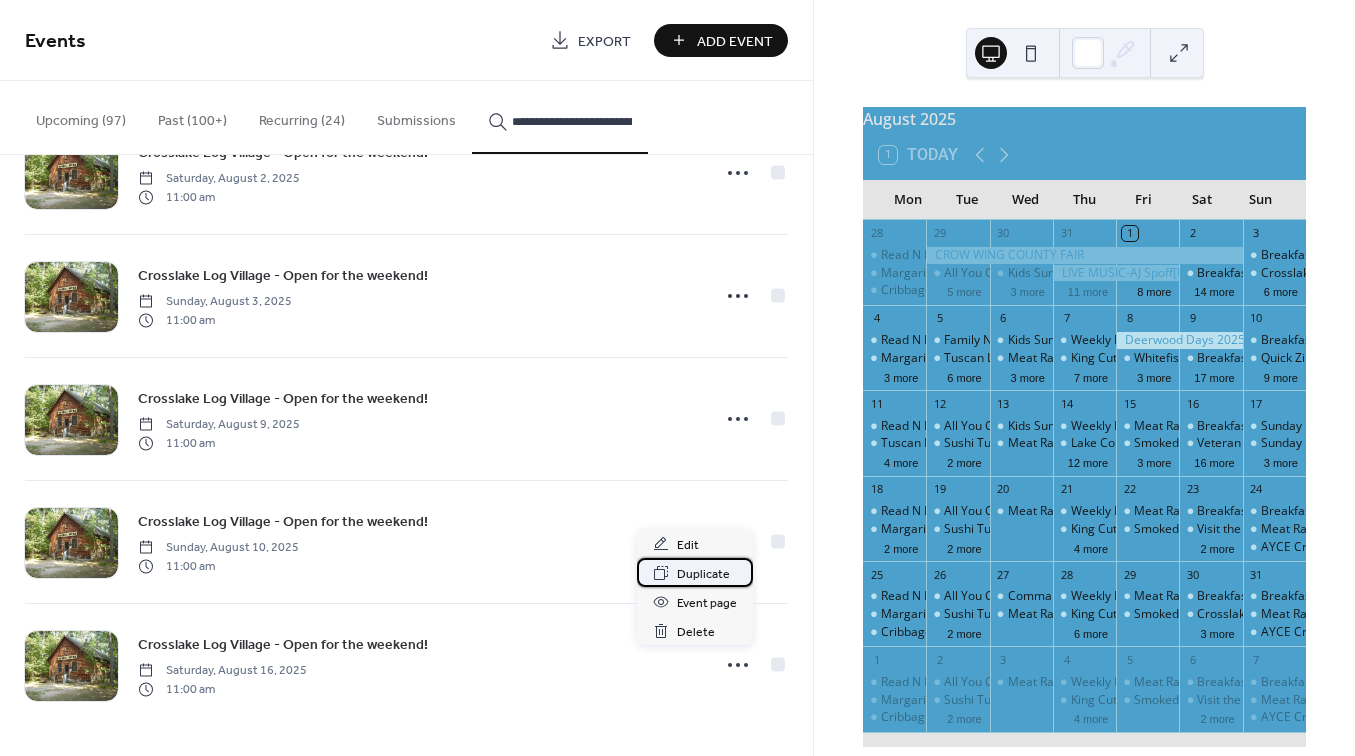 click on "Duplicate" at bounding box center [703, 574] 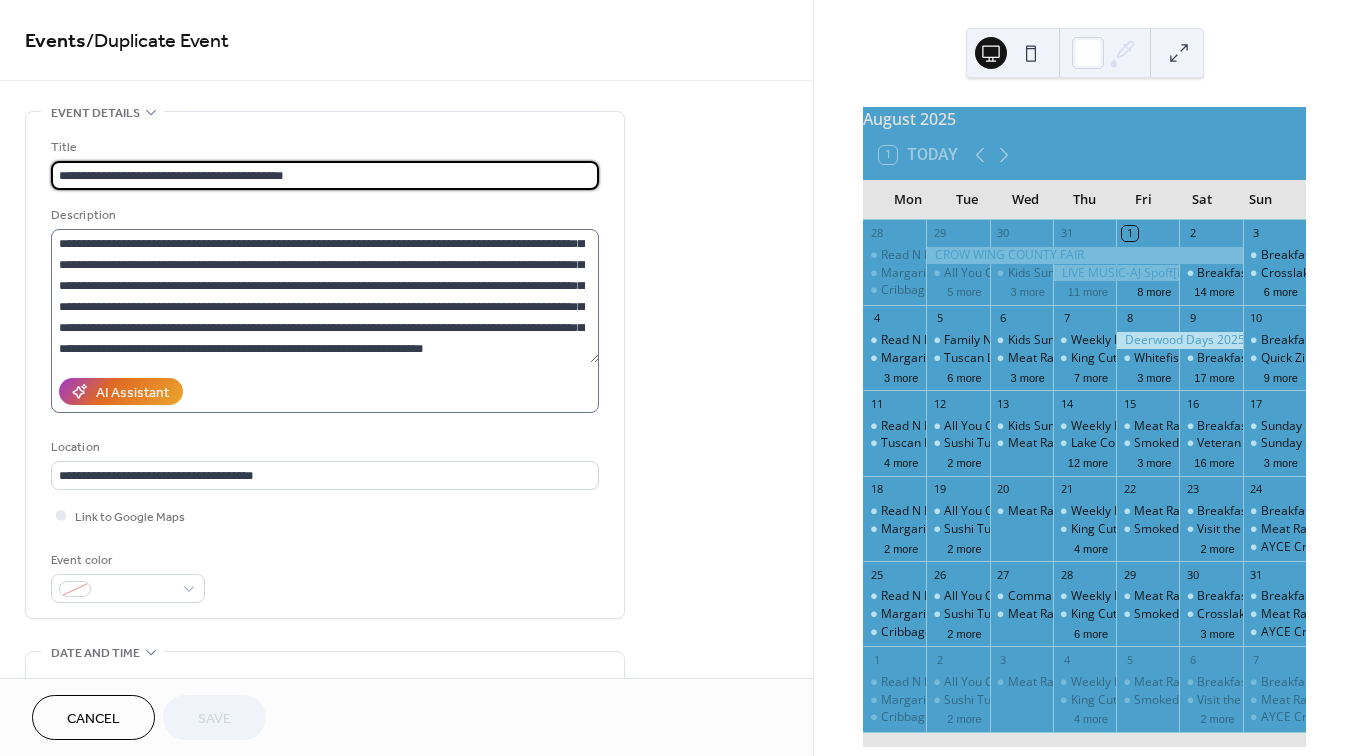 scroll, scrollTop: 84, scrollLeft: 0, axis: vertical 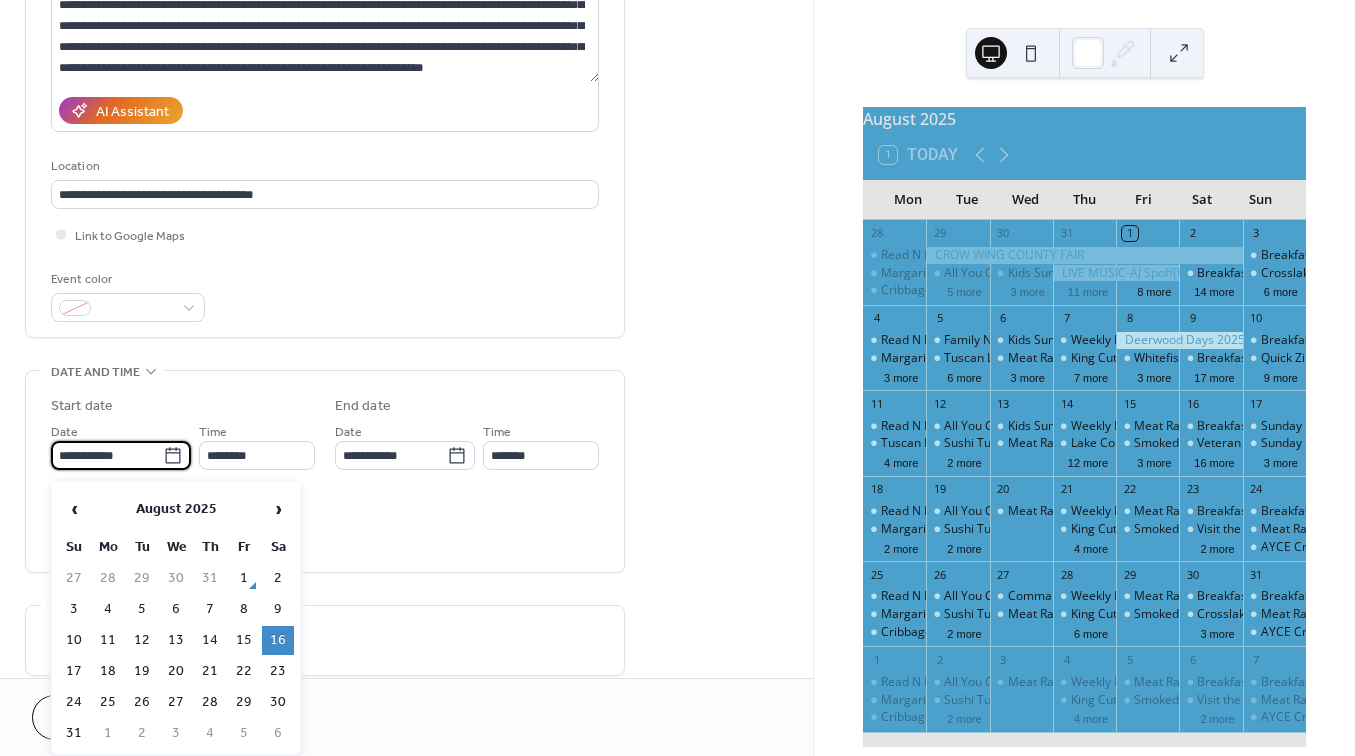 click on "**********" at bounding box center [107, 455] 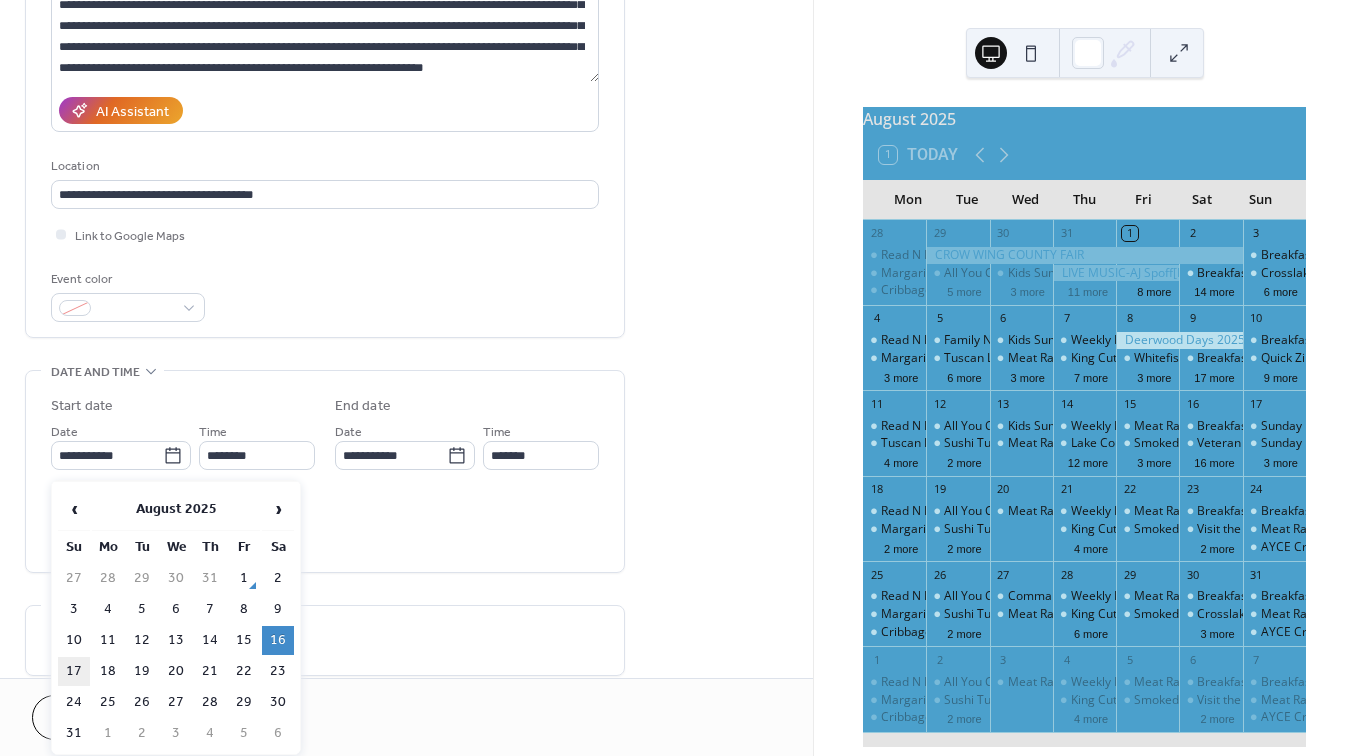 click on "17" at bounding box center [74, 671] 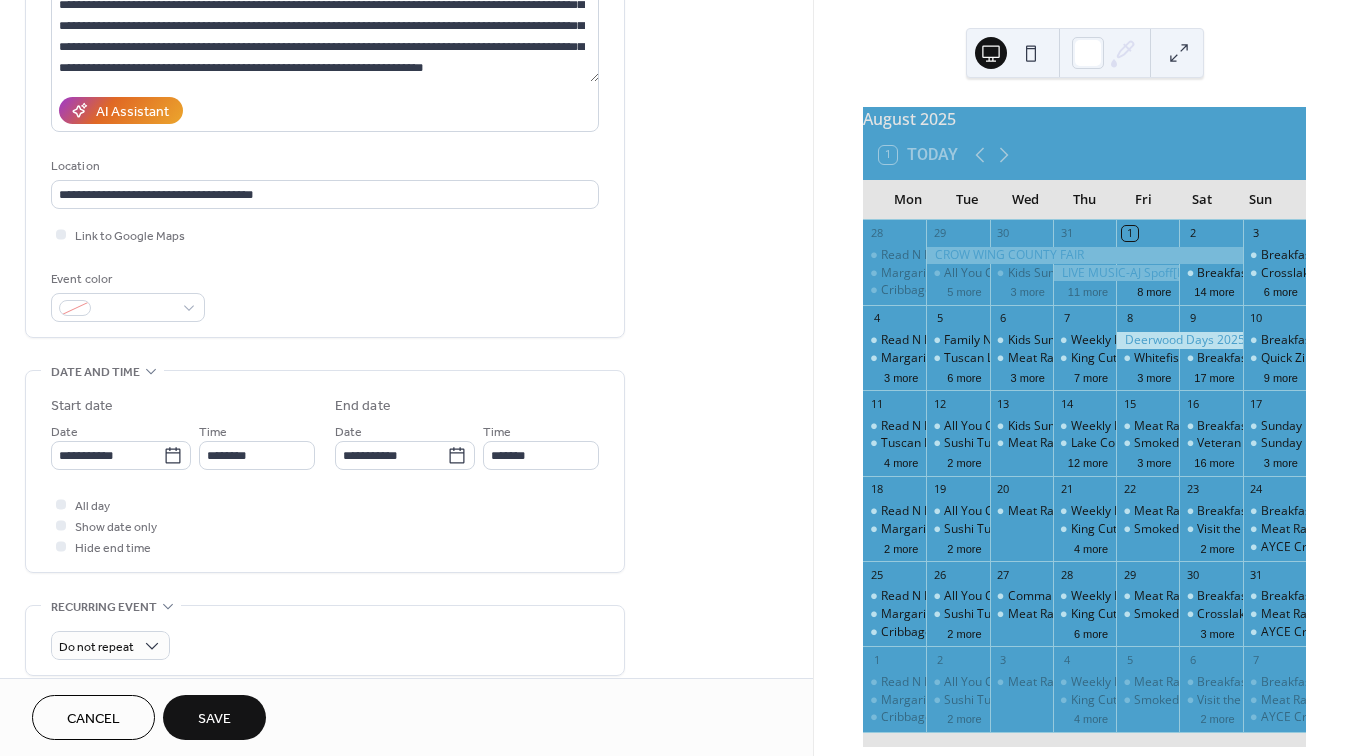 type on "**********" 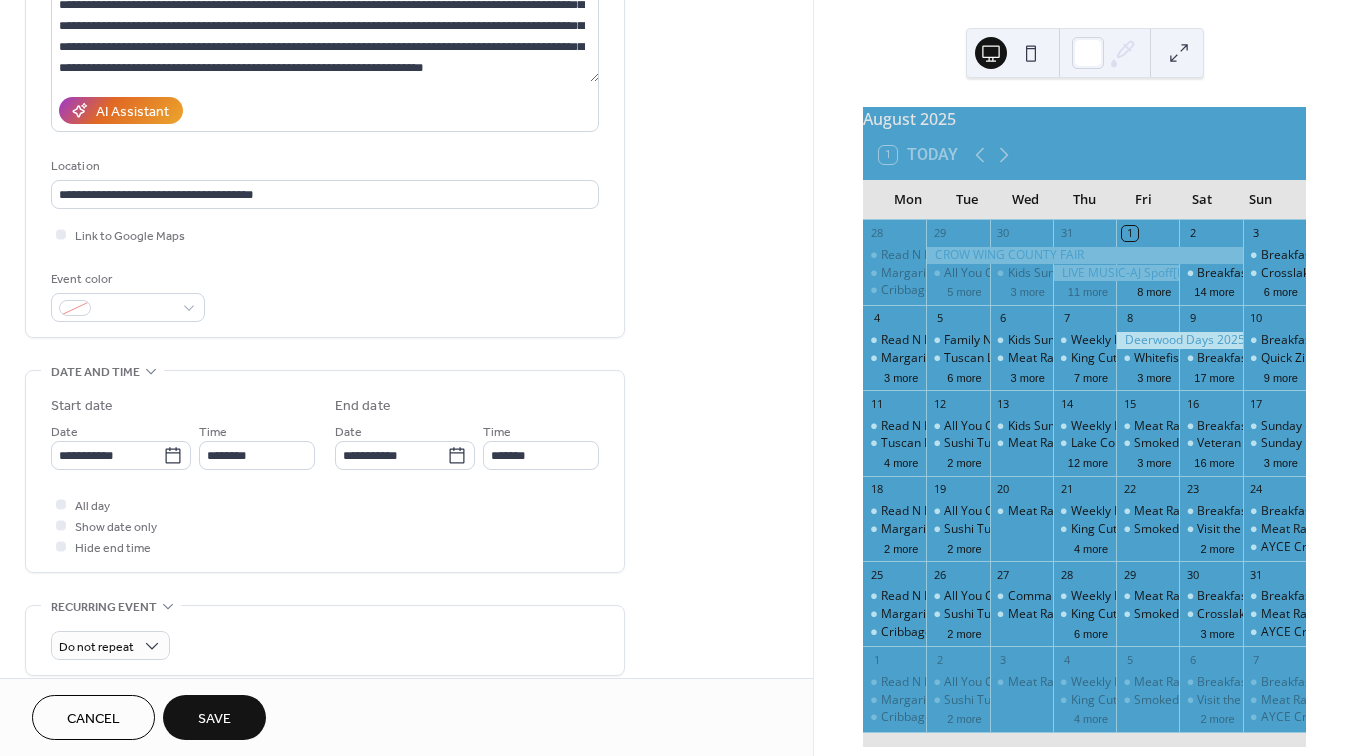 type on "**********" 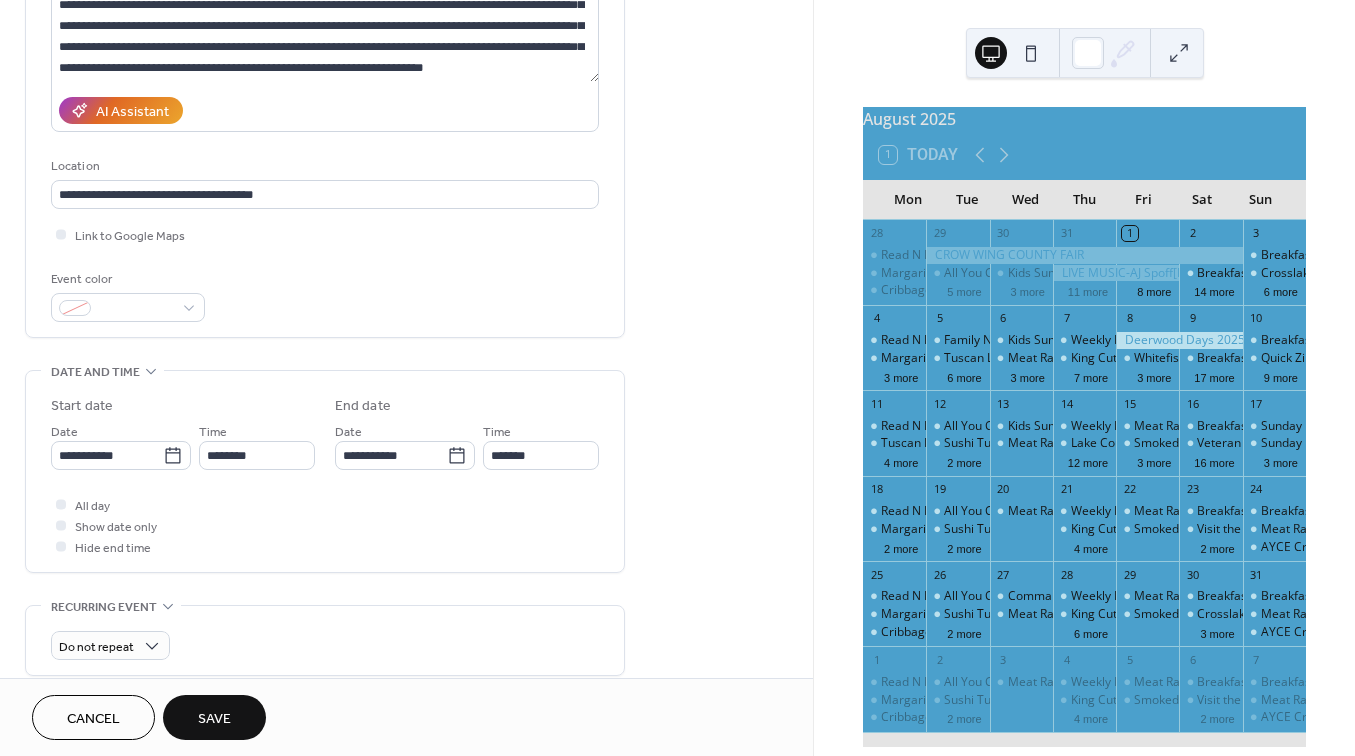 click on "Save" at bounding box center [214, 717] 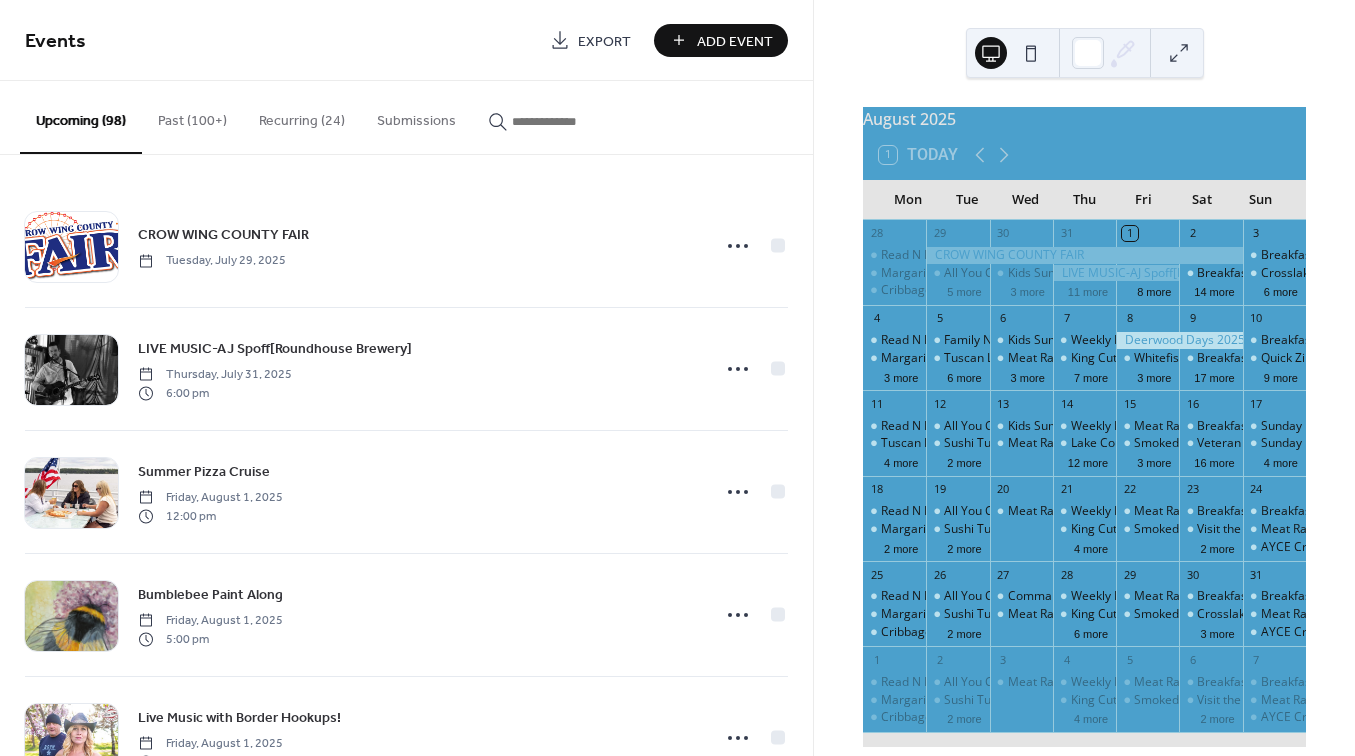 click at bounding box center (572, 121) 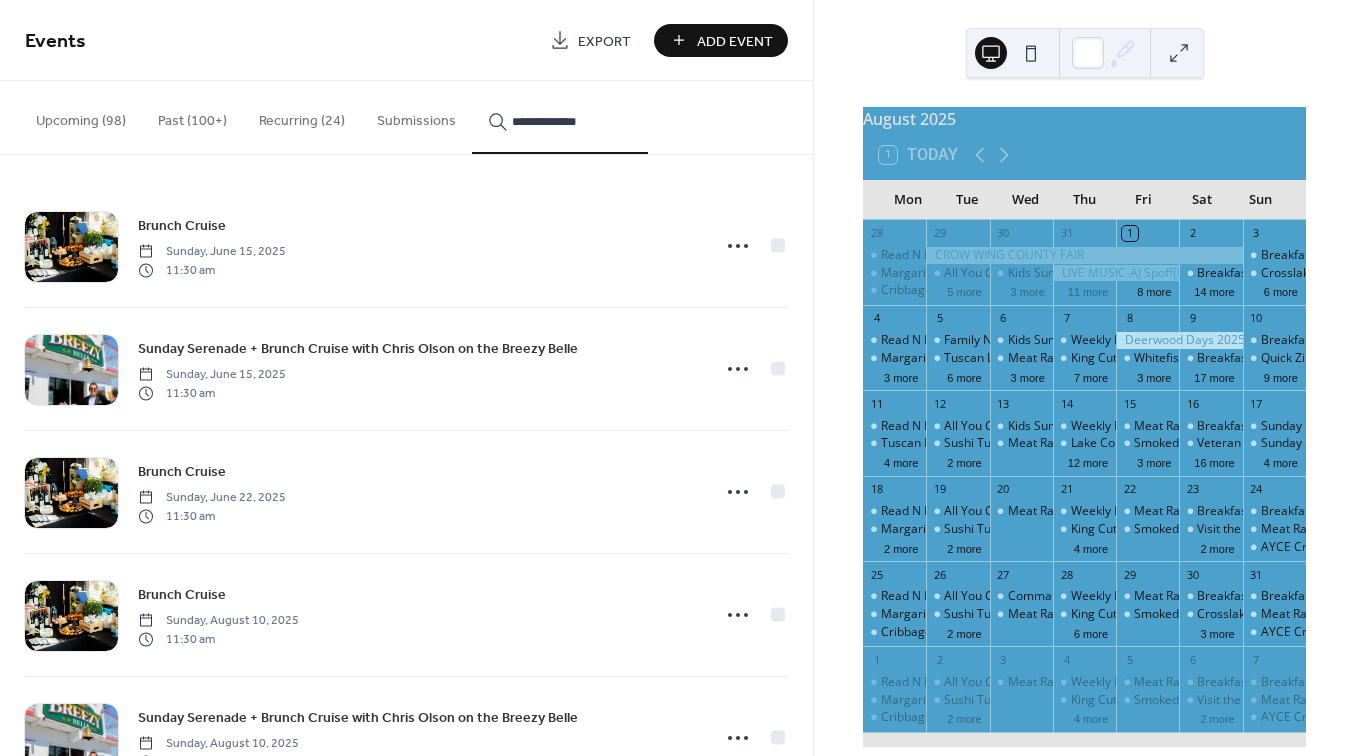 type on "**********" 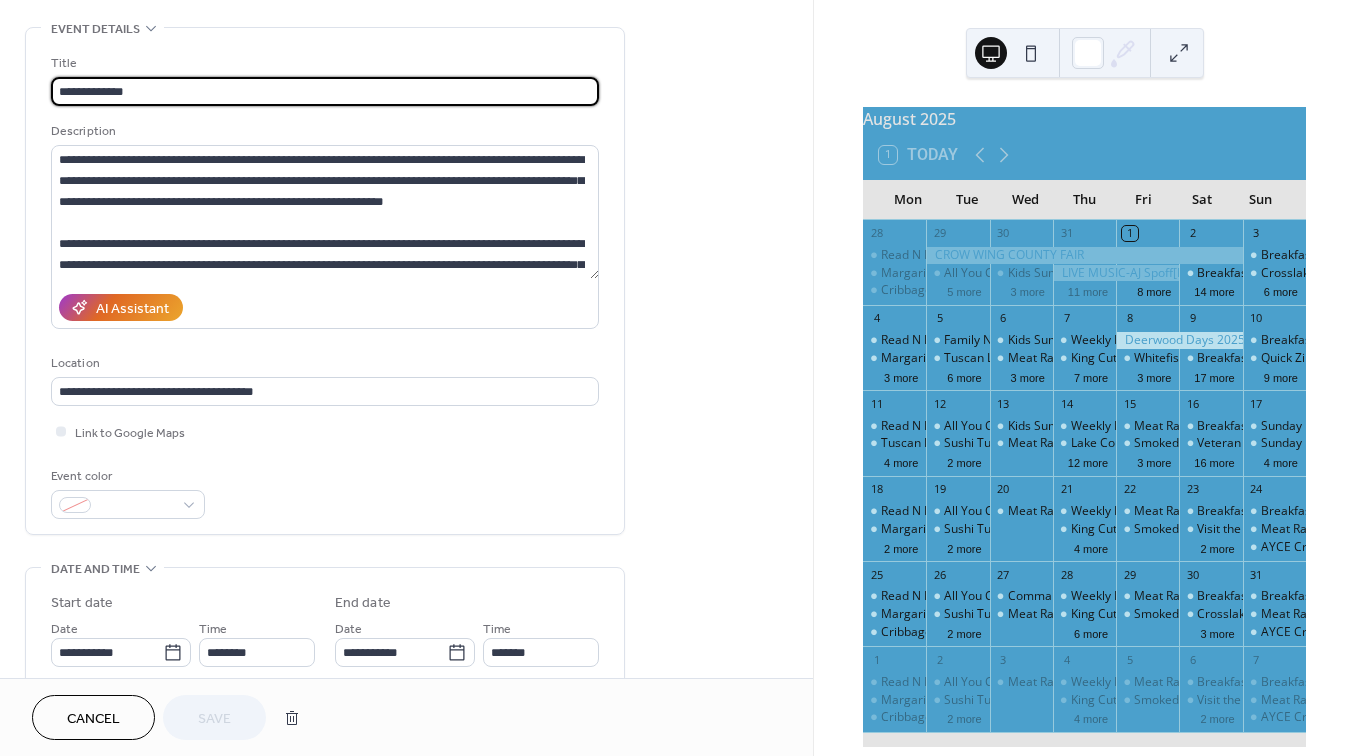 scroll, scrollTop: 122, scrollLeft: 0, axis: vertical 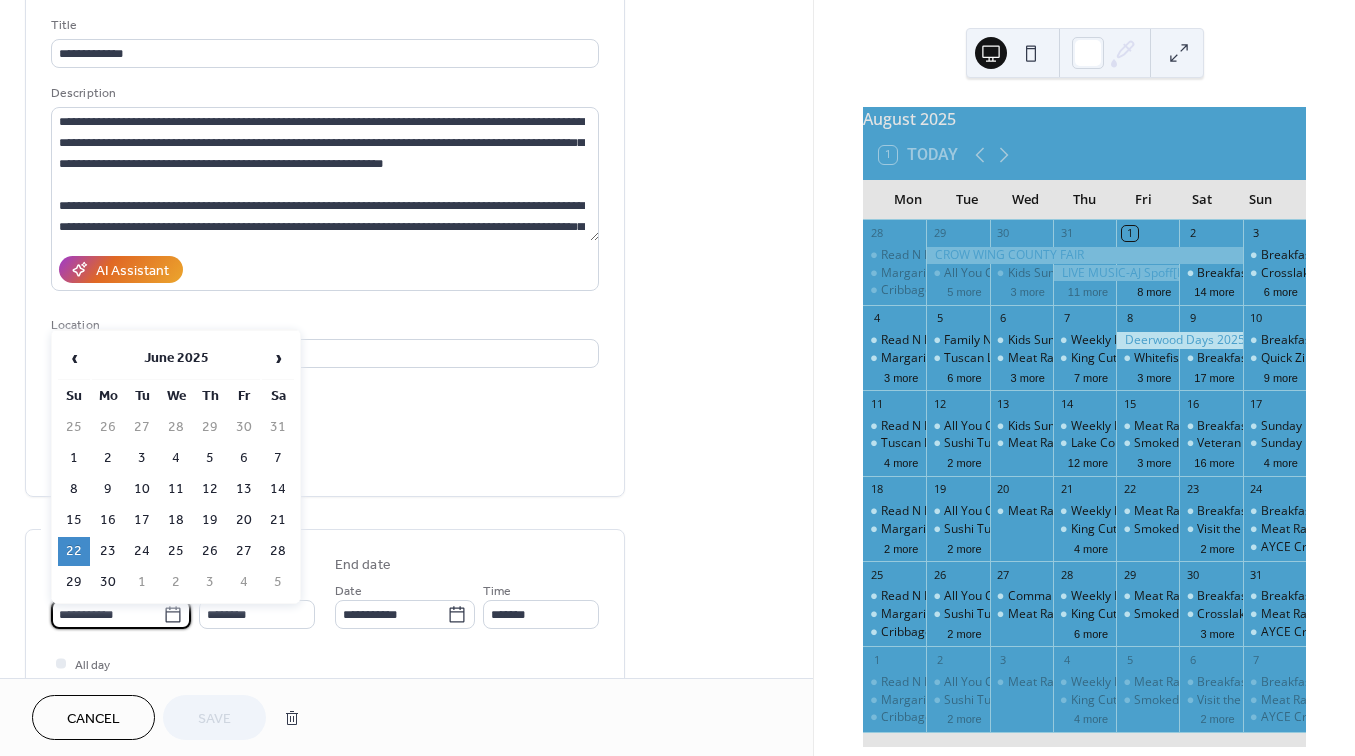 click on "**********" at bounding box center (107, 614) 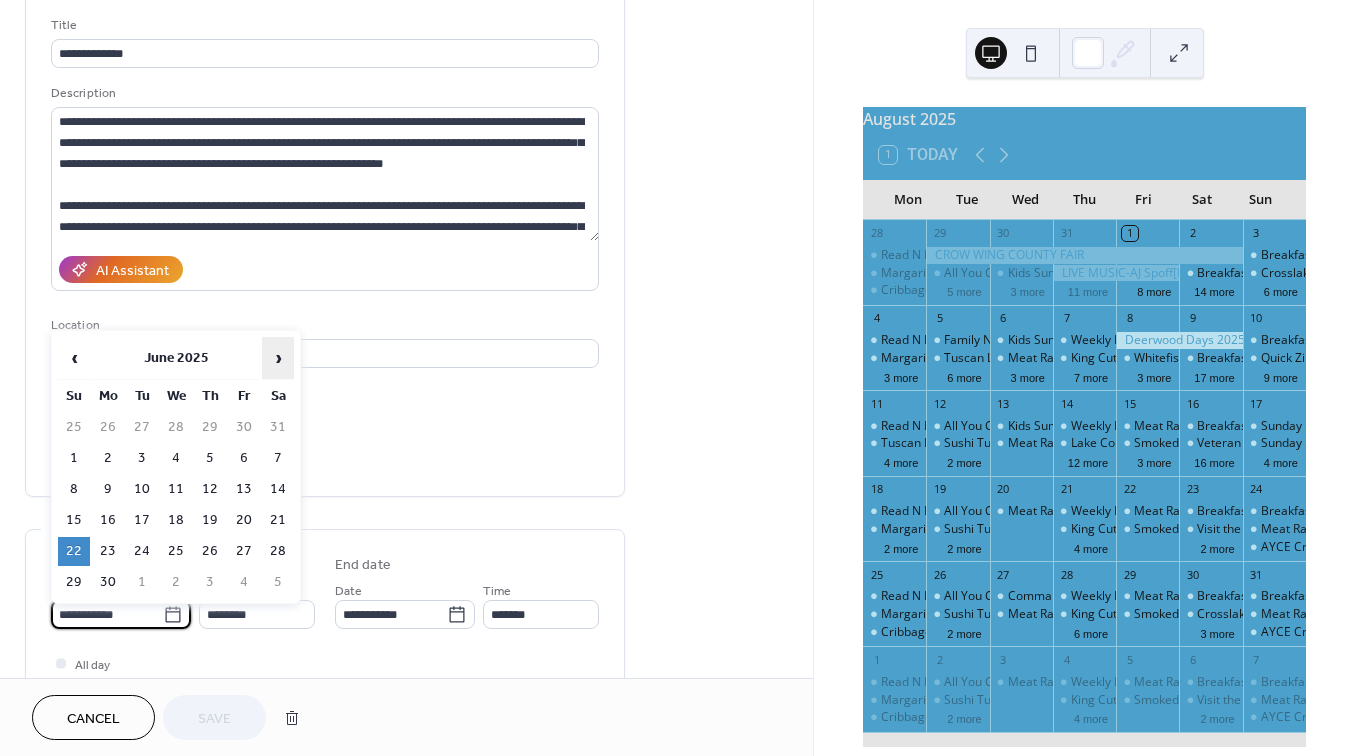 click on "›" at bounding box center (278, 358) 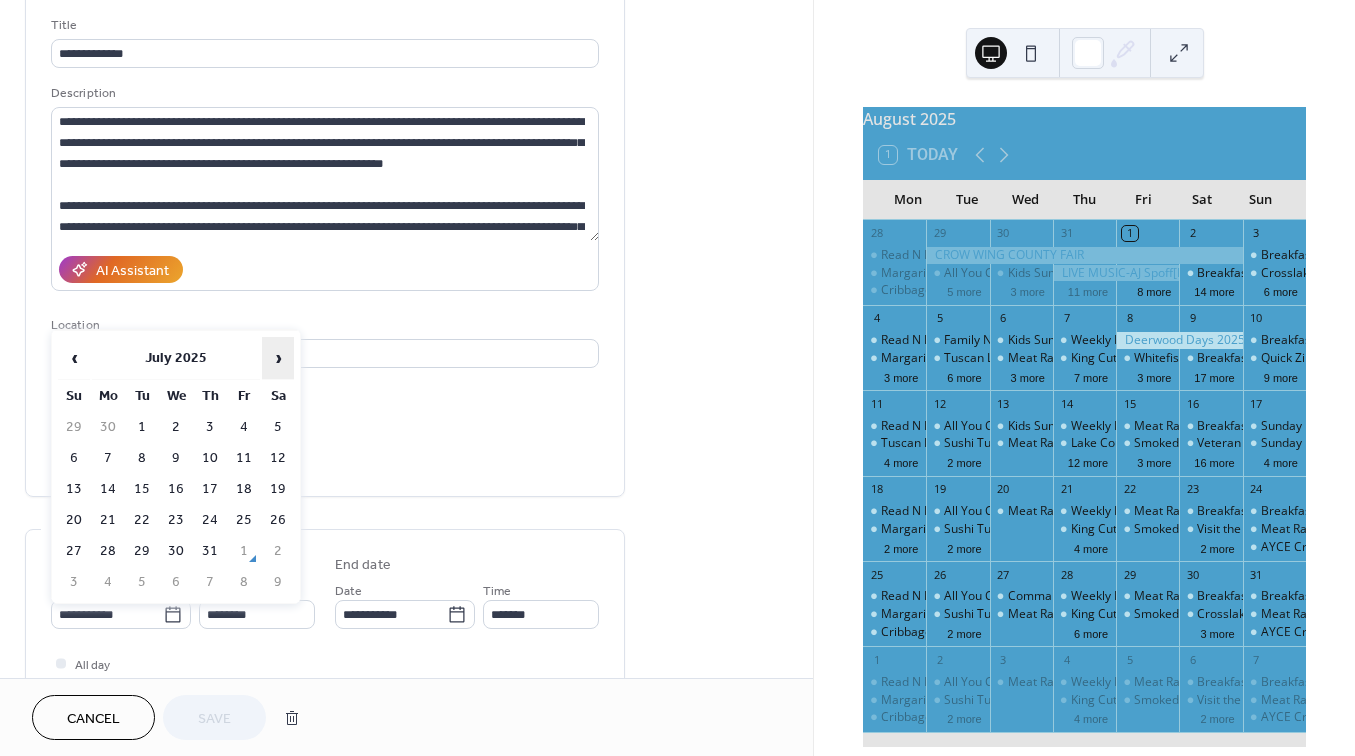 click on "›" at bounding box center [278, 358] 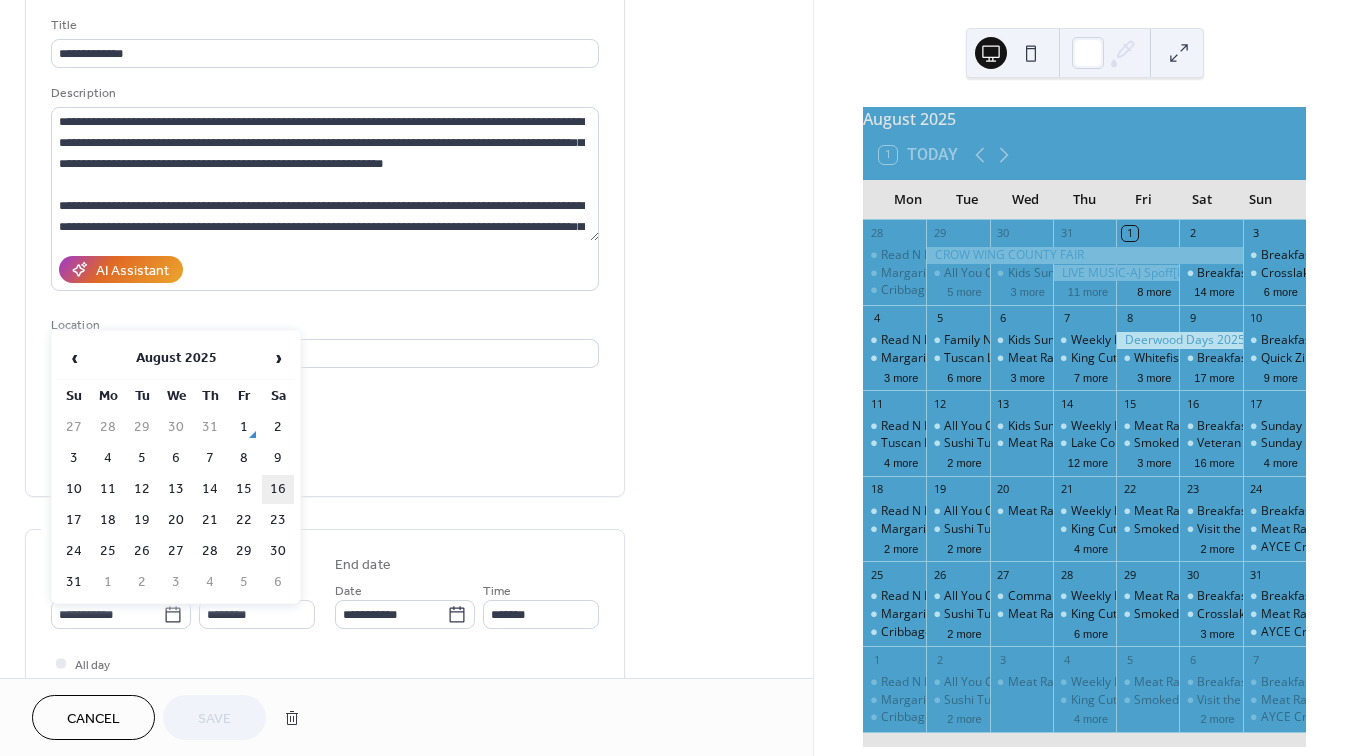 click on "16" at bounding box center (278, 489) 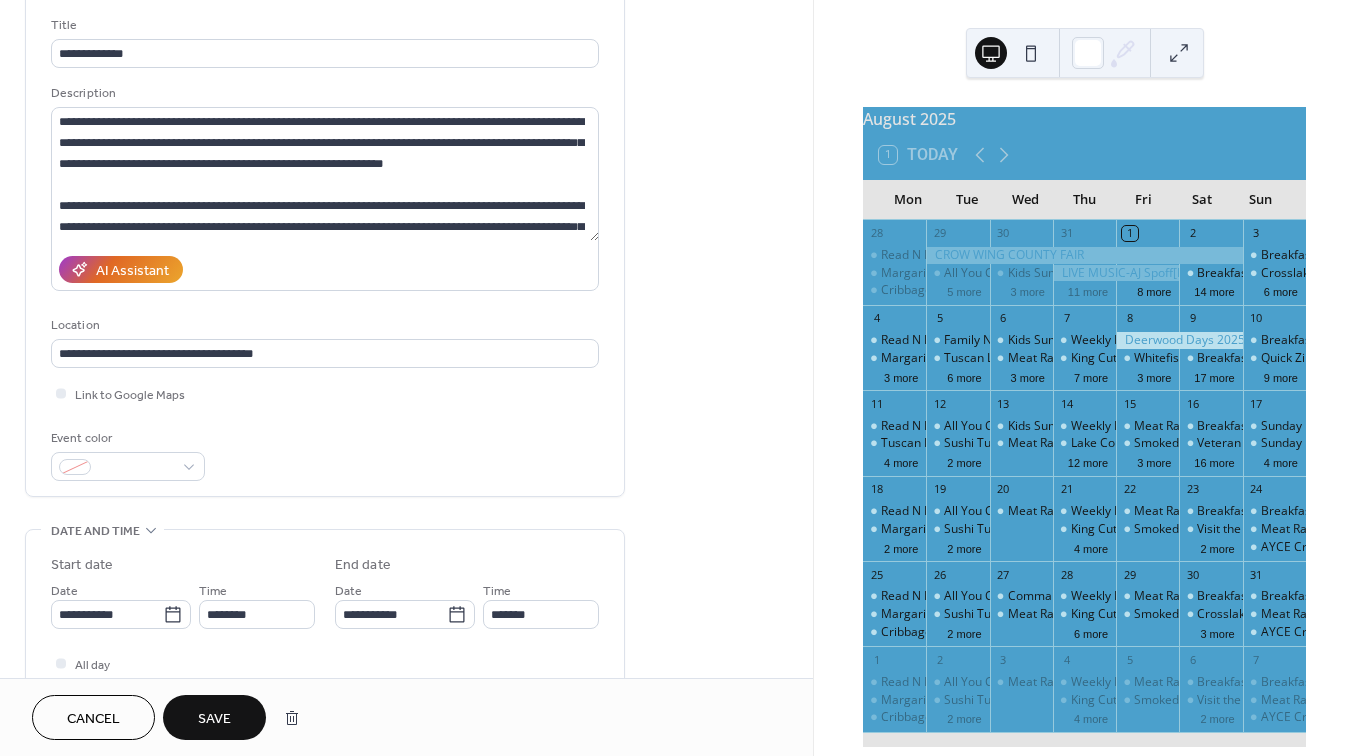 type on "**********" 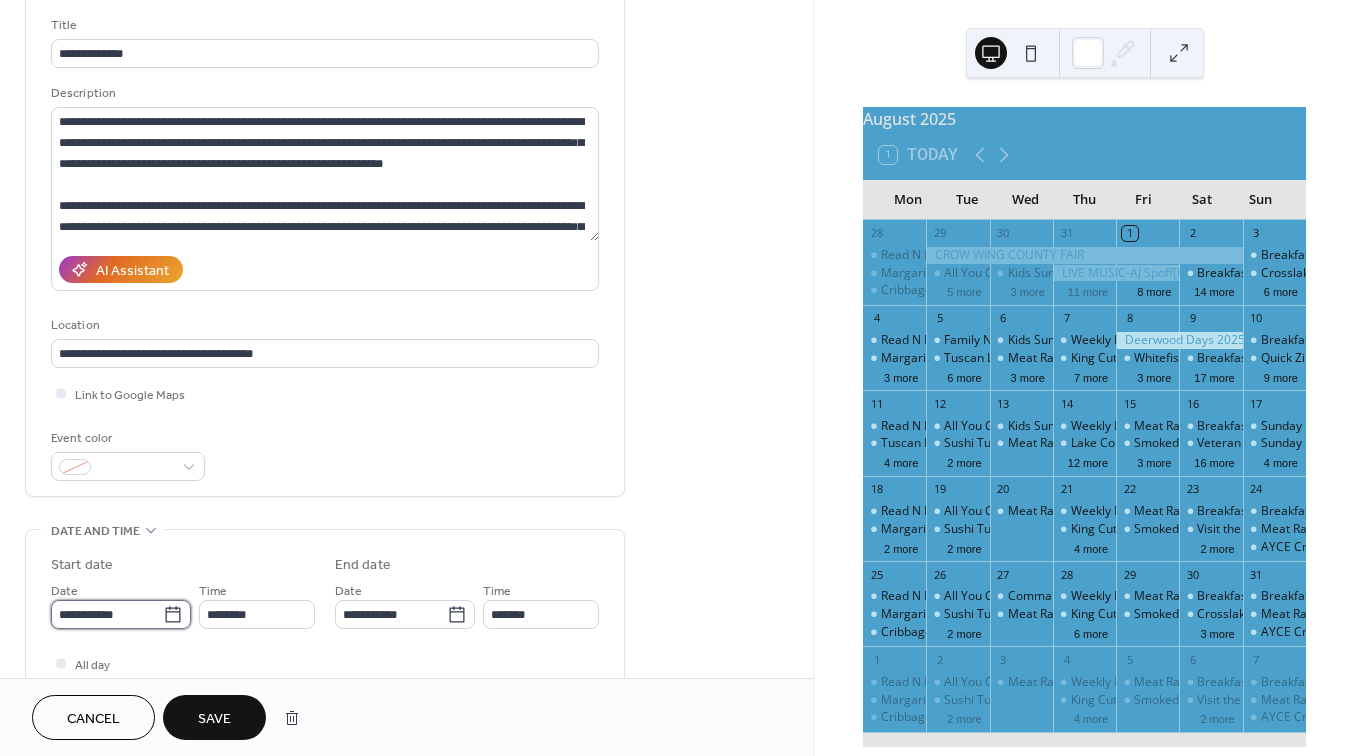 click on "**********" at bounding box center (107, 614) 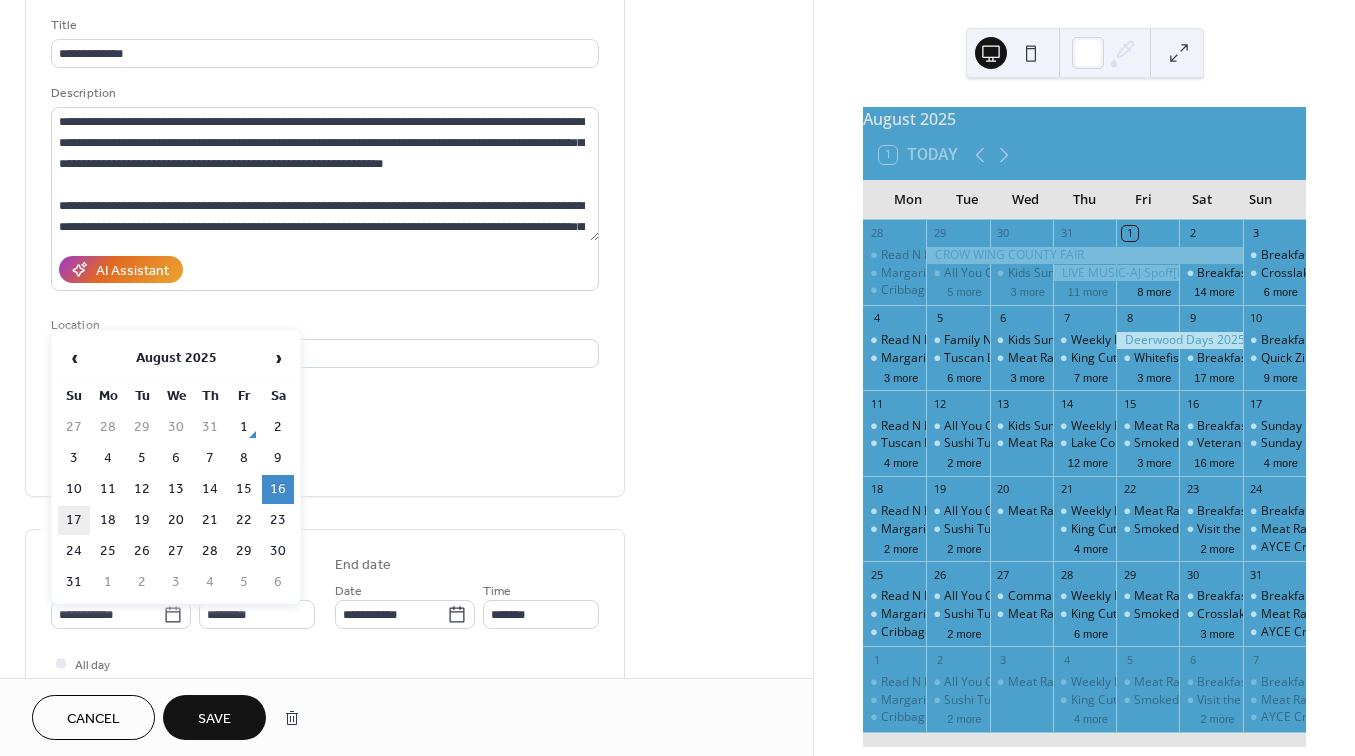 click on "17" at bounding box center (74, 520) 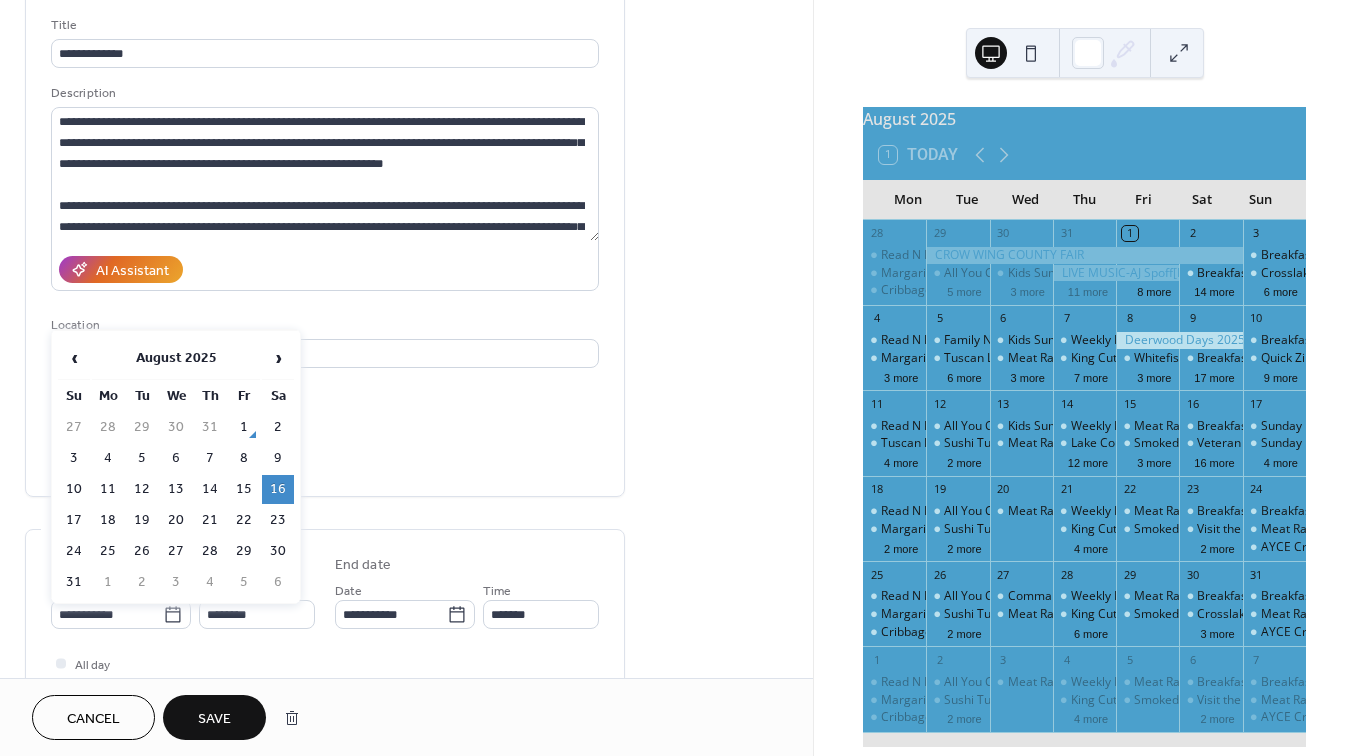 type on "**********" 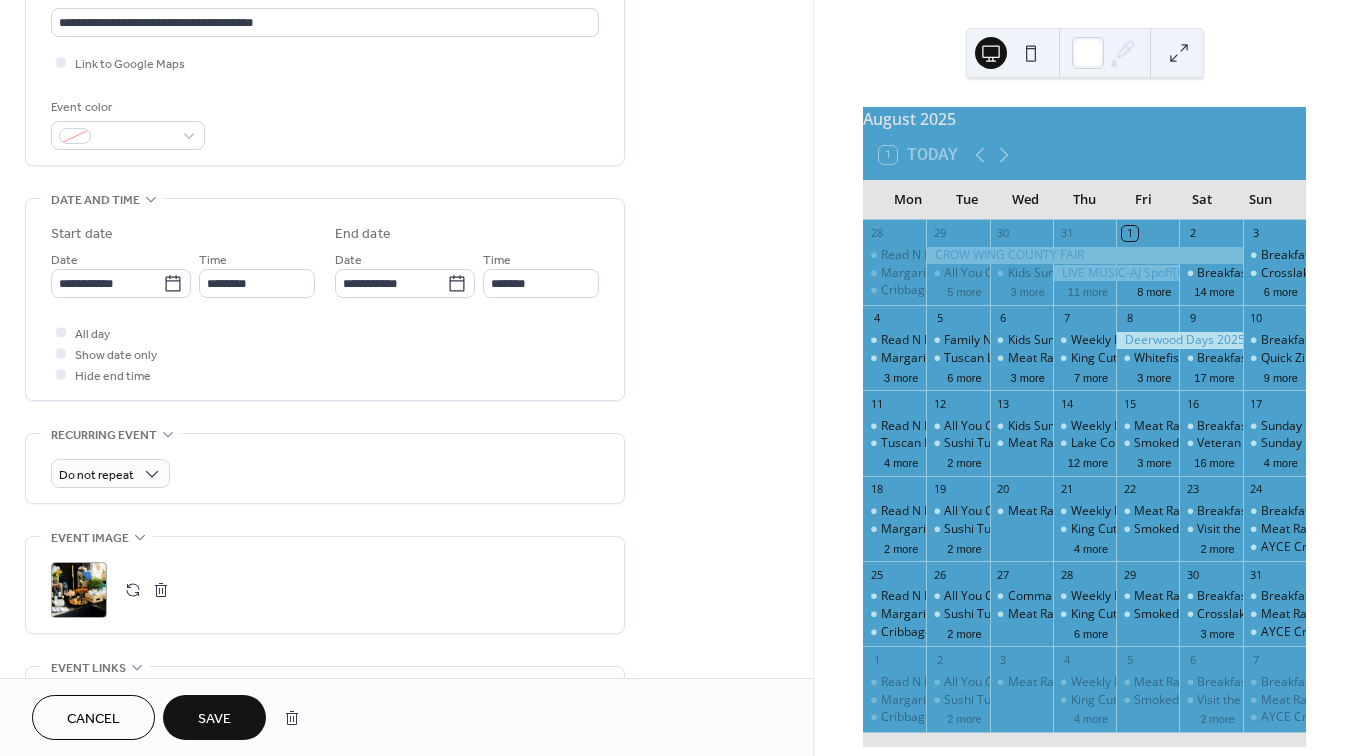 scroll, scrollTop: 586, scrollLeft: 0, axis: vertical 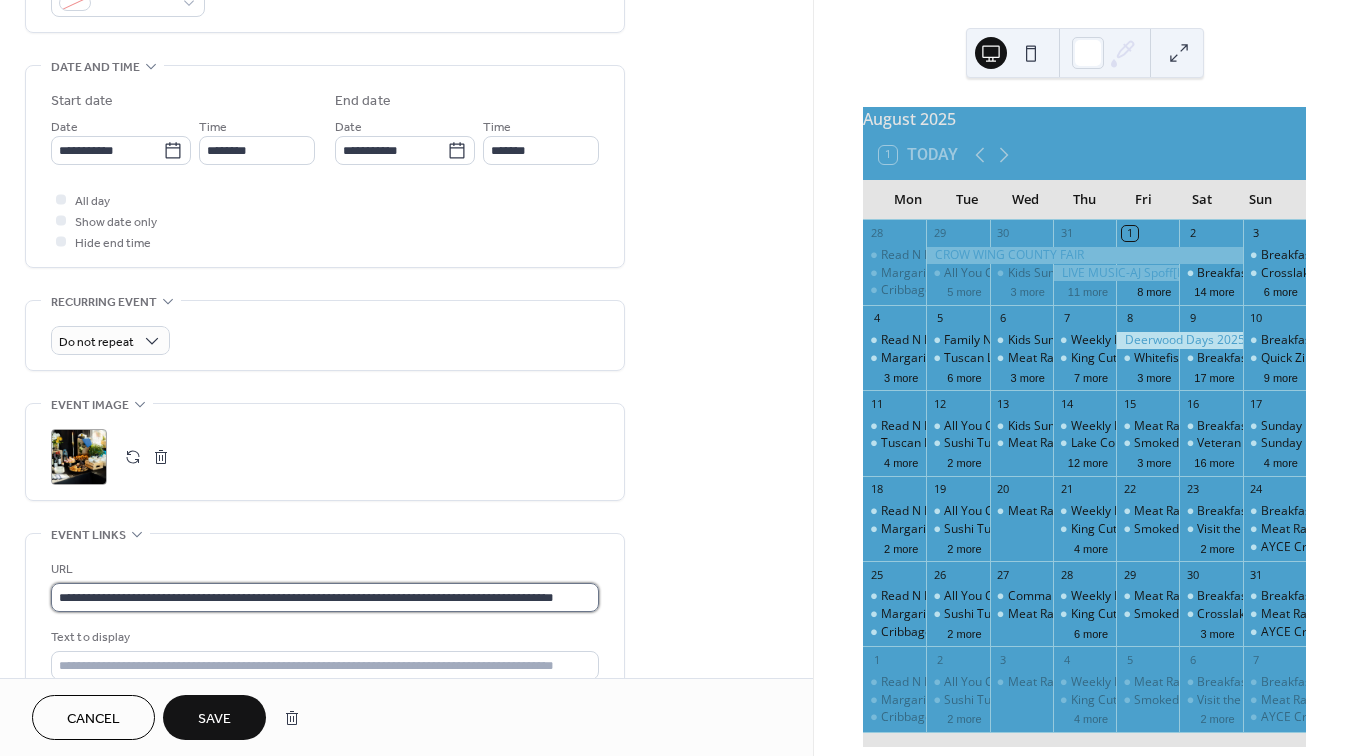 click on "**********" at bounding box center [325, 597] 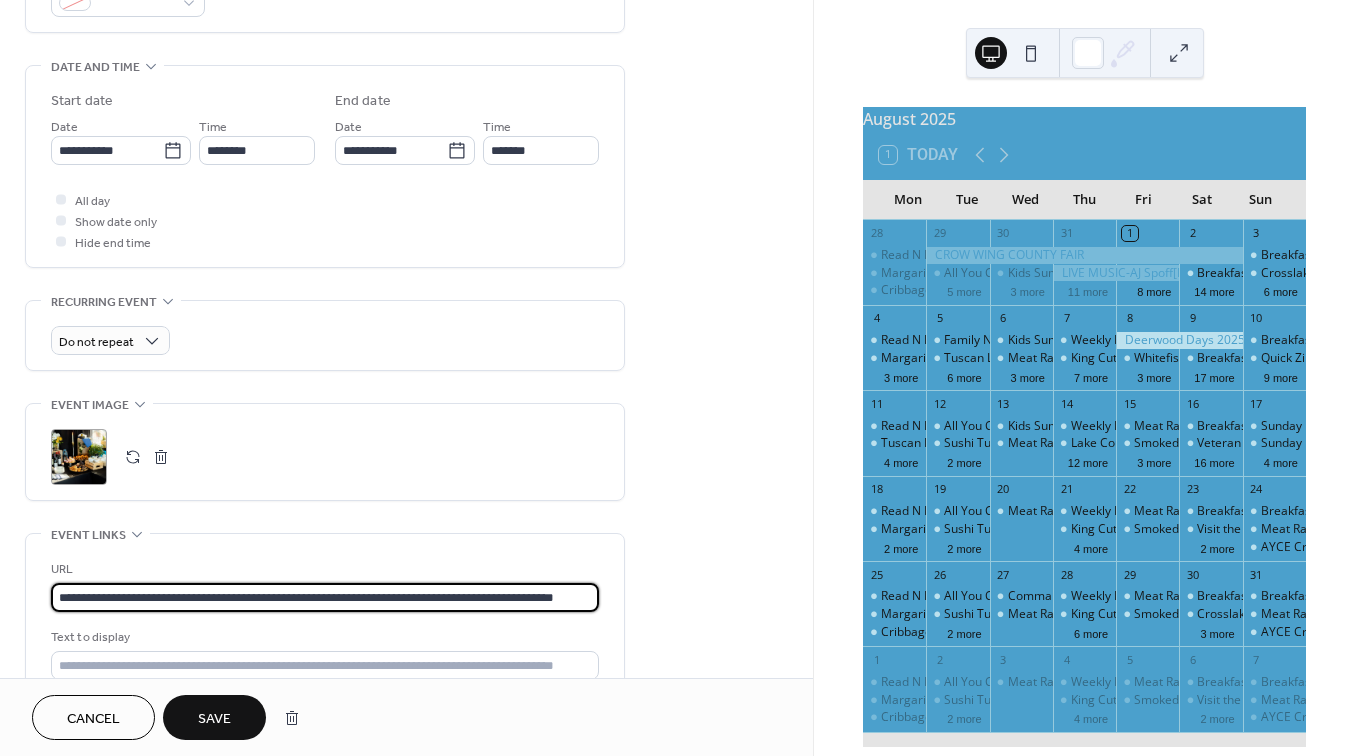 click on "**********" at bounding box center (325, 597) 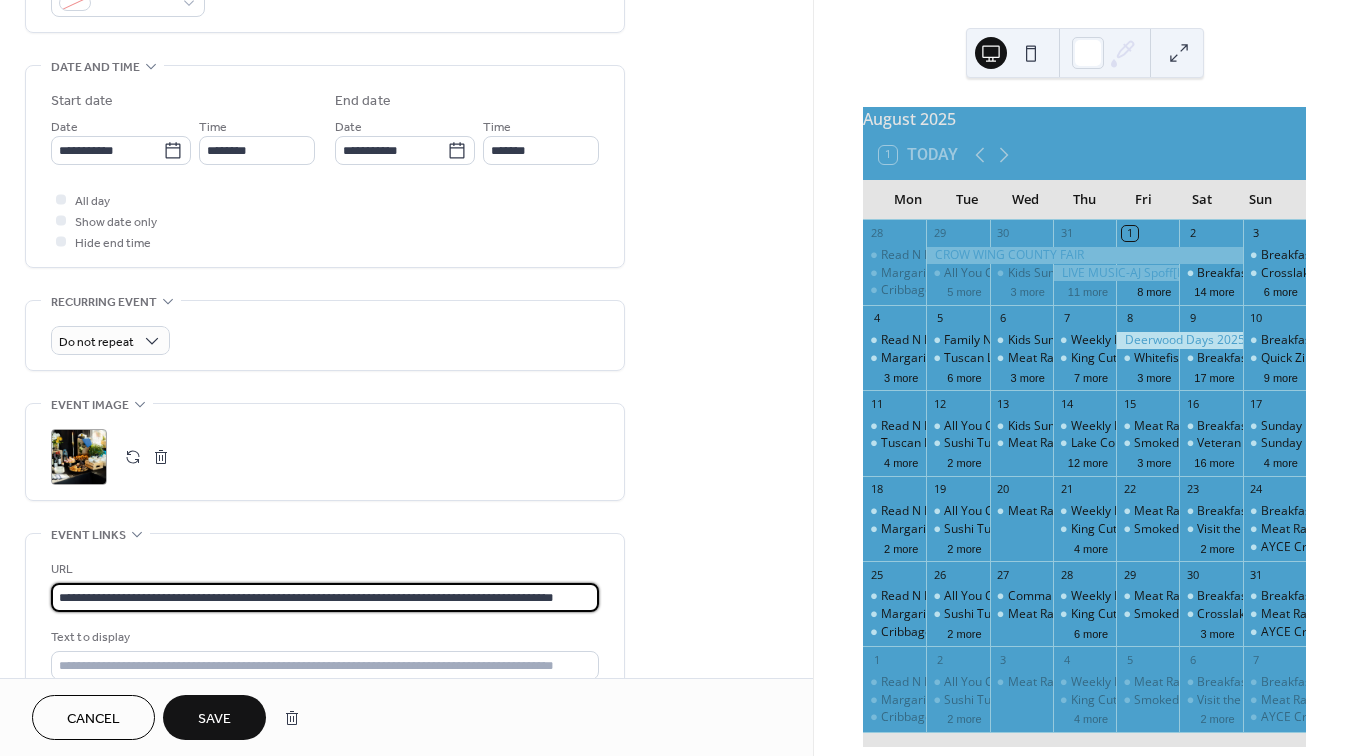 paste 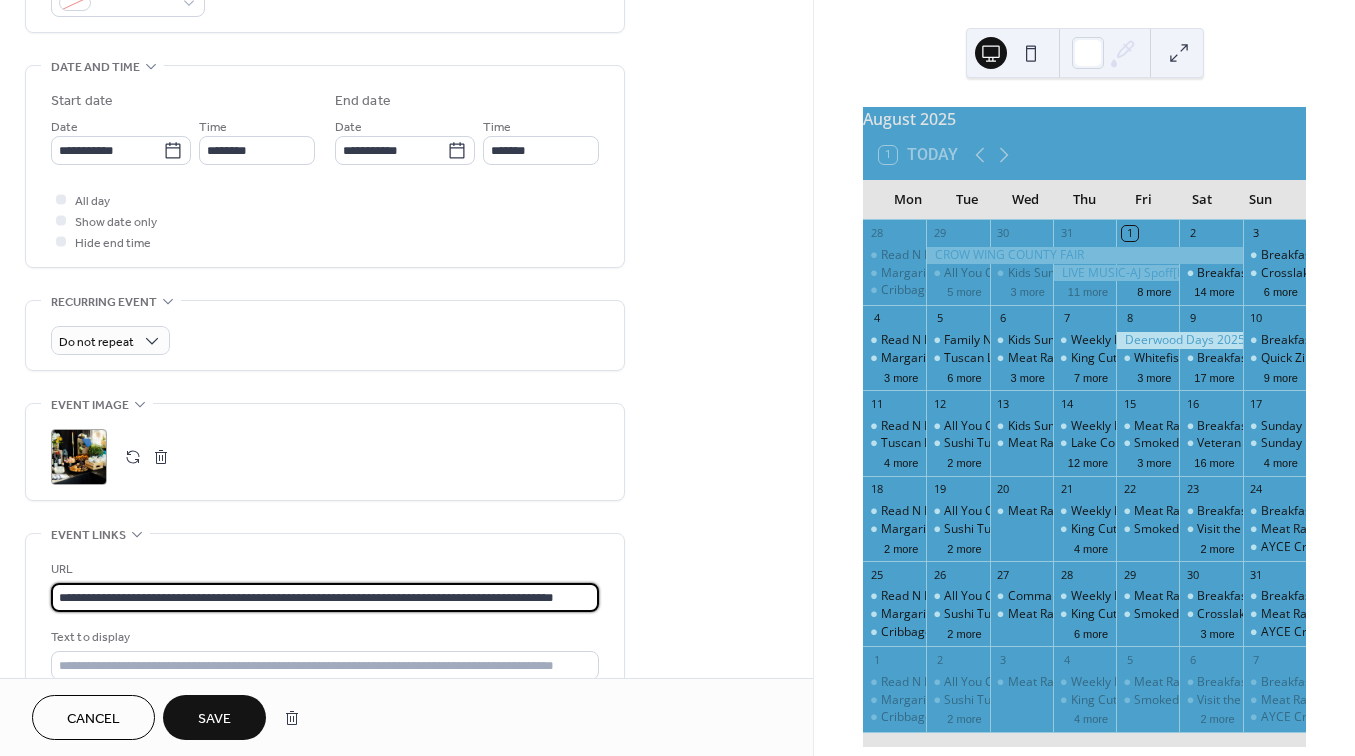 type on "**********" 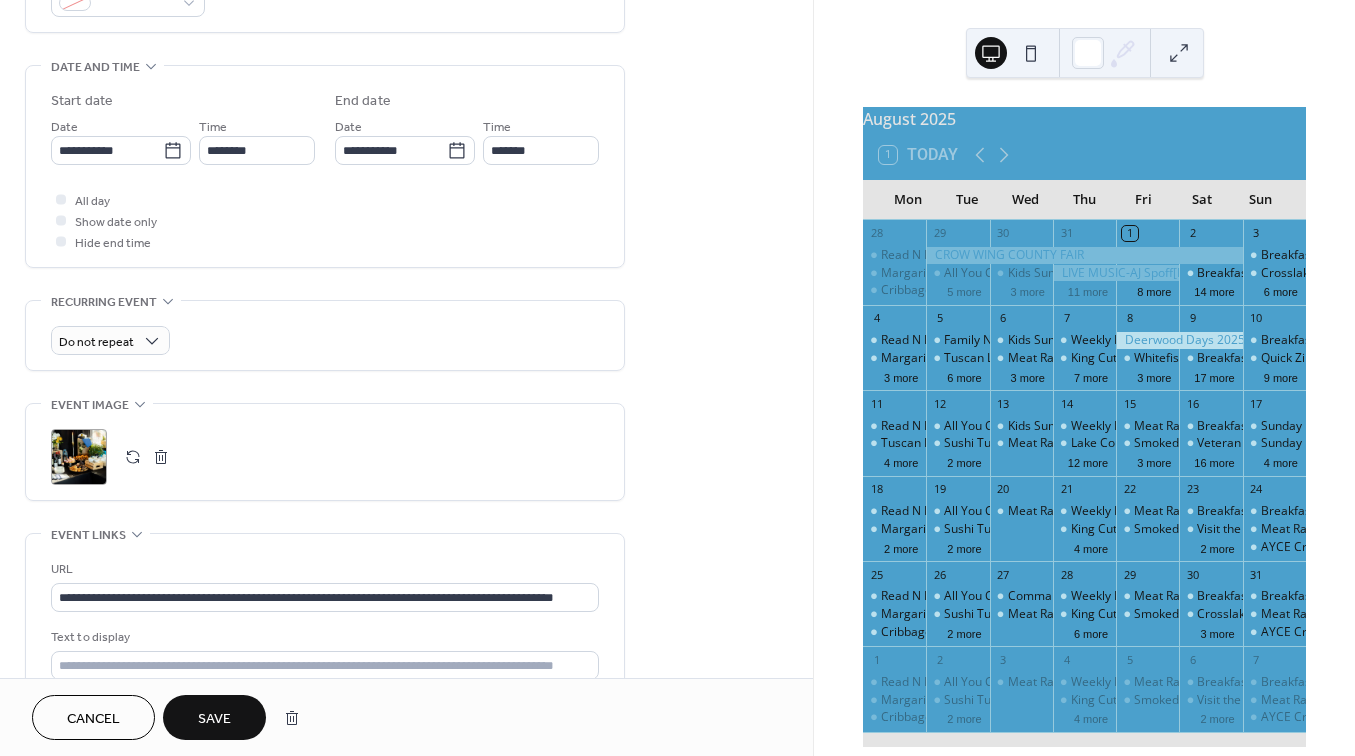 click on "Save" at bounding box center (214, 719) 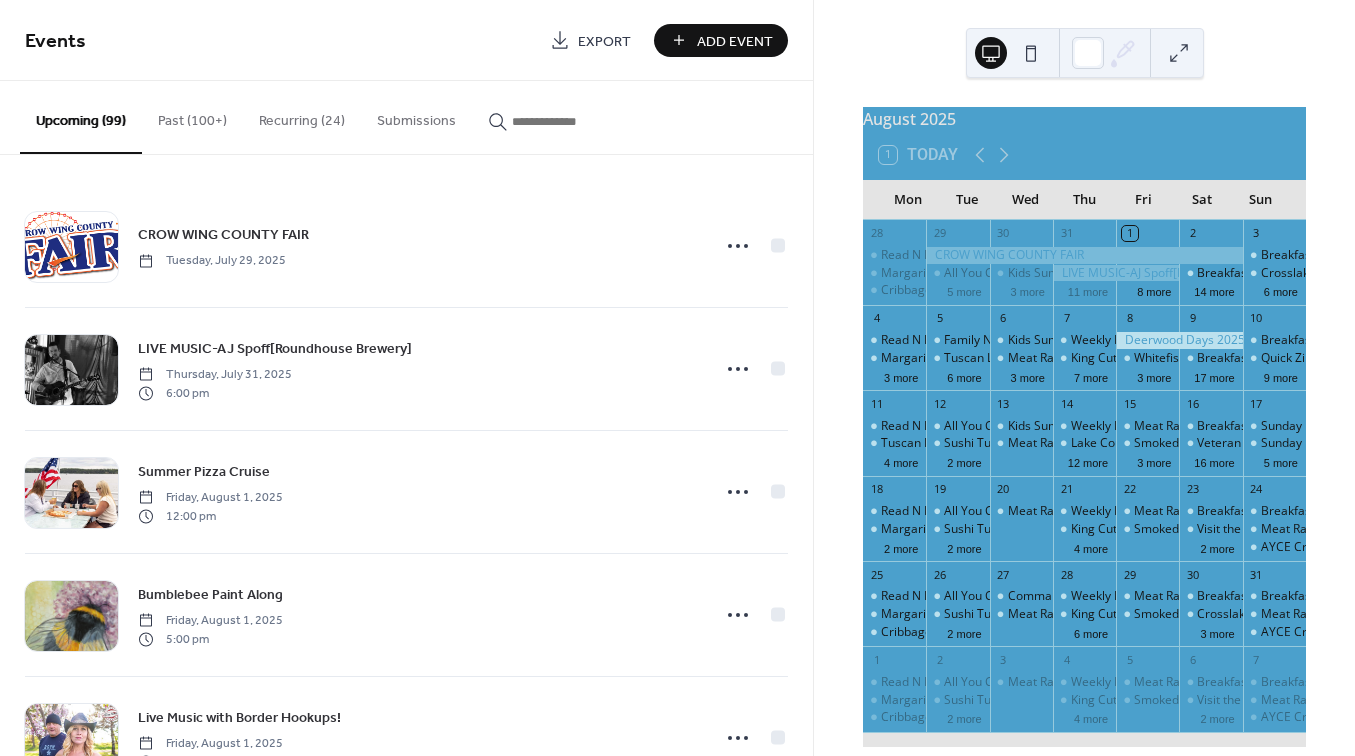click at bounding box center (572, 121) 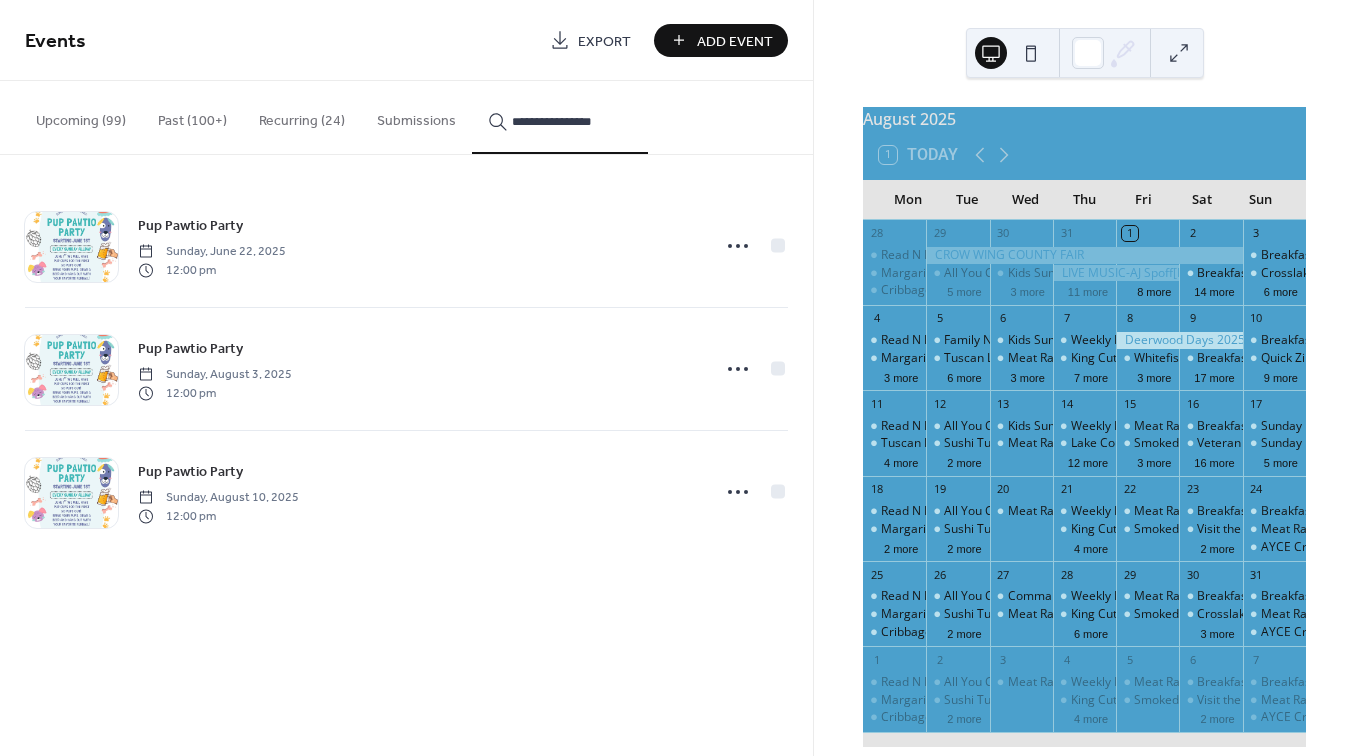 type on "**********" 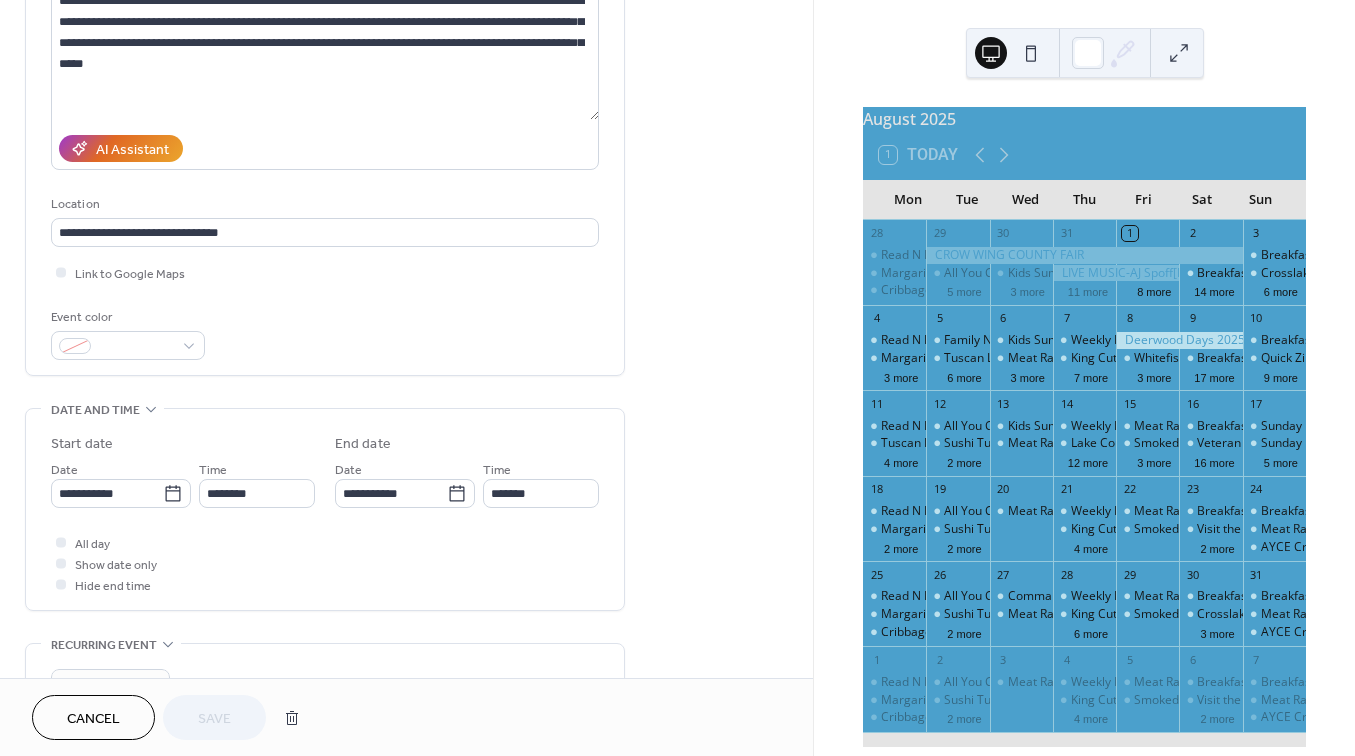 scroll, scrollTop: 253, scrollLeft: 0, axis: vertical 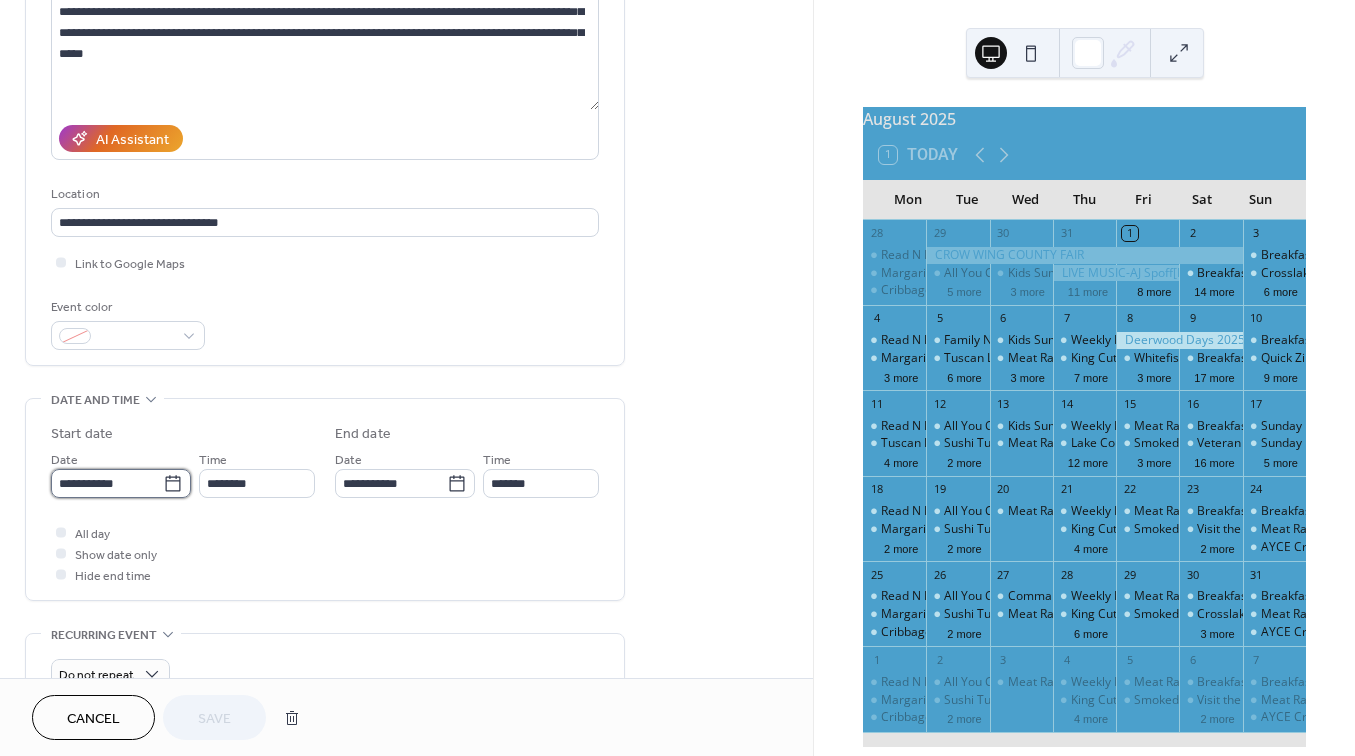 click on "**********" at bounding box center (107, 483) 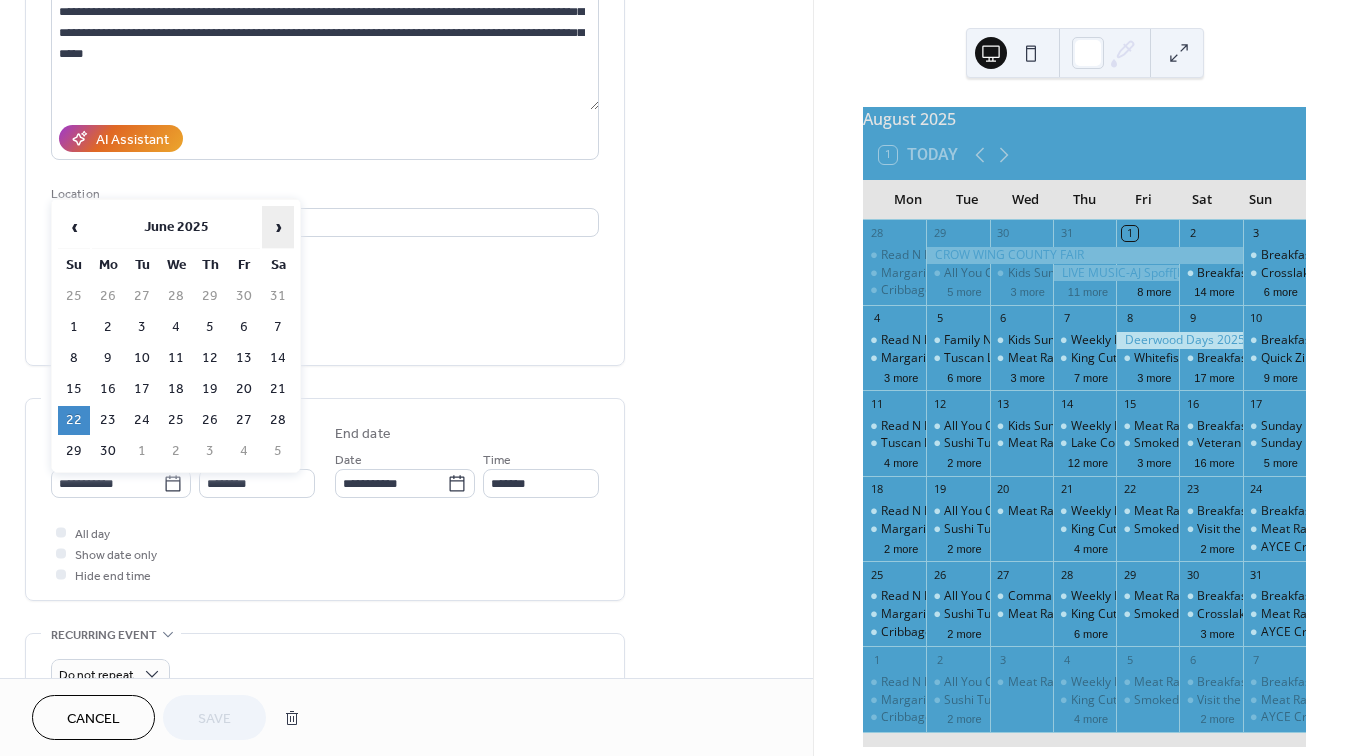 click on "›" at bounding box center [278, 227] 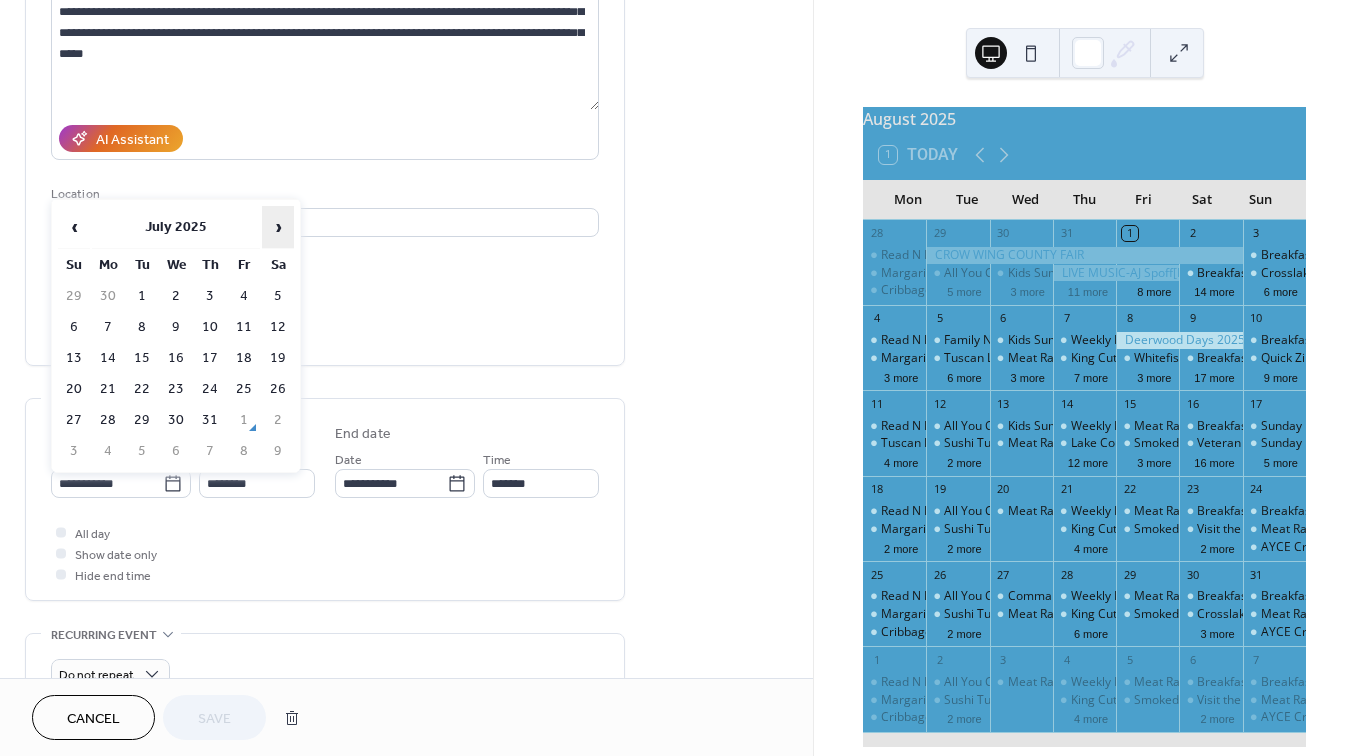 click on "›" at bounding box center (278, 227) 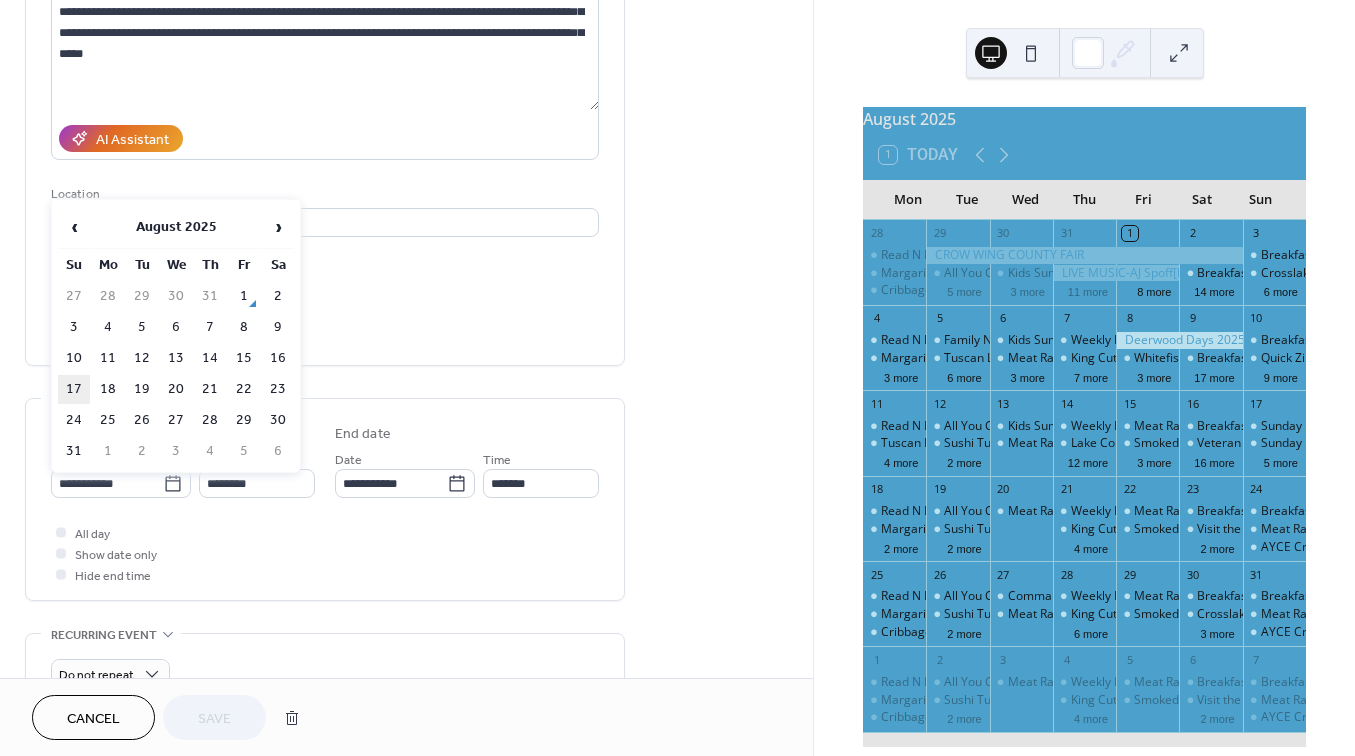 click on "17" at bounding box center [74, 389] 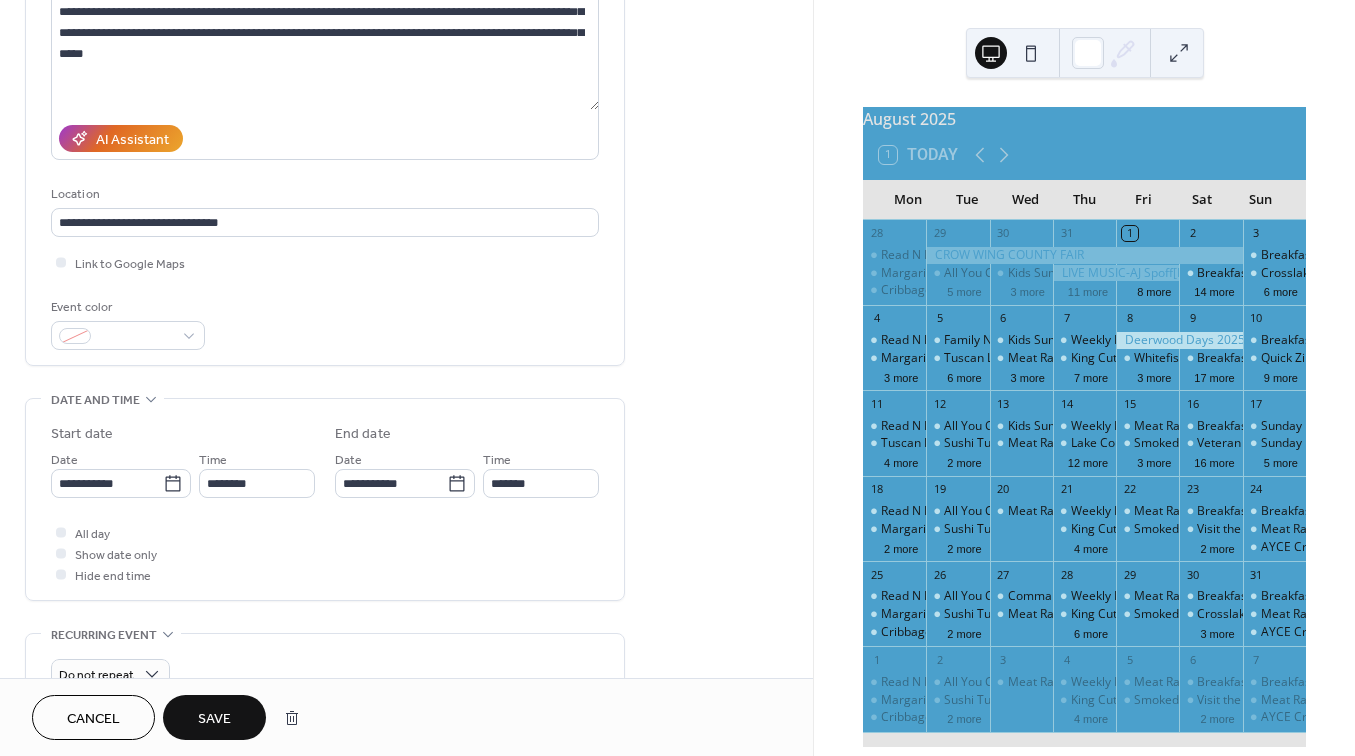 type on "**********" 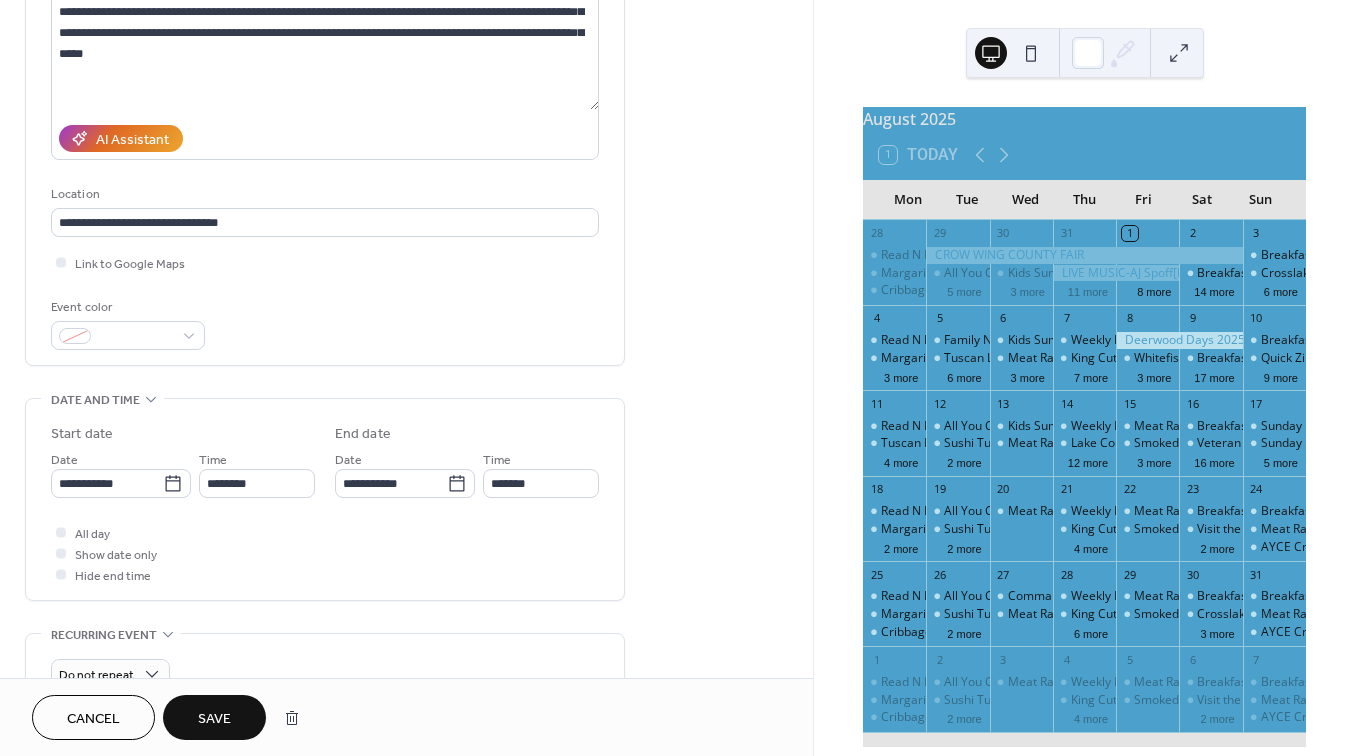 type on "**********" 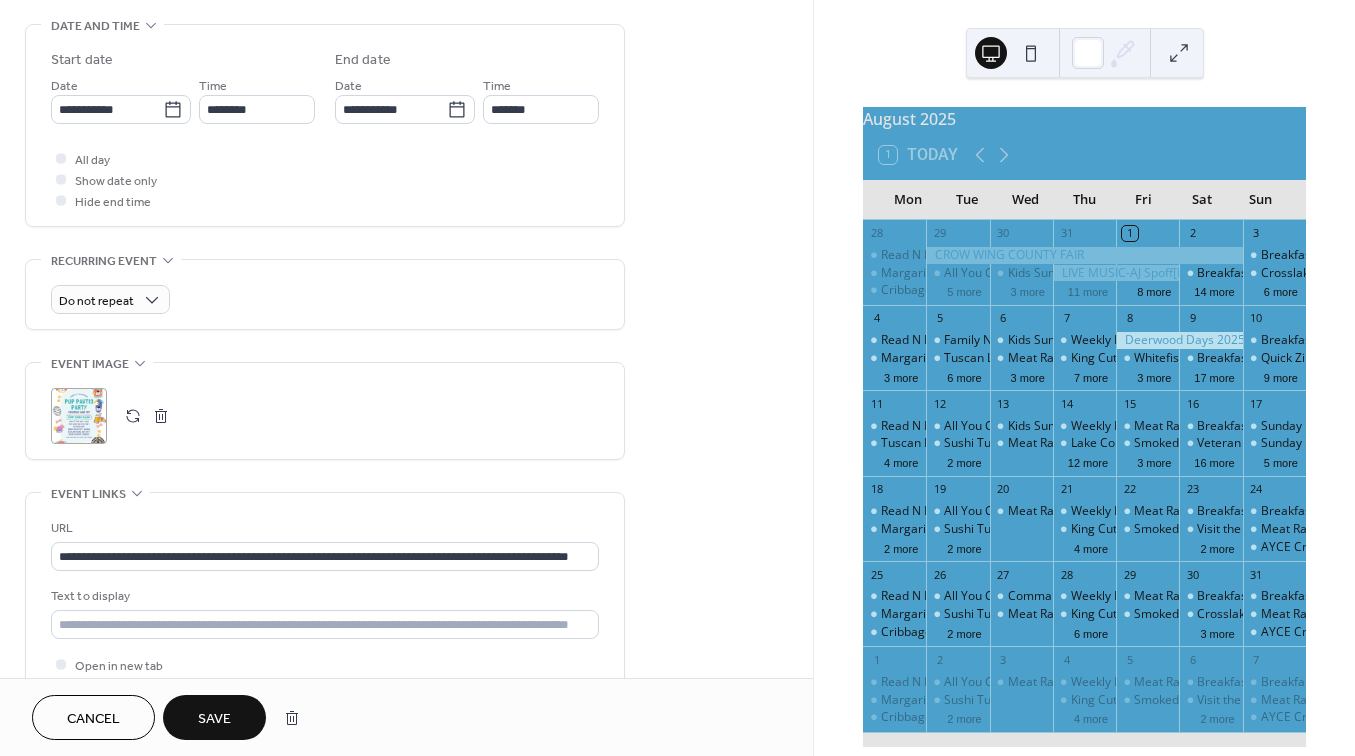 scroll, scrollTop: 691, scrollLeft: 0, axis: vertical 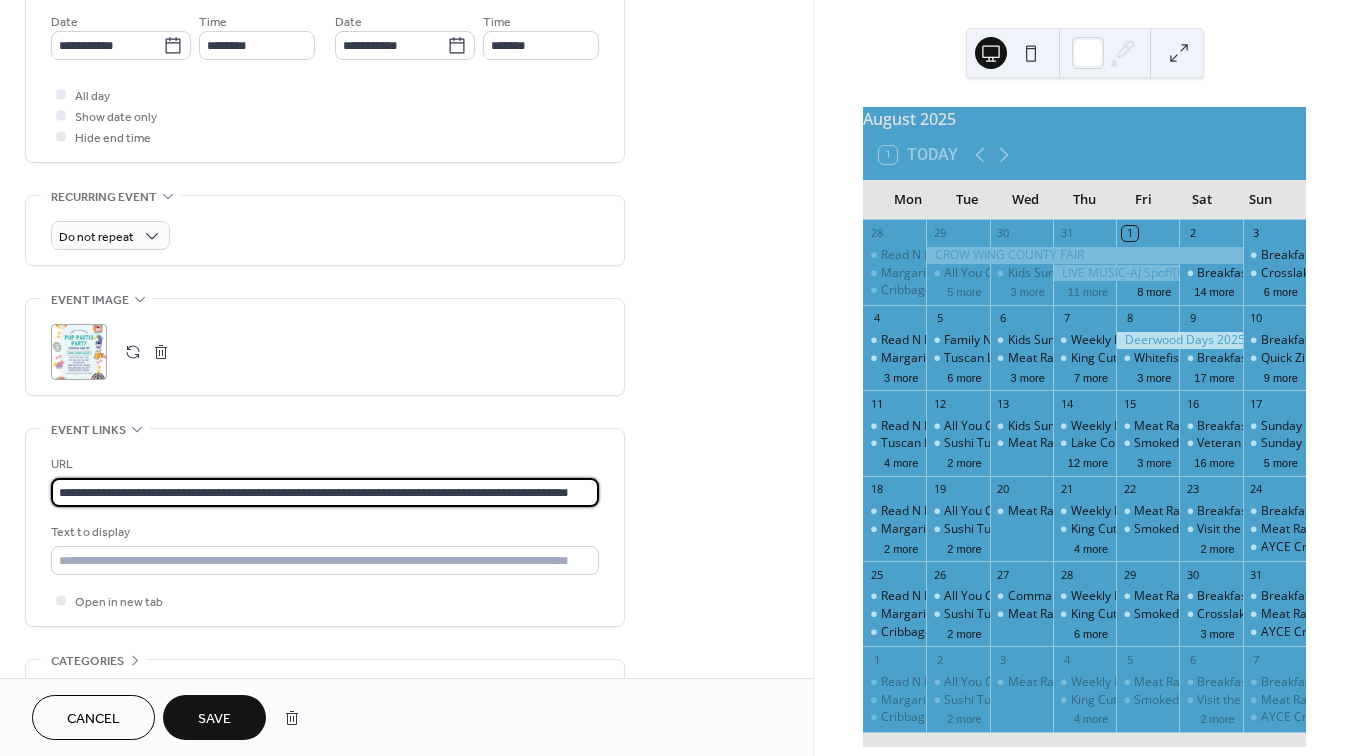 click on "**********" at bounding box center (325, 492) 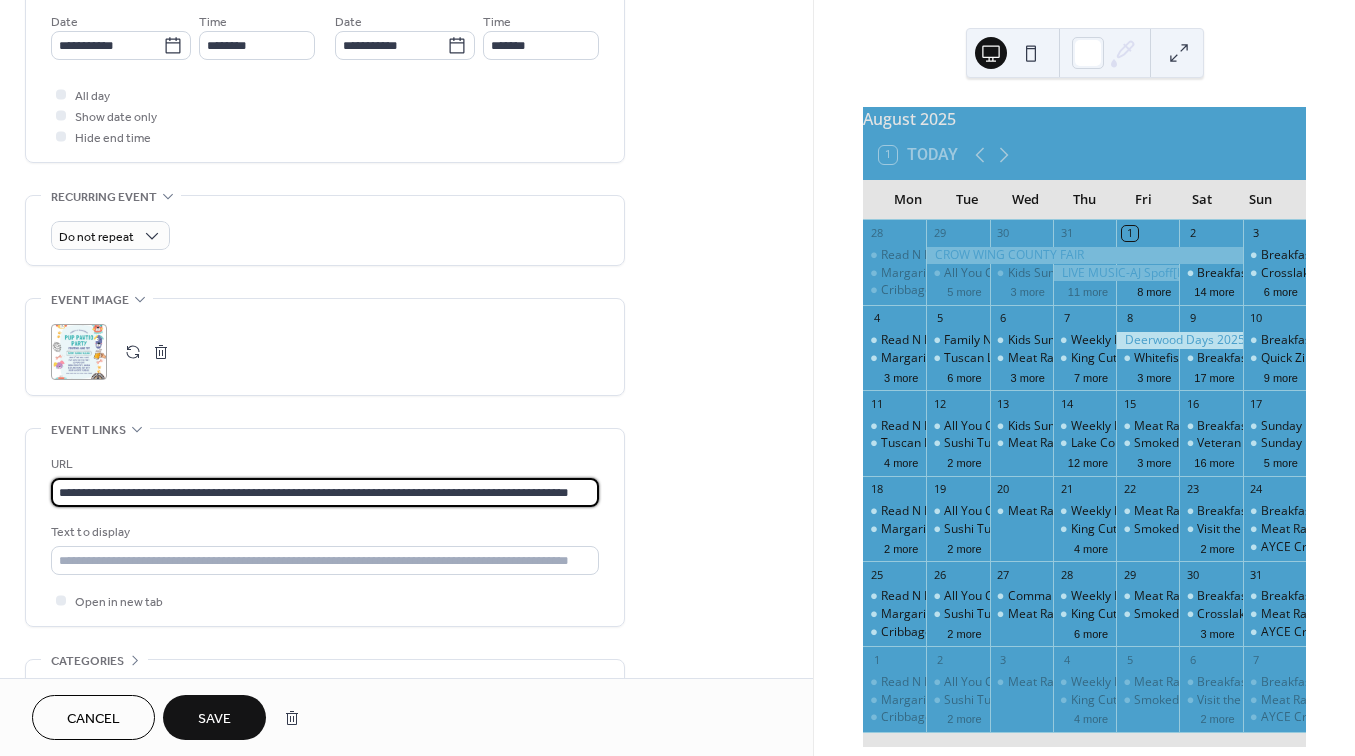 paste 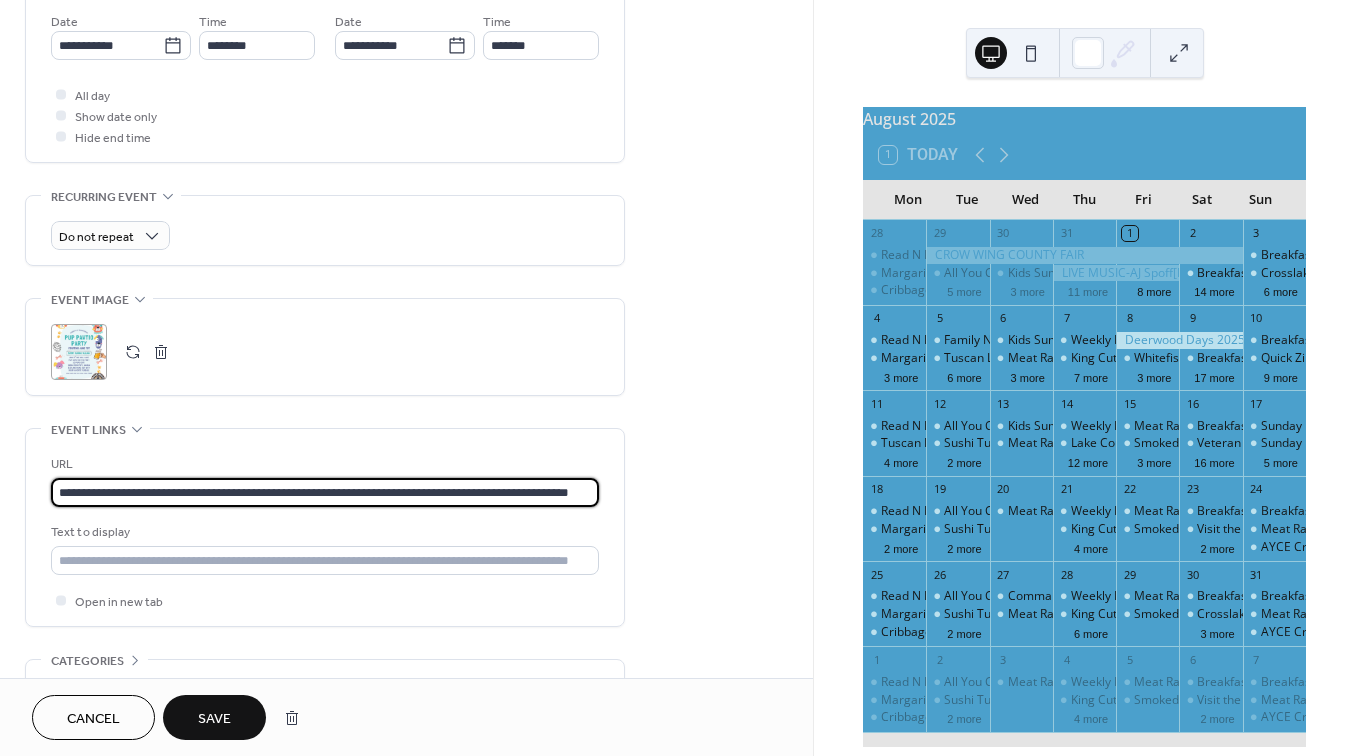 type on "**********" 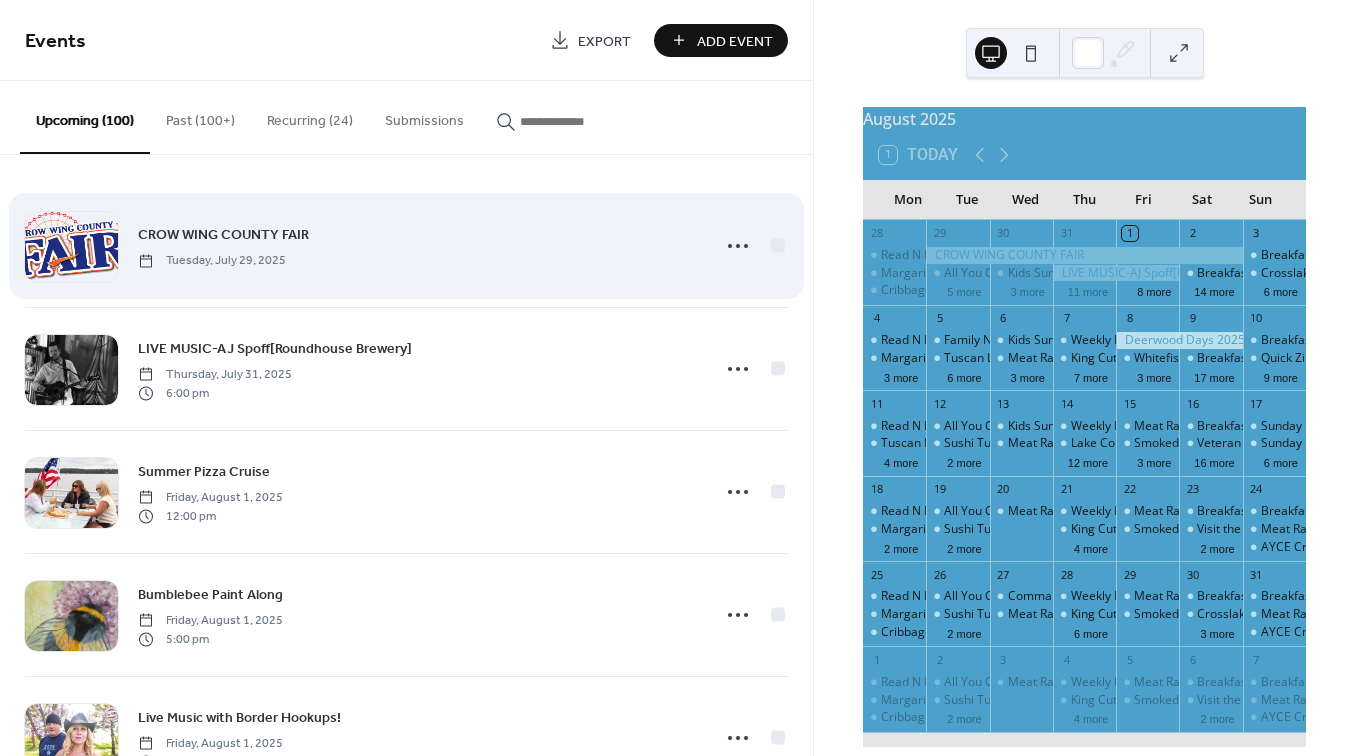 click on "[COUNTY] [EVENT] [DAY_OF_WEEK], [MONTH] [DAY], [YEAR]" at bounding box center [418, 245] 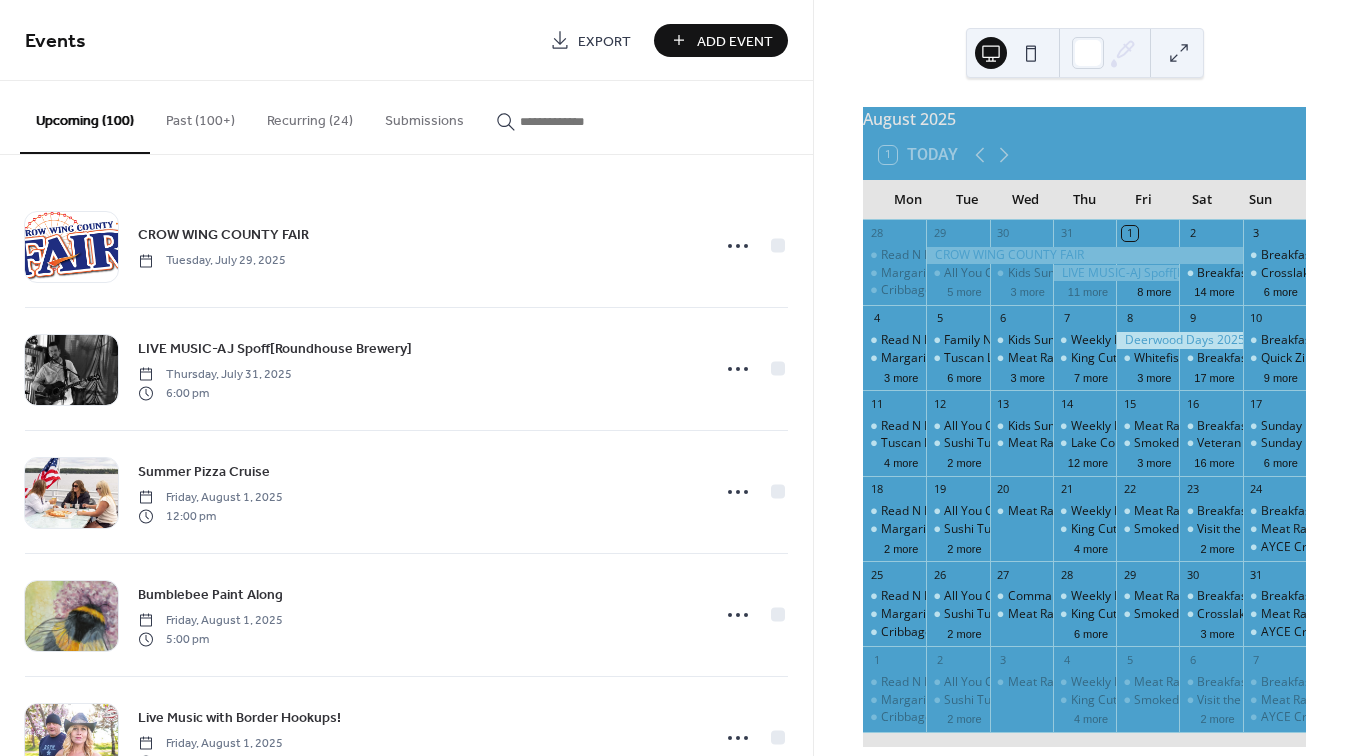 click at bounding box center (580, 121) 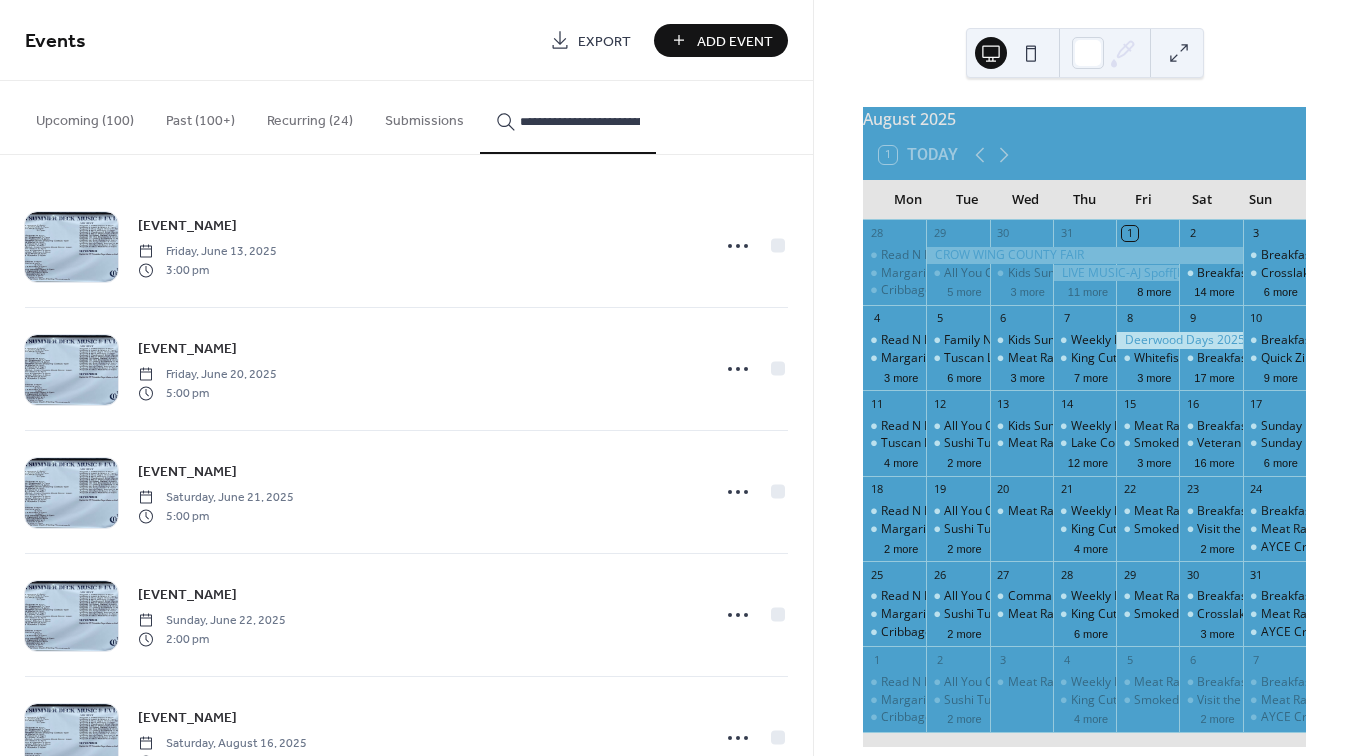 type on "**********" 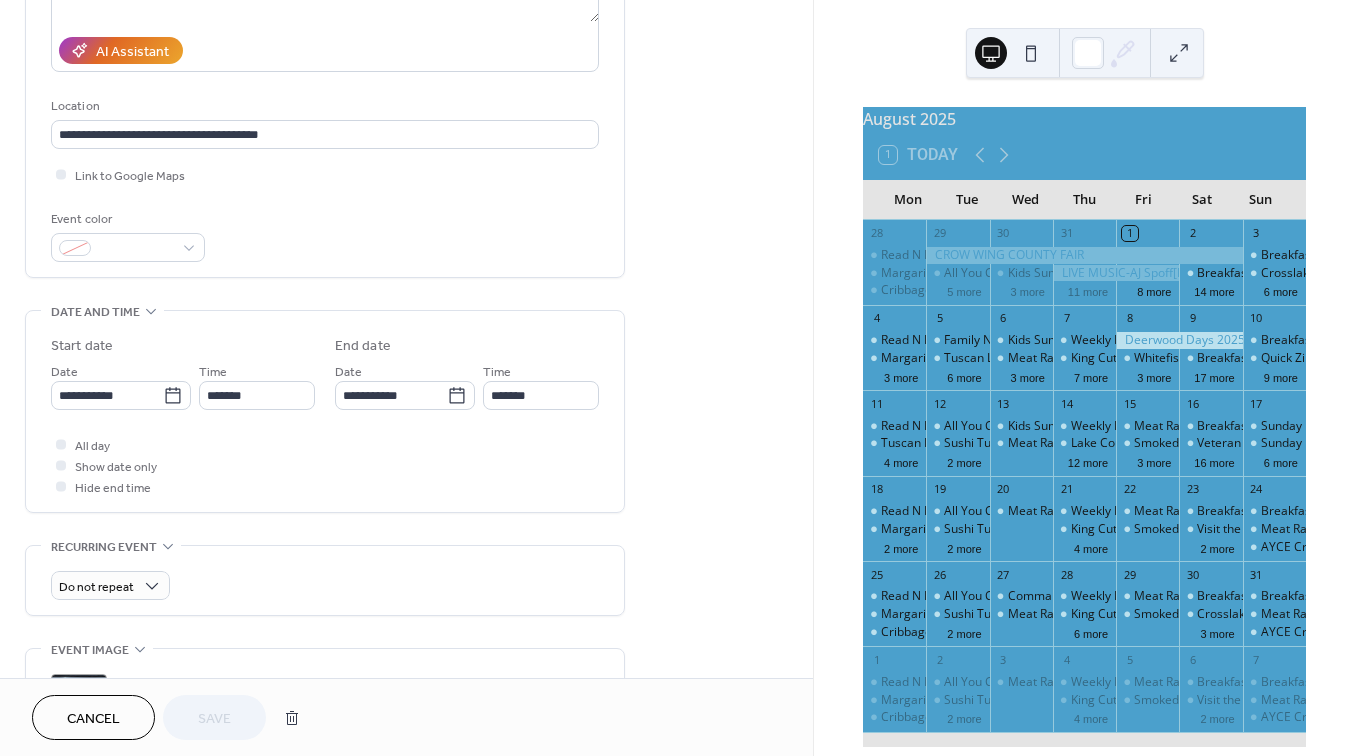 scroll, scrollTop: 349, scrollLeft: 0, axis: vertical 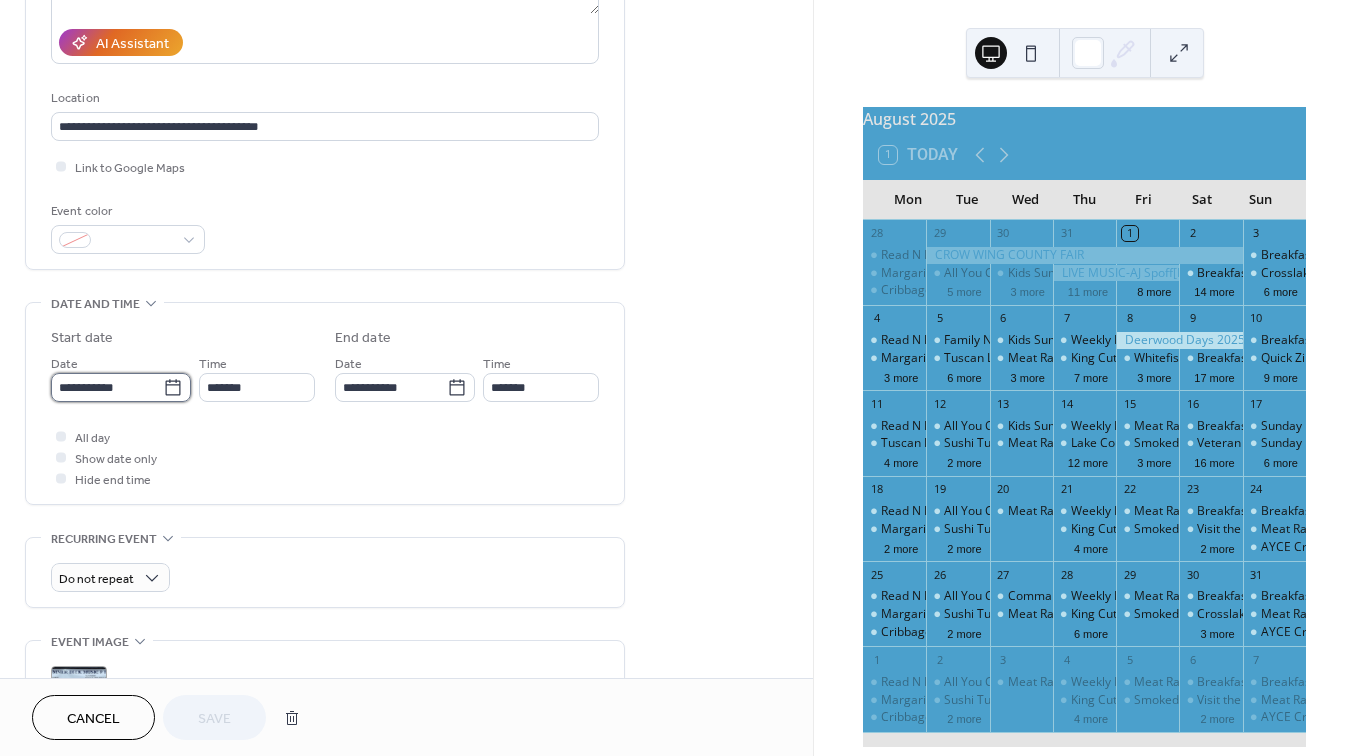 click on "**********" at bounding box center (107, 387) 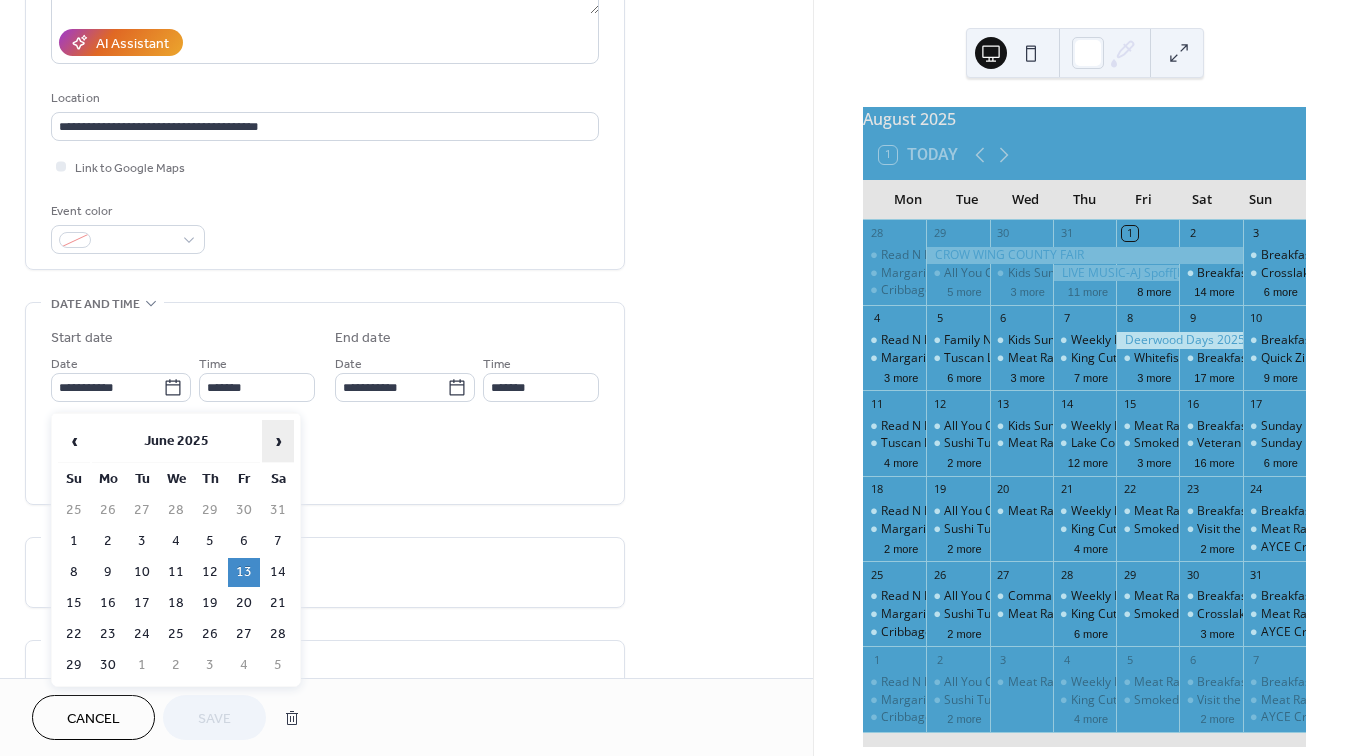 click on "›" at bounding box center [278, 441] 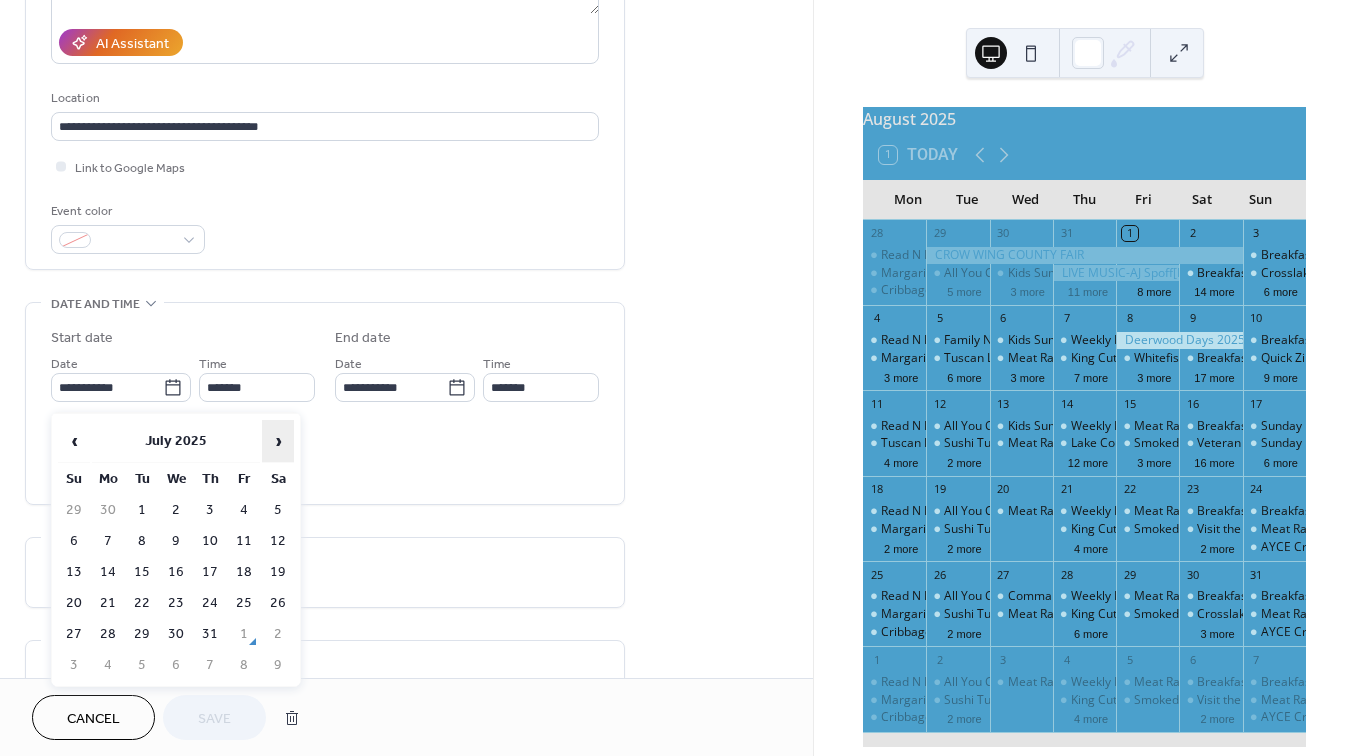 click on "›" at bounding box center (278, 441) 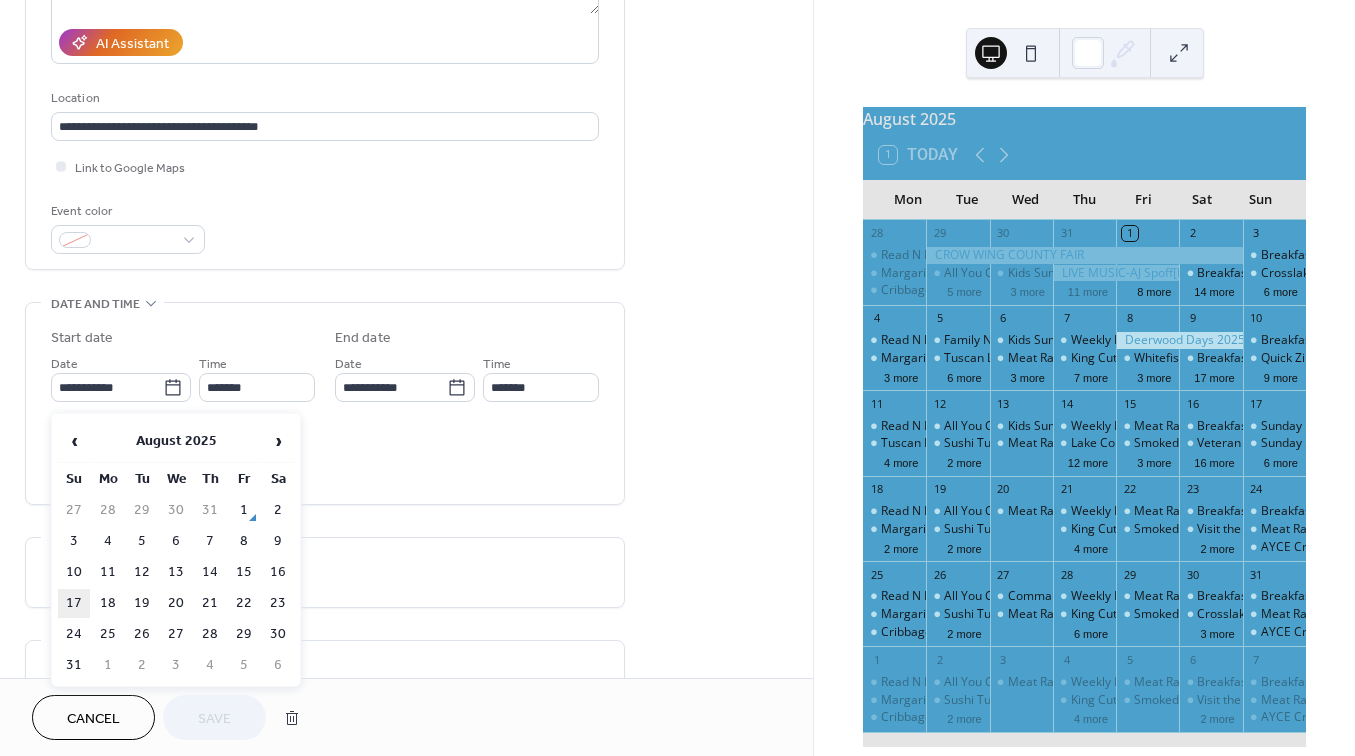 click on "17" at bounding box center (74, 603) 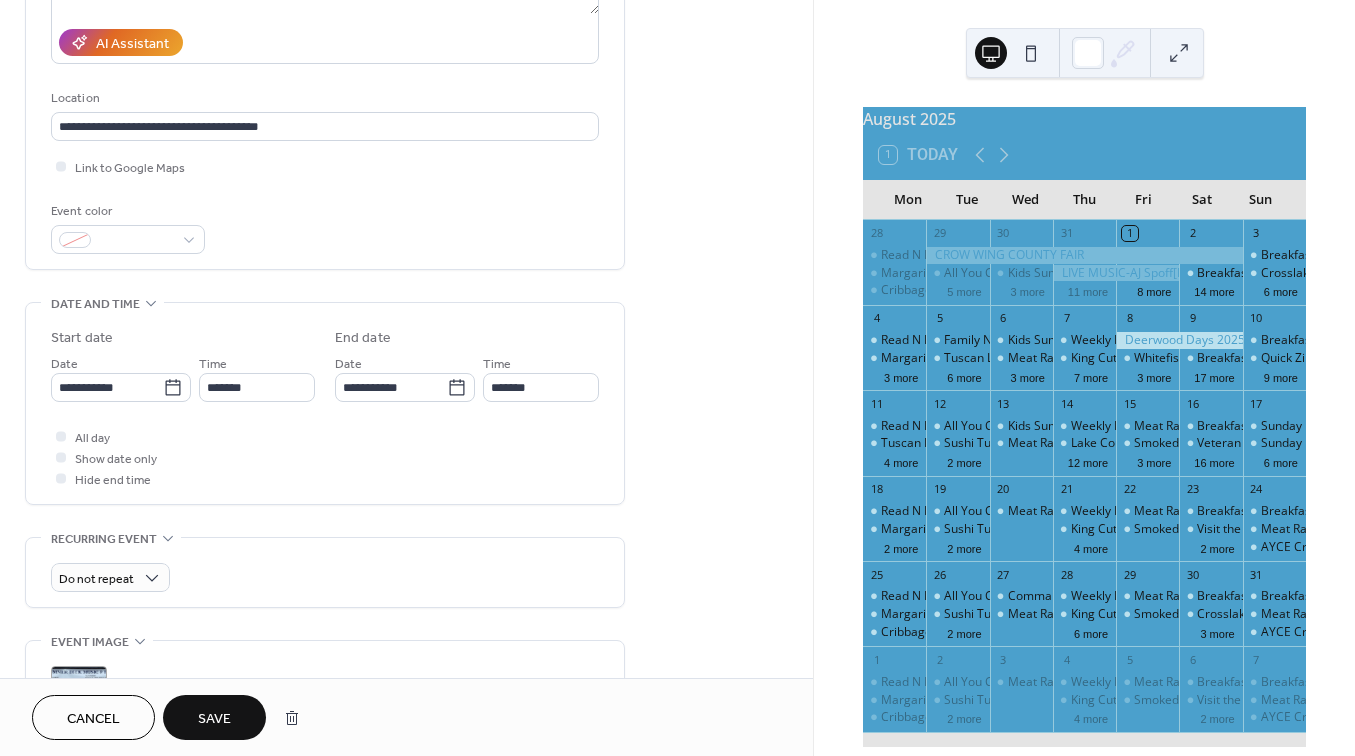 type on "**********" 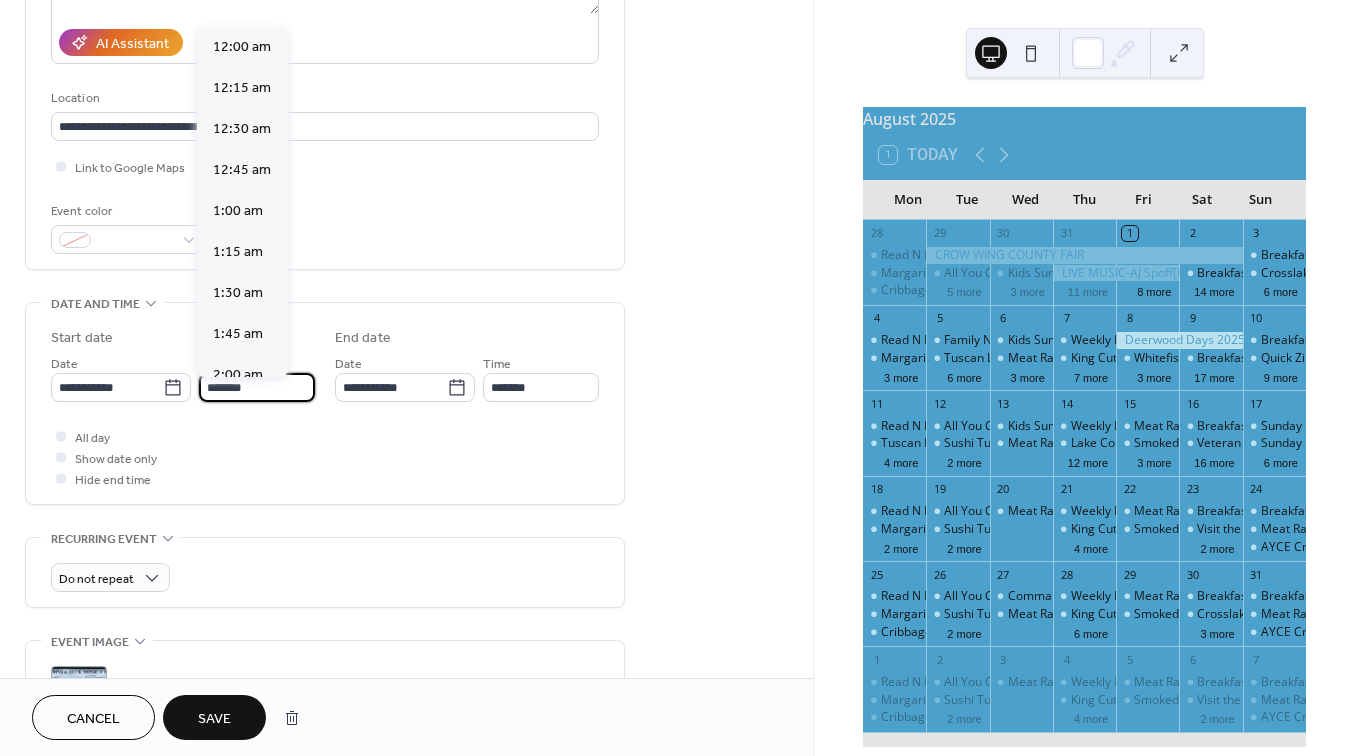click on "*******" at bounding box center (257, 387) 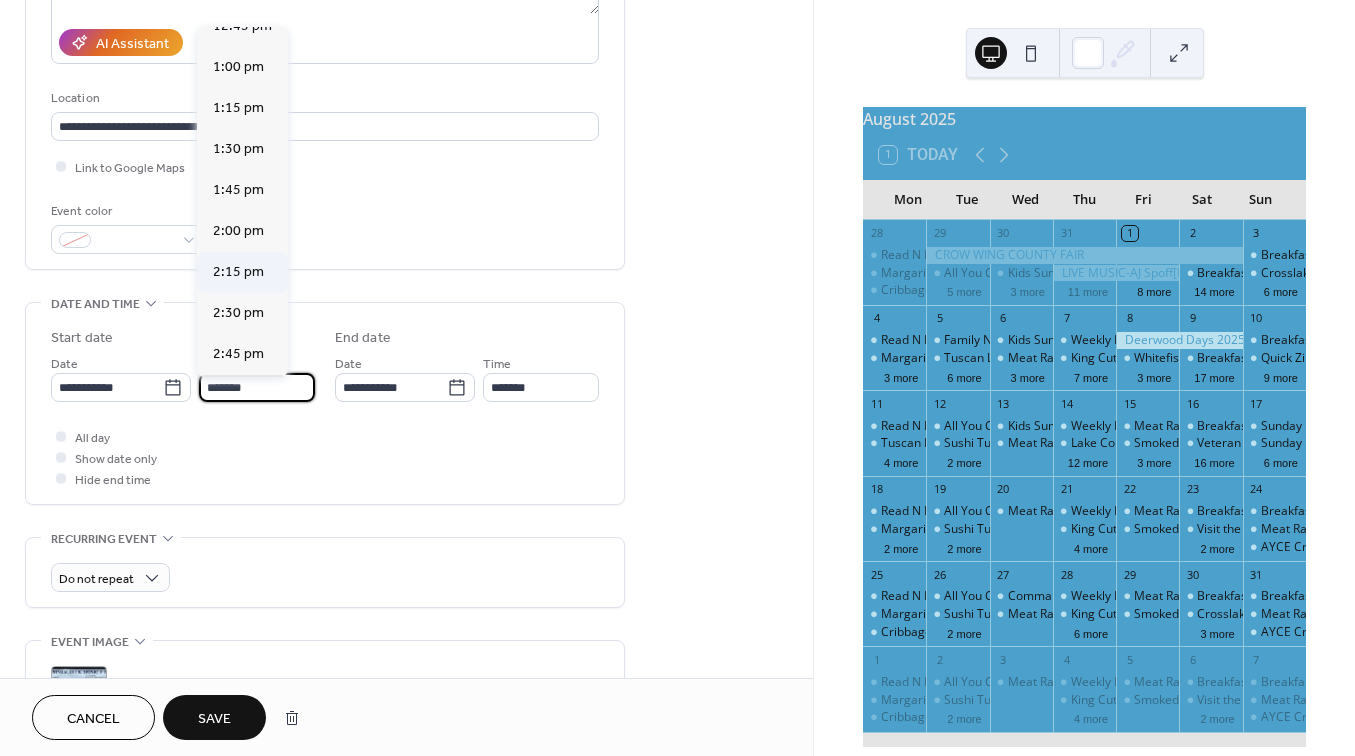 scroll, scrollTop: 2112, scrollLeft: 0, axis: vertical 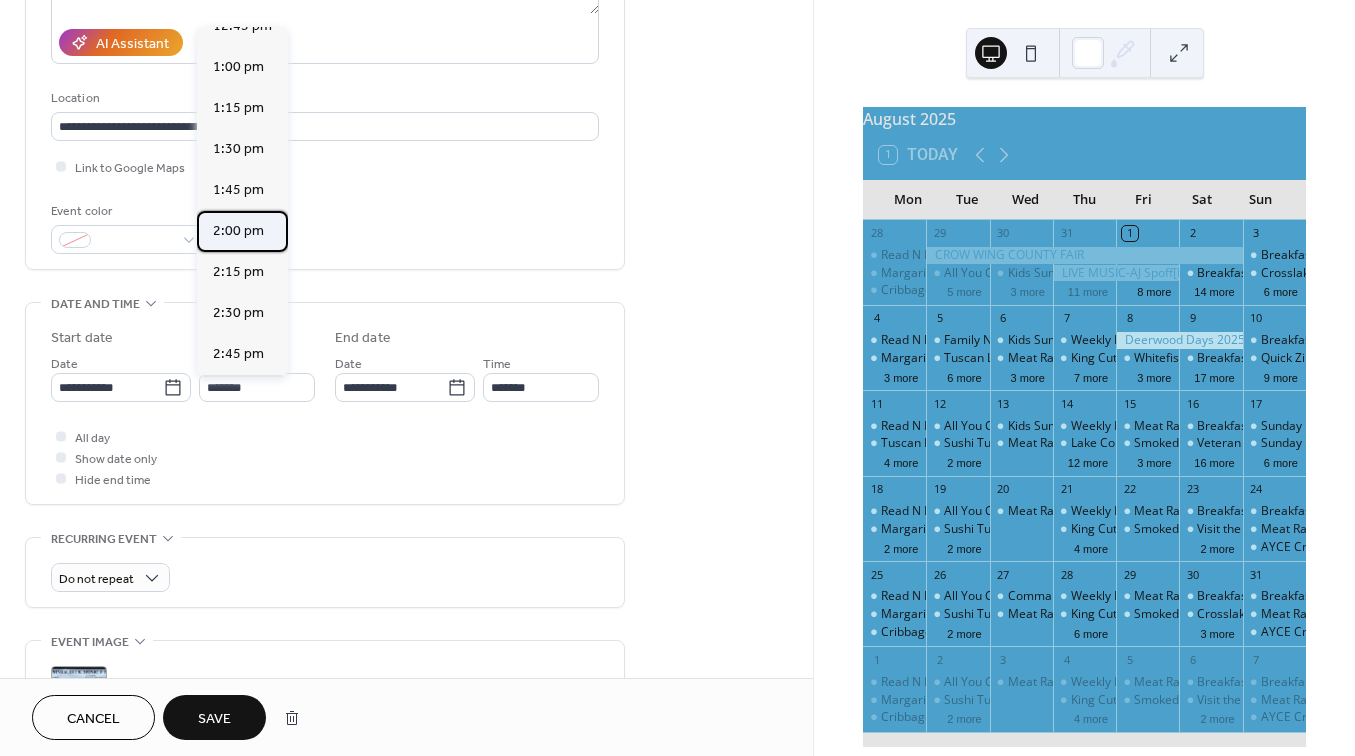 click on "2:00 pm" at bounding box center (238, 231) 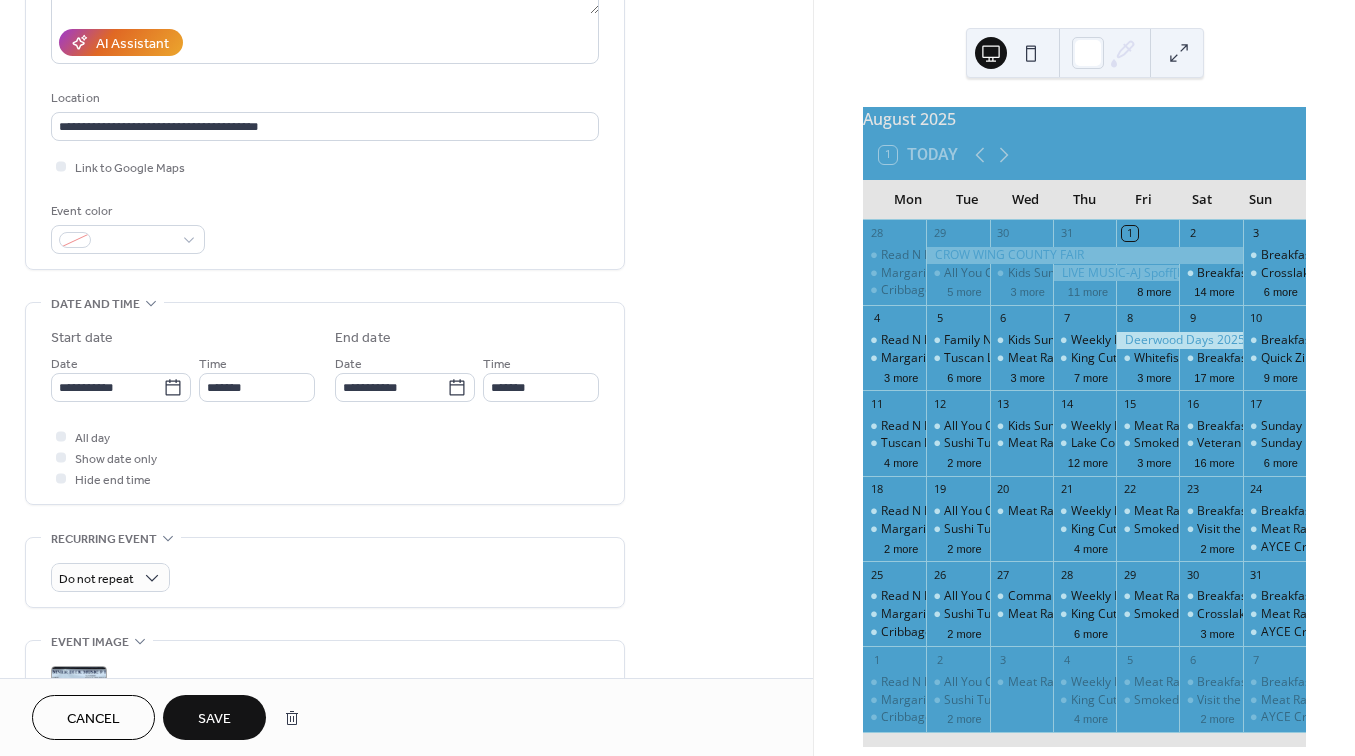 type on "*******" 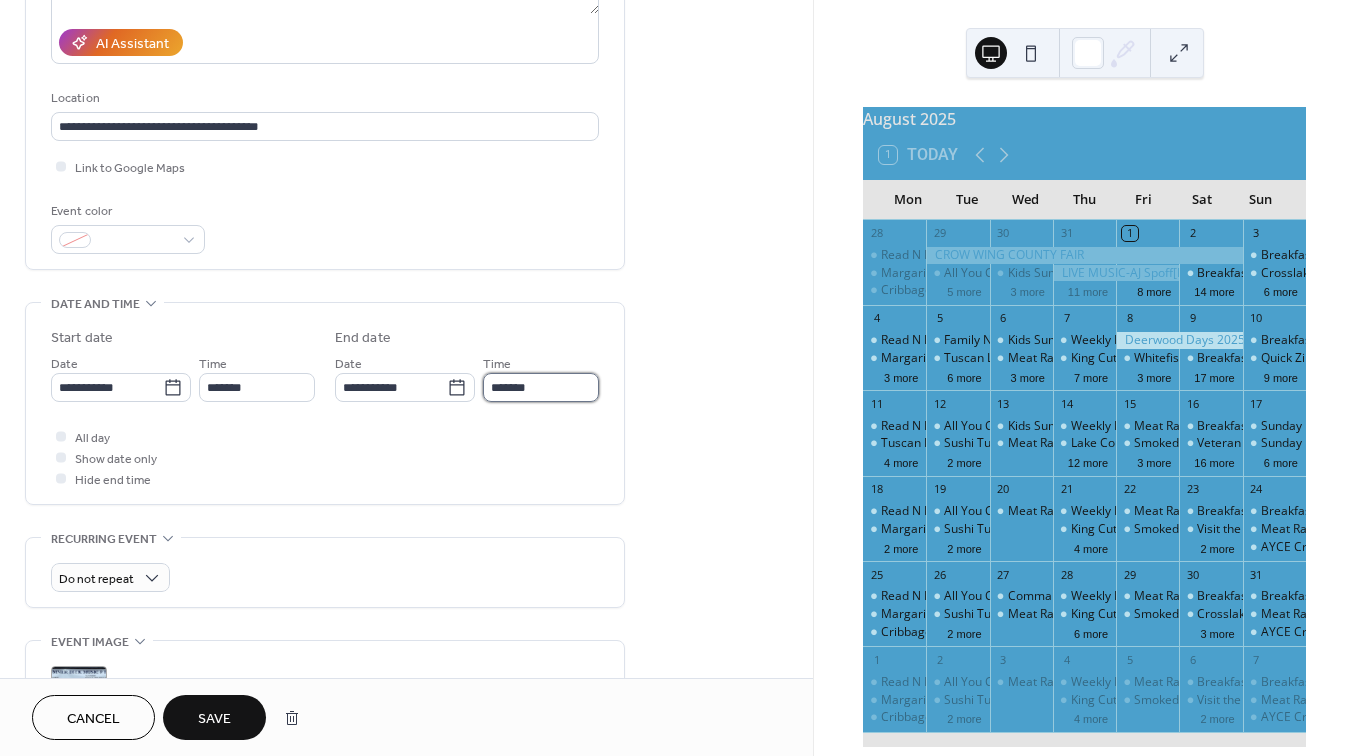click on "*******" at bounding box center [541, 387] 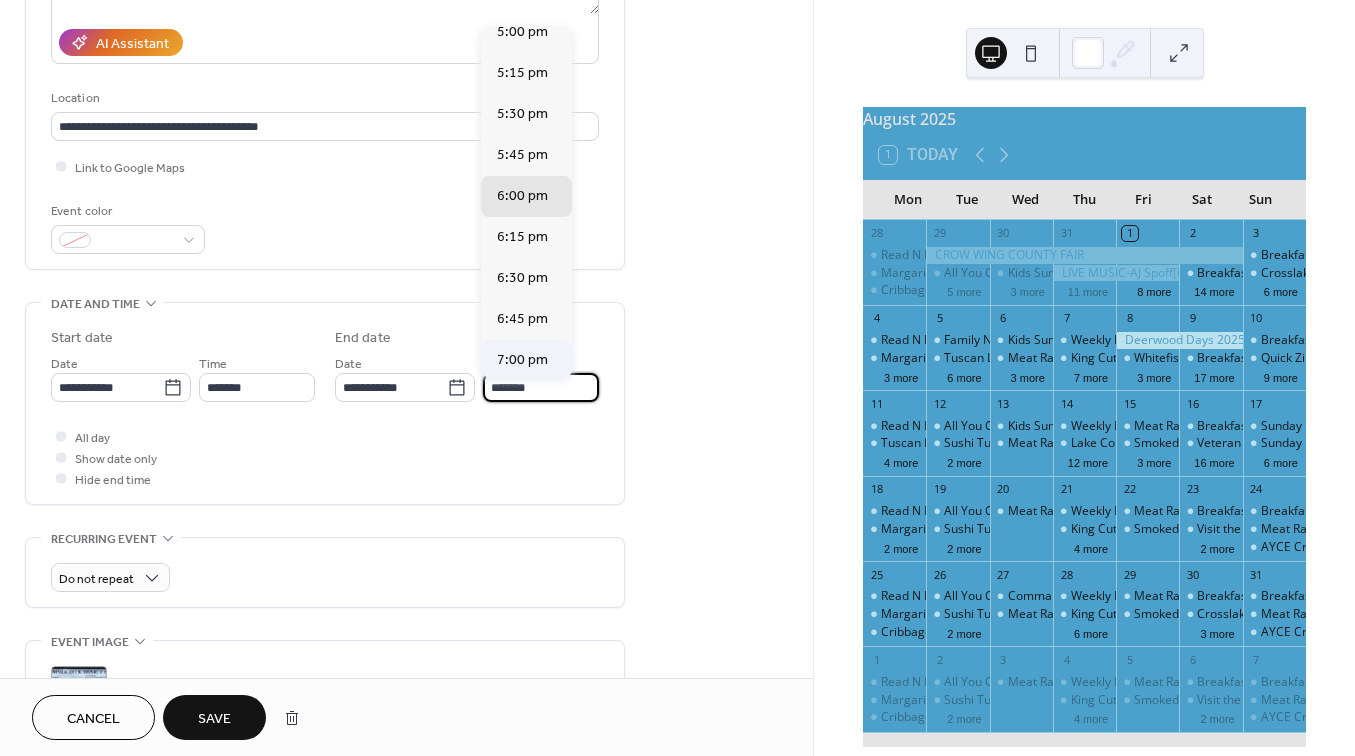 scroll, scrollTop: 459, scrollLeft: 0, axis: vertical 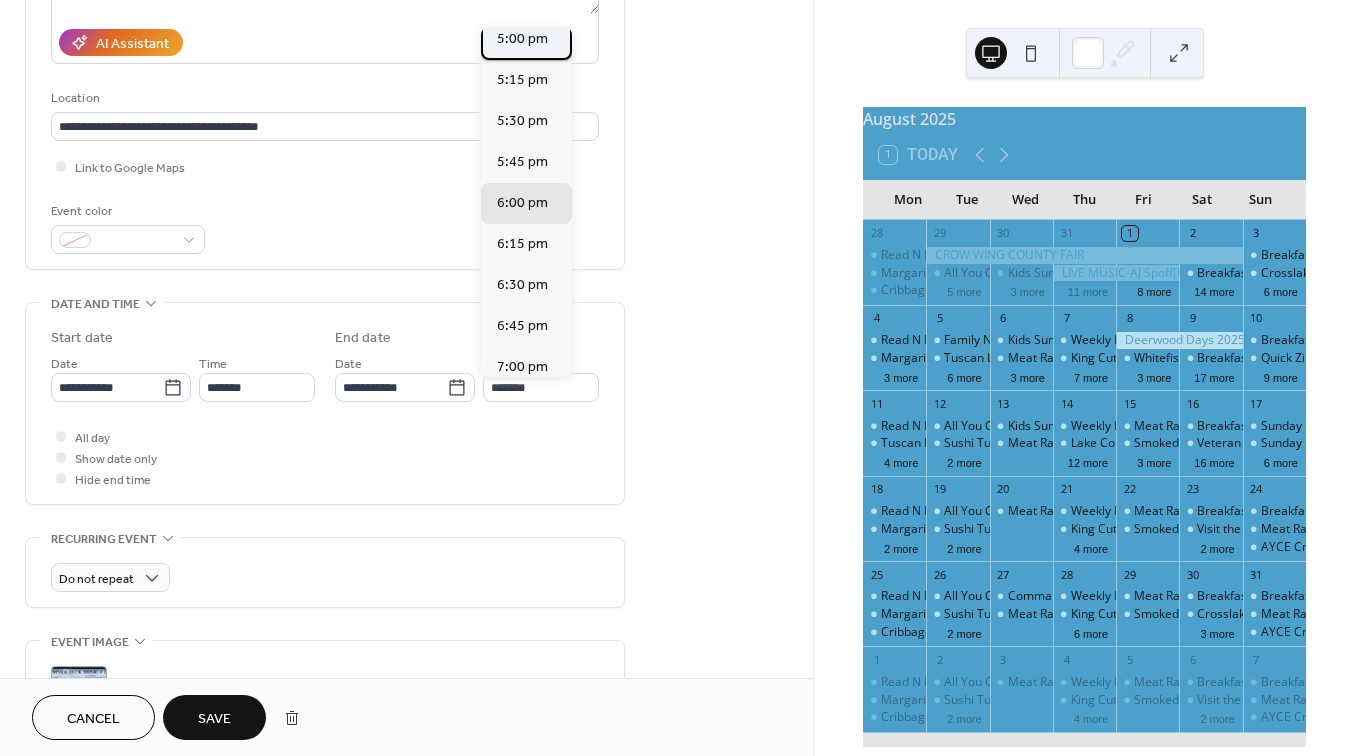 click on "5:00 pm" at bounding box center [522, 39] 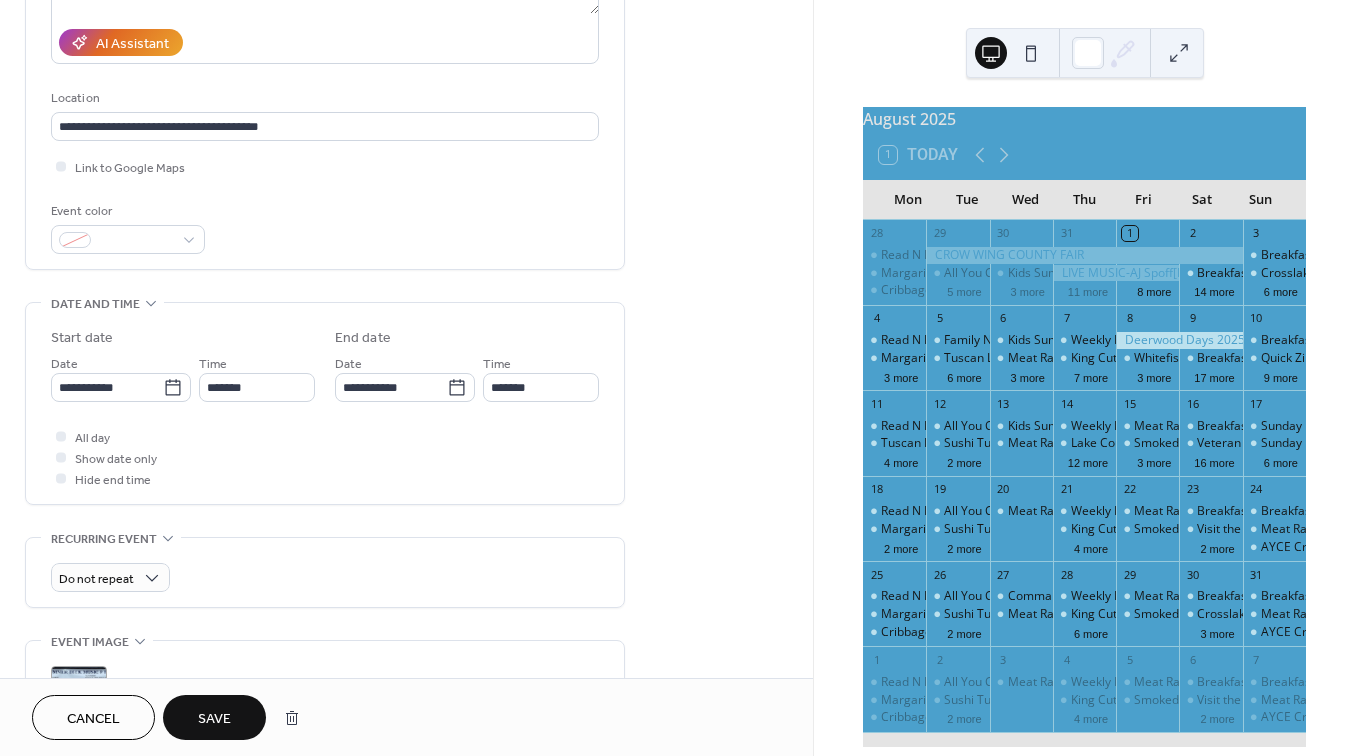 type on "*******" 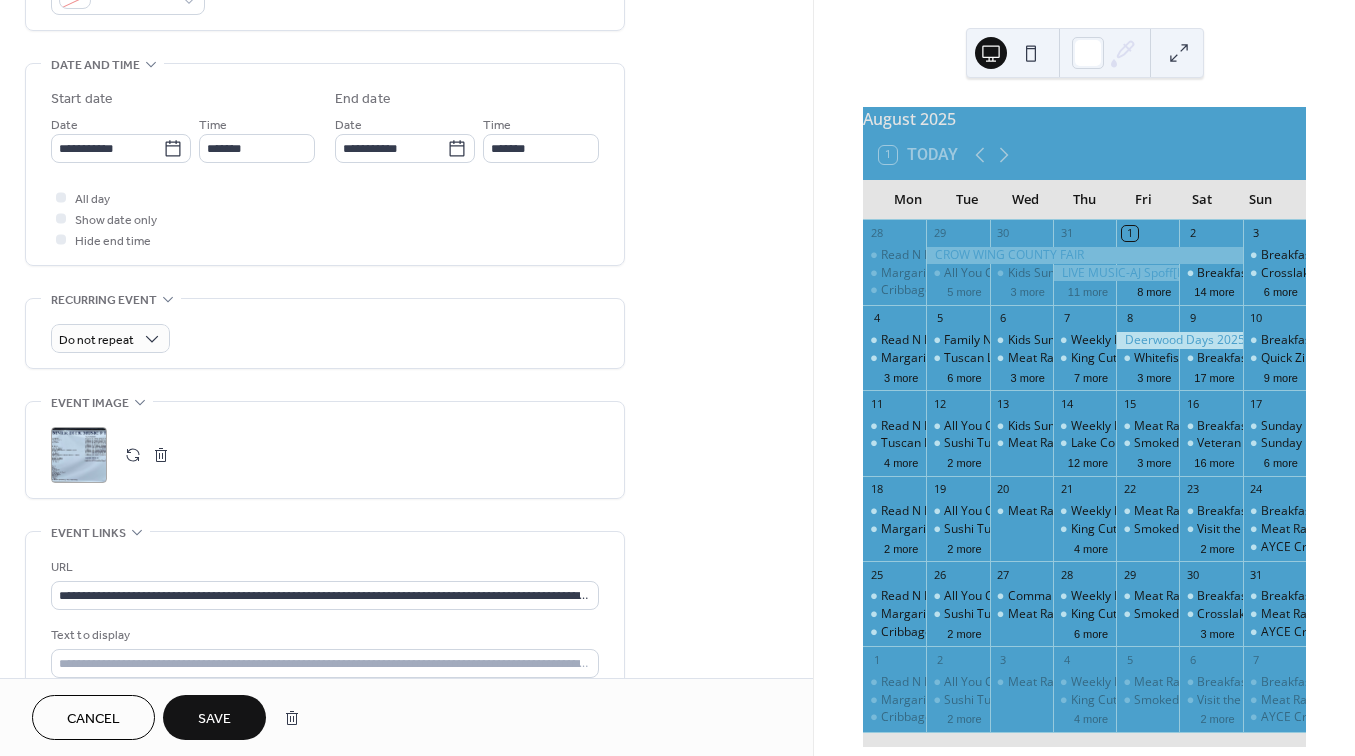scroll, scrollTop: 588, scrollLeft: 0, axis: vertical 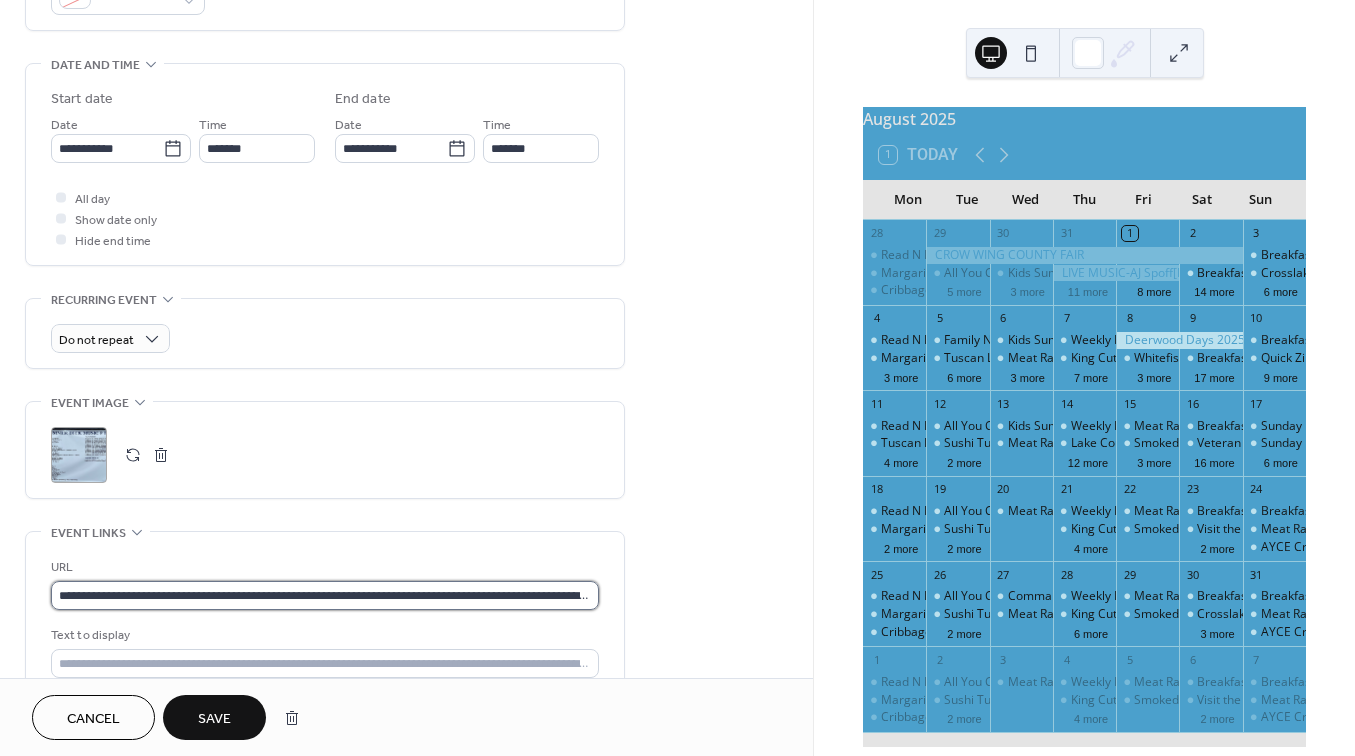 click on "**********" at bounding box center [325, 595] 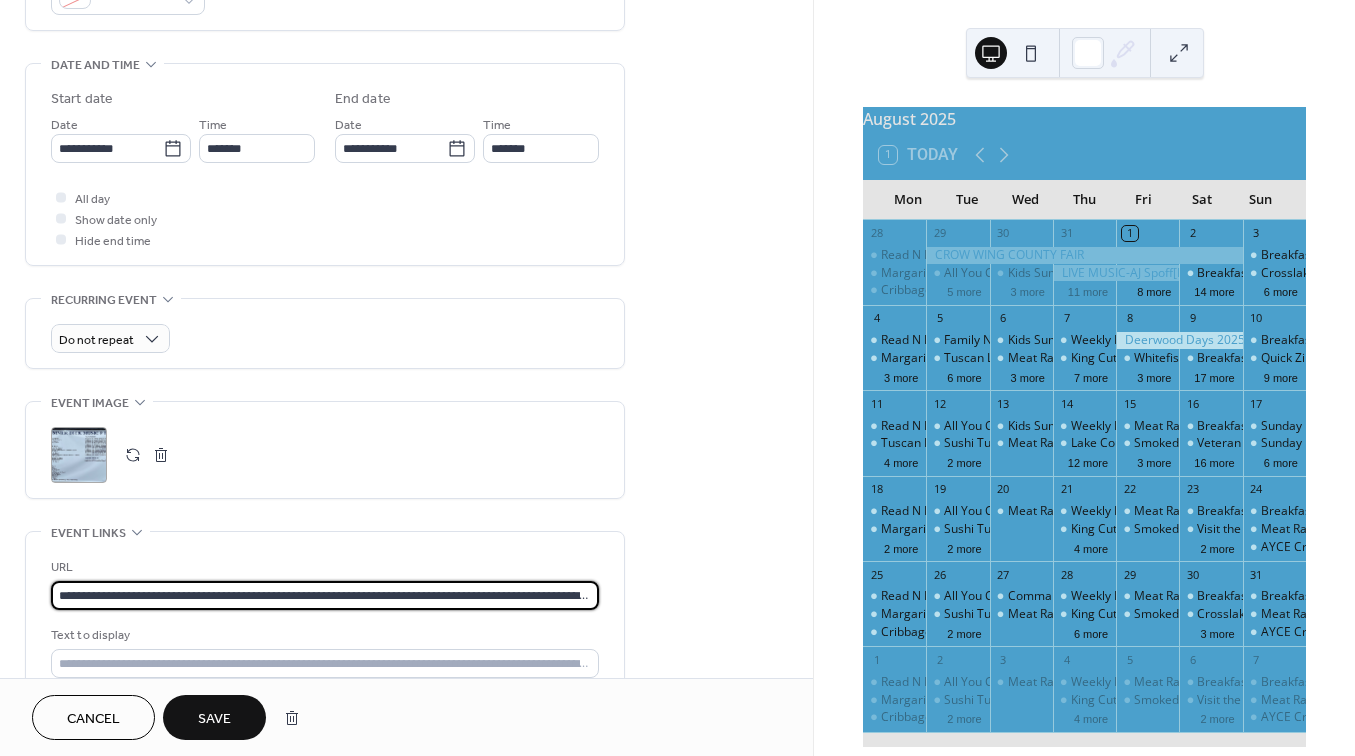 click on "**********" at bounding box center (325, 595) 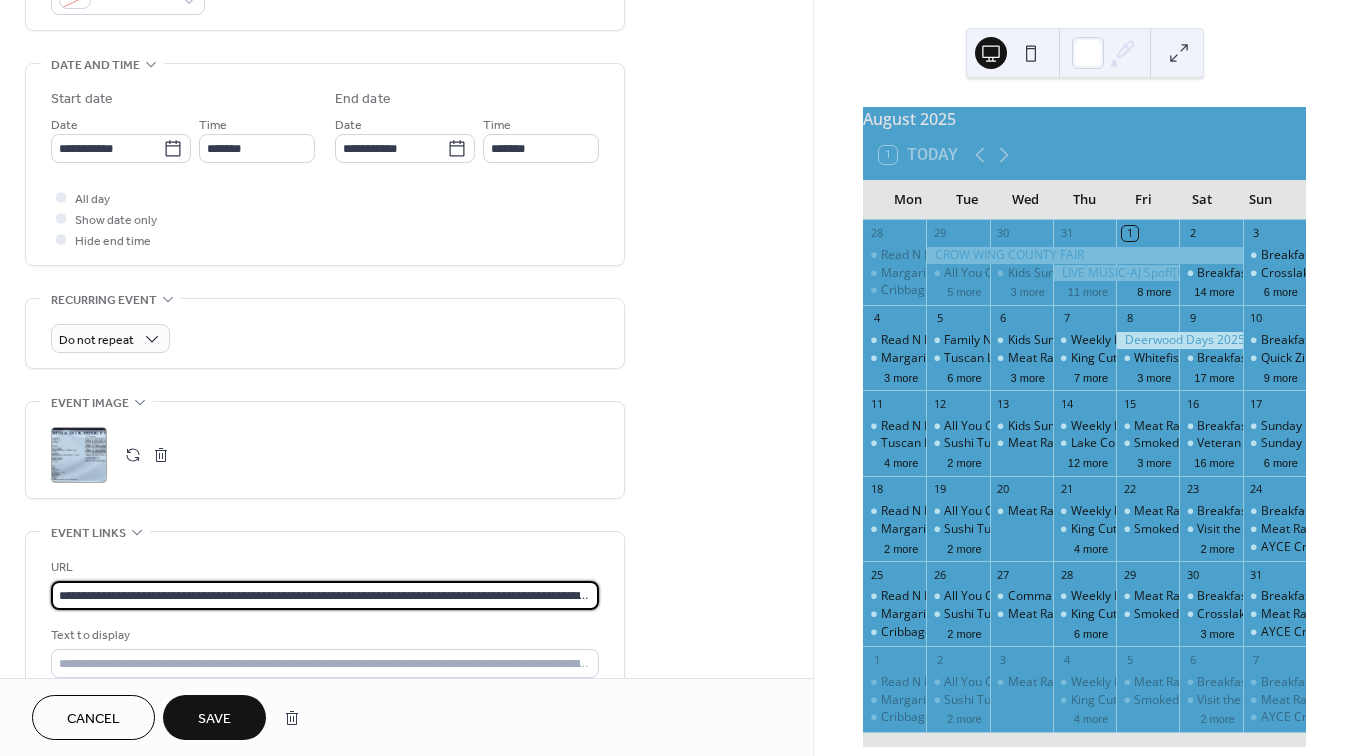 paste 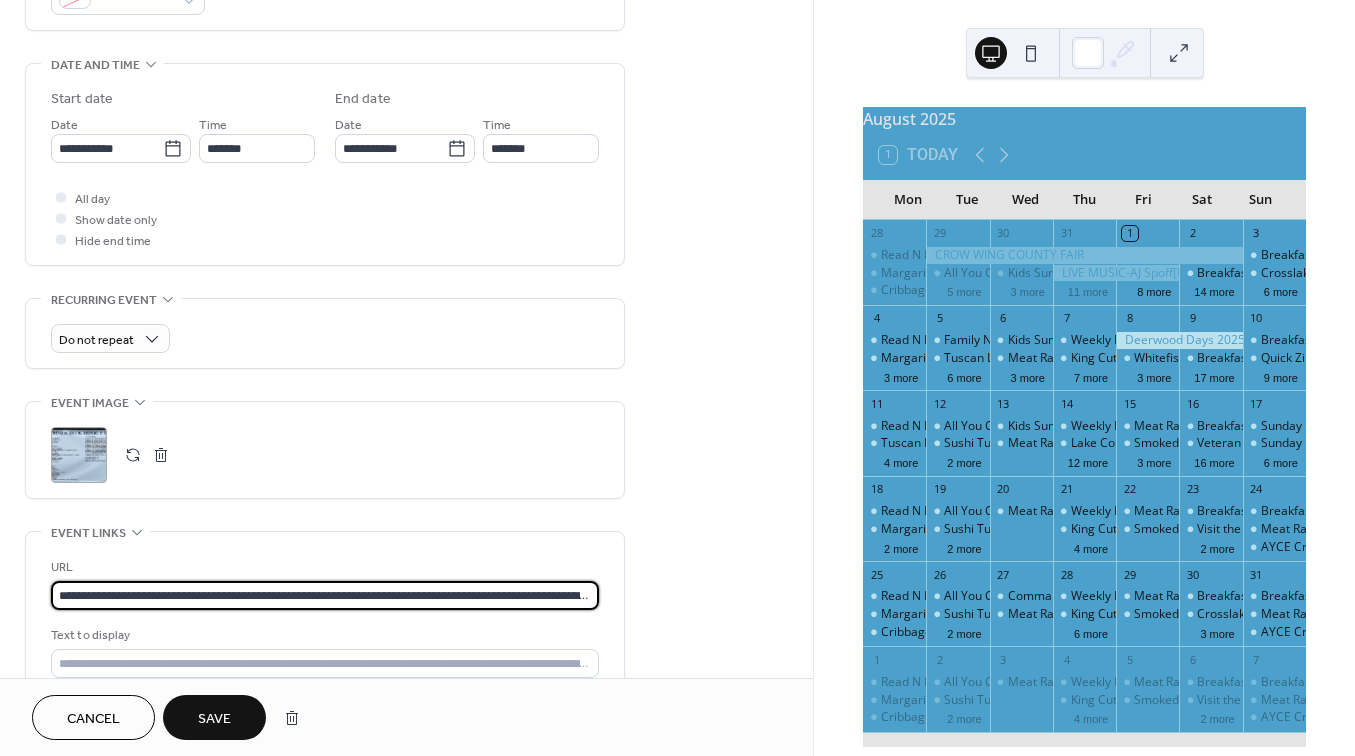 type on "**********" 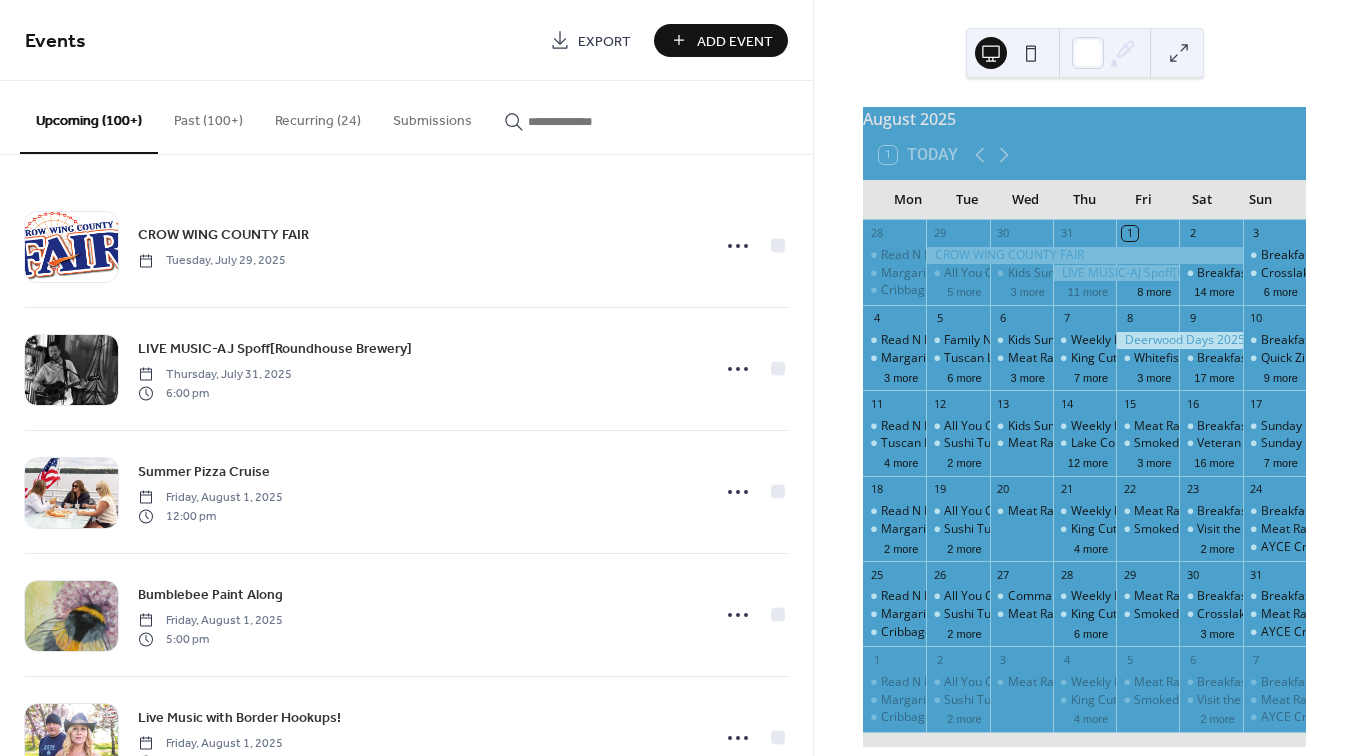 click at bounding box center [588, 121] 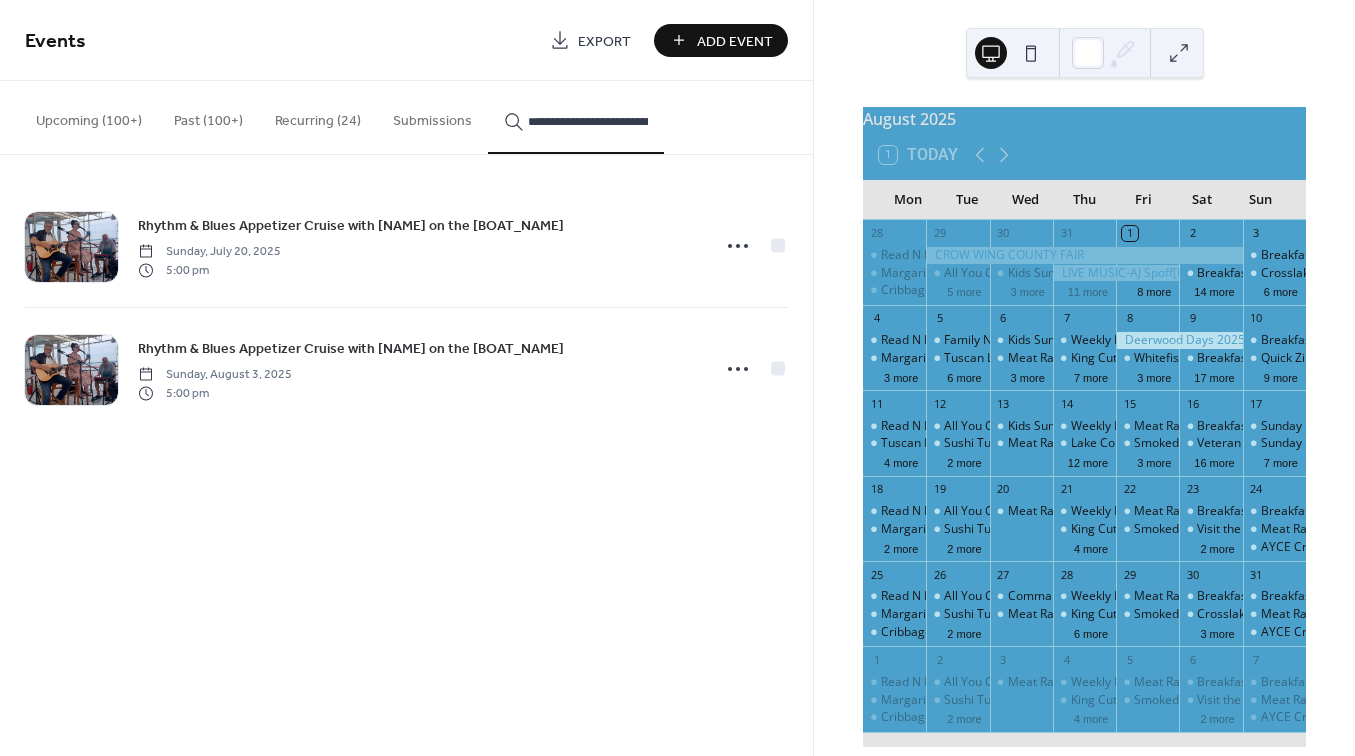 type on "**********" 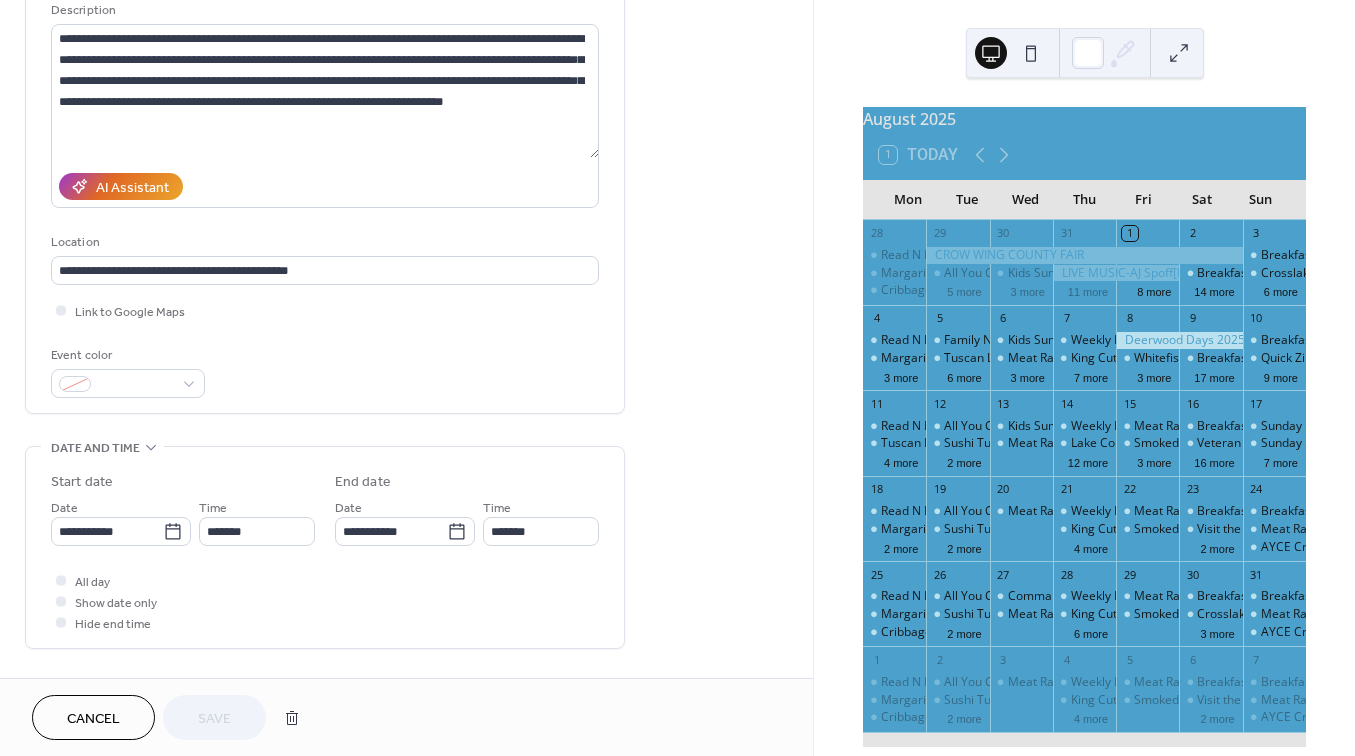 scroll, scrollTop: 206, scrollLeft: 0, axis: vertical 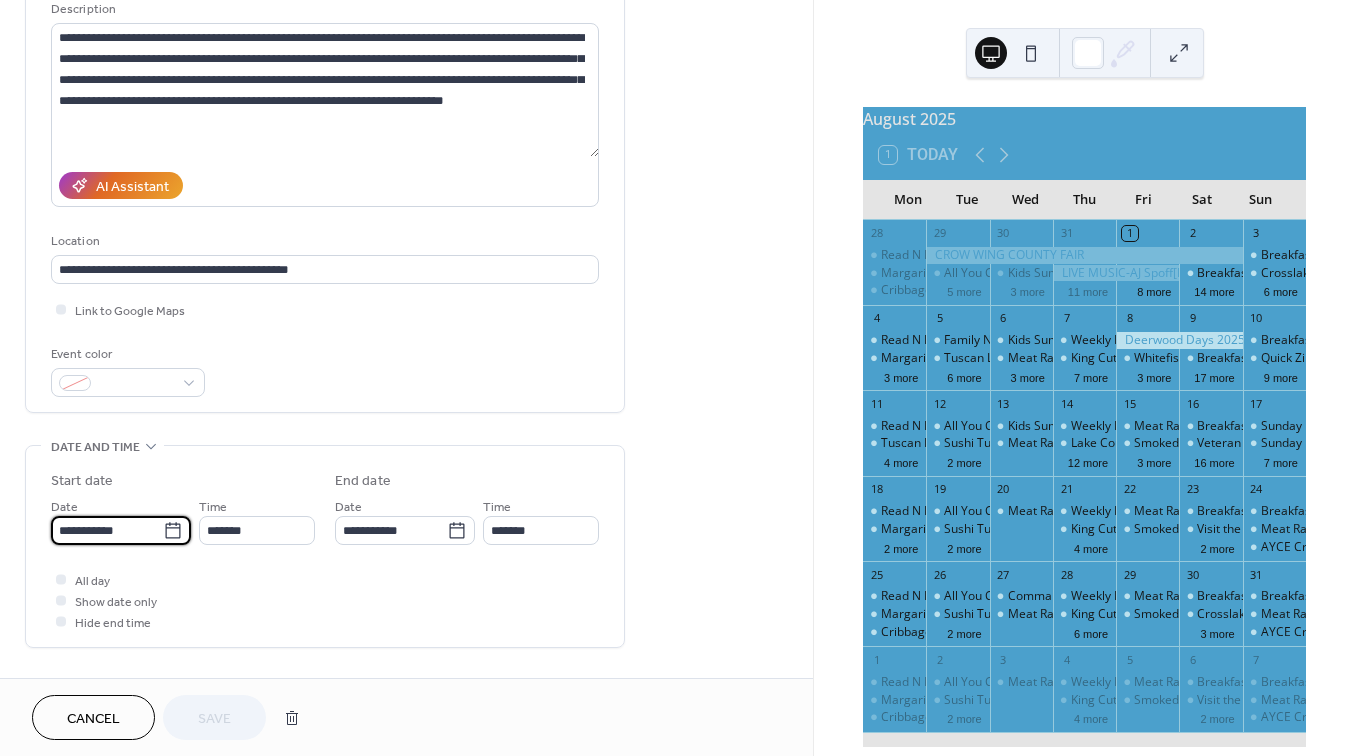 click on "**********" at bounding box center [107, 530] 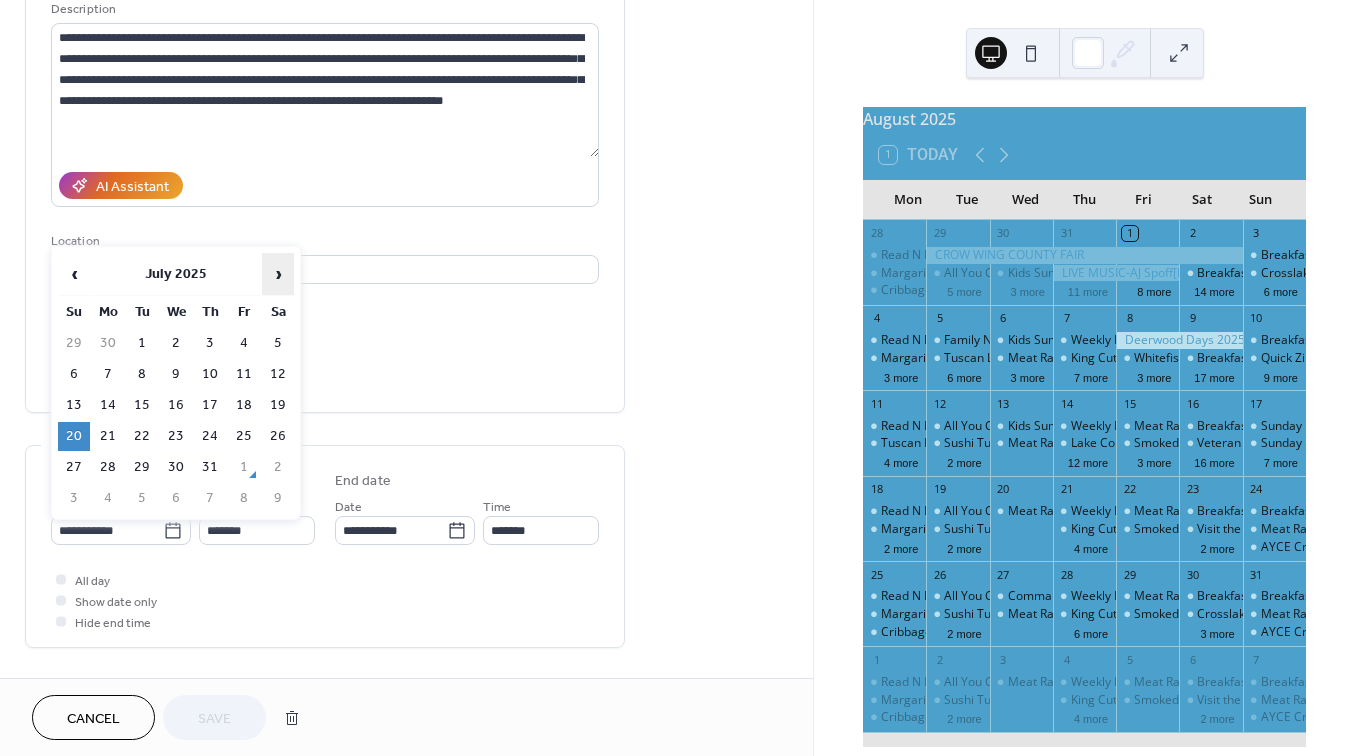 click on "›" at bounding box center (278, 274) 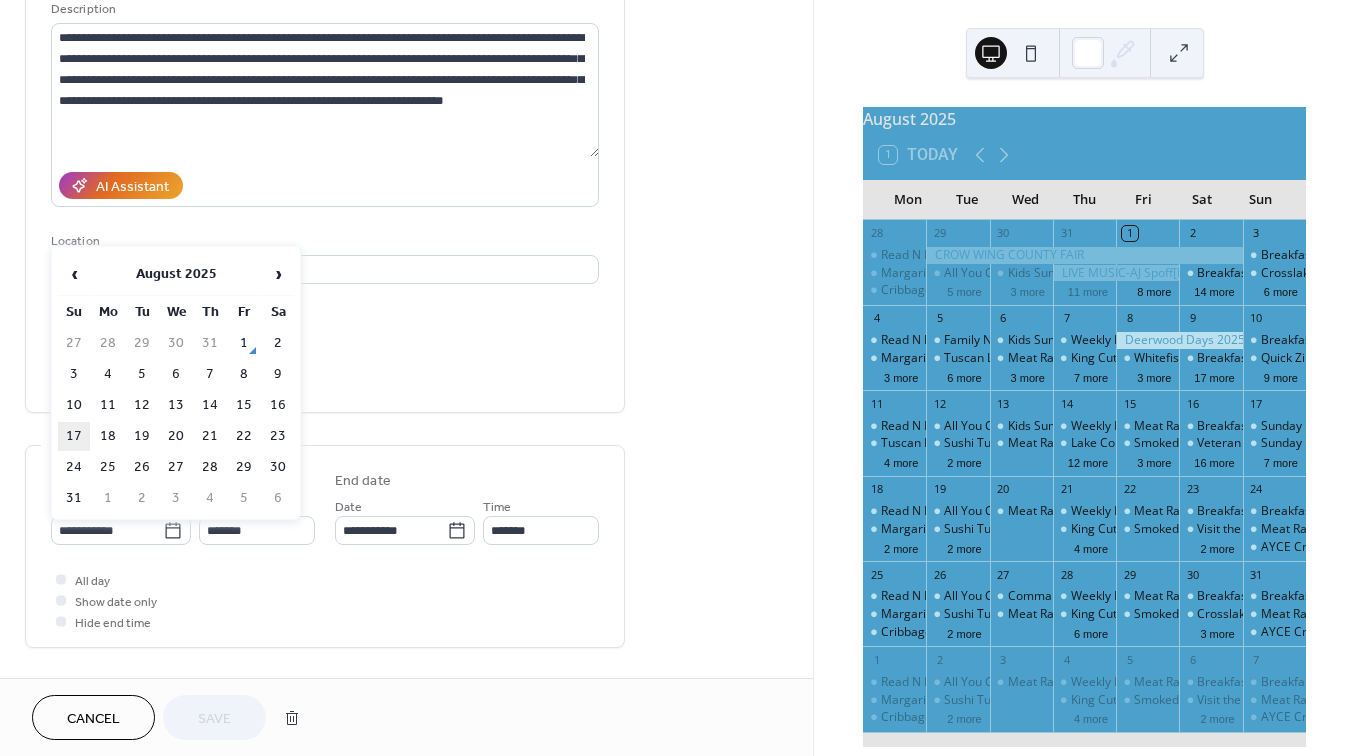 click on "17" at bounding box center [74, 436] 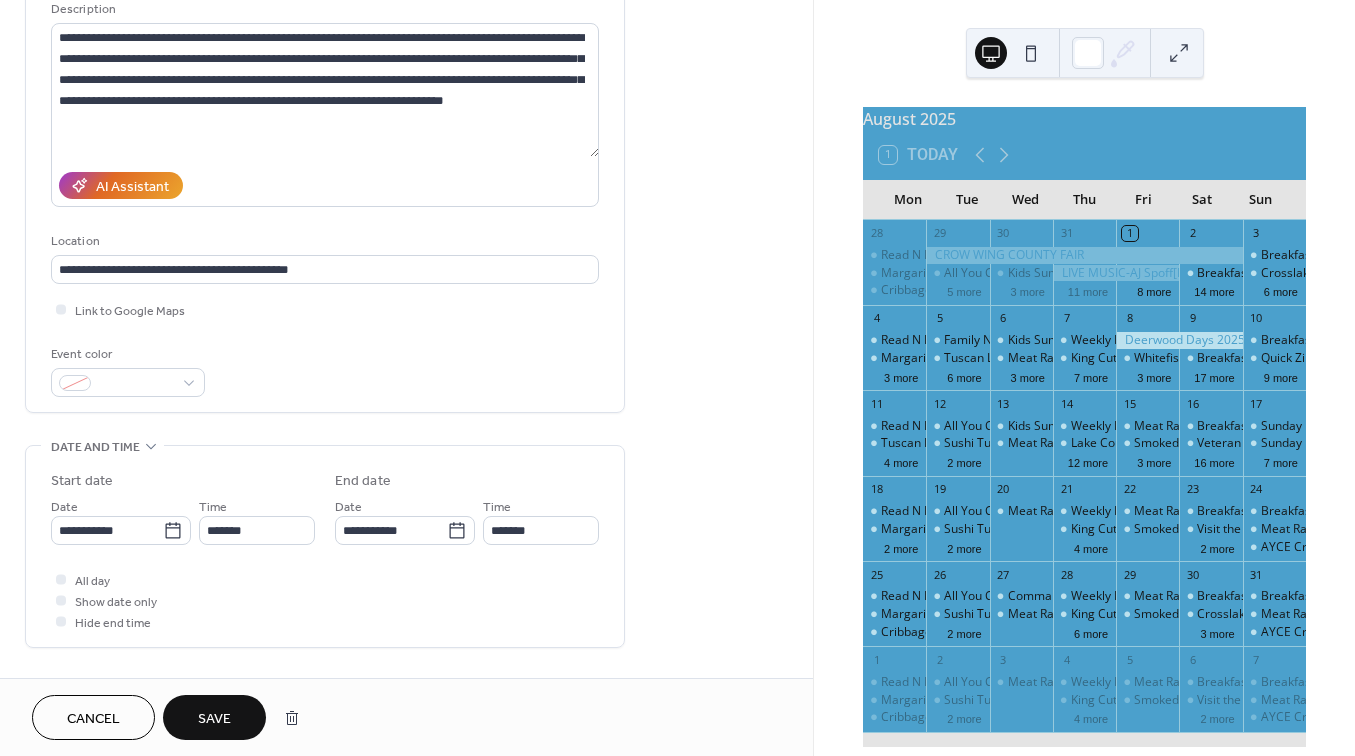 type on "**********" 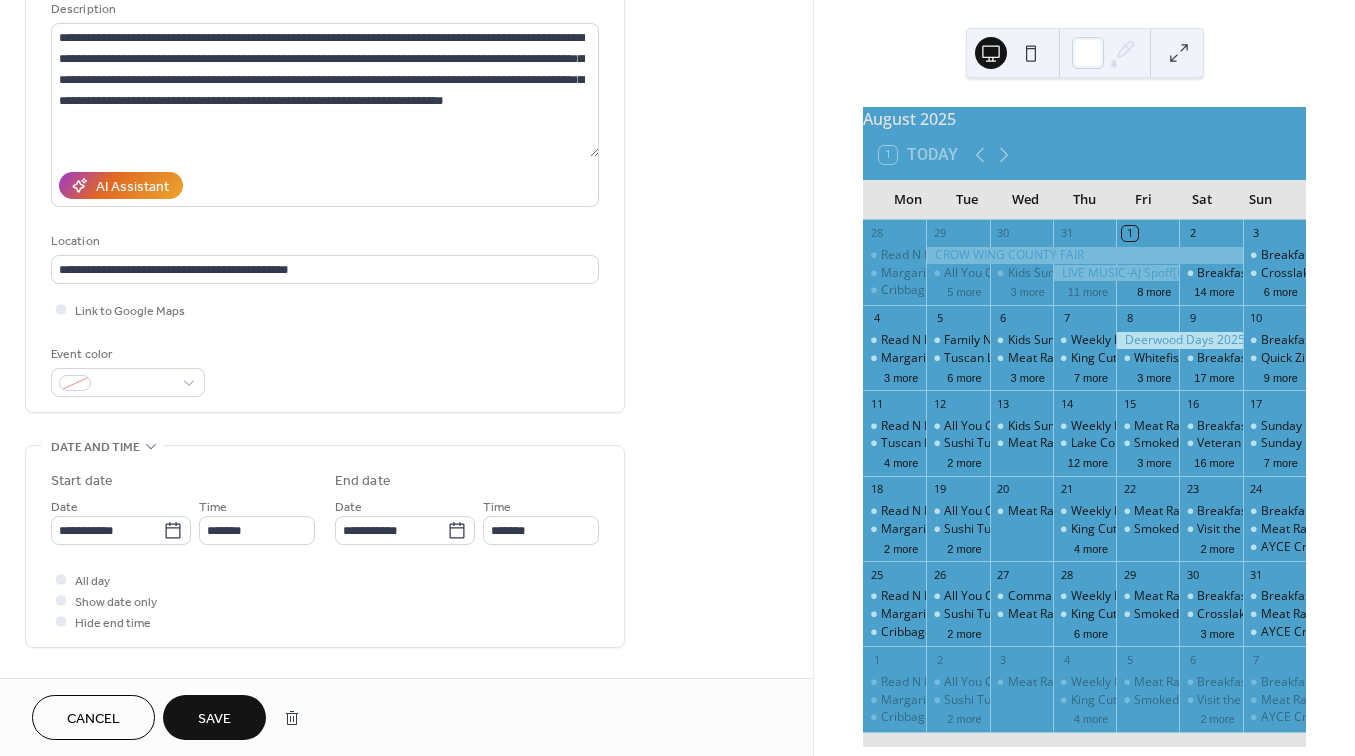 type on "**********" 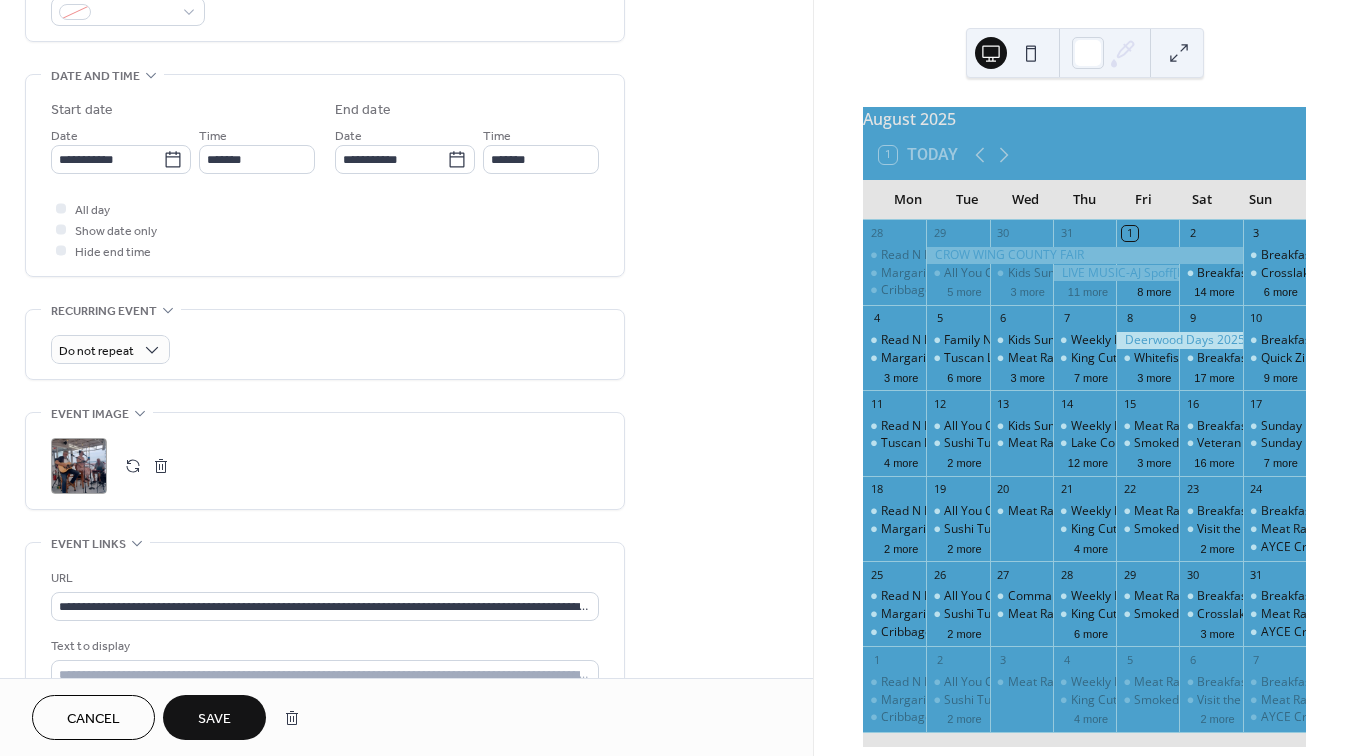scroll, scrollTop: 601, scrollLeft: 0, axis: vertical 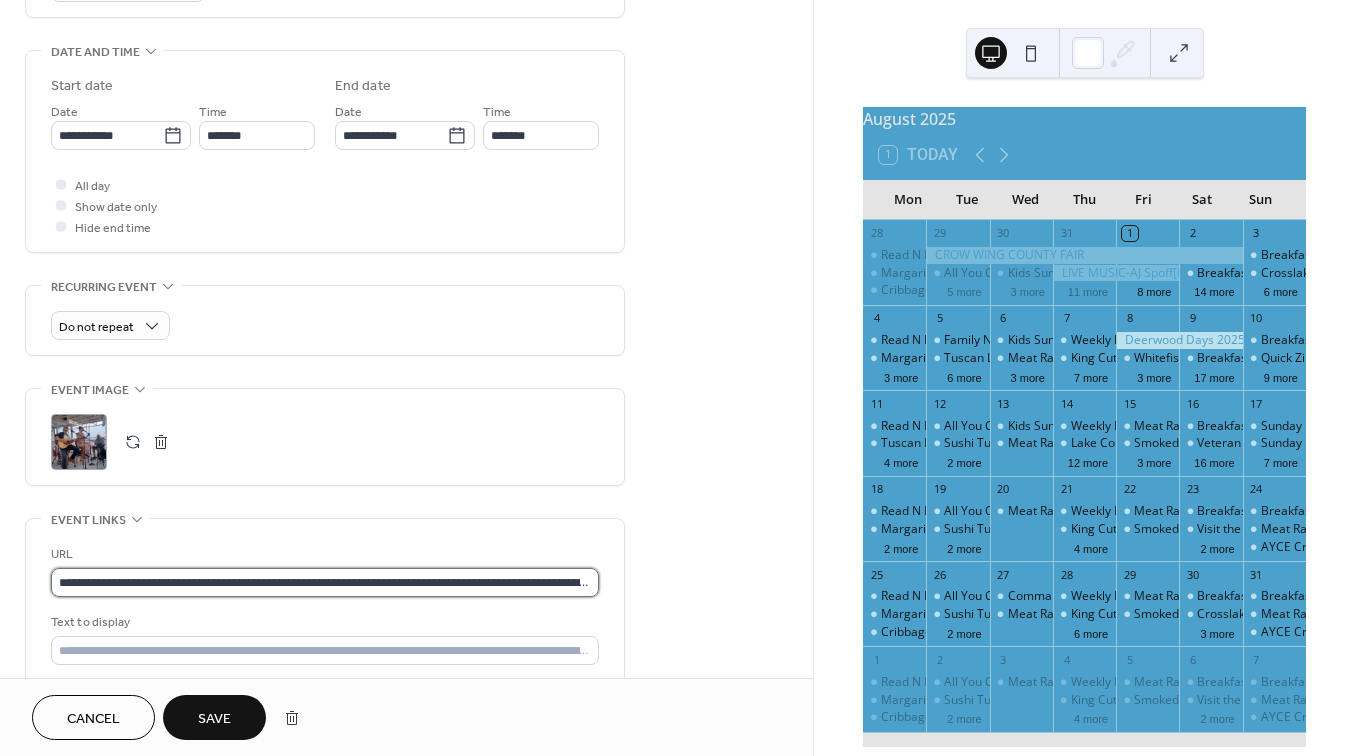 click on "**********" at bounding box center (325, 582) 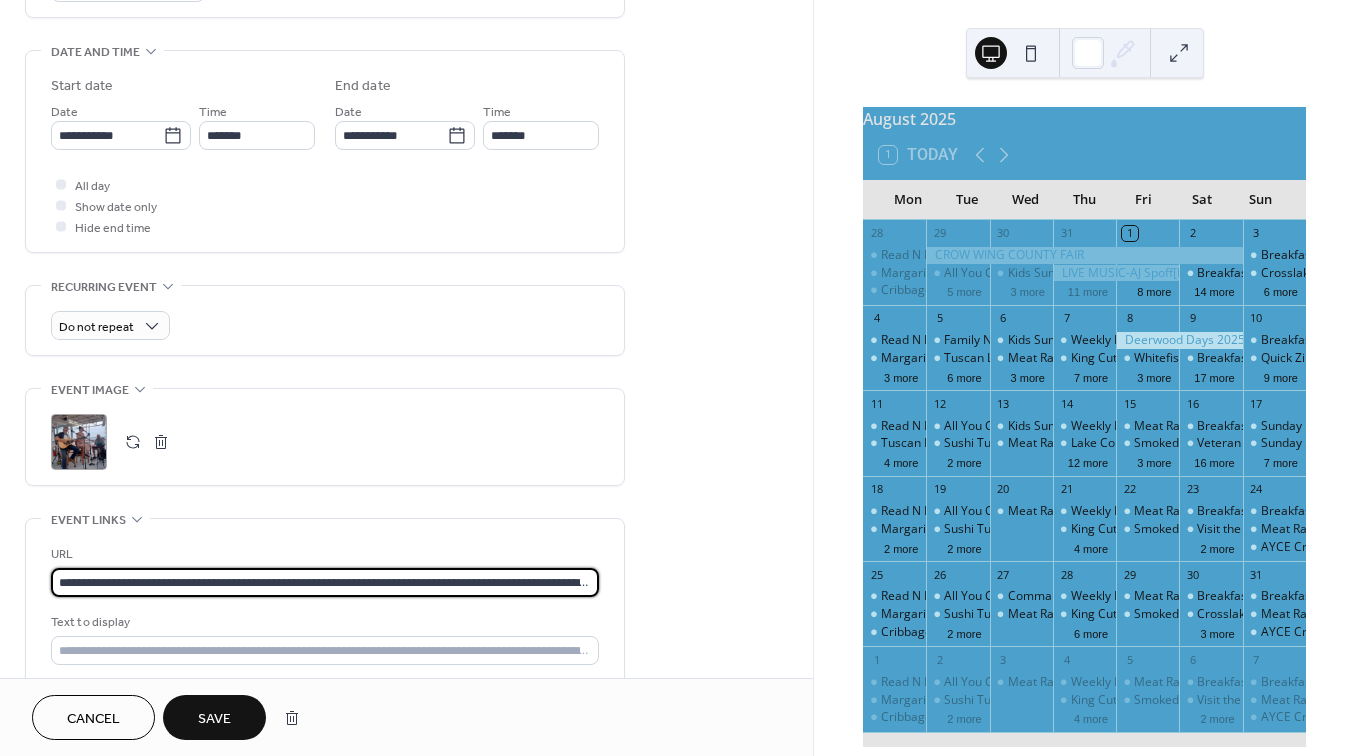 click on "**********" at bounding box center [325, 582] 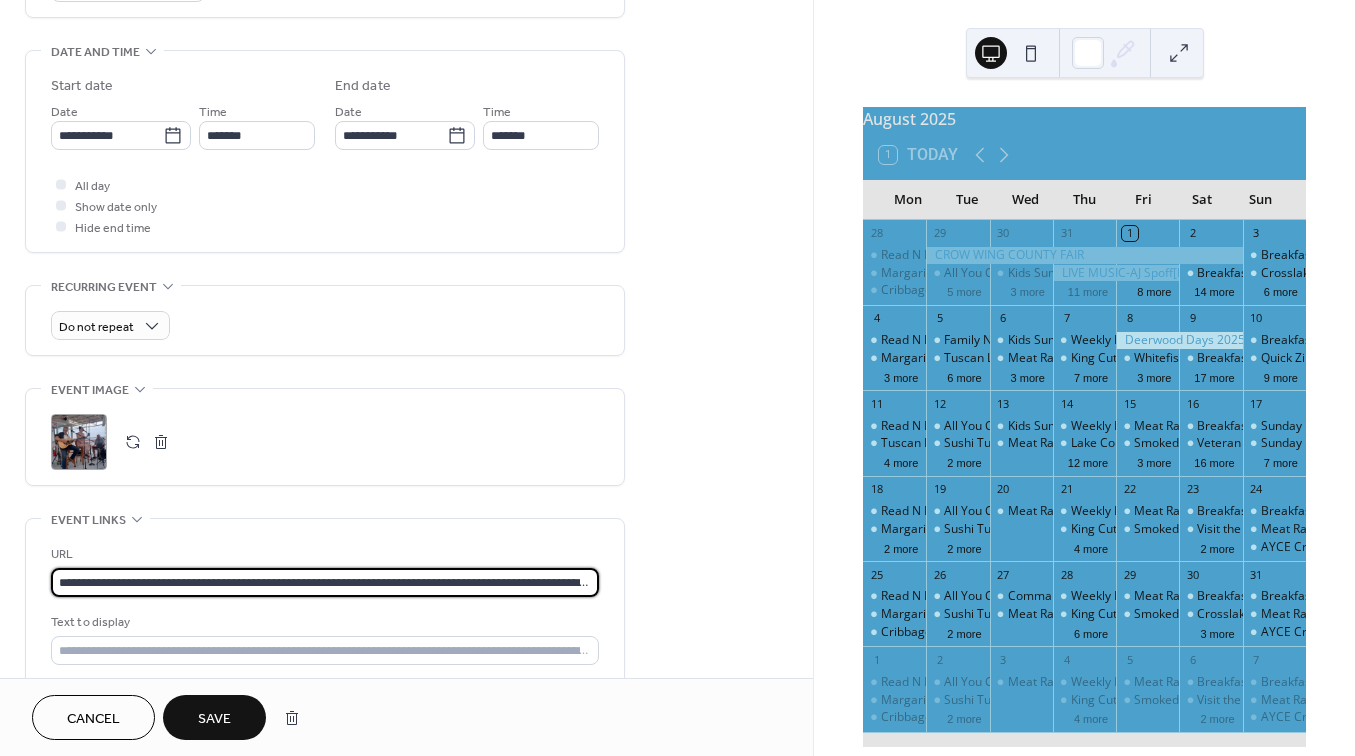 paste on "**********" 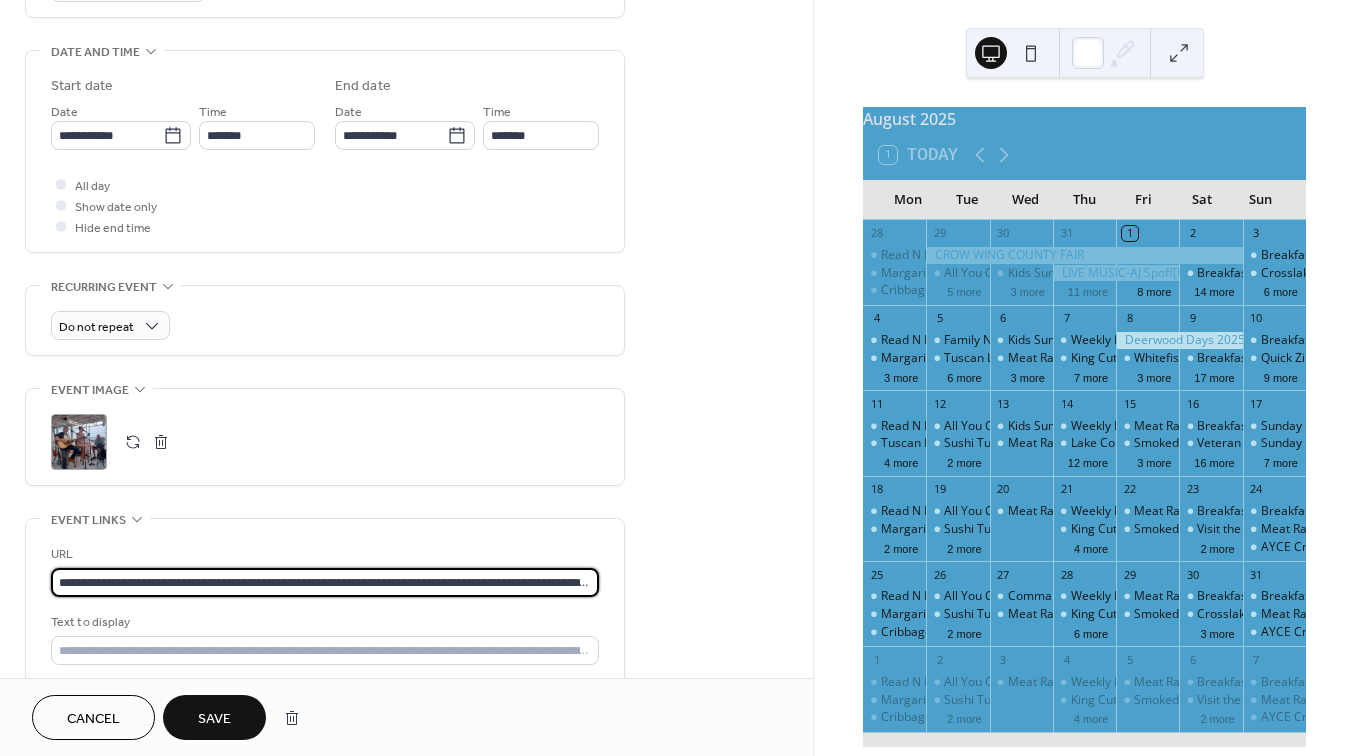 type on "**********" 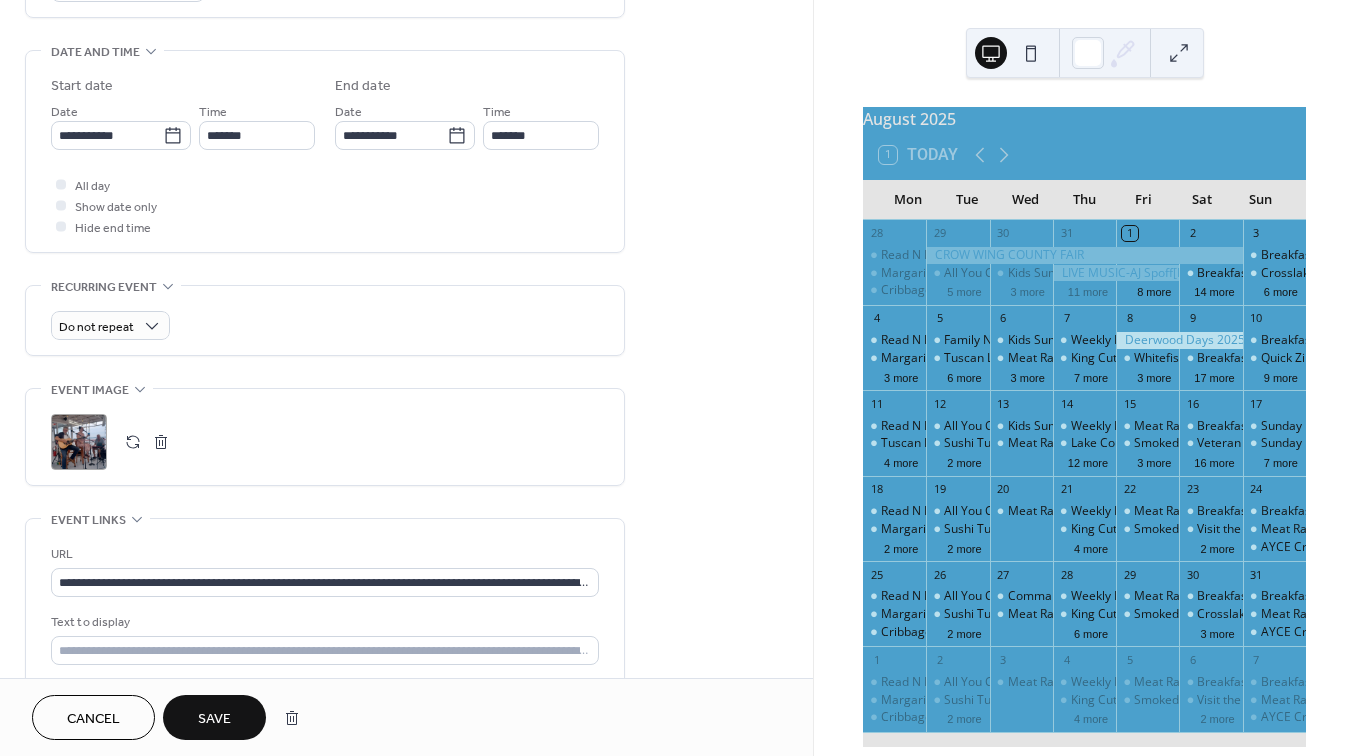 click on "Save" at bounding box center [214, 719] 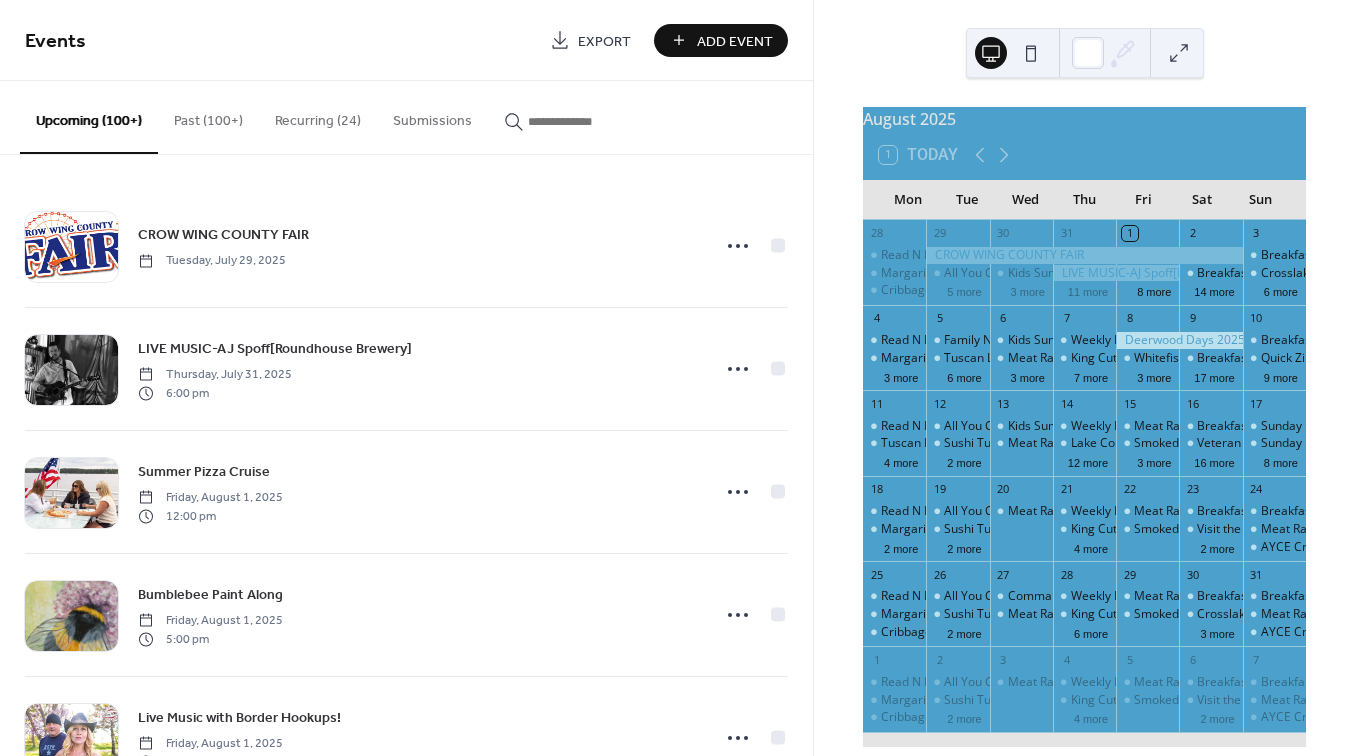 click at bounding box center (588, 121) 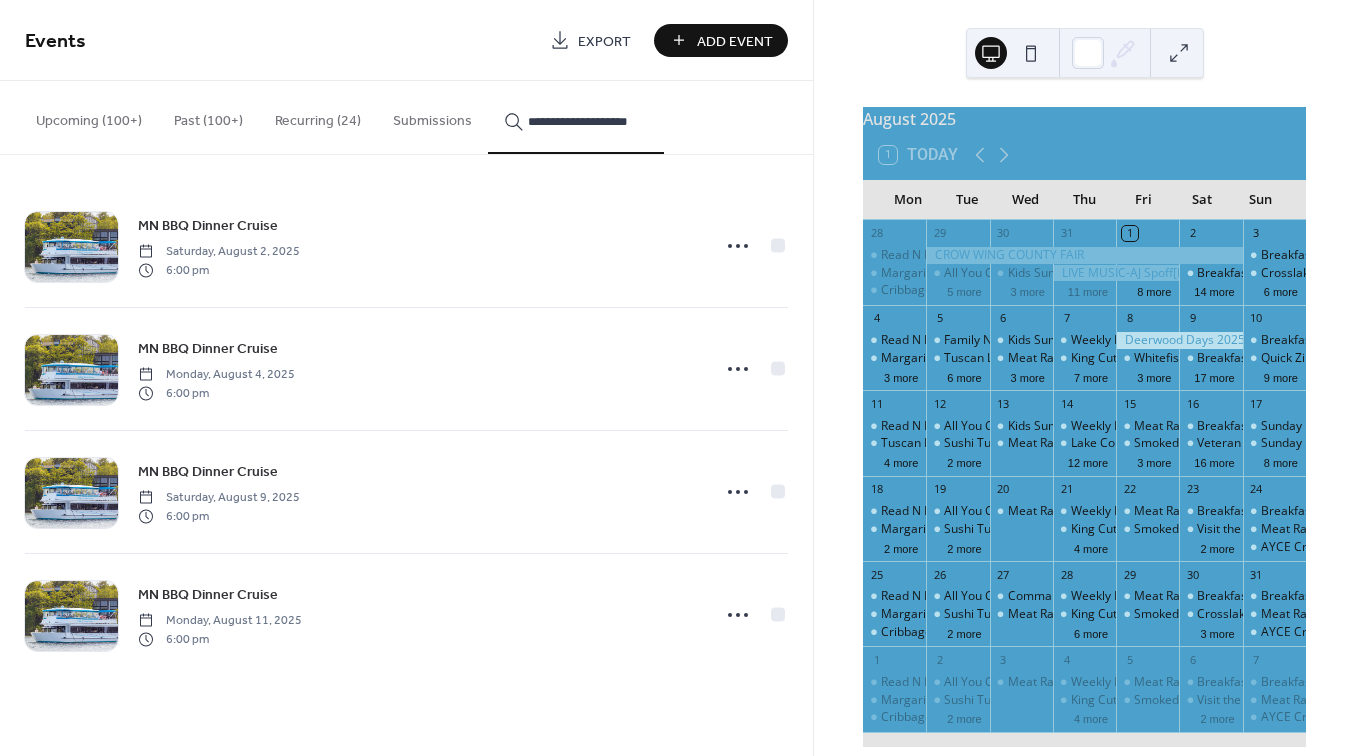type on "**********" 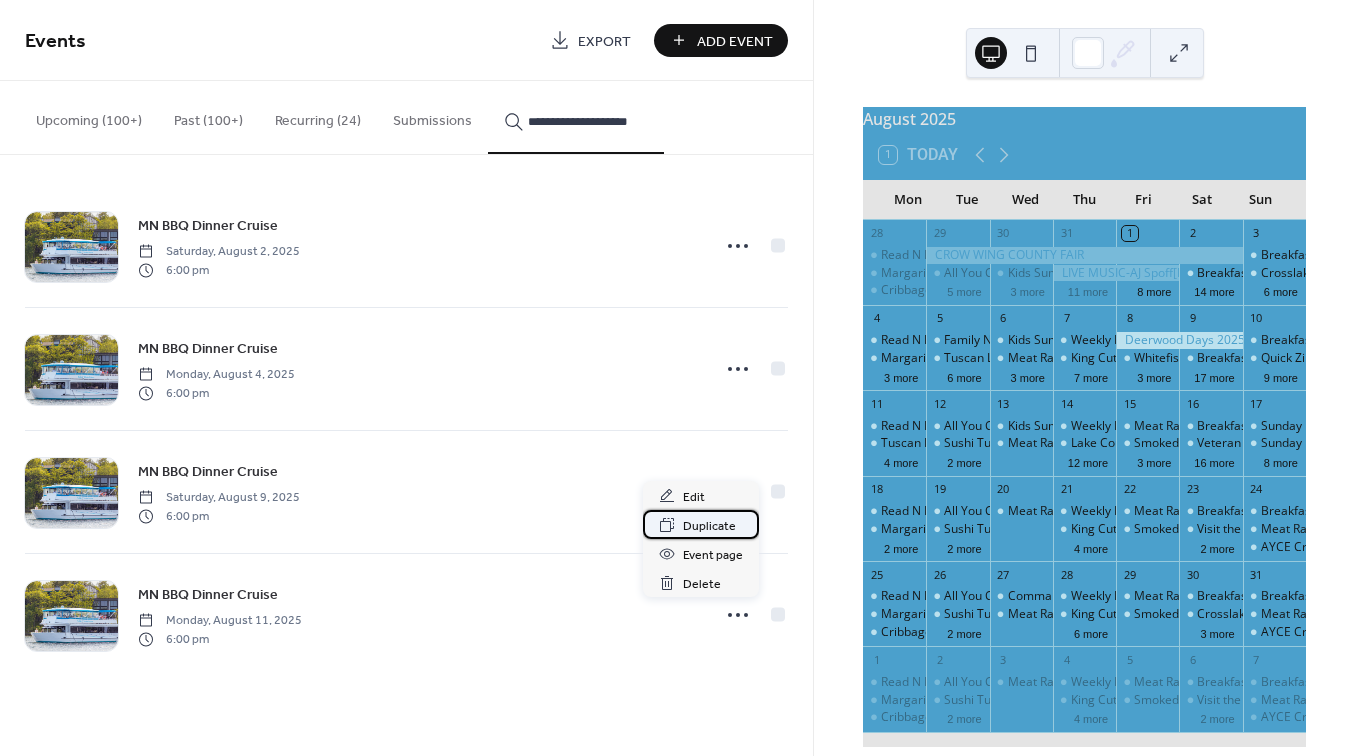 click on "Duplicate" at bounding box center (709, 526) 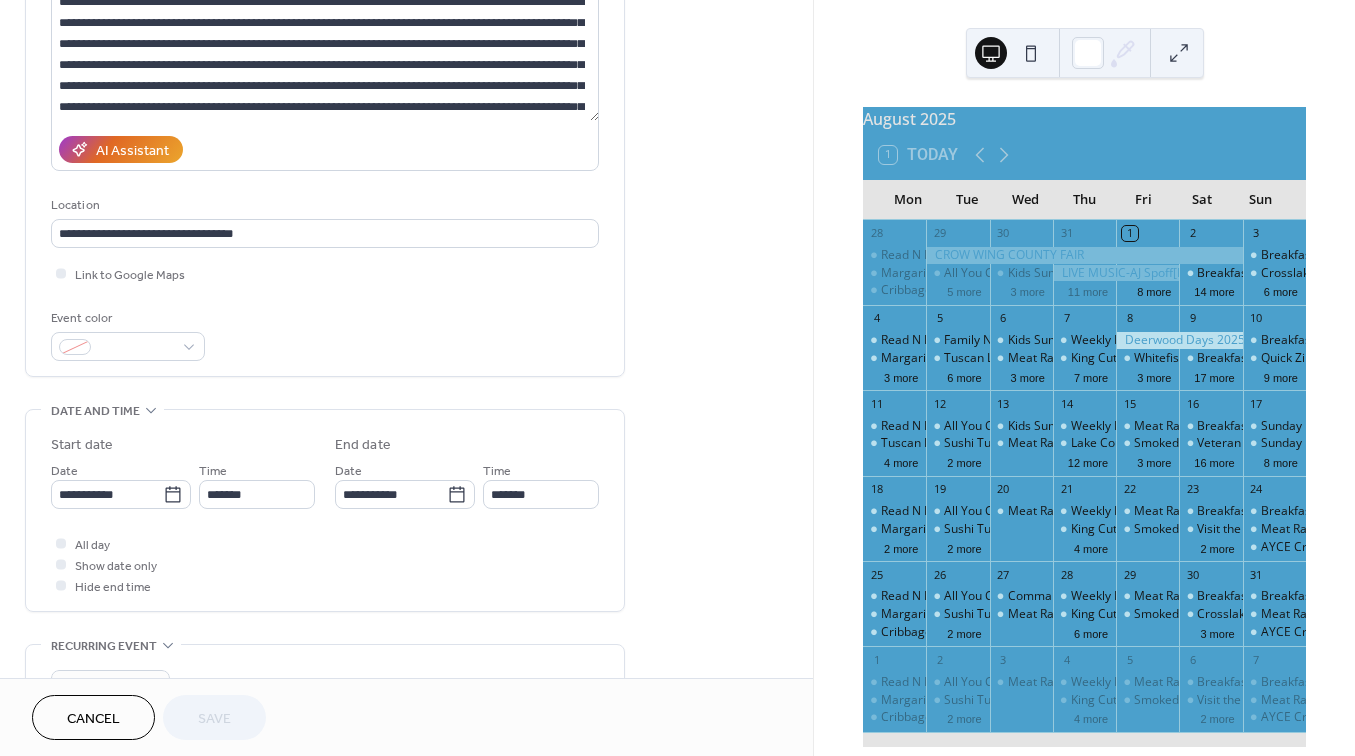 scroll, scrollTop: 242, scrollLeft: 0, axis: vertical 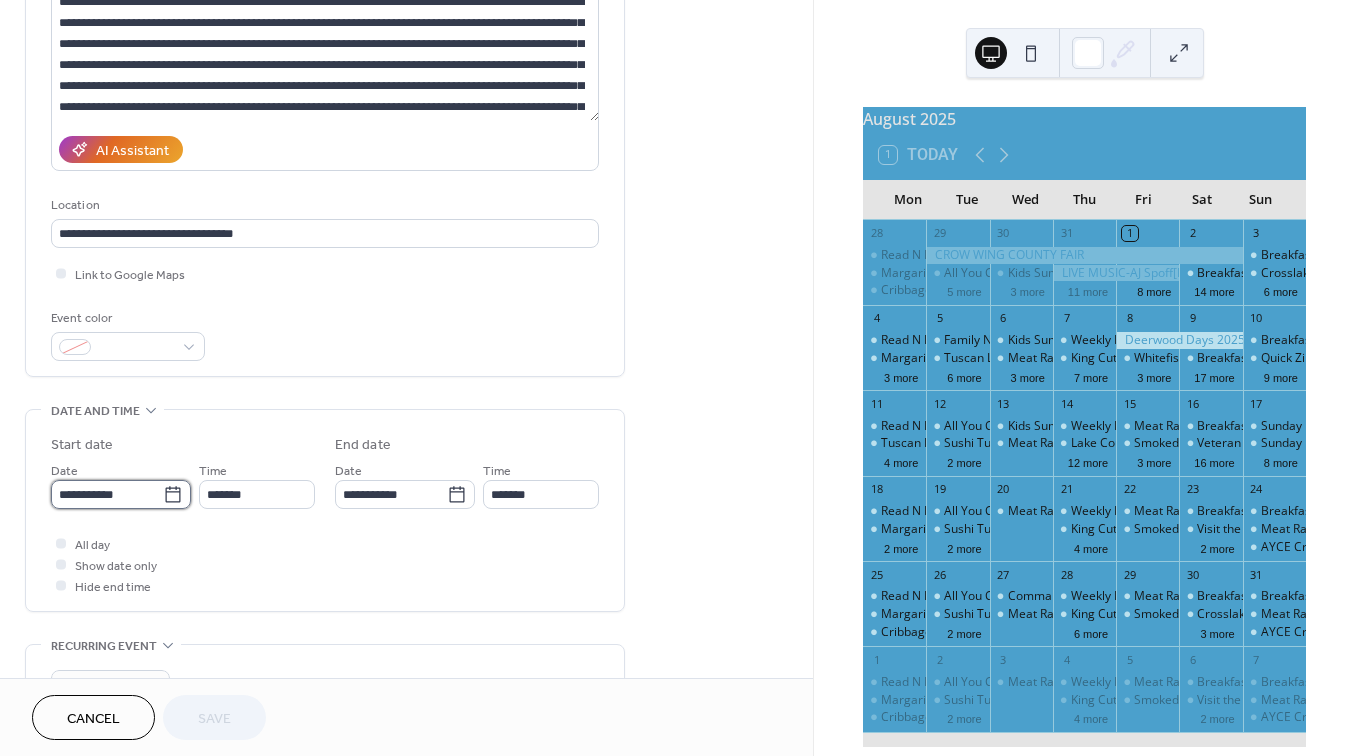 click on "**********" at bounding box center [107, 494] 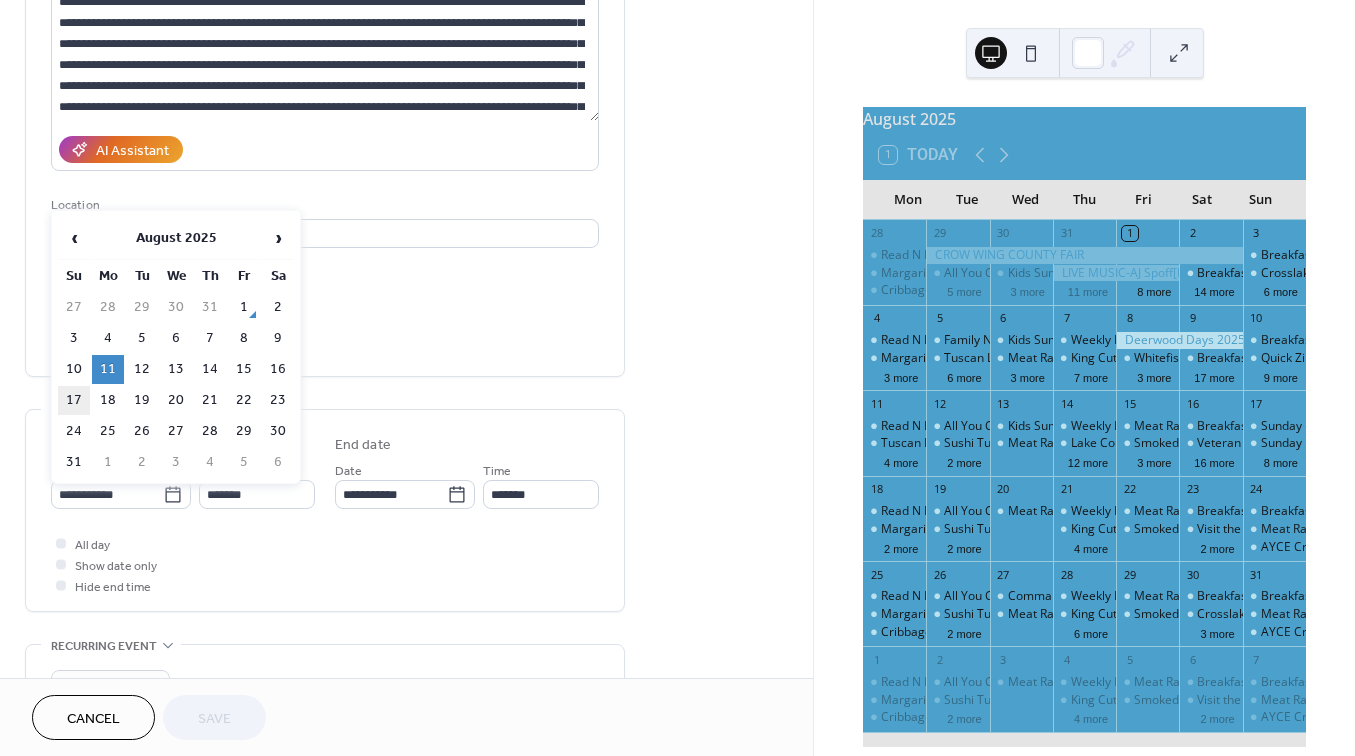click on "17" at bounding box center (74, 400) 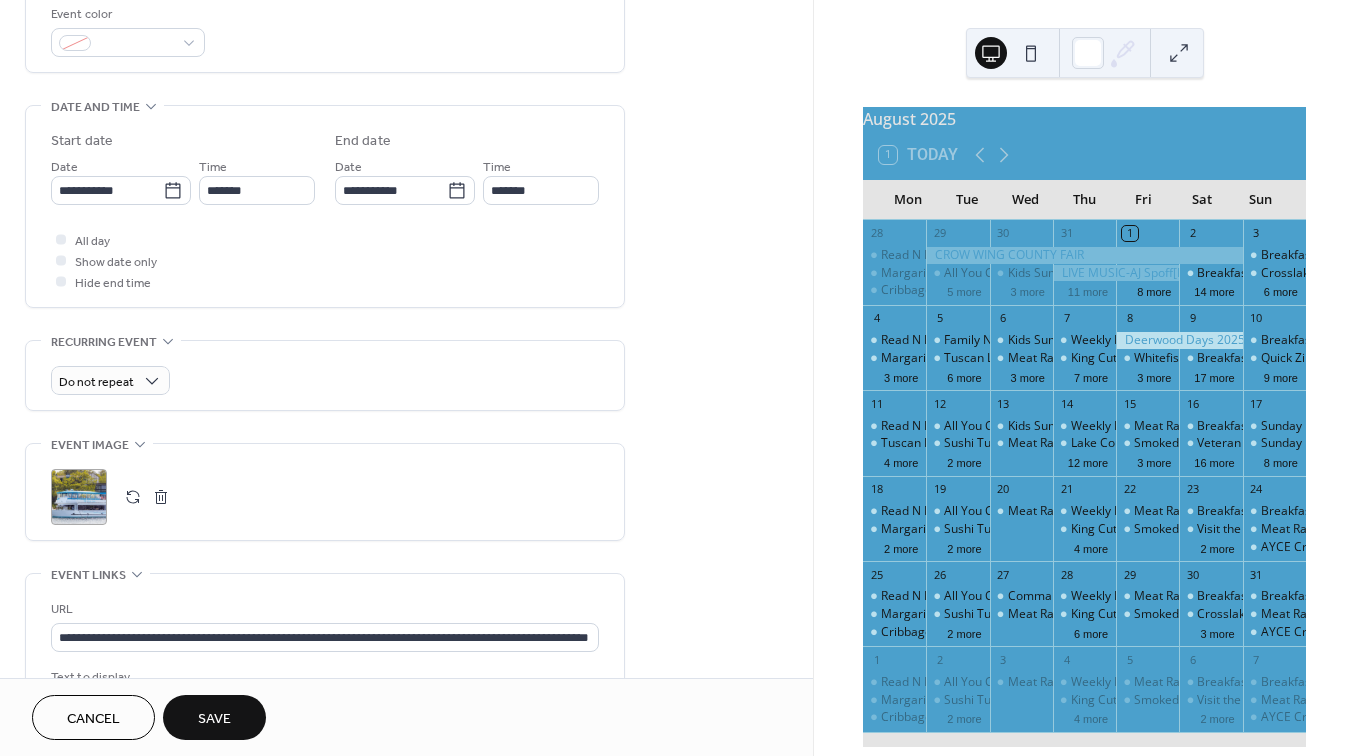 scroll, scrollTop: 556, scrollLeft: 0, axis: vertical 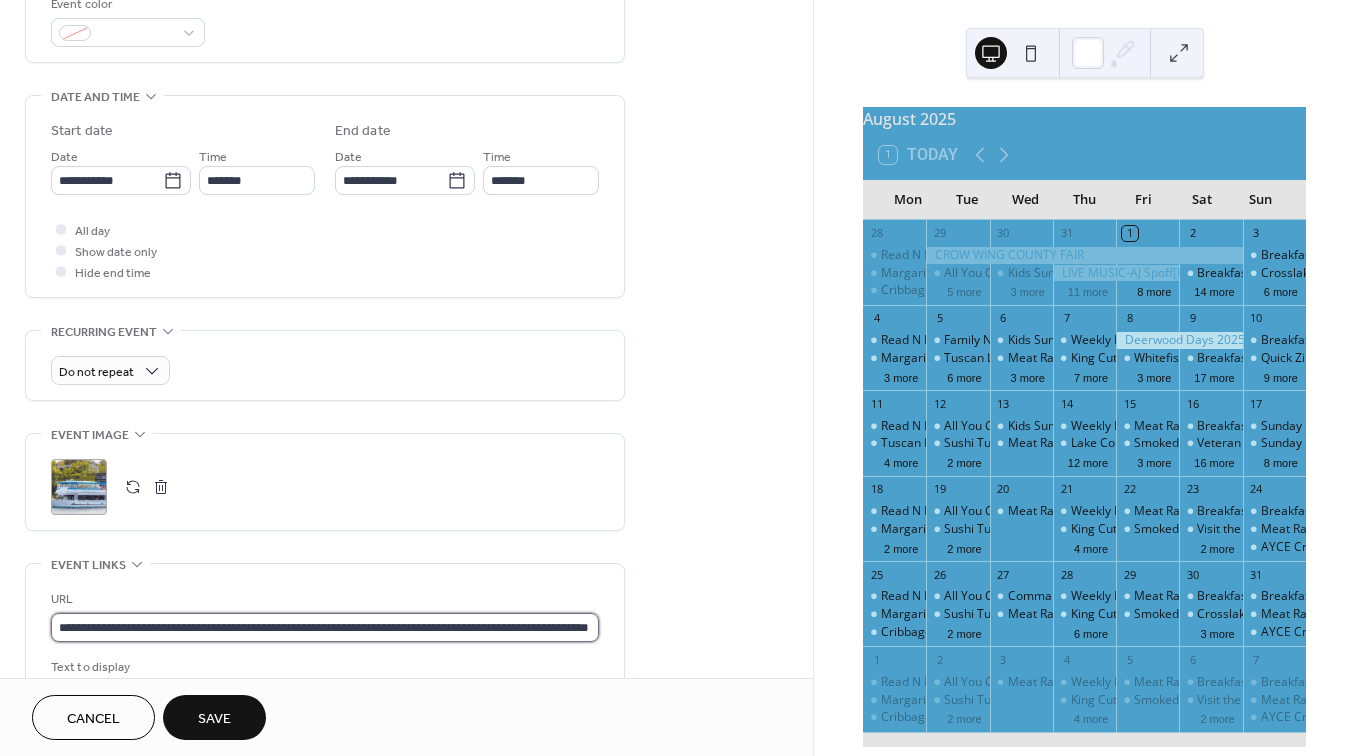 click on "**********" at bounding box center (325, 627) 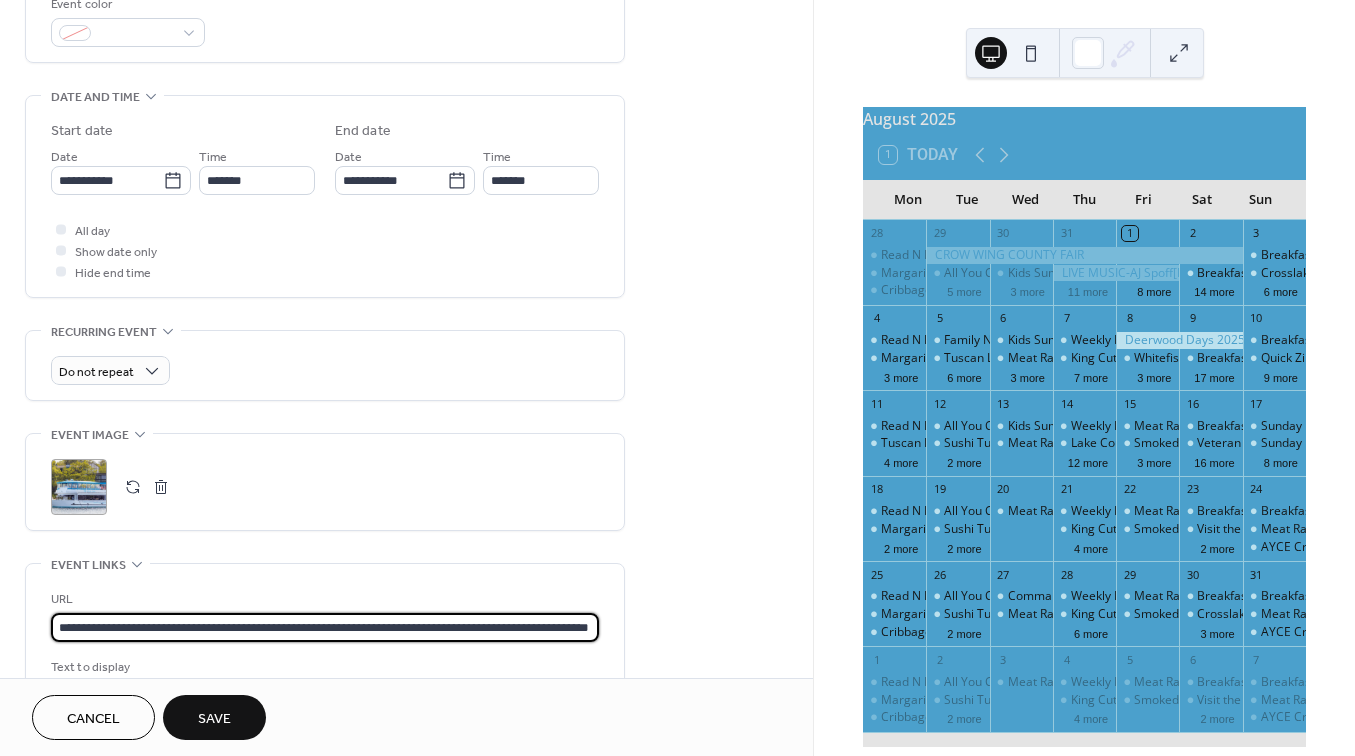 click on "**********" at bounding box center (325, 627) 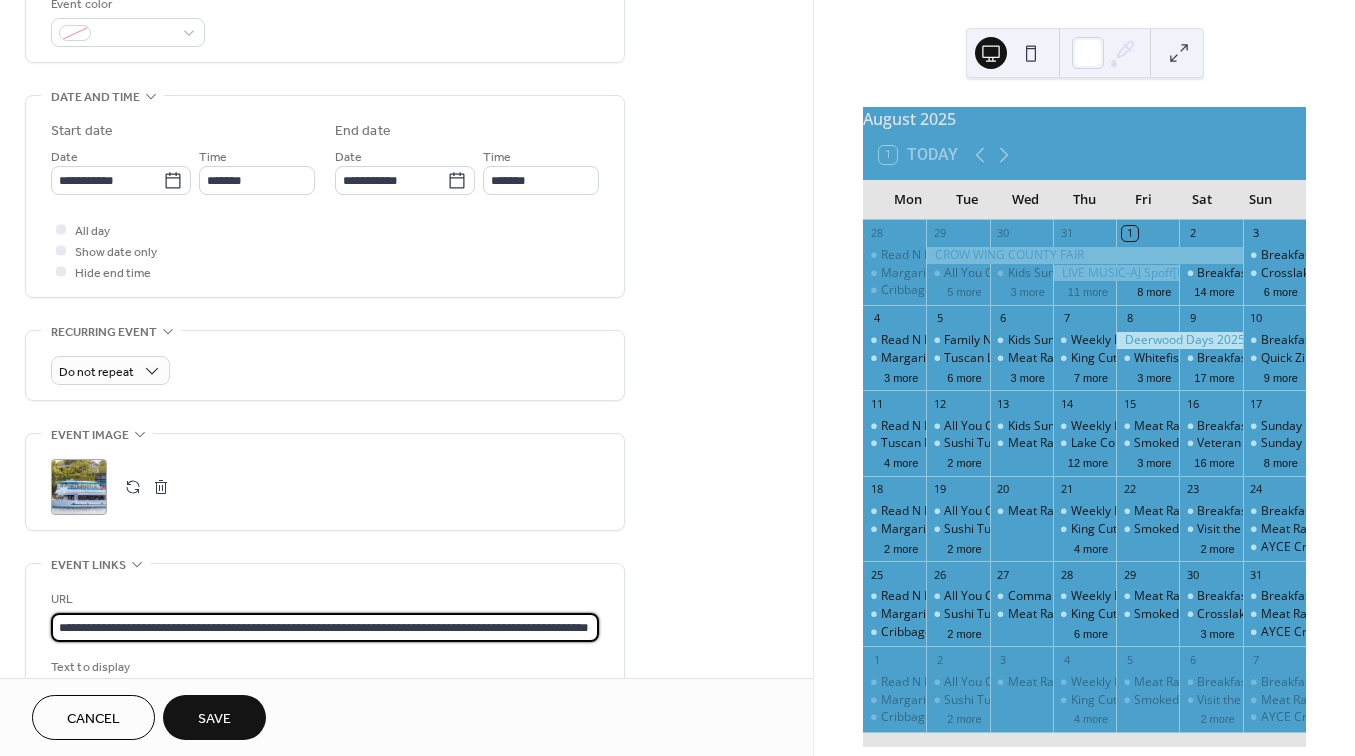 paste 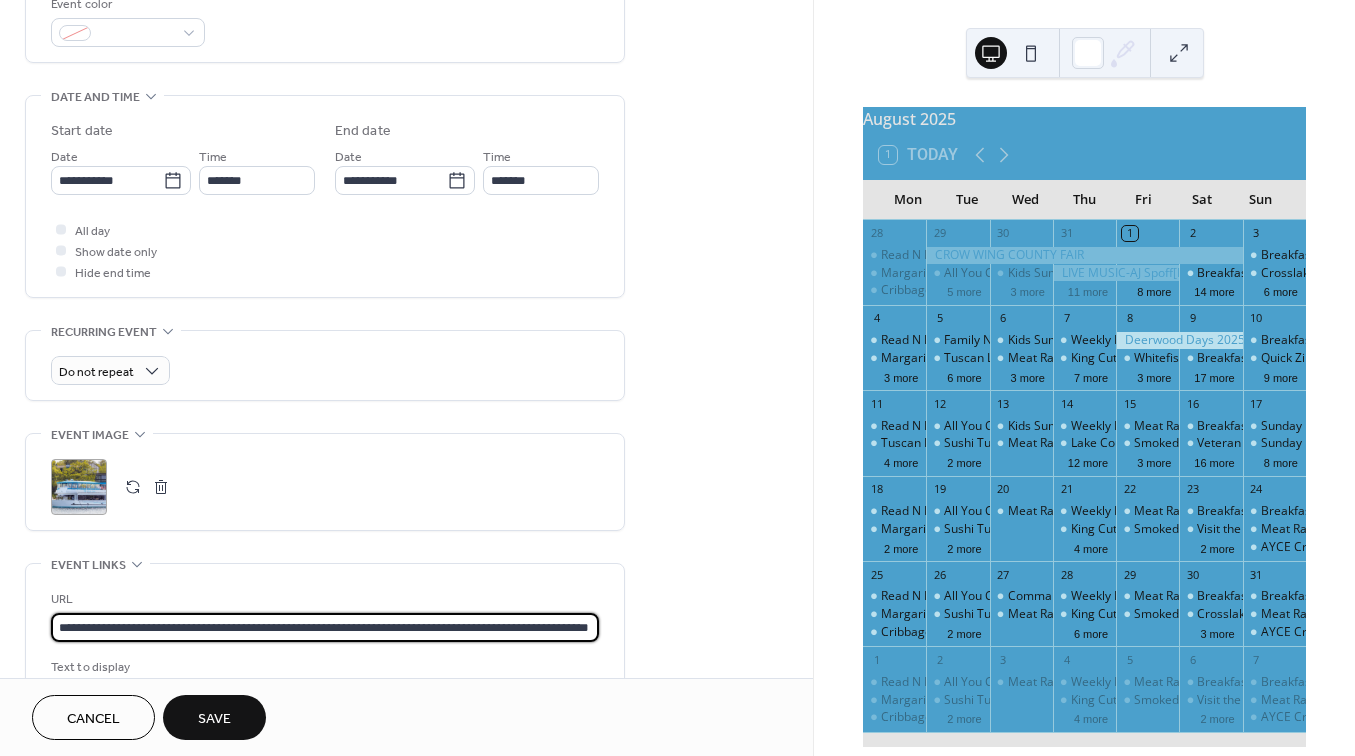 type on "**********" 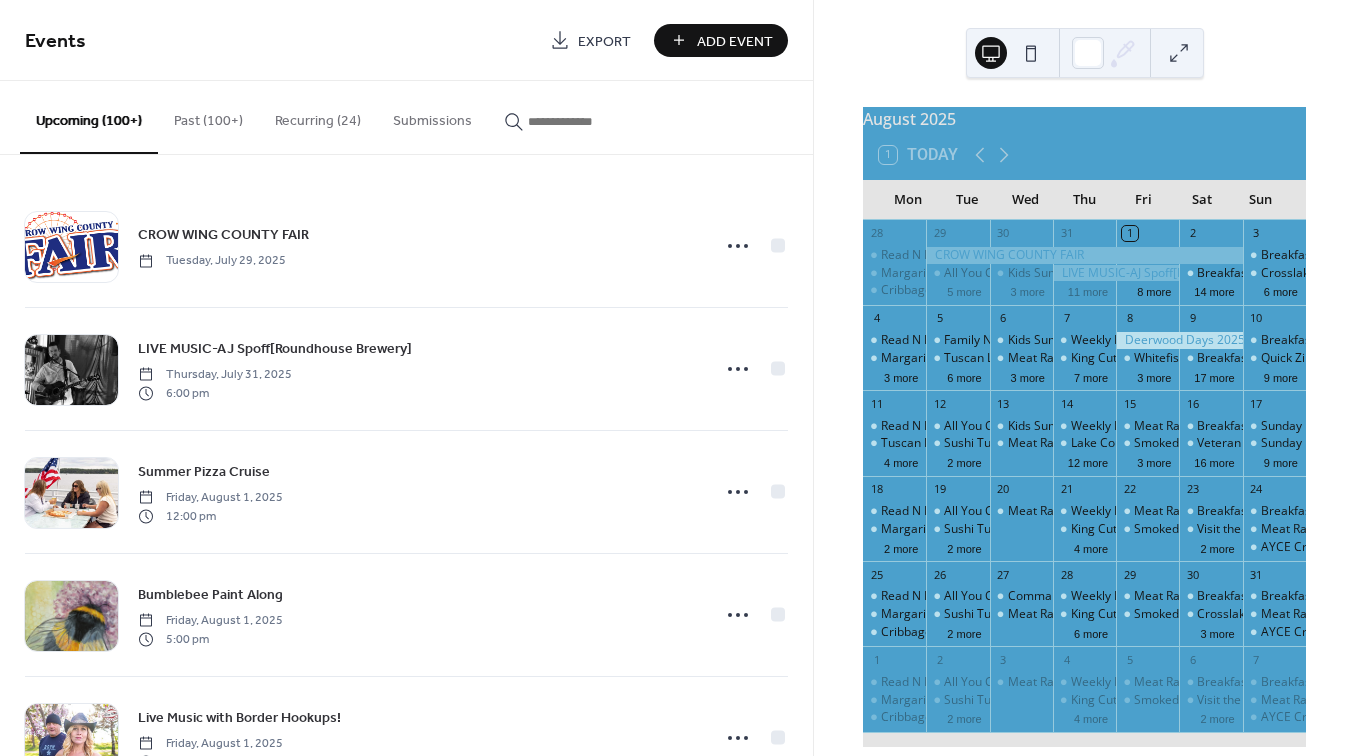 click at bounding box center (588, 121) 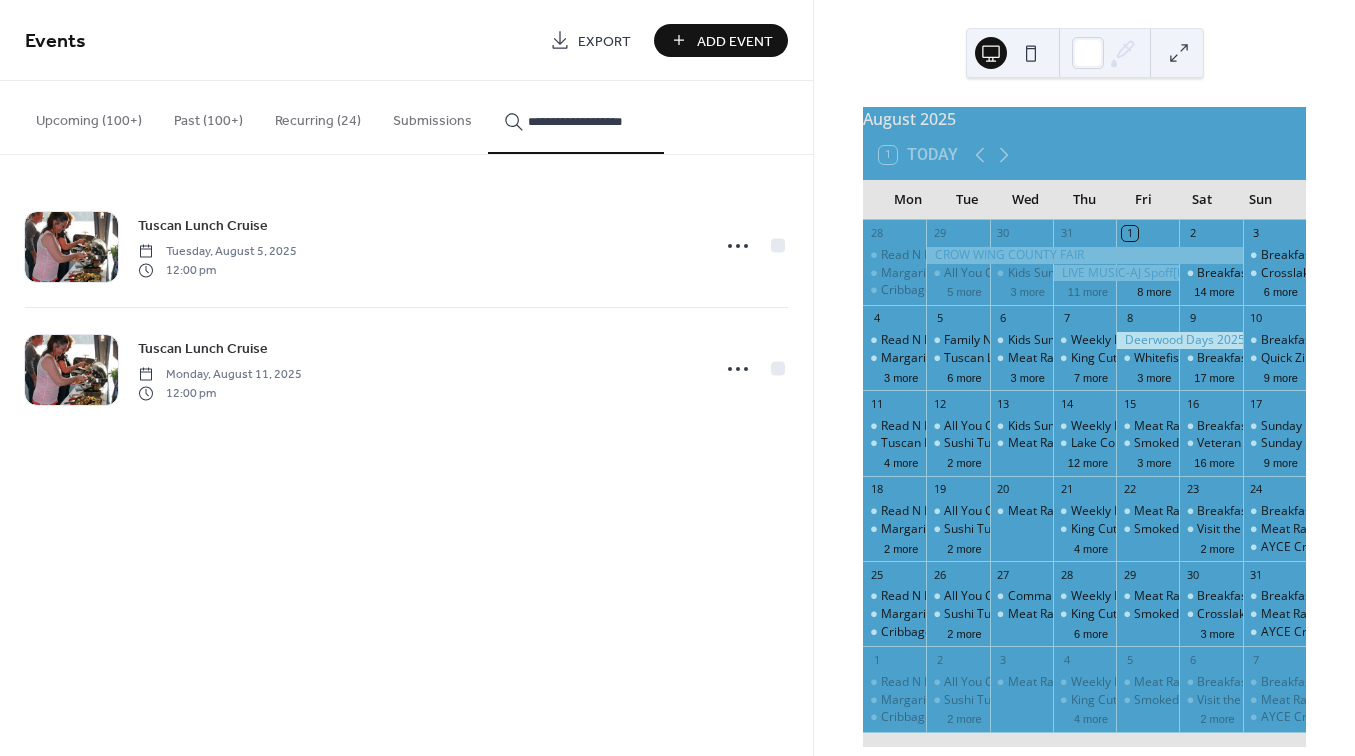 type on "**********" 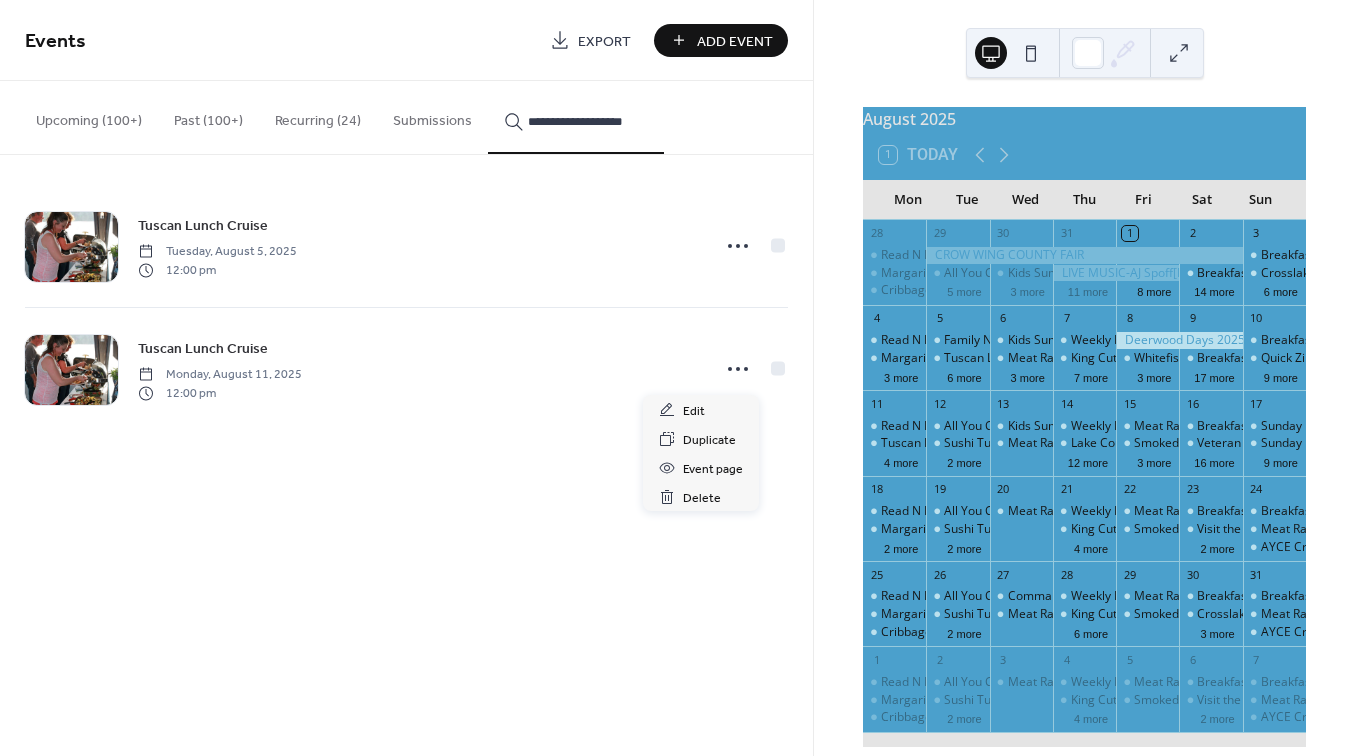 click 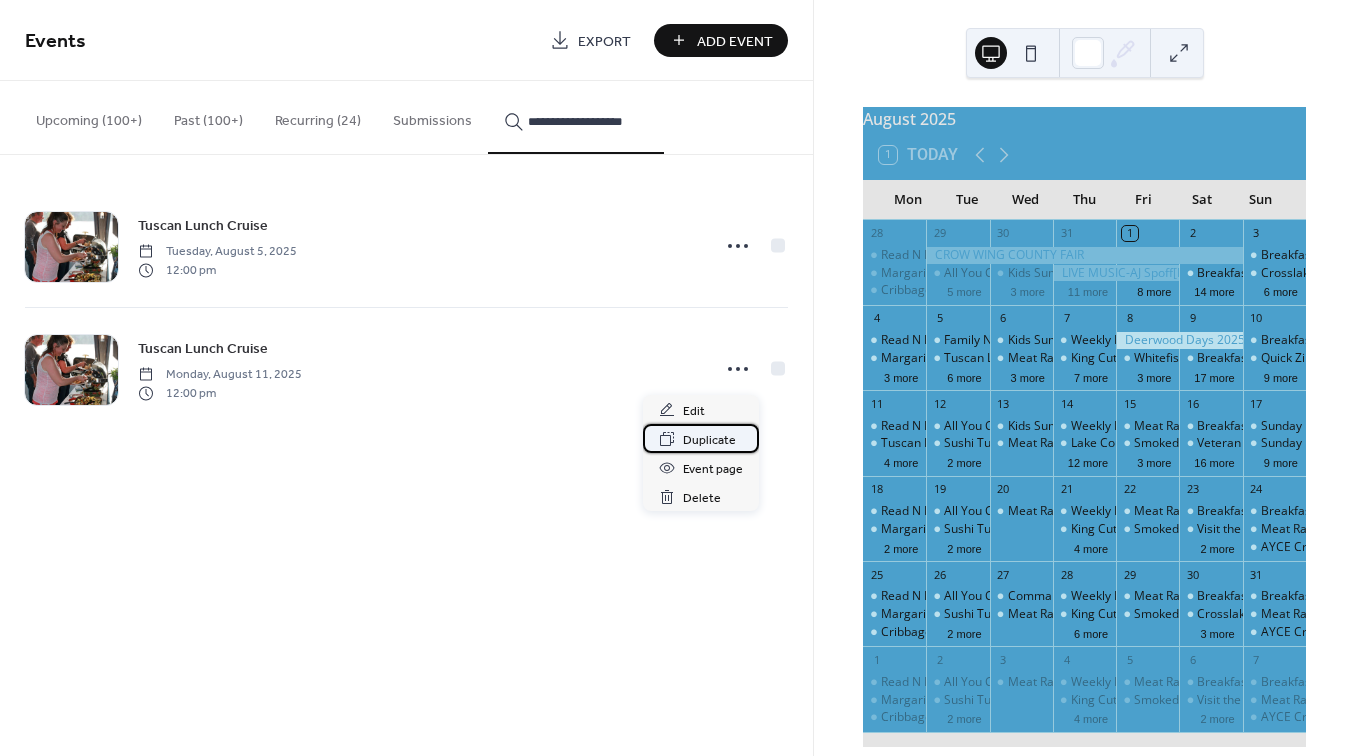 click on "Duplicate" at bounding box center [709, 440] 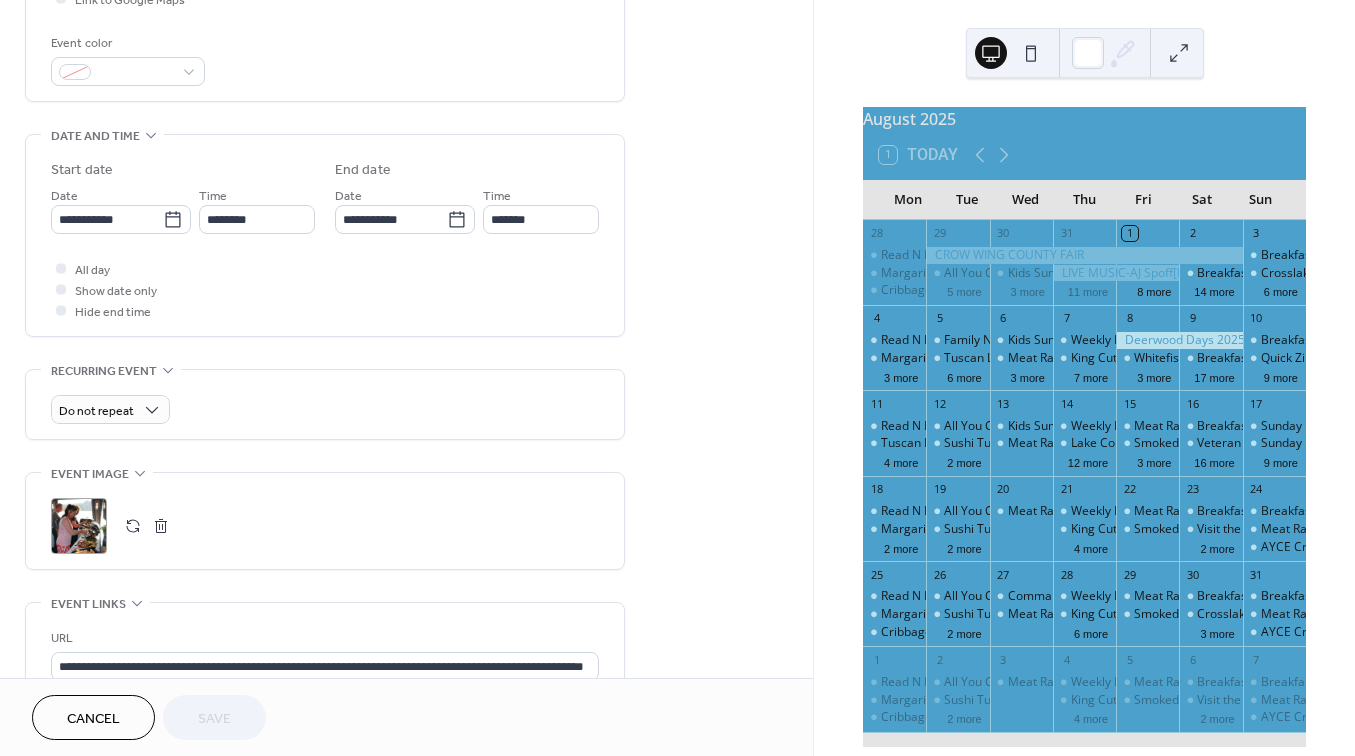 scroll, scrollTop: 518, scrollLeft: 0, axis: vertical 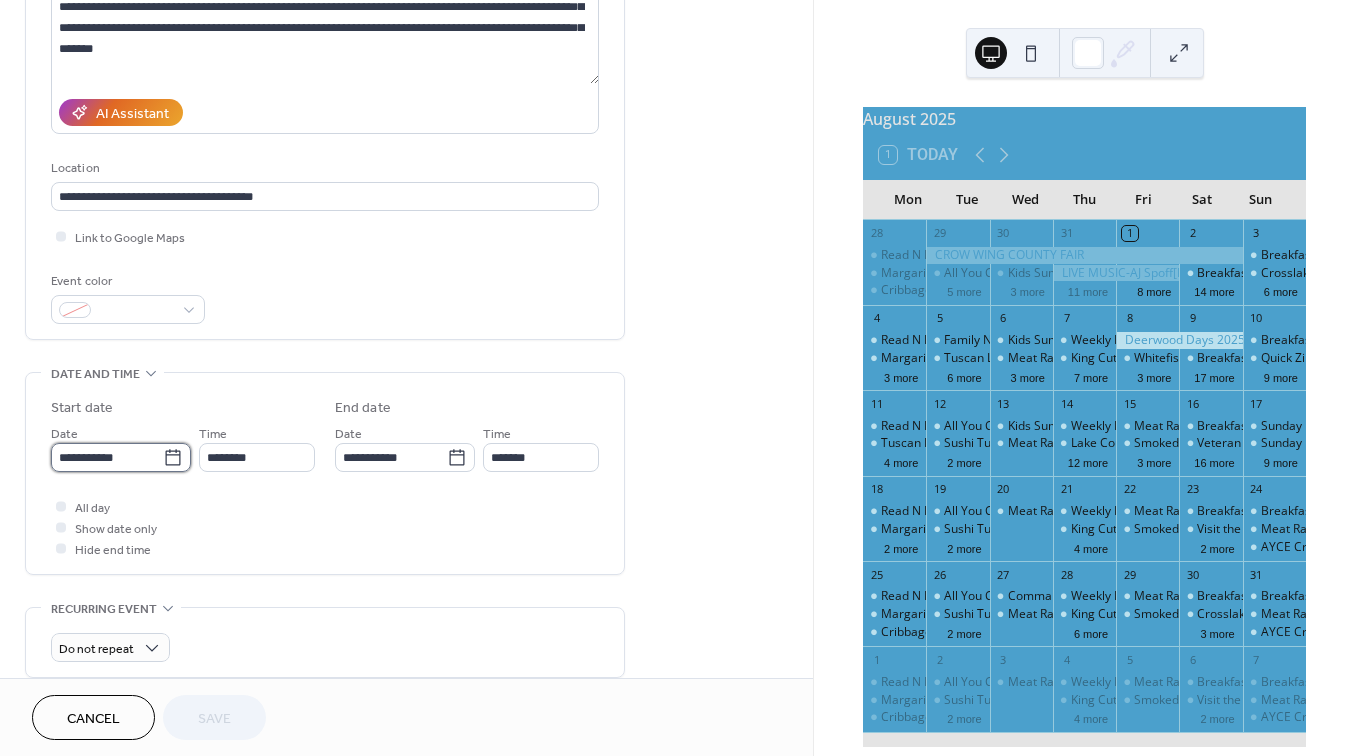 click on "**********" at bounding box center [107, 457] 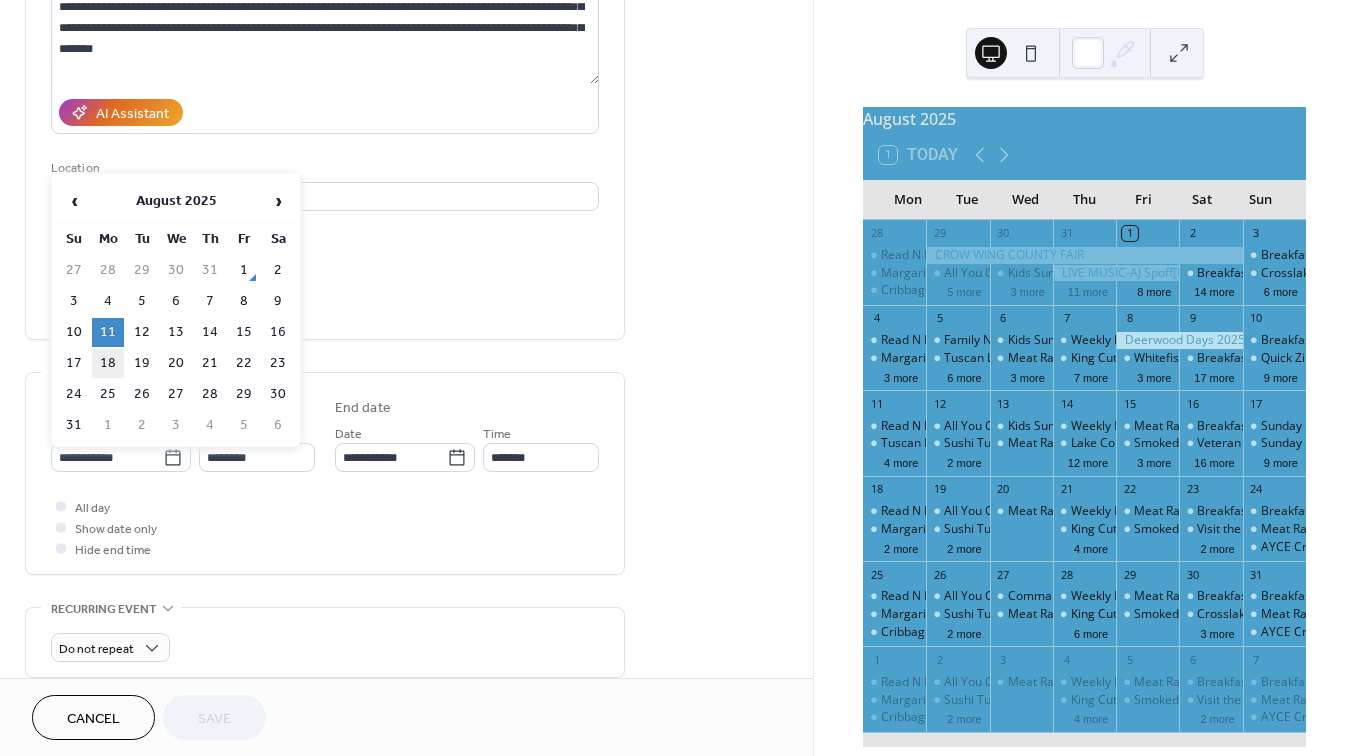 click on "18" at bounding box center (108, 363) 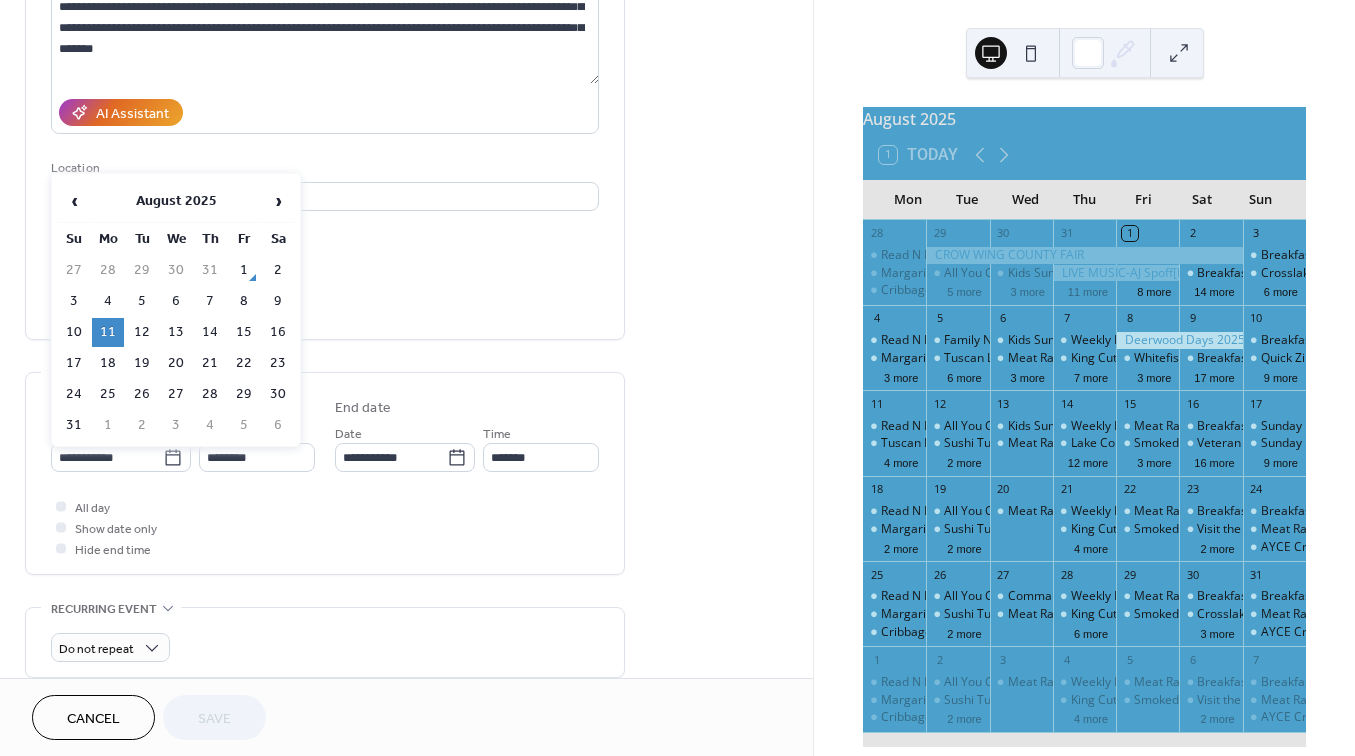type on "**********" 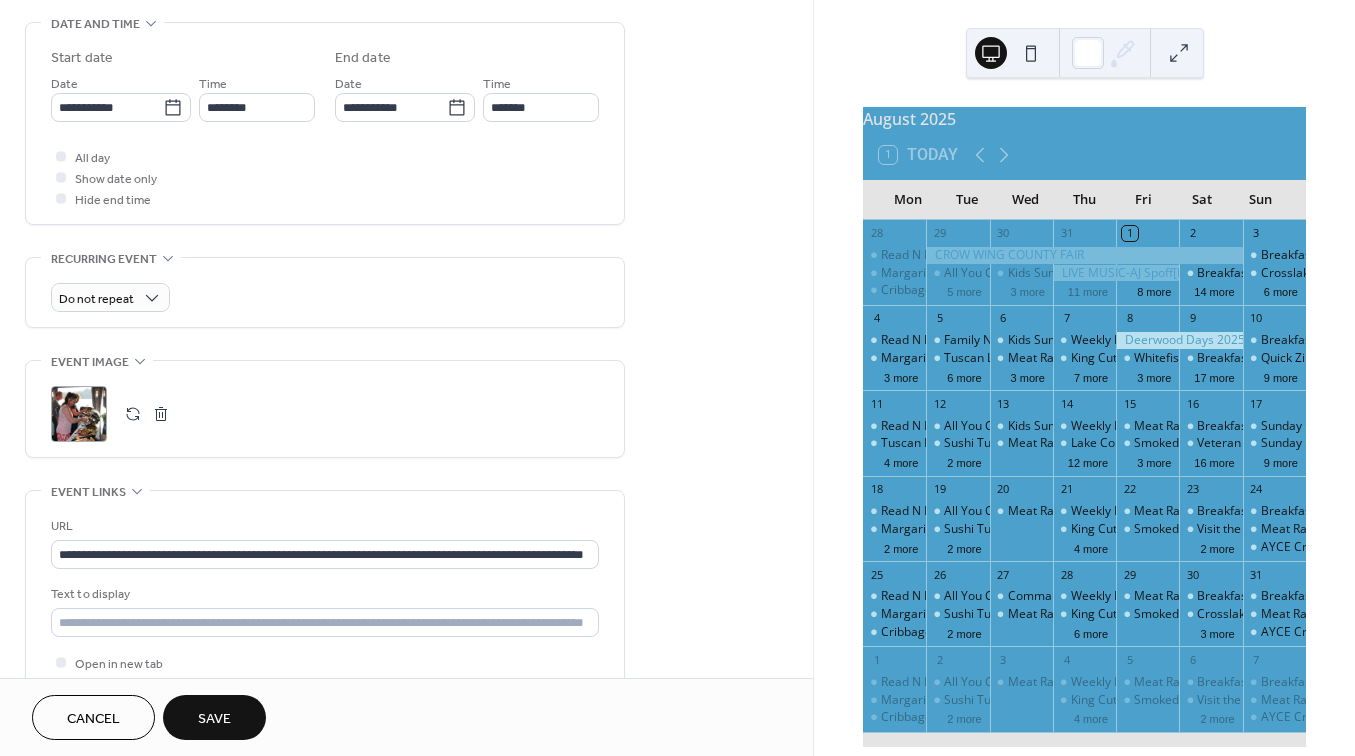 scroll, scrollTop: 650, scrollLeft: 0, axis: vertical 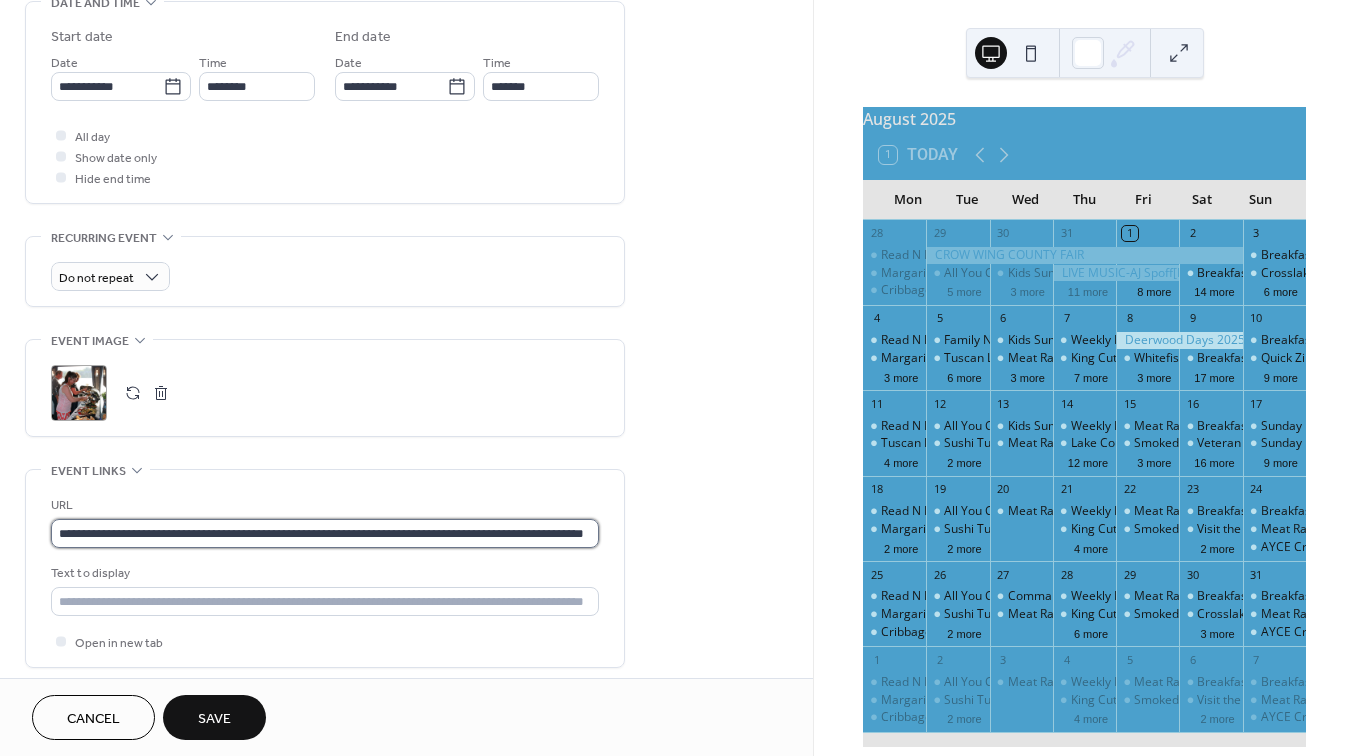 click on "**********" at bounding box center (325, 533) 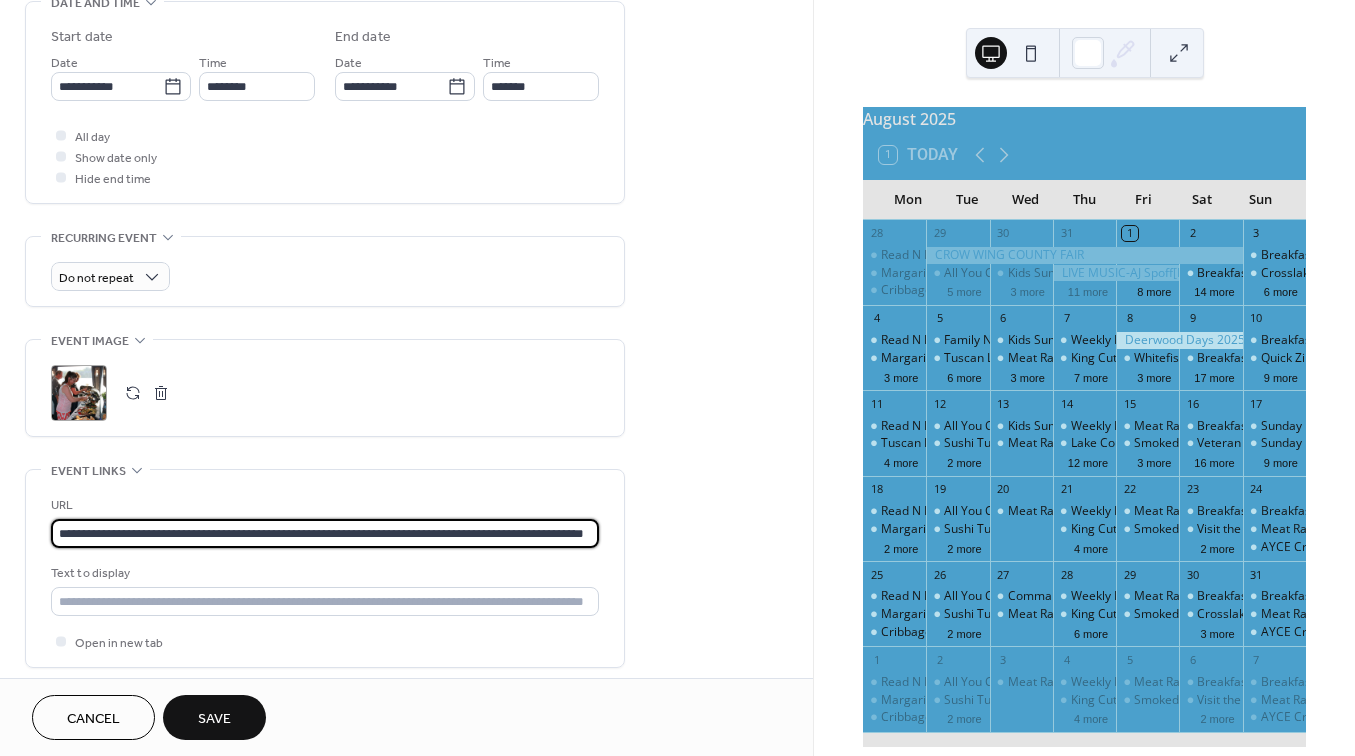 click on "**********" at bounding box center [325, 533] 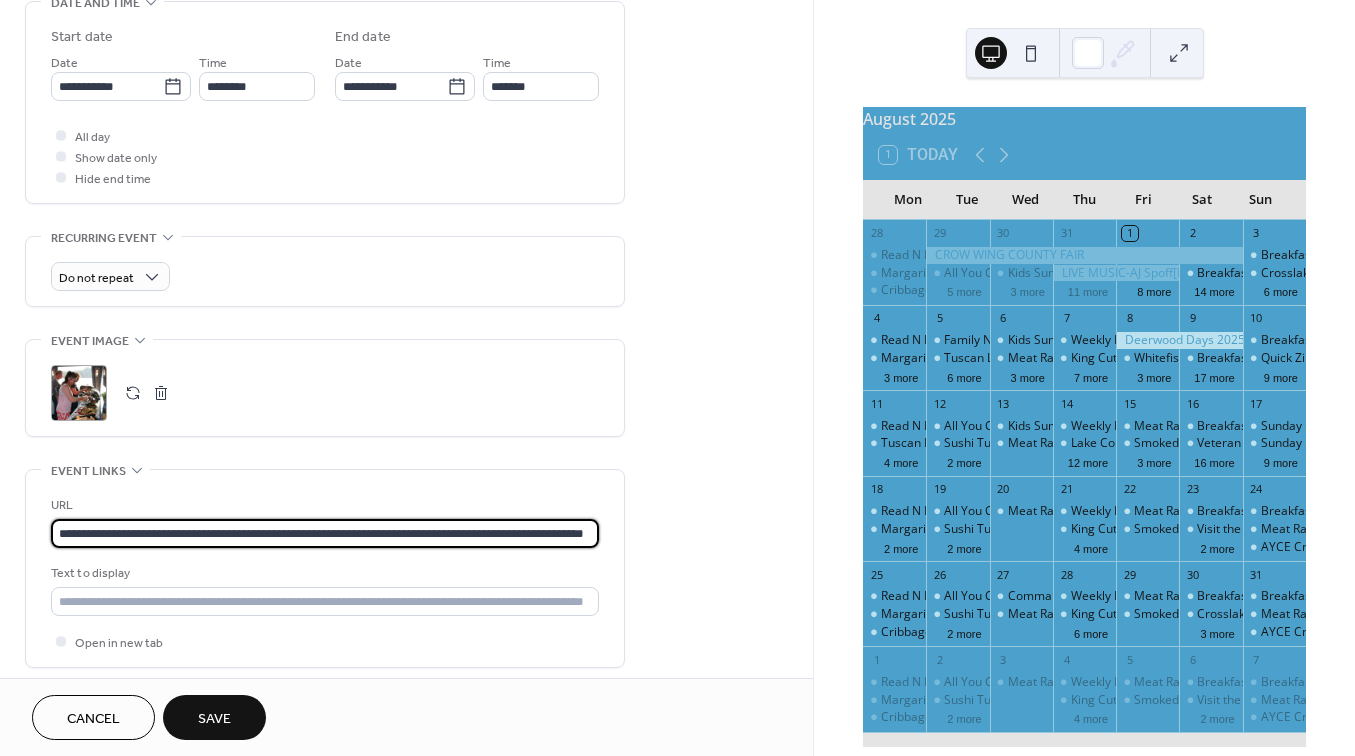 paste 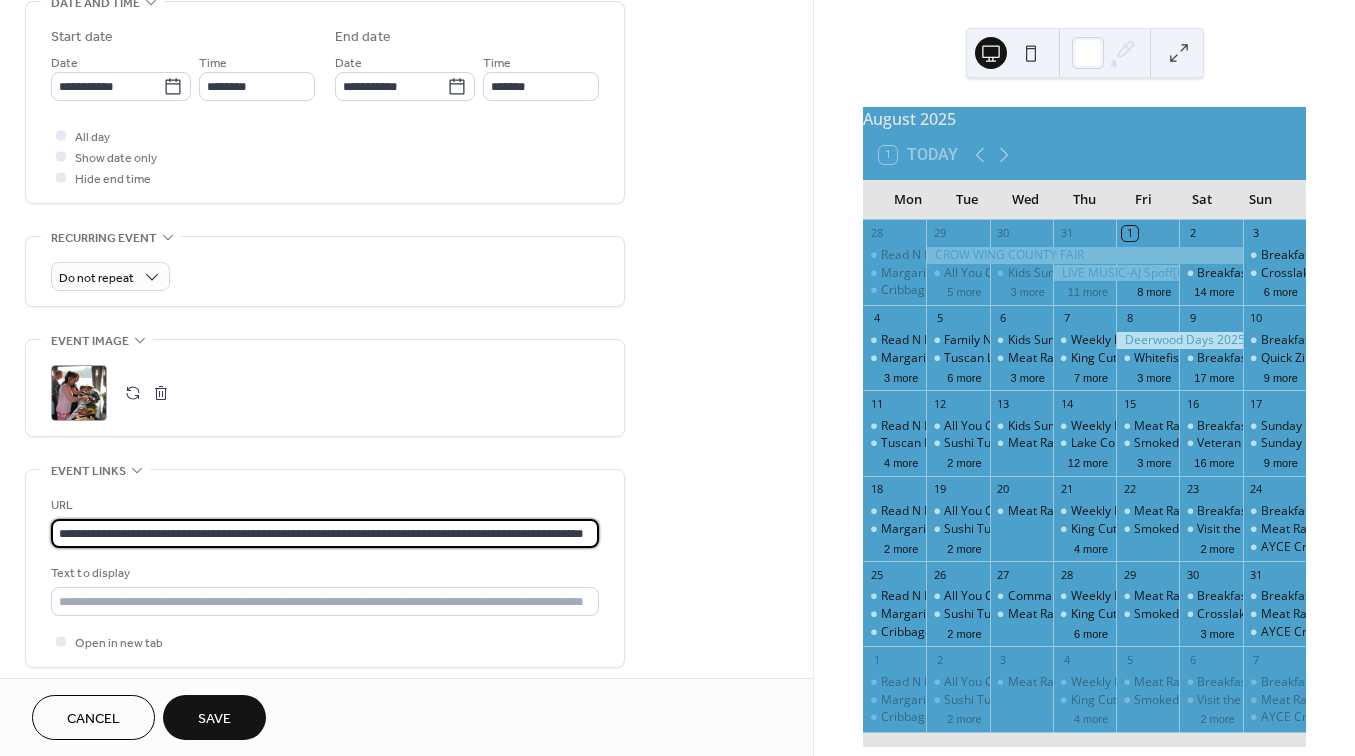 type on "**********" 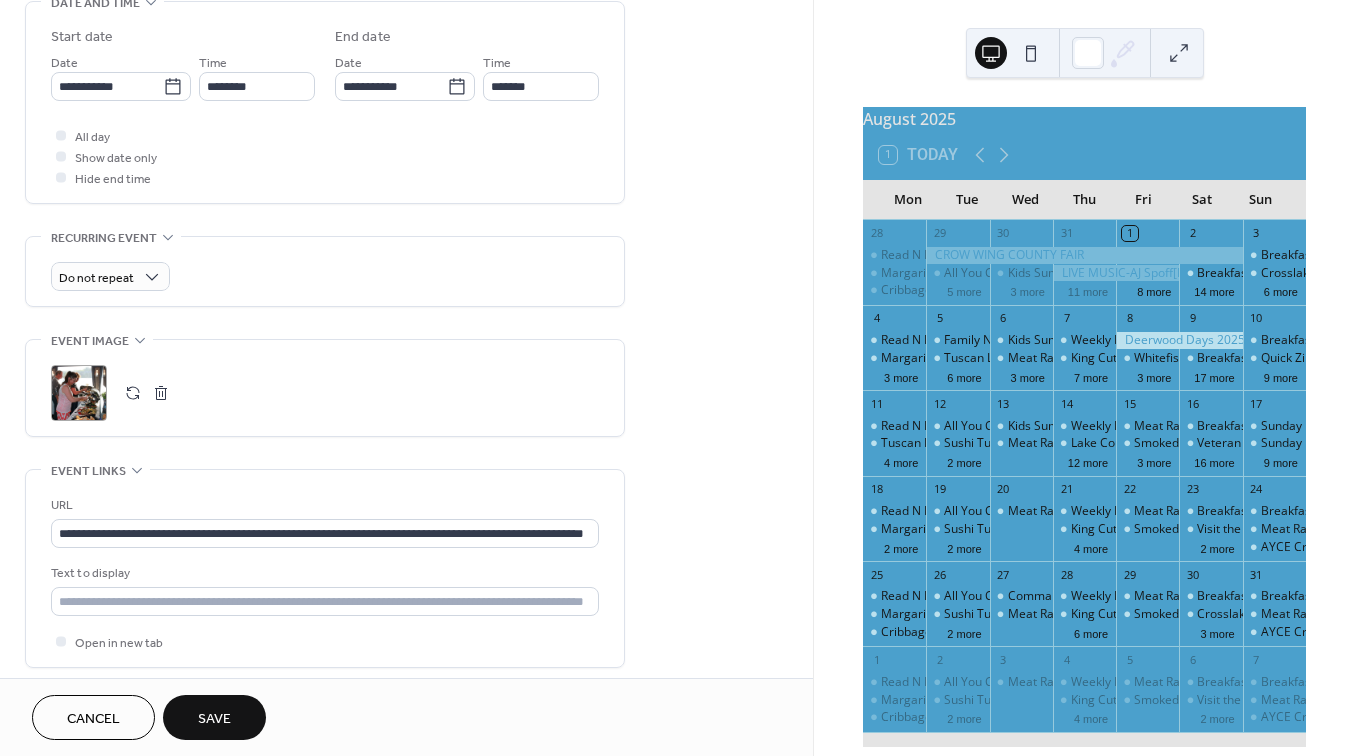 click on "Save" at bounding box center [214, 719] 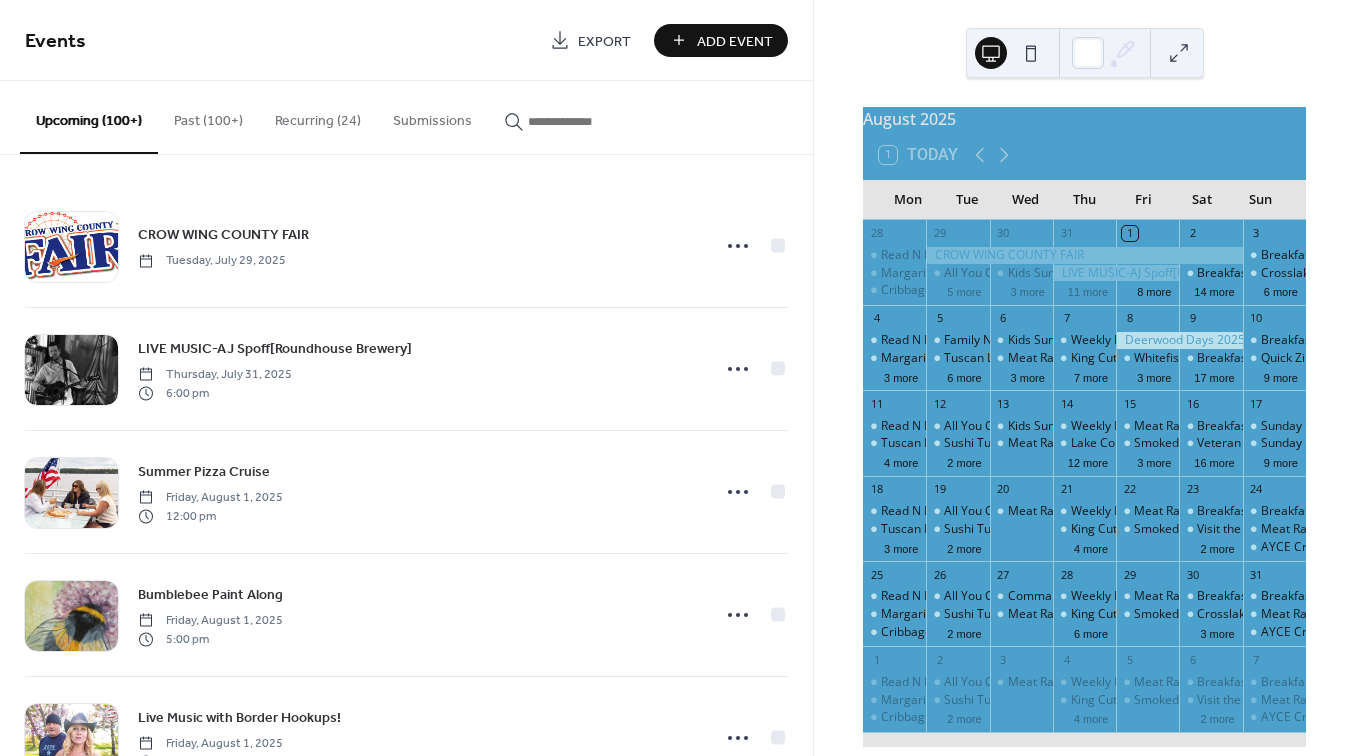 click at bounding box center [588, 121] 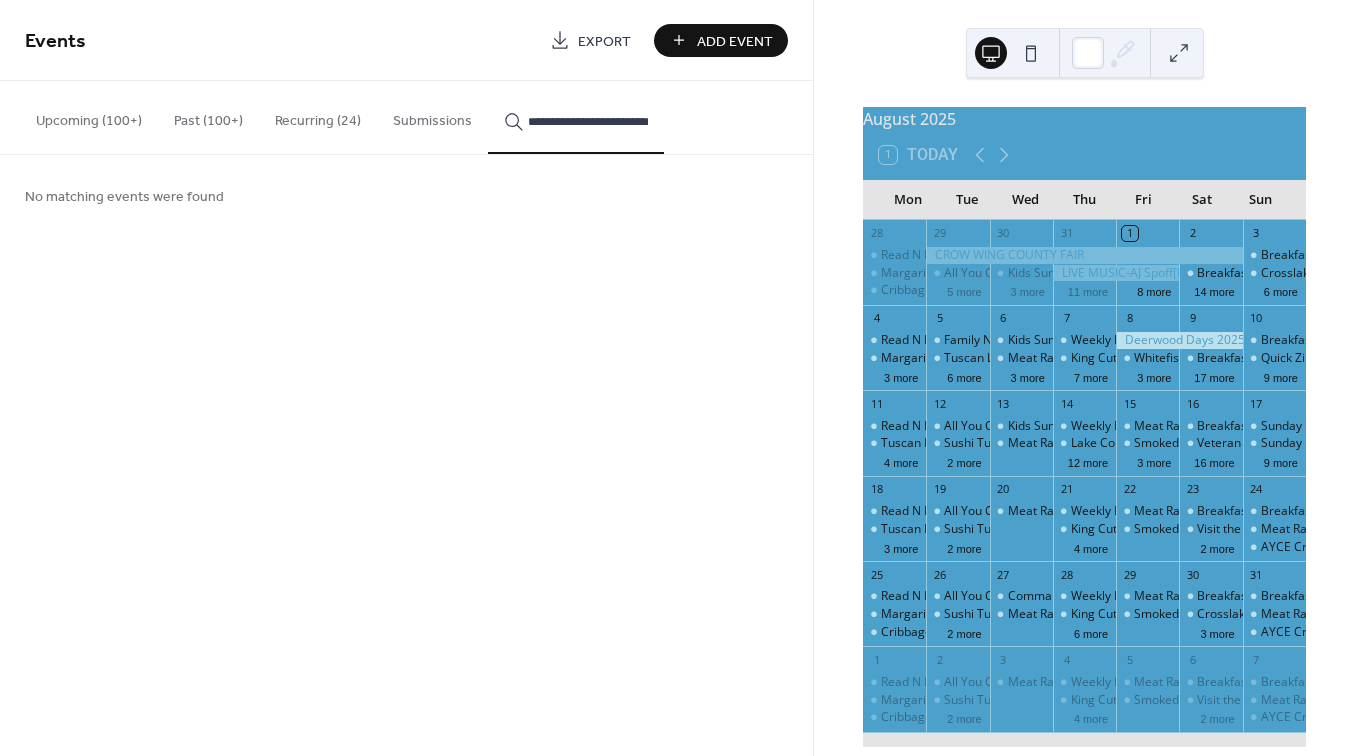 type on "**********" 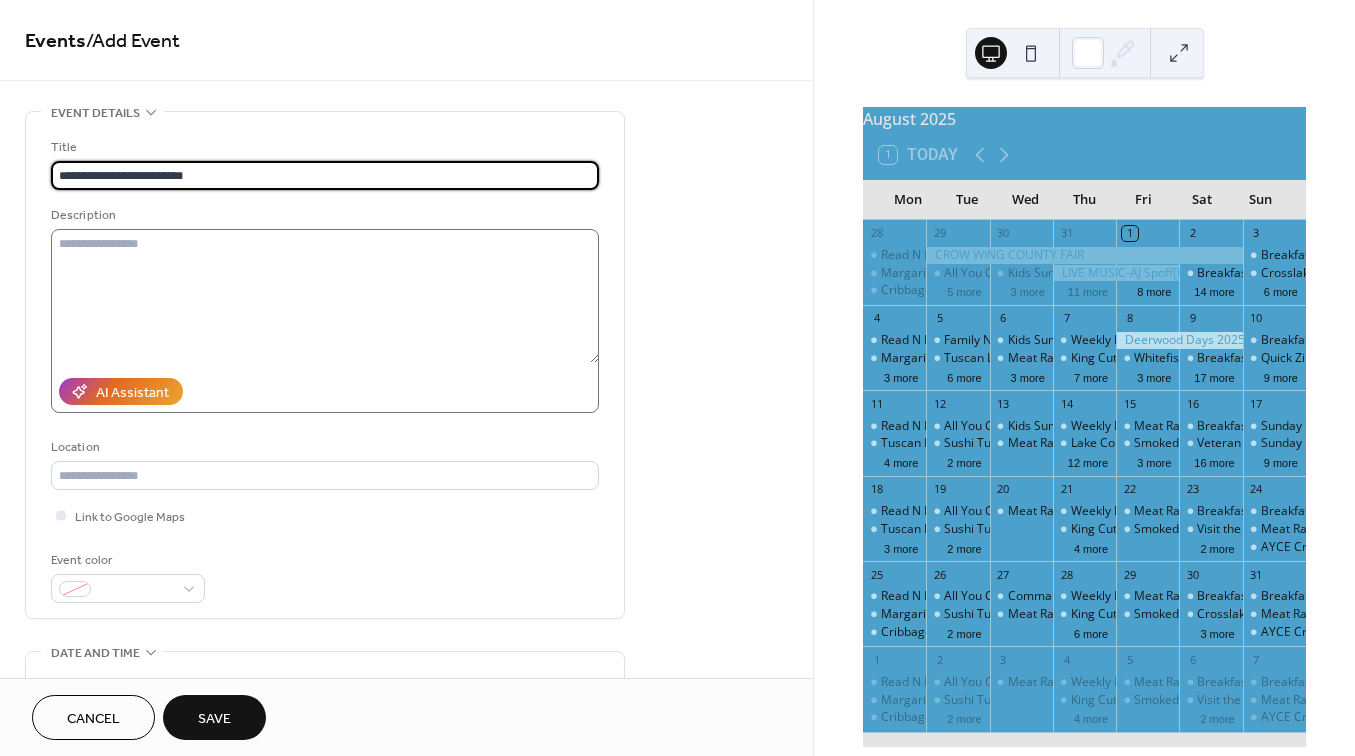 type on "**********" 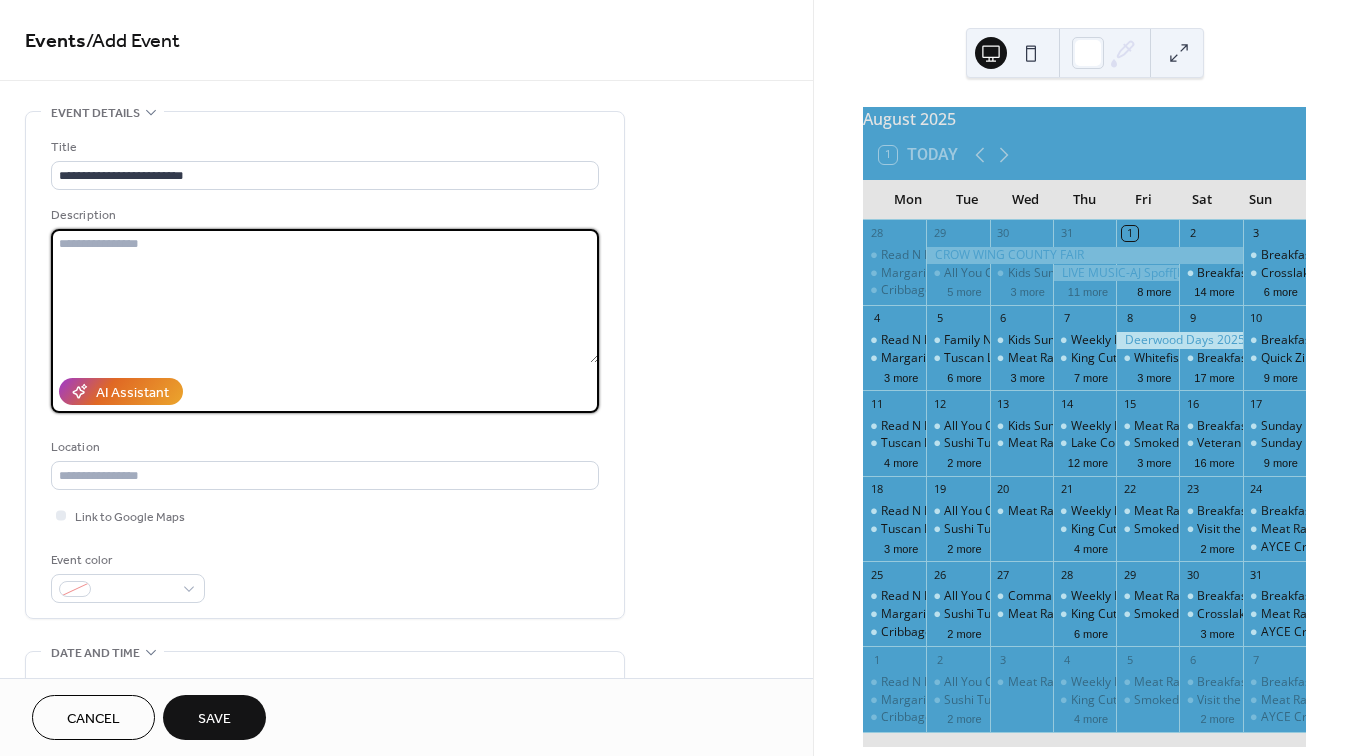 click at bounding box center (325, 296) 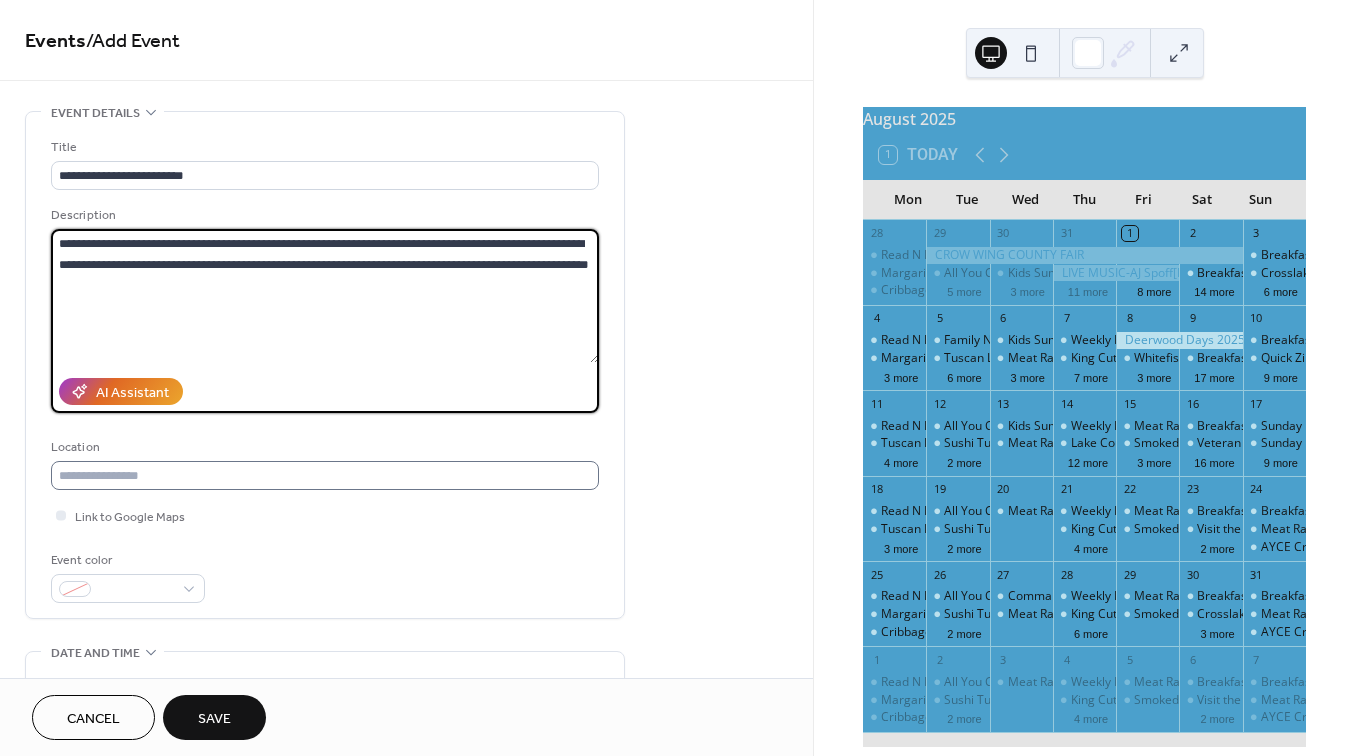 type on "**********" 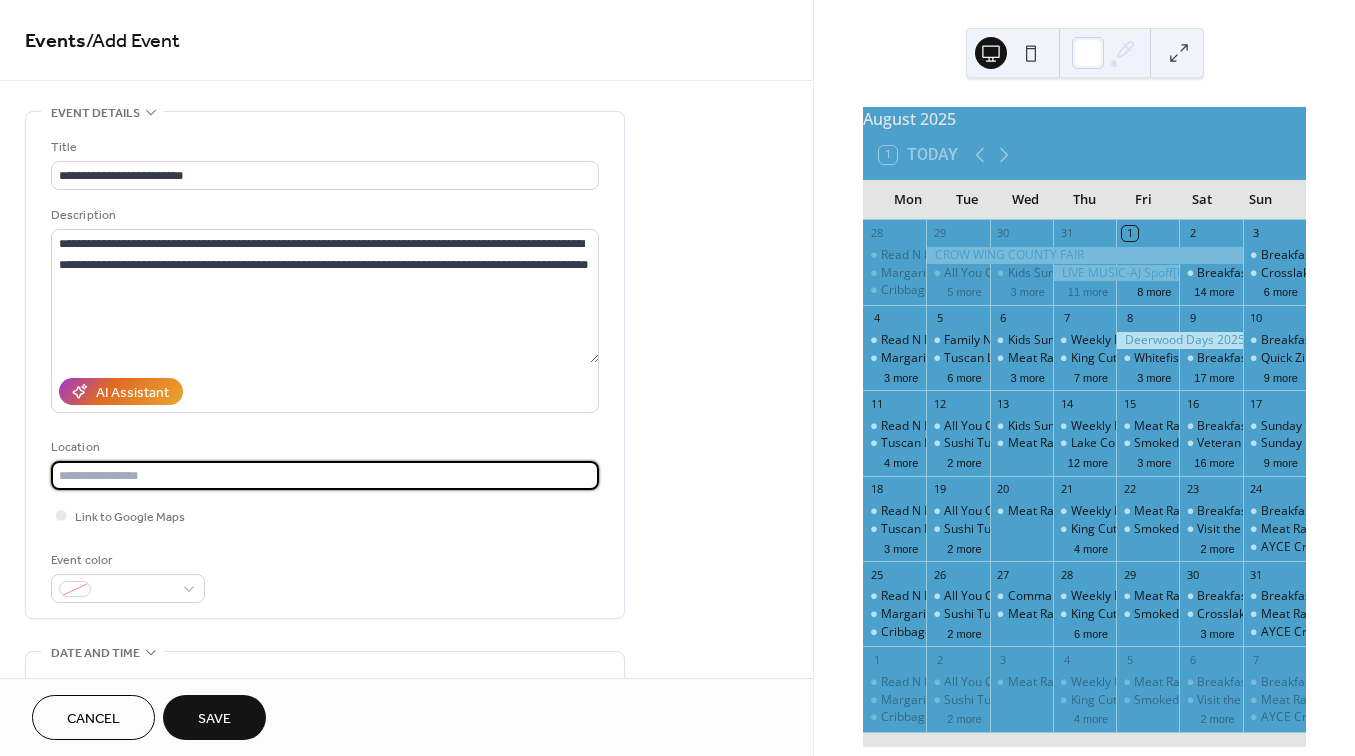 click at bounding box center (325, 475) 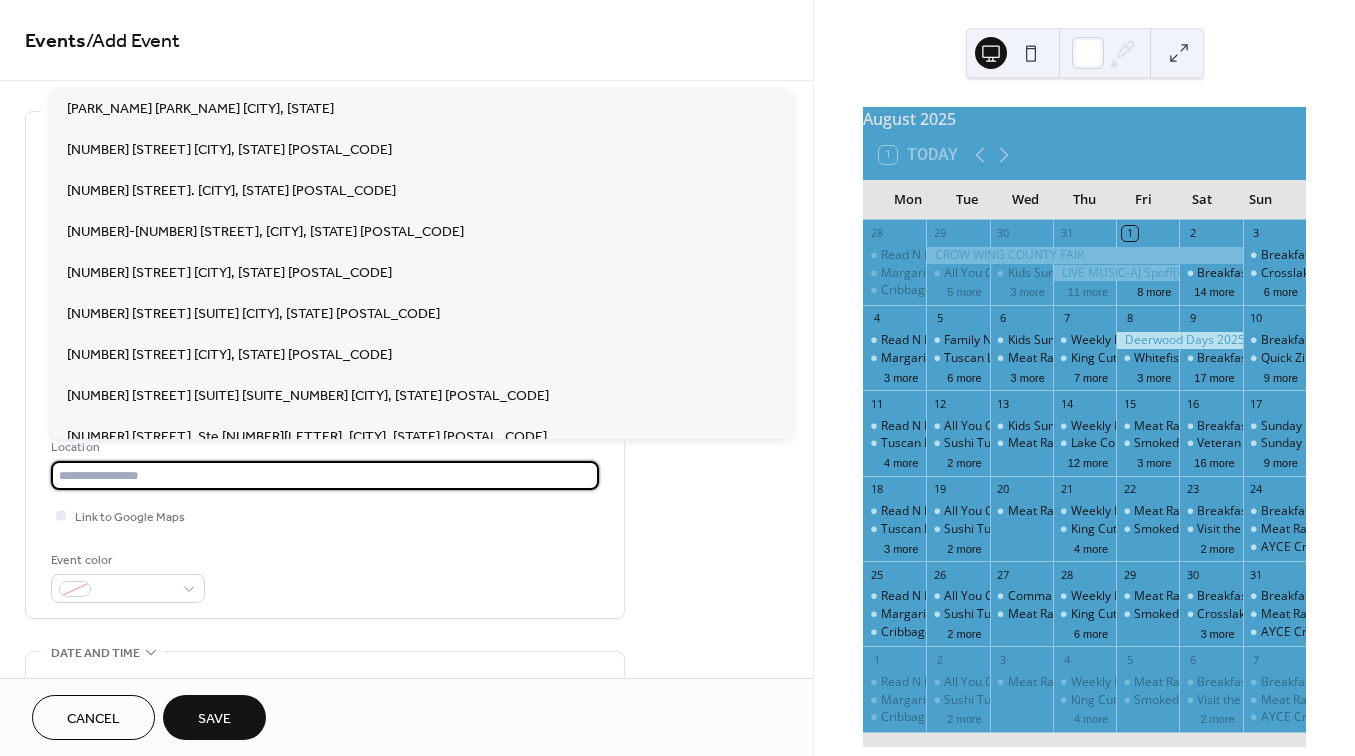 paste on "**********" 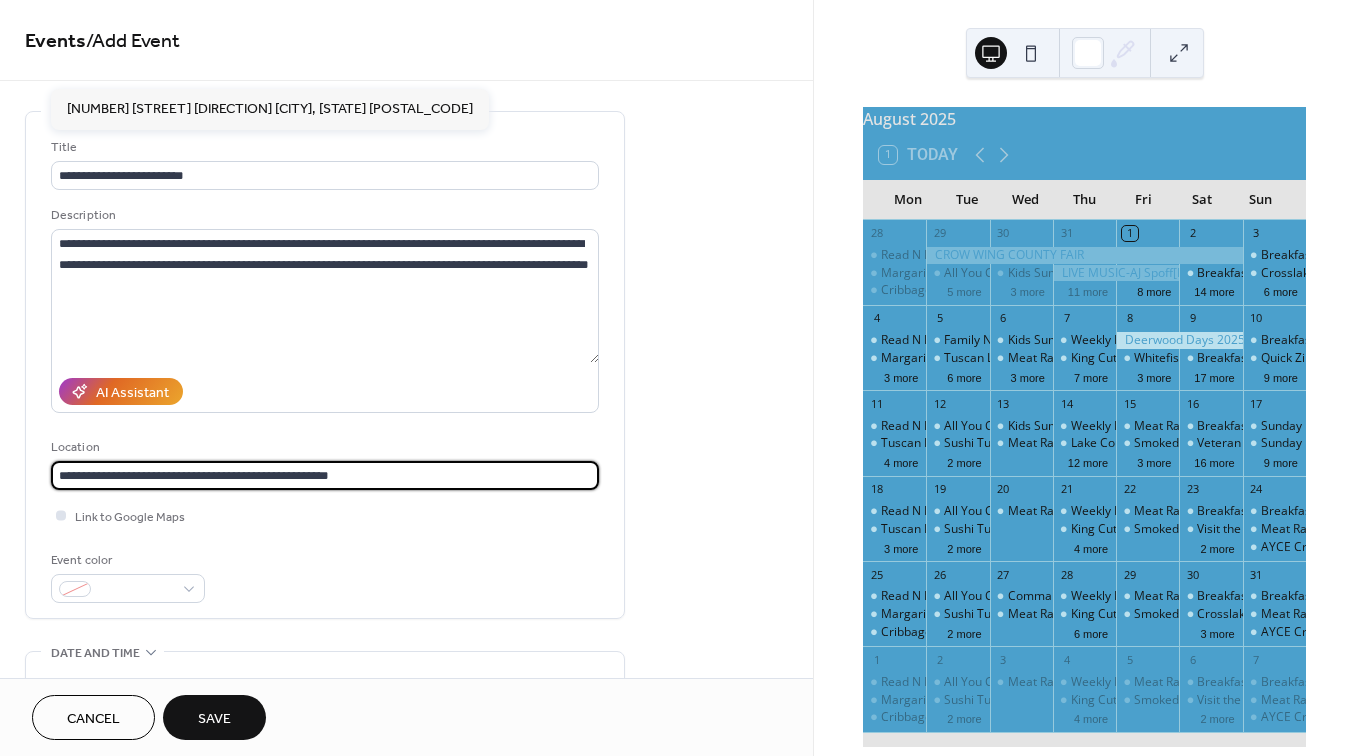 type on "**********" 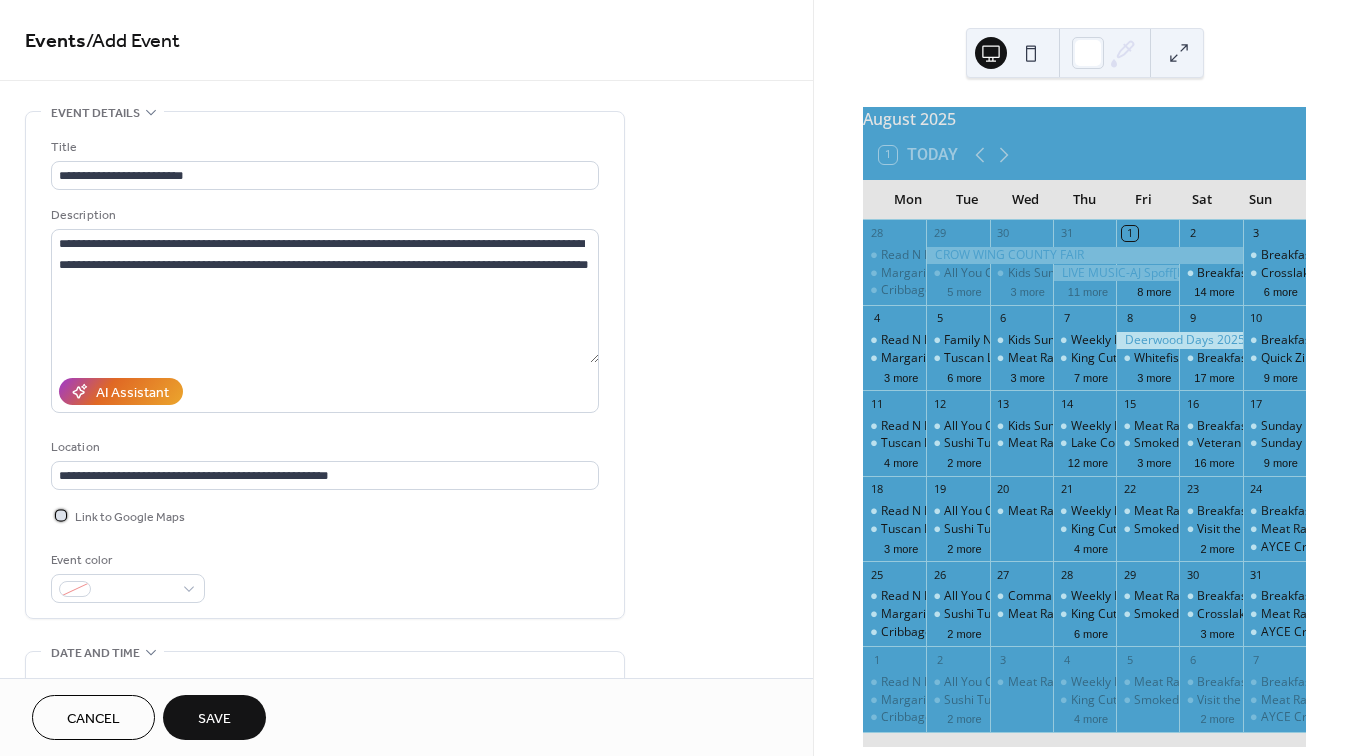 click at bounding box center (61, 515) 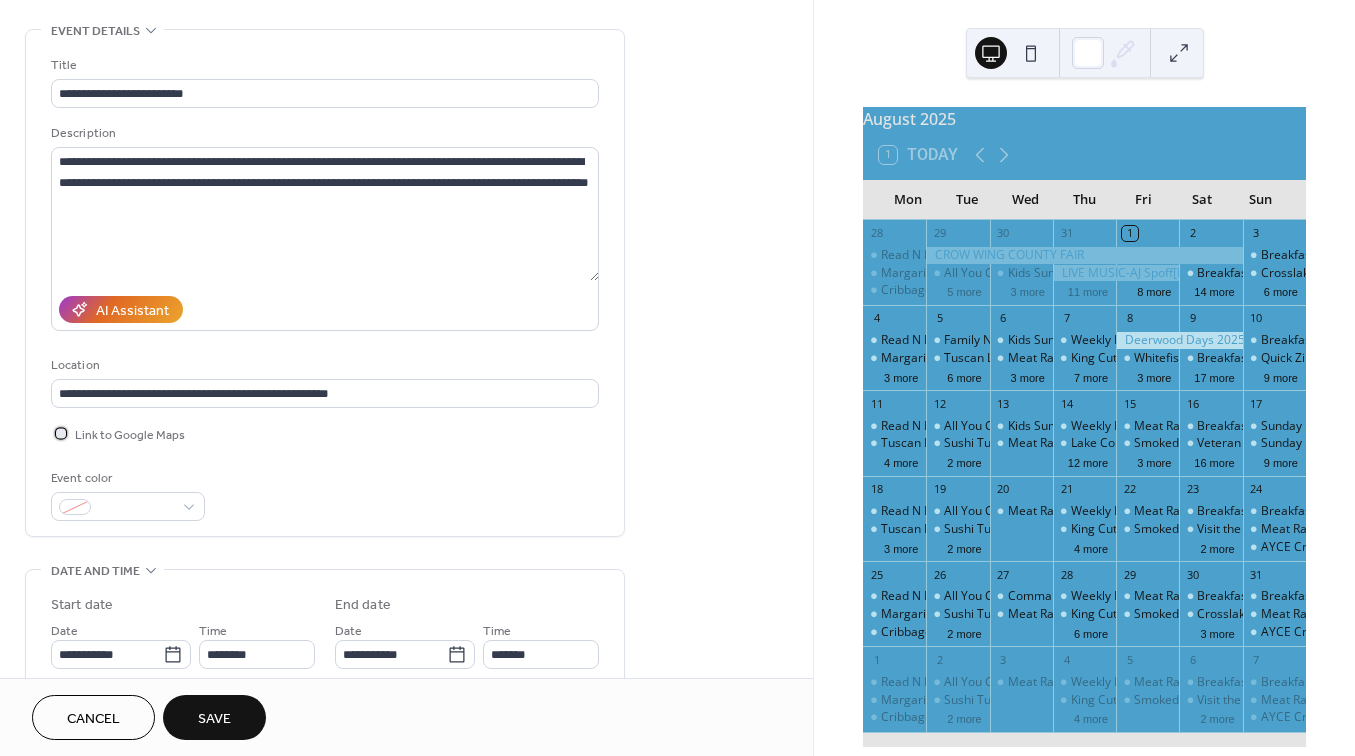 scroll, scrollTop: 127, scrollLeft: 0, axis: vertical 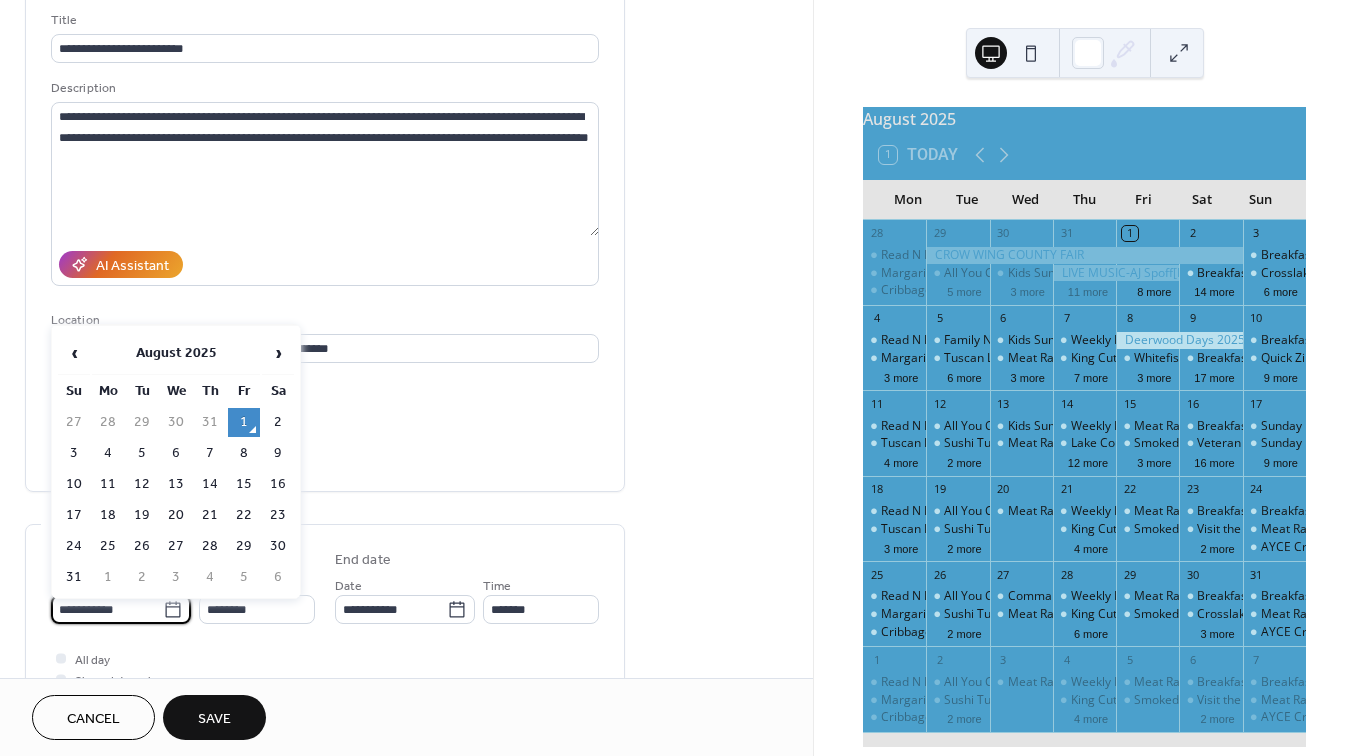 click on "**********" at bounding box center (107, 609) 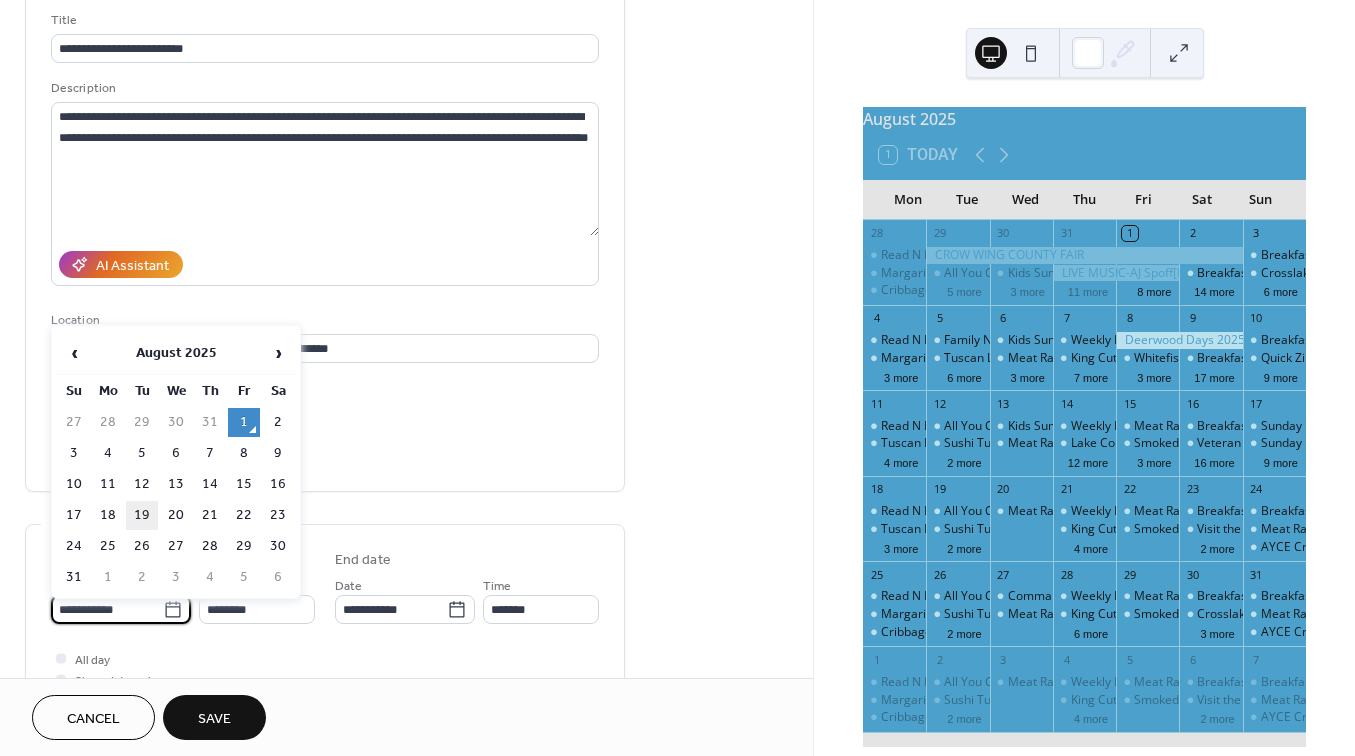 click on "19" at bounding box center [142, 515] 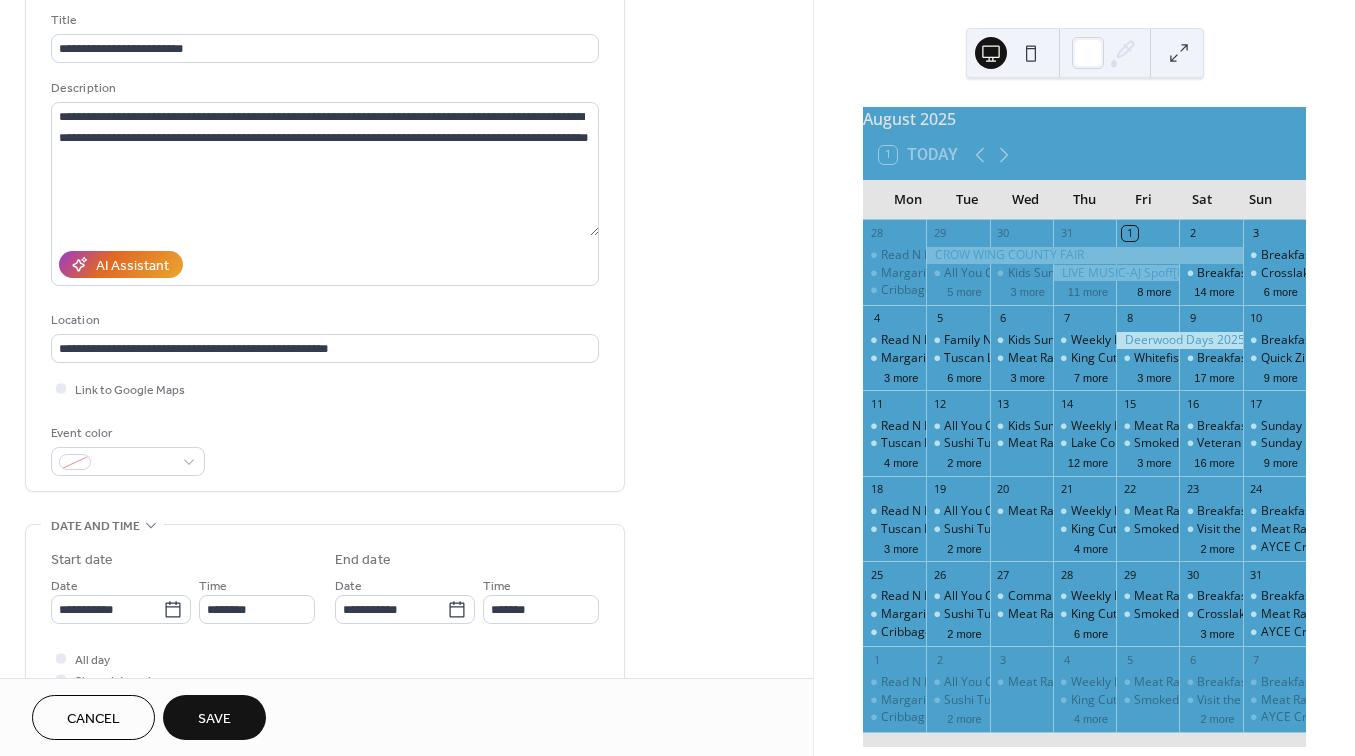 type on "**********" 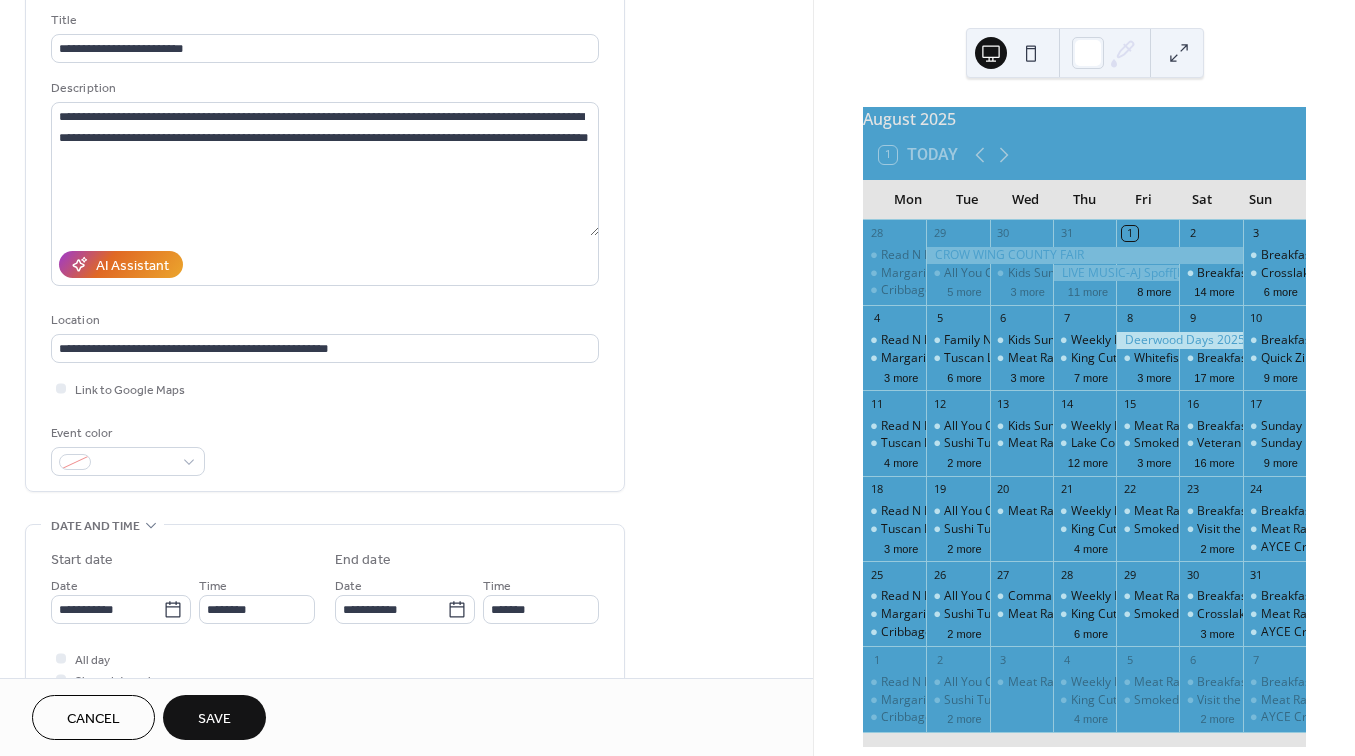type on "**********" 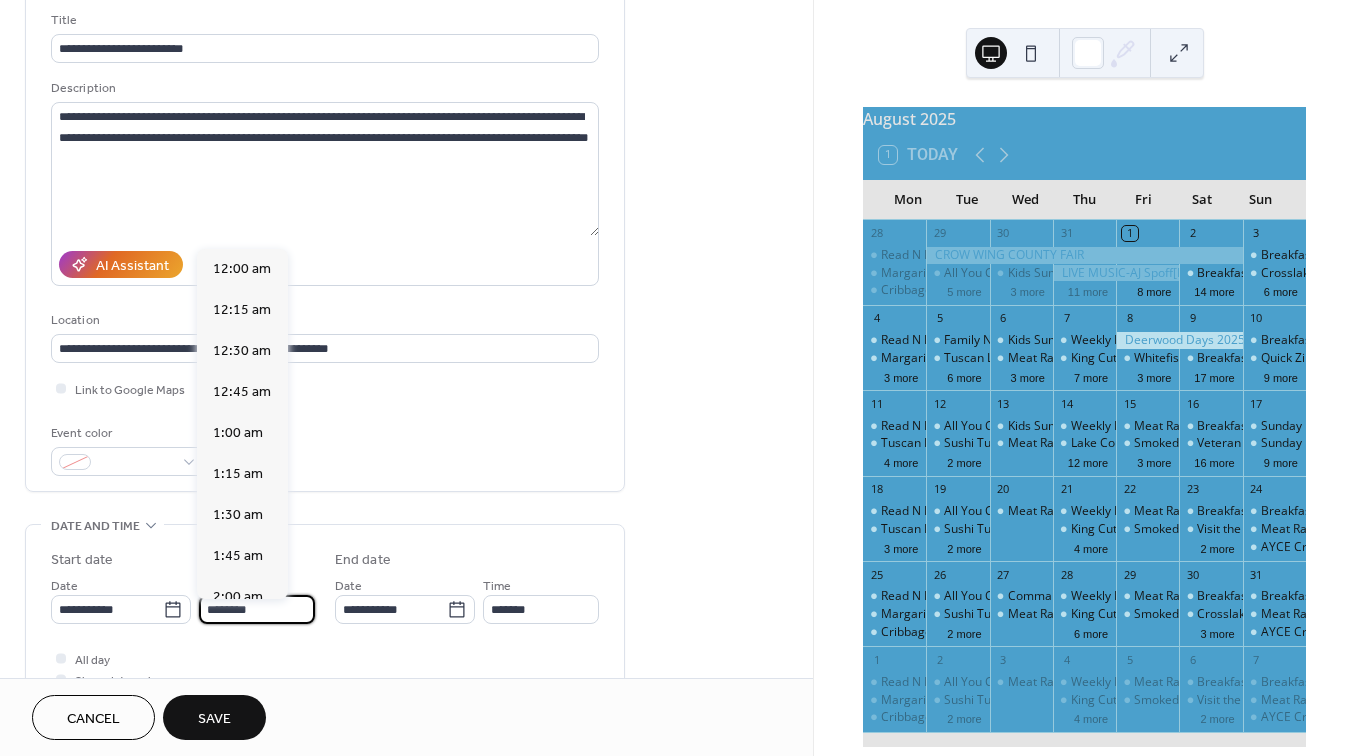 click on "********" at bounding box center [257, 609] 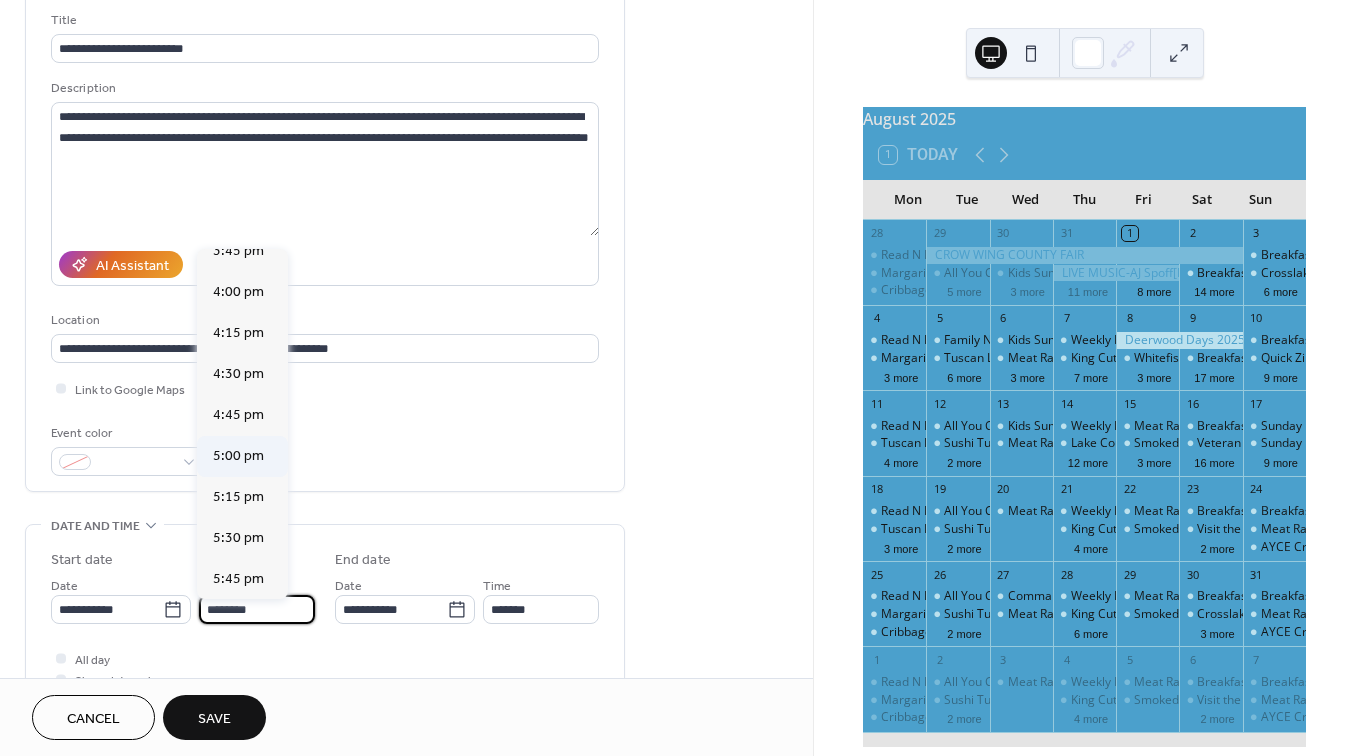 scroll, scrollTop: 2602, scrollLeft: 0, axis: vertical 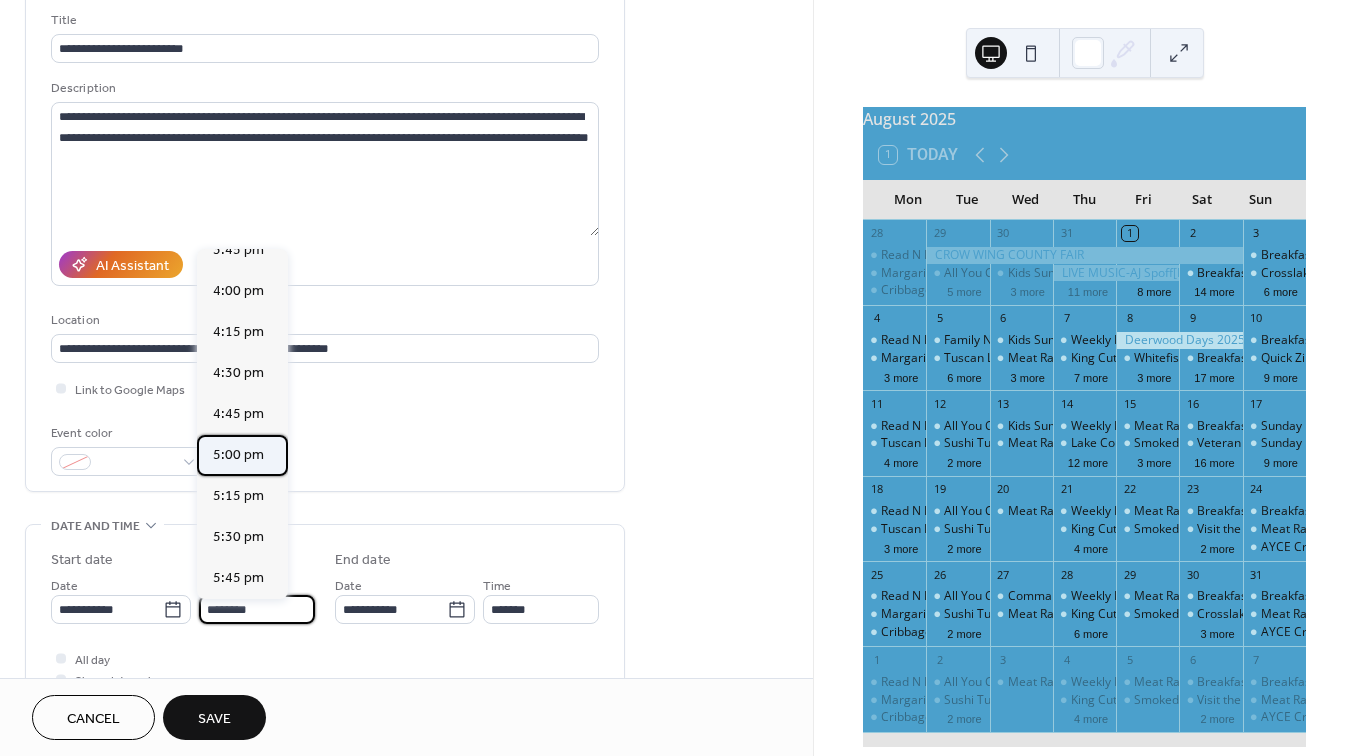 click on "5:00 pm" at bounding box center (238, 455) 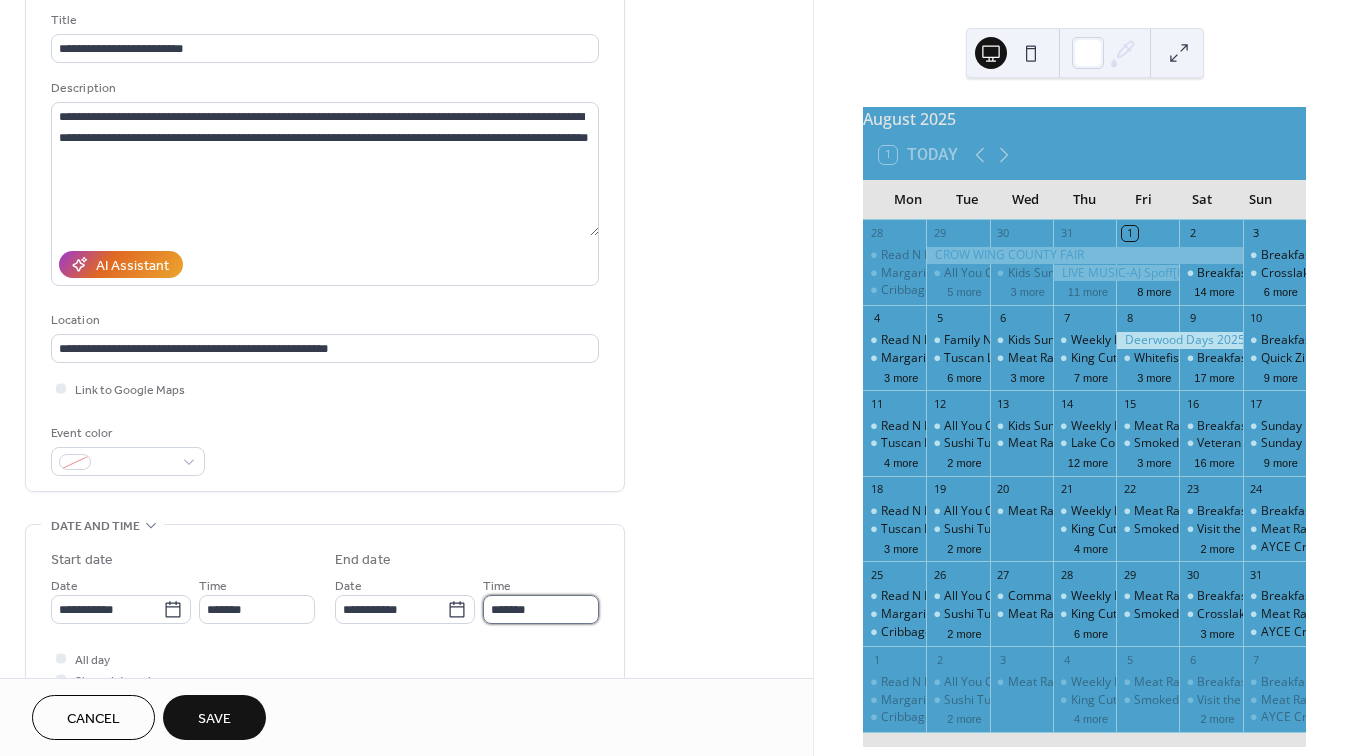 click on "*******" at bounding box center [541, 609] 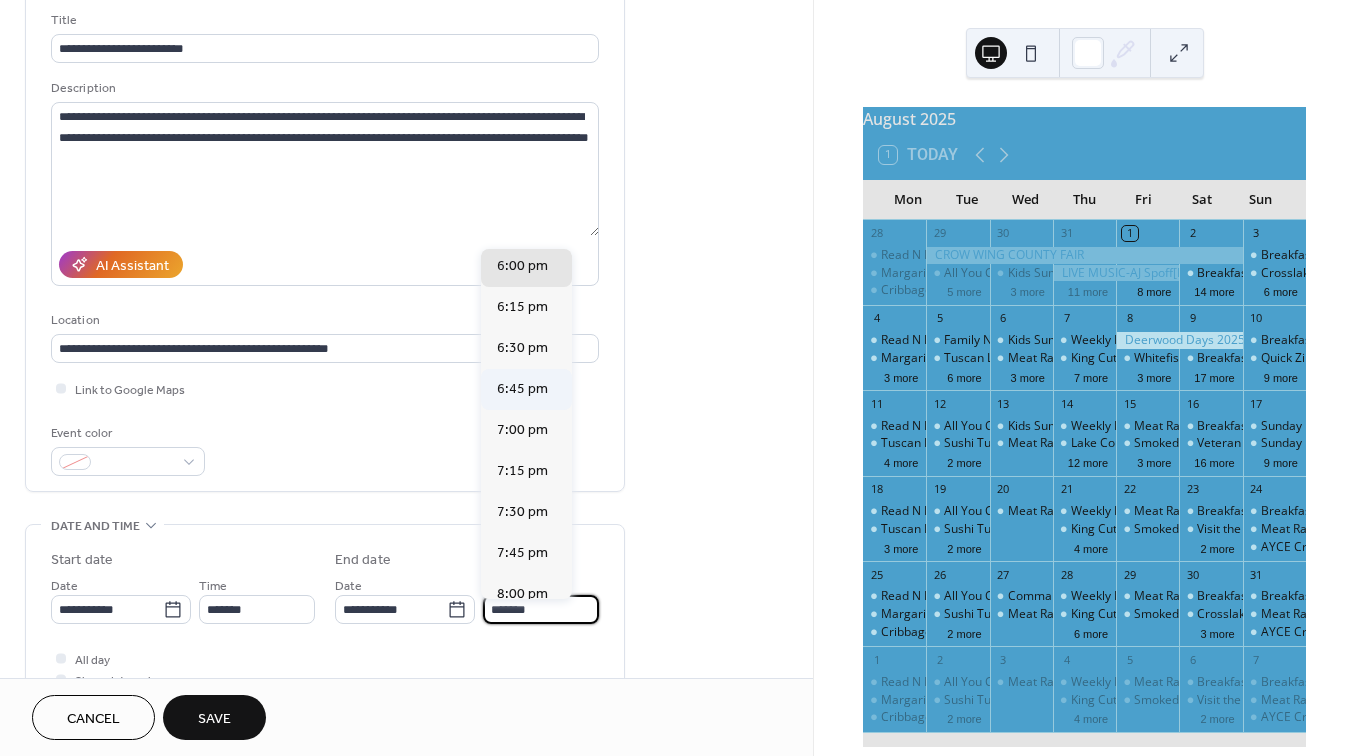 scroll, scrollTop: 149, scrollLeft: 0, axis: vertical 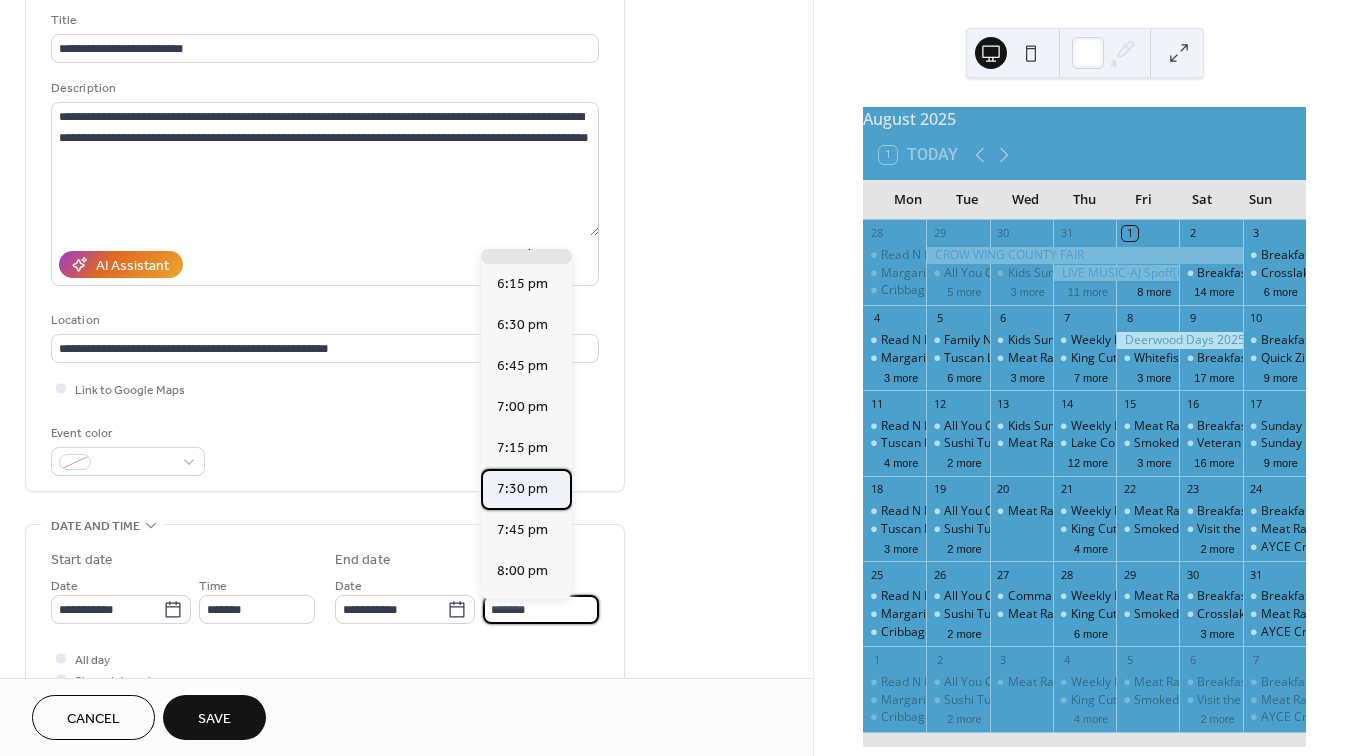 click on "7:30 pm" at bounding box center (522, 489) 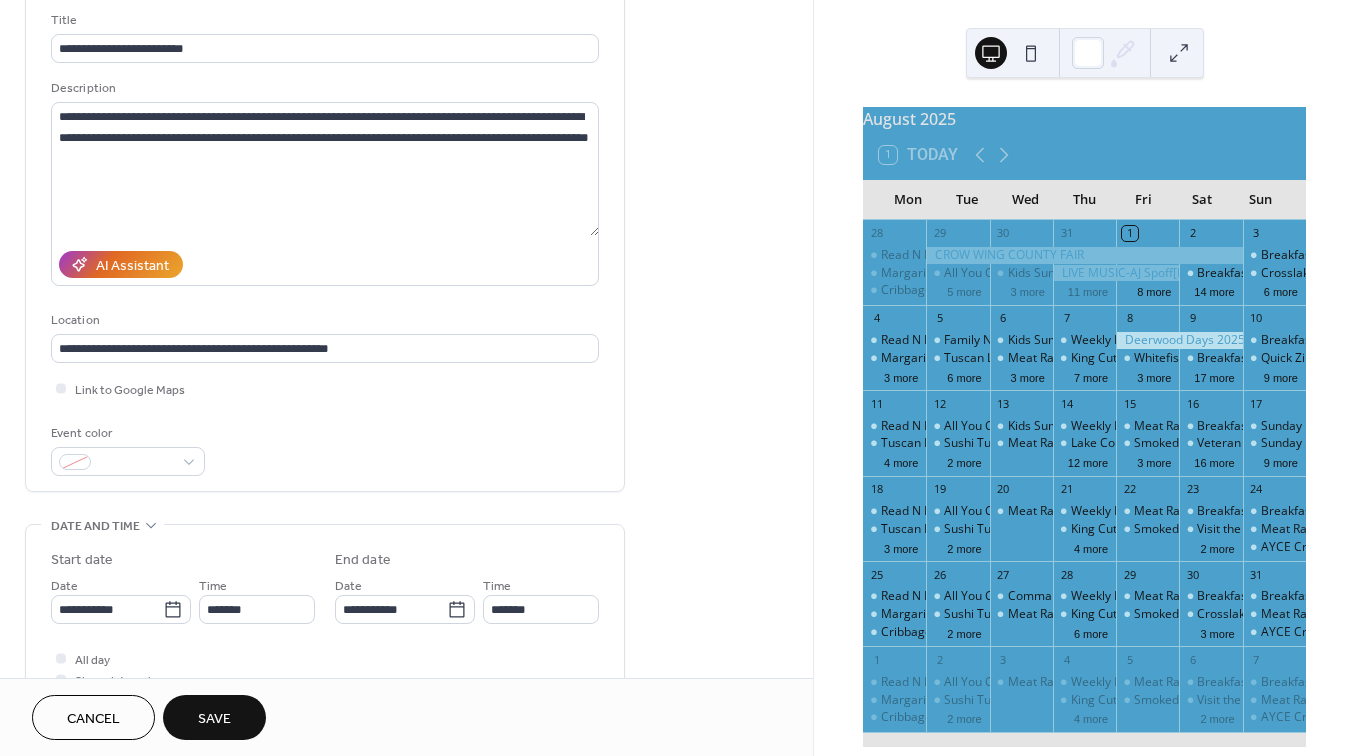 type on "*******" 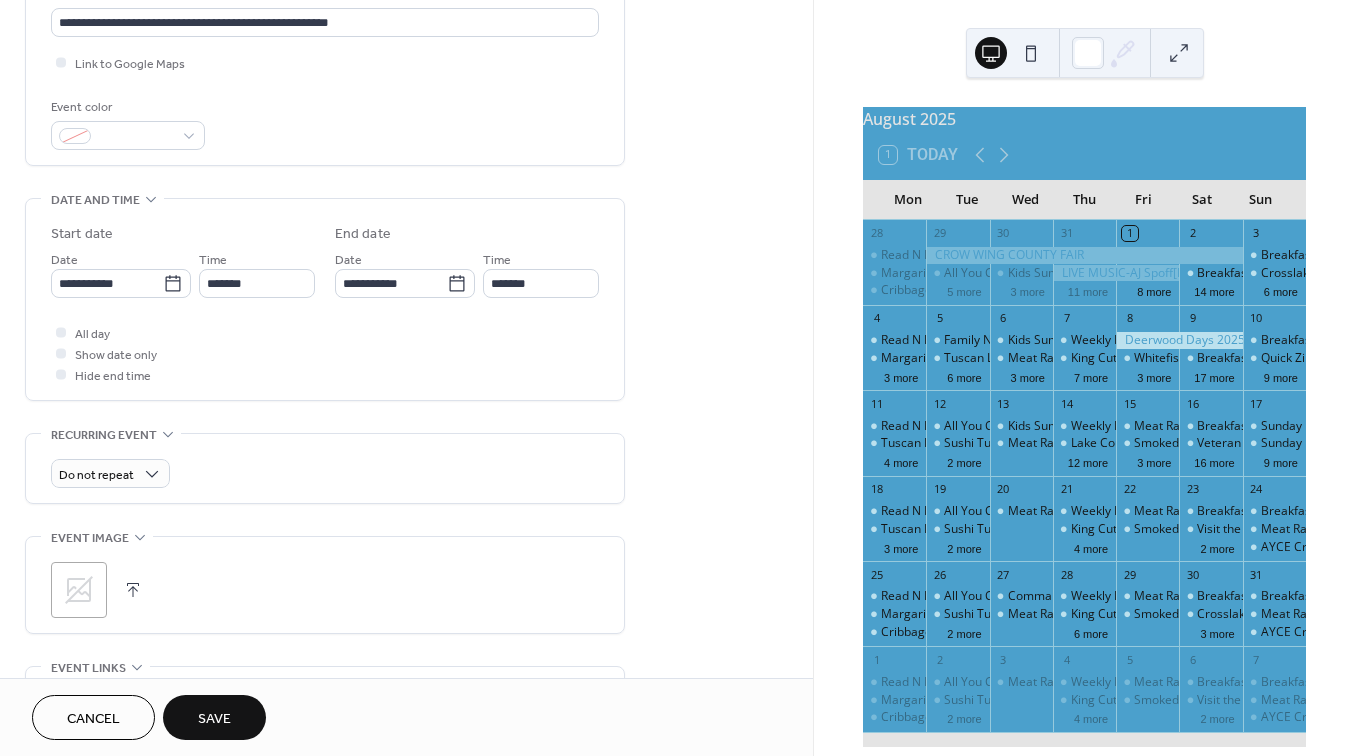 scroll, scrollTop: 479, scrollLeft: 0, axis: vertical 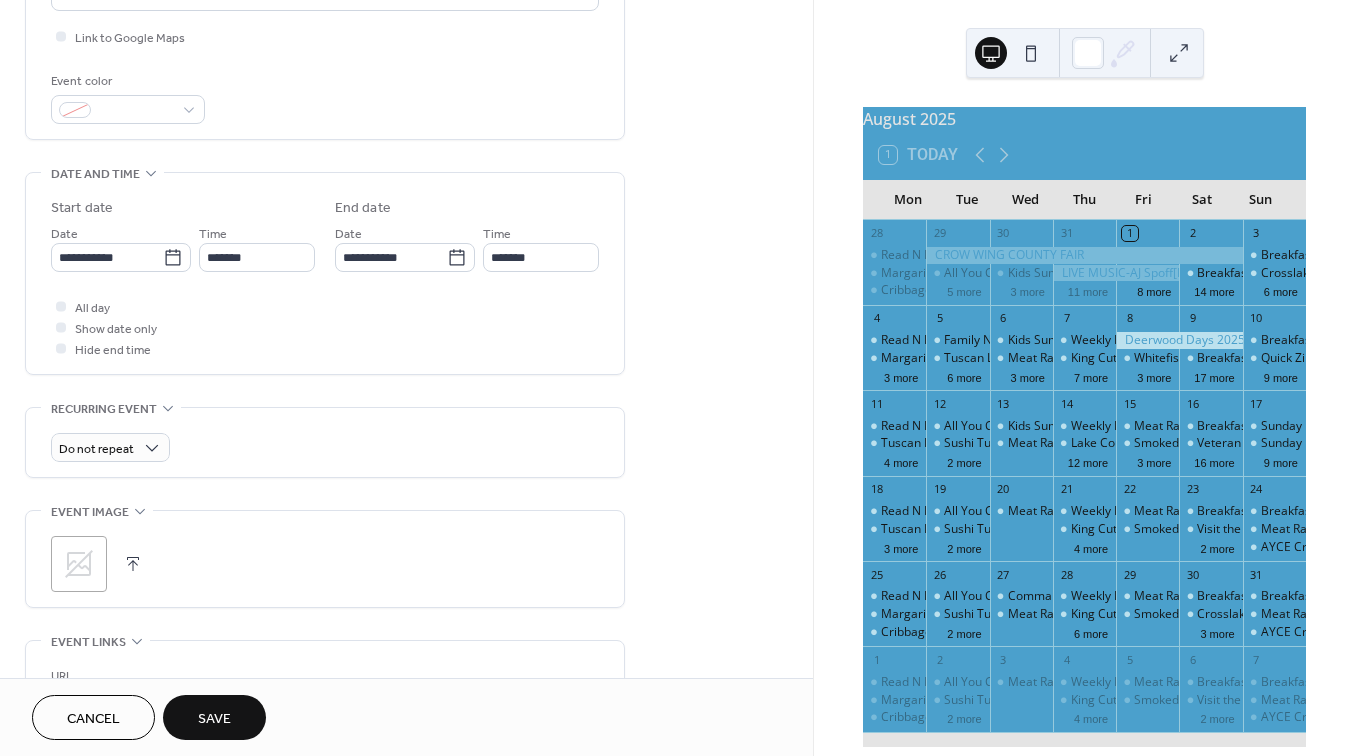 click at bounding box center [133, 564] 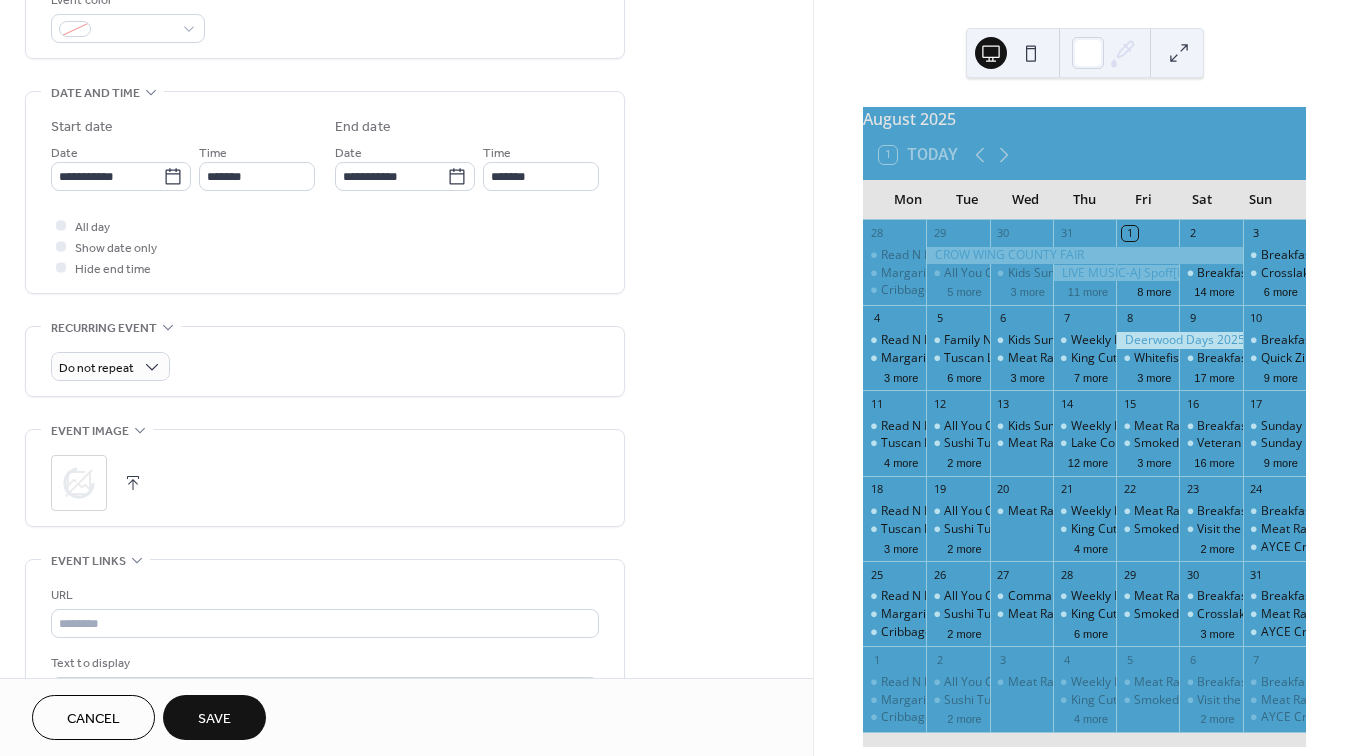 scroll, scrollTop: 565, scrollLeft: 0, axis: vertical 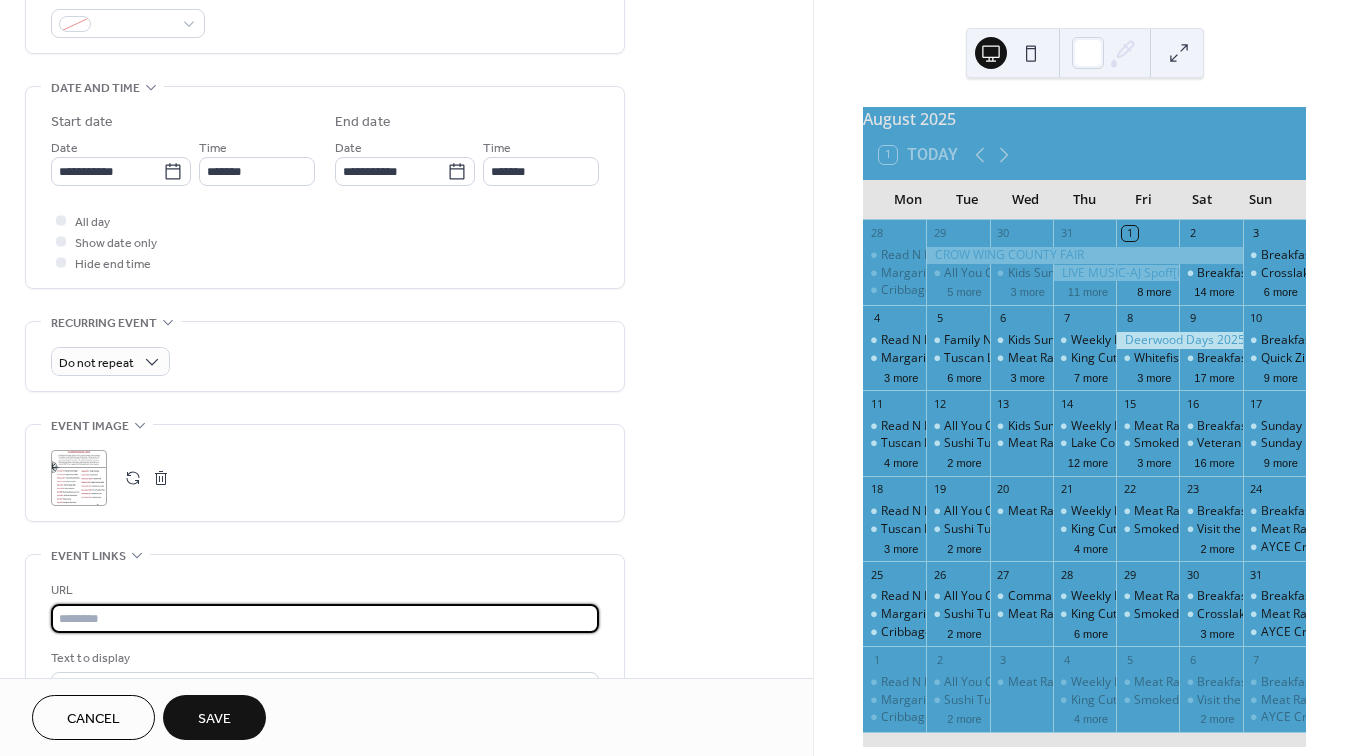click at bounding box center [325, 618] 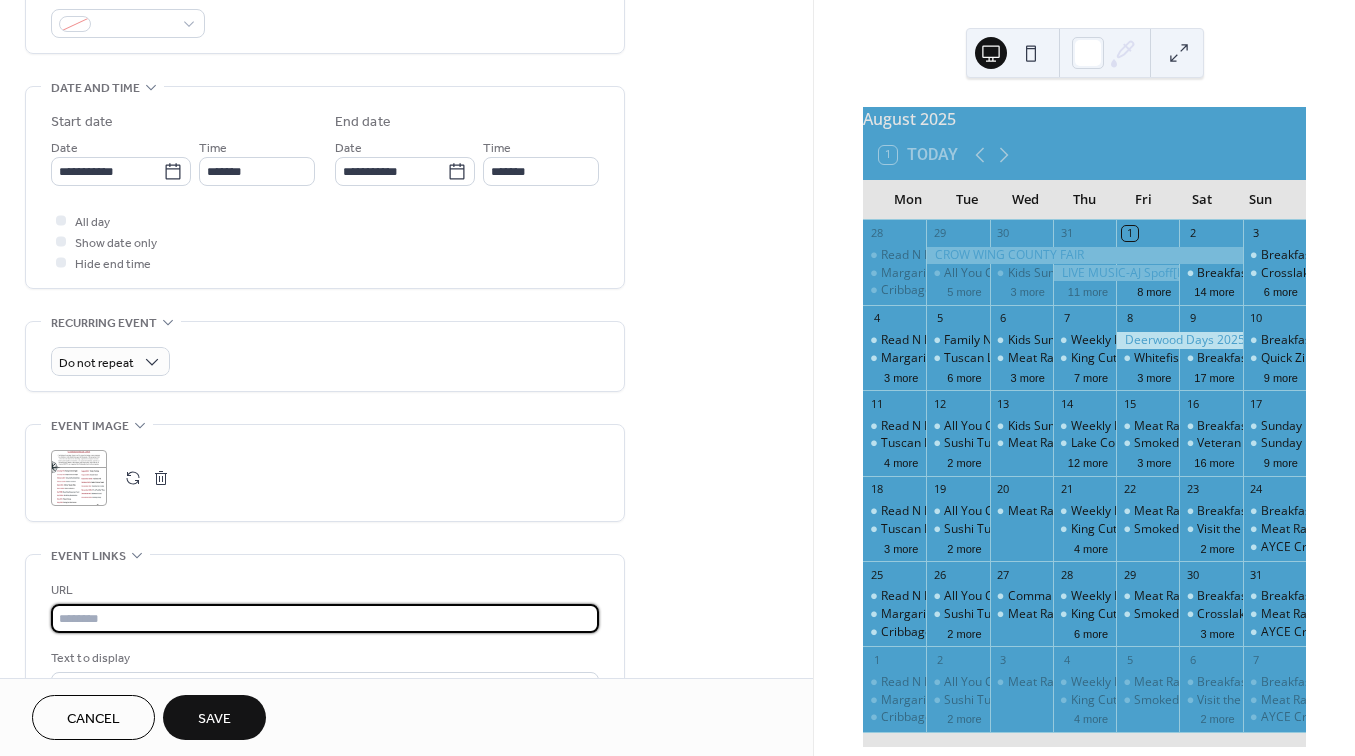paste on "**********" 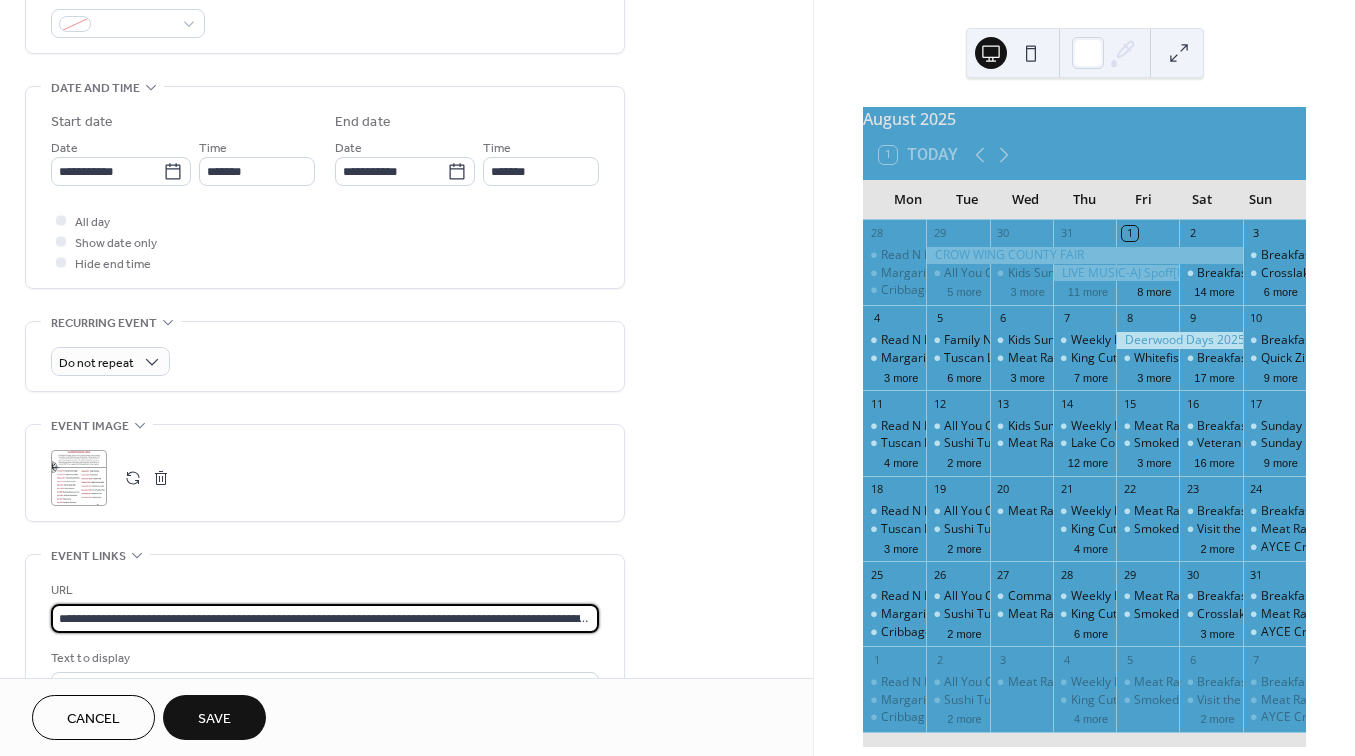 type on "**********" 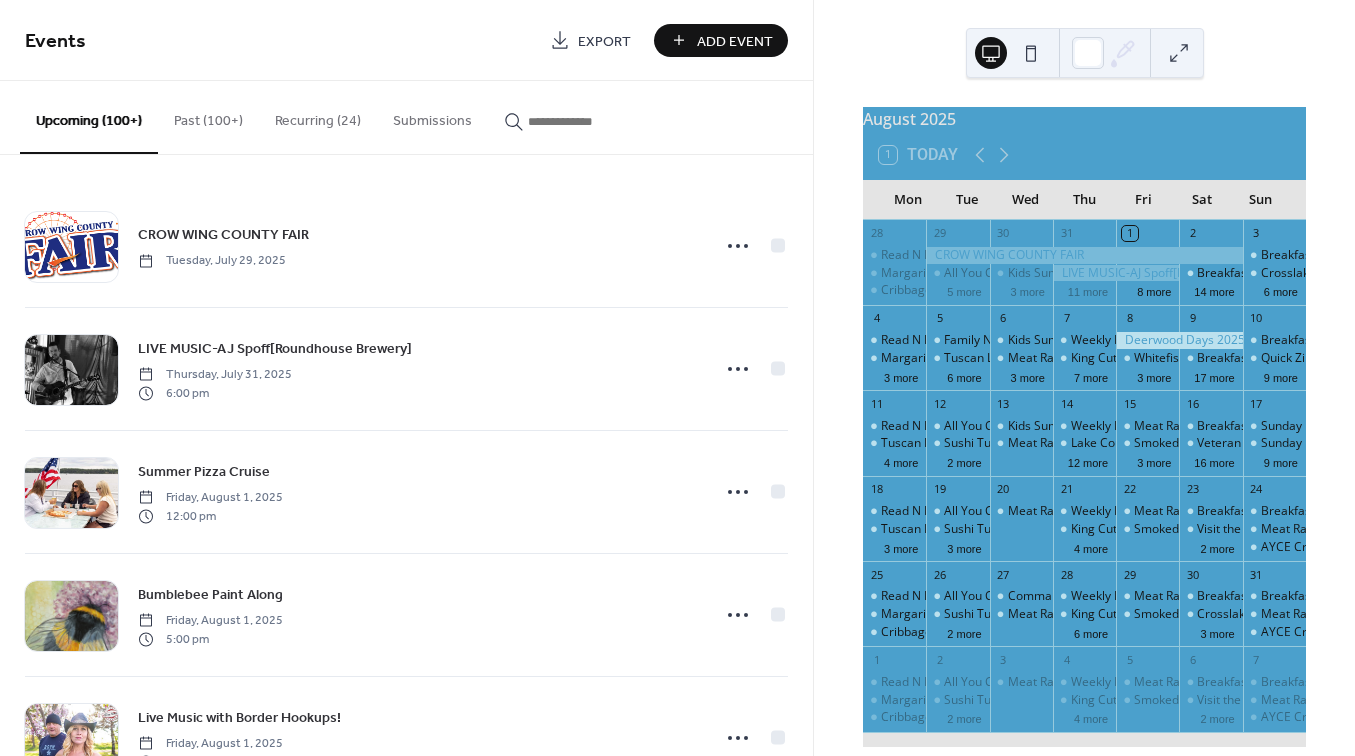 click at bounding box center (588, 121) 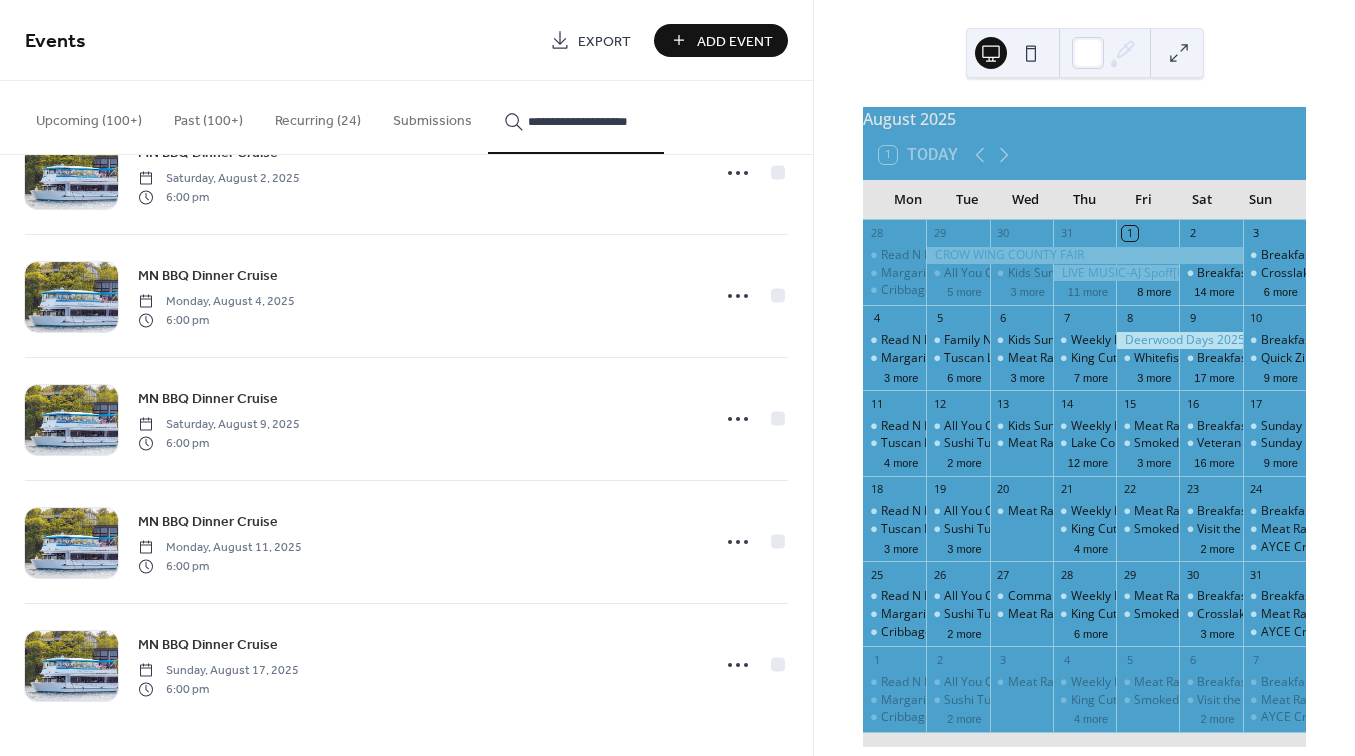 scroll, scrollTop: 75, scrollLeft: 0, axis: vertical 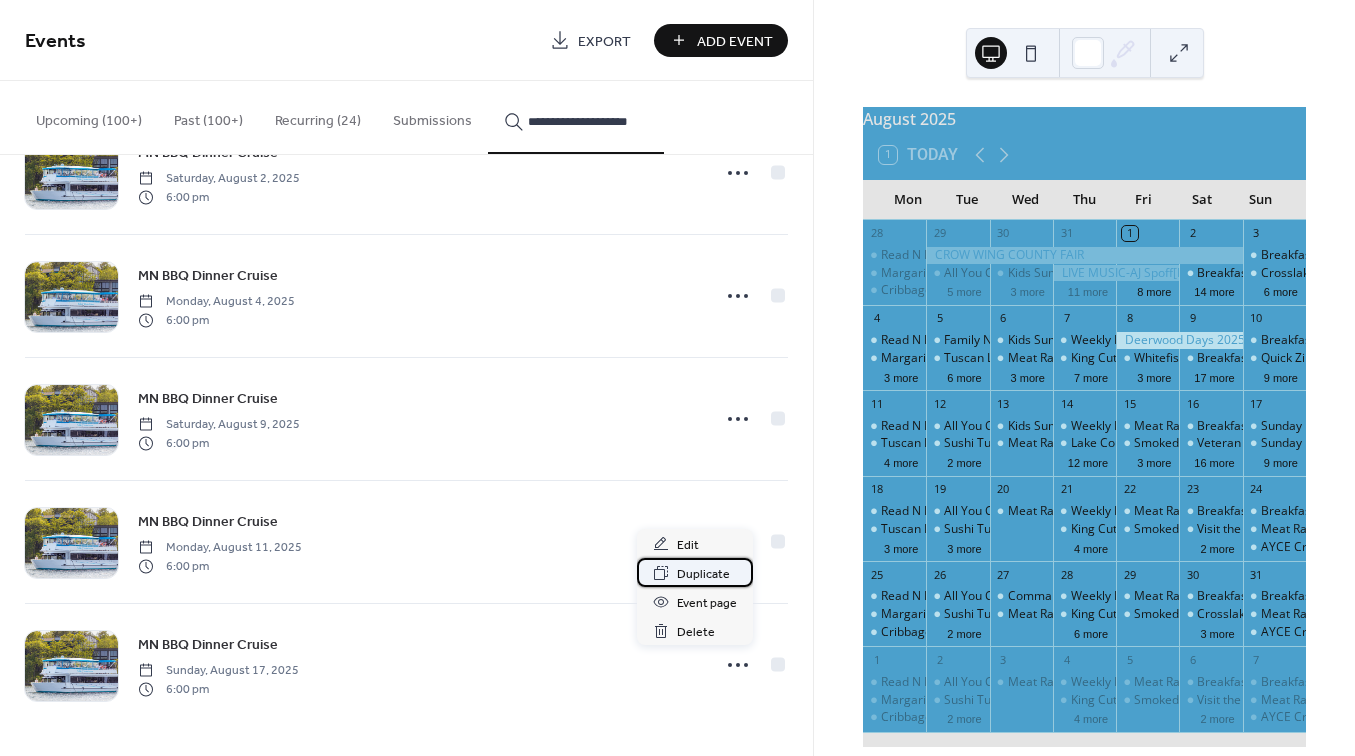 click on "Duplicate" at bounding box center [703, 574] 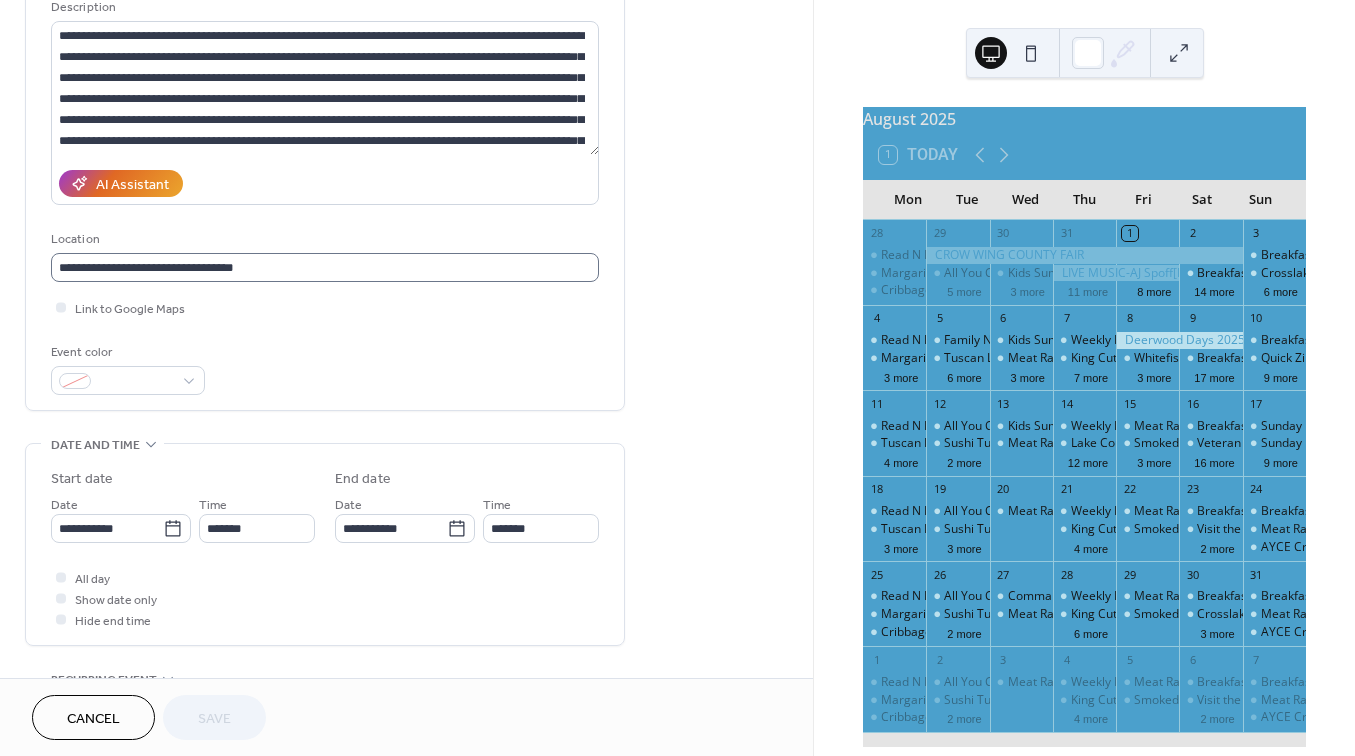 scroll, scrollTop: 234, scrollLeft: 0, axis: vertical 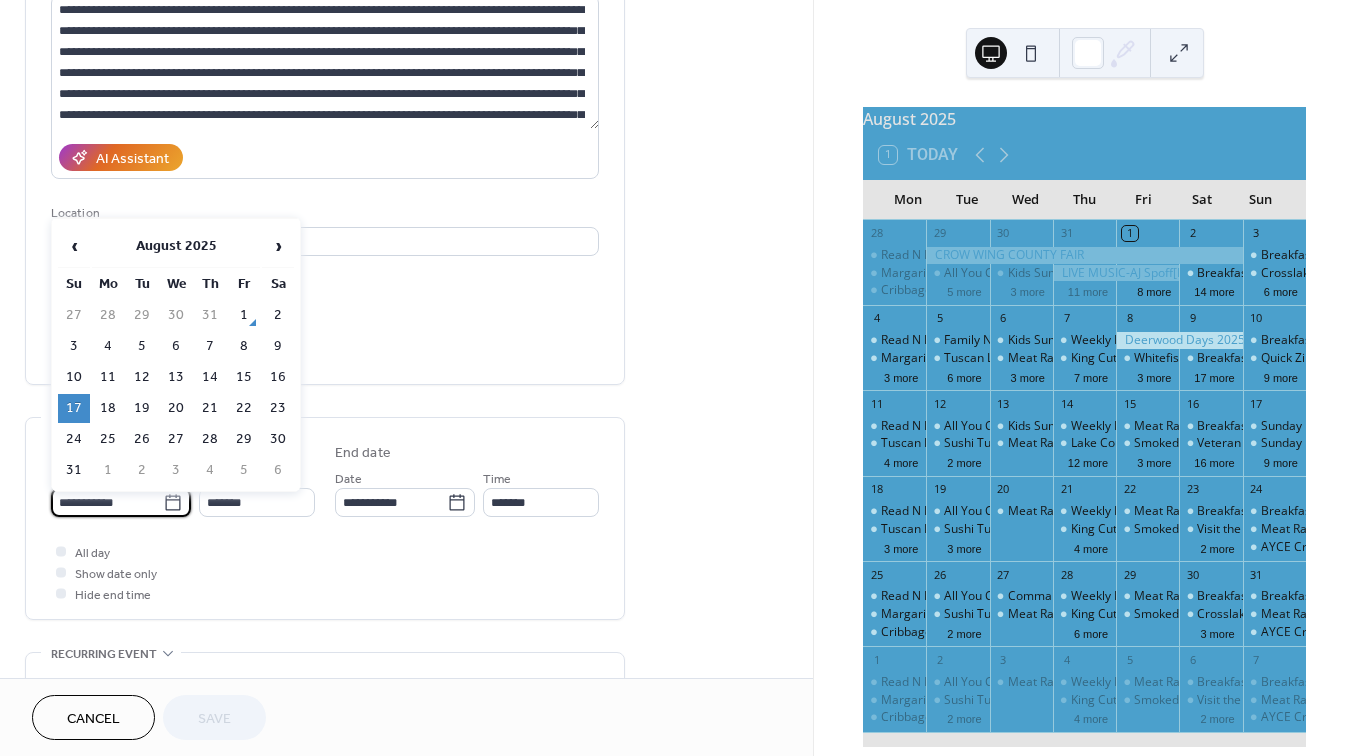 click on "**********" at bounding box center (107, 502) 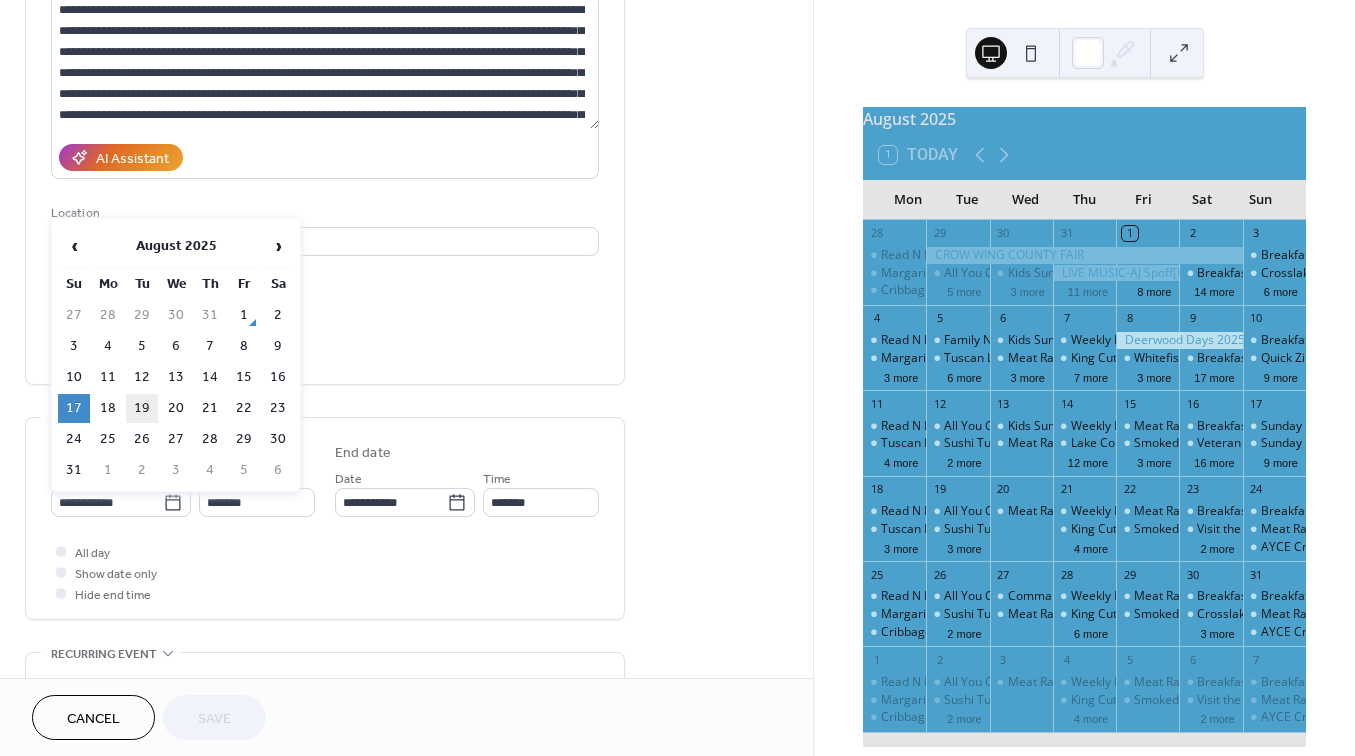 click on "19" at bounding box center [142, 408] 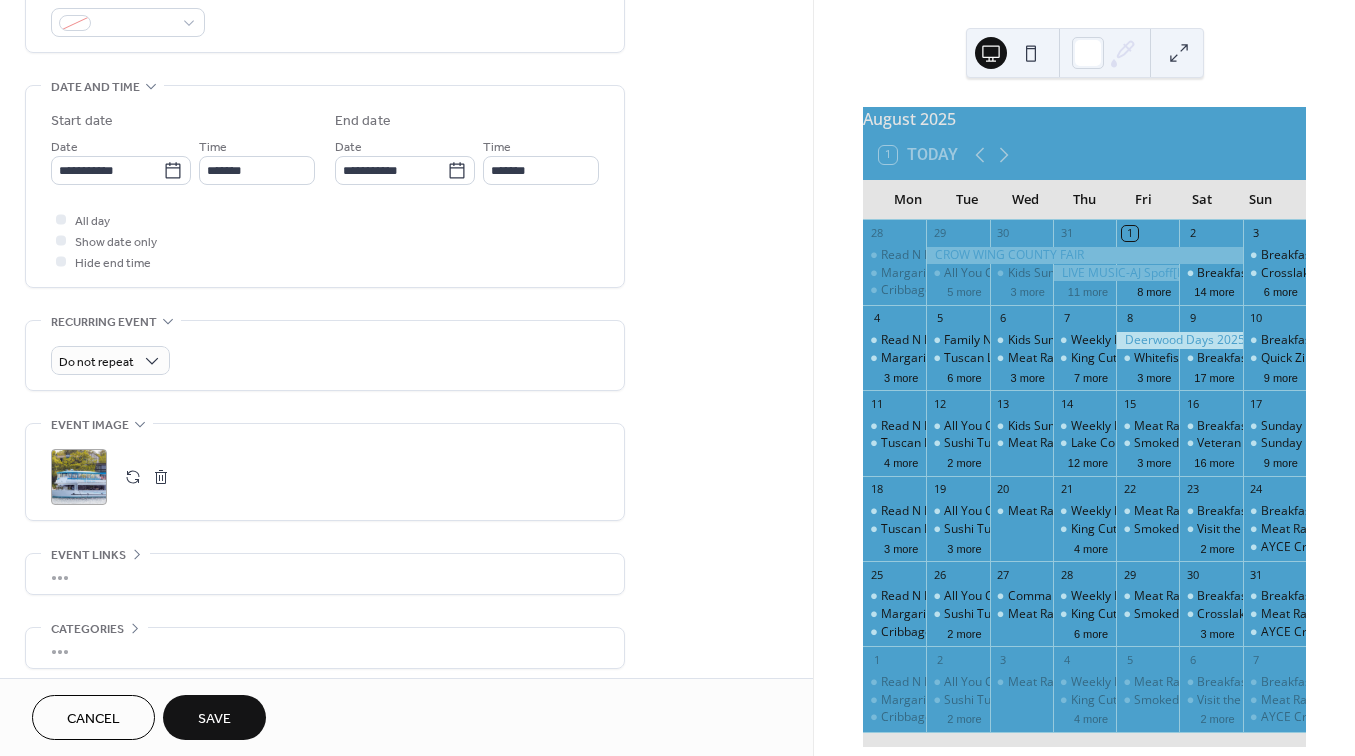 scroll, scrollTop: 580, scrollLeft: 0, axis: vertical 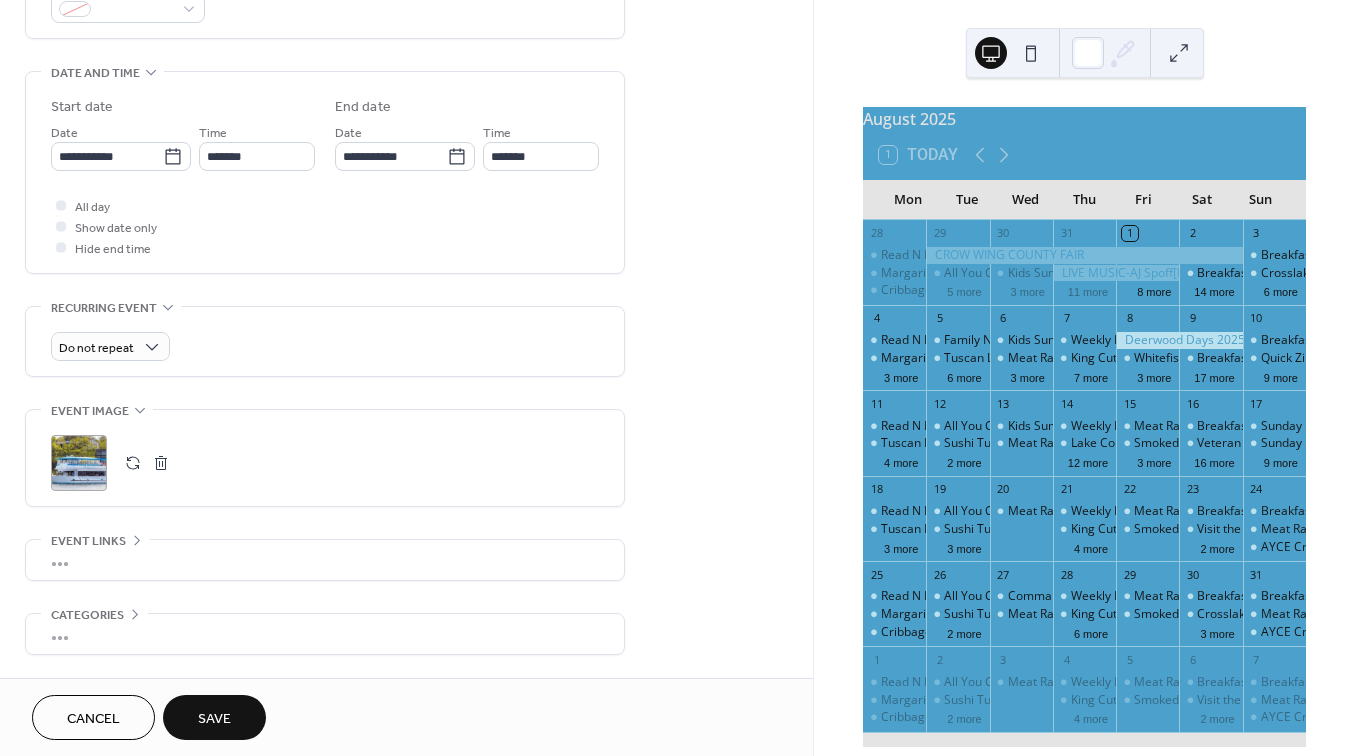 click on "•••" at bounding box center (325, 560) 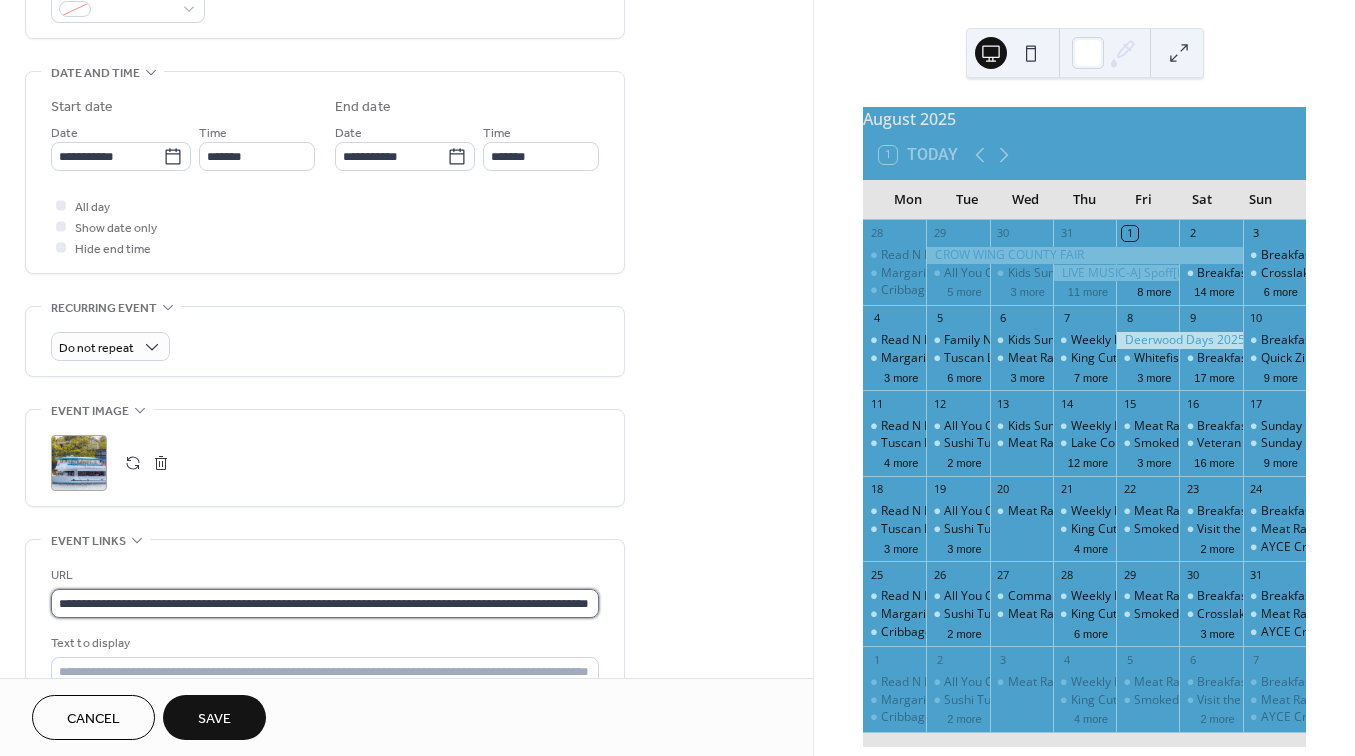 click on "**********" at bounding box center [325, 603] 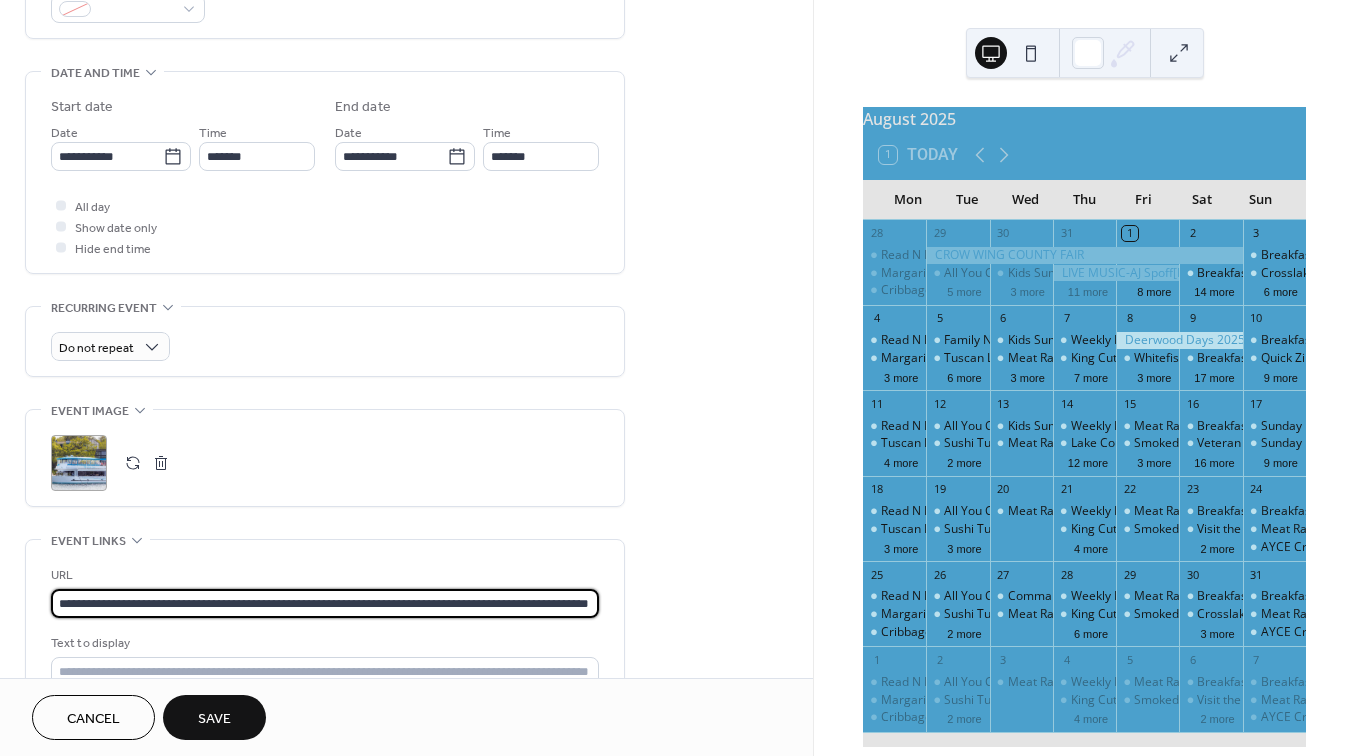 click on "**********" at bounding box center [325, 603] 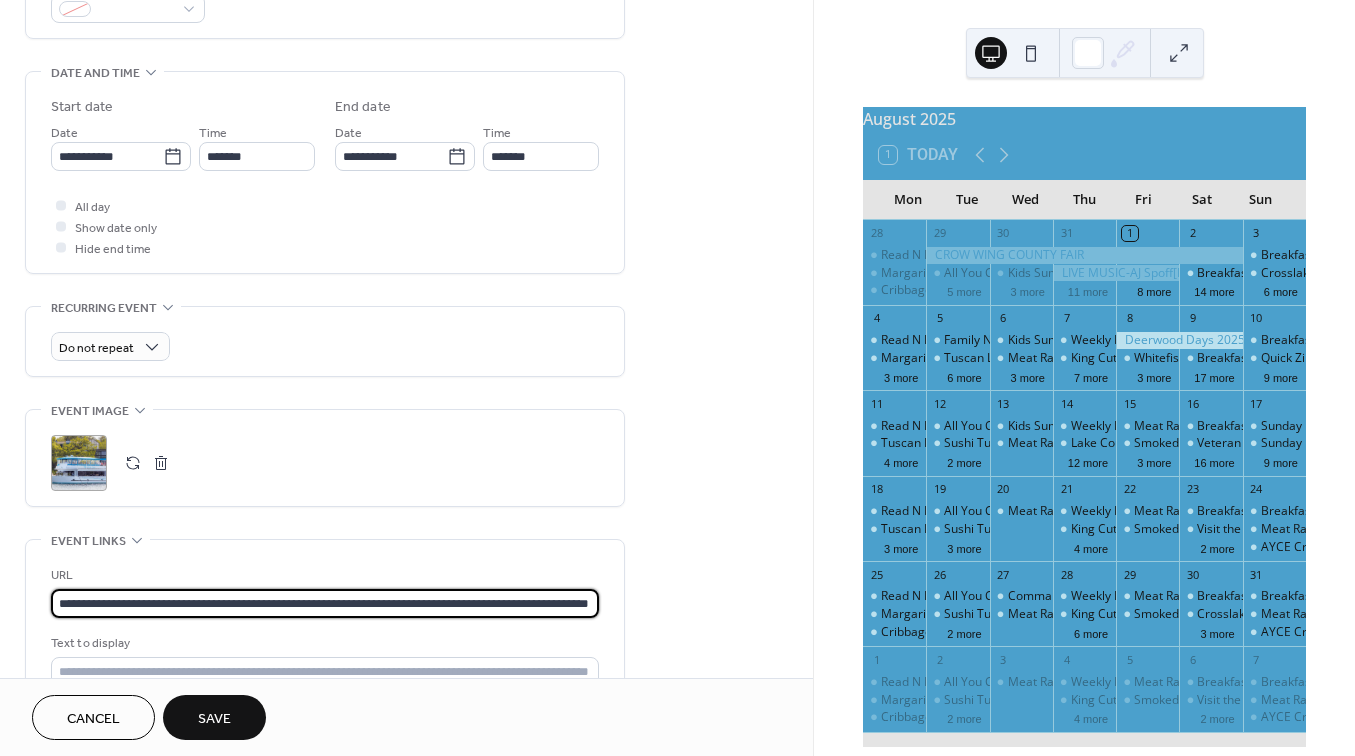paste 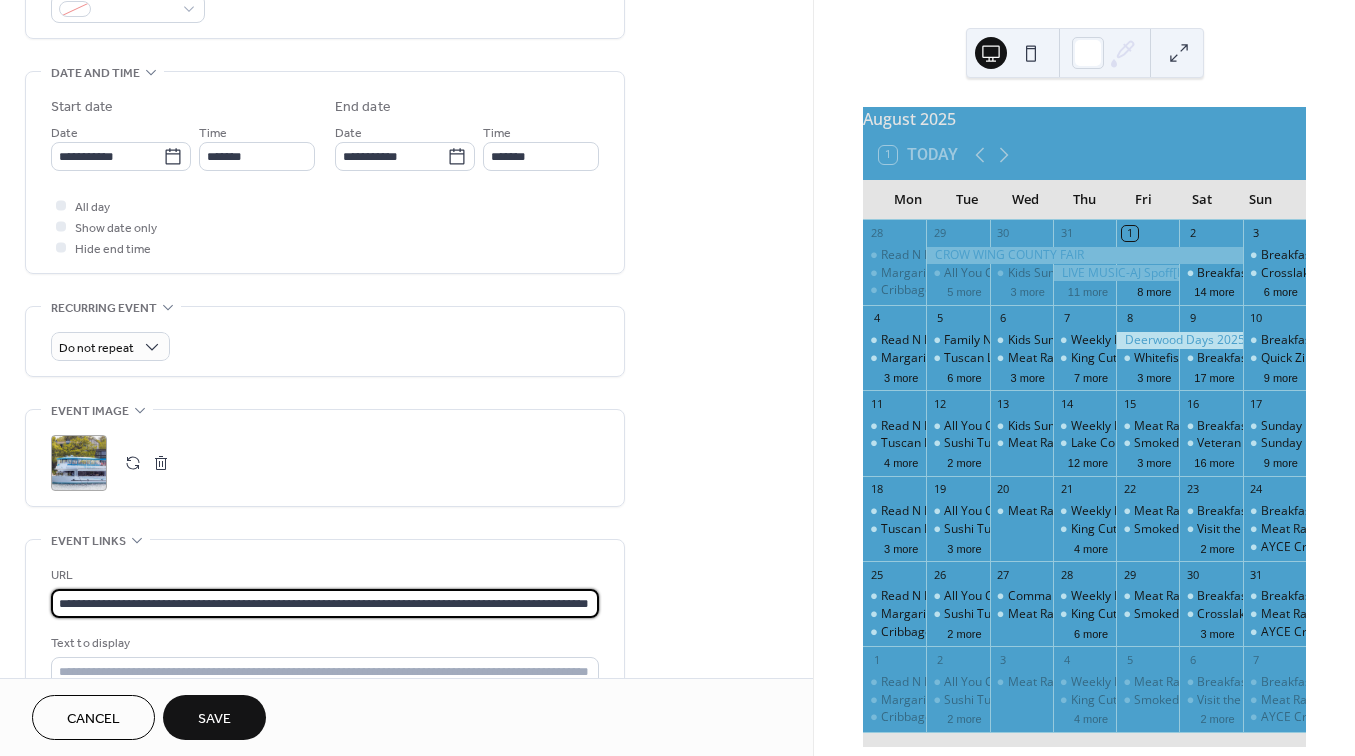 type on "**********" 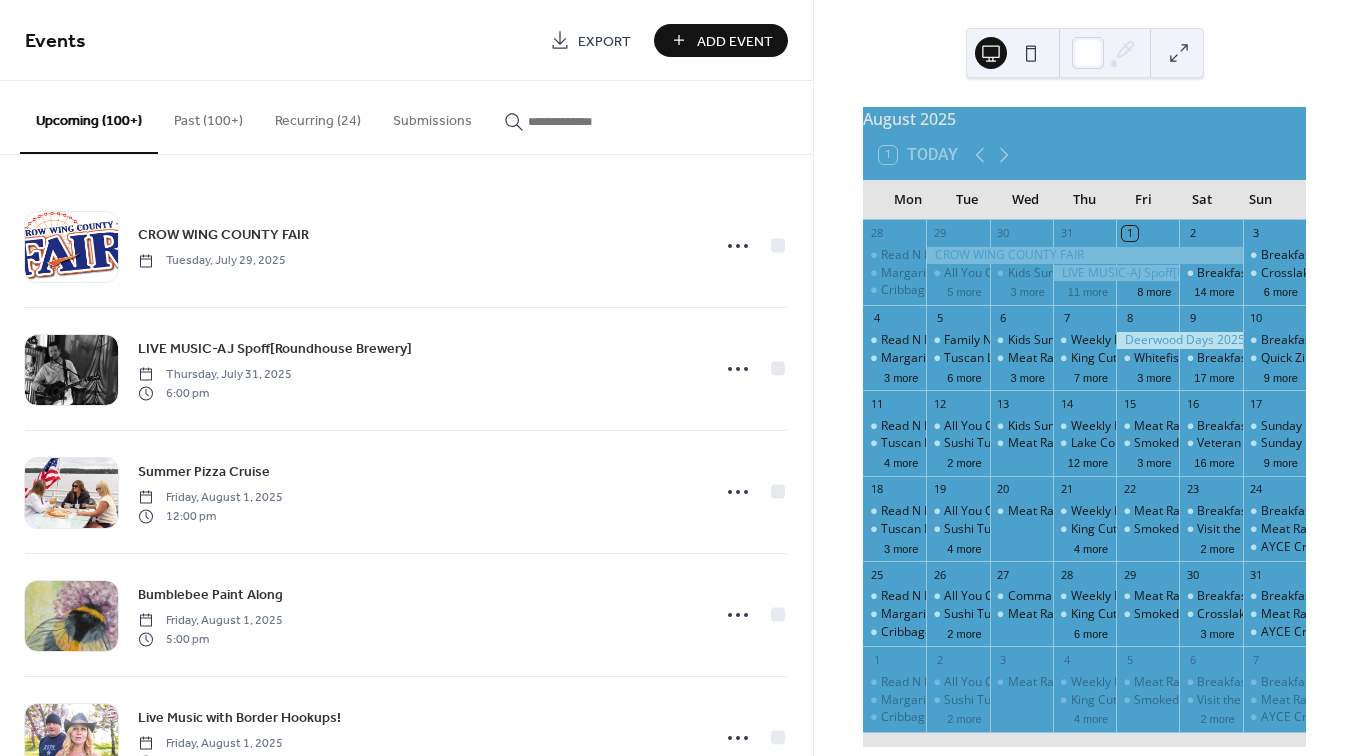 click on "Add Event" at bounding box center [735, 41] 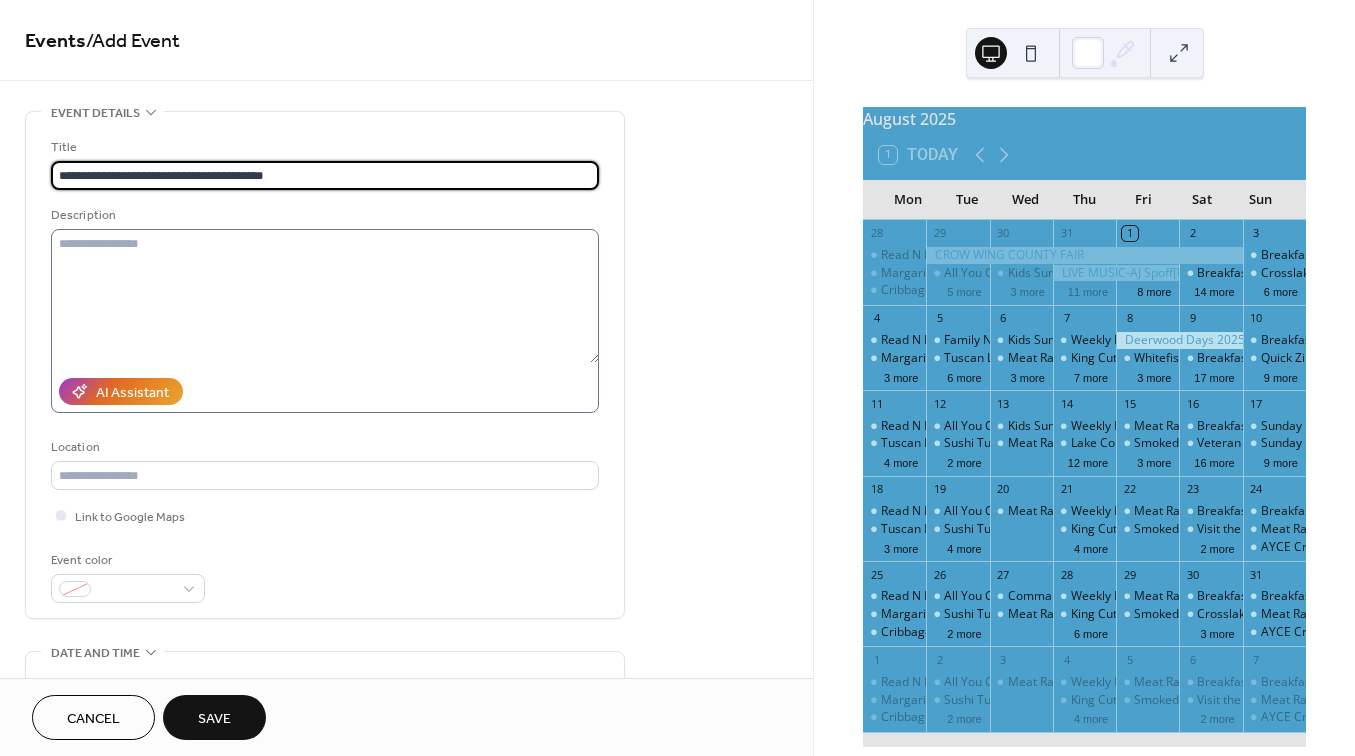 type on "**********" 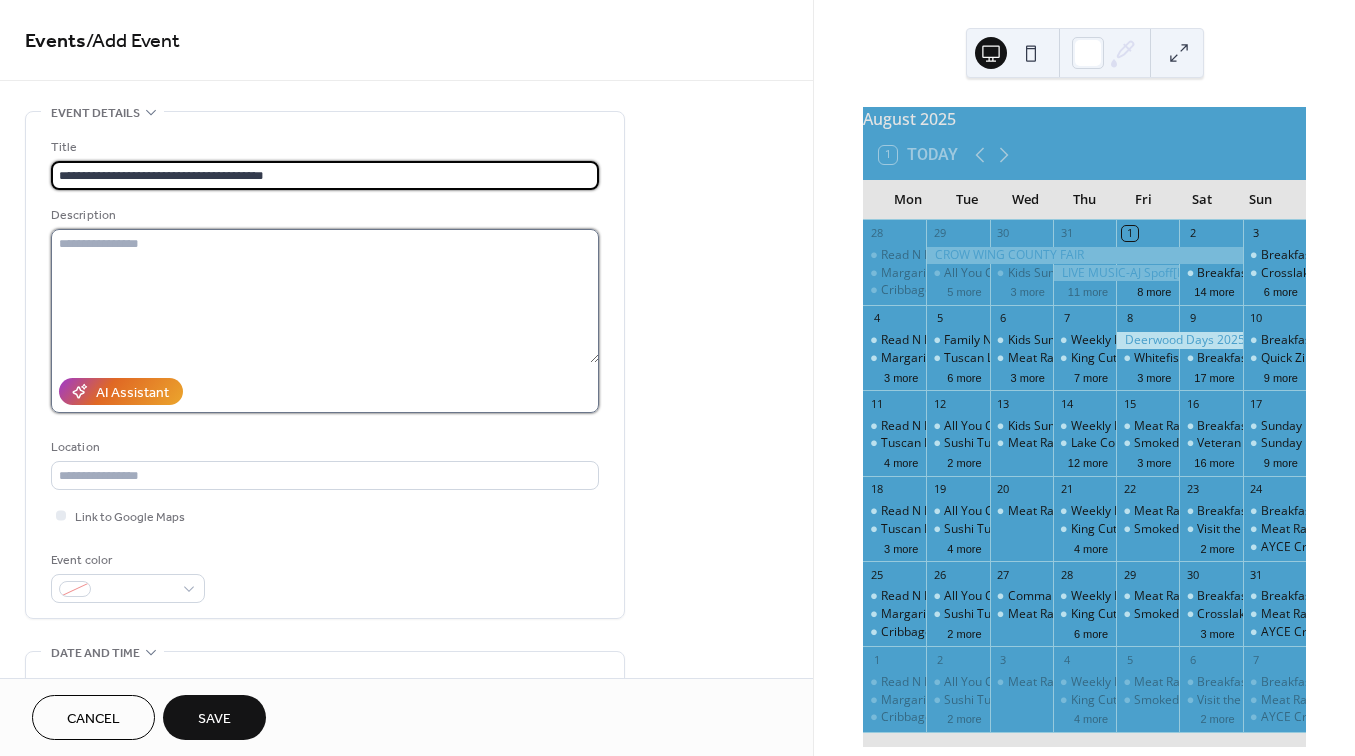 click at bounding box center (325, 296) 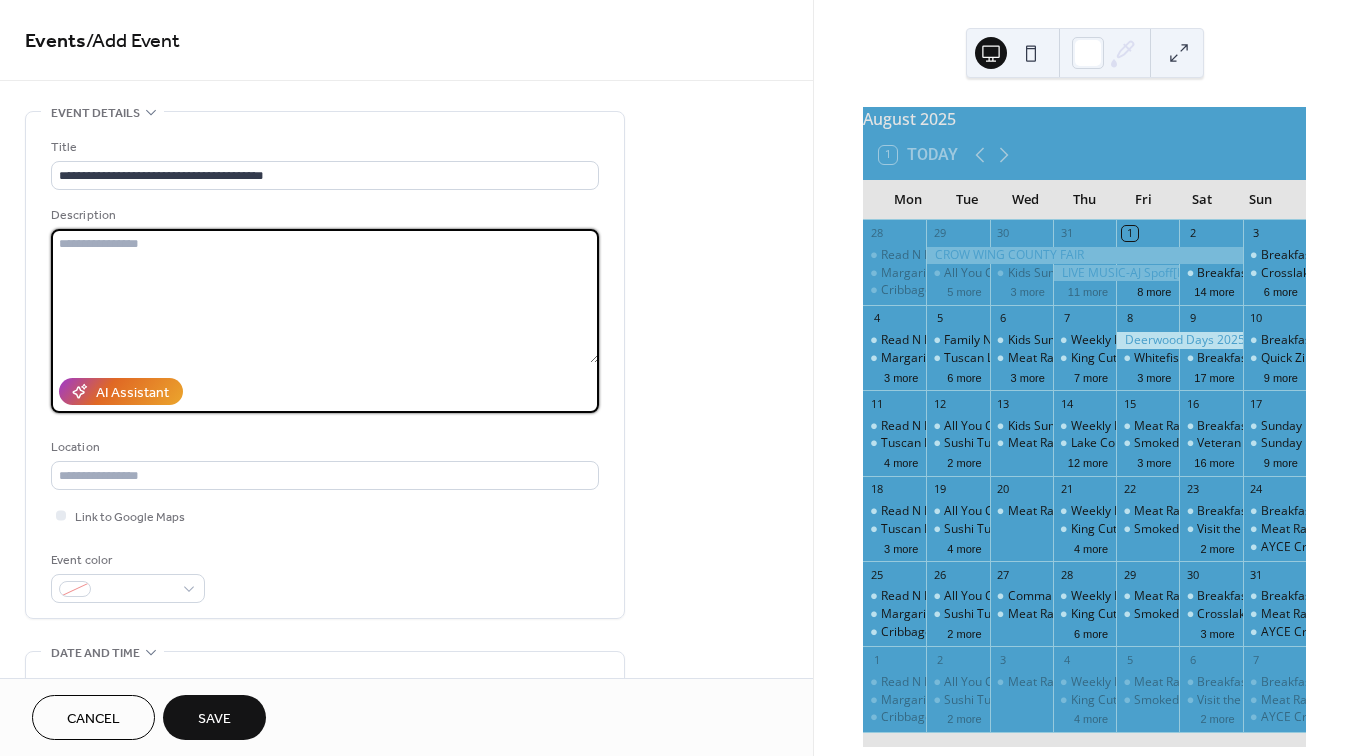 paste on "**********" 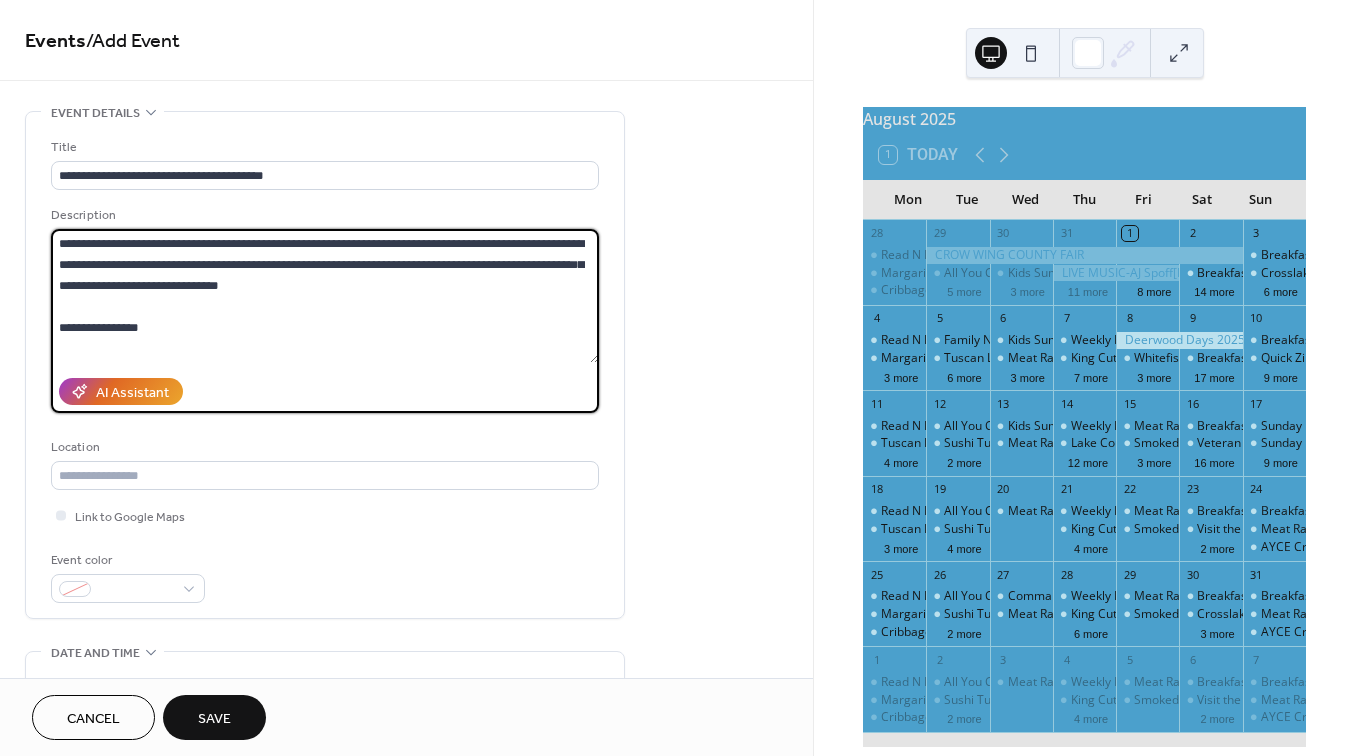 scroll, scrollTop: 546, scrollLeft: 0, axis: vertical 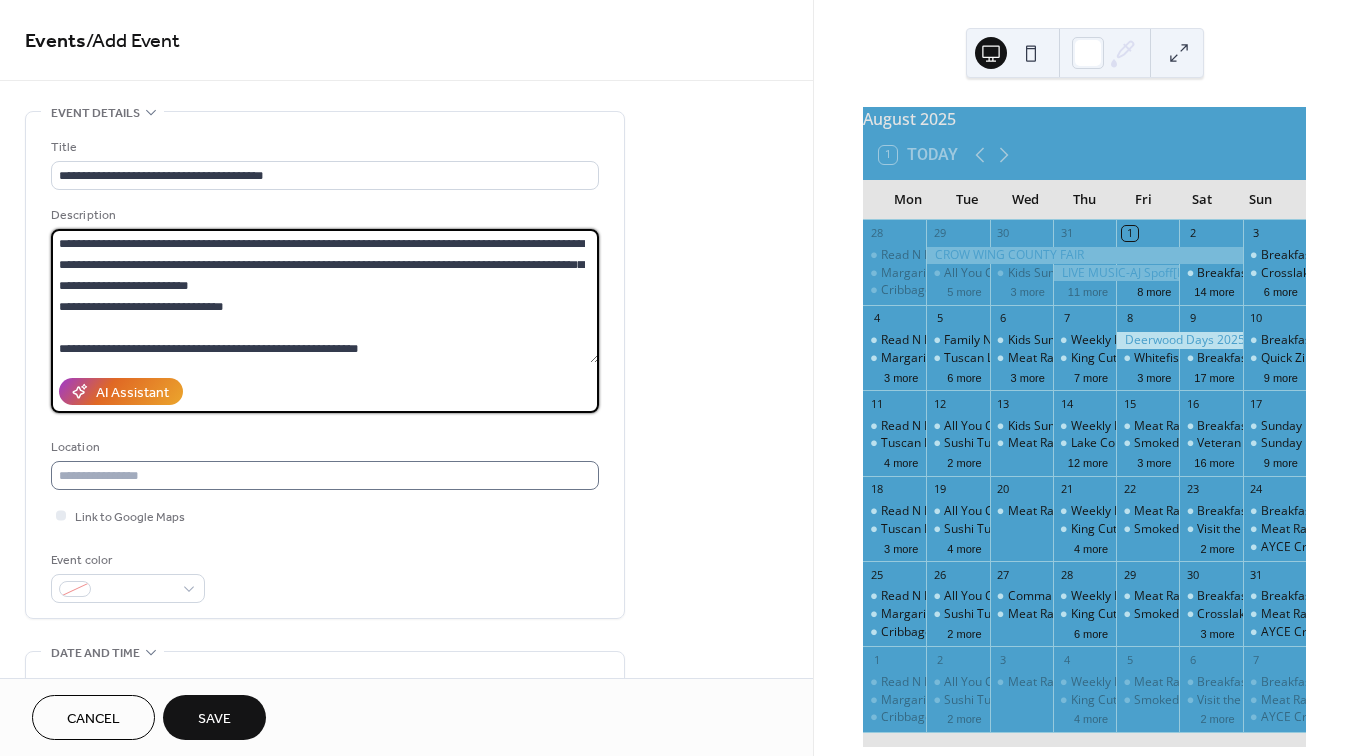 type on "**********" 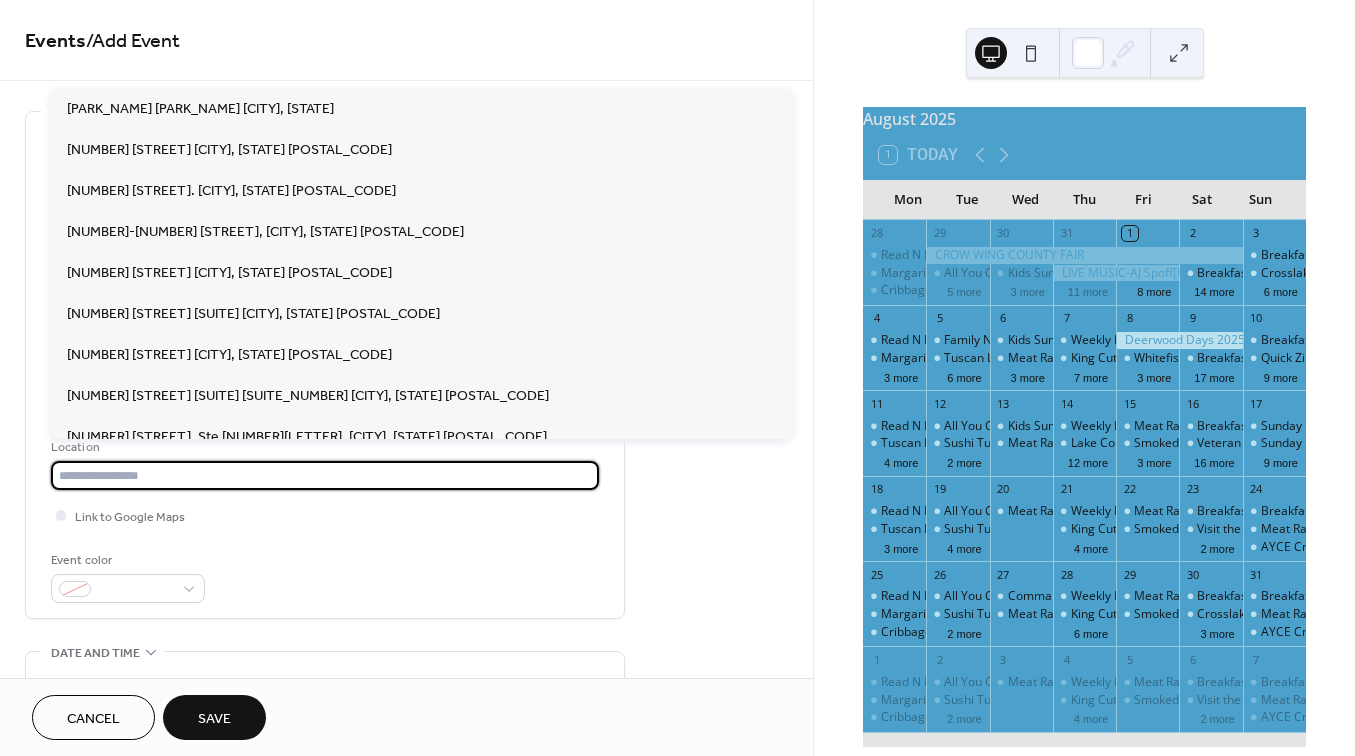 click at bounding box center (325, 475) 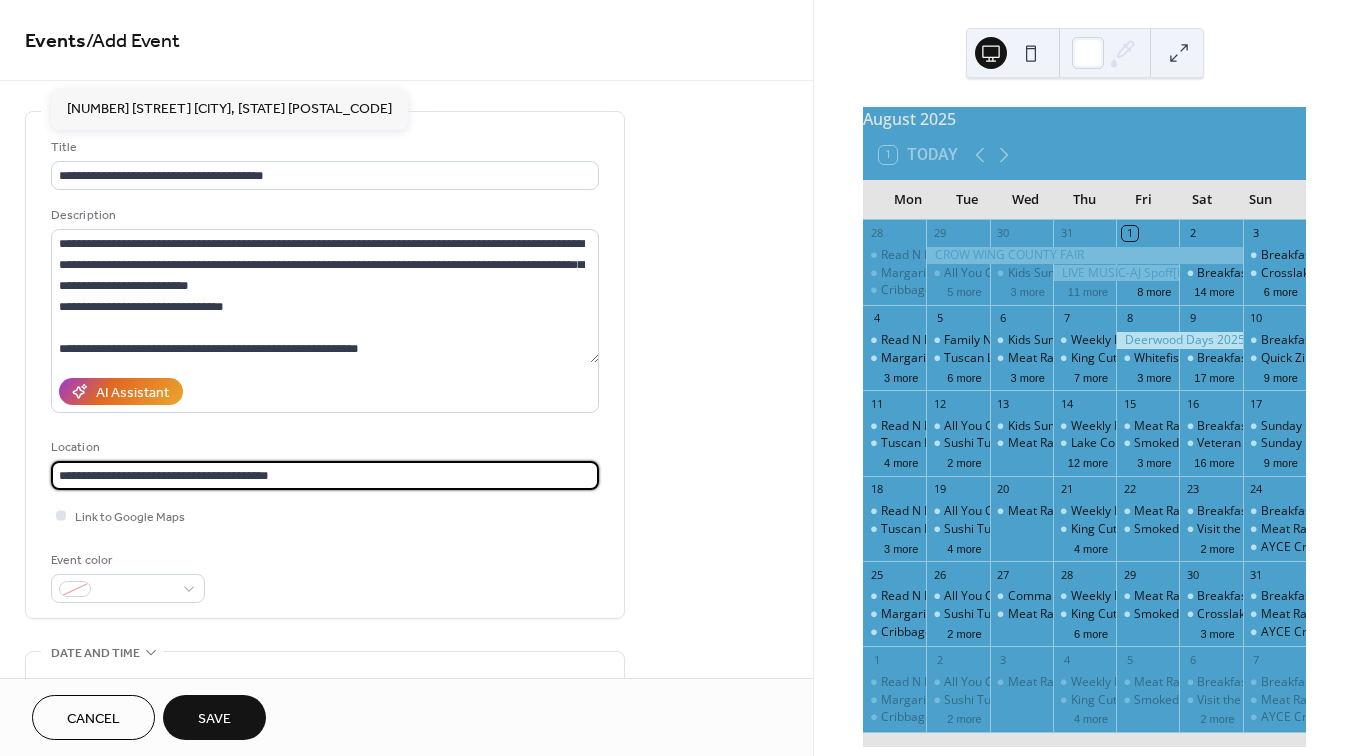 type on "**********" 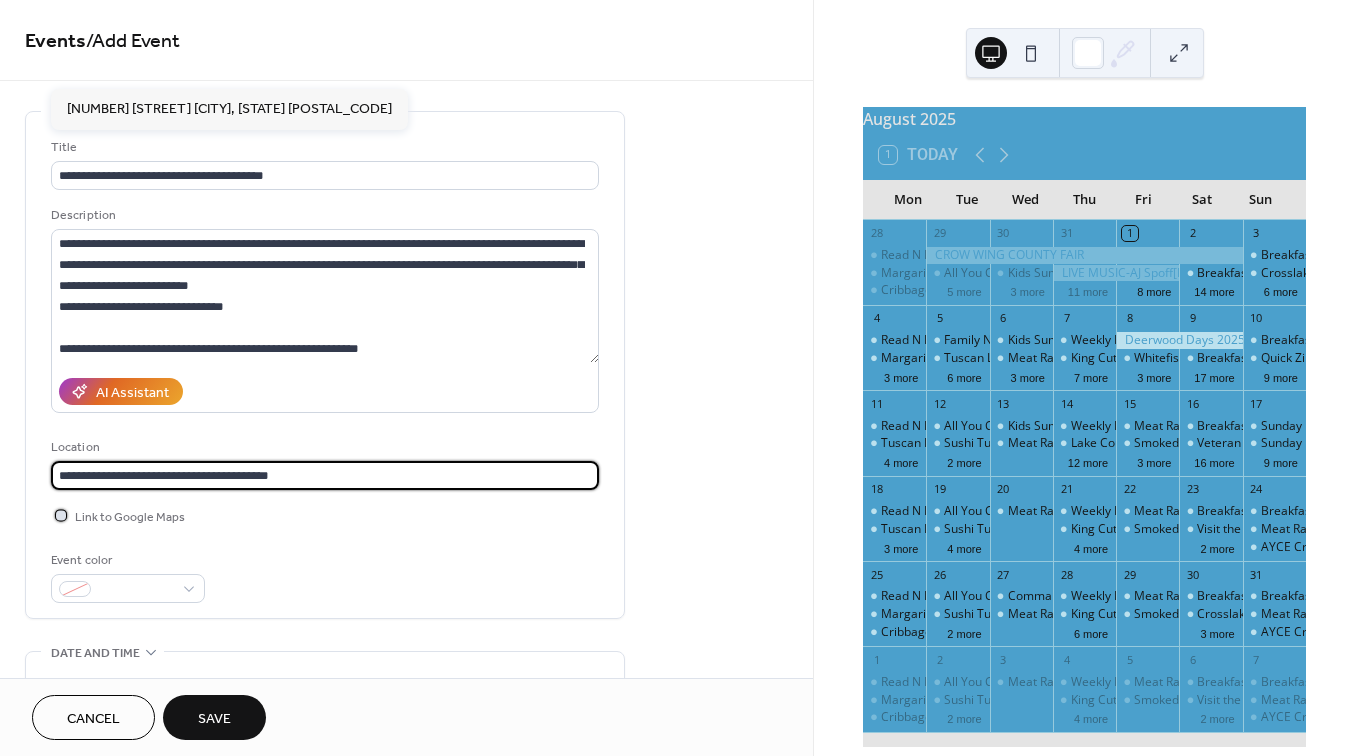 click at bounding box center (61, 515) 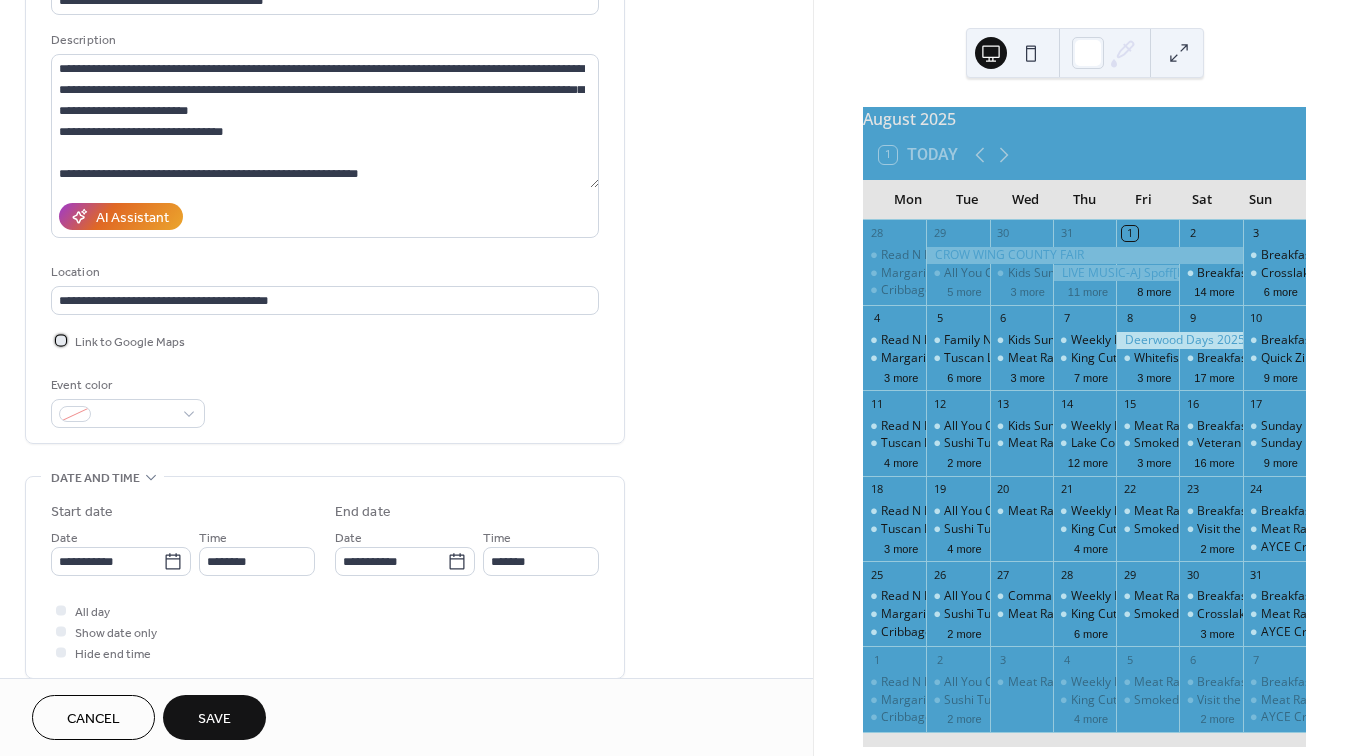 scroll, scrollTop: 190, scrollLeft: 0, axis: vertical 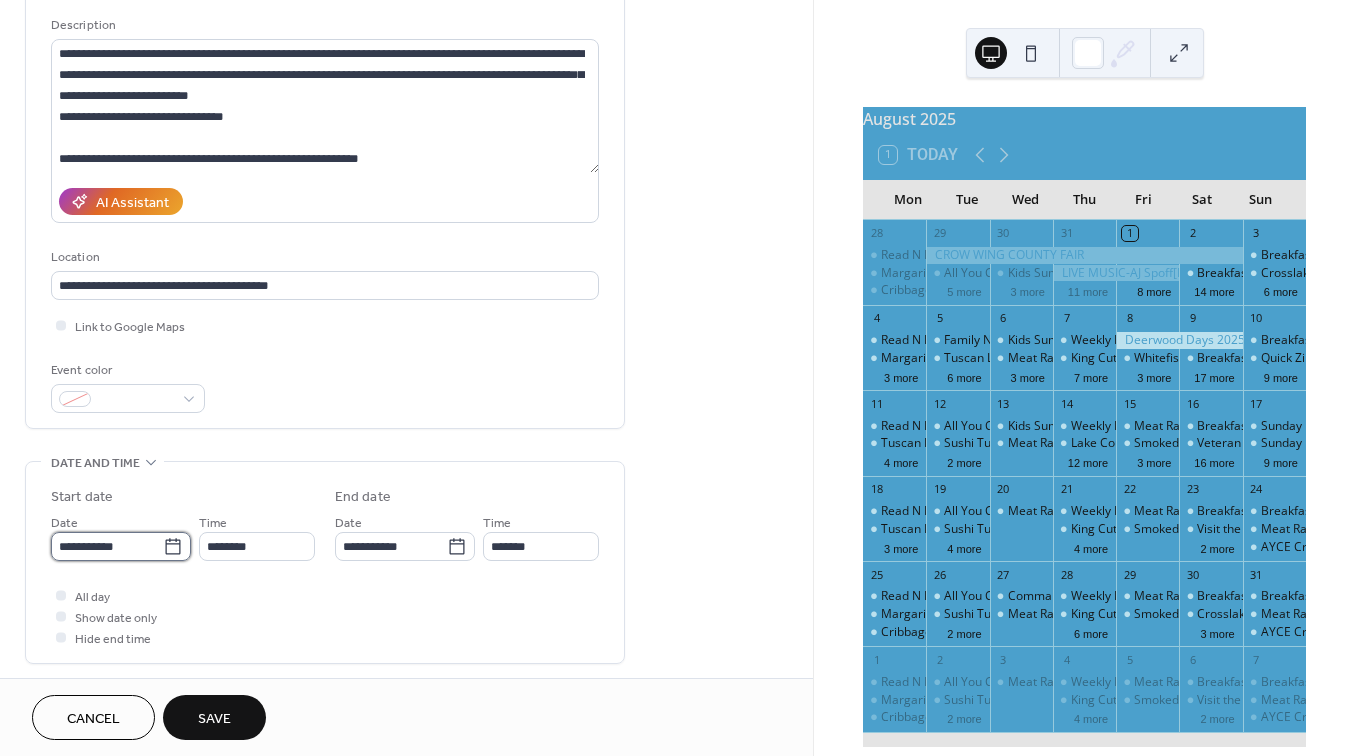 click on "**********" at bounding box center [107, 546] 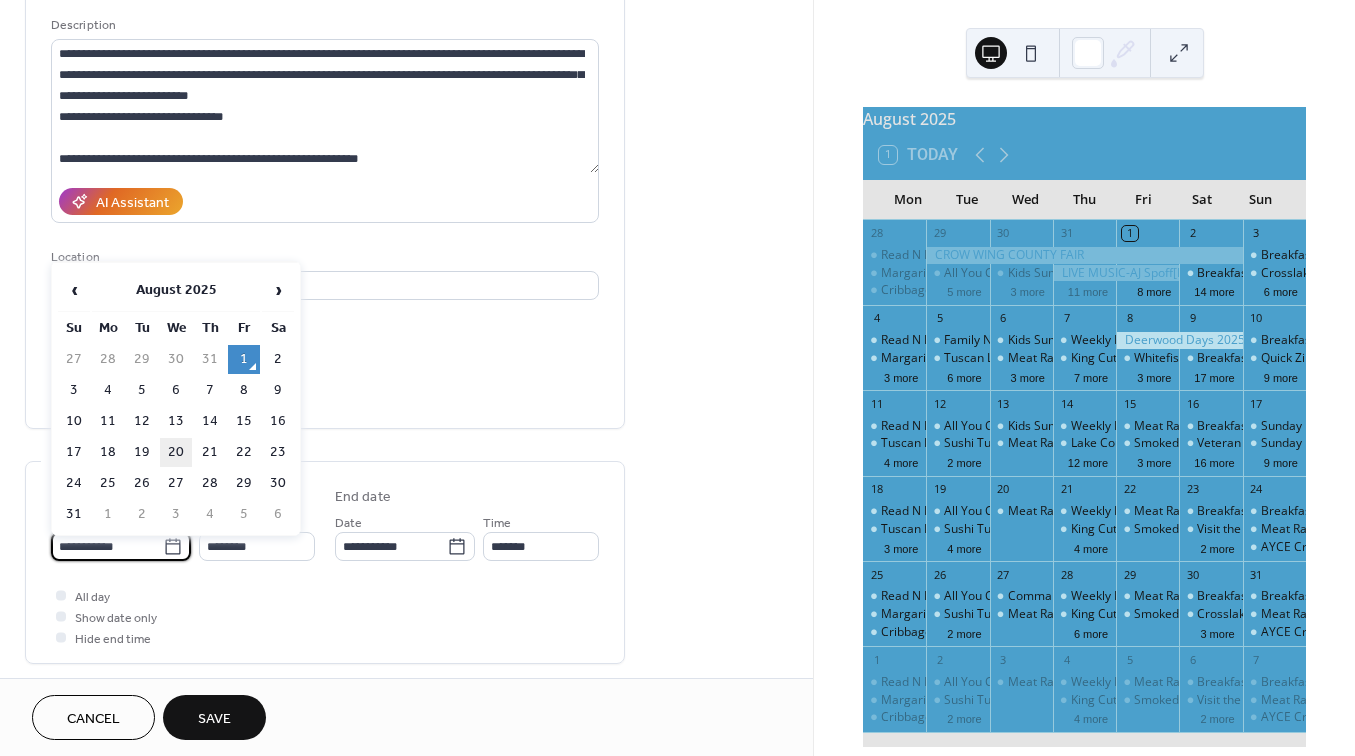 click on "20" at bounding box center (176, 452) 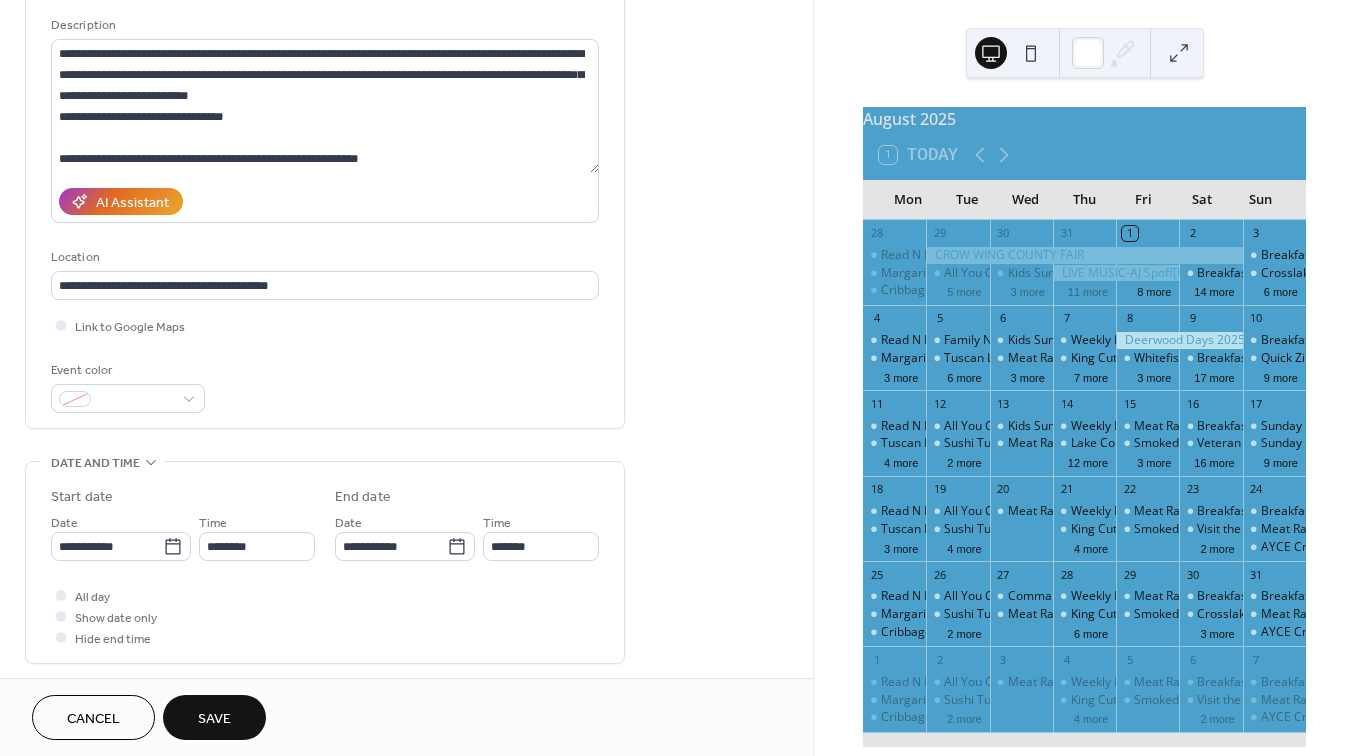 type on "**********" 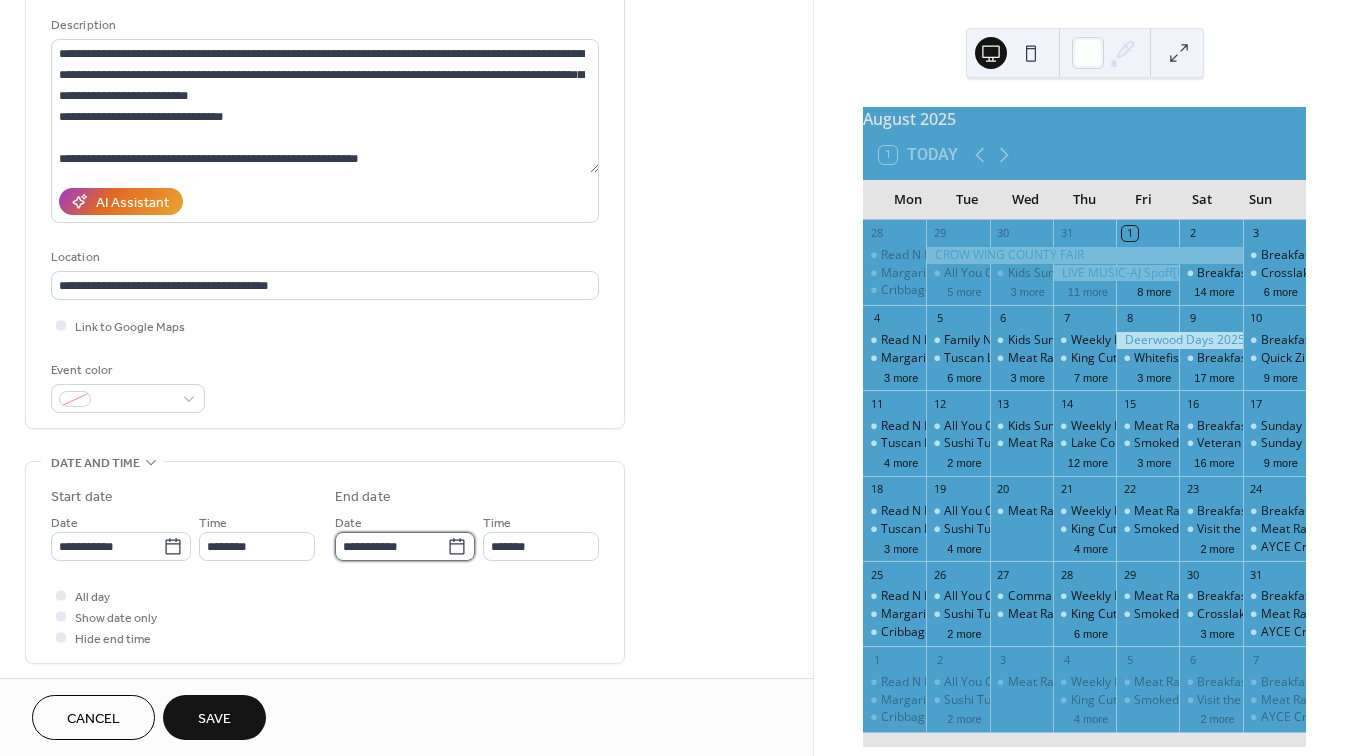 click on "**********" at bounding box center (391, 546) 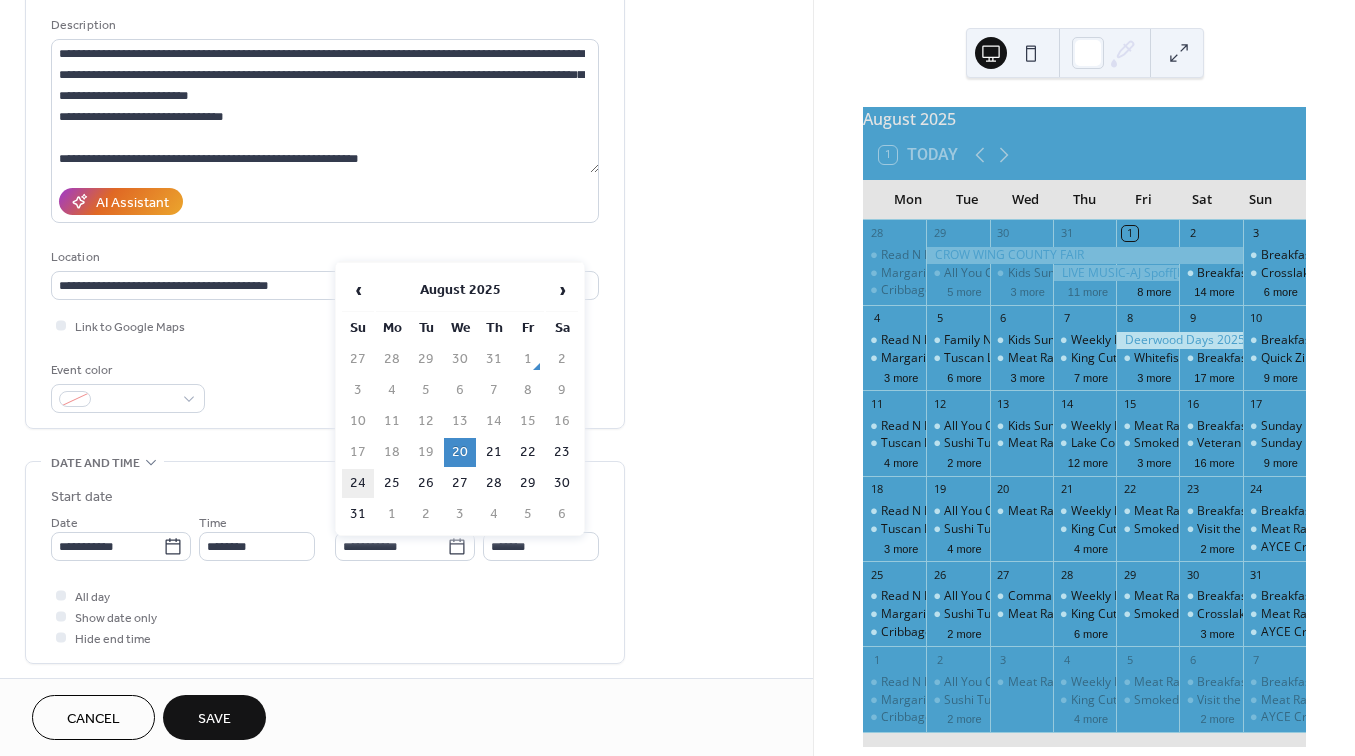 click on "24" at bounding box center [358, 483] 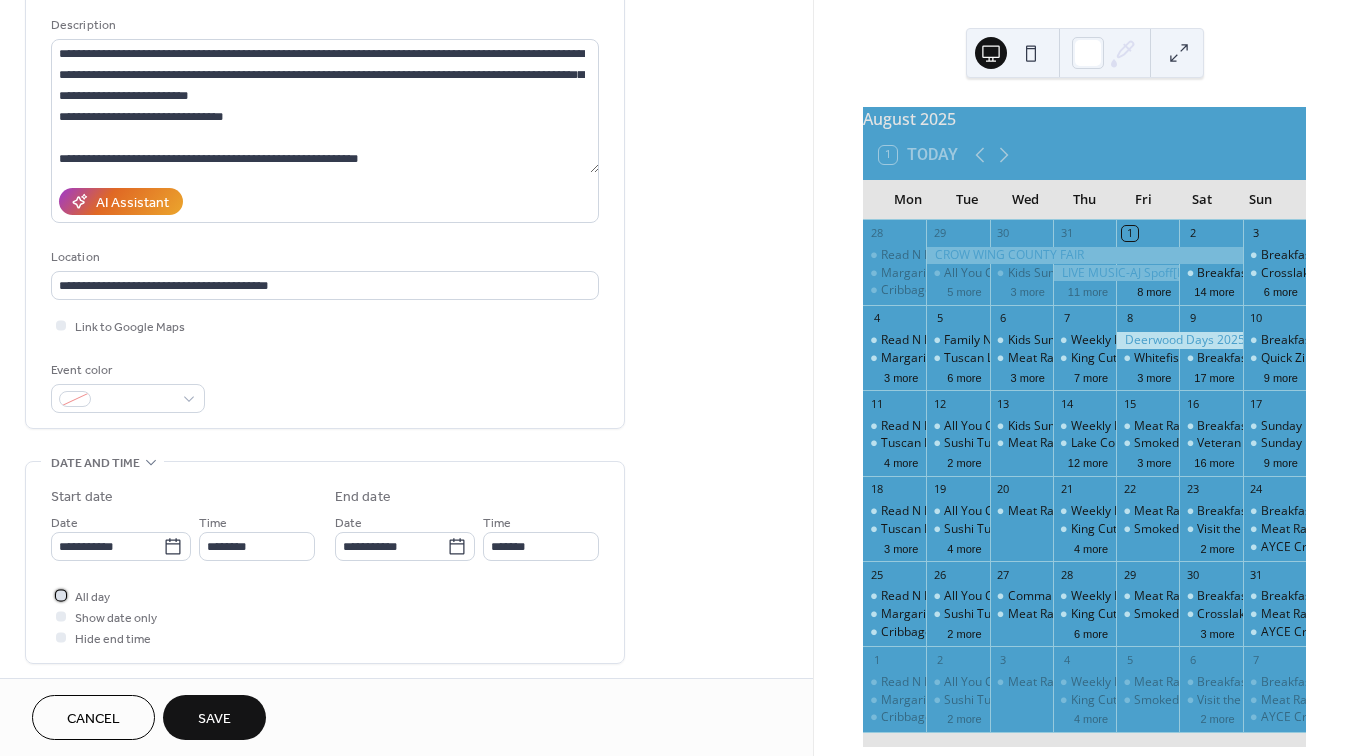 click at bounding box center [61, 595] 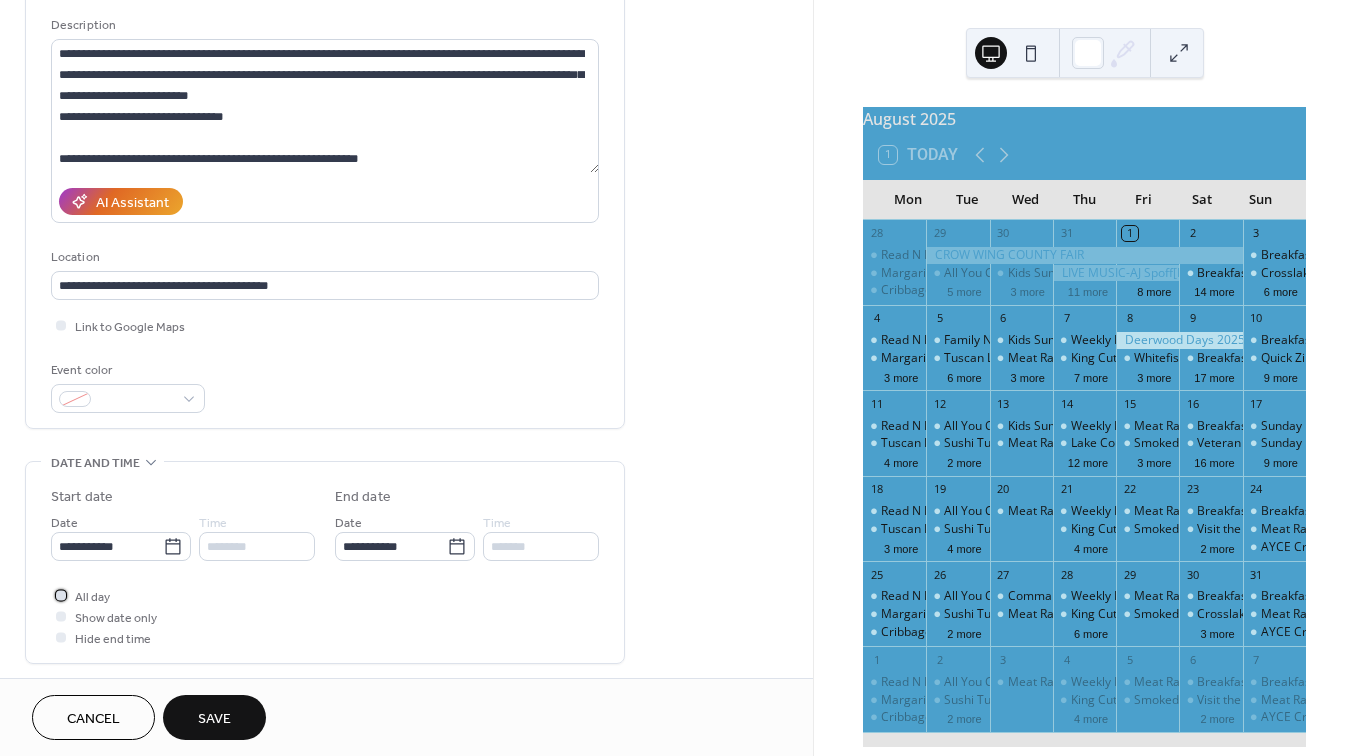 click 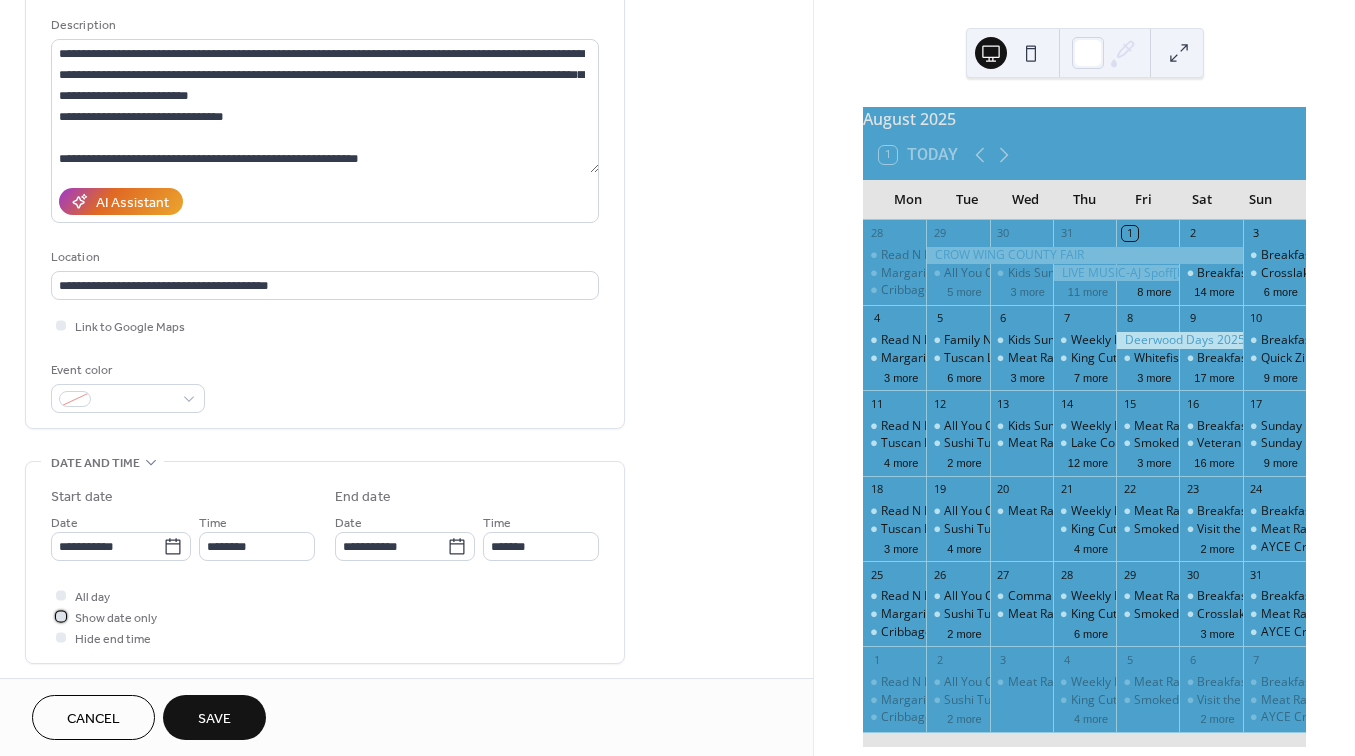 click at bounding box center (61, 616) 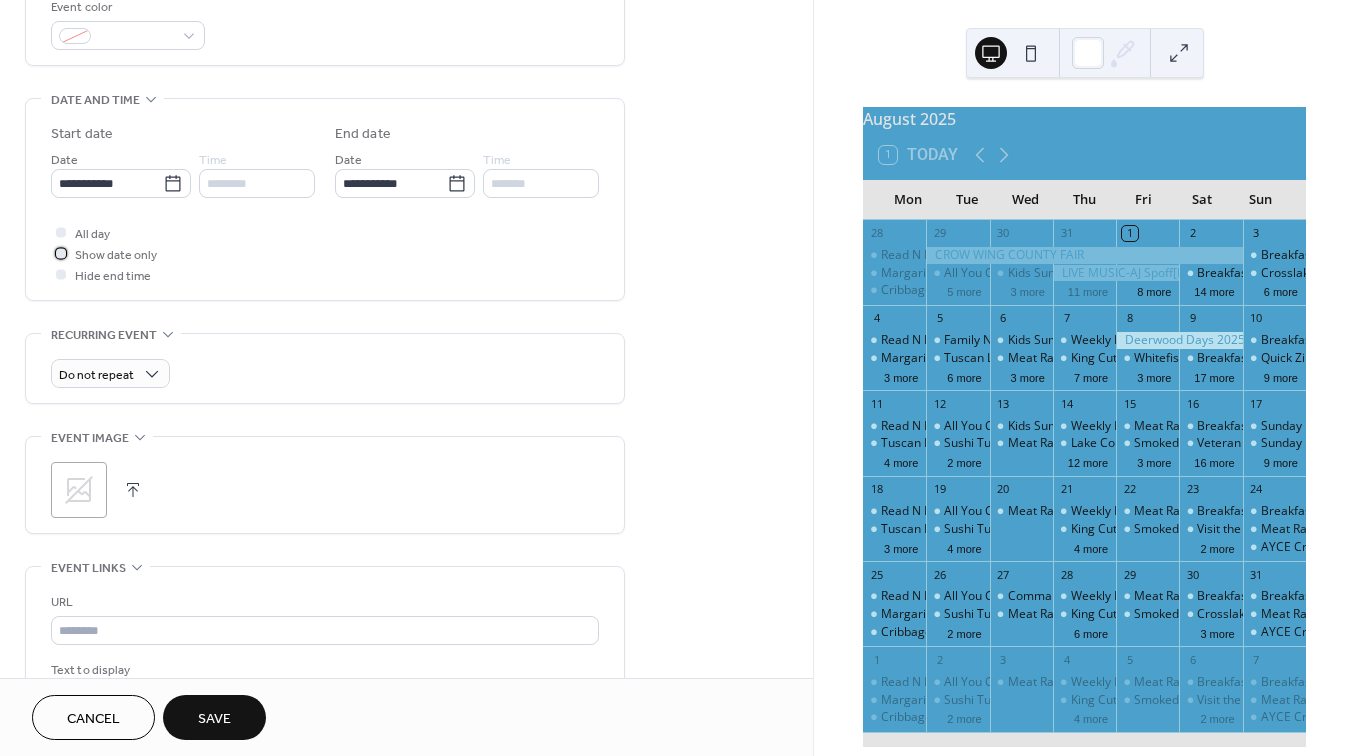 scroll, scrollTop: 569, scrollLeft: 0, axis: vertical 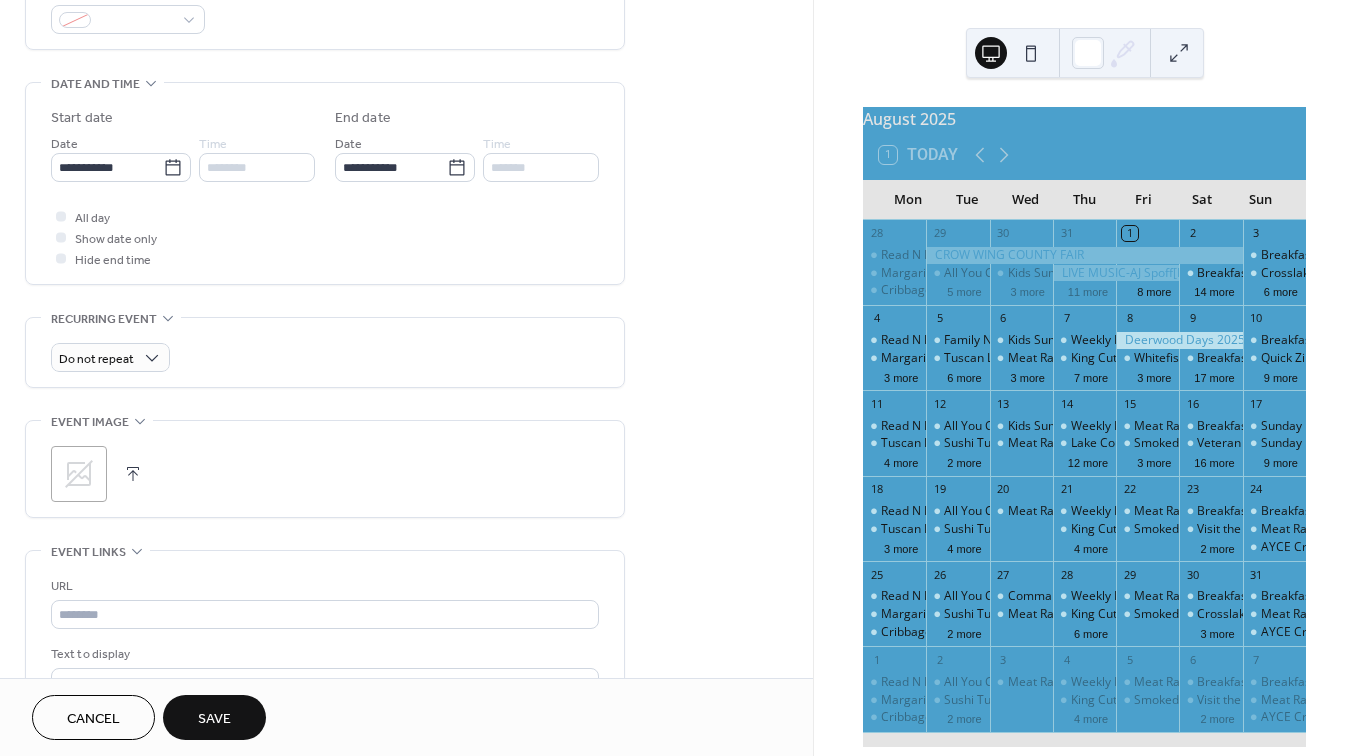 click at bounding box center [133, 474] 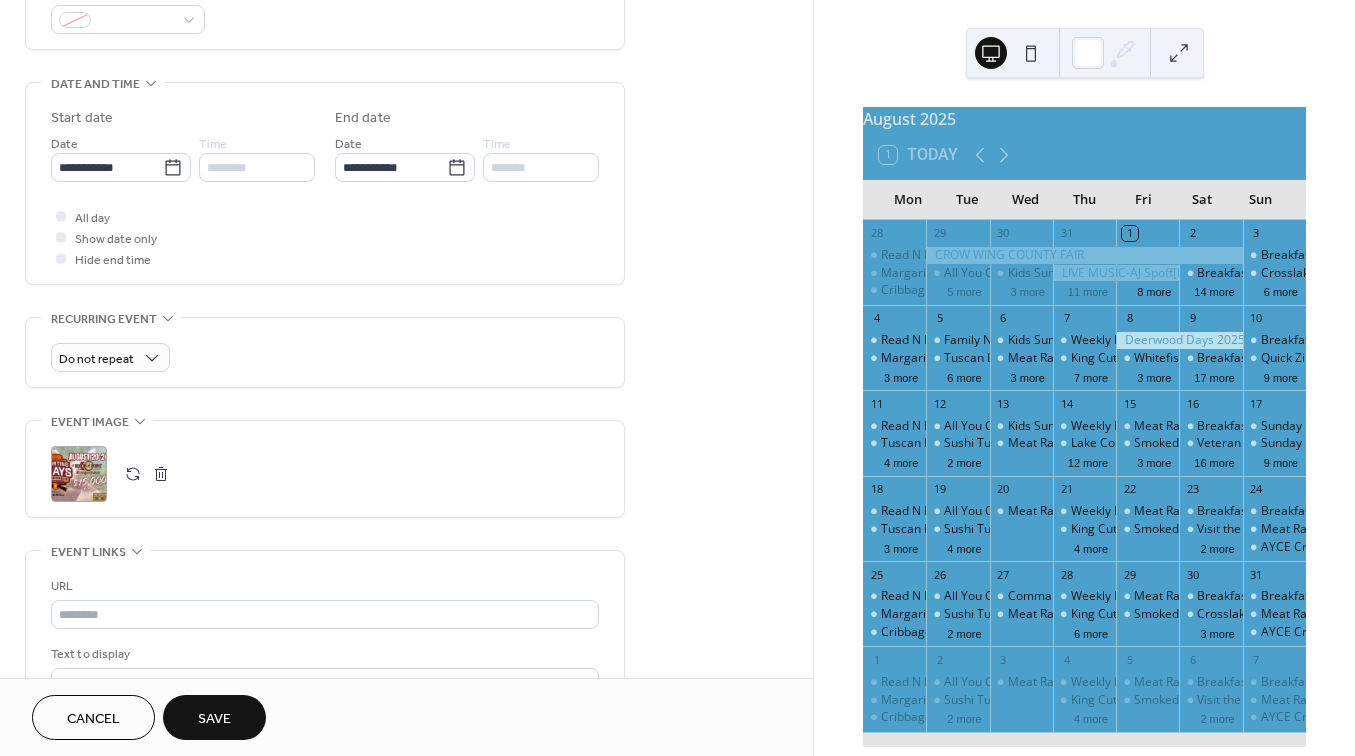 click at bounding box center [133, 474] 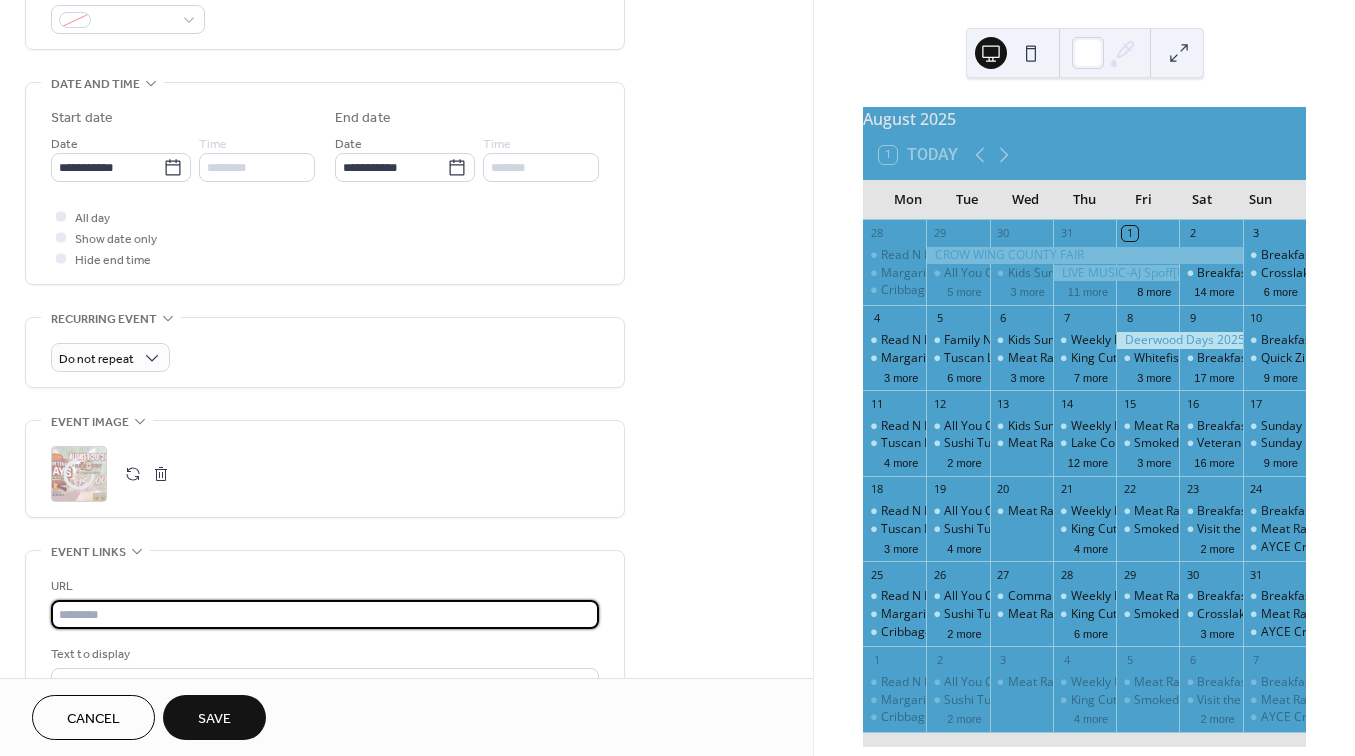 click at bounding box center [325, 614] 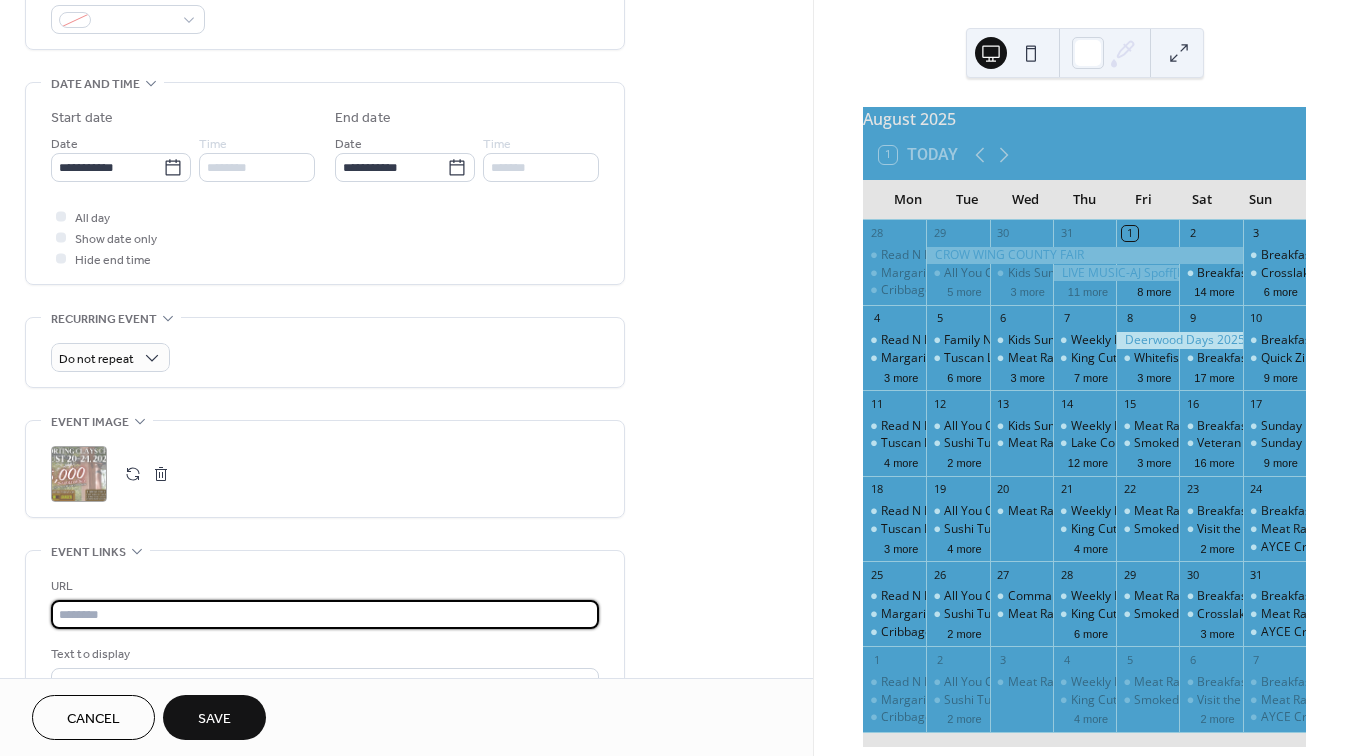 paste on "**********" 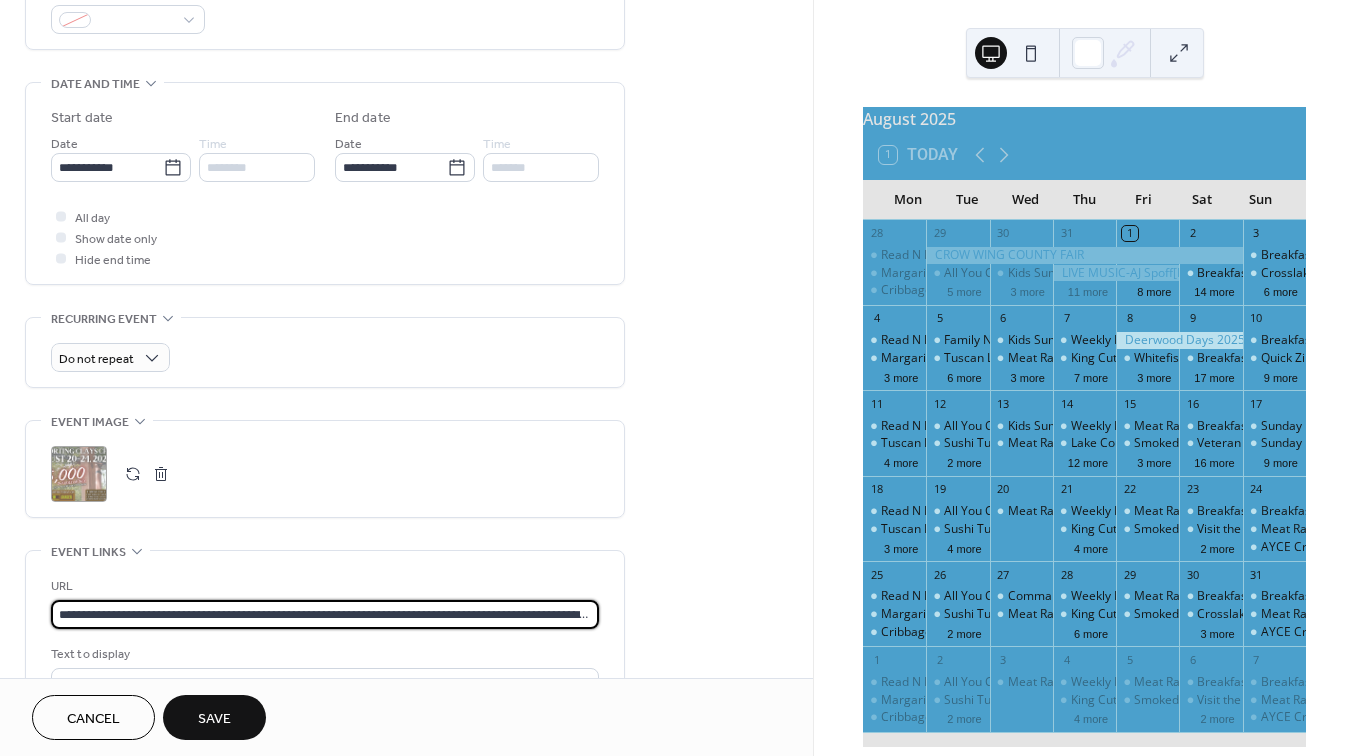 type on "**********" 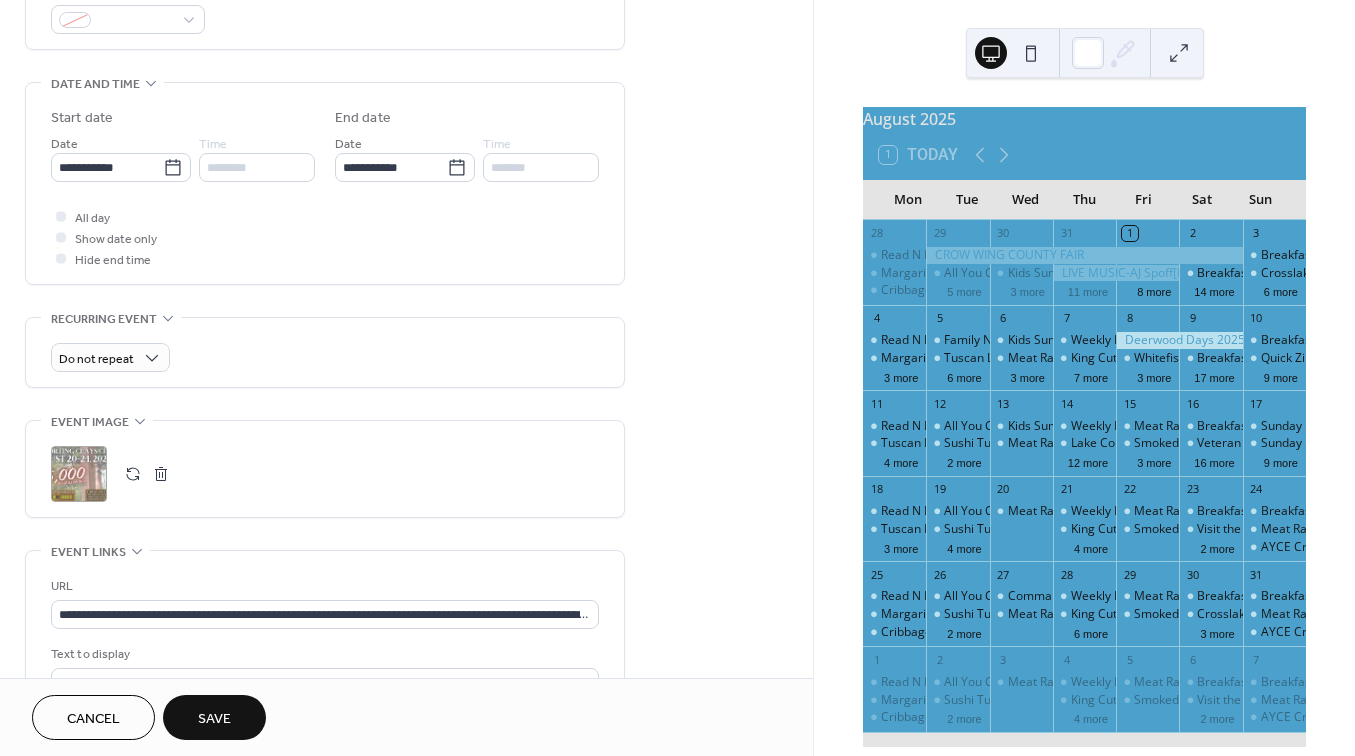 click on "Save" at bounding box center (214, 717) 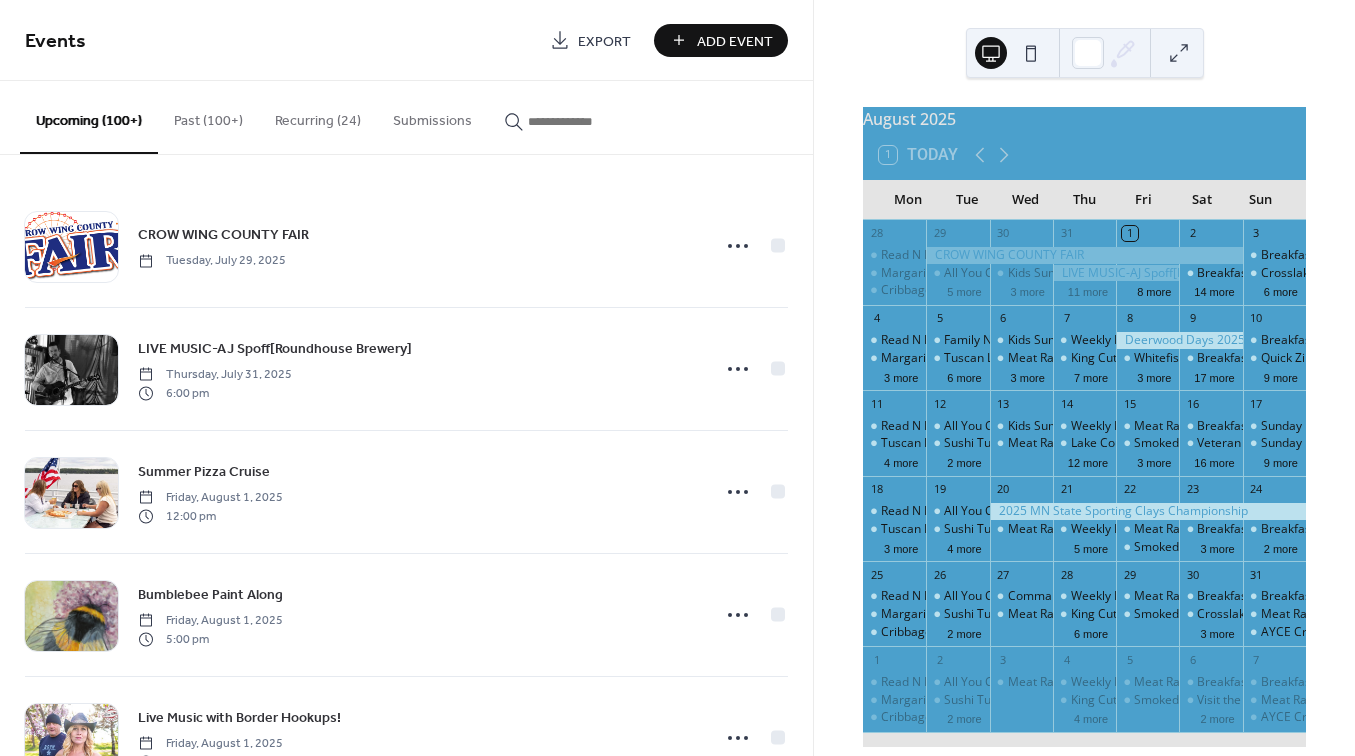 click at bounding box center [588, 121] 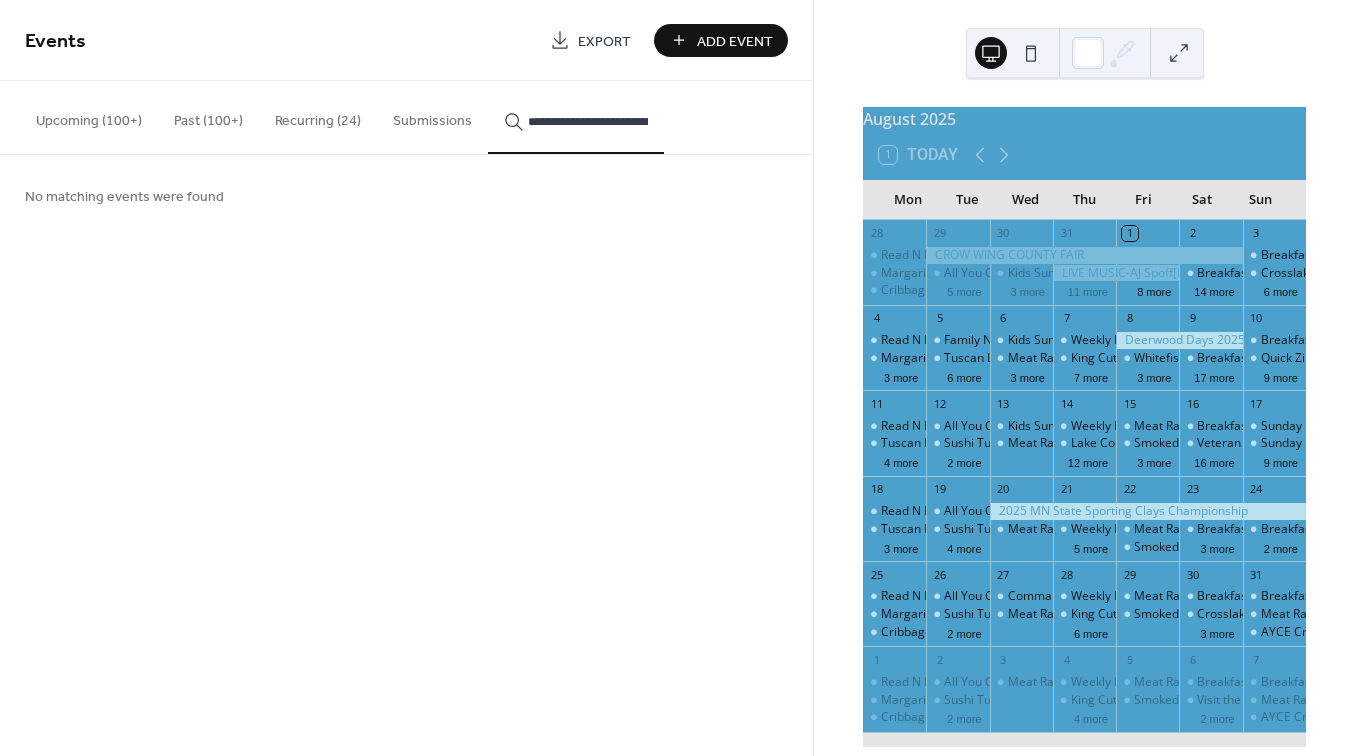 type on "**********" 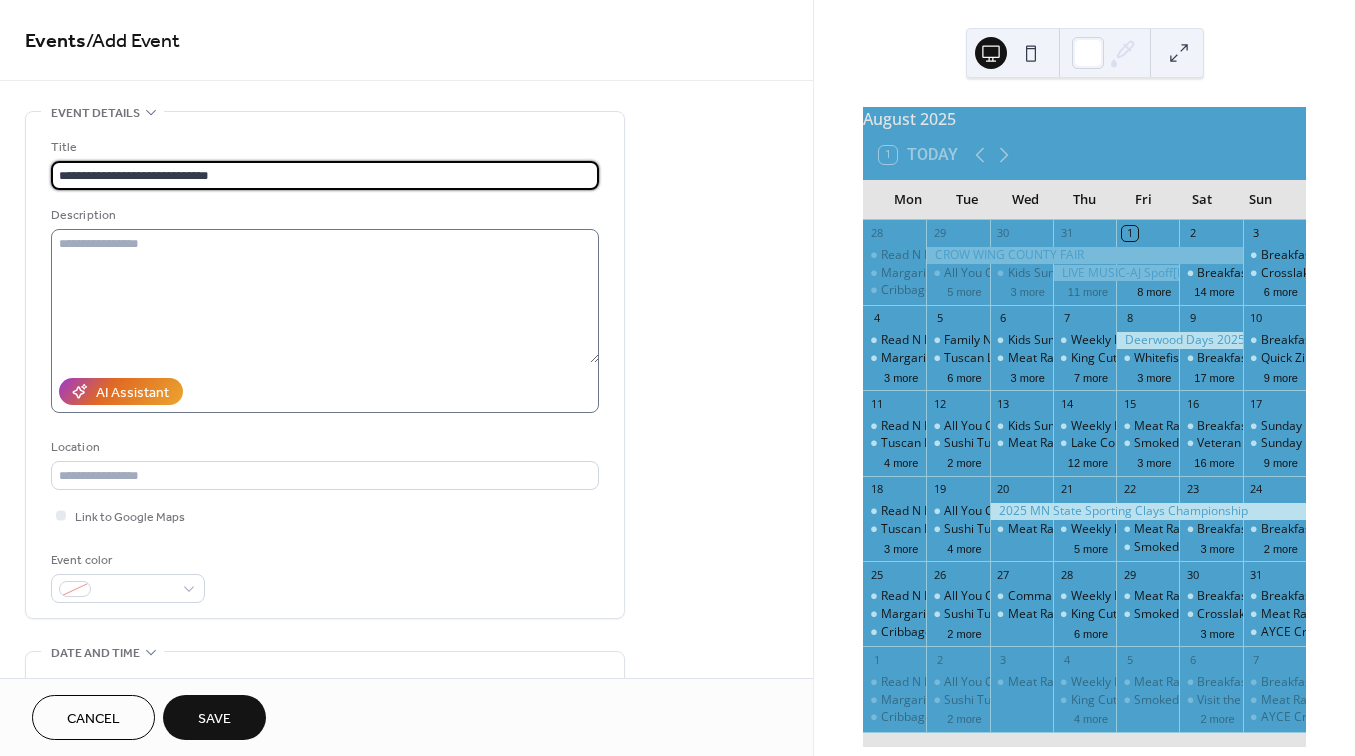 type on "**********" 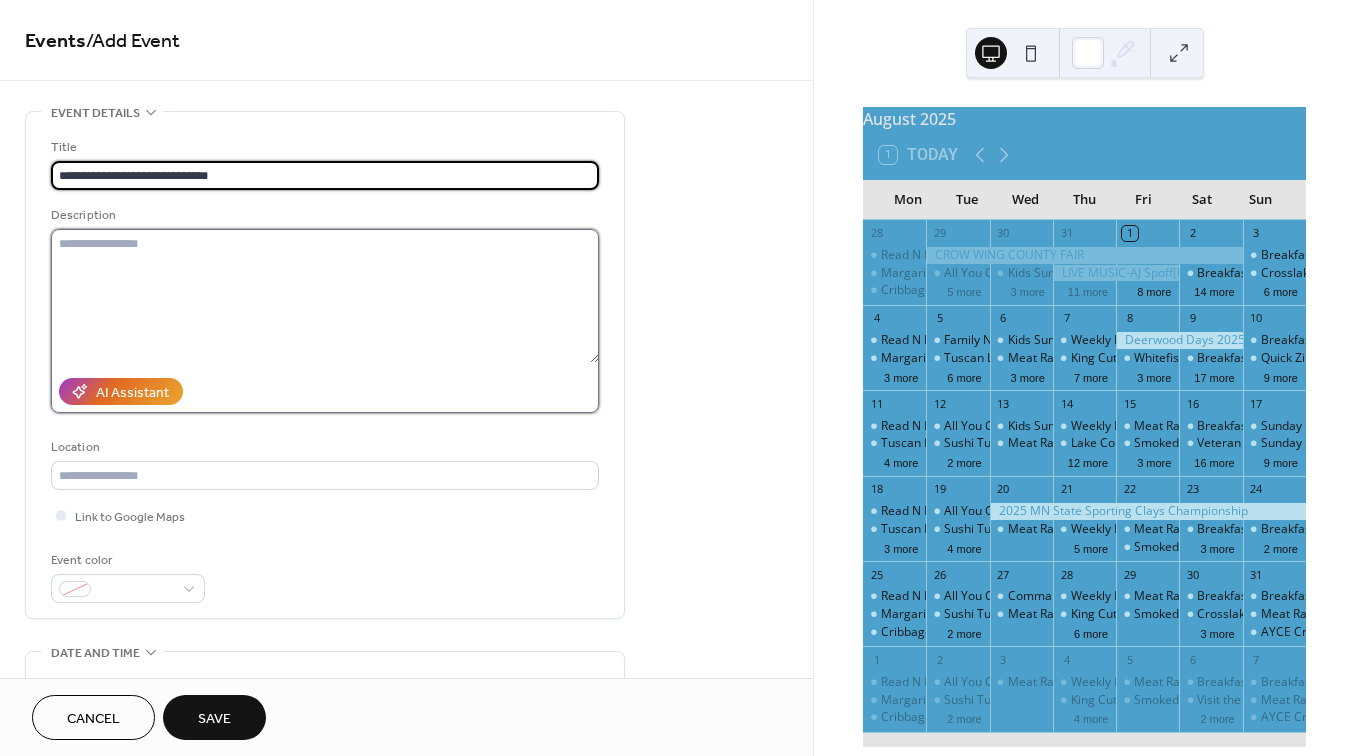 click at bounding box center [325, 296] 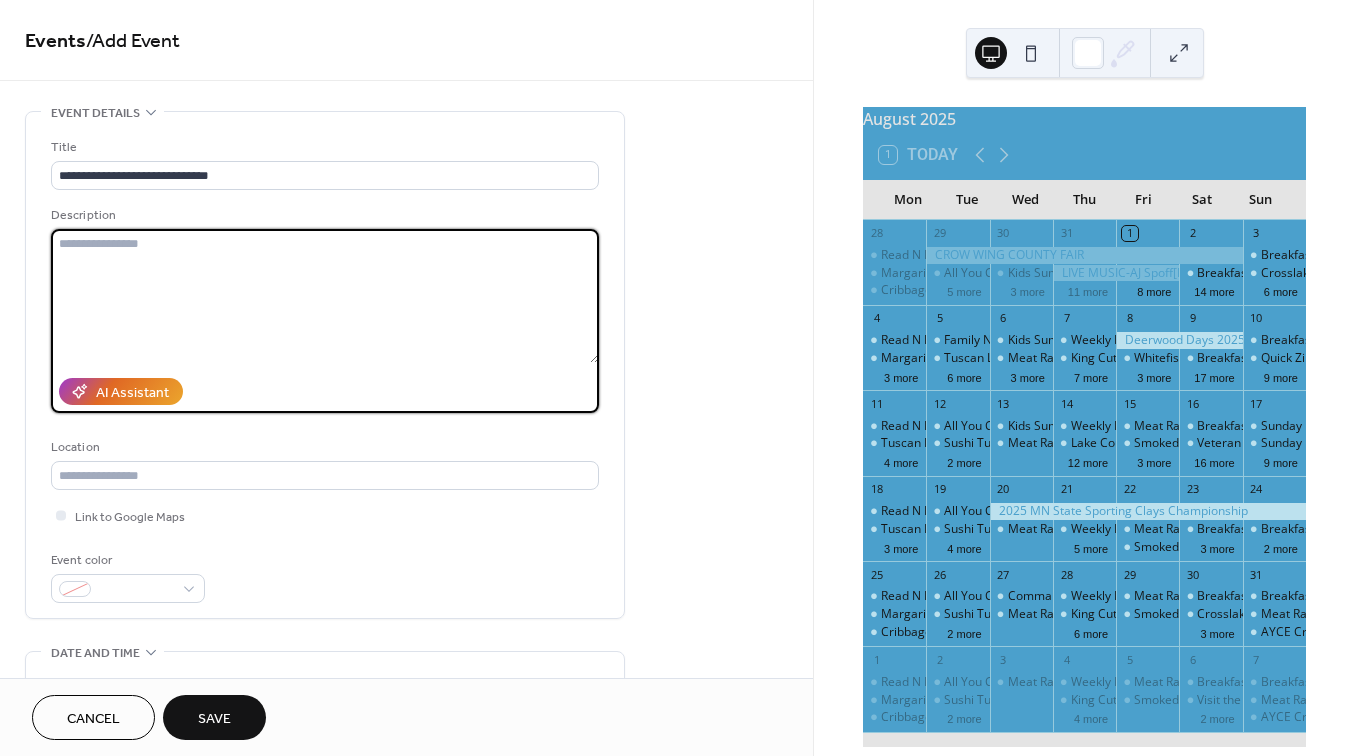 paste on "**********" 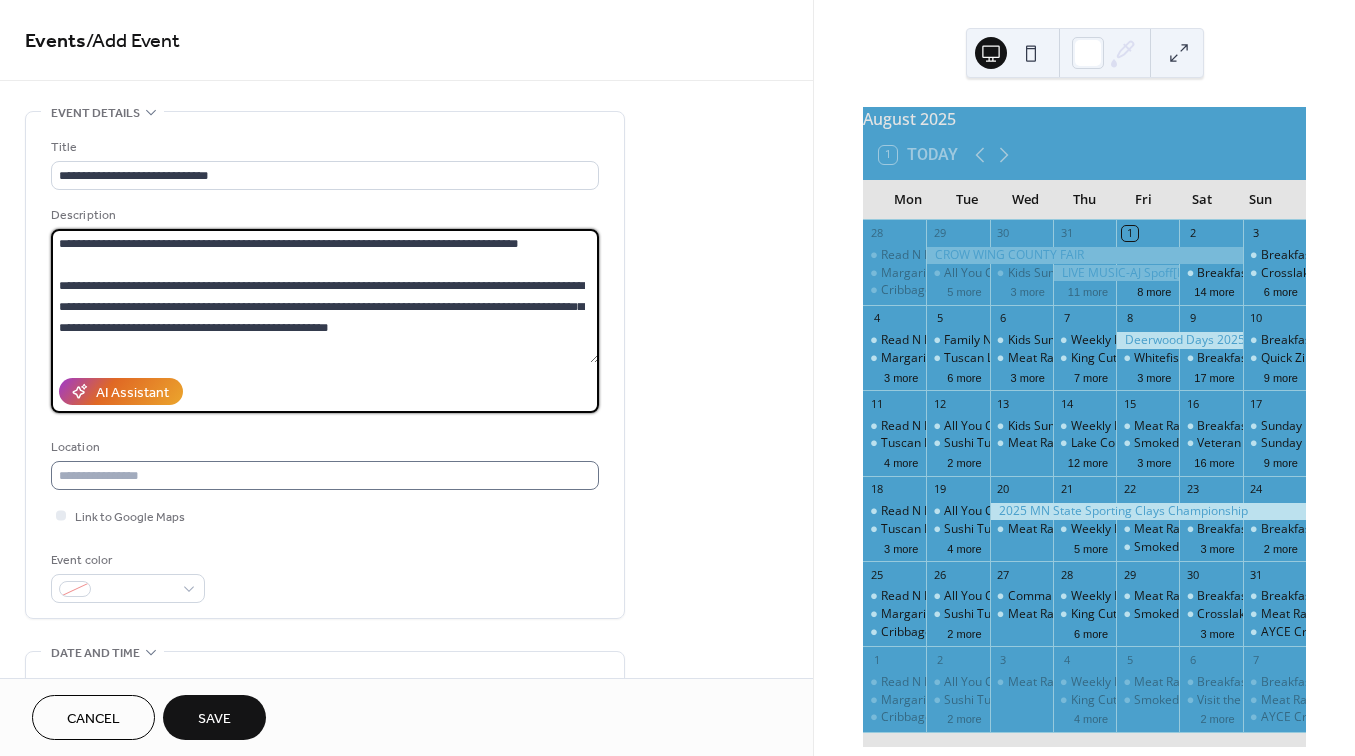 type on "**********" 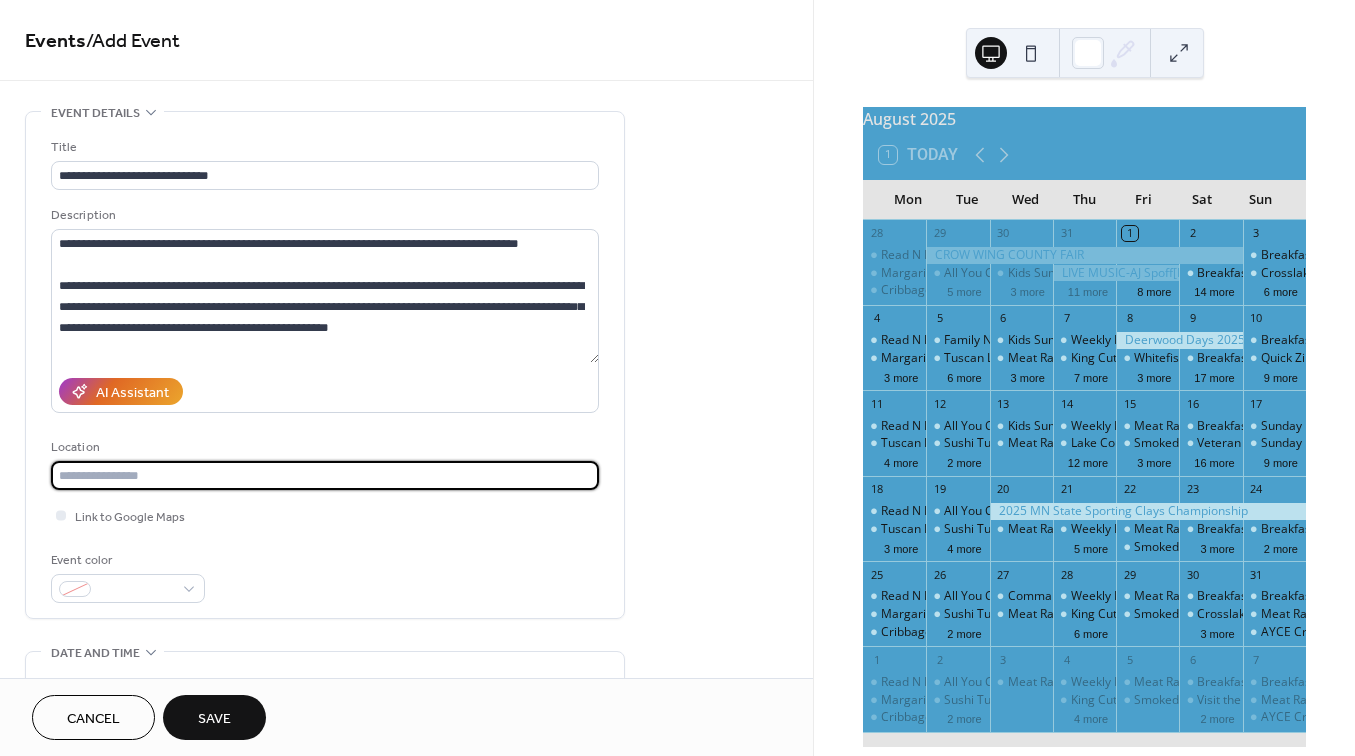 click at bounding box center (325, 475) 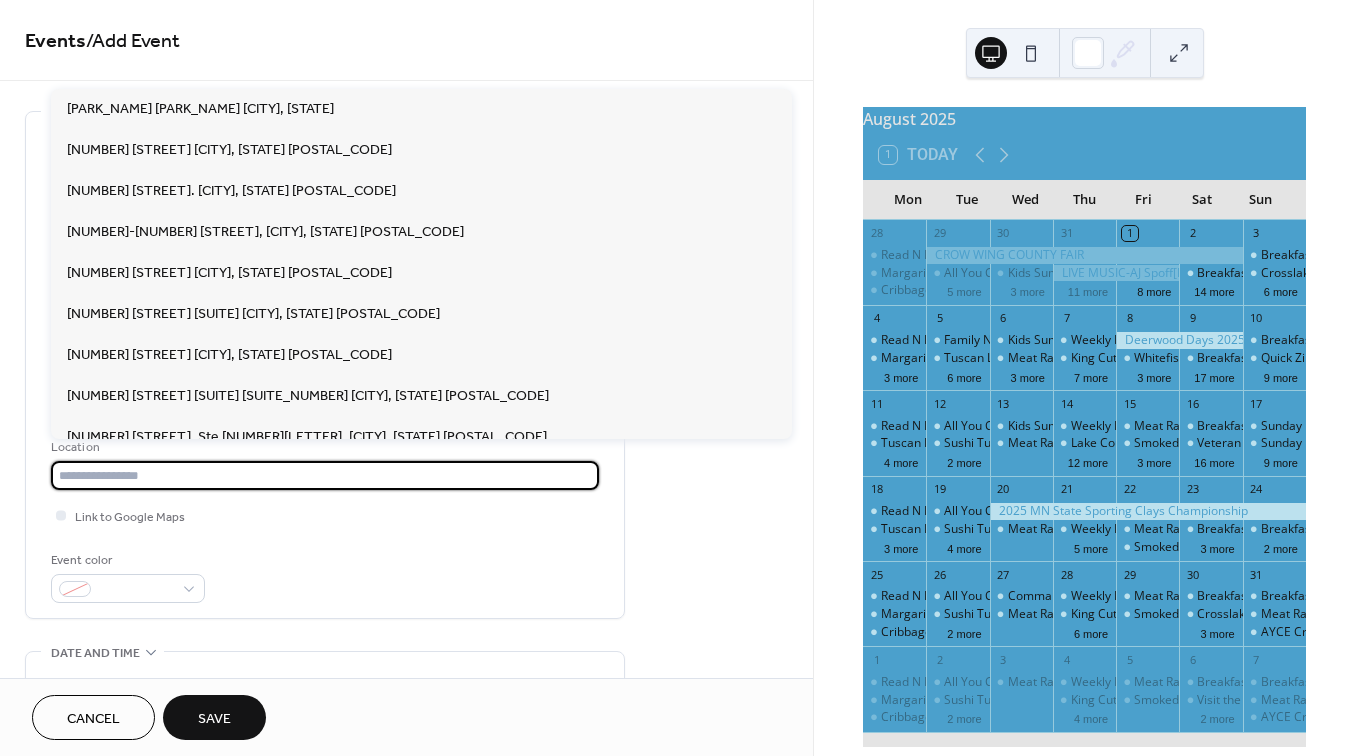 paste on "**********" 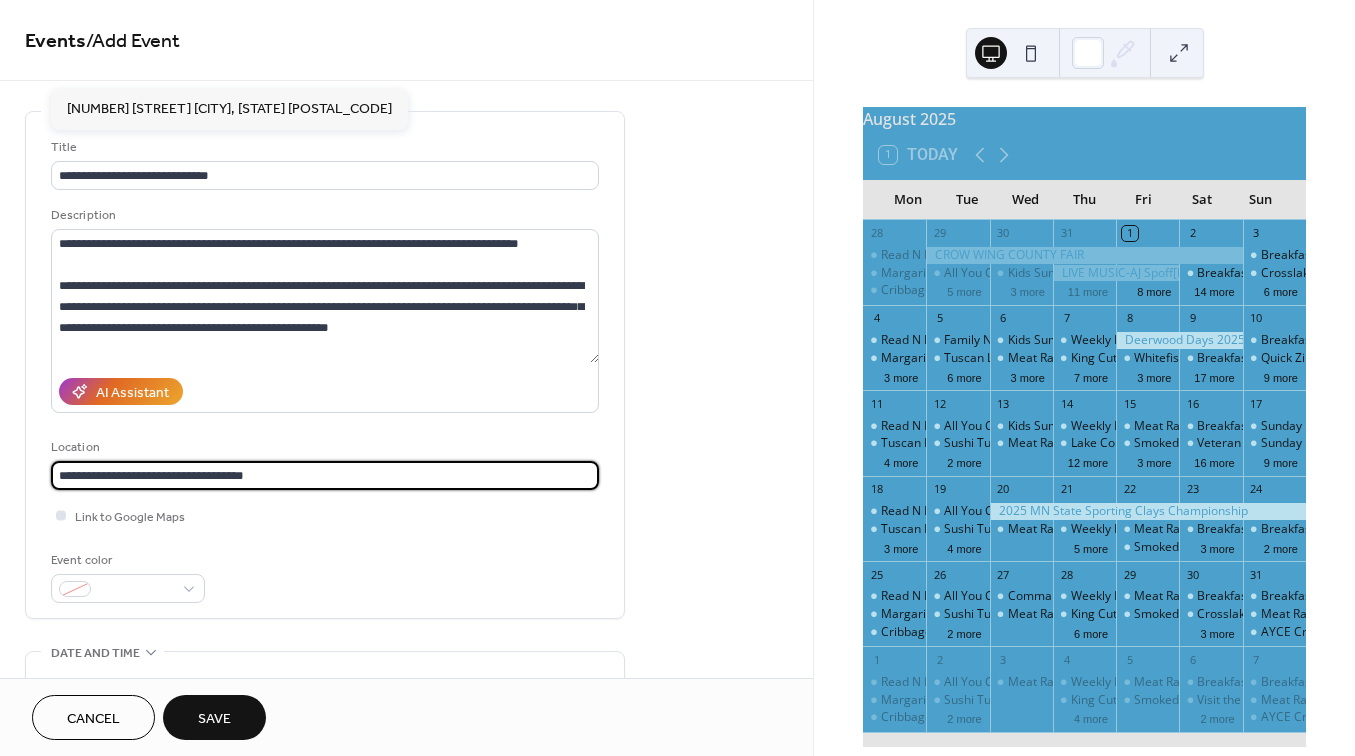 type on "**********" 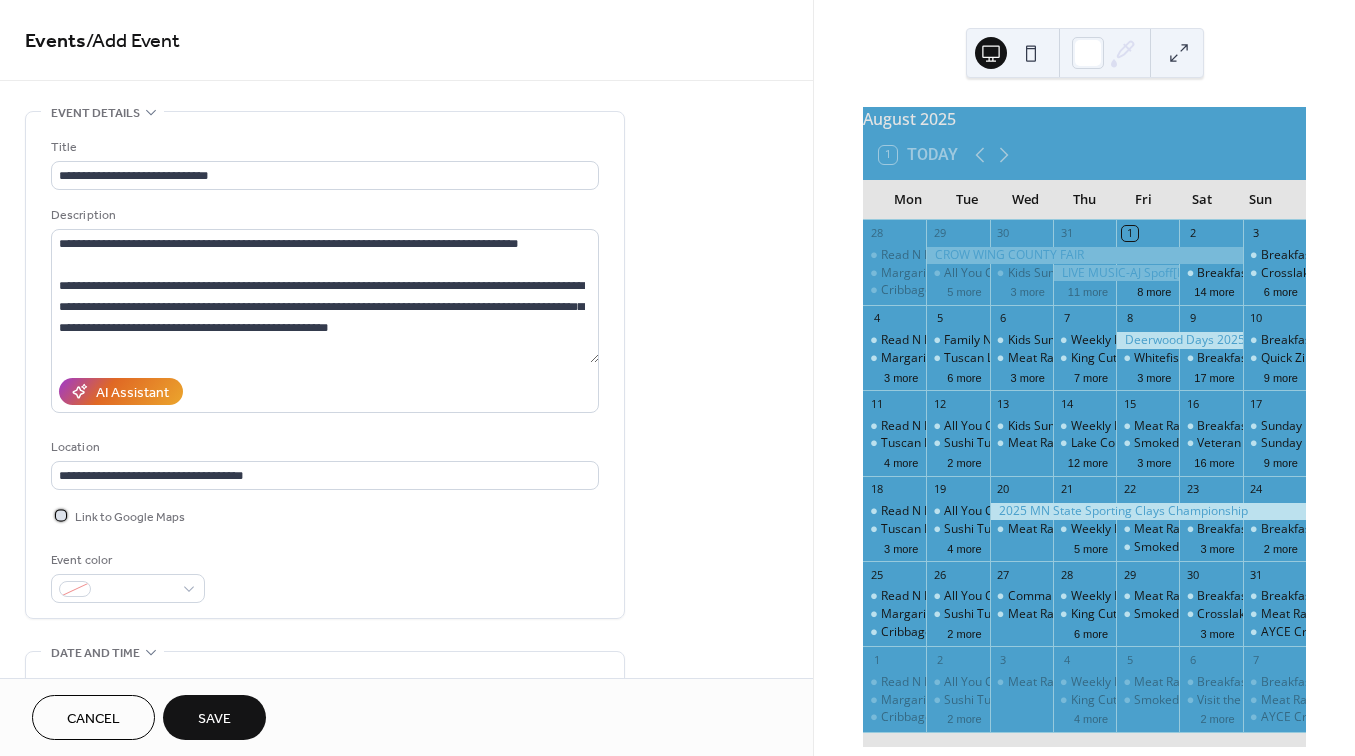 click at bounding box center (61, 515) 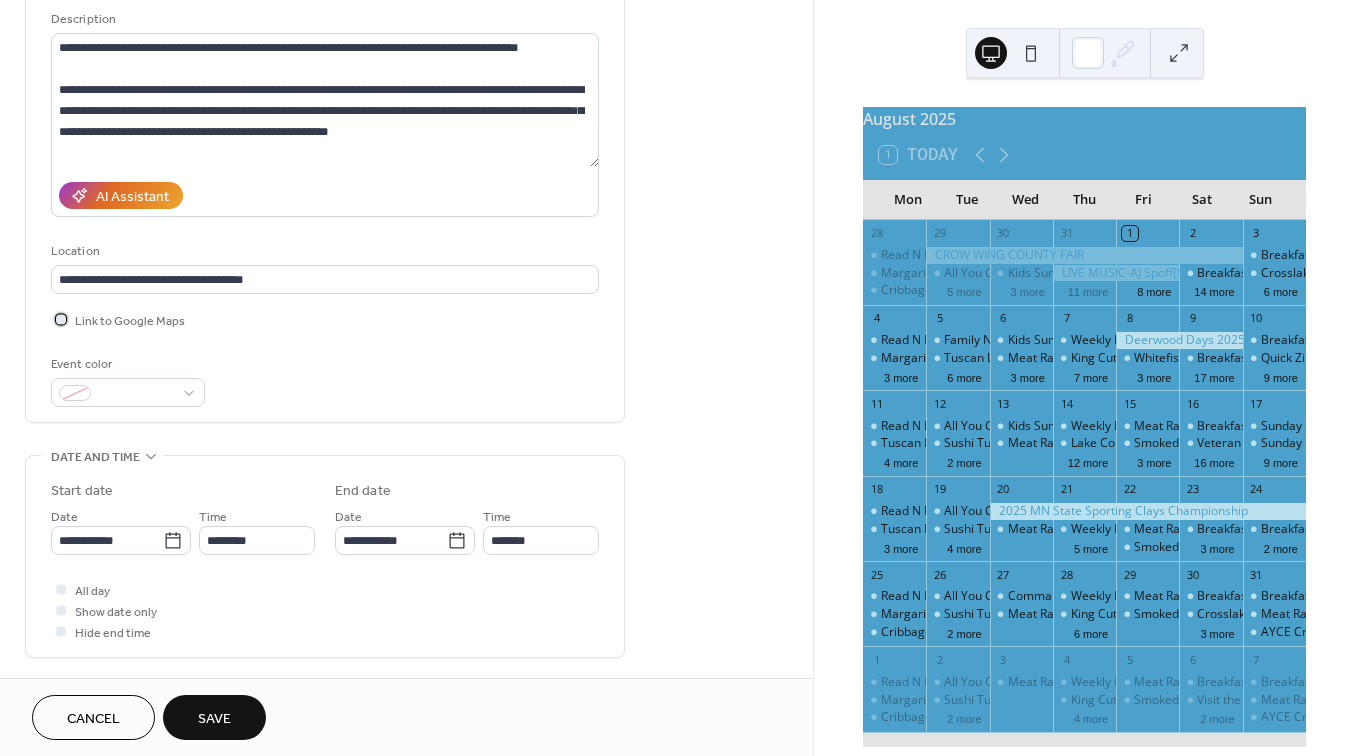 scroll, scrollTop: 198, scrollLeft: 0, axis: vertical 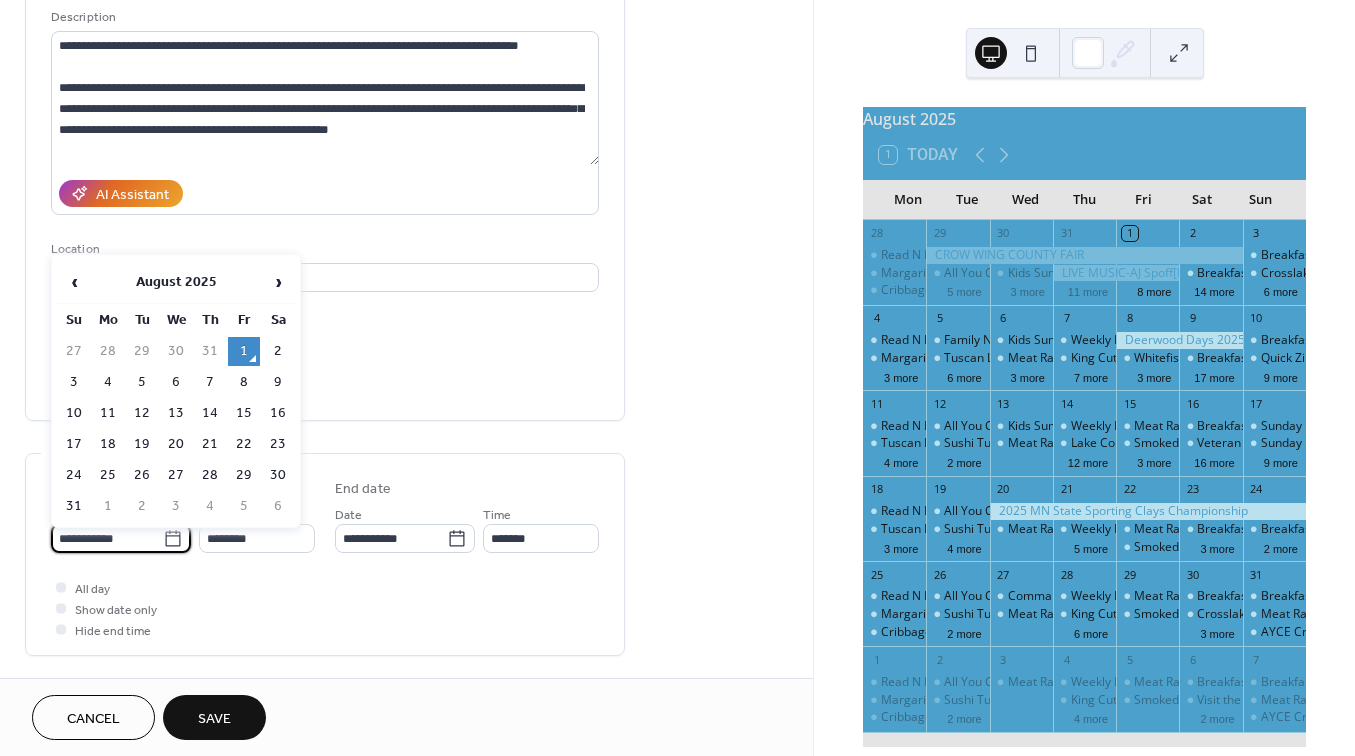 click on "**********" at bounding box center [107, 538] 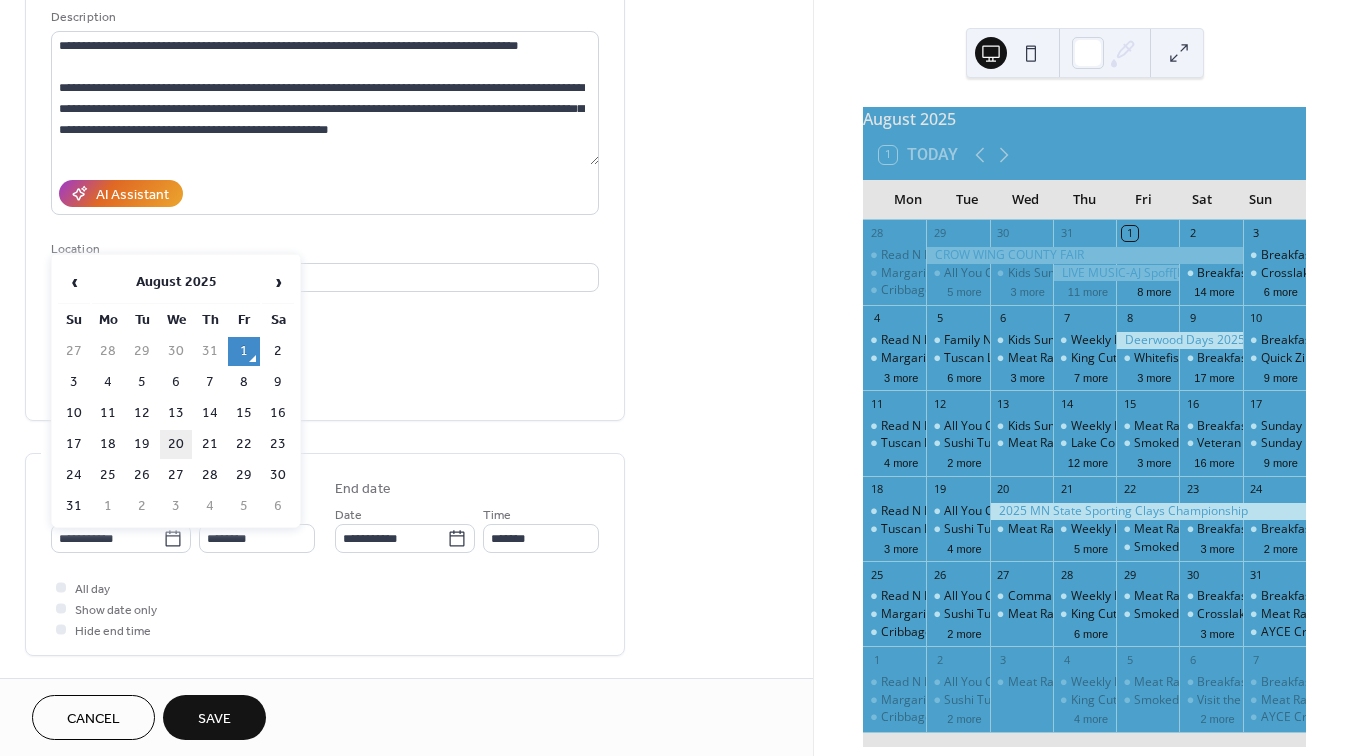 click on "20" at bounding box center [176, 444] 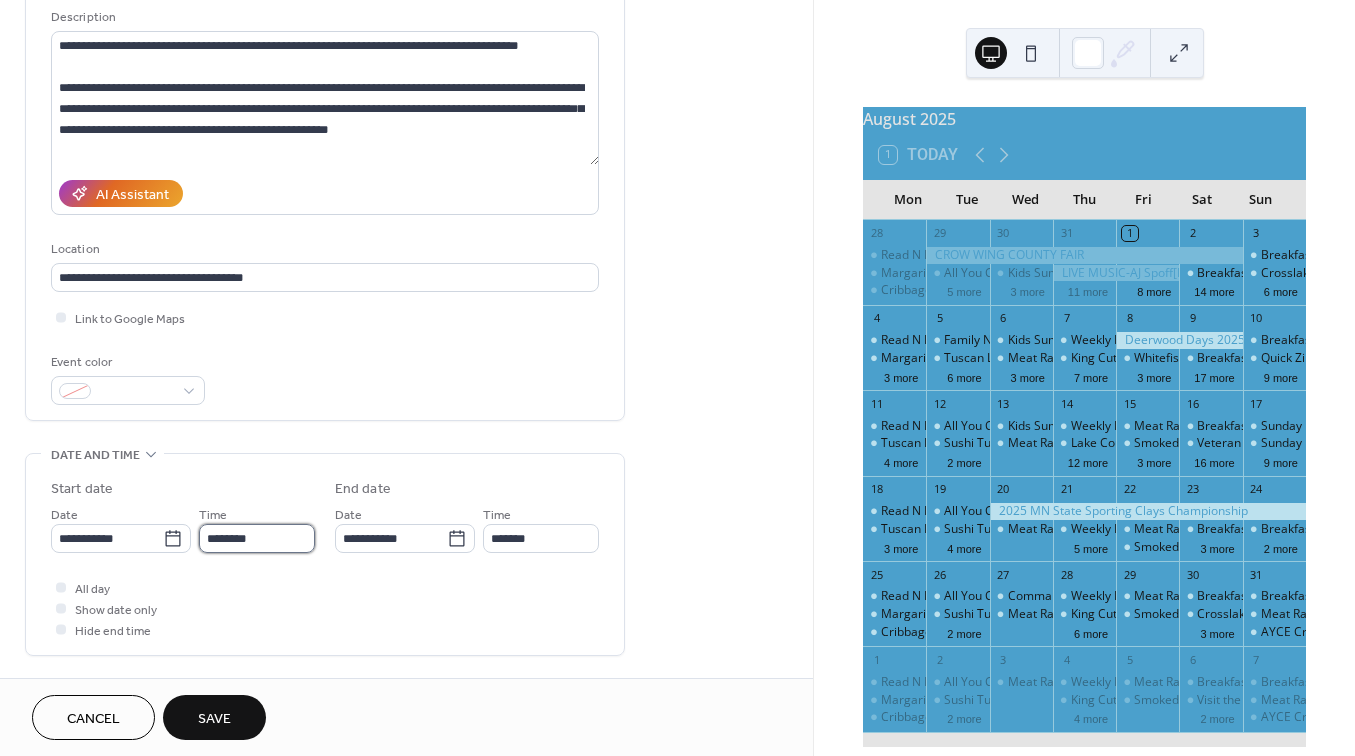 click on "********" at bounding box center (257, 538) 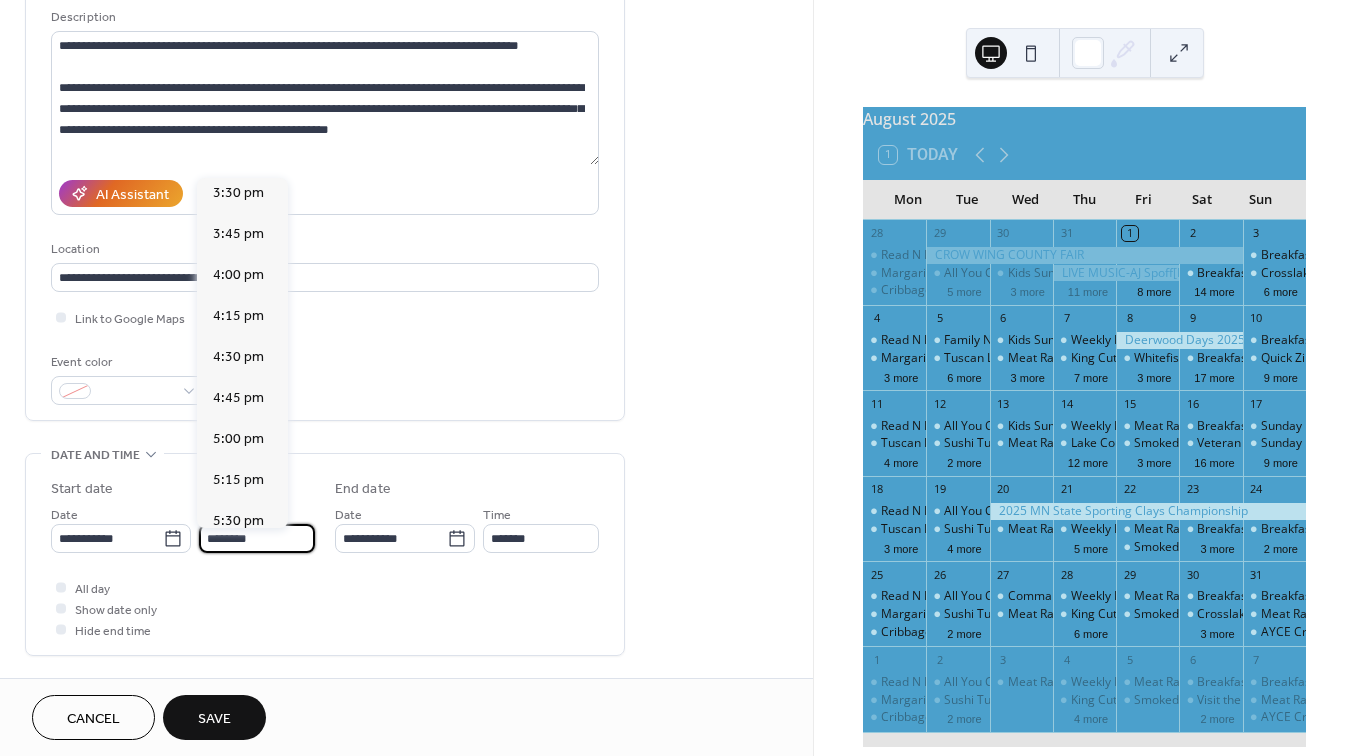 scroll, scrollTop: 2549, scrollLeft: 0, axis: vertical 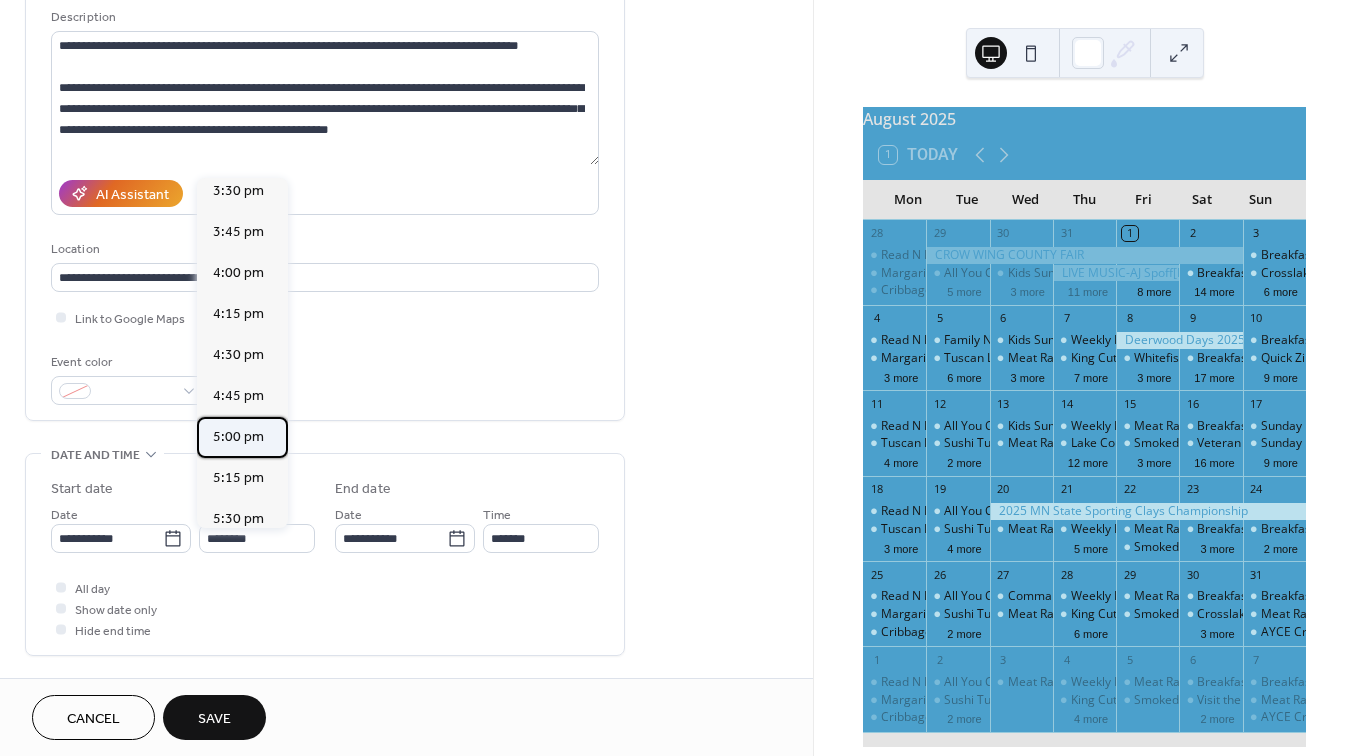 click on "5:00 pm" at bounding box center (238, 437) 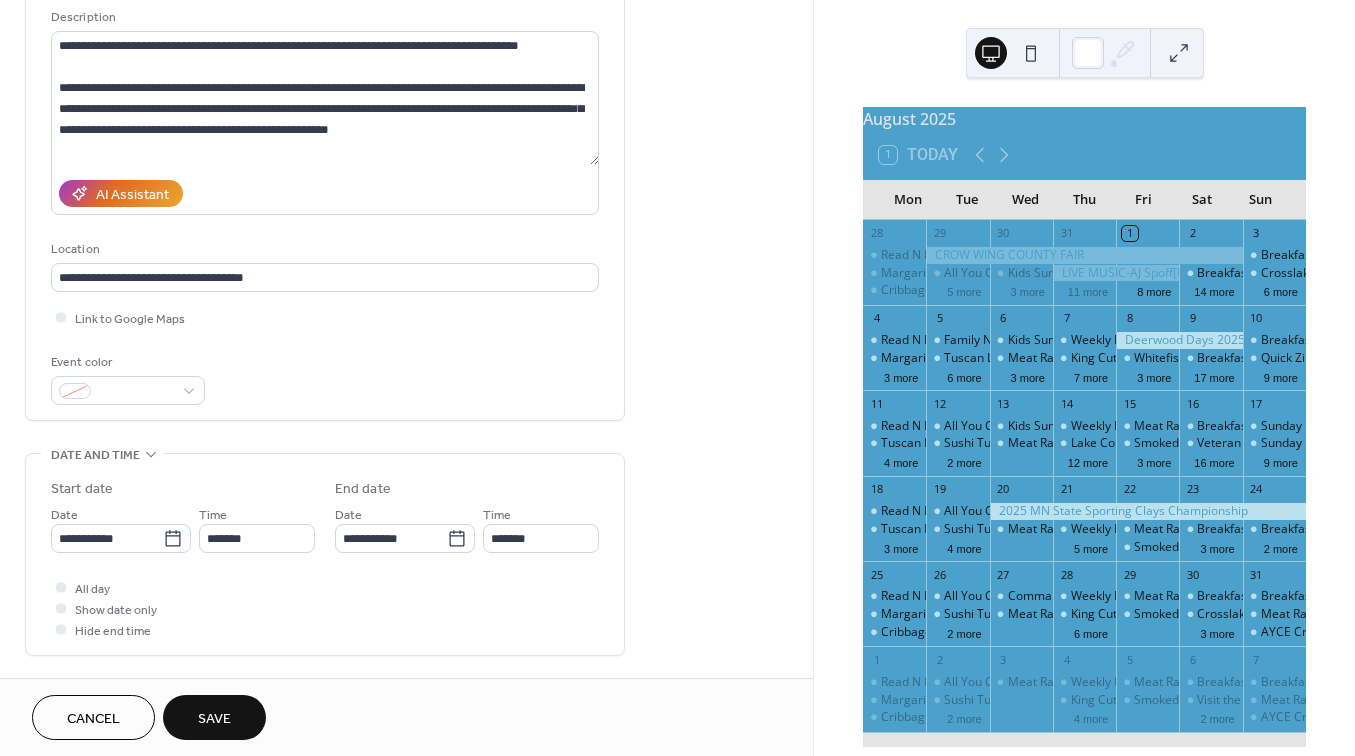type on "*******" 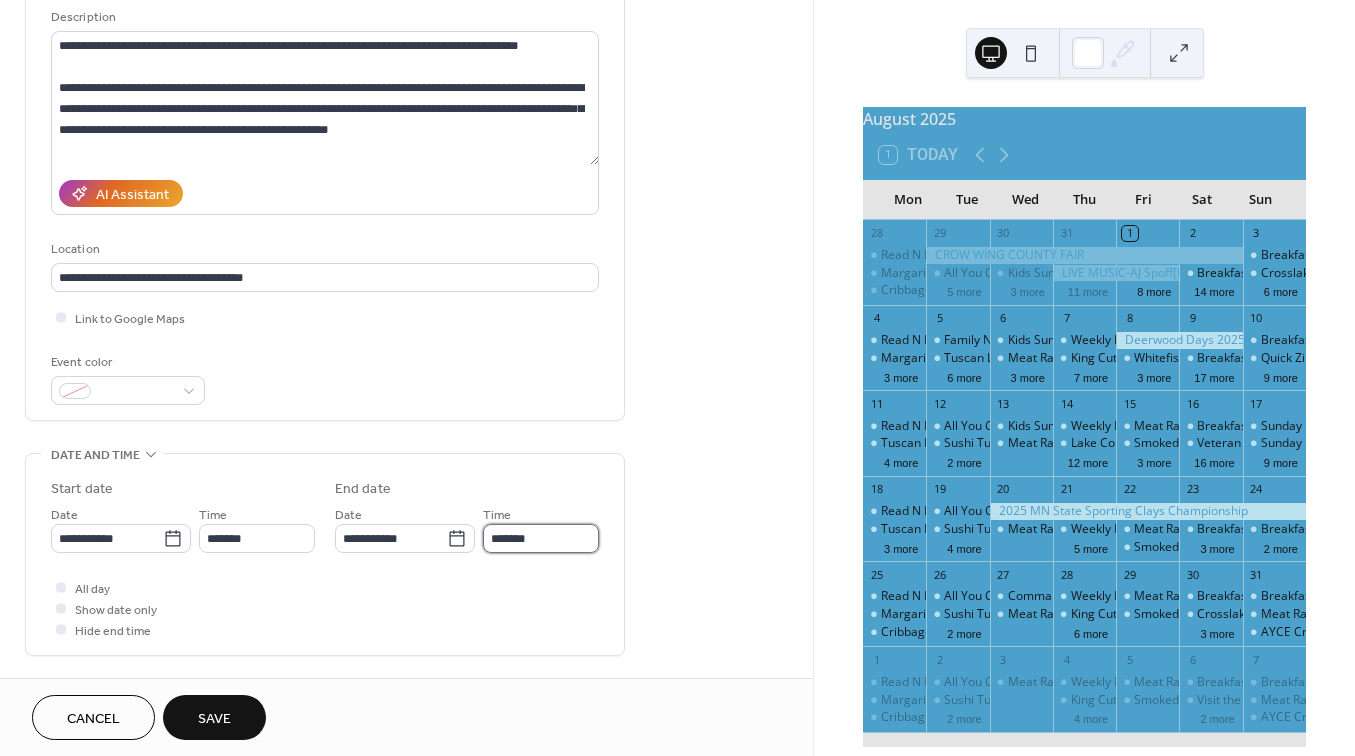 click on "*******" at bounding box center (541, 538) 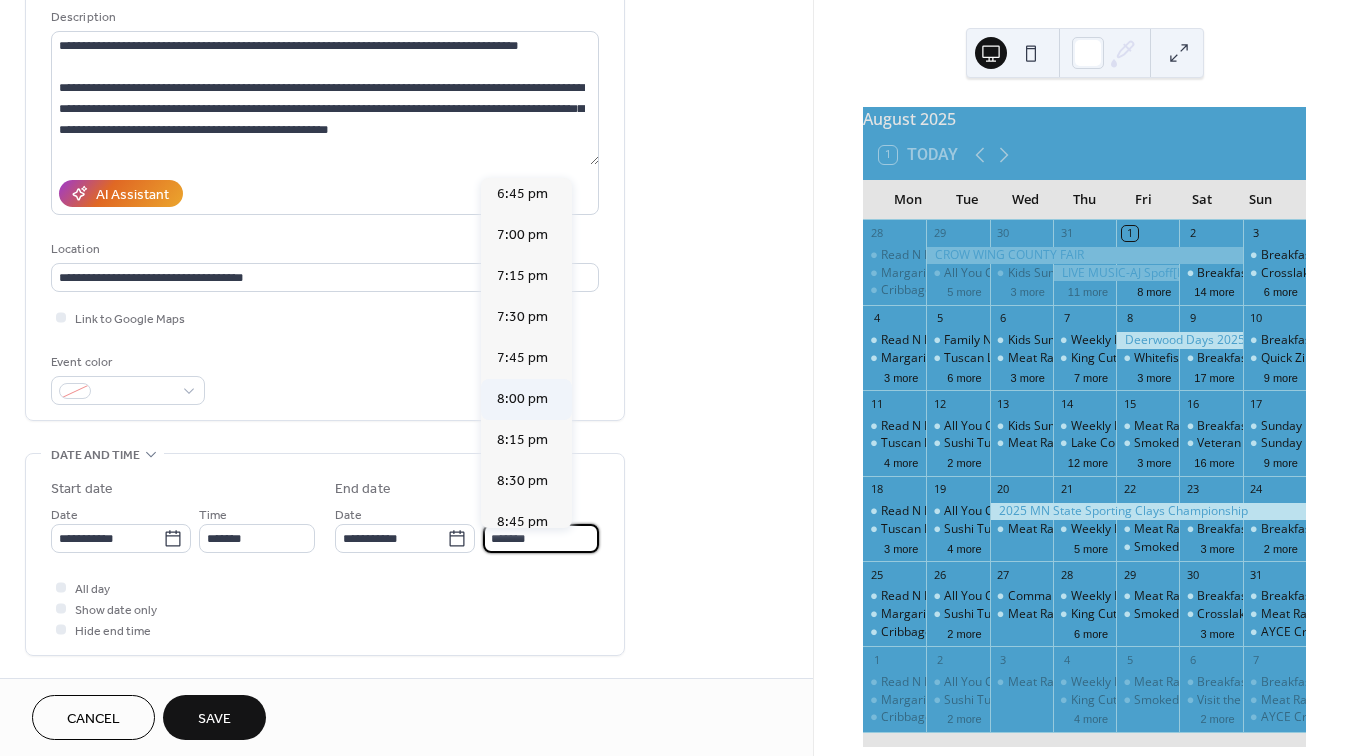scroll, scrollTop: 251, scrollLeft: 0, axis: vertical 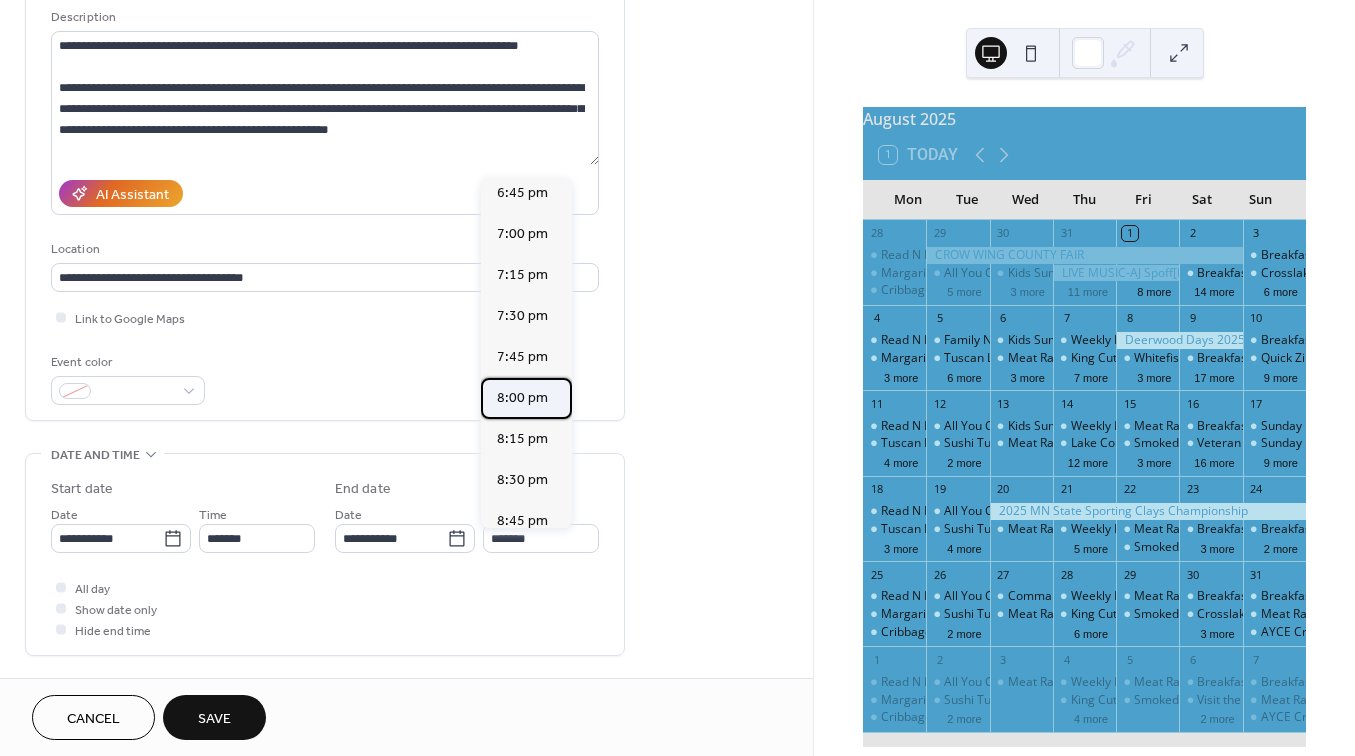 click on "8:00 pm" at bounding box center (522, 398) 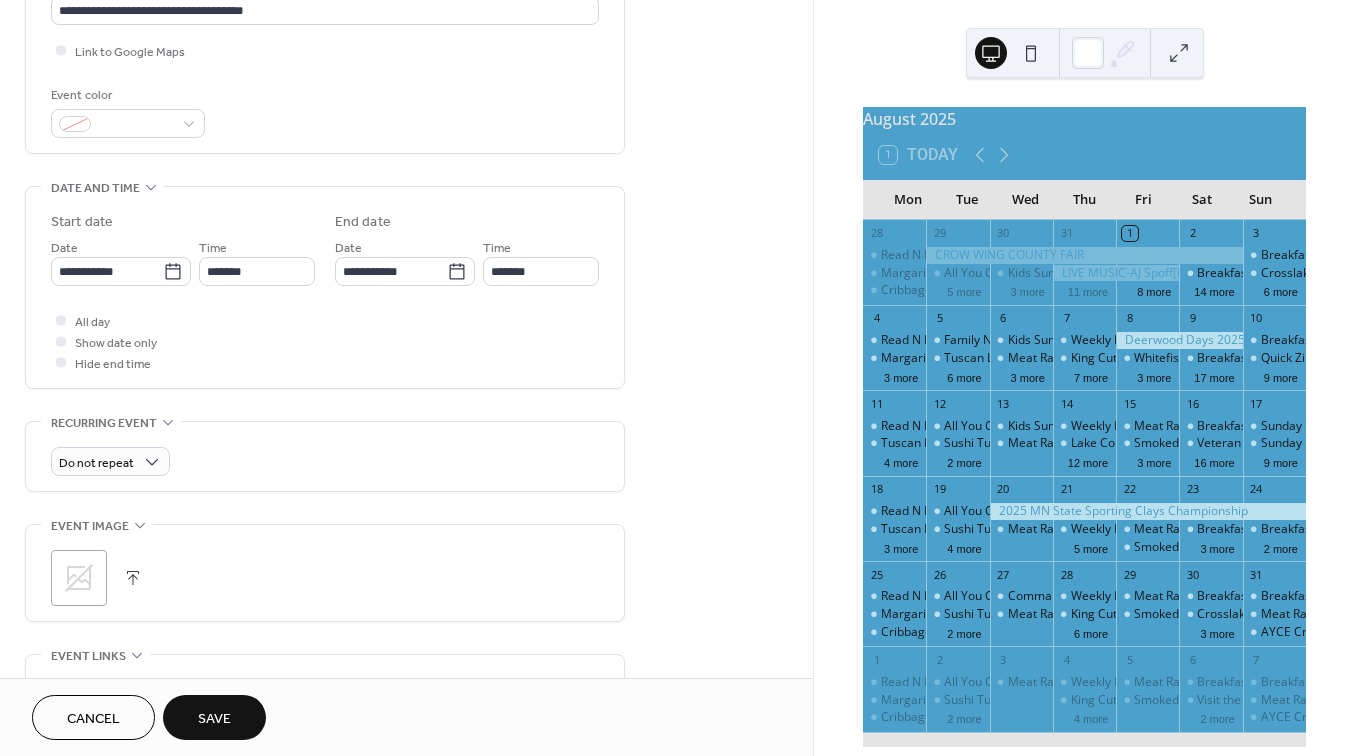 scroll, scrollTop: 490, scrollLeft: 0, axis: vertical 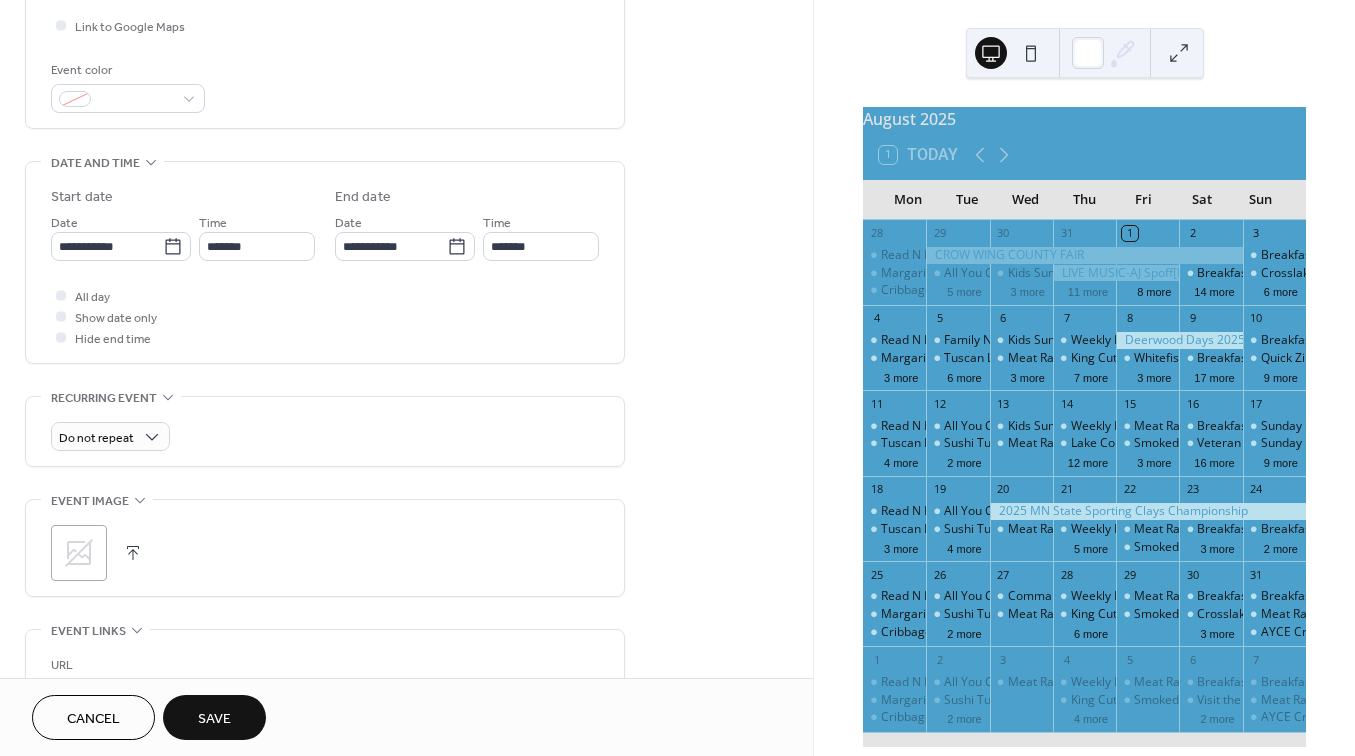 click at bounding box center (133, 553) 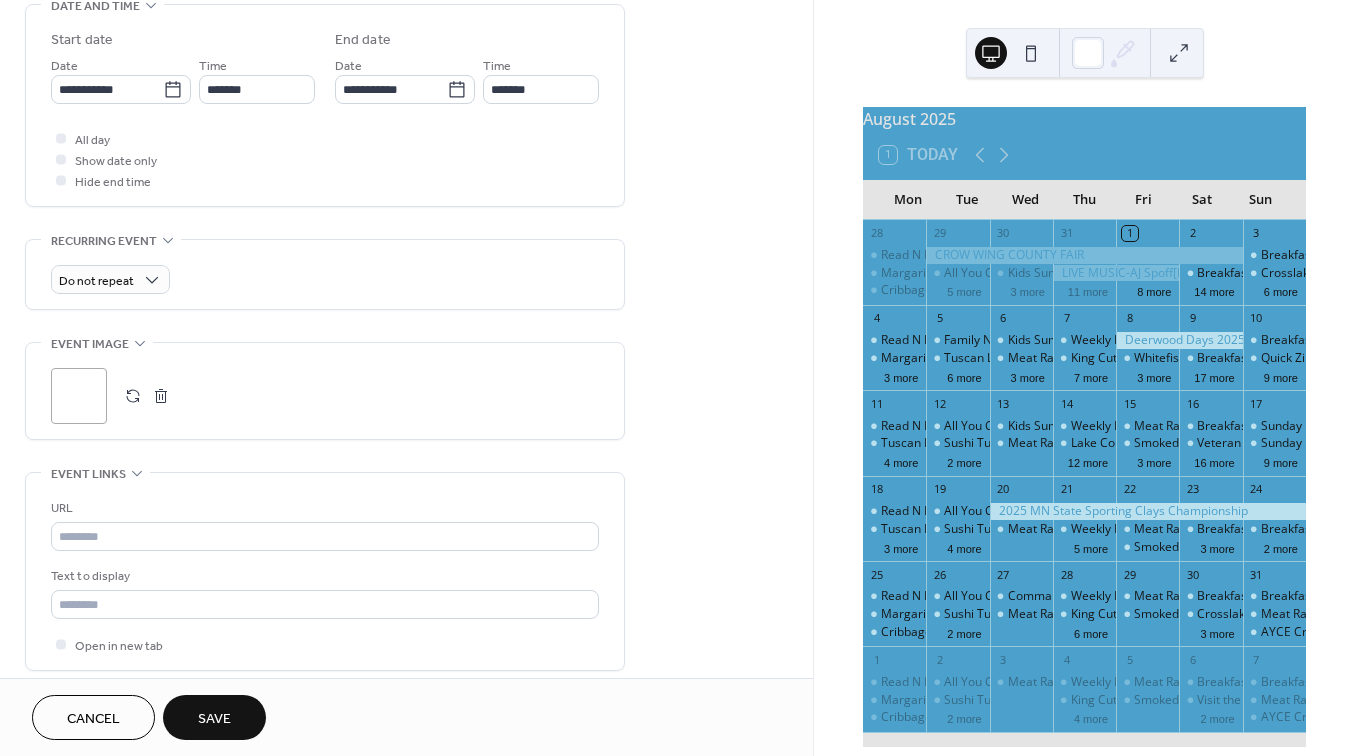 scroll, scrollTop: 665, scrollLeft: 0, axis: vertical 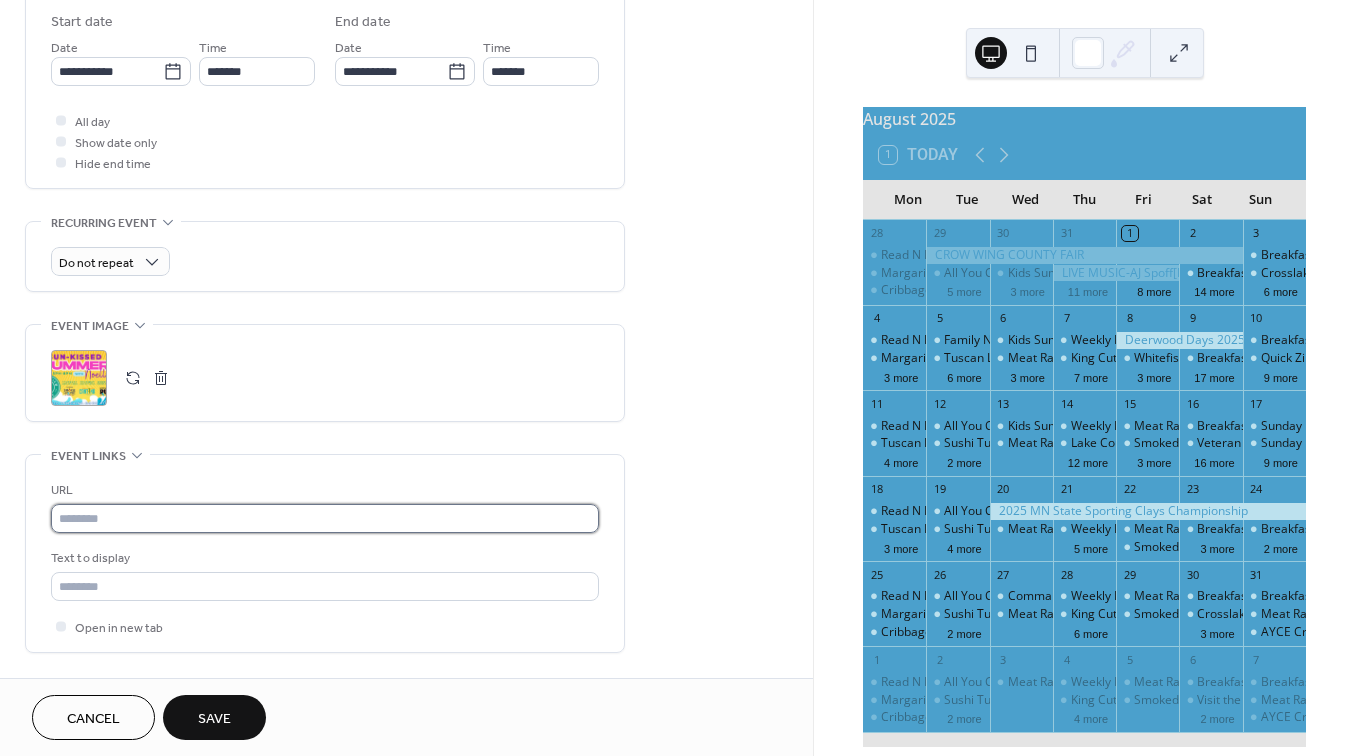 click at bounding box center [325, 518] 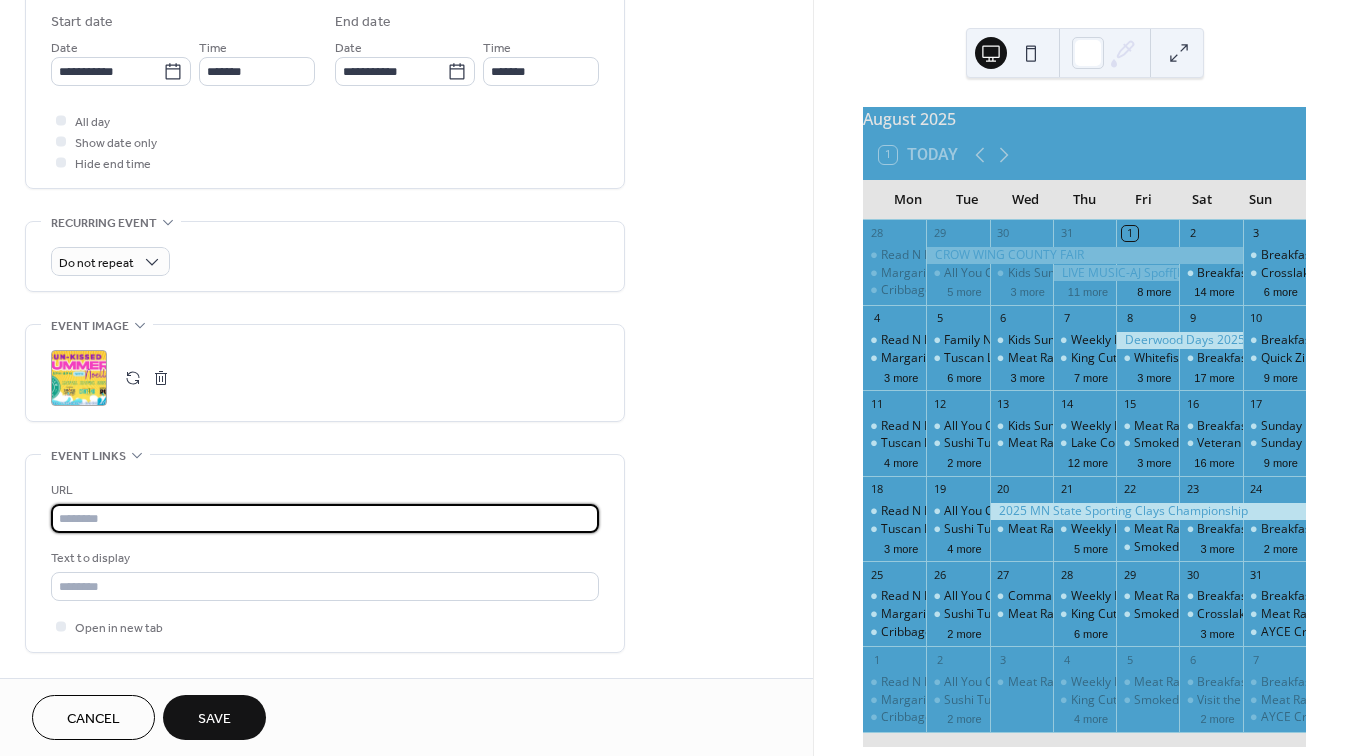 paste on "**********" 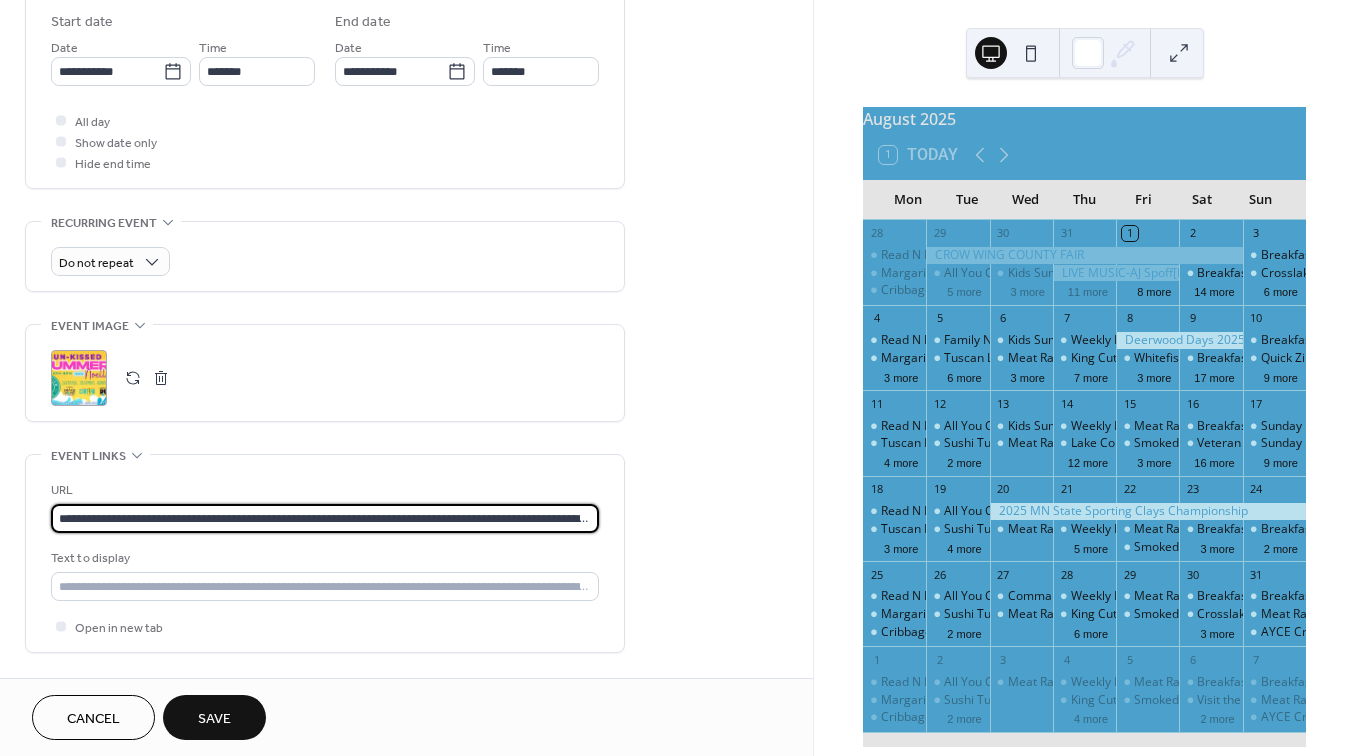type on "**********" 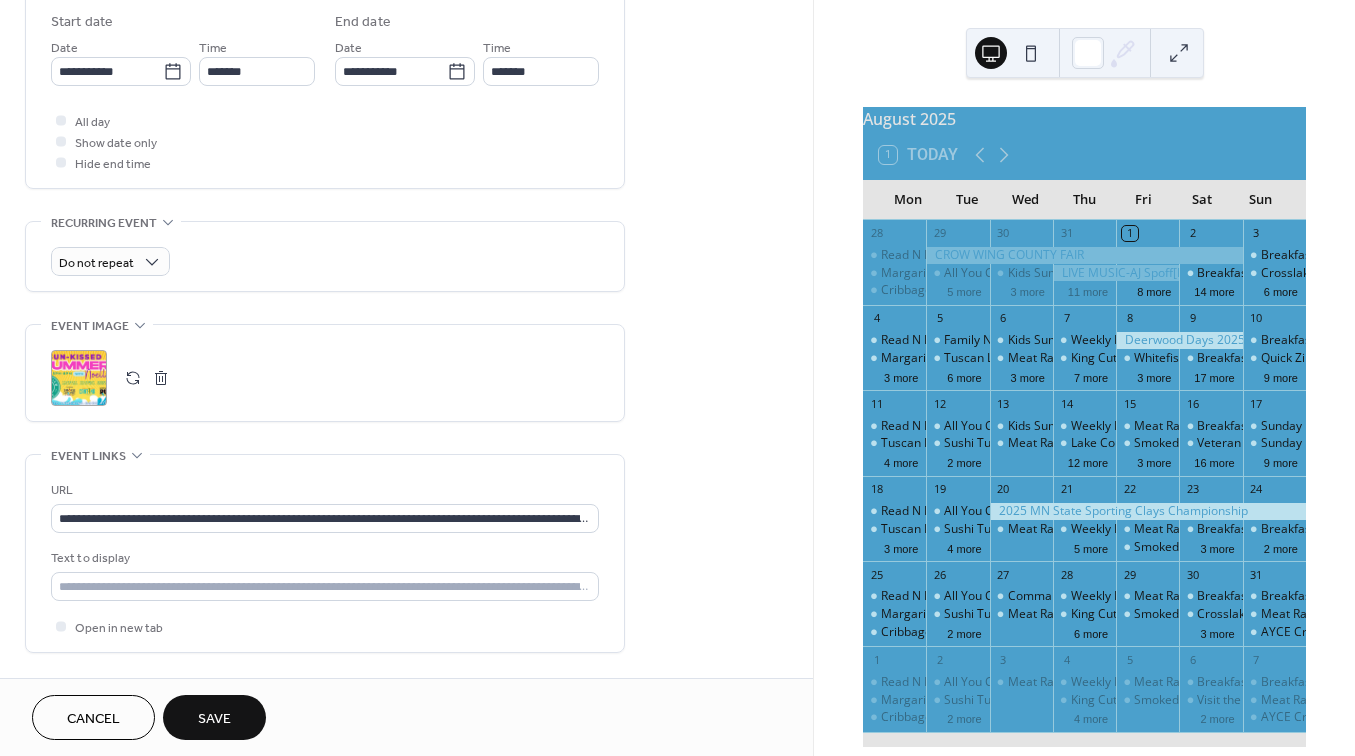 click on "Save" at bounding box center (214, 717) 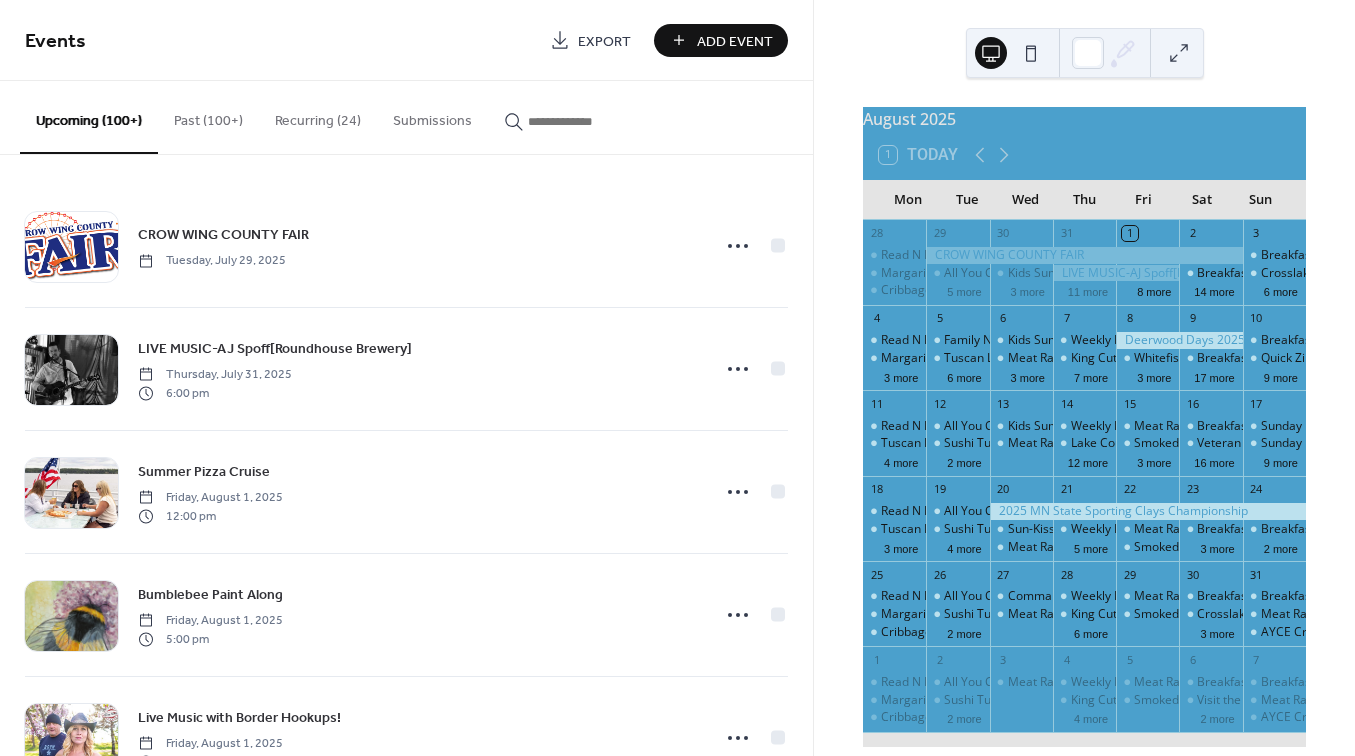 click on "Add Event" at bounding box center (735, 41) 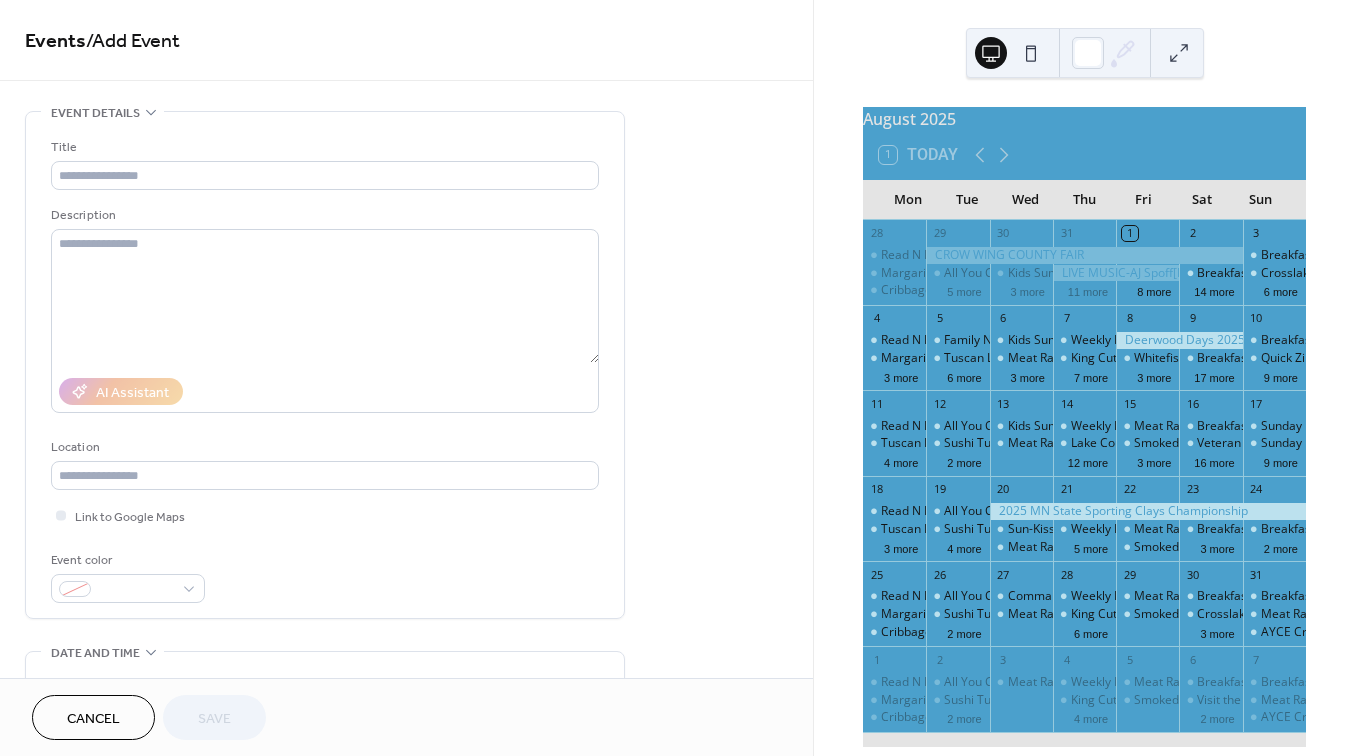 click on "Cancel" at bounding box center [93, 719] 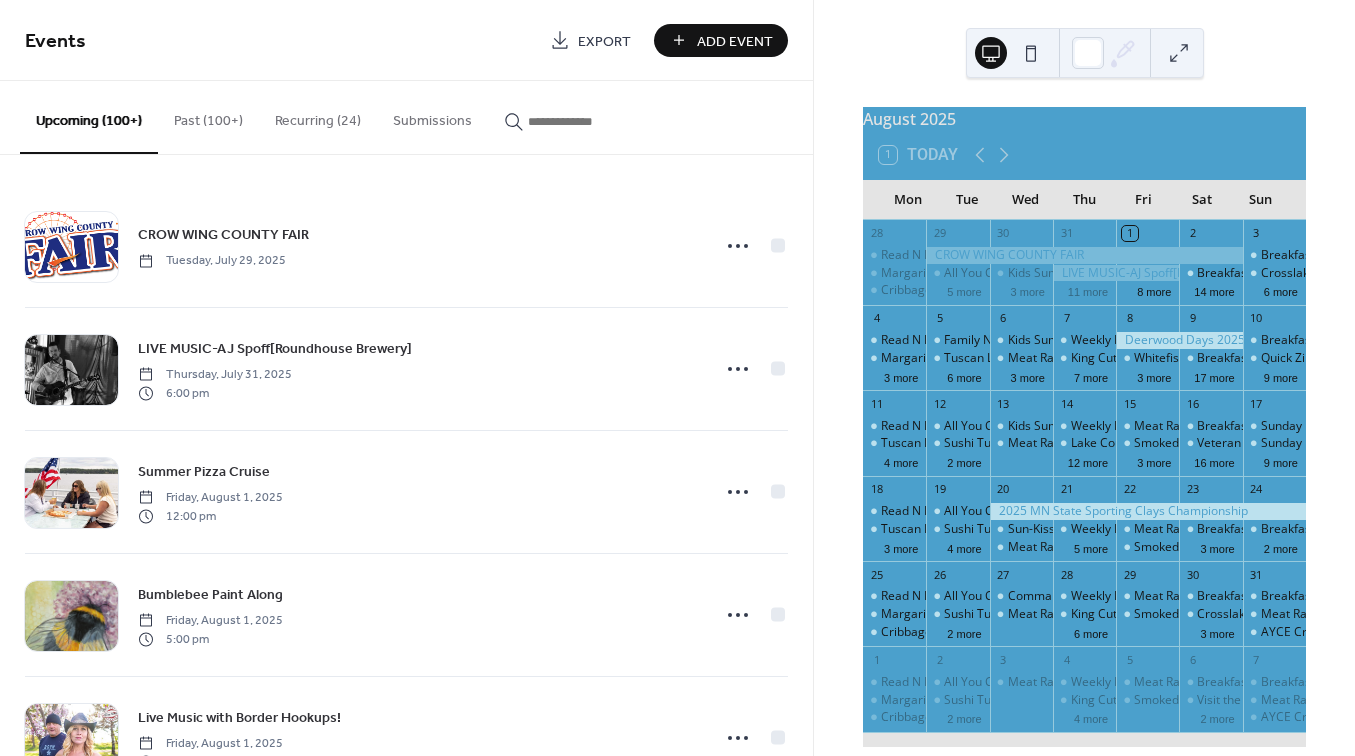 click at bounding box center (588, 121) 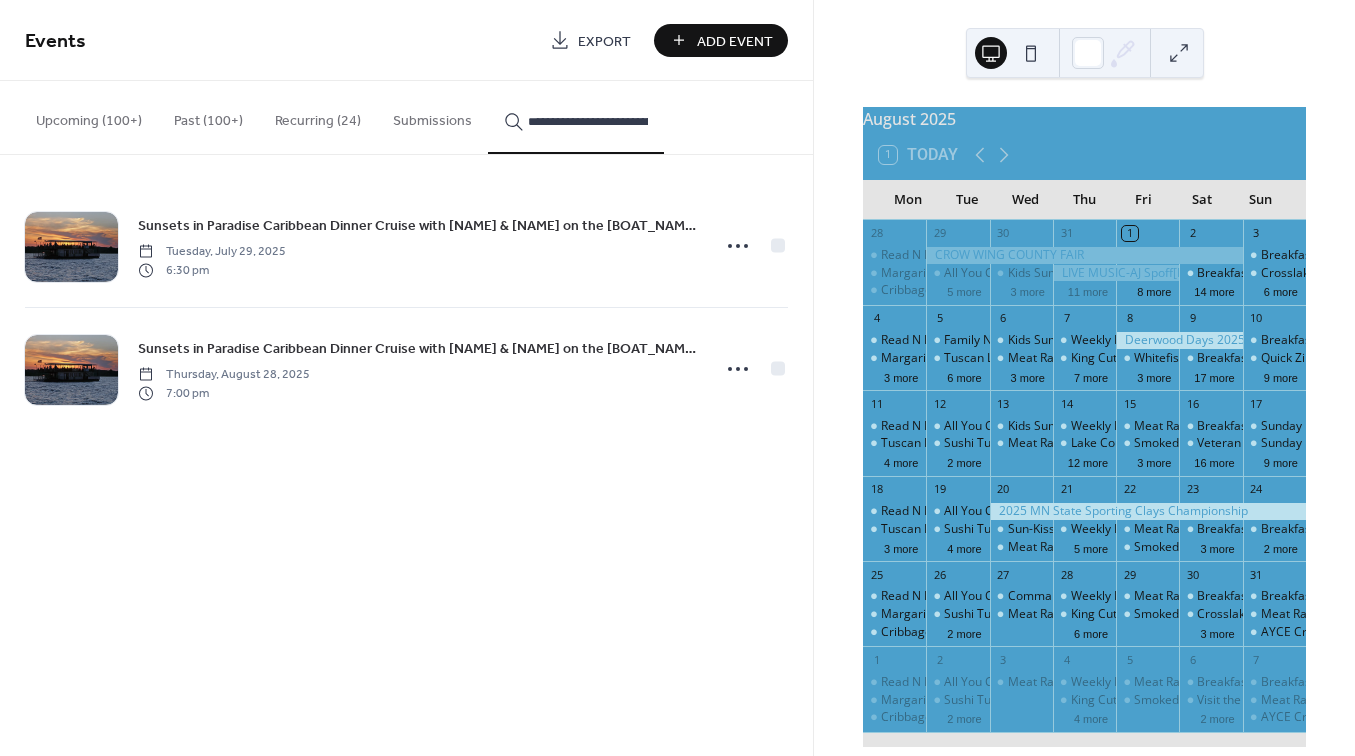 type on "**********" 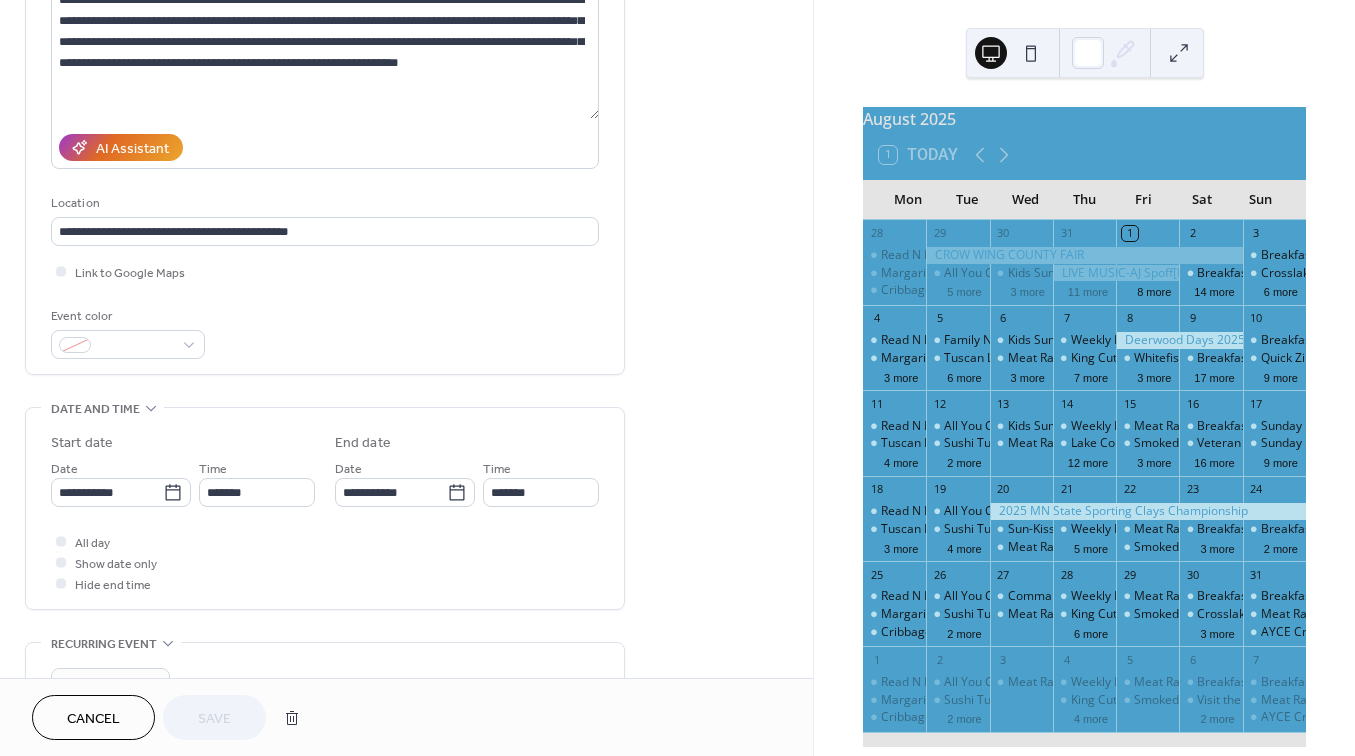 scroll, scrollTop: 357, scrollLeft: 0, axis: vertical 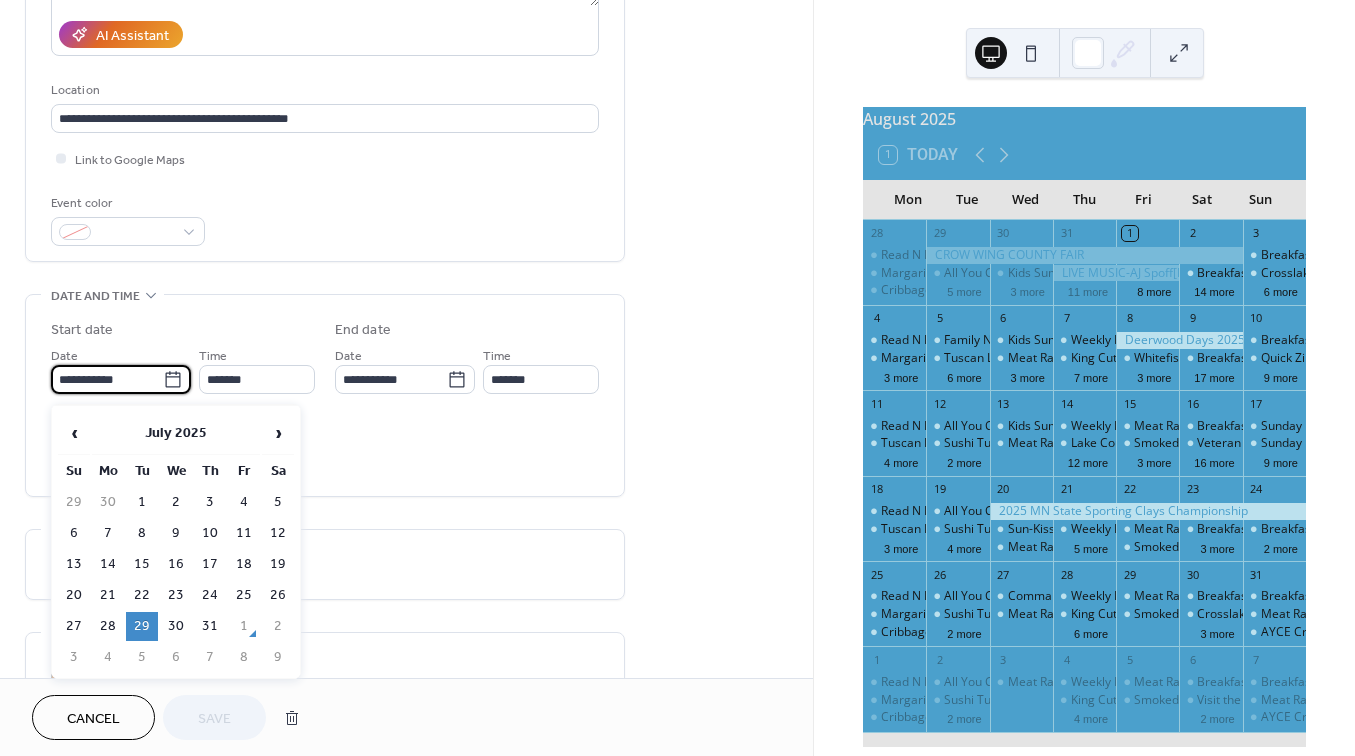 click on "**********" at bounding box center [107, 379] 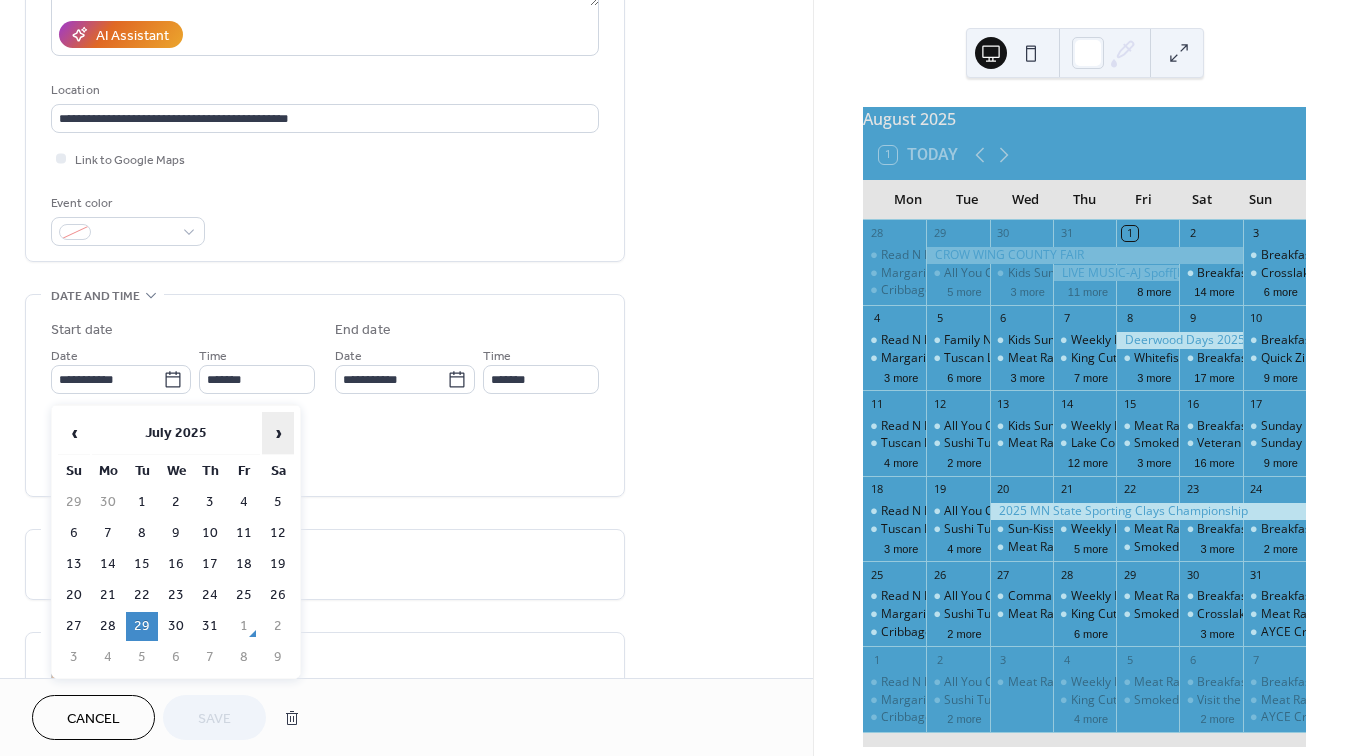 click on "›" at bounding box center [278, 433] 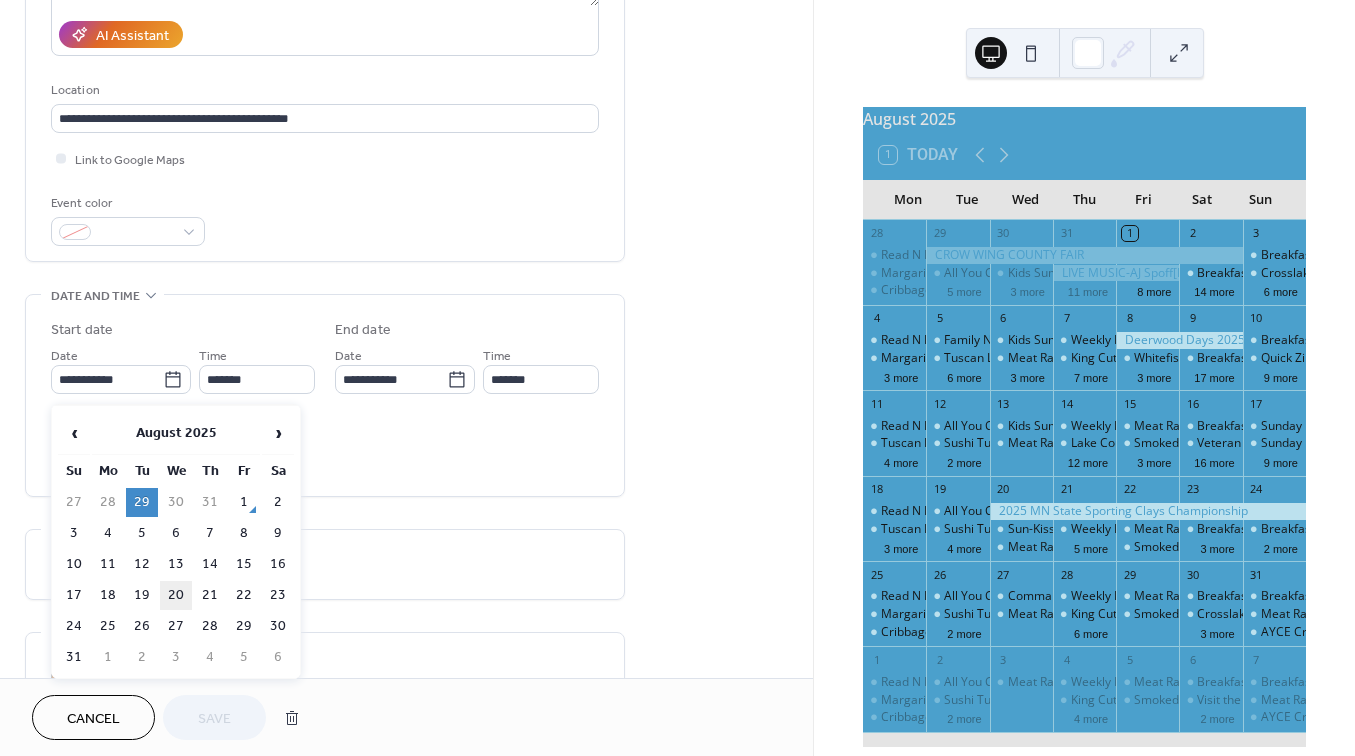 click on "20" at bounding box center [176, 595] 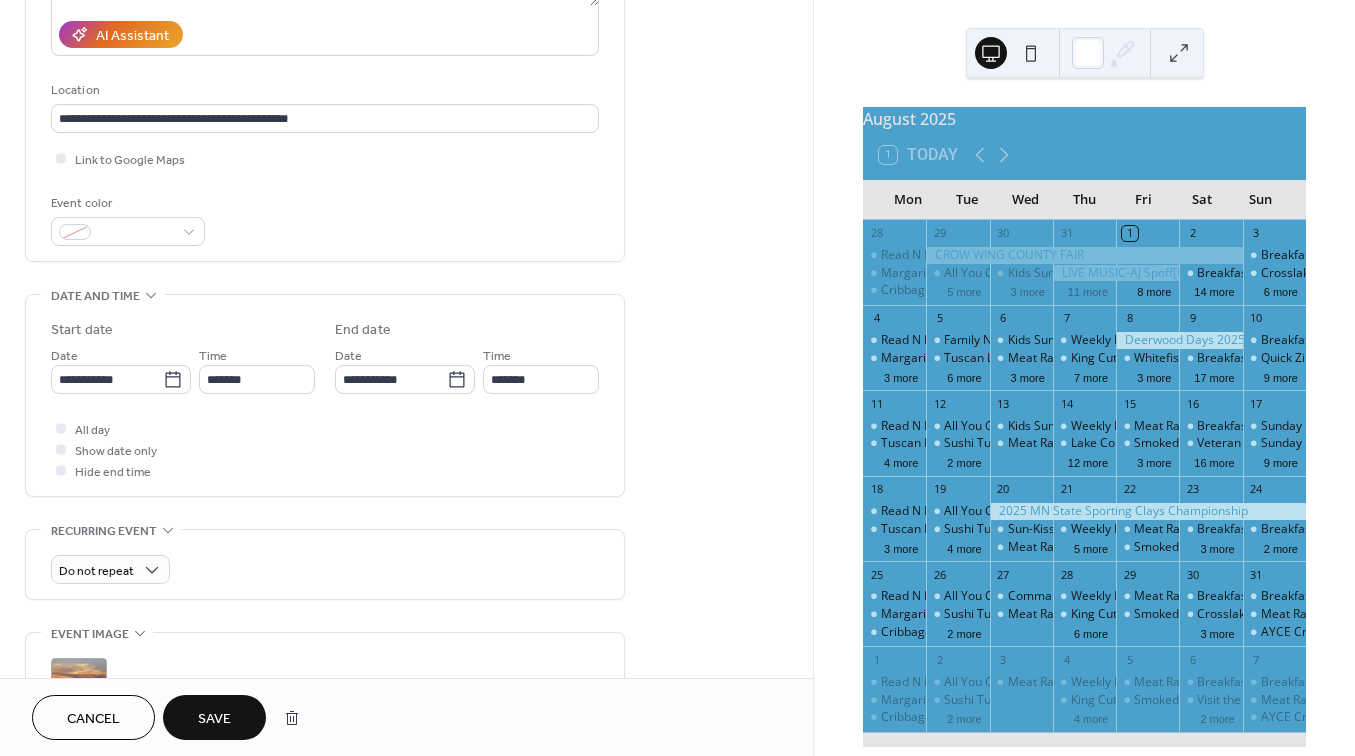 type on "**********" 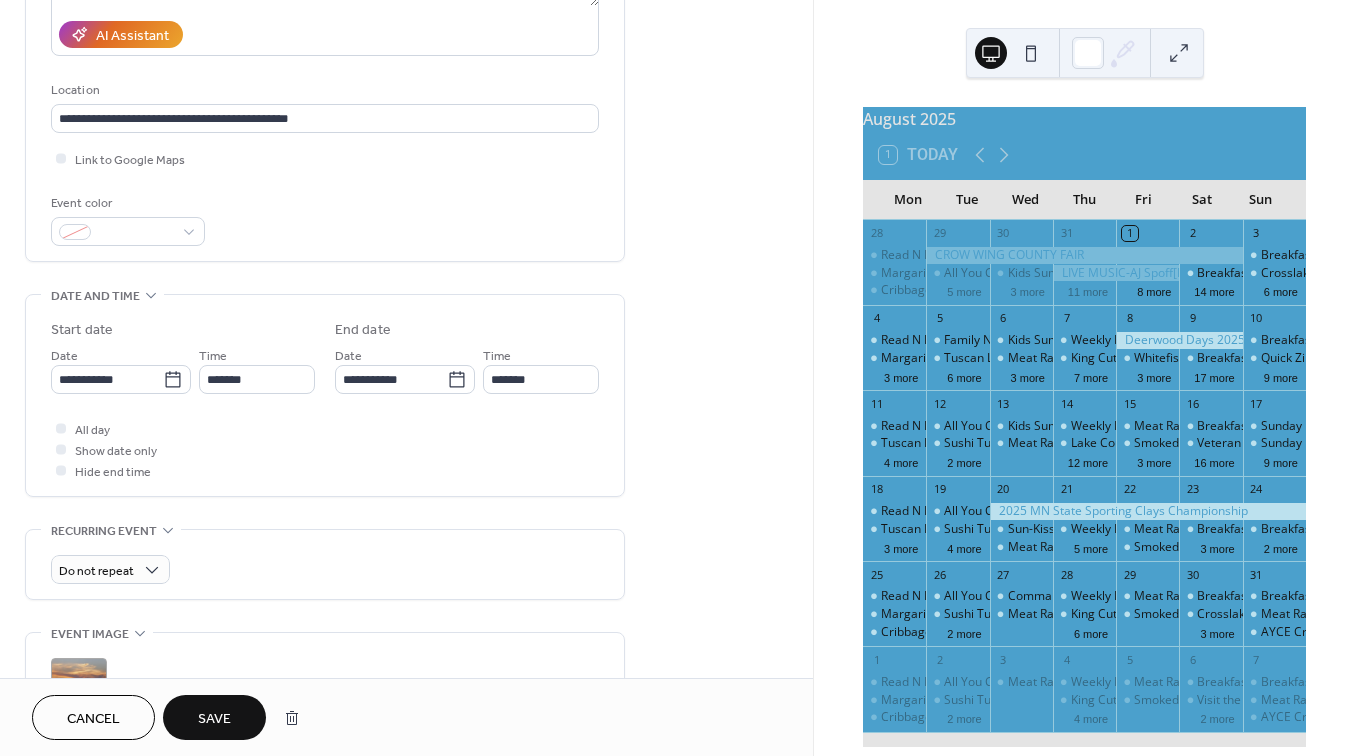 type on "**********" 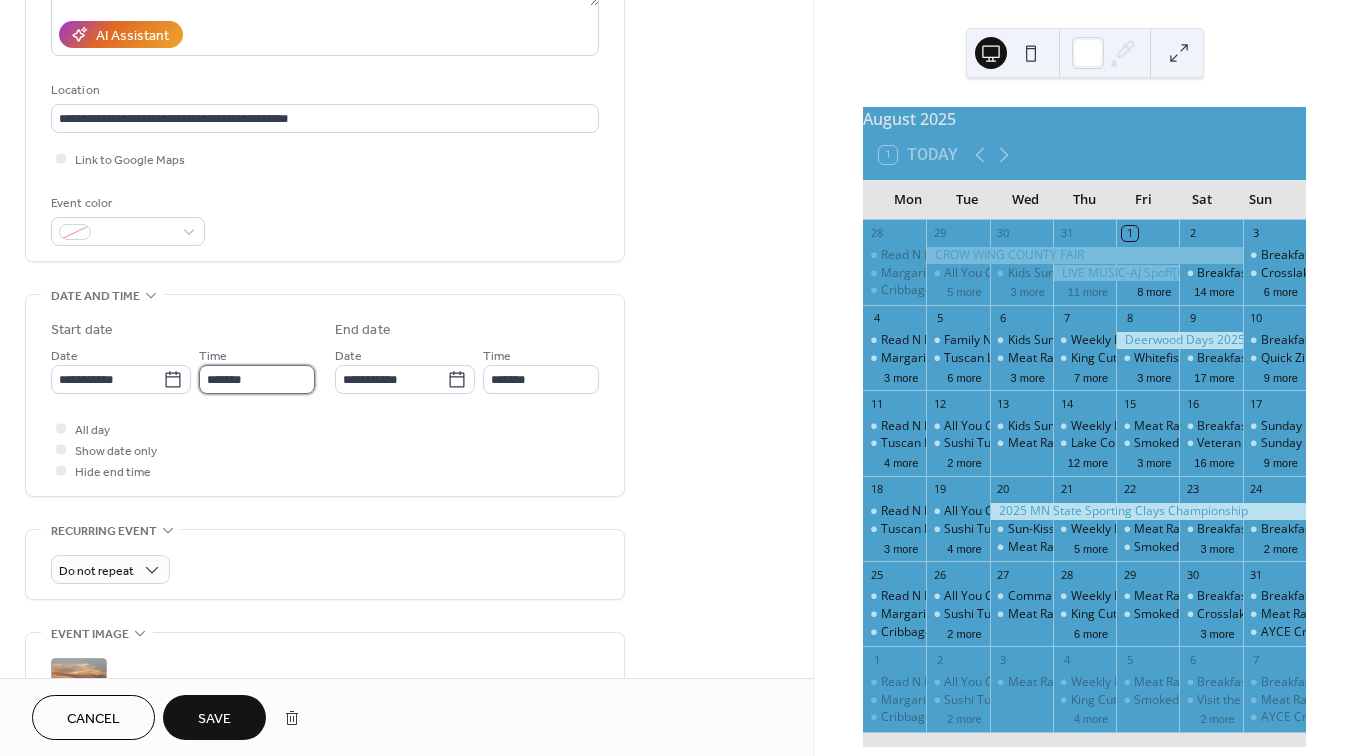 click on "*******" at bounding box center (257, 379) 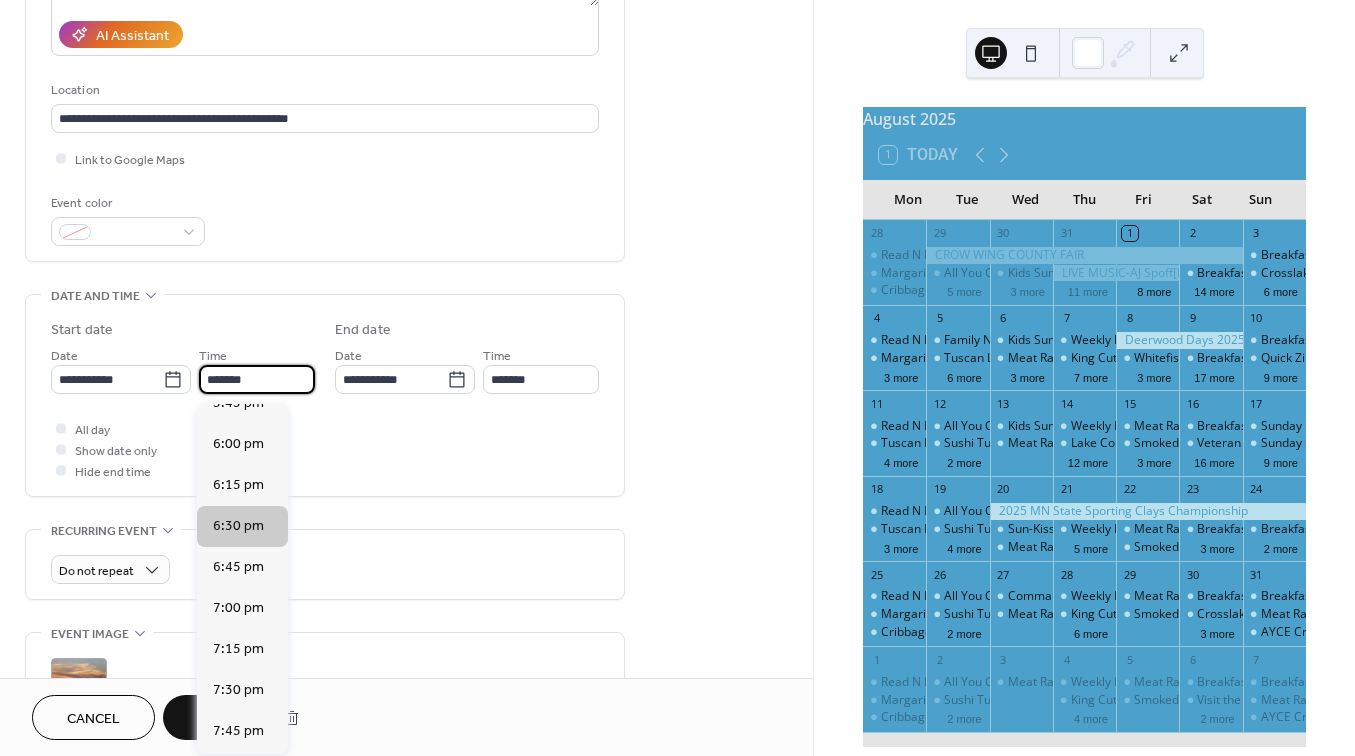 scroll, scrollTop: 2929, scrollLeft: 0, axis: vertical 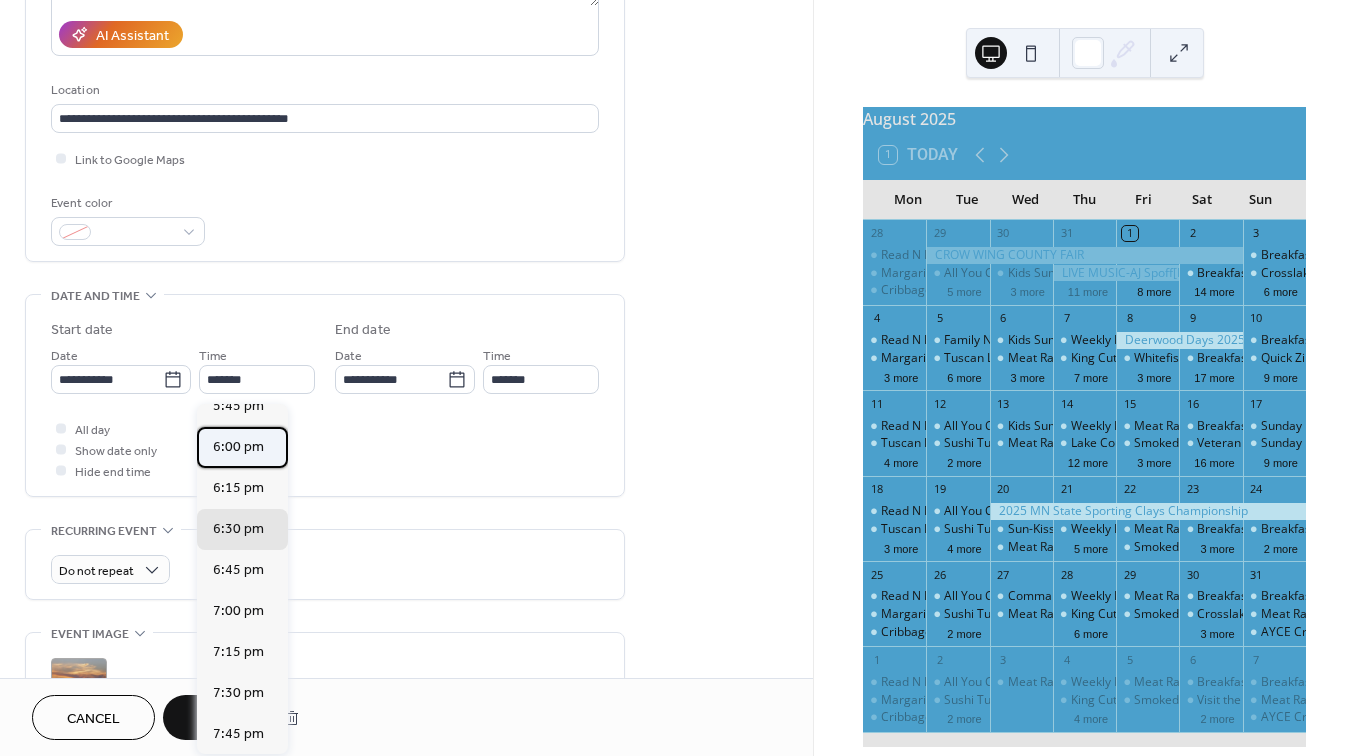 click on "6:00 pm" at bounding box center [238, 447] 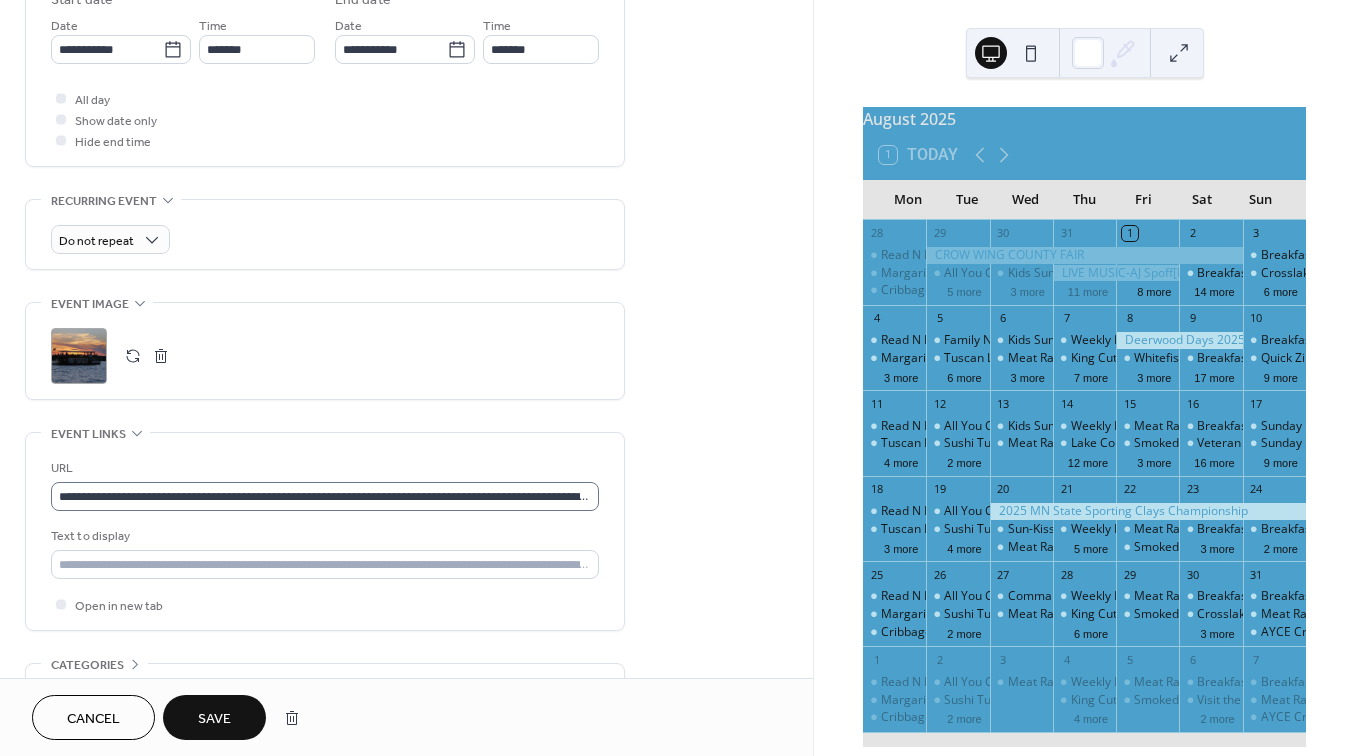 scroll, scrollTop: 696, scrollLeft: 0, axis: vertical 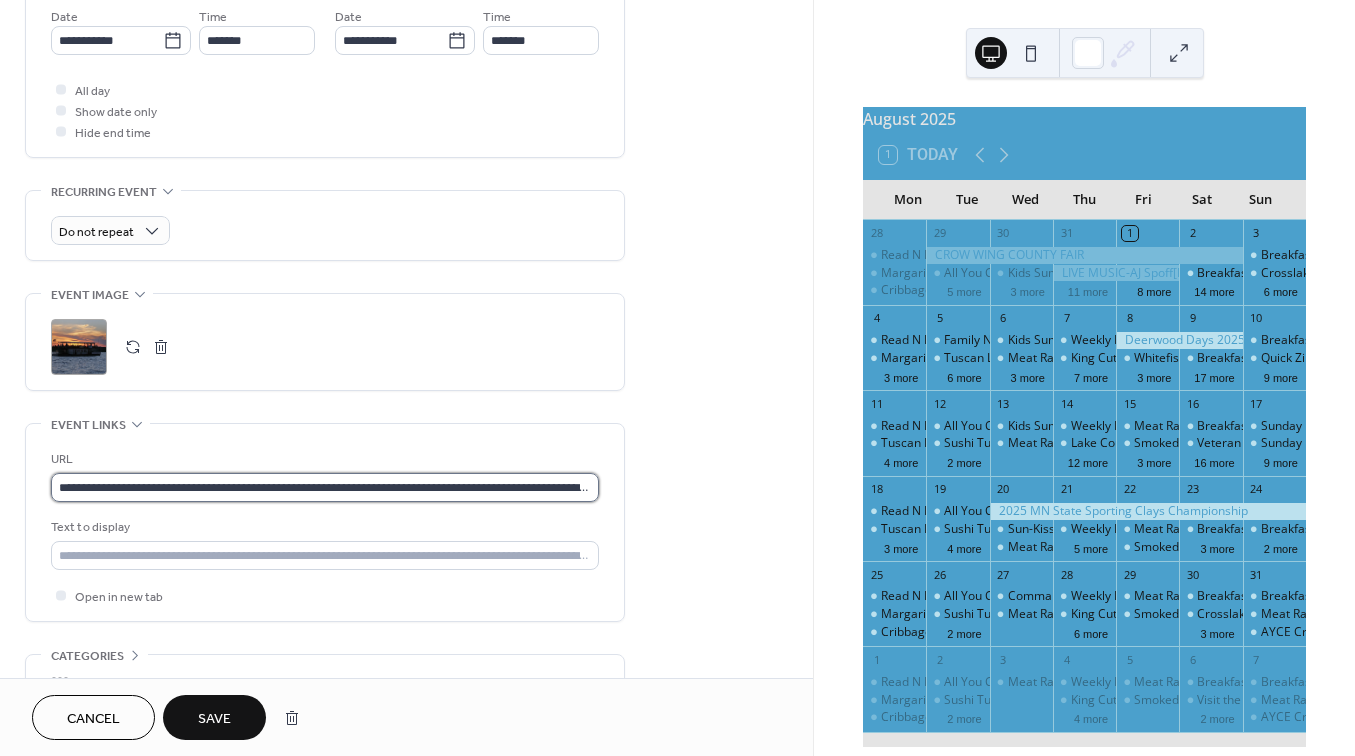 click on "**********" at bounding box center [325, 487] 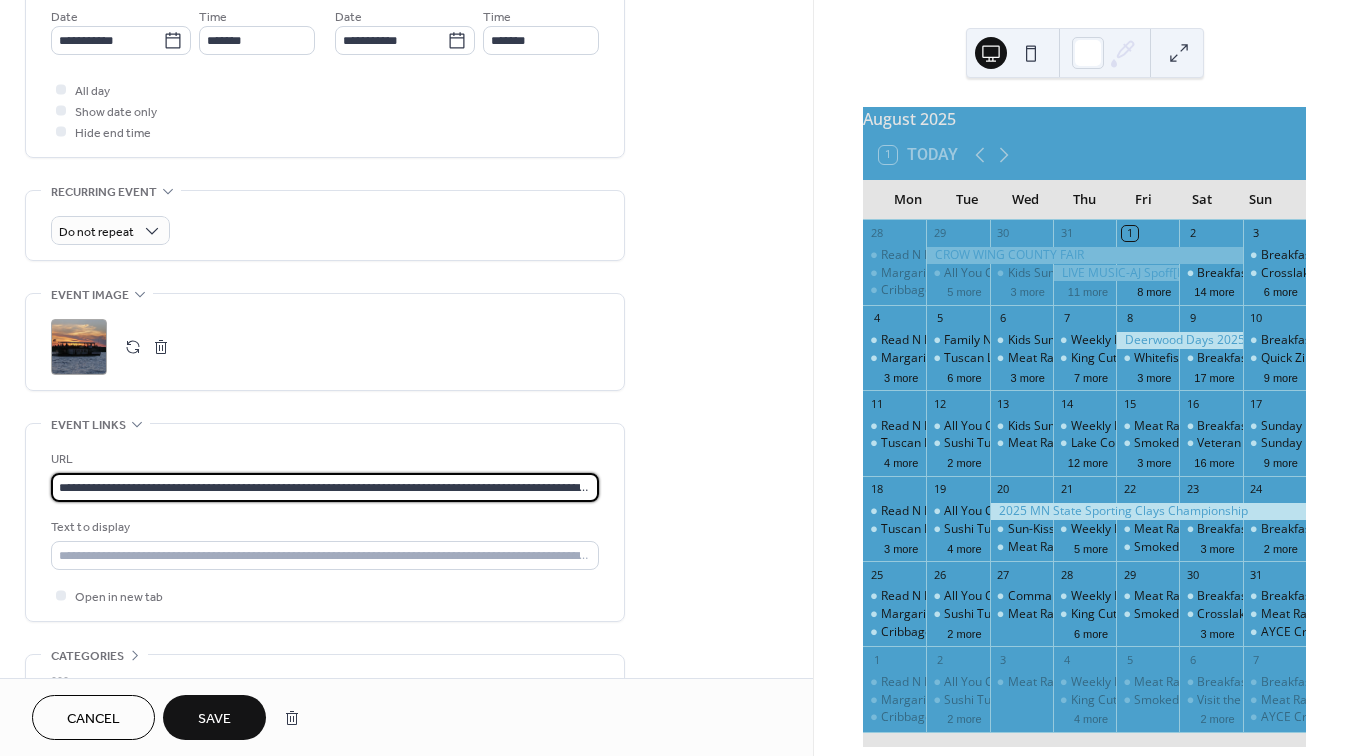 click on "**********" at bounding box center [325, 487] 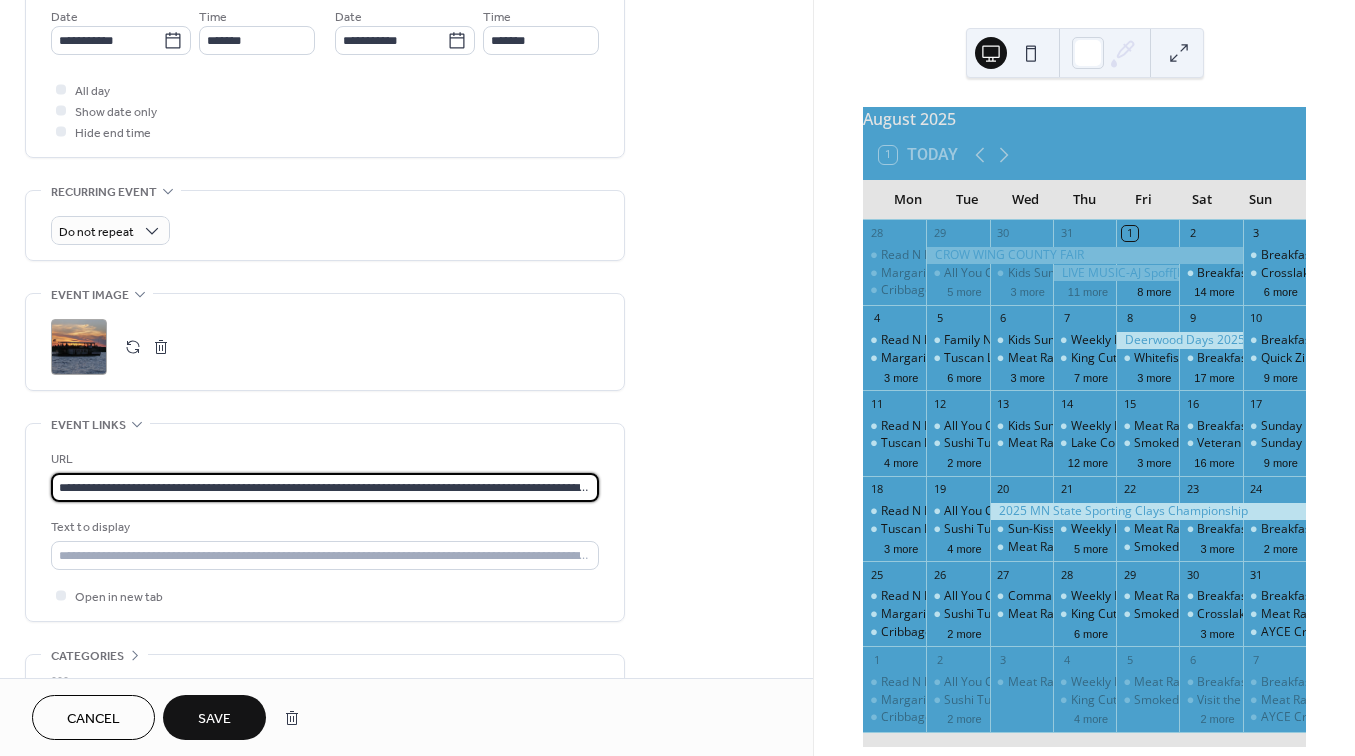 paste 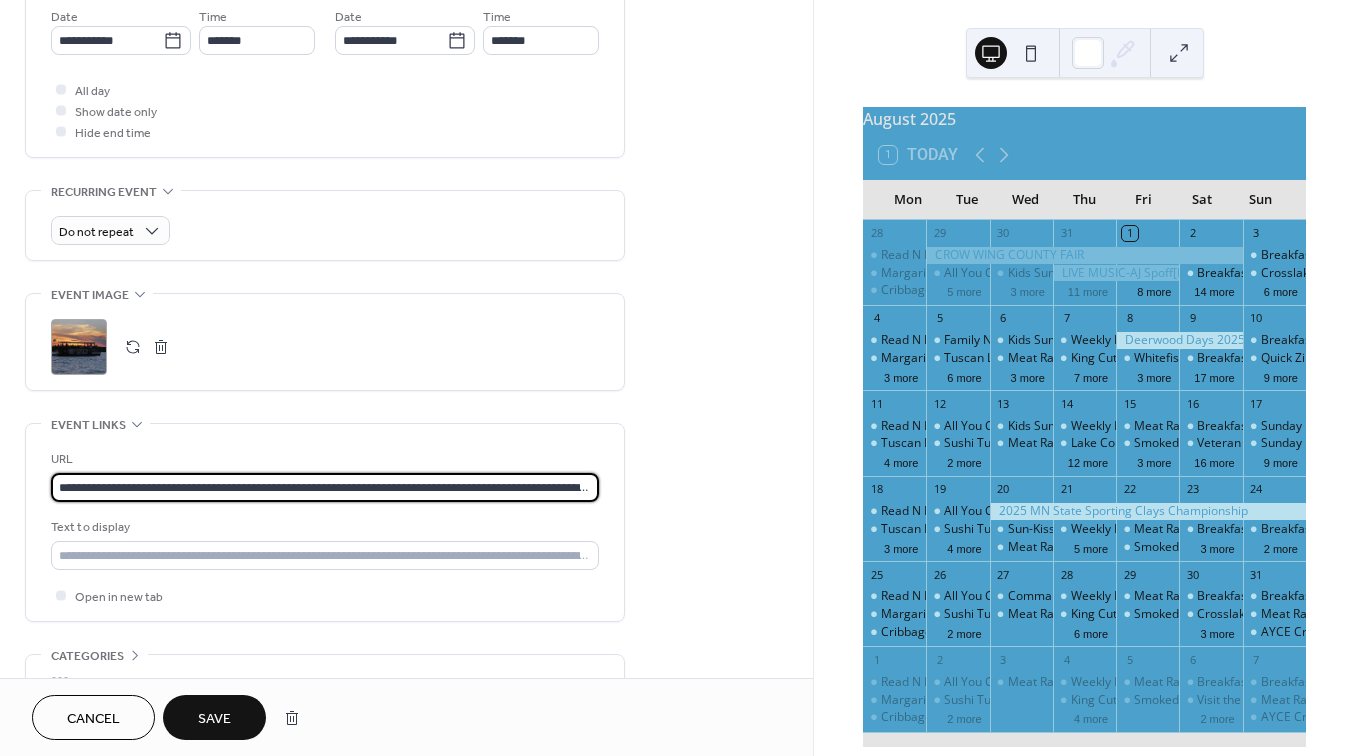 type on "**********" 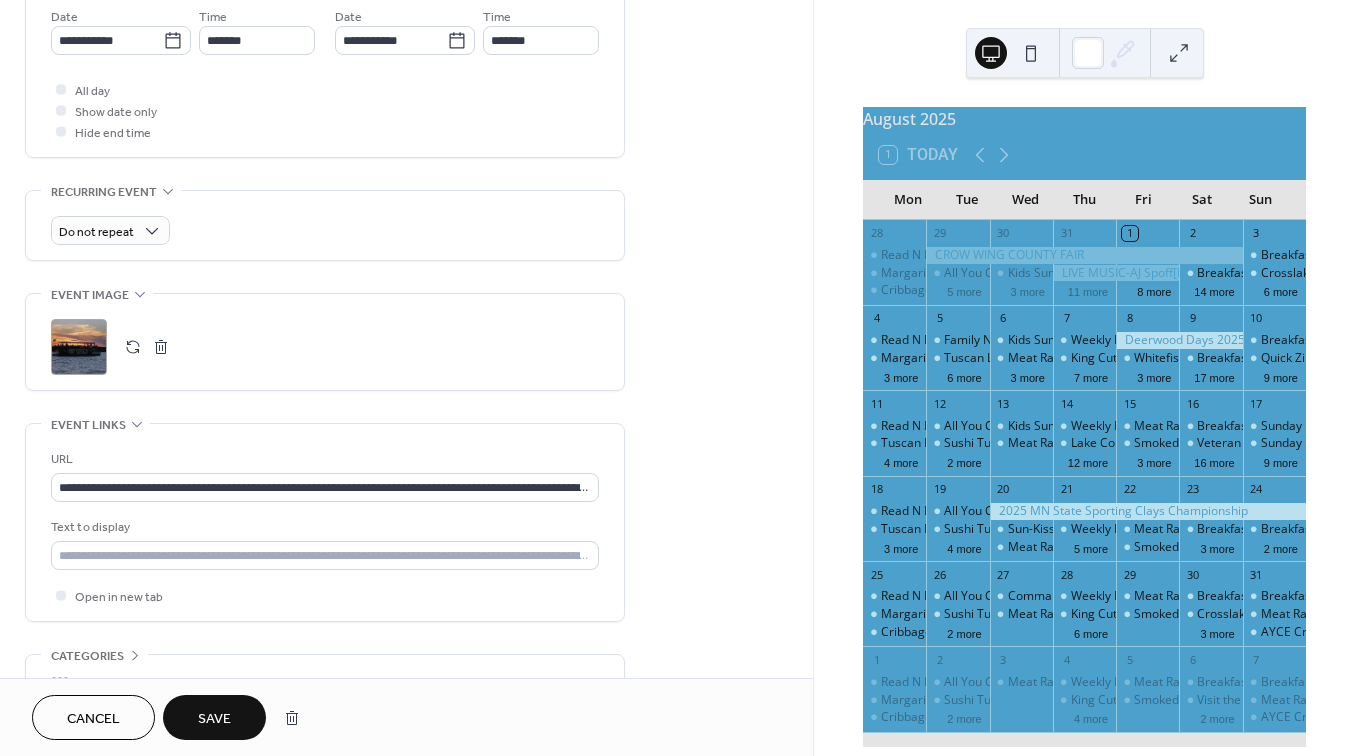 click on "Save" at bounding box center [214, 717] 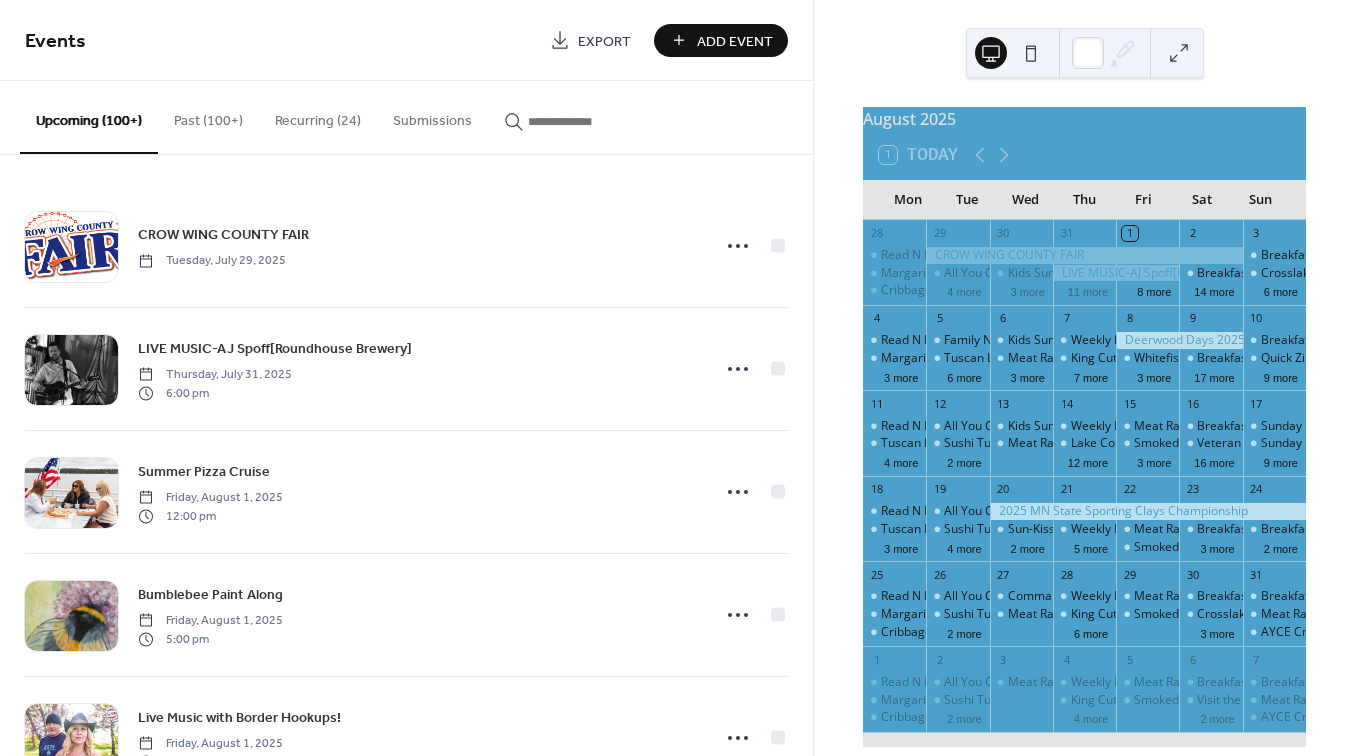 click at bounding box center (588, 121) 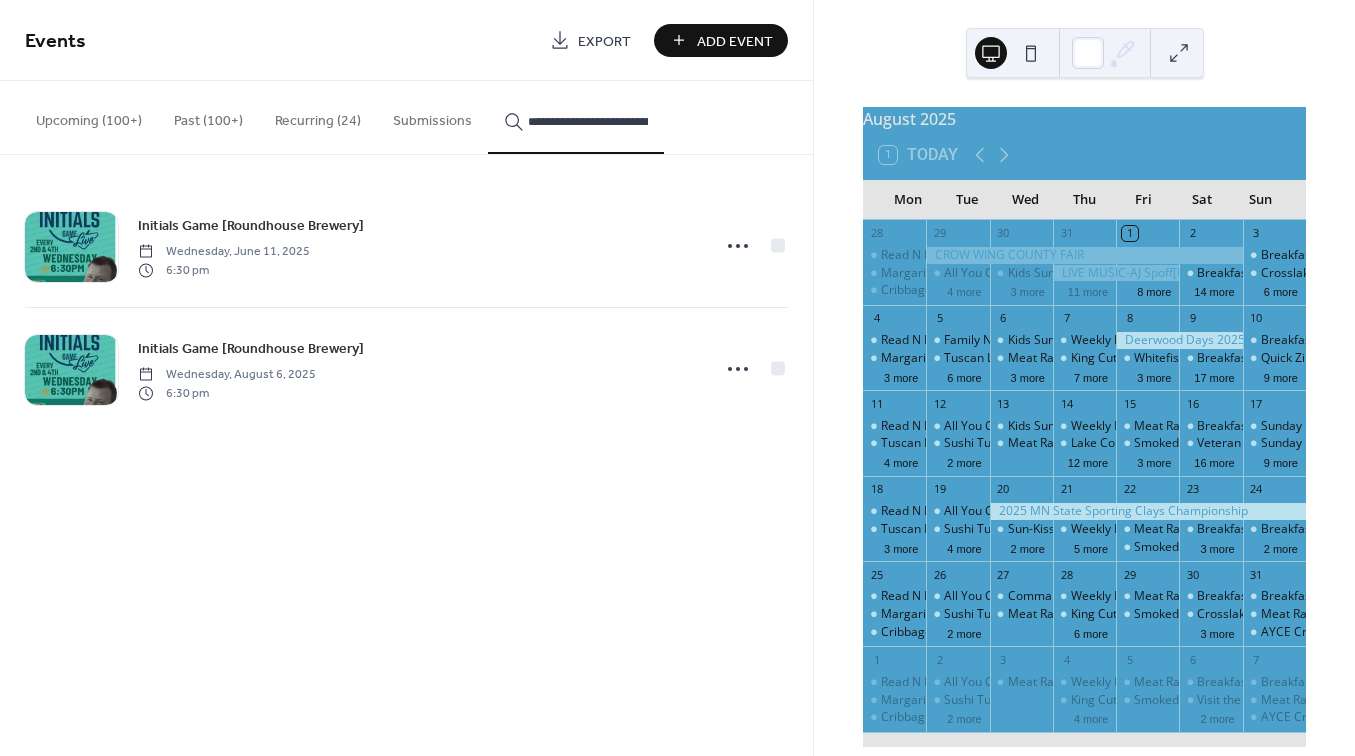 type on "**********" 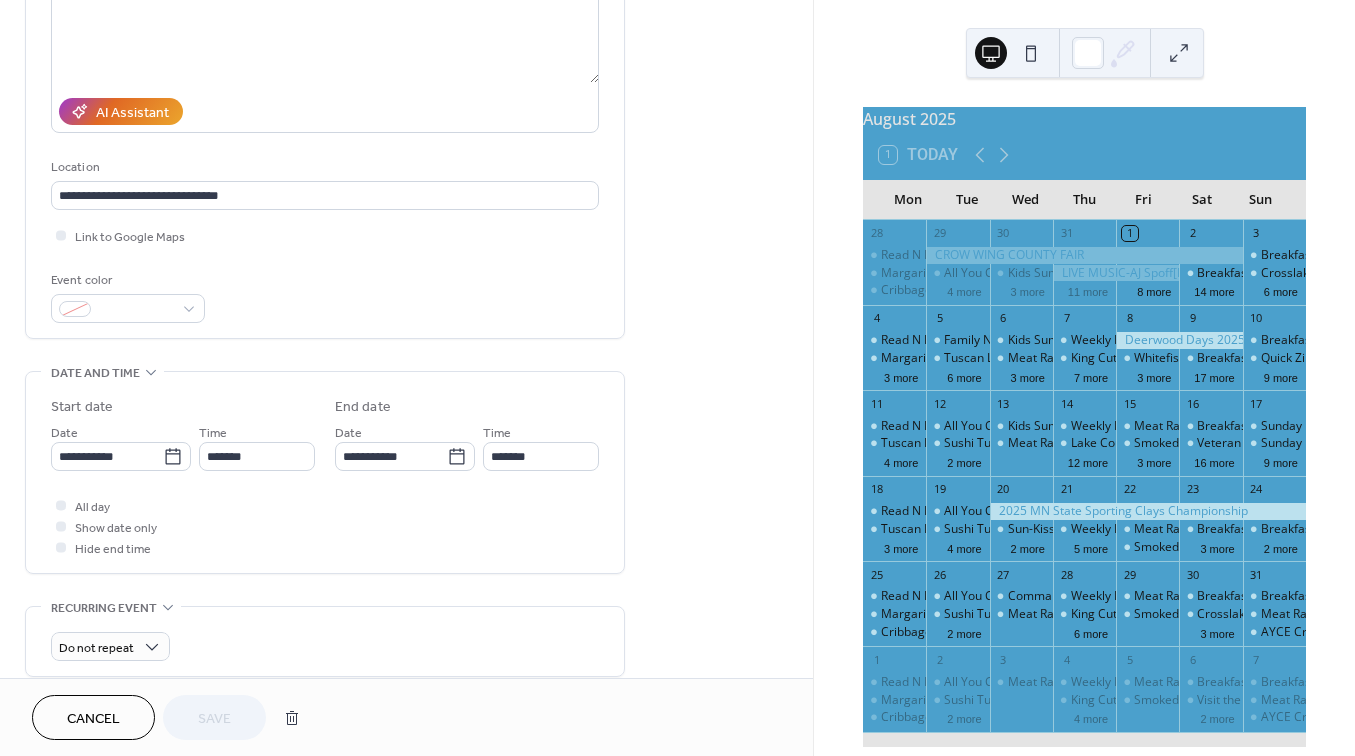 scroll, scrollTop: 283, scrollLeft: 0, axis: vertical 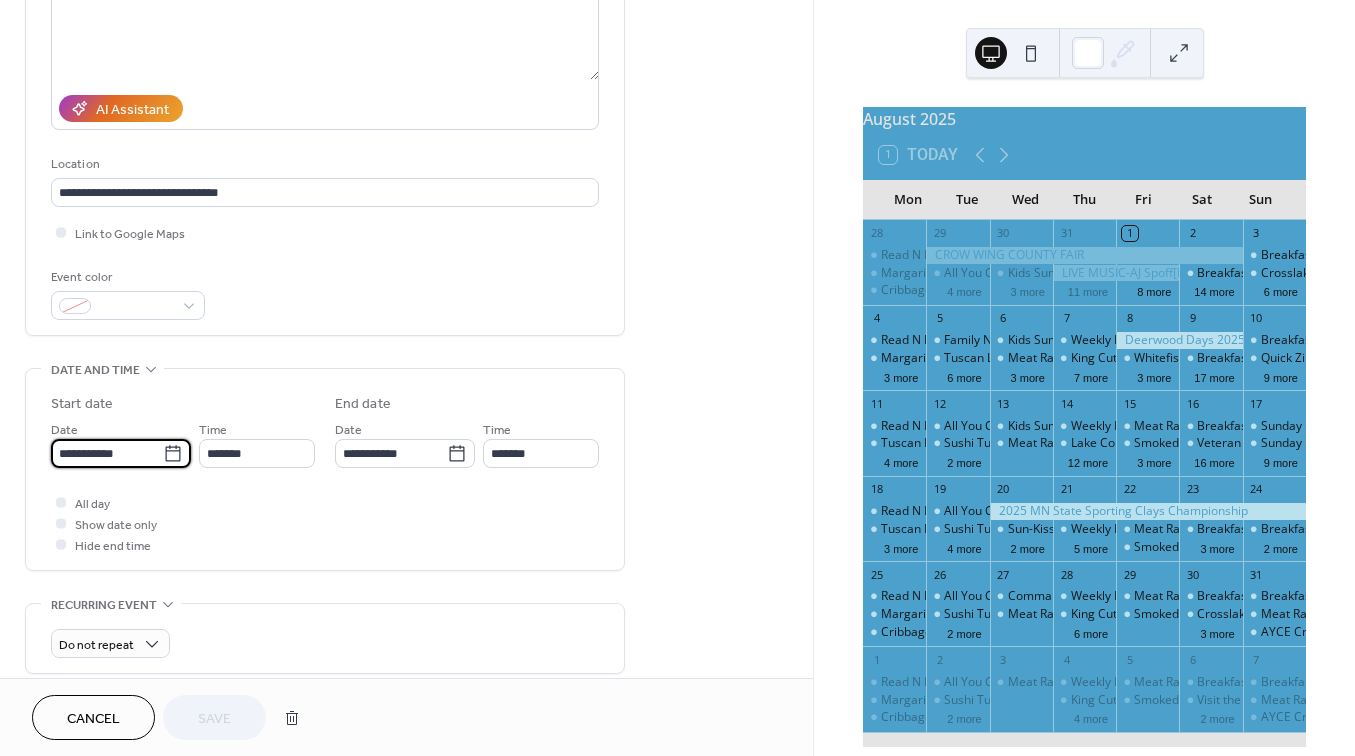 click on "**********" at bounding box center (107, 453) 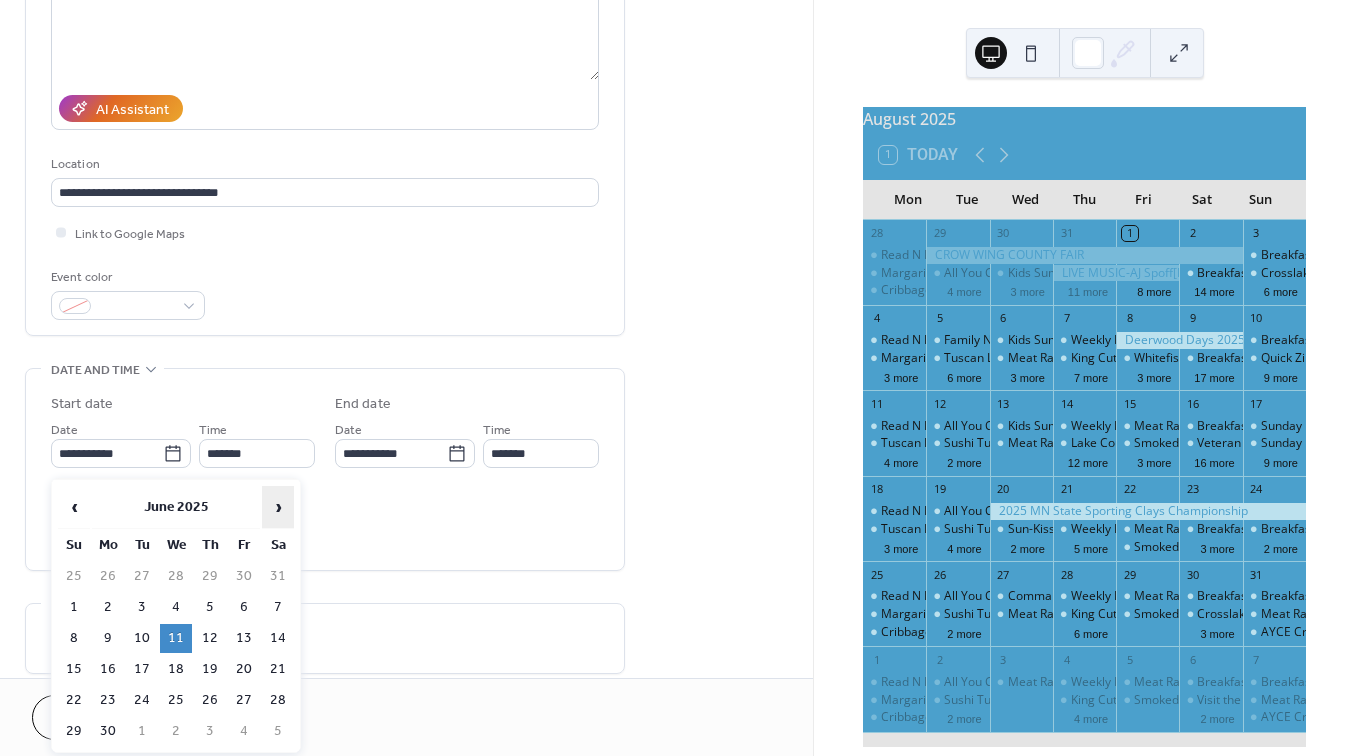 click on "›" at bounding box center (278, 507) 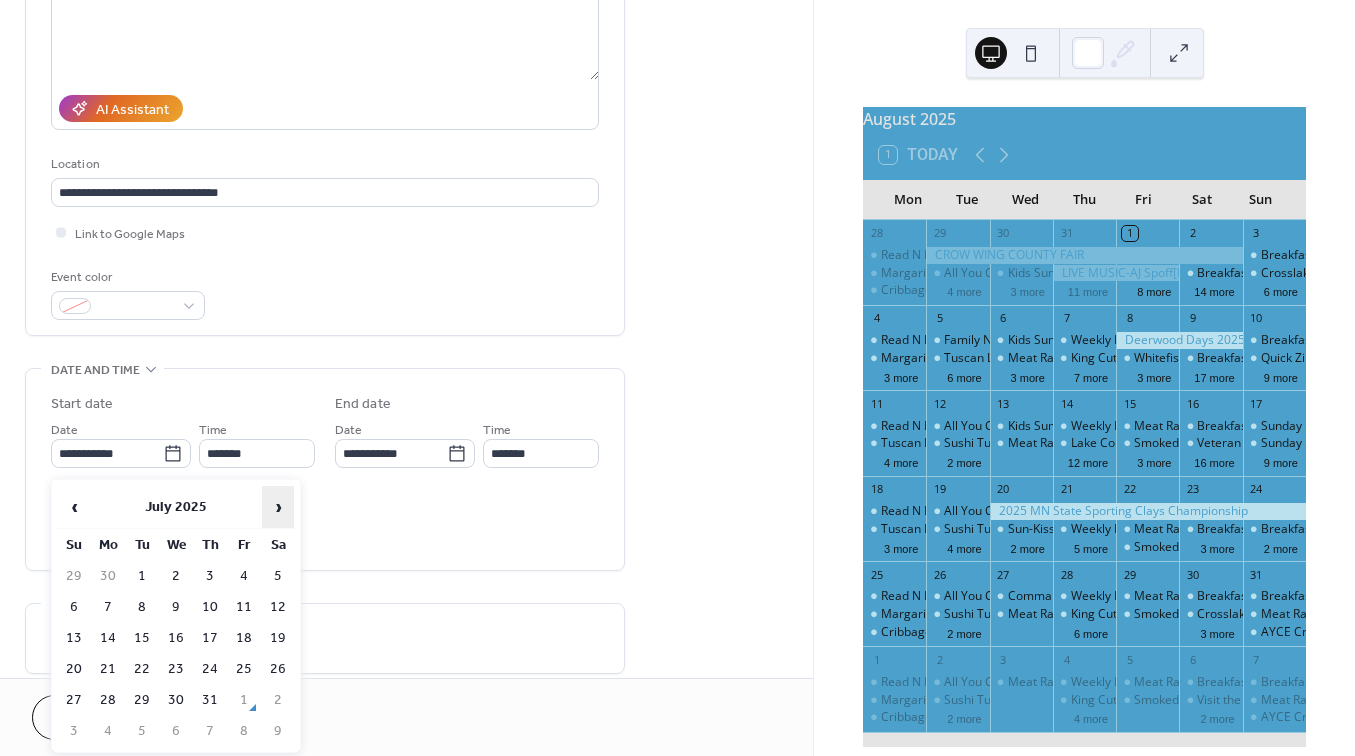 click on "›" at bounding box center (278, 507) 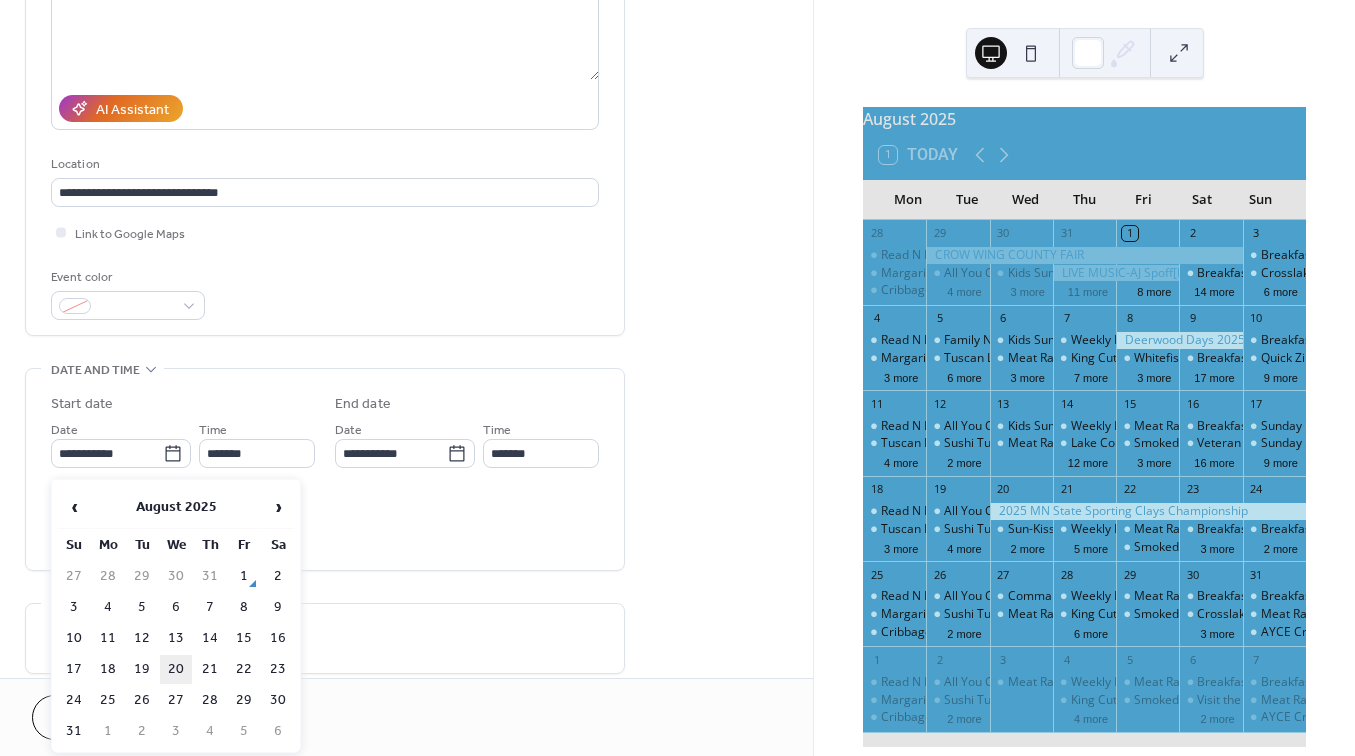 click on "20" at bounding box center [176, 669] 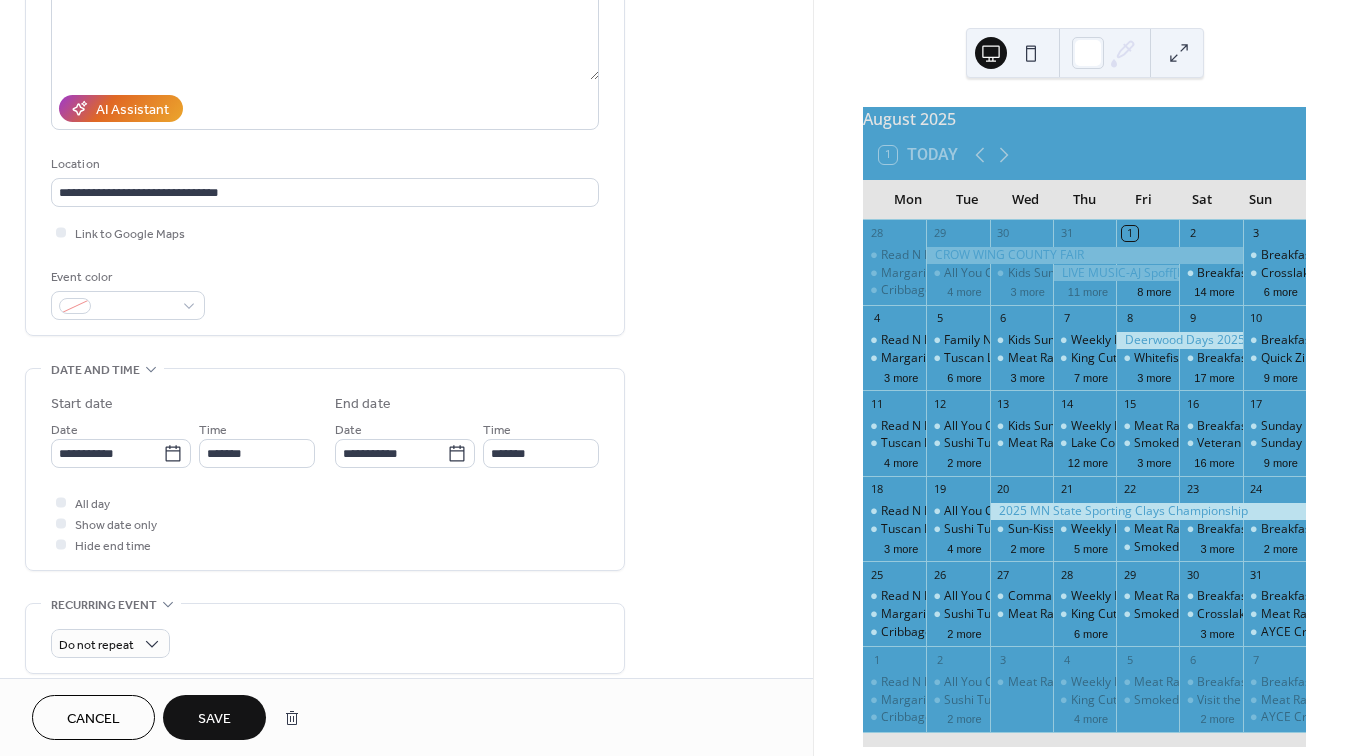type on "**********" 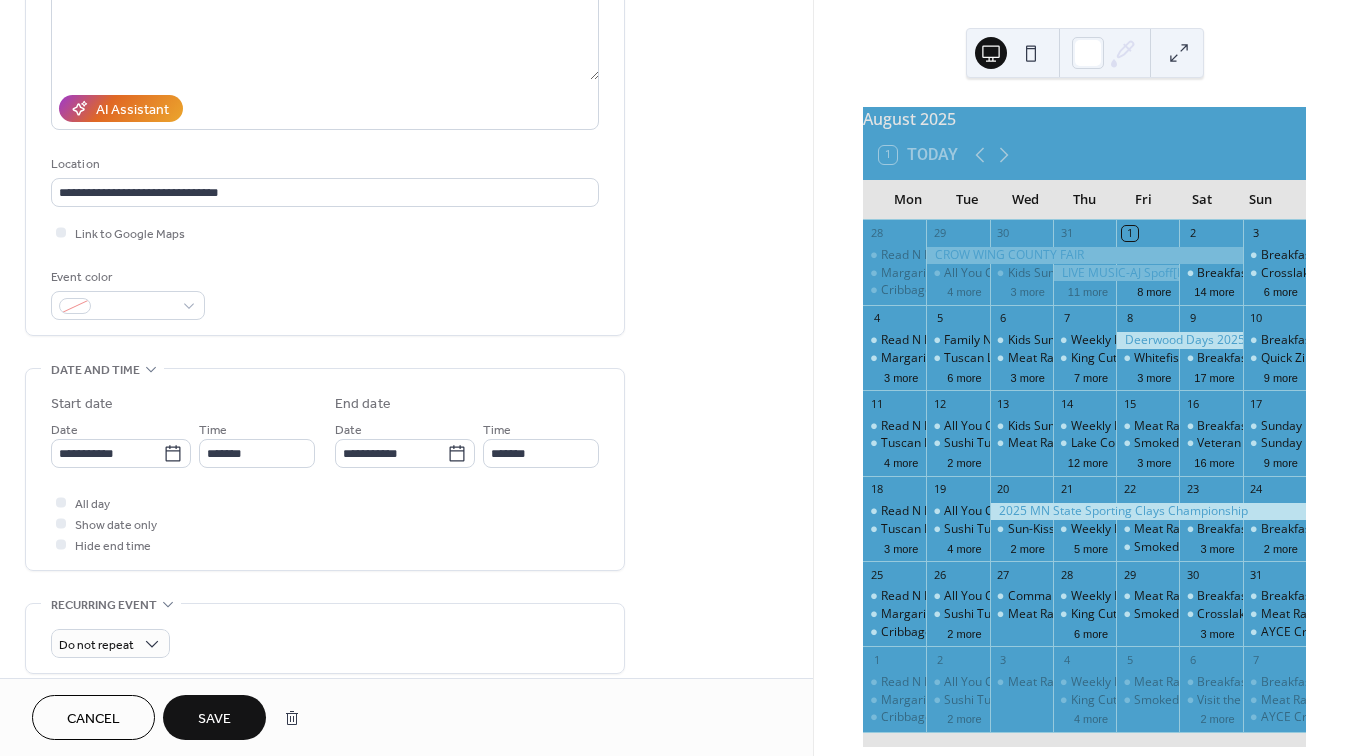 type on "**********" 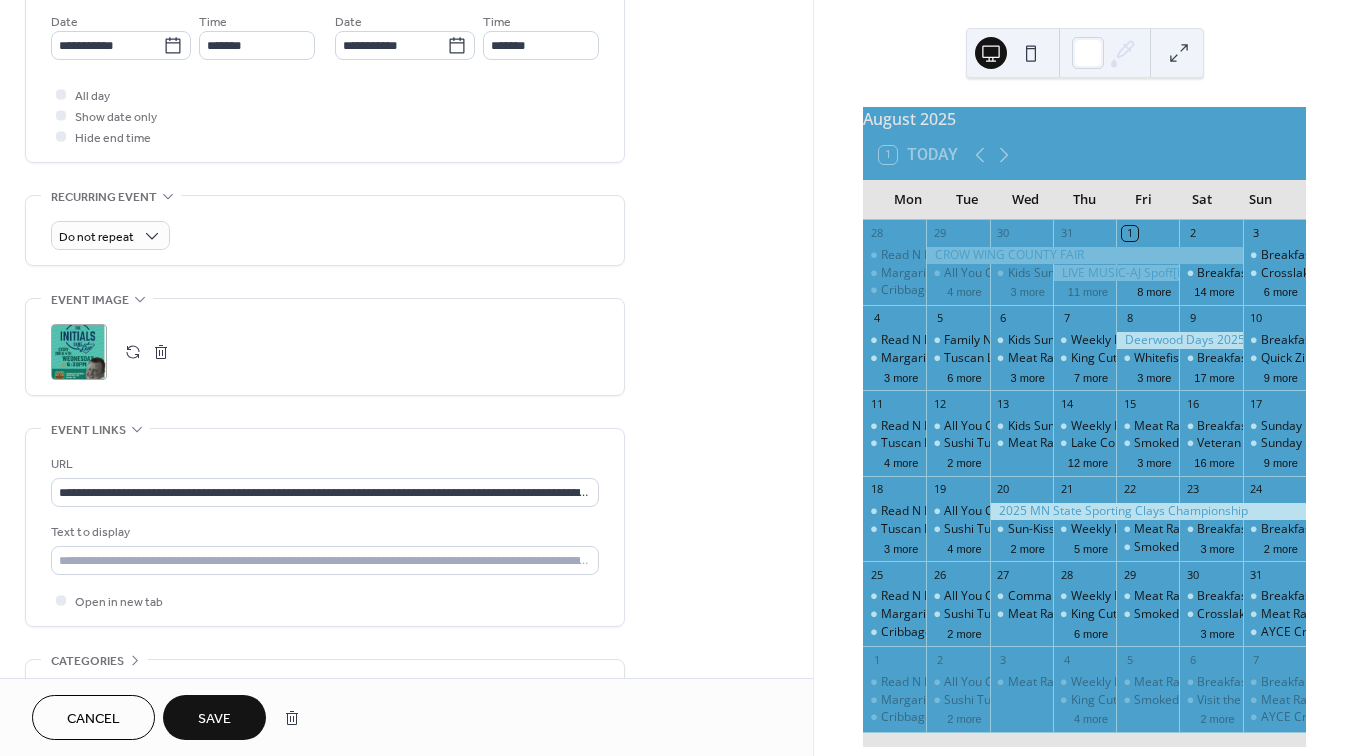 scroll, scrollTop: 711, scrollLeft: 0, axis: vertical 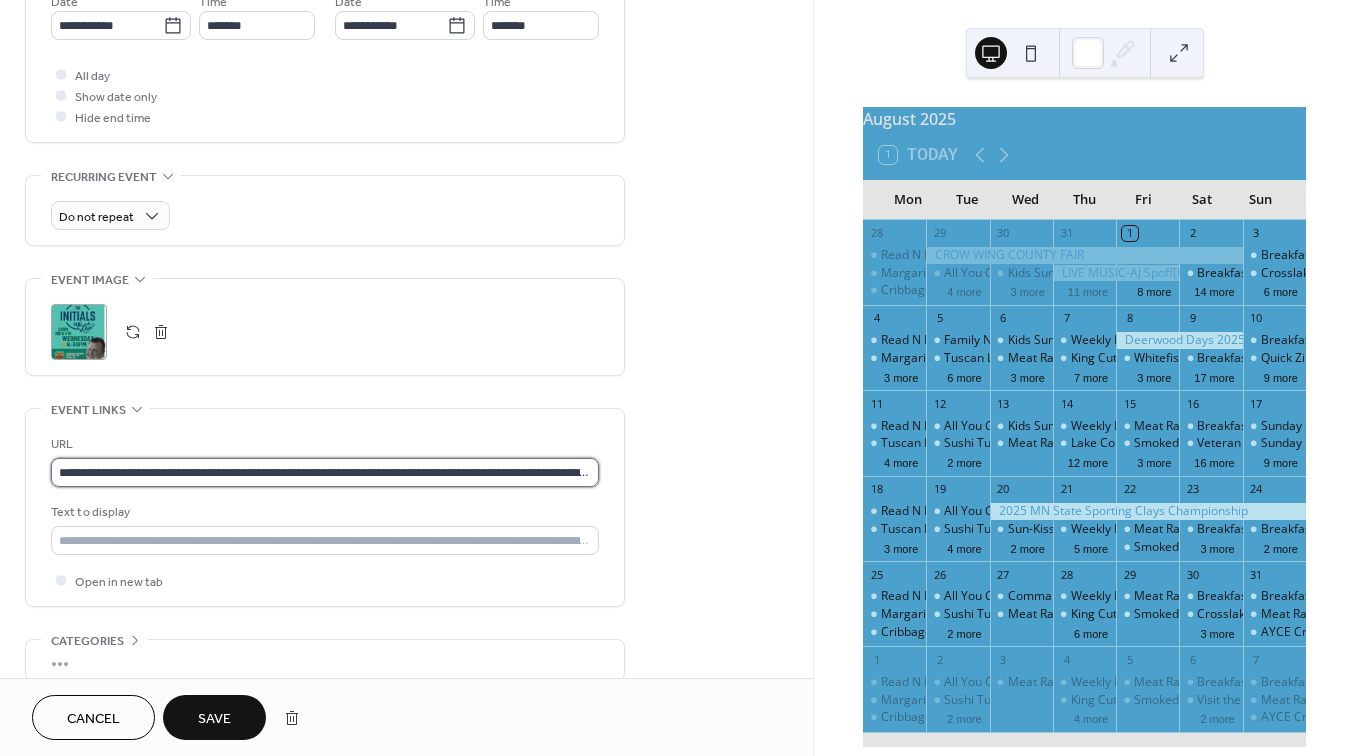 click on "**********" at bounding box center (325, 472) 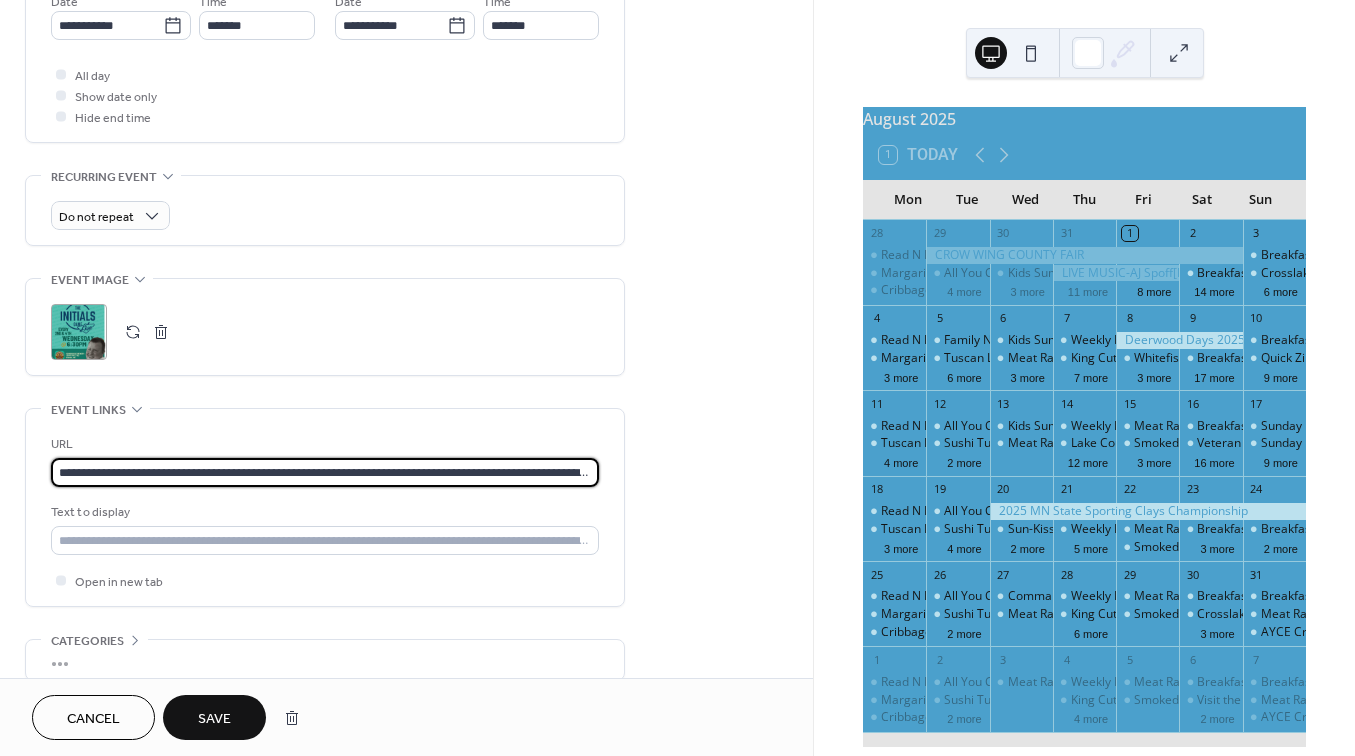 click on "**********" at bounding box center (325, 472) 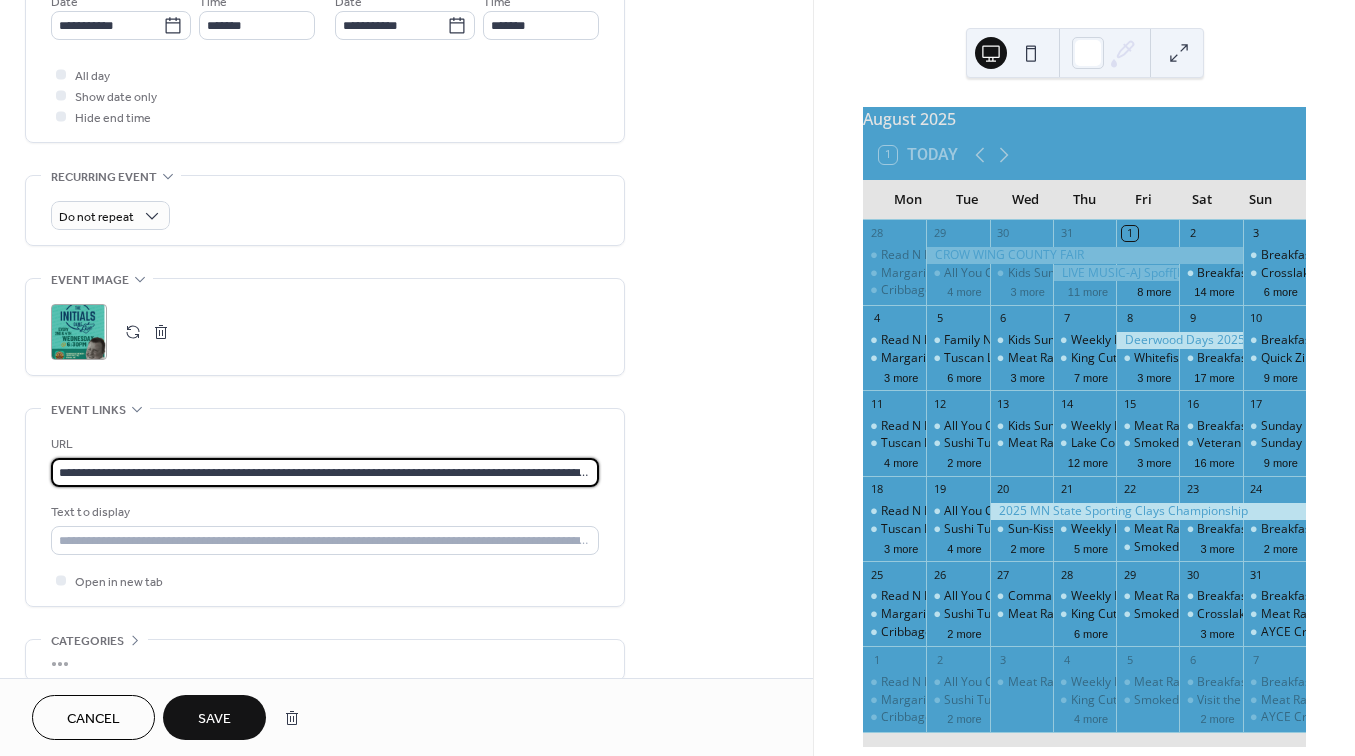 paste 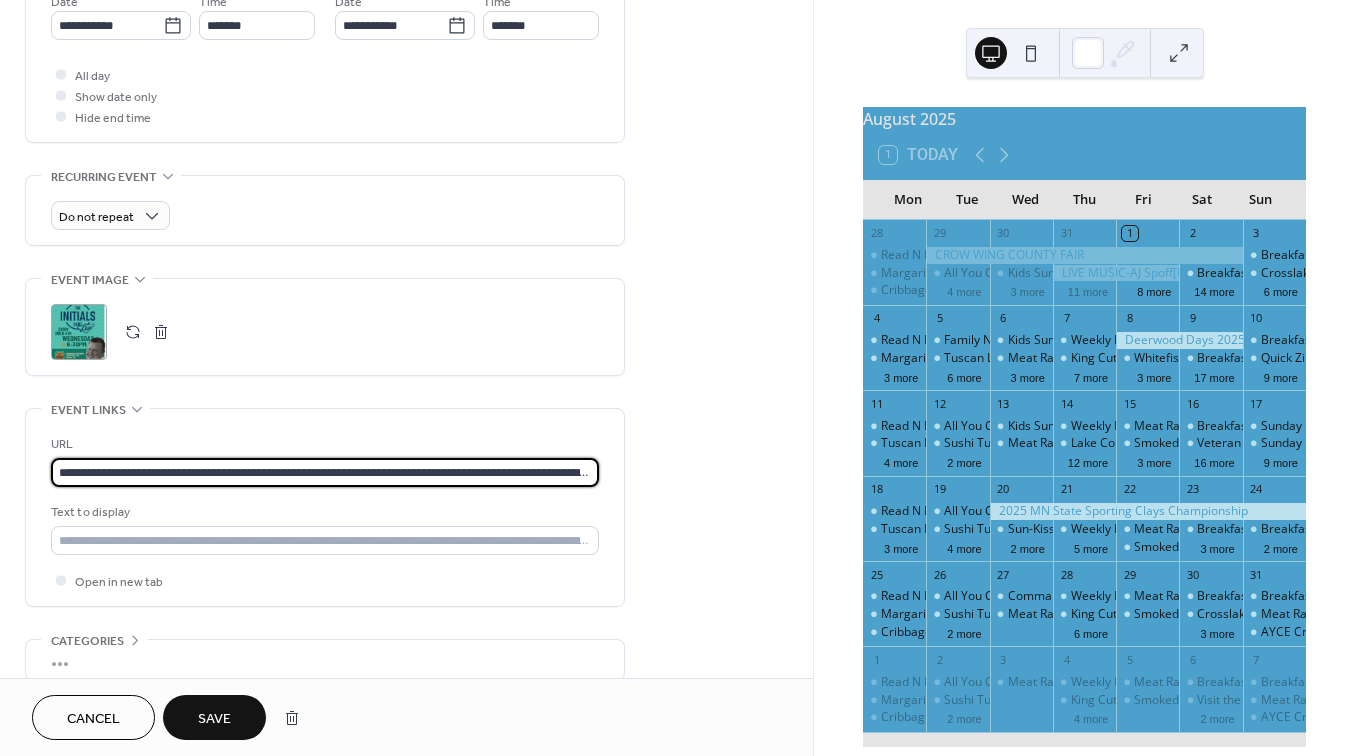 type on "**********" 